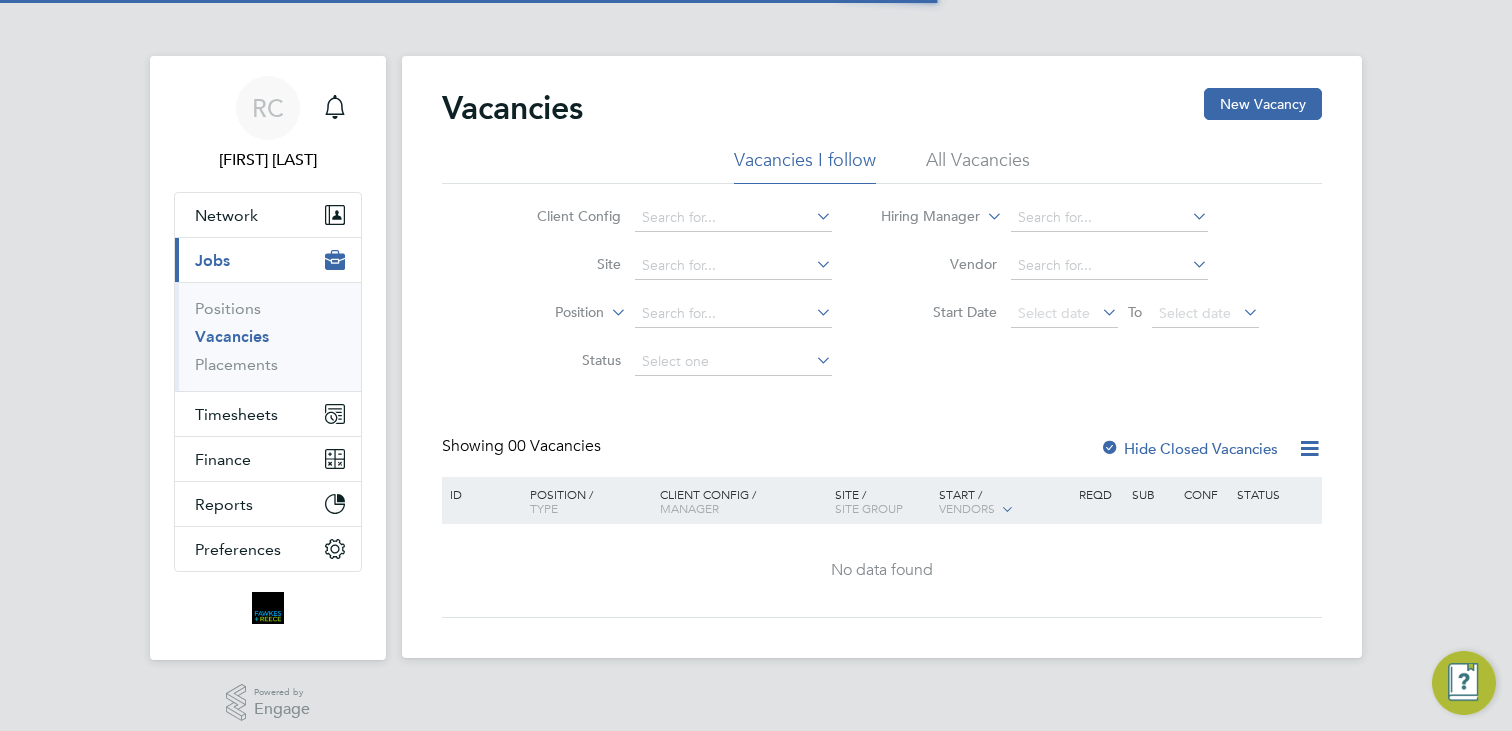 scroll, scrollTop: 0, scrollLeft: 0, axis: both 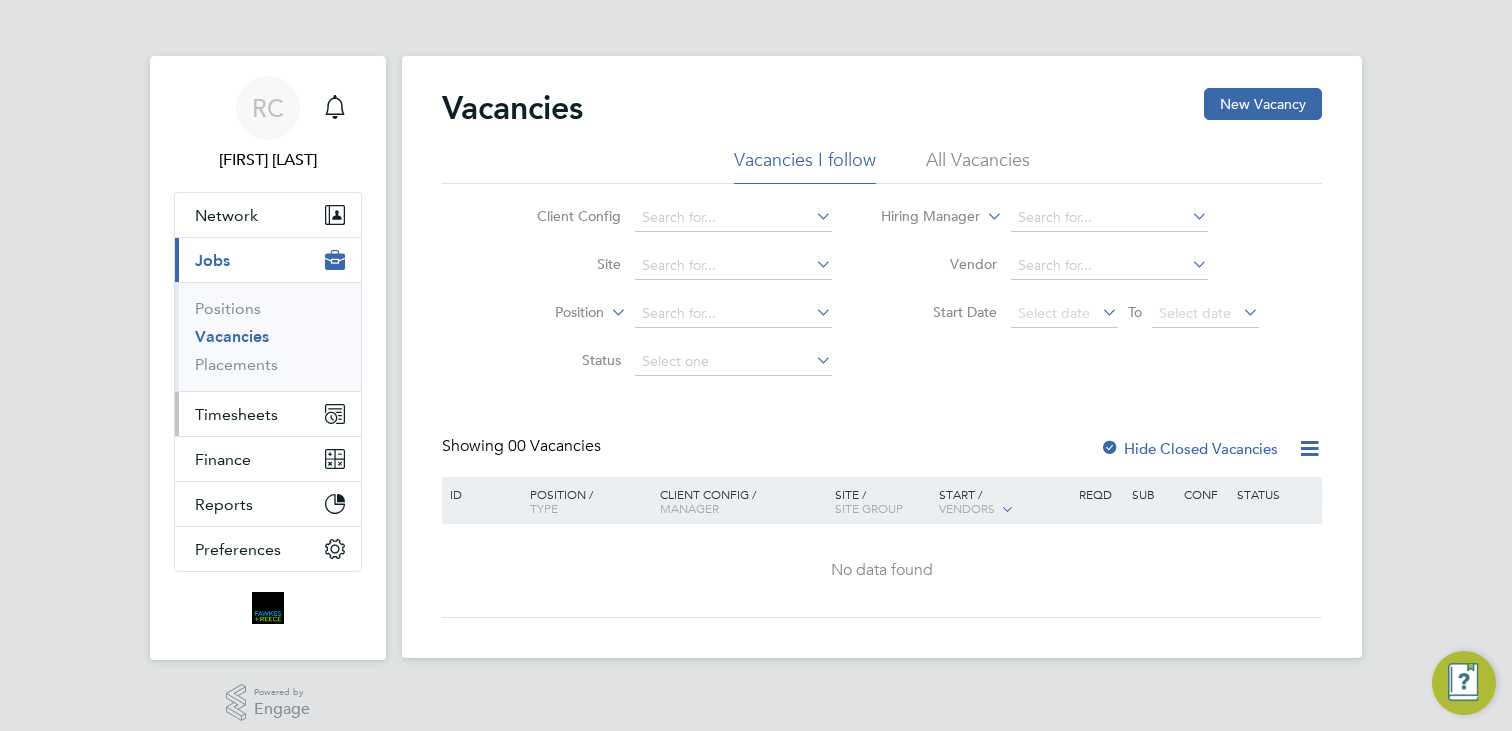 click on "Timesheets" at bounding box center (236, 414) 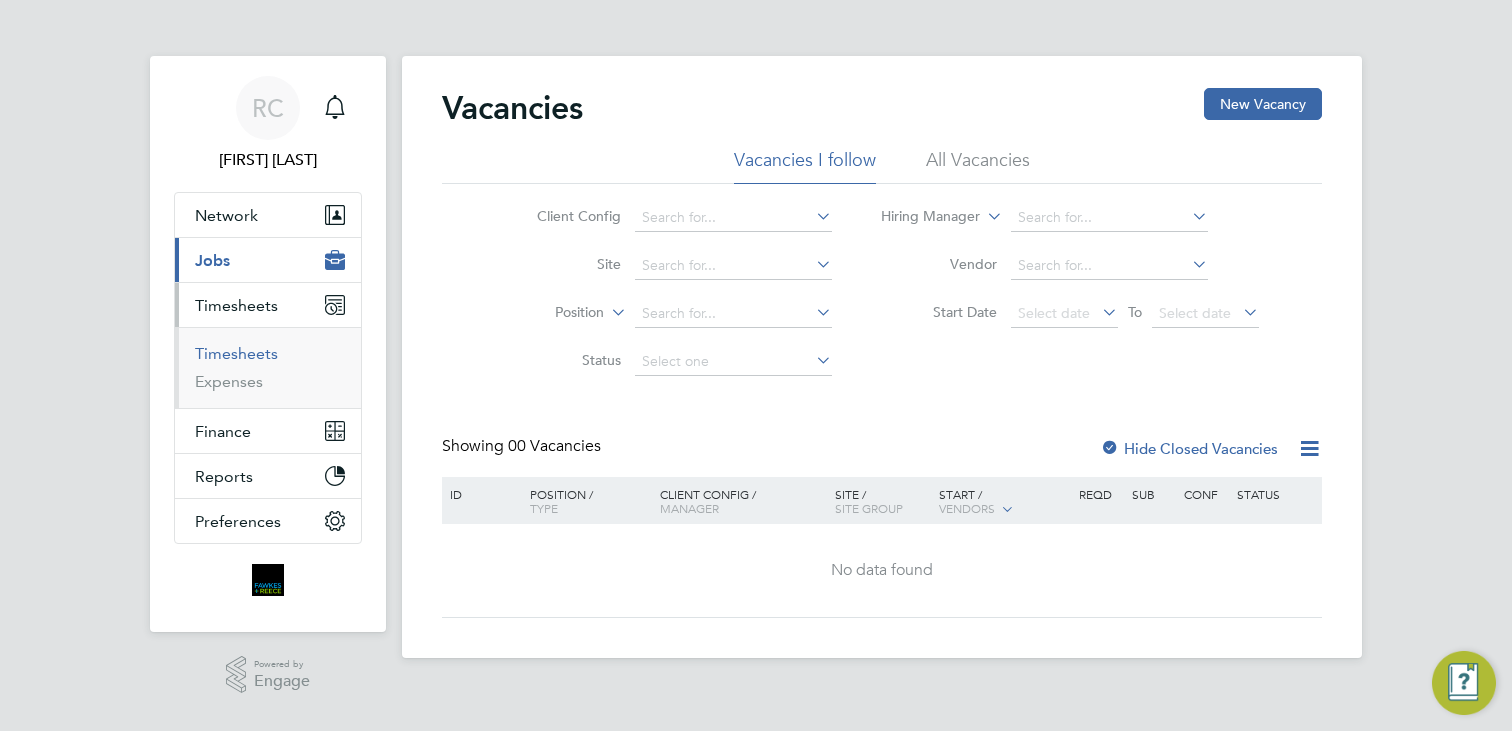 click on "Timesheets" at bounding box center [236, 353] 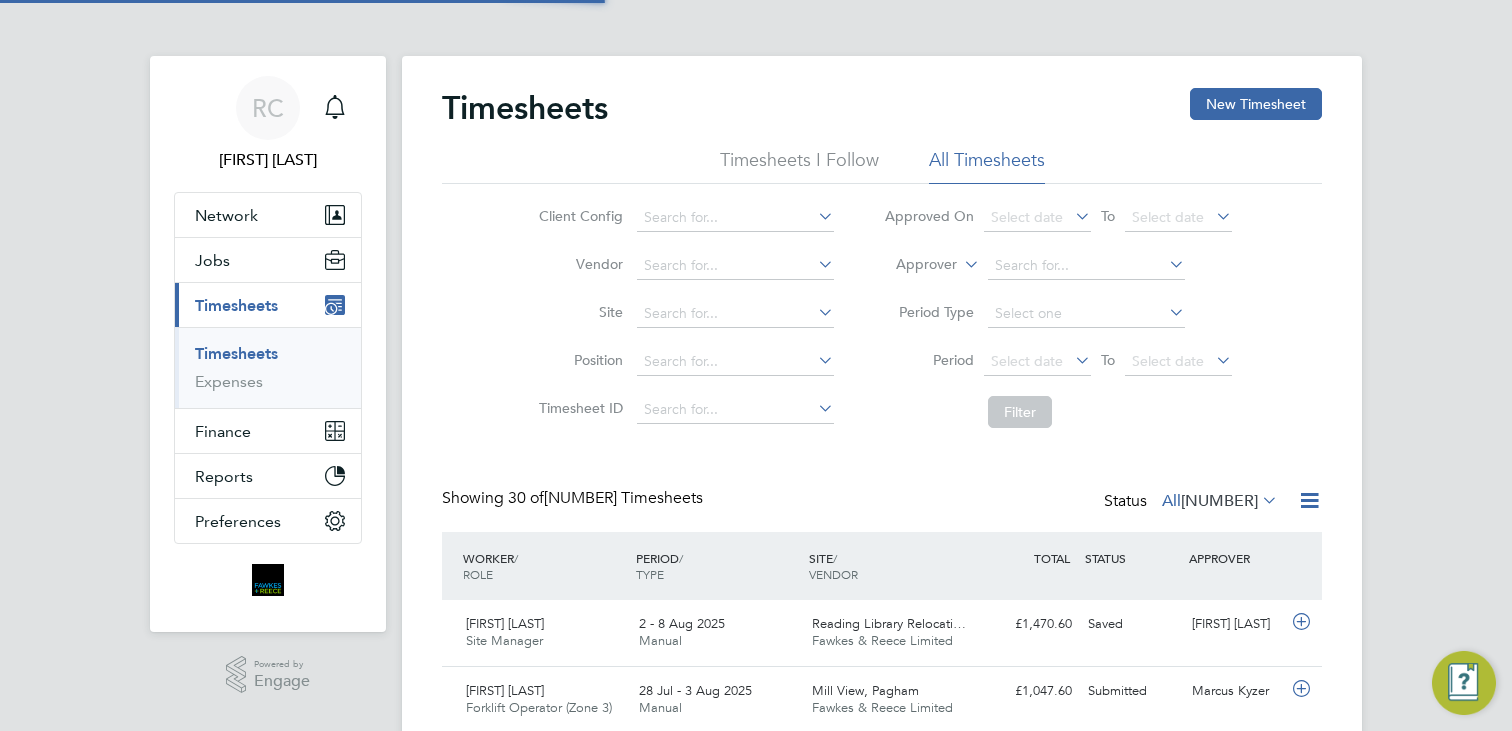 scroll, scrollTop: 10, scrollLeft: 10, axis: both 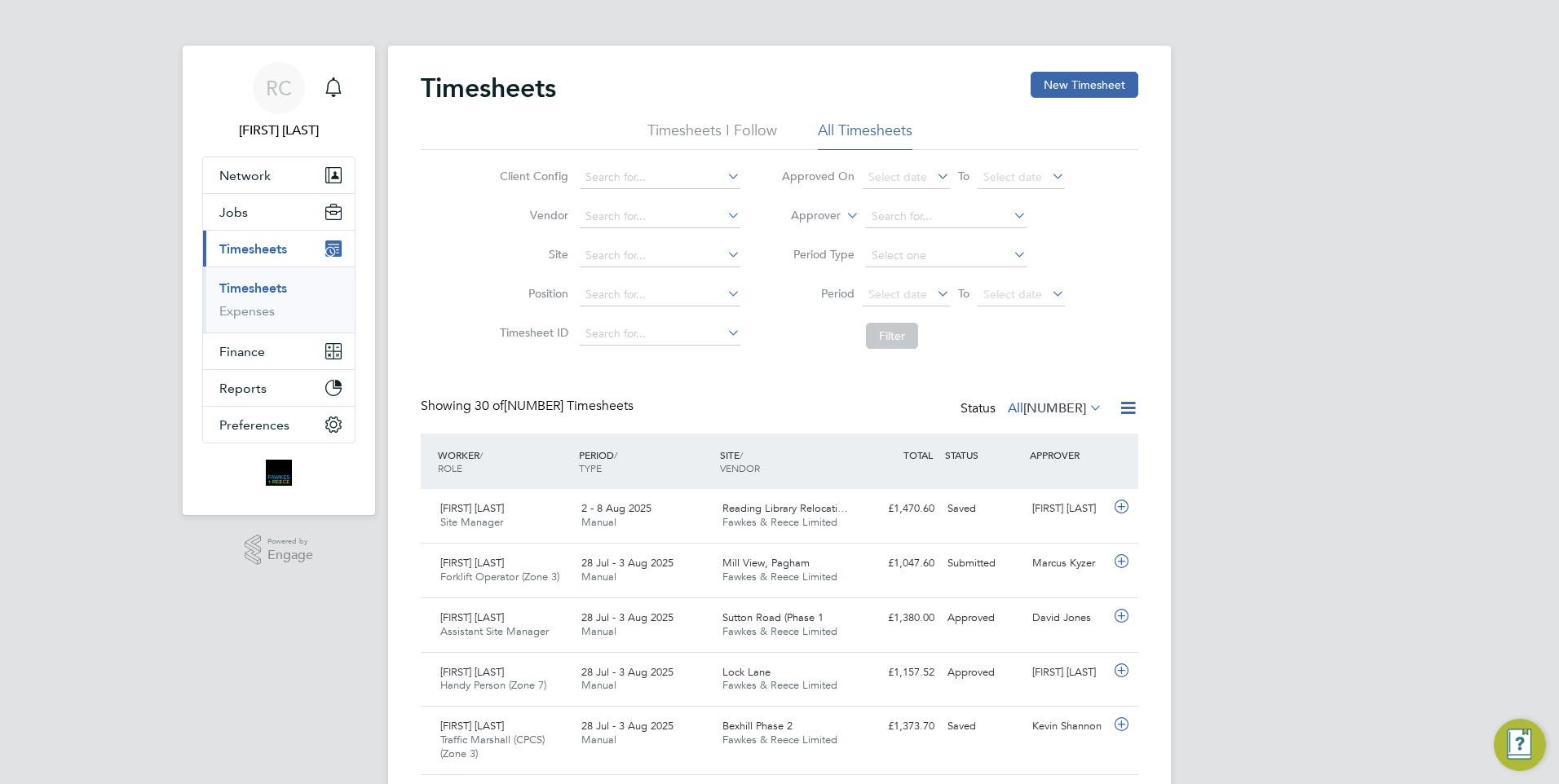 click on "RC   Robyn Clarke   Notifications
Applications:   Network
Team Members   Businesses   Sites   Workers   Contacts   Jobs
Positions   Vacancies   Placements   Current page:   Timesheets
Timesheets   Expenses   Finance
Invoices & Credit Notes   Statements   Payments   Reports
Margin Report   CIS Reports   Report Downloads   Preferences
My Business   Doc. Requirements   VMS Configurations   Notifications   Activity Logs
.st0{fill:#C0C1C2;}
Powered by Engage Timesheets New Timesheet Timesheets I Follow All Timesheets Client Config   Vendor   Site   Position   Timesheet ID   Approved On
Select date
To
Select date
Approver     Period Type   Period
Select date
To
Select date
Filter Showing   All" at bounding box center [780, 1176] 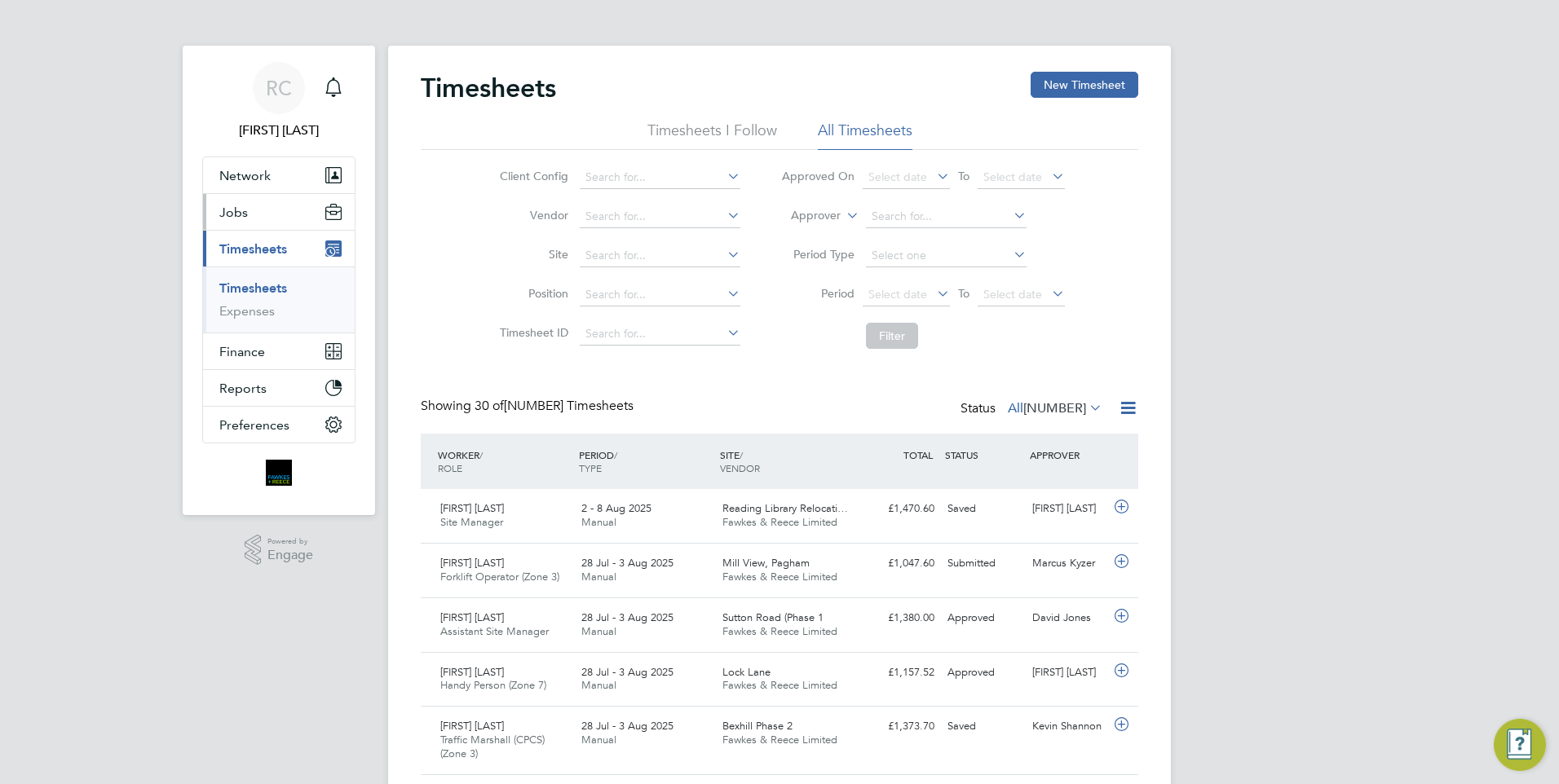 click on "Jobs" at bounding box center (233, 212) 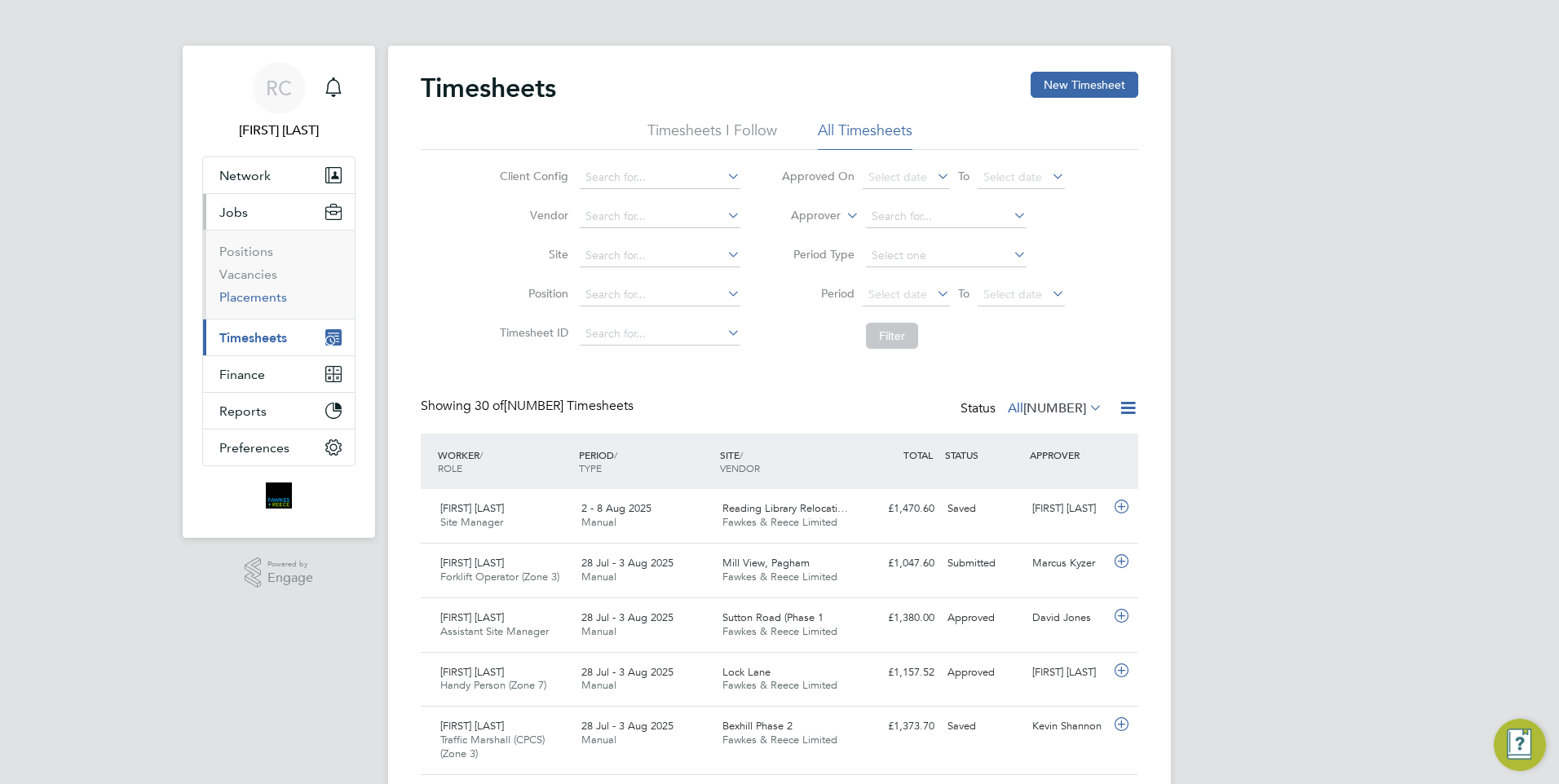 click on "Placements" at bounding box center (253, 297) 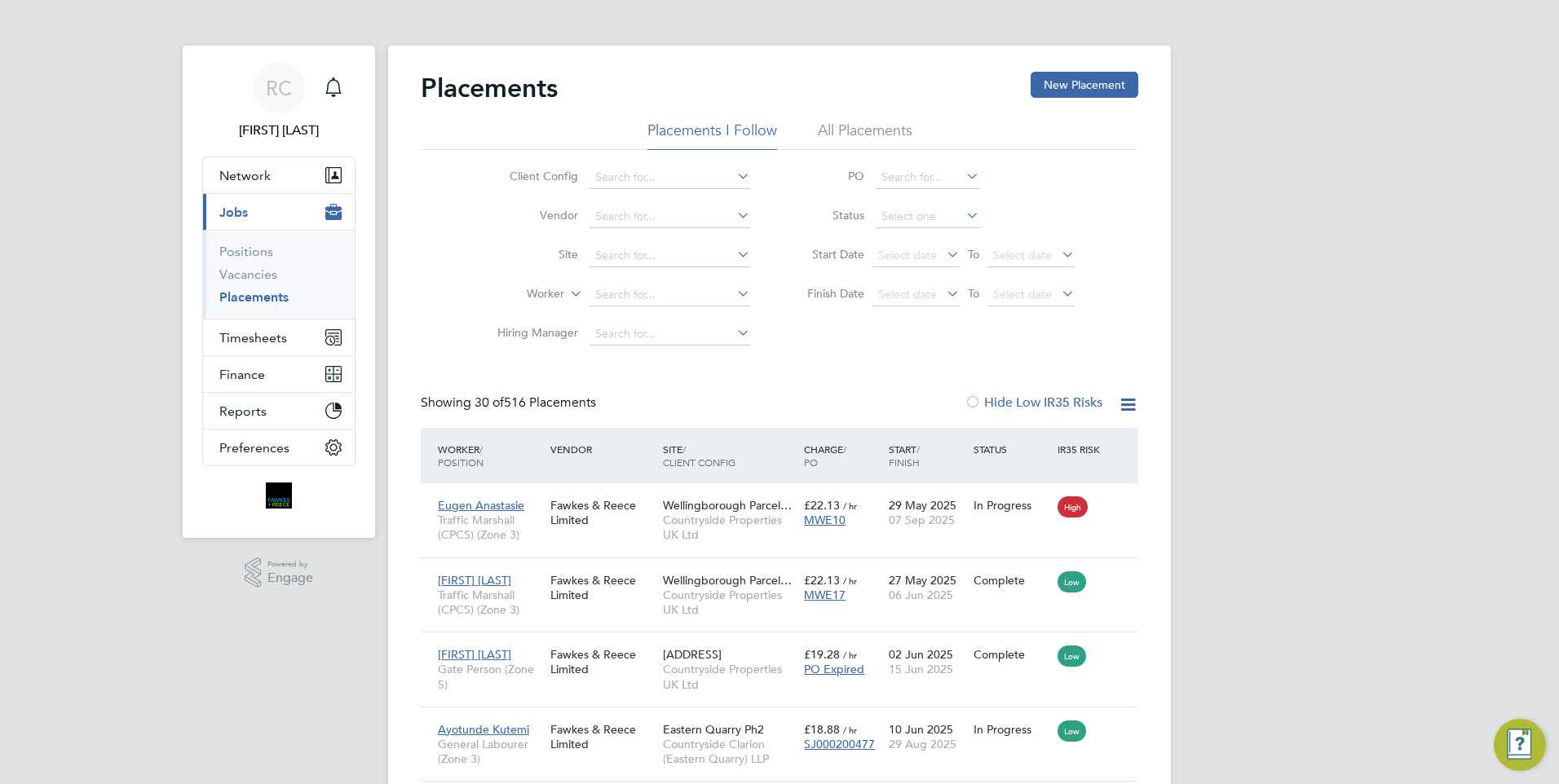 click on "All Placements" 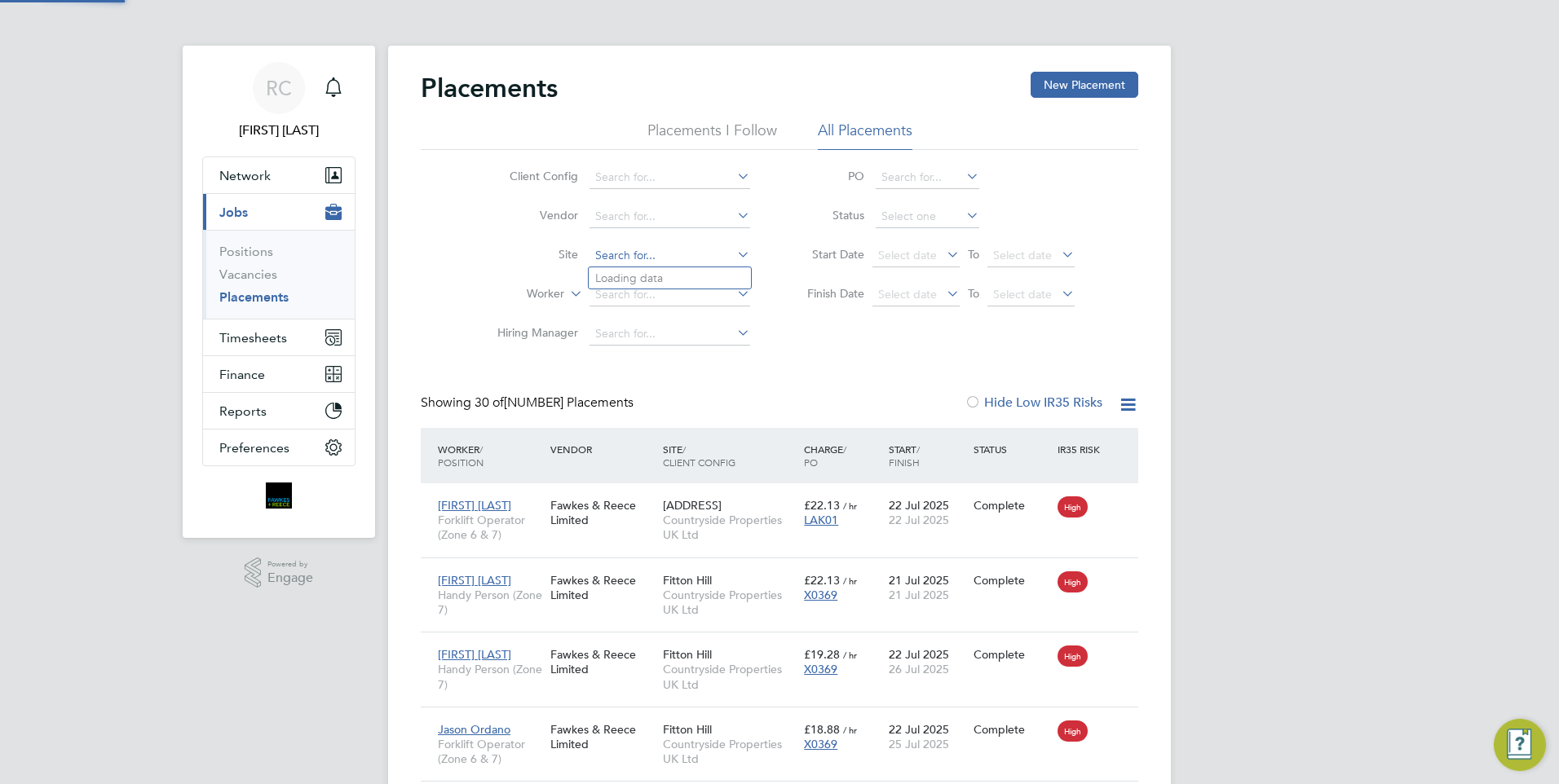 click 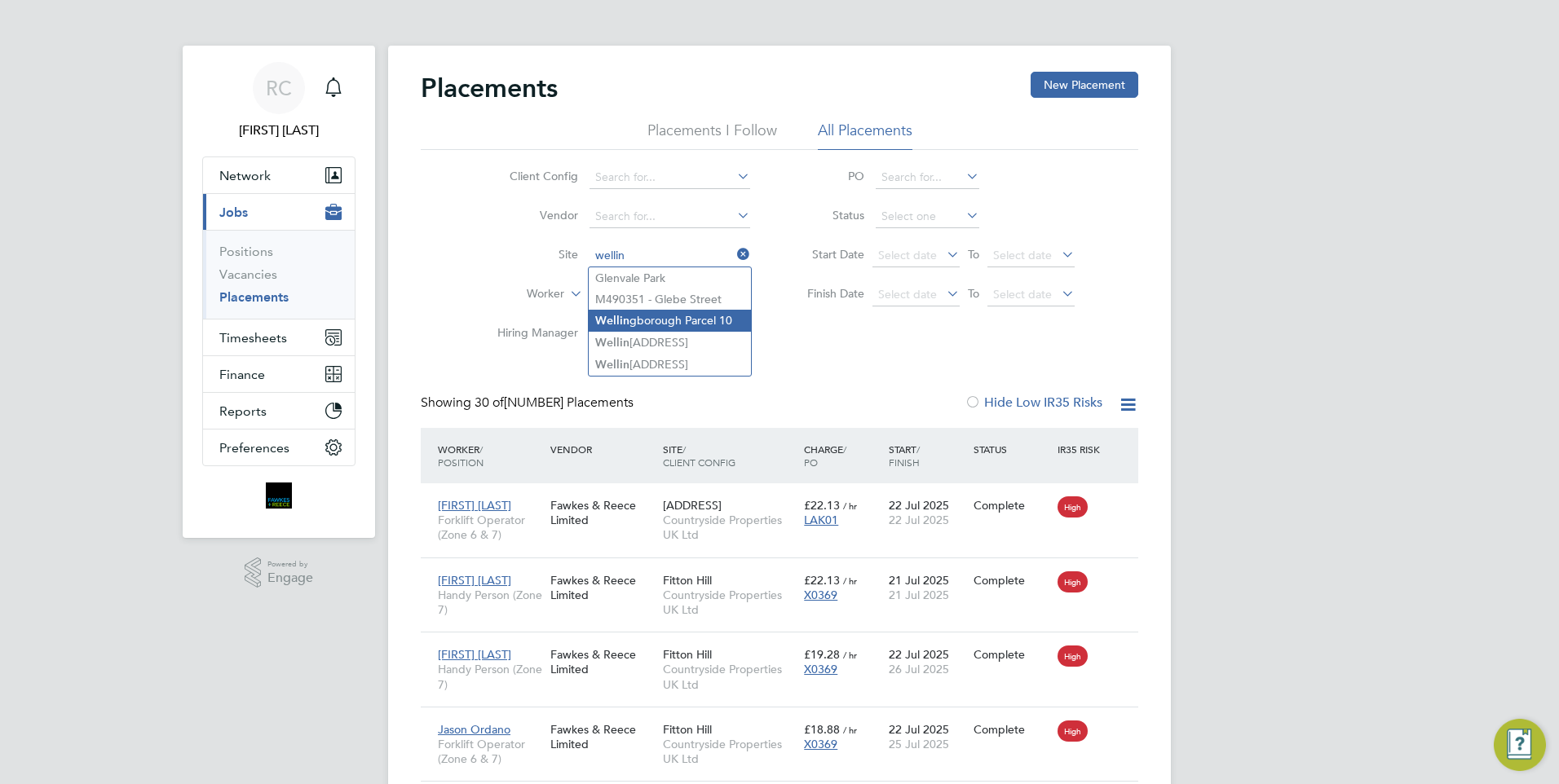 click on "Wellin gborough Parcel 10" 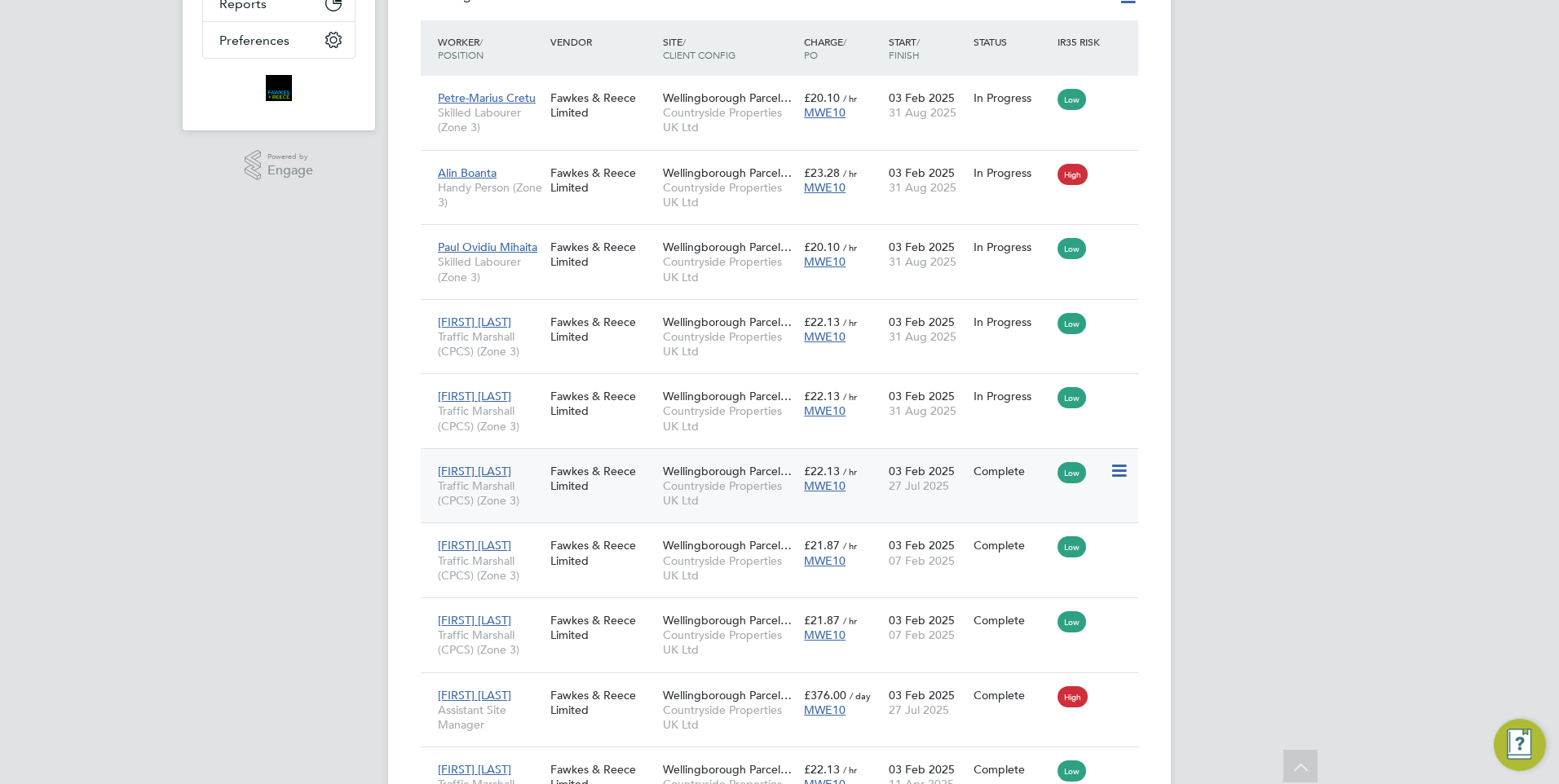 click 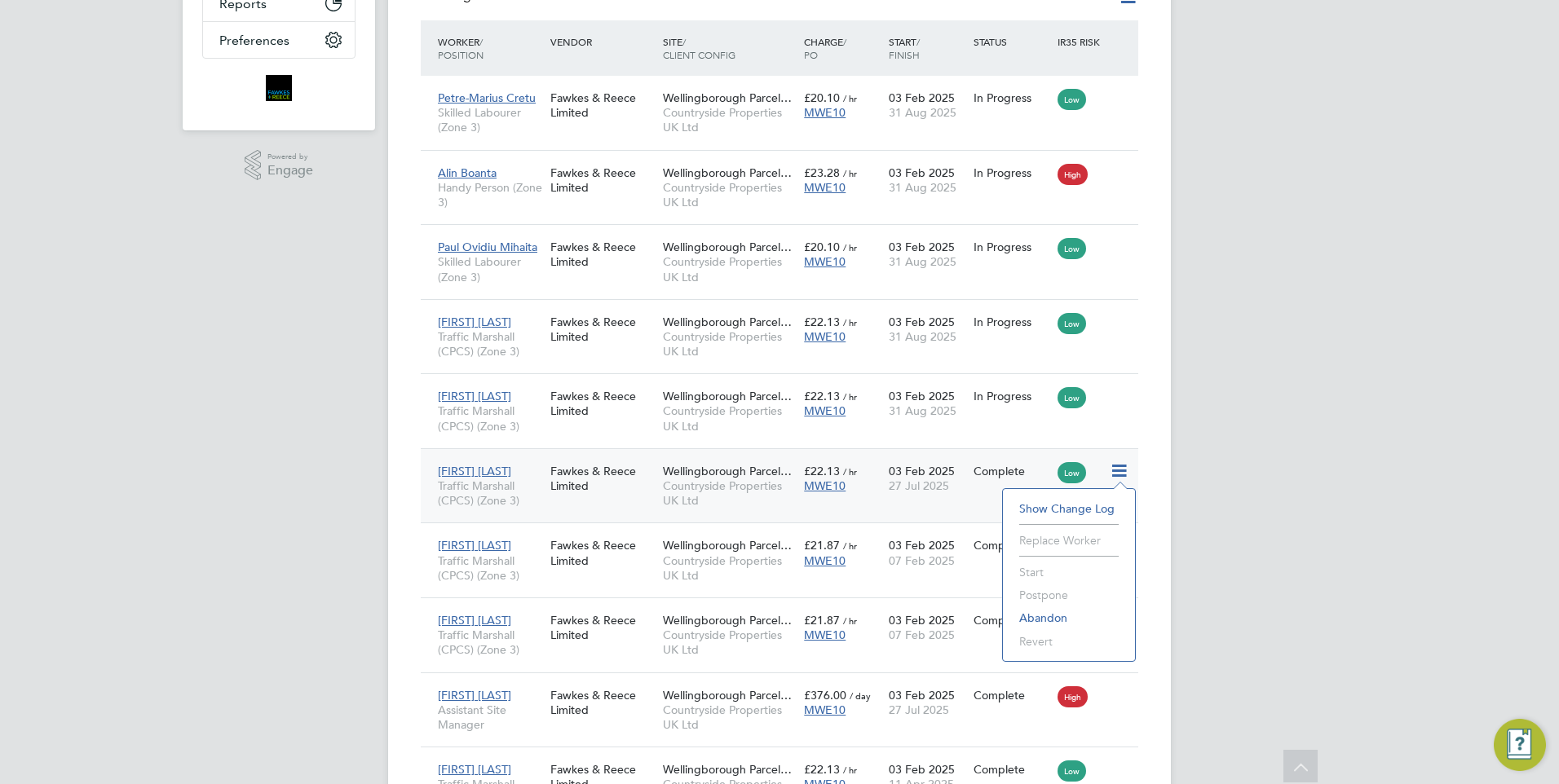 click on "03 Feb 2025 27 Jul 2025" 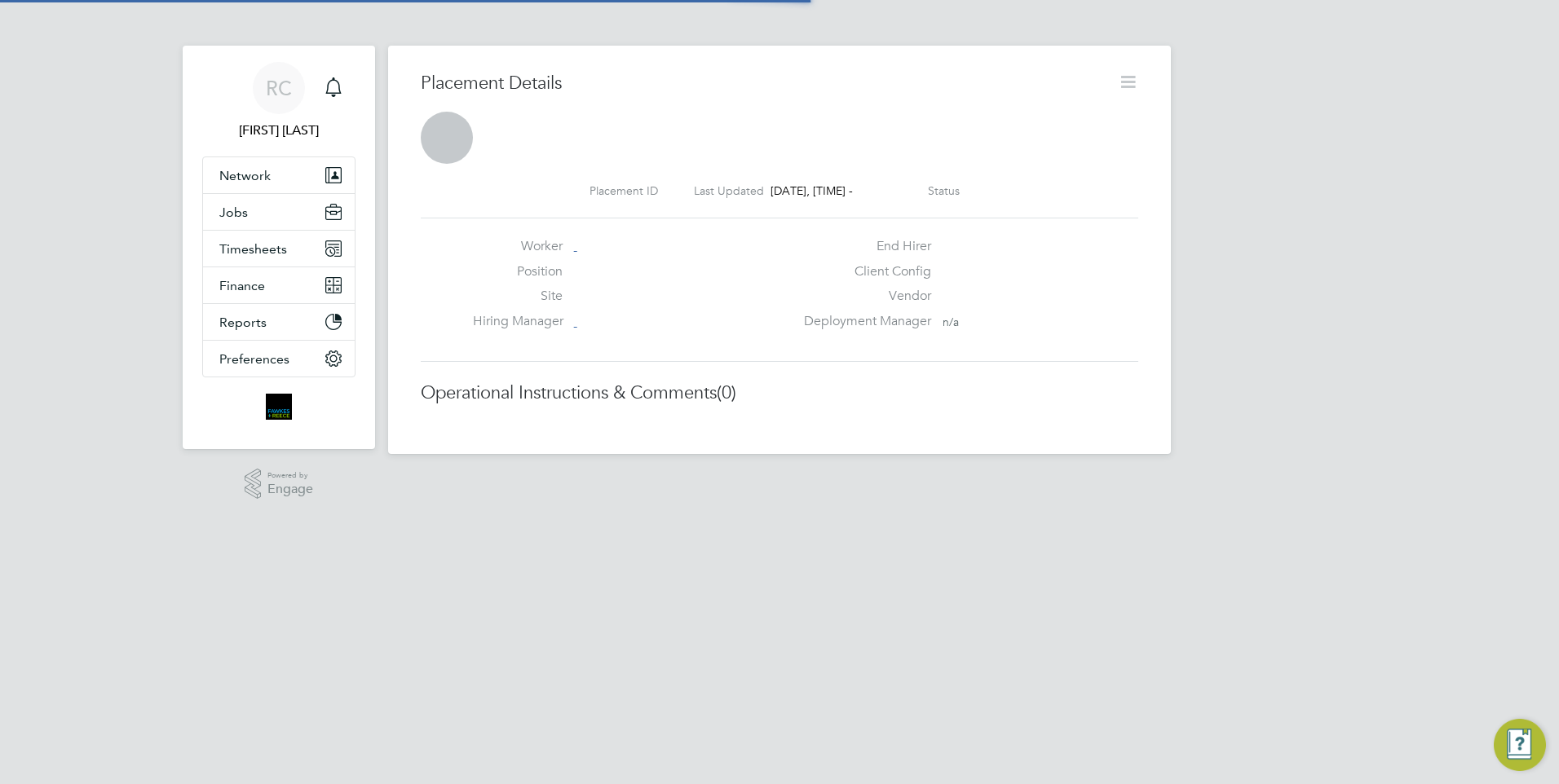 scroll, scrollTop: 0, scrollLeft: 0, axis: both 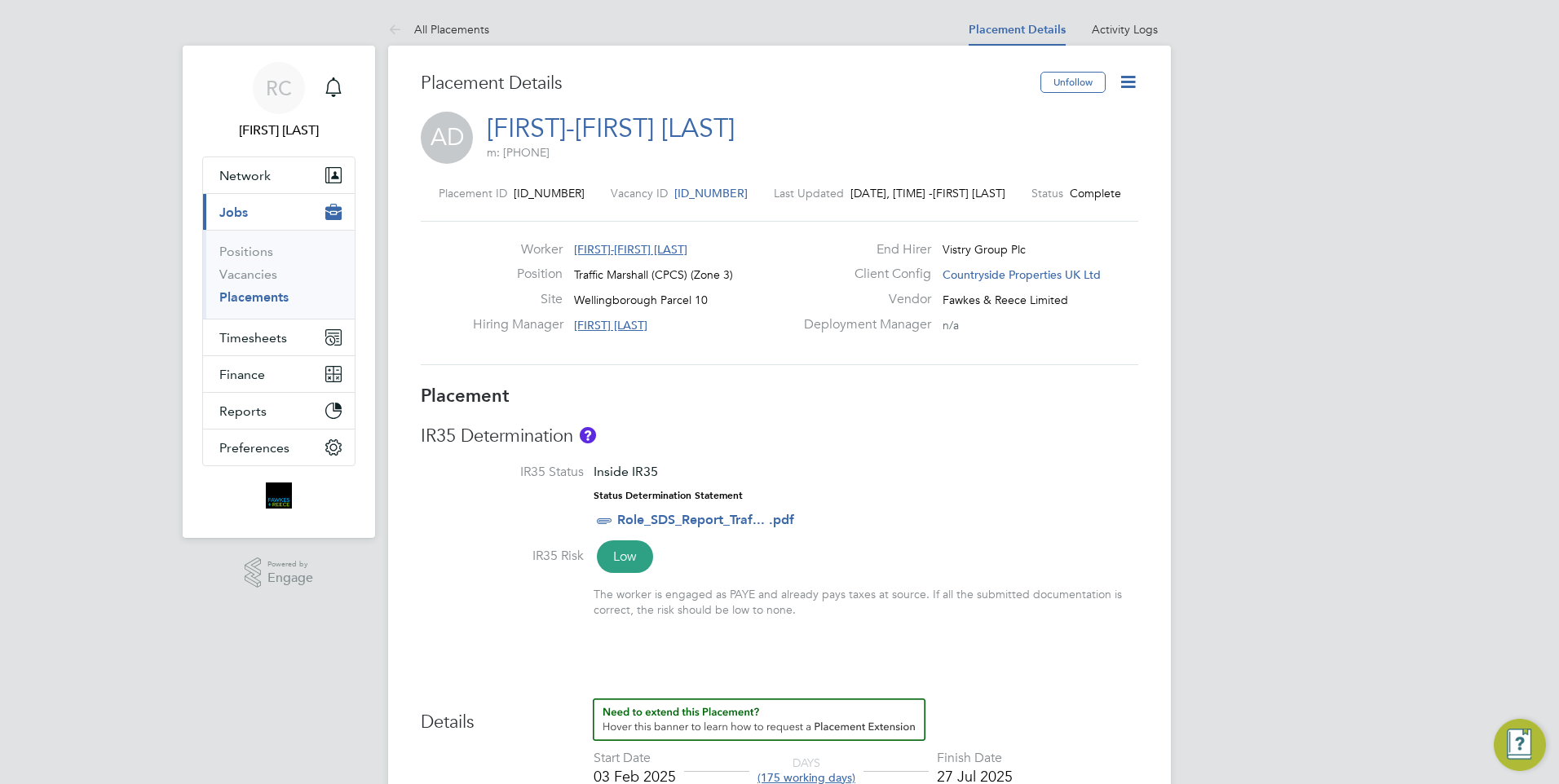 click 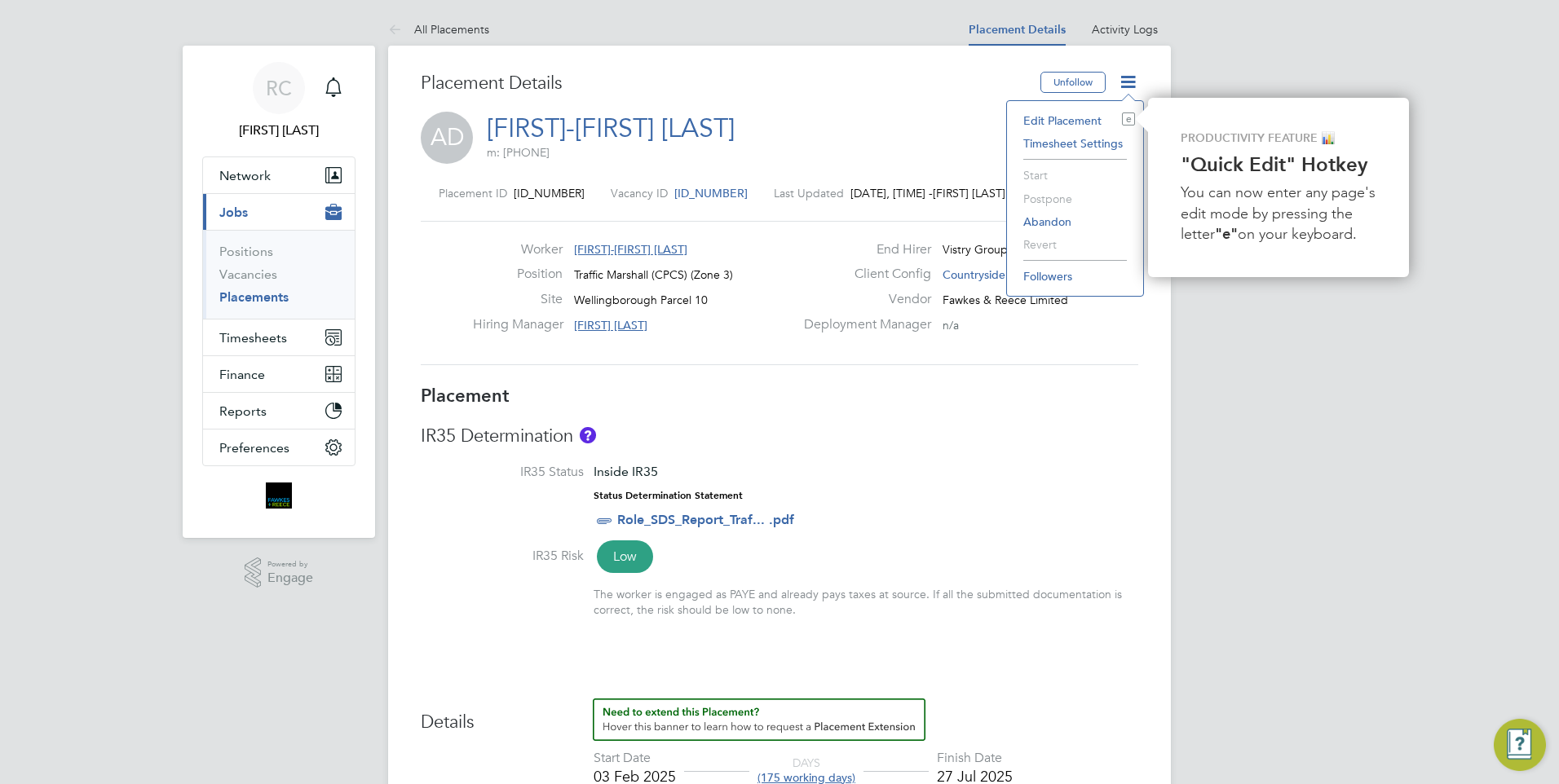 click on "Edit Placement e" 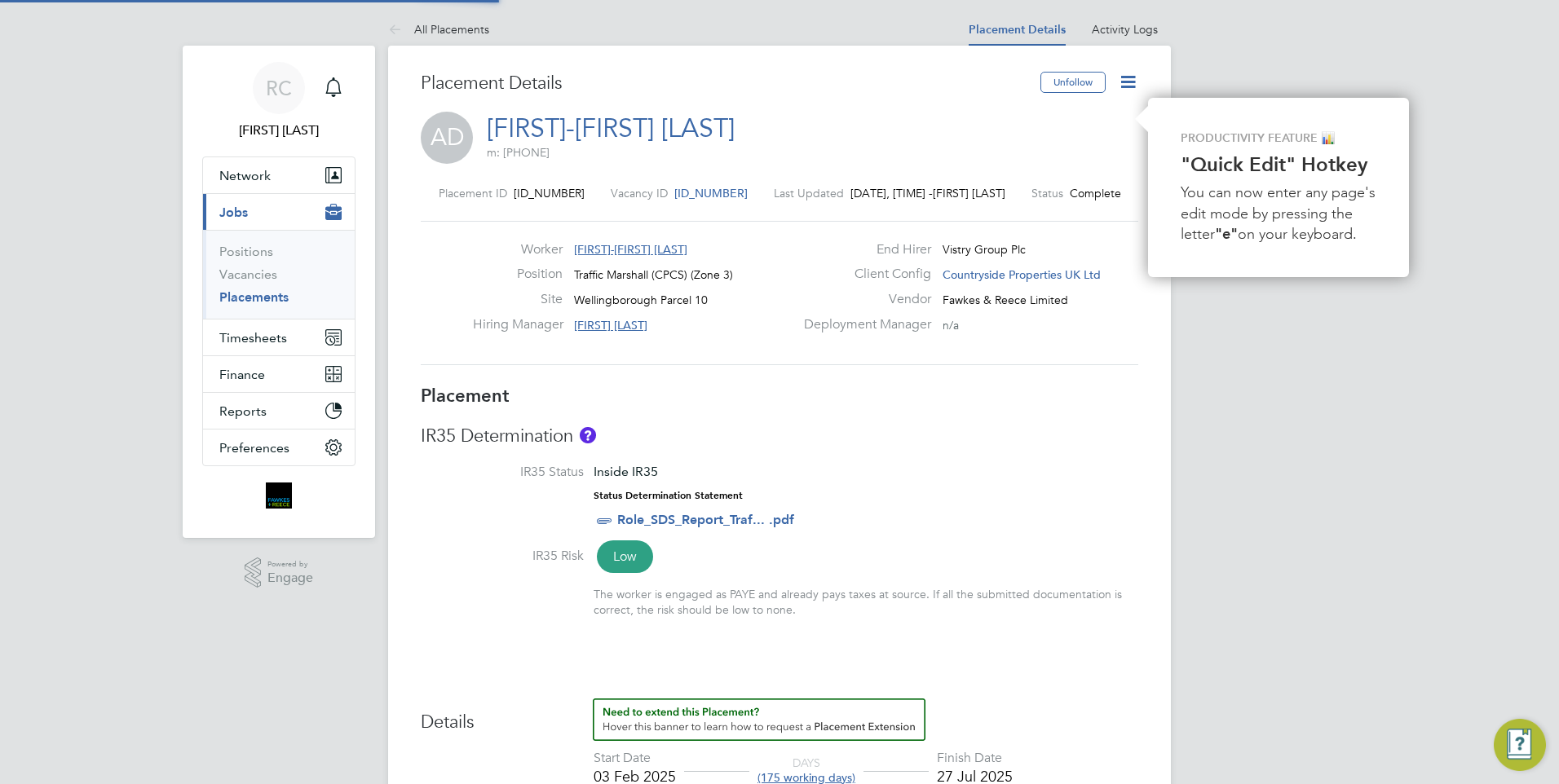 type on "[FIRST] [LAST]" 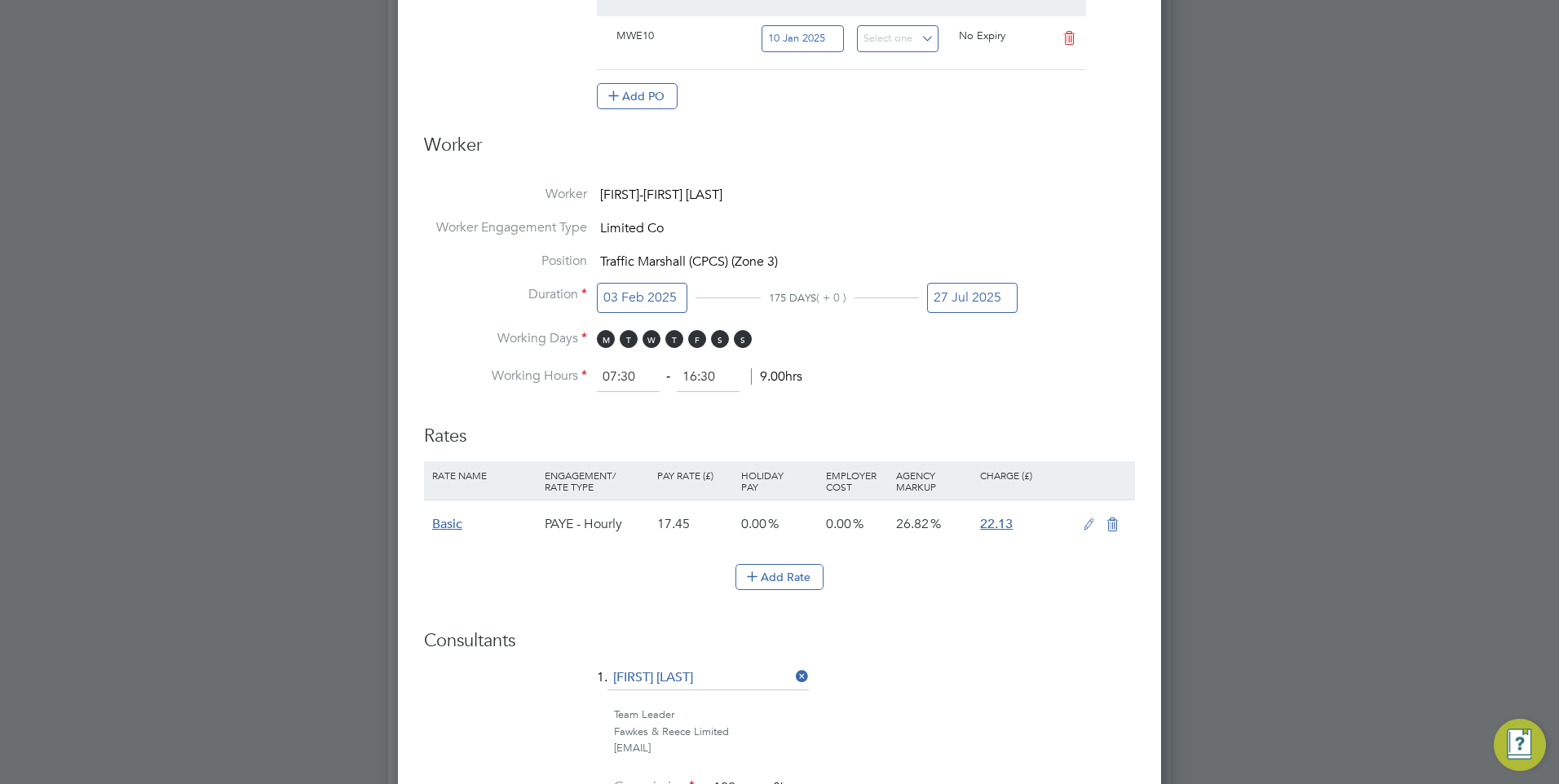 click on "27 Jul 2025" at bounding box center [972, 297] 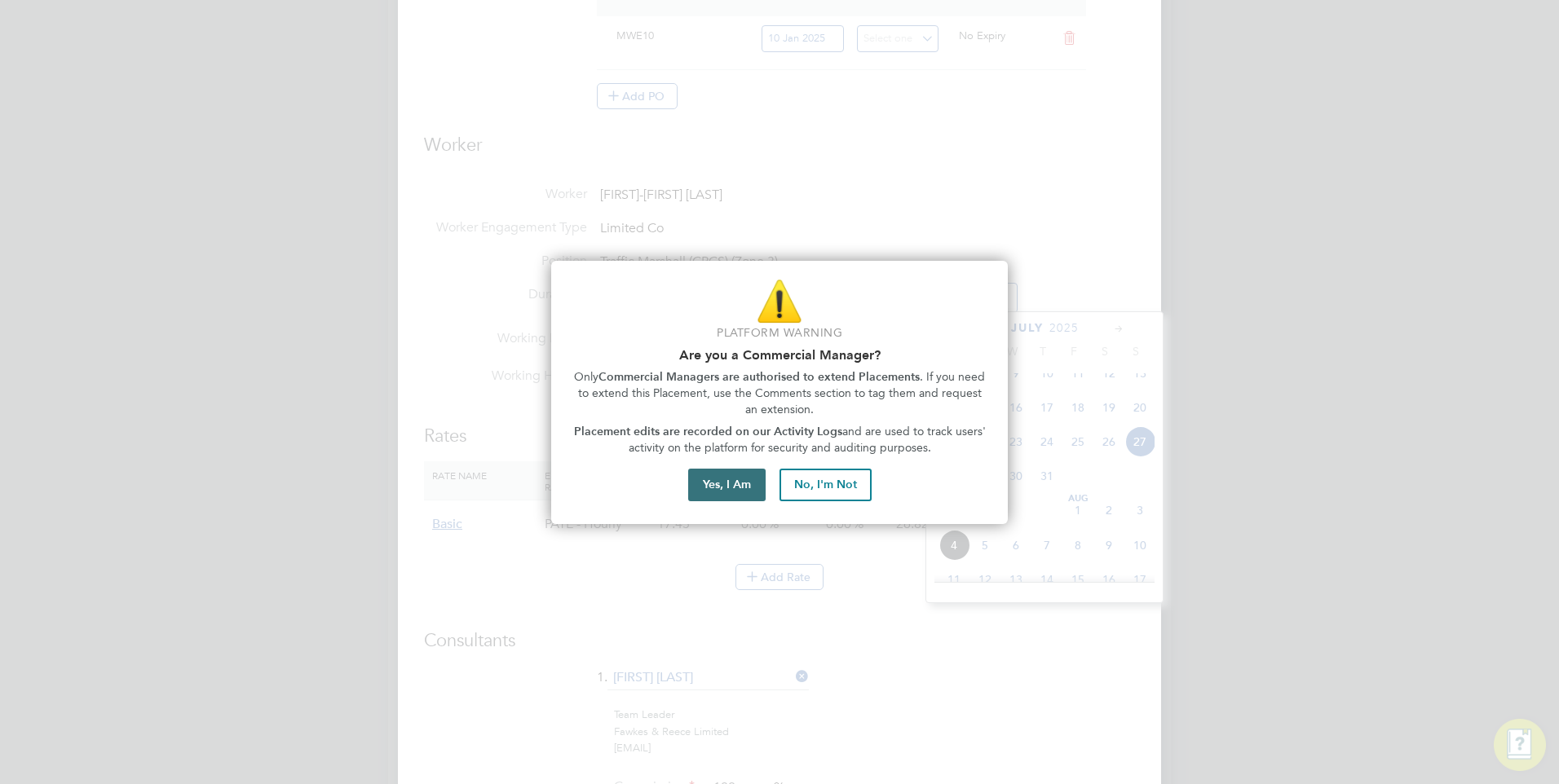 click on "Yes, I Am" at bounding box center (727, 485) 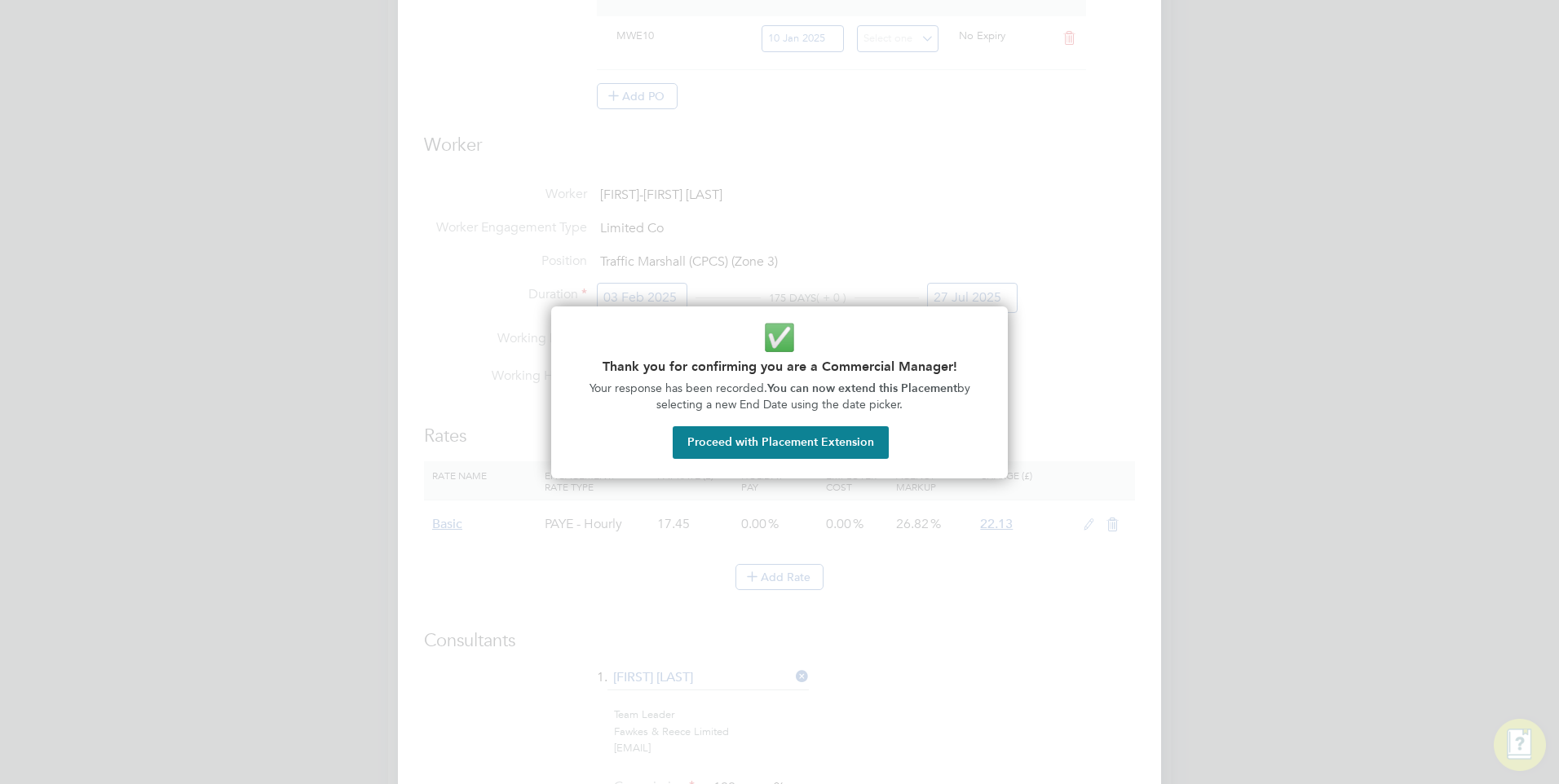 click on "Proceed with Placement Extension" at bounding box center [780, 443] 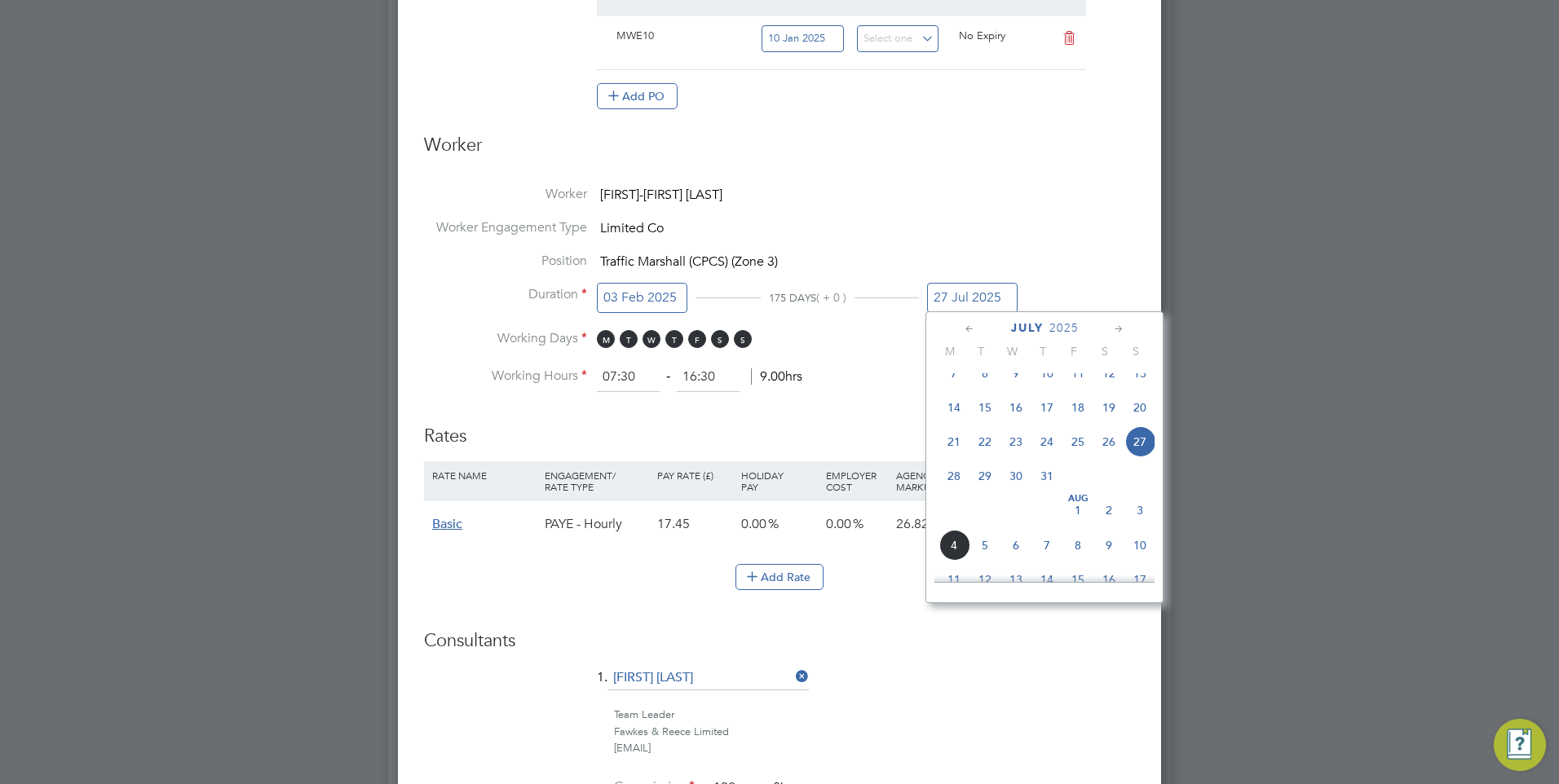 click 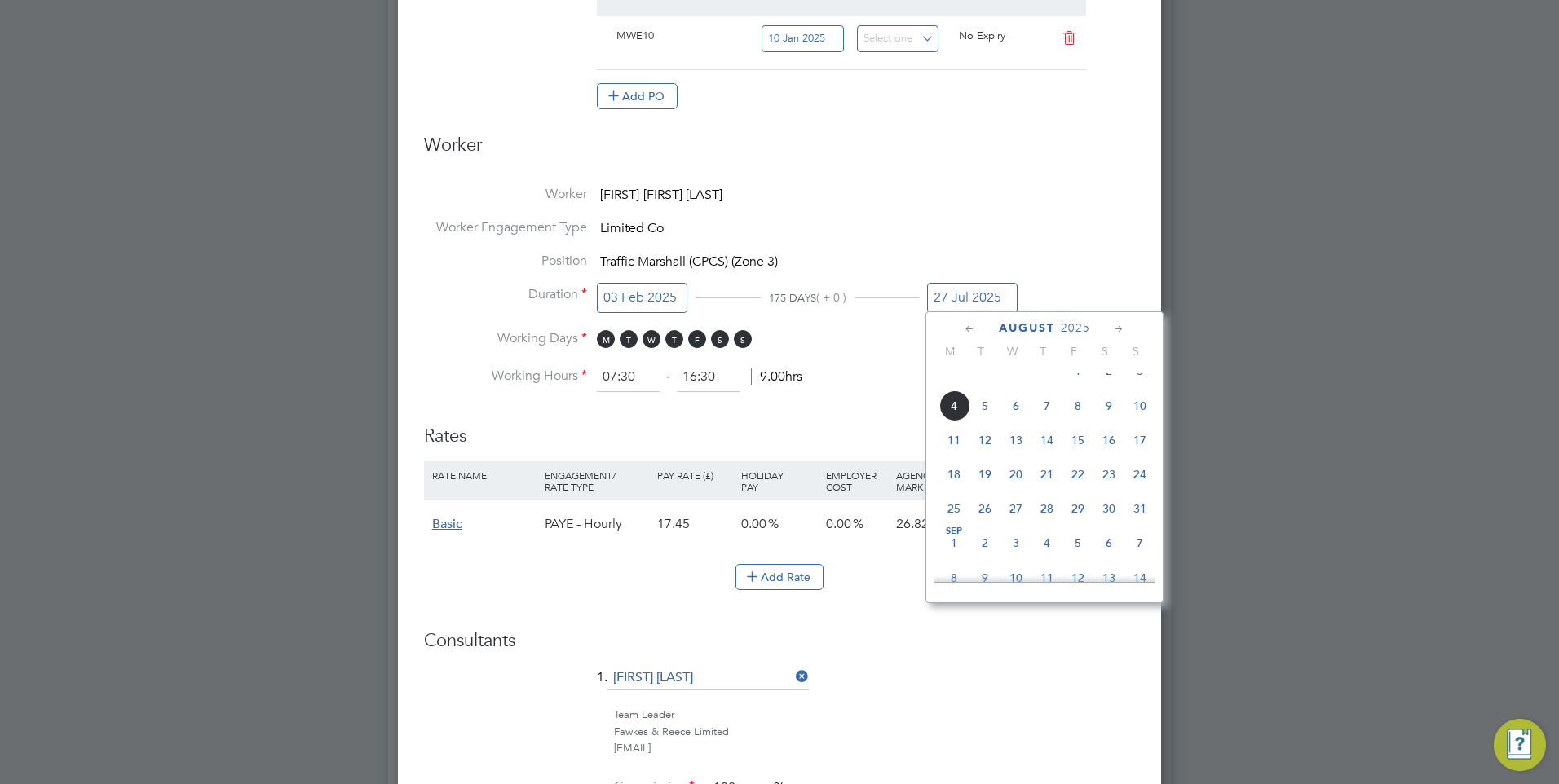 click 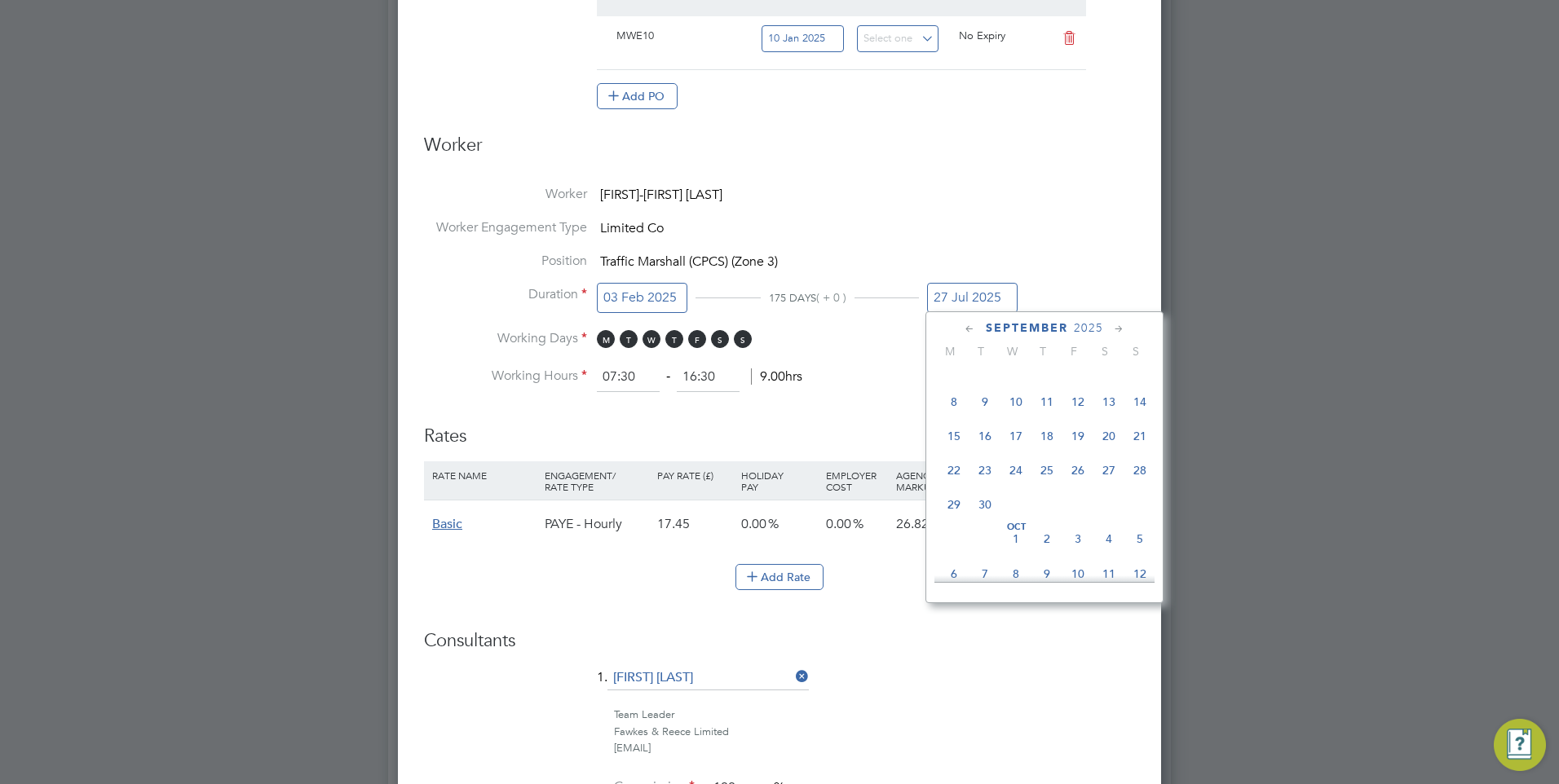 click 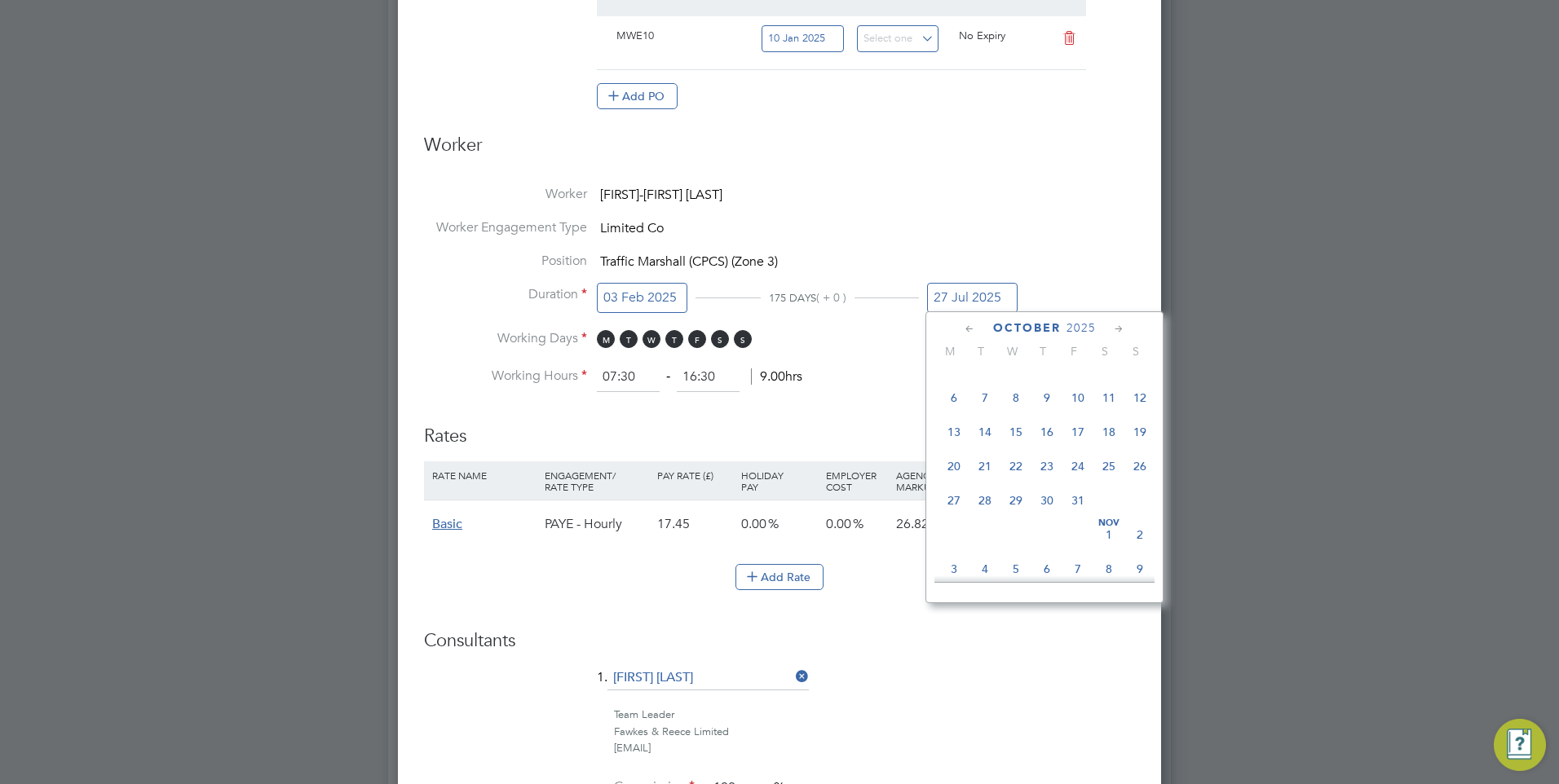 click 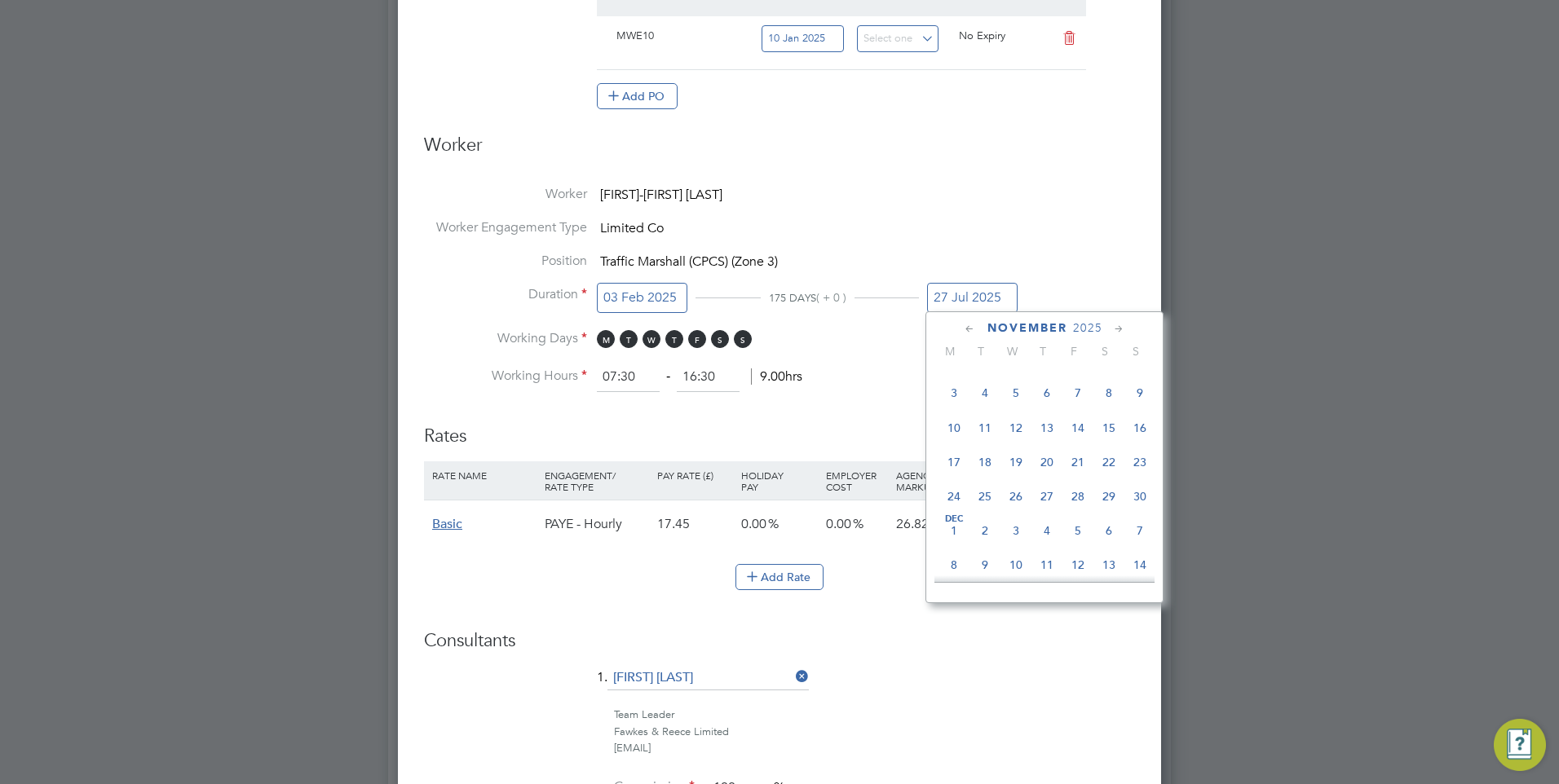 click 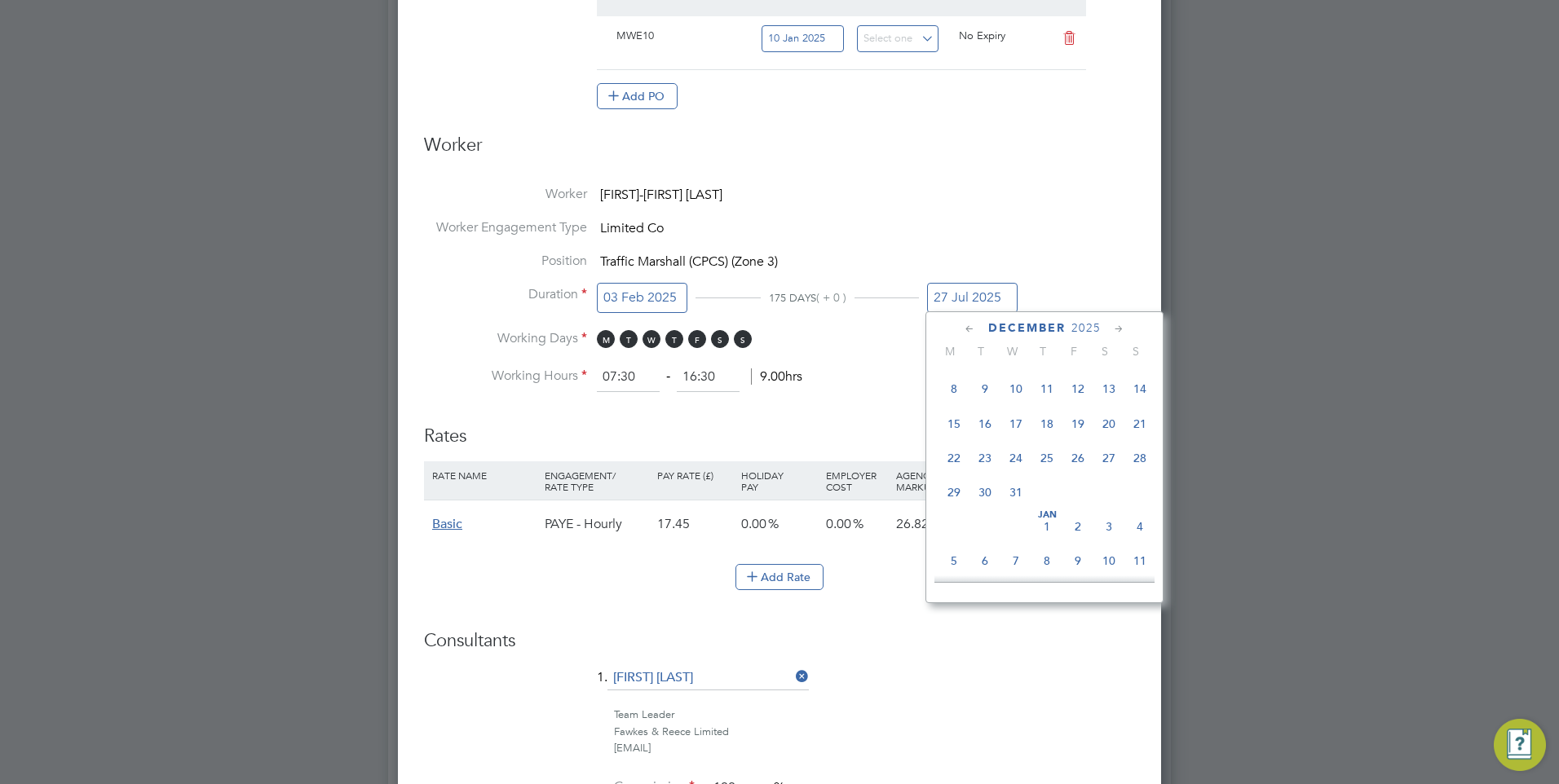 click on "26" 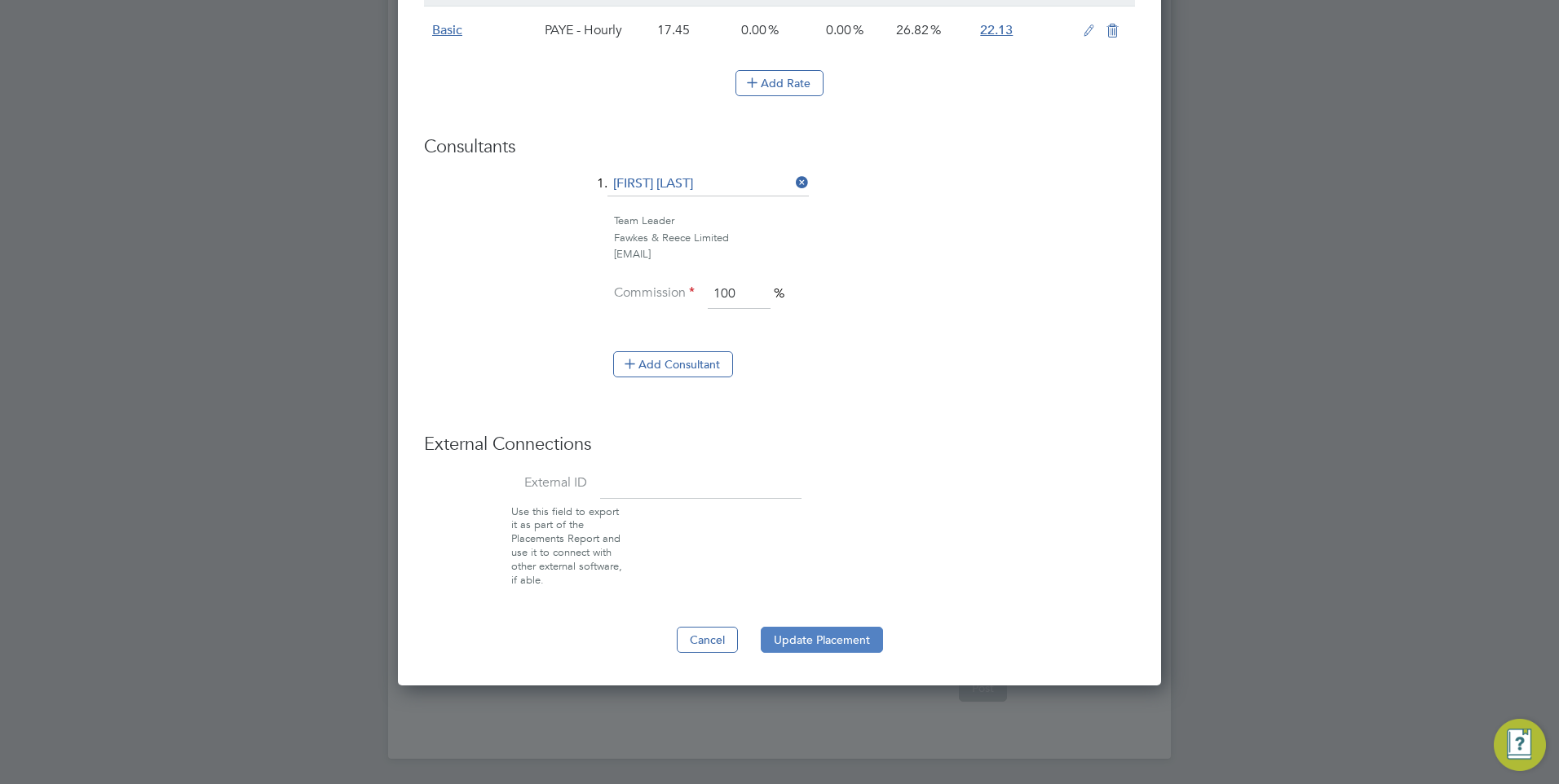 click on "Update Placement" at bounding box center (822, 640) 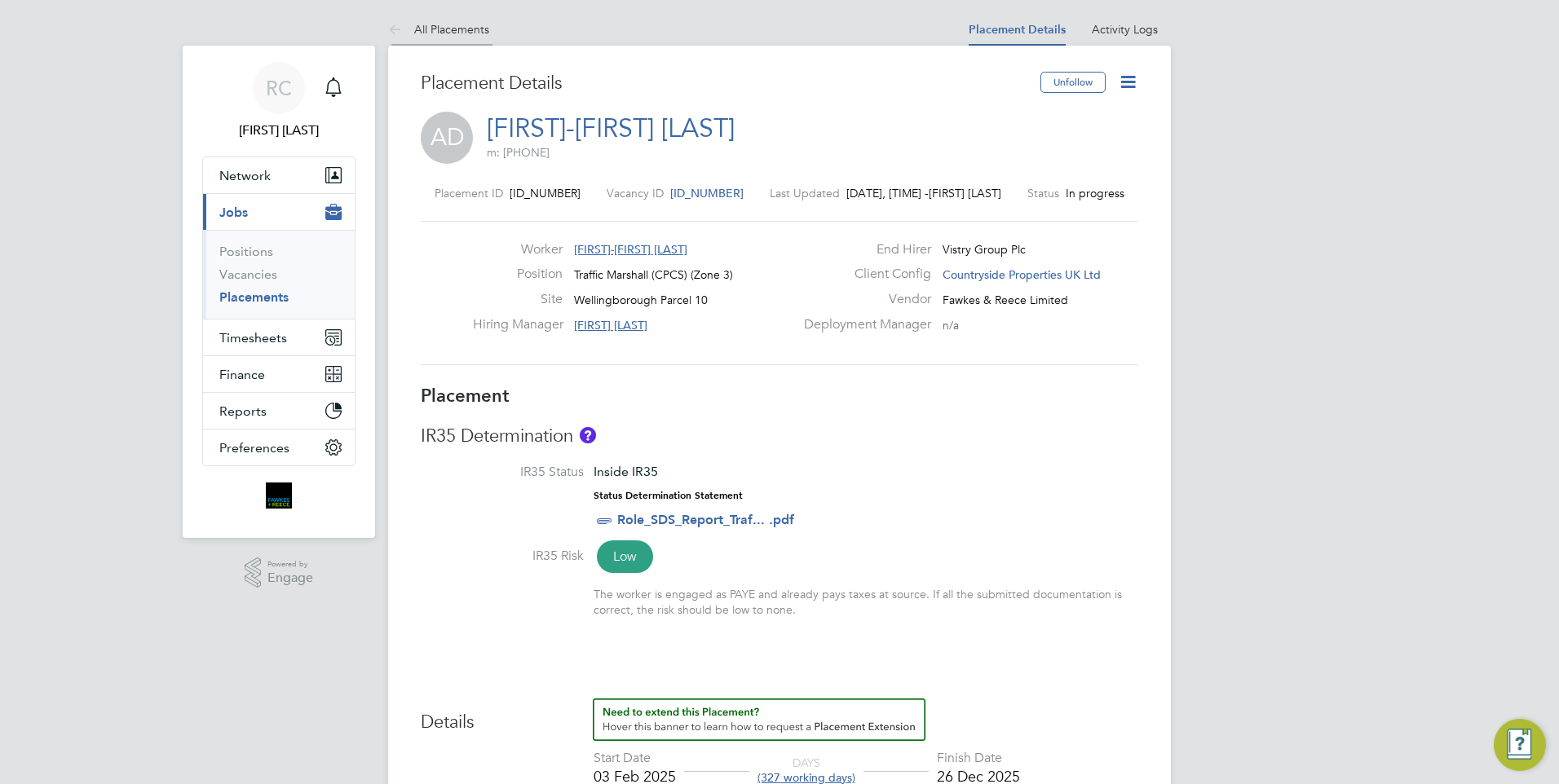 click at bounding box center (398, 30) 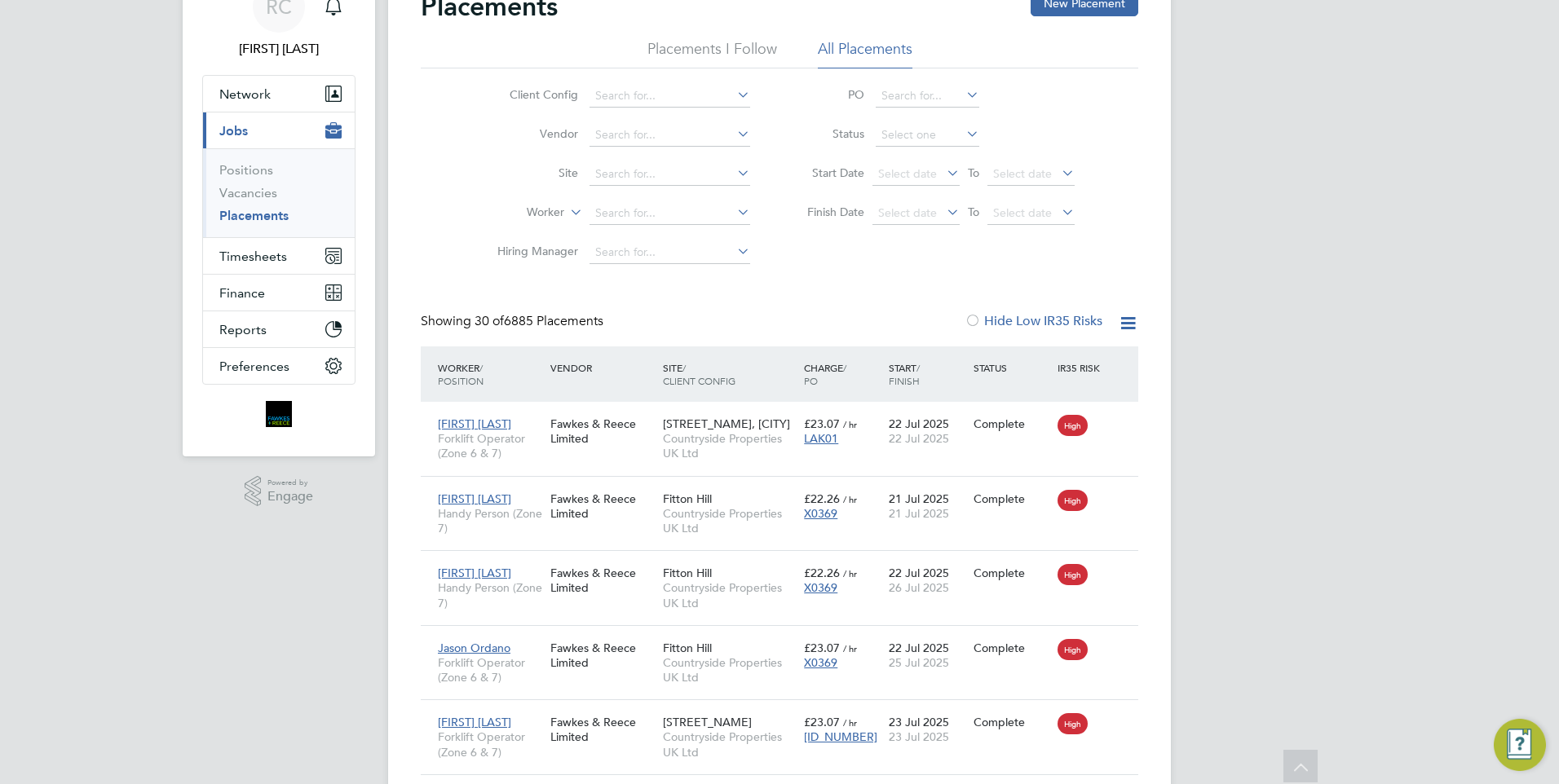 click on "Placements I Follow" 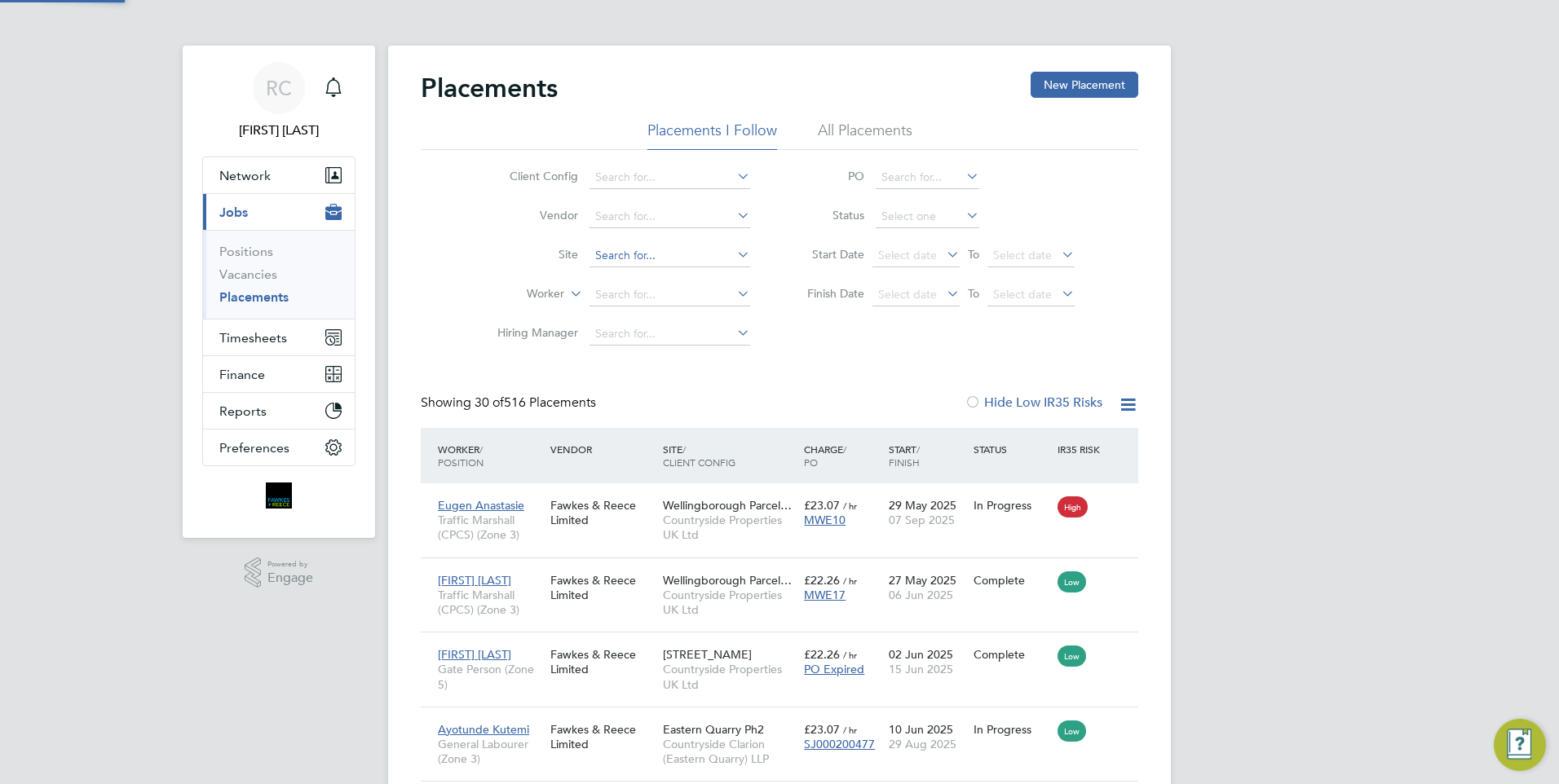 click 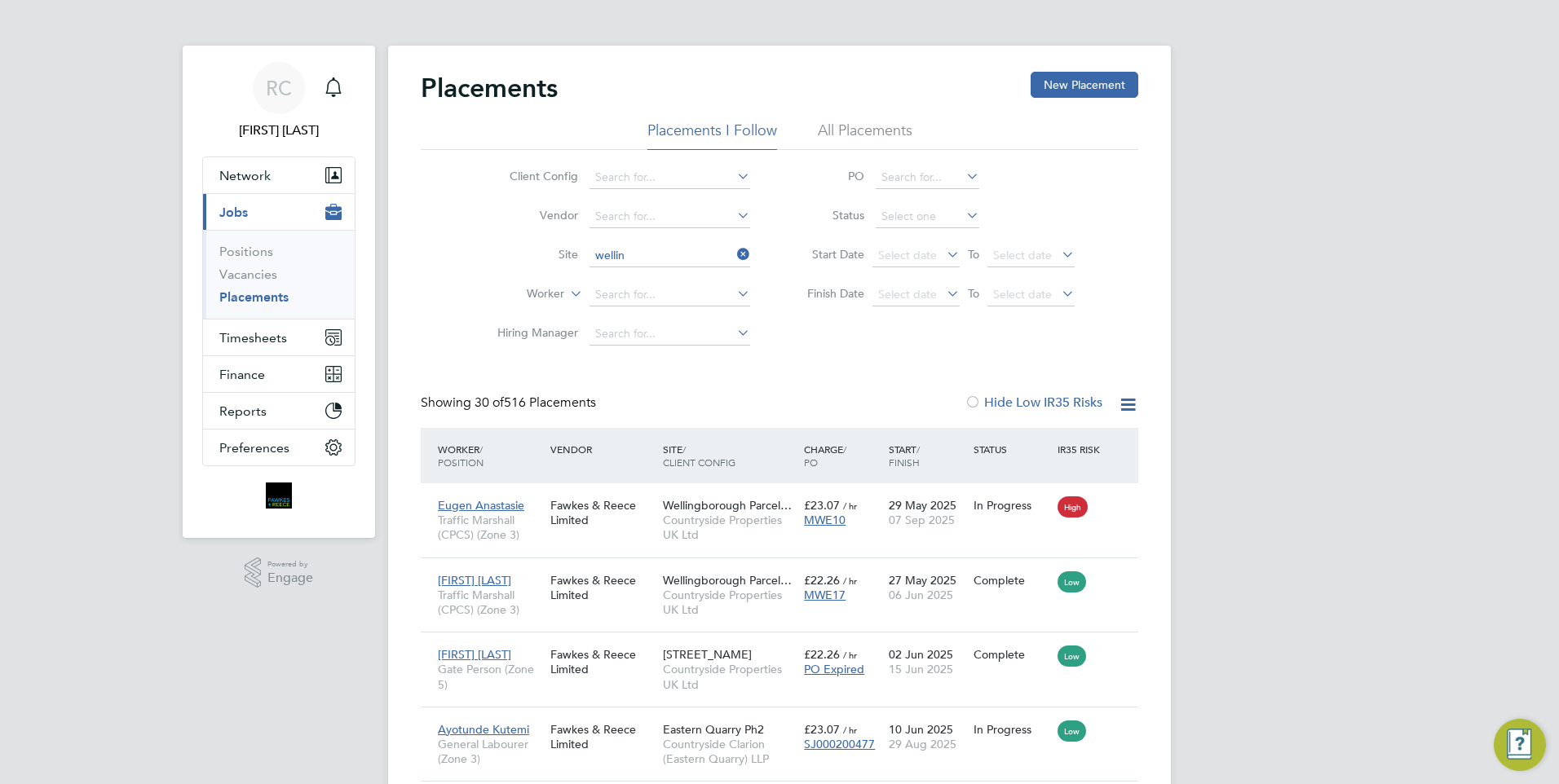 click on "Wellin gborough Parcel 10" 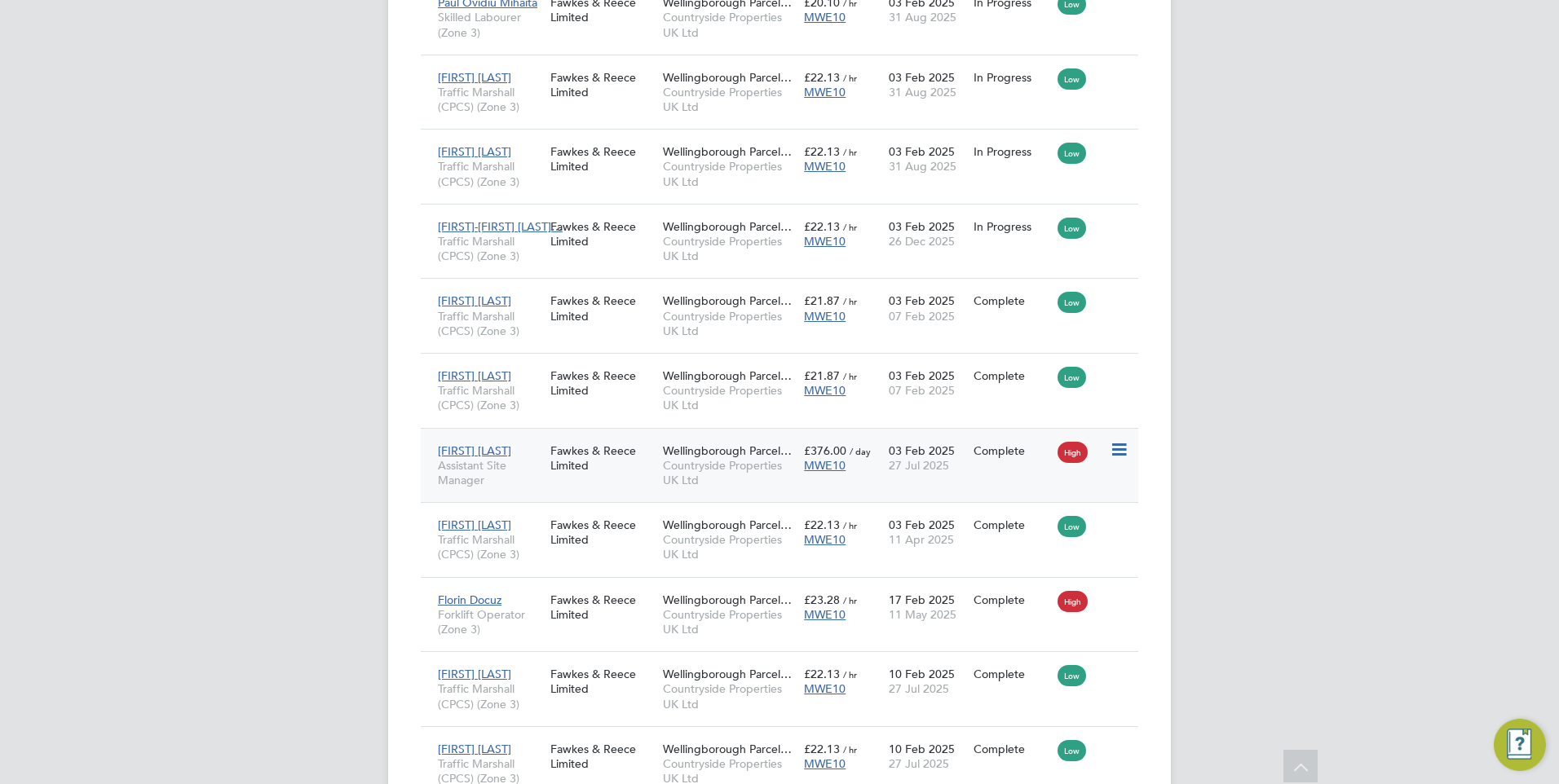 click on "£376.00   / day MWE10" 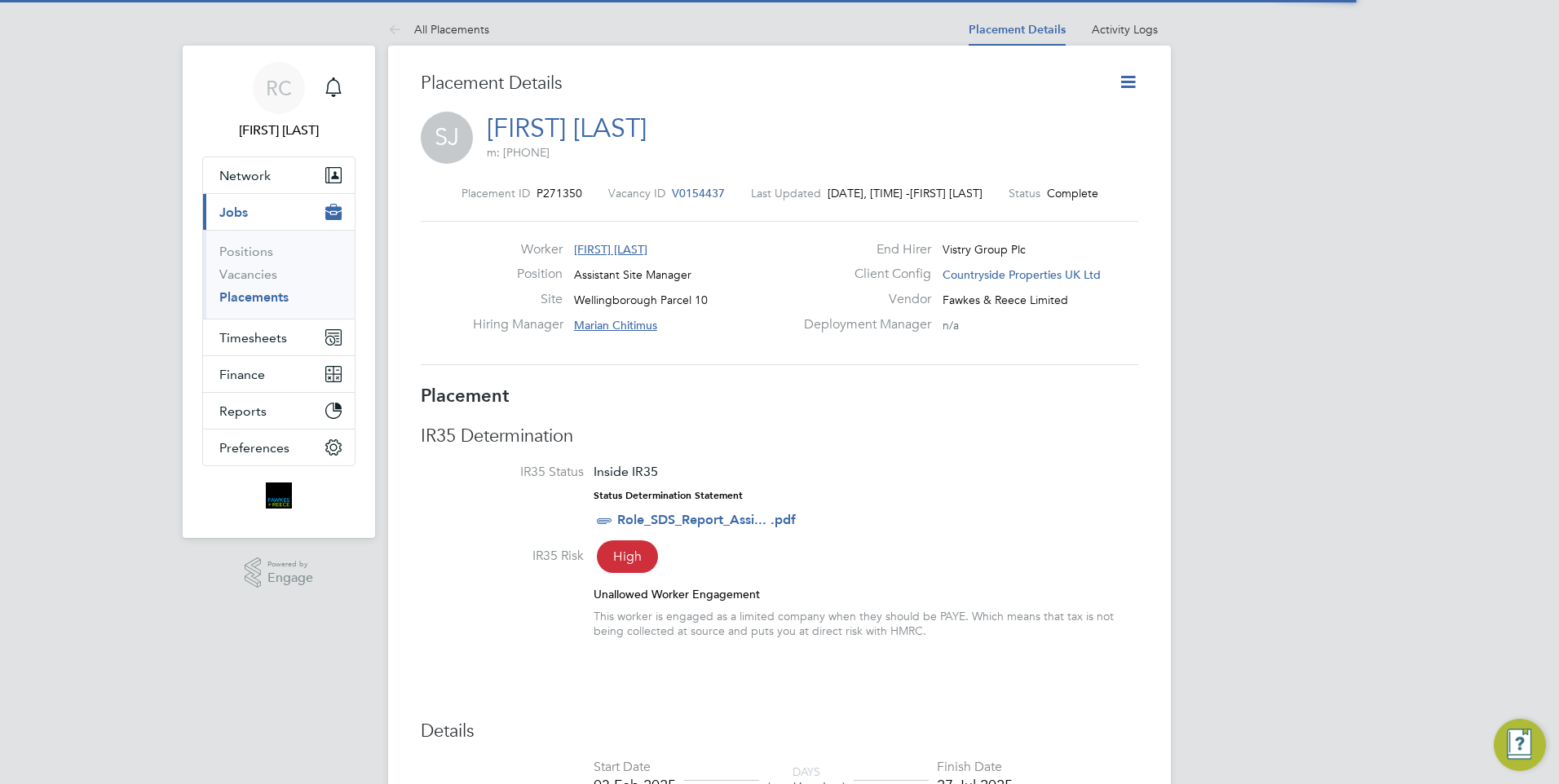 scroll, scrollTop: 0, scrollLeft: 0, axis: both 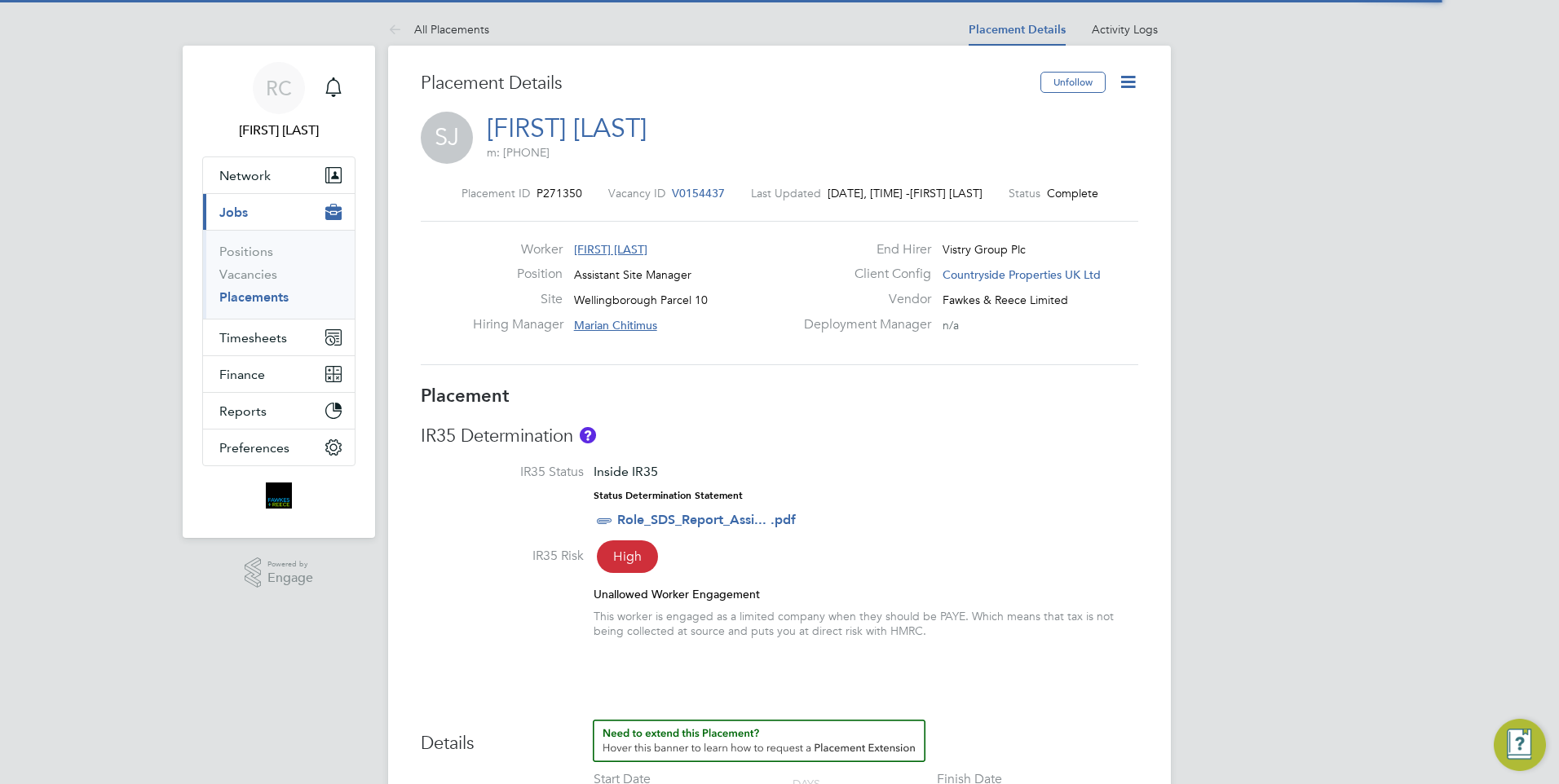 click 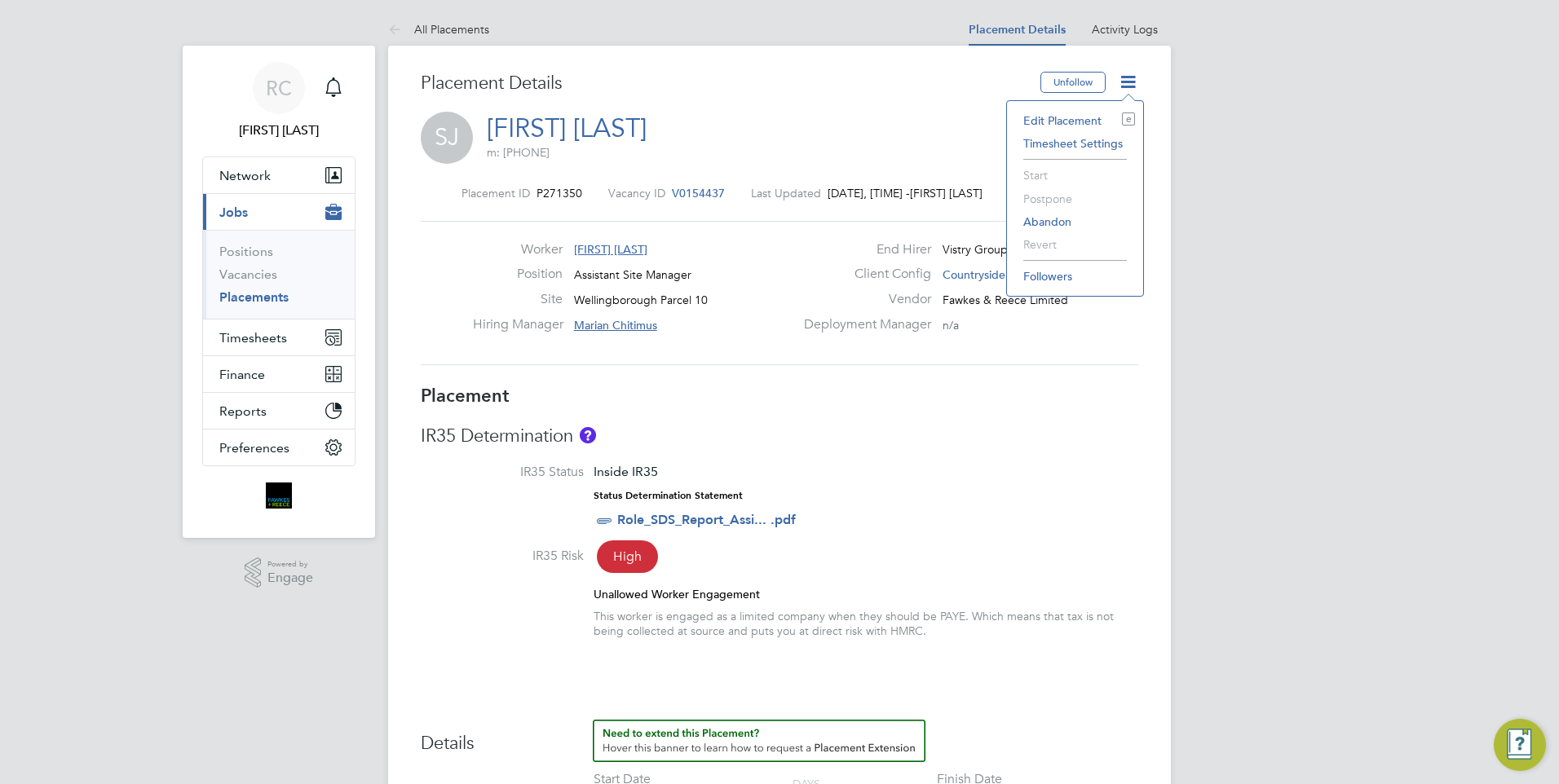 click on "Edit Placement e" 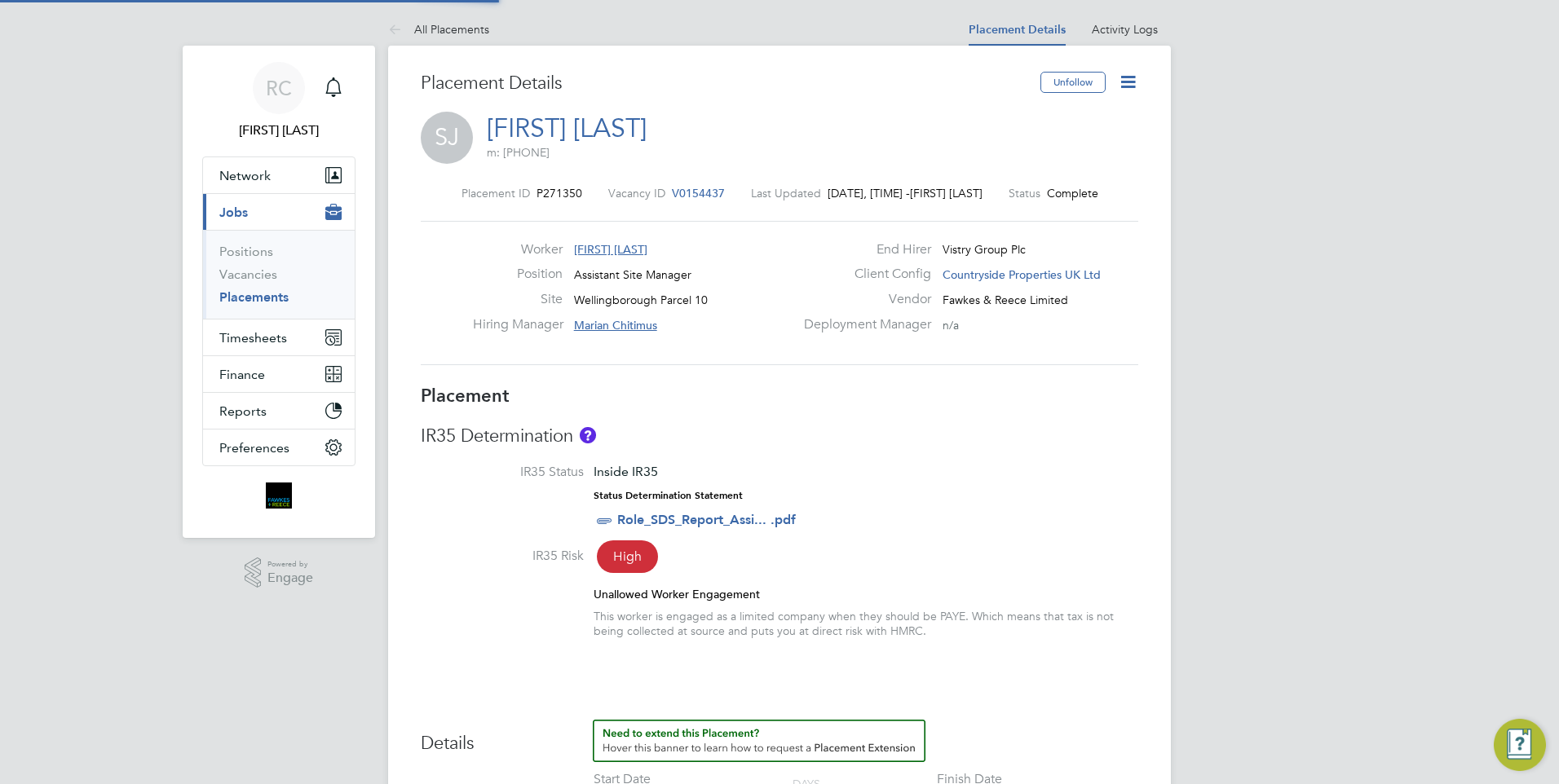 type on "Marian Chitimus" 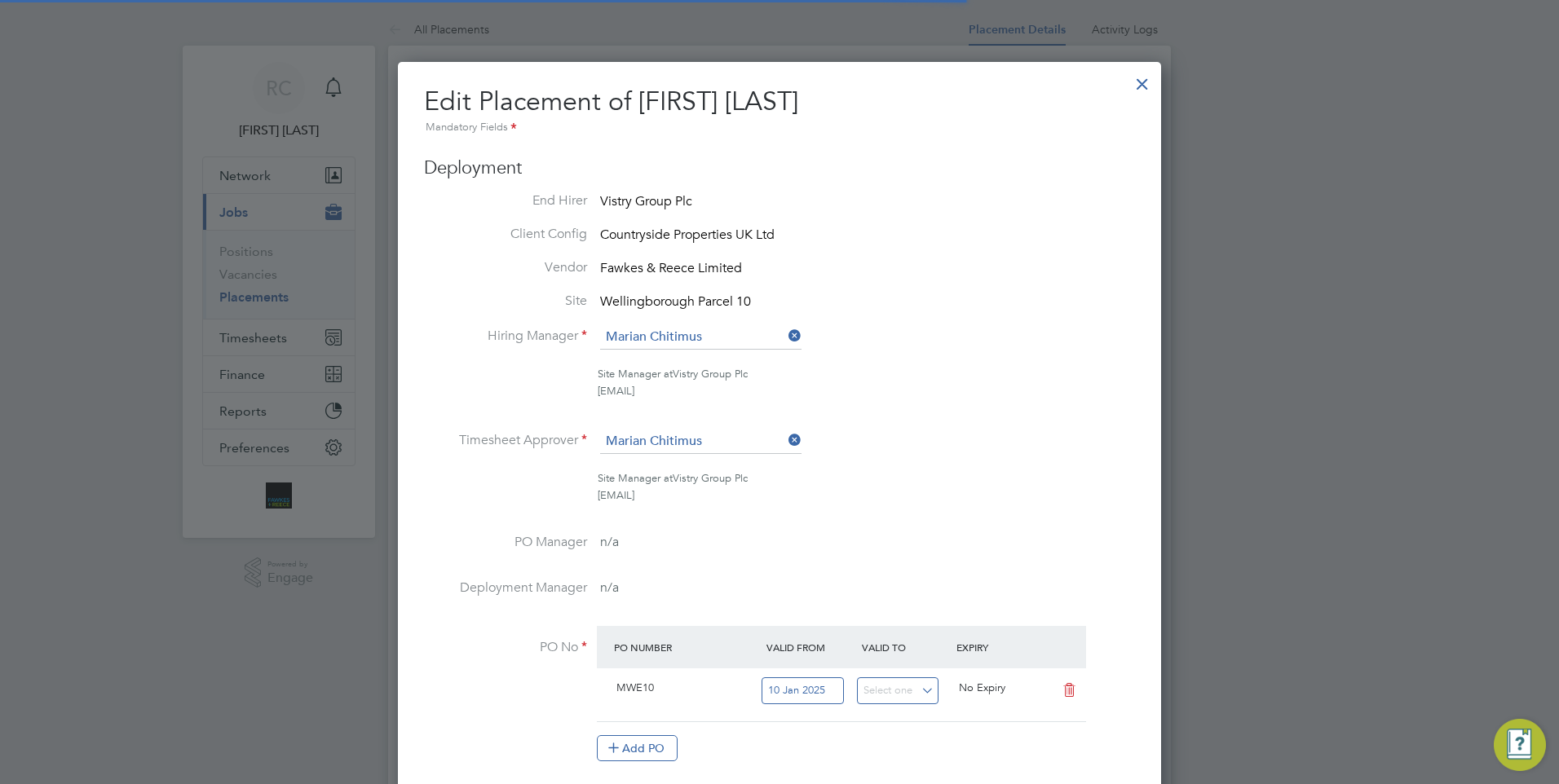 scroll, scrollTop: 8, scrollLeft: 8, axis: both 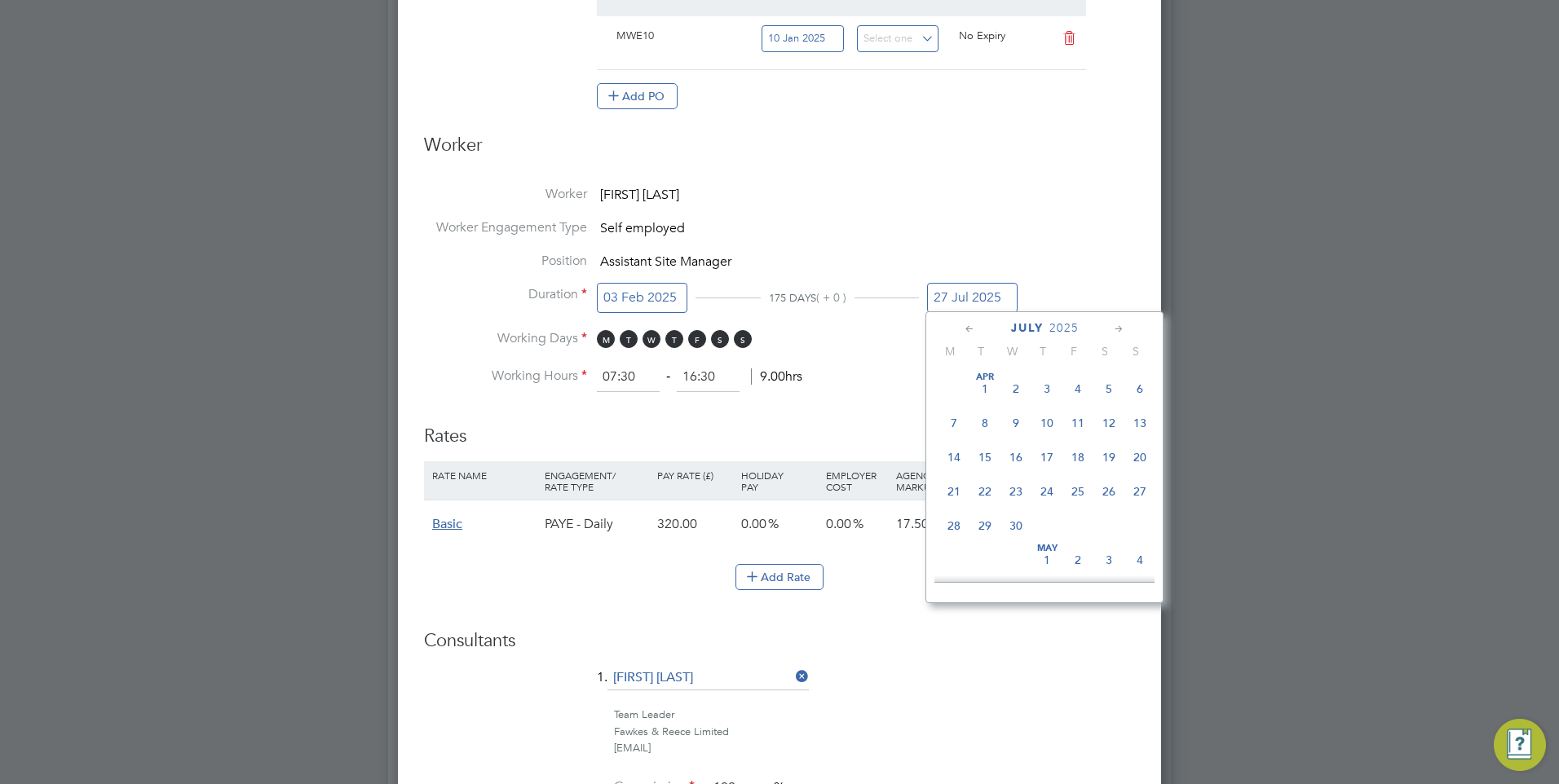 click on "27 Jul 2025" at bounding box center (972, 297) 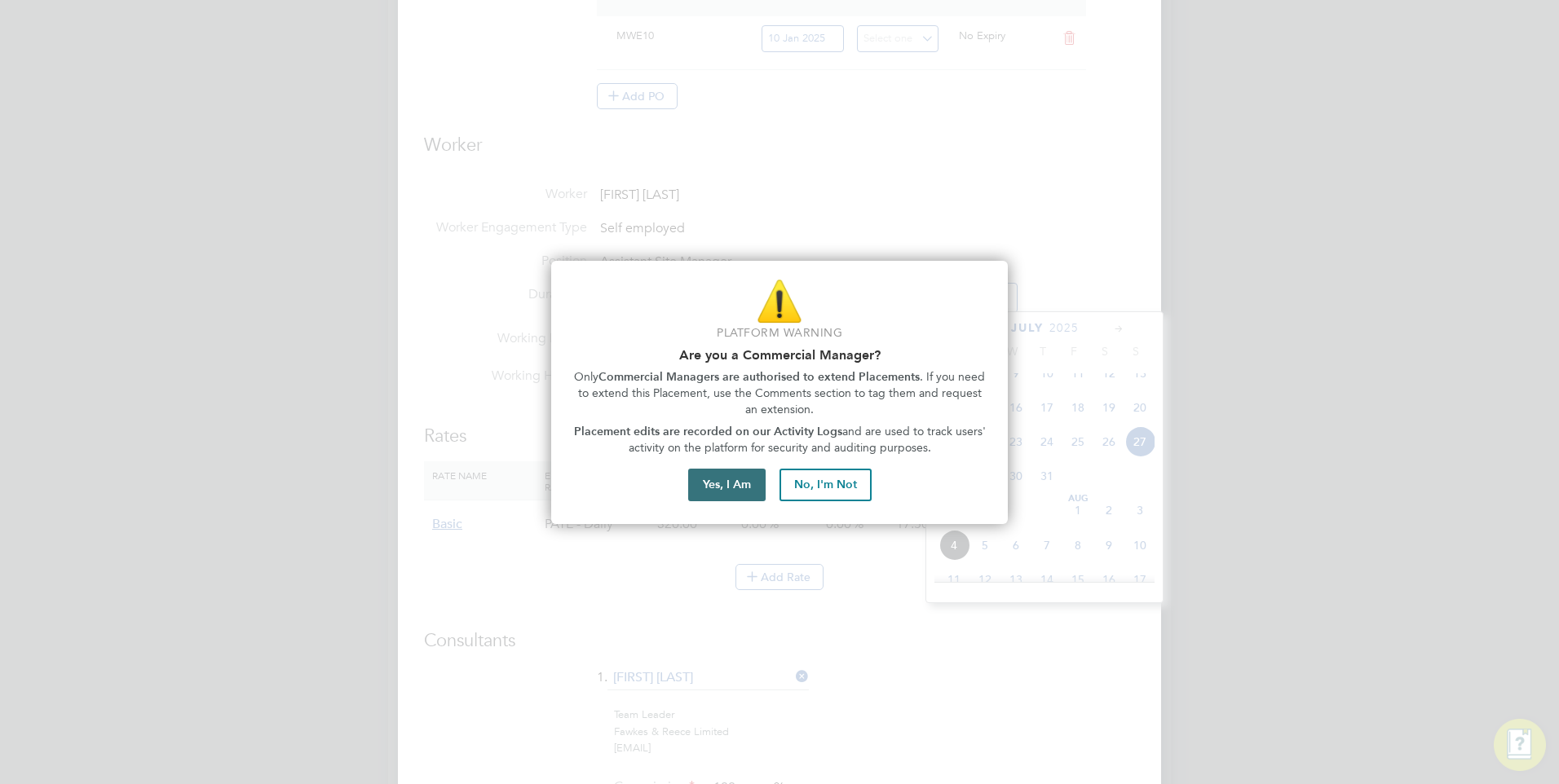 click on "Yes, I Am" at bounding box center (727, 485) 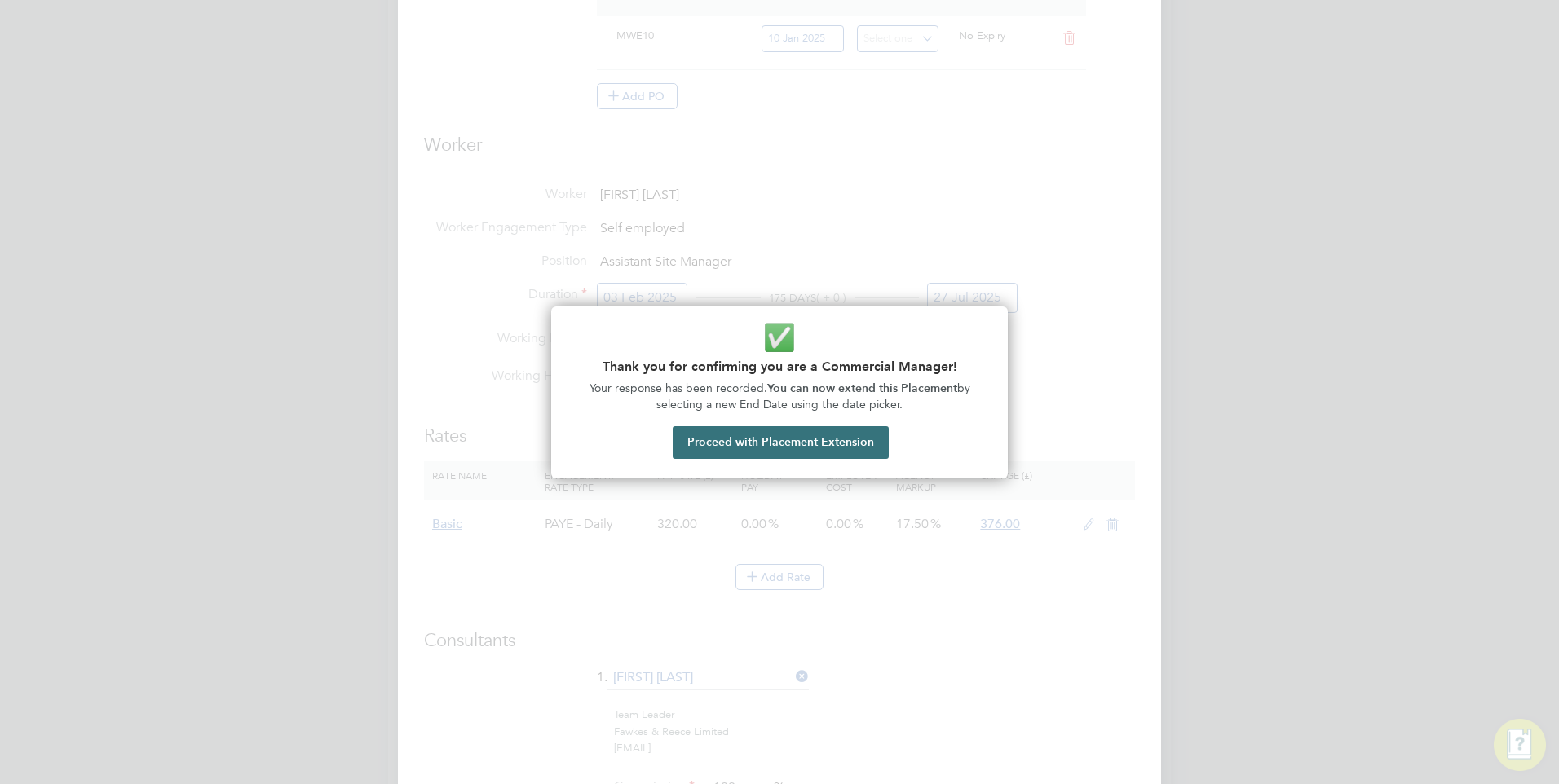 click on "Proceed with Placement Extension" at bounding box center [780, 443] 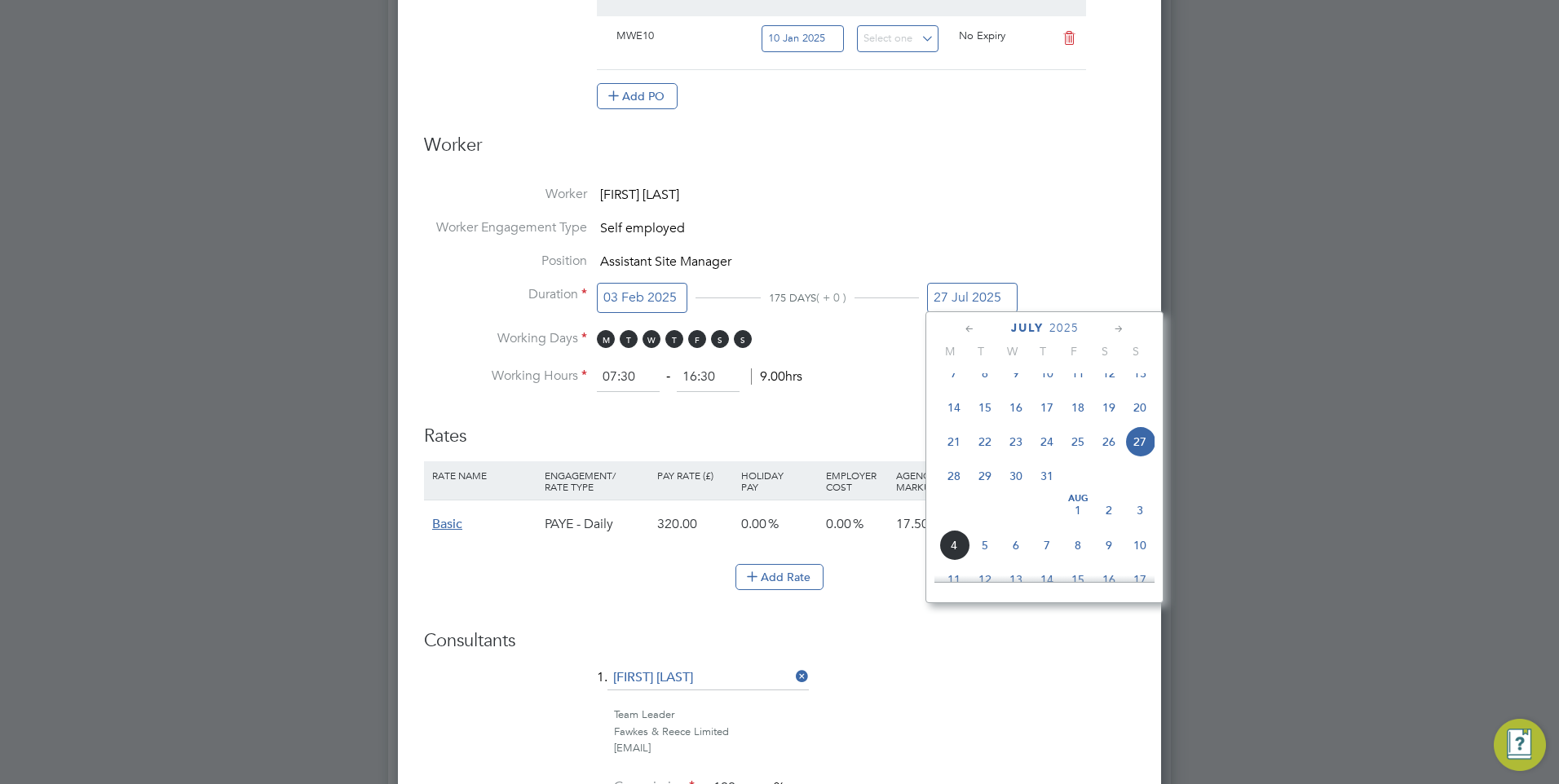 click 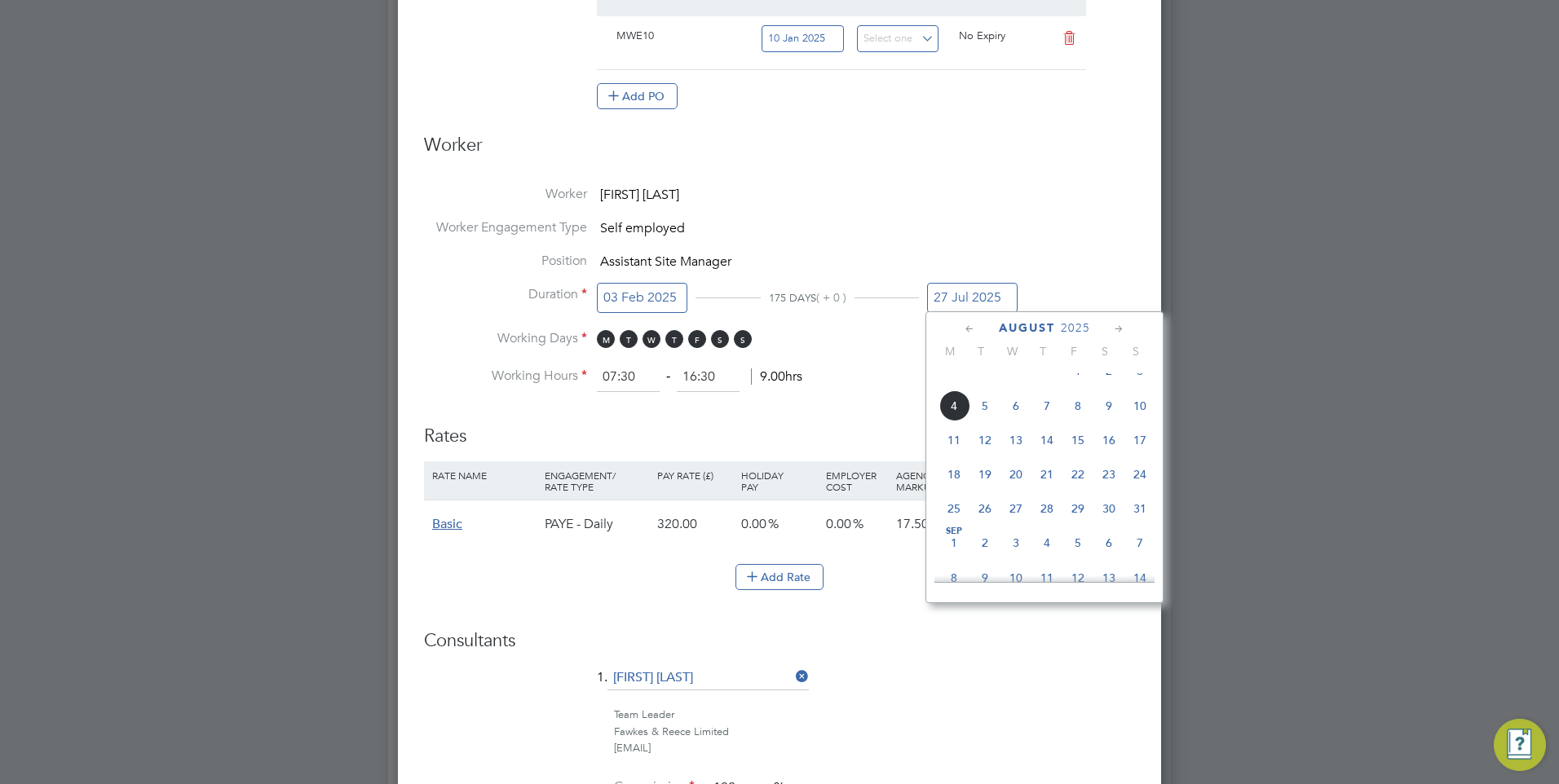 click 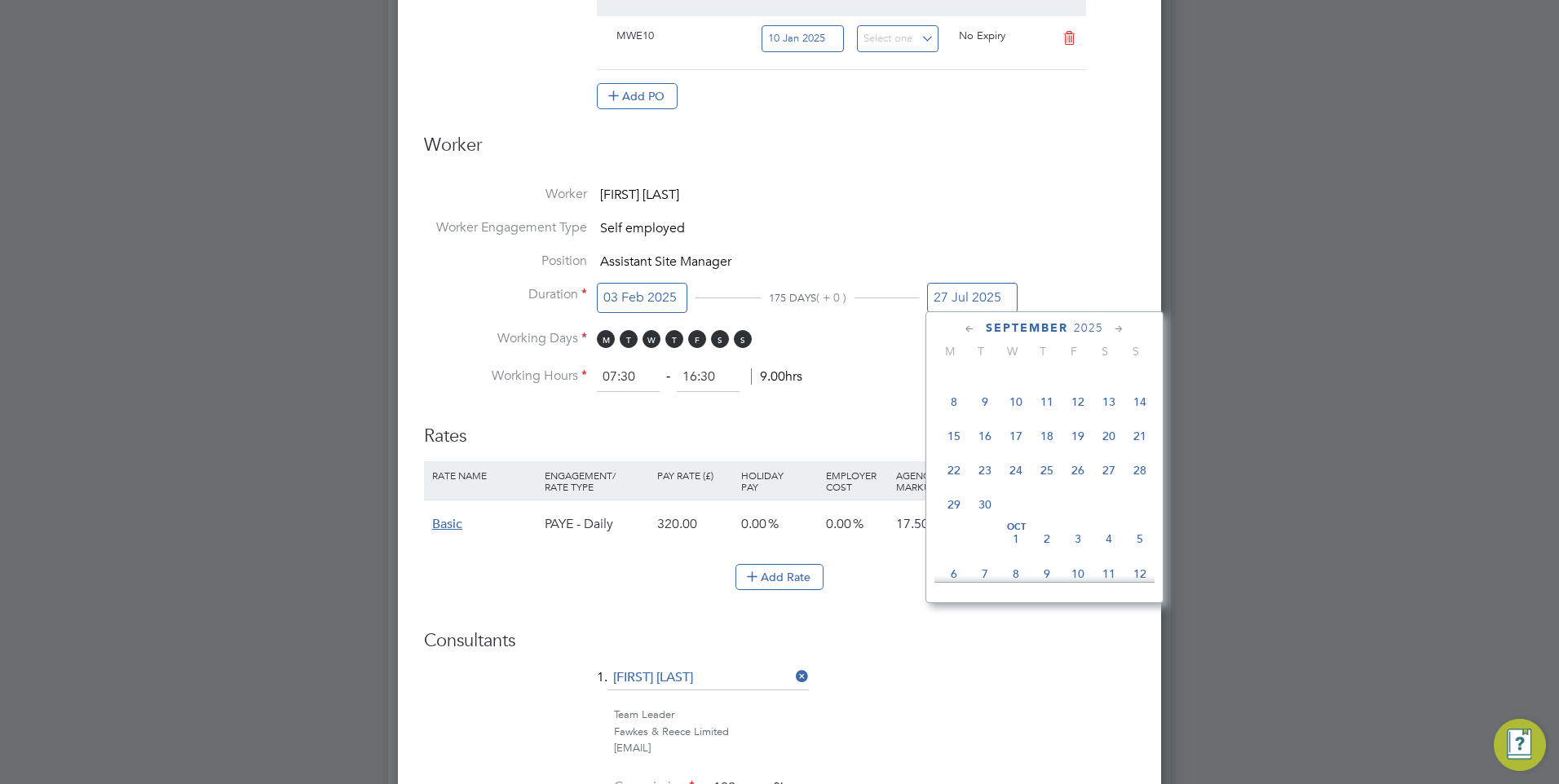 click 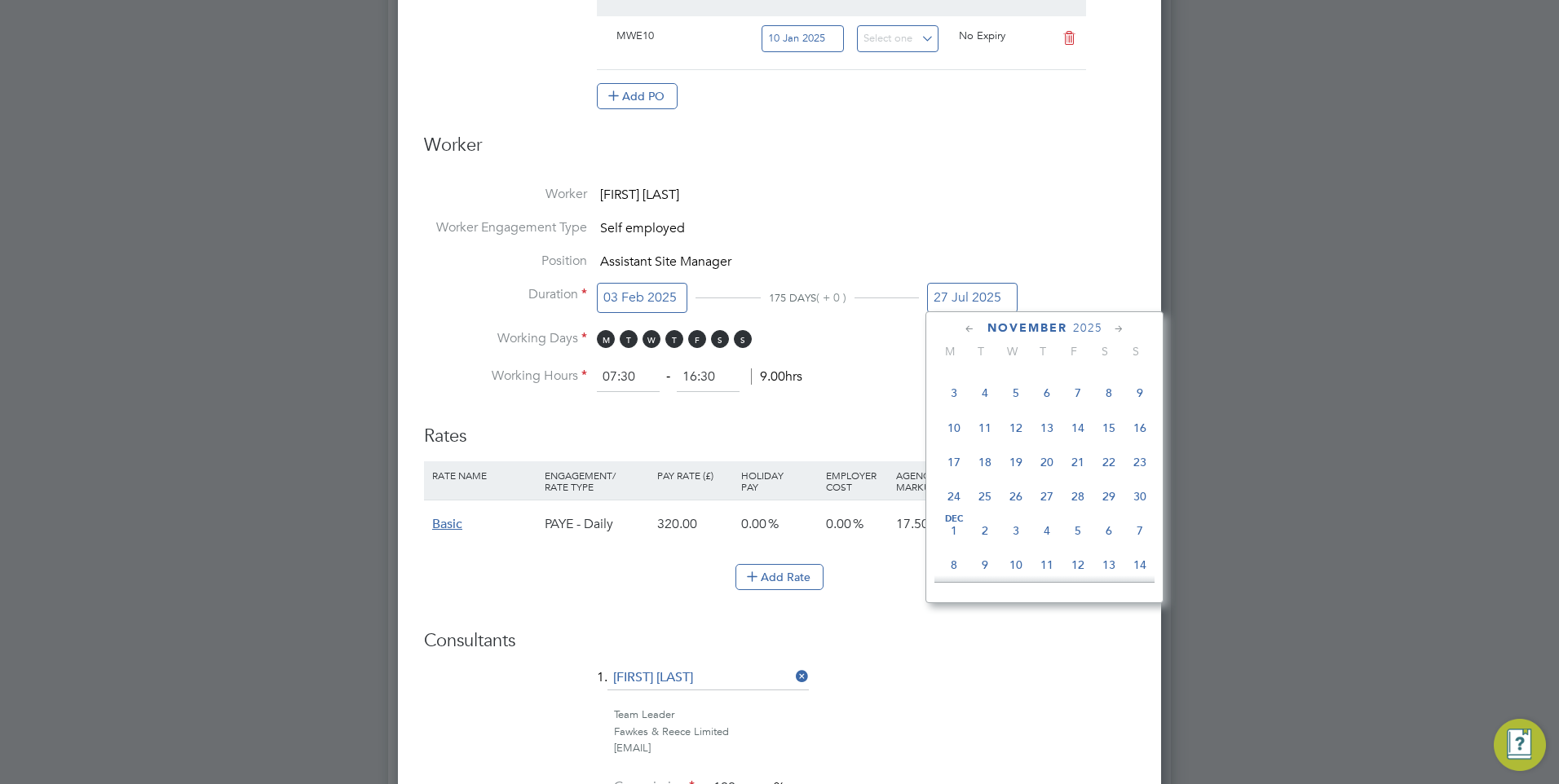 click 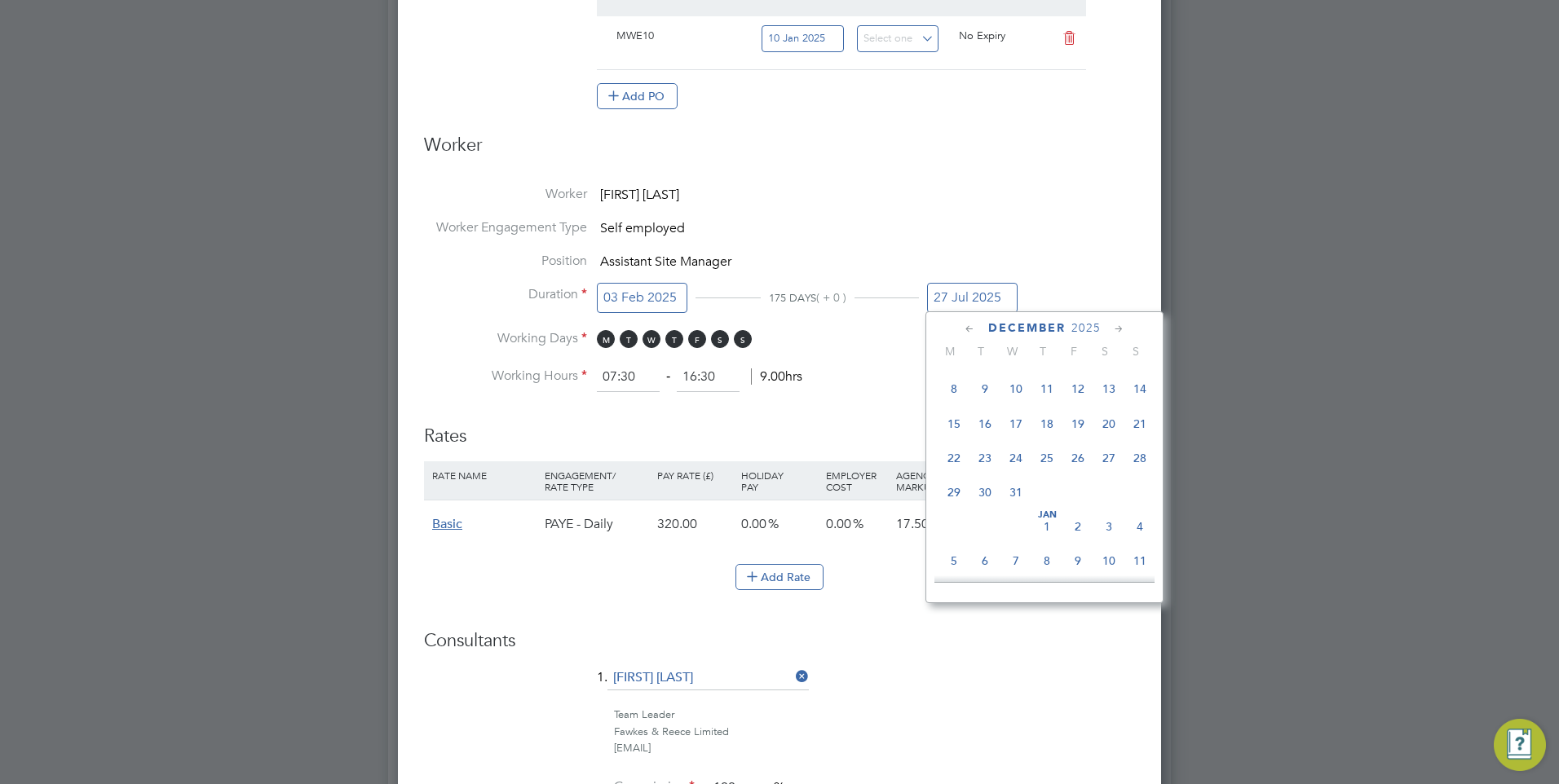 click on "26" 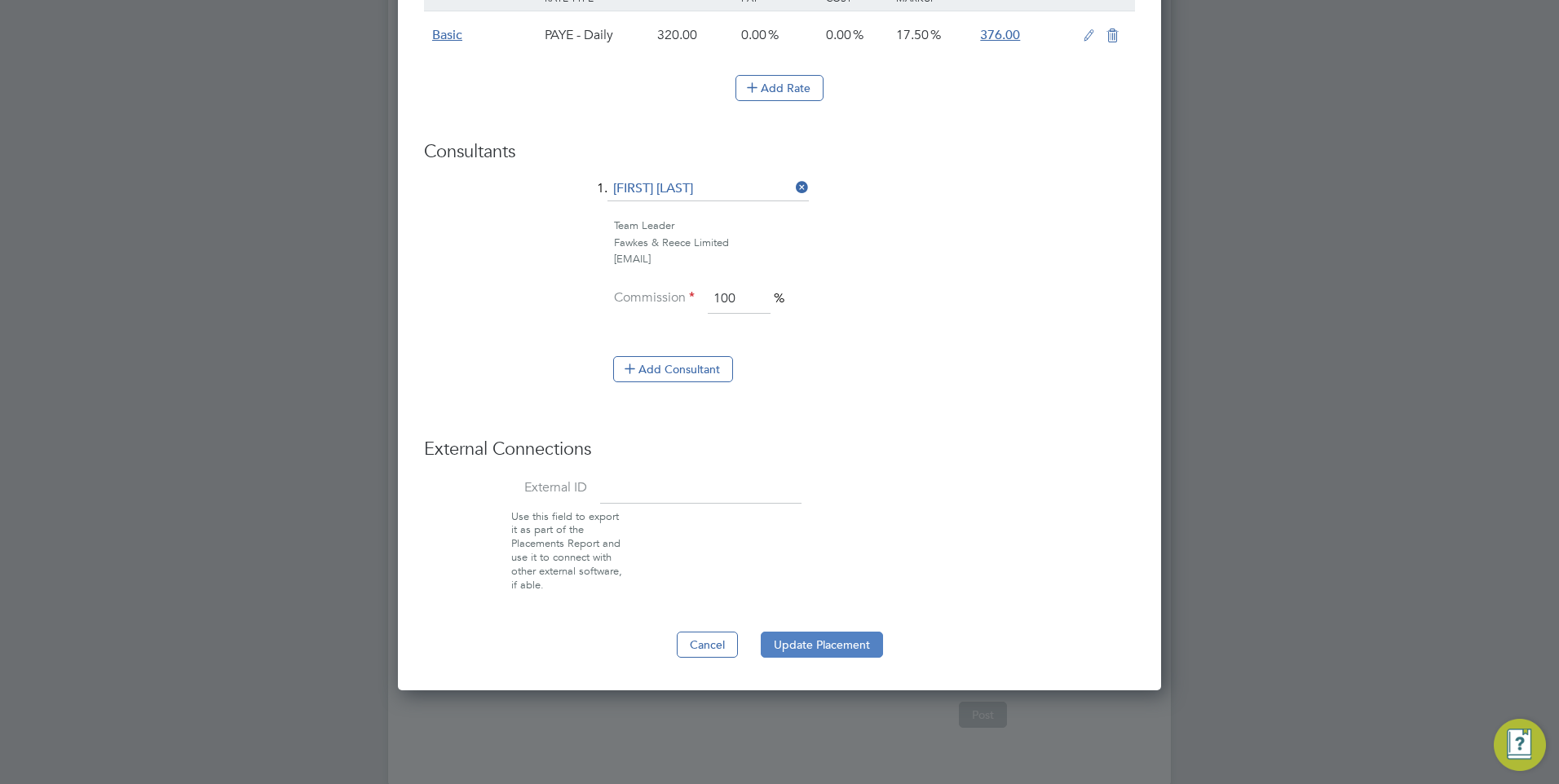 click on "Update Placement" at bounding box center [822, 645] 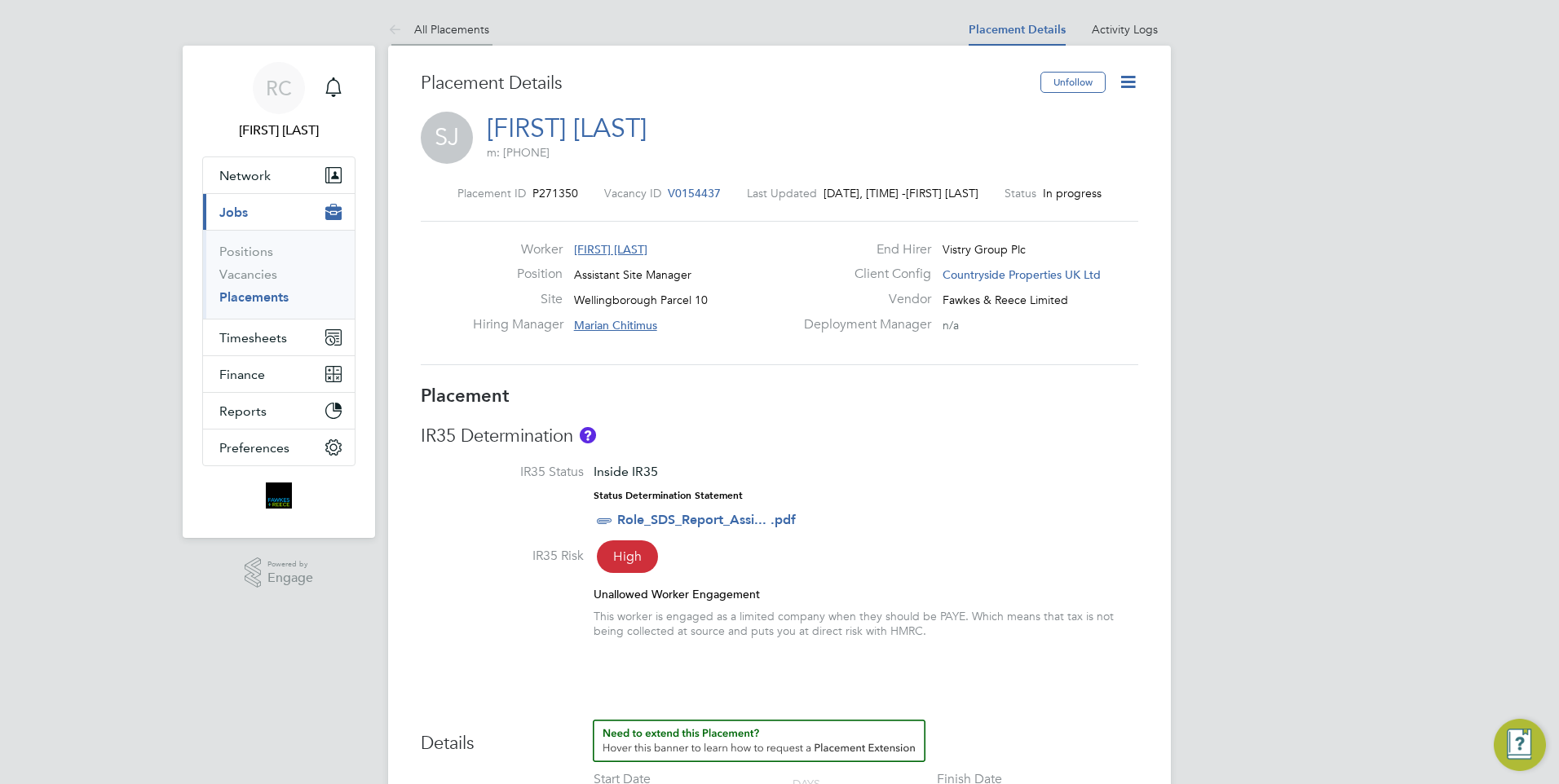 click at bounding box center (398, 30) 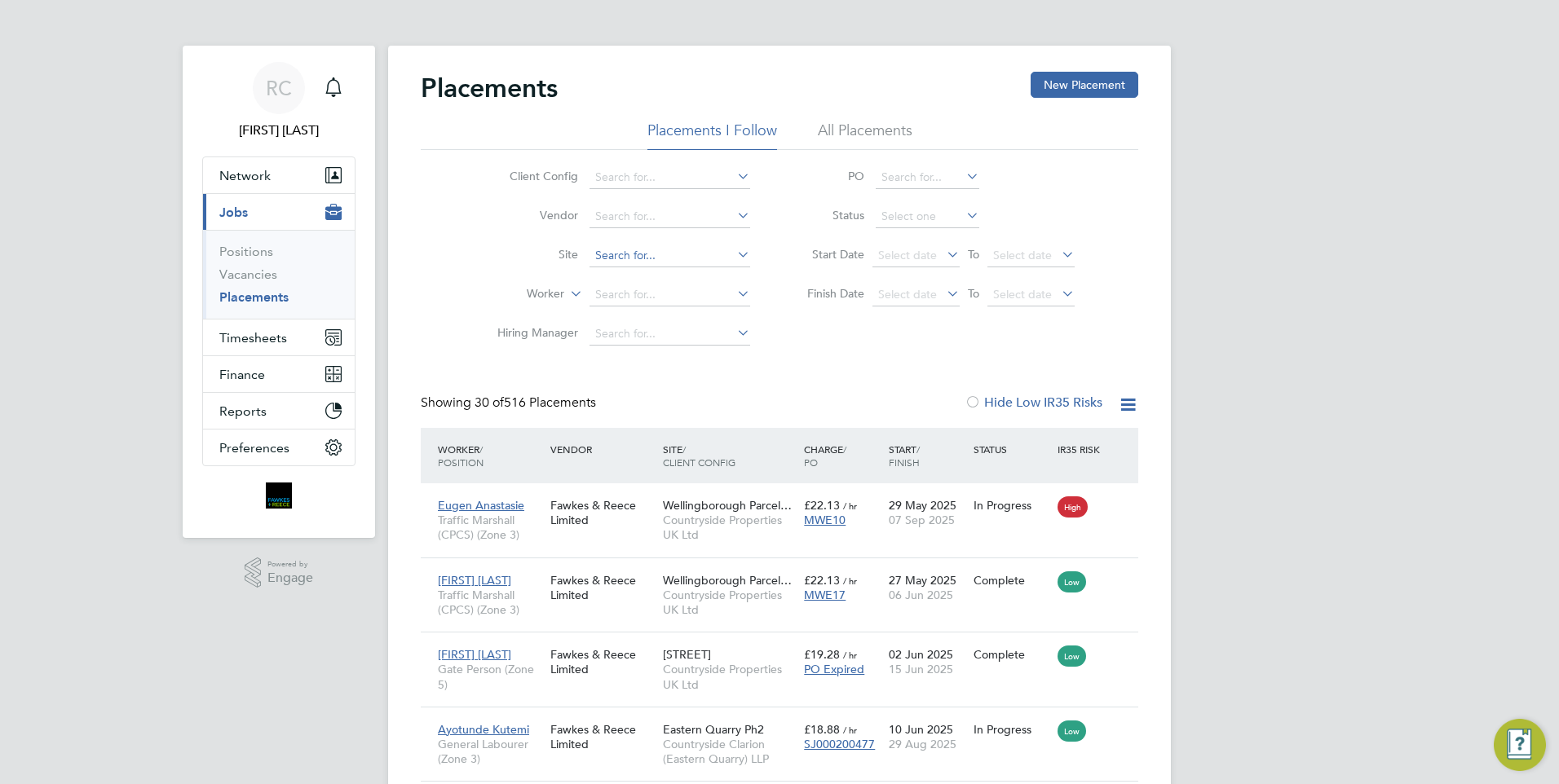 click 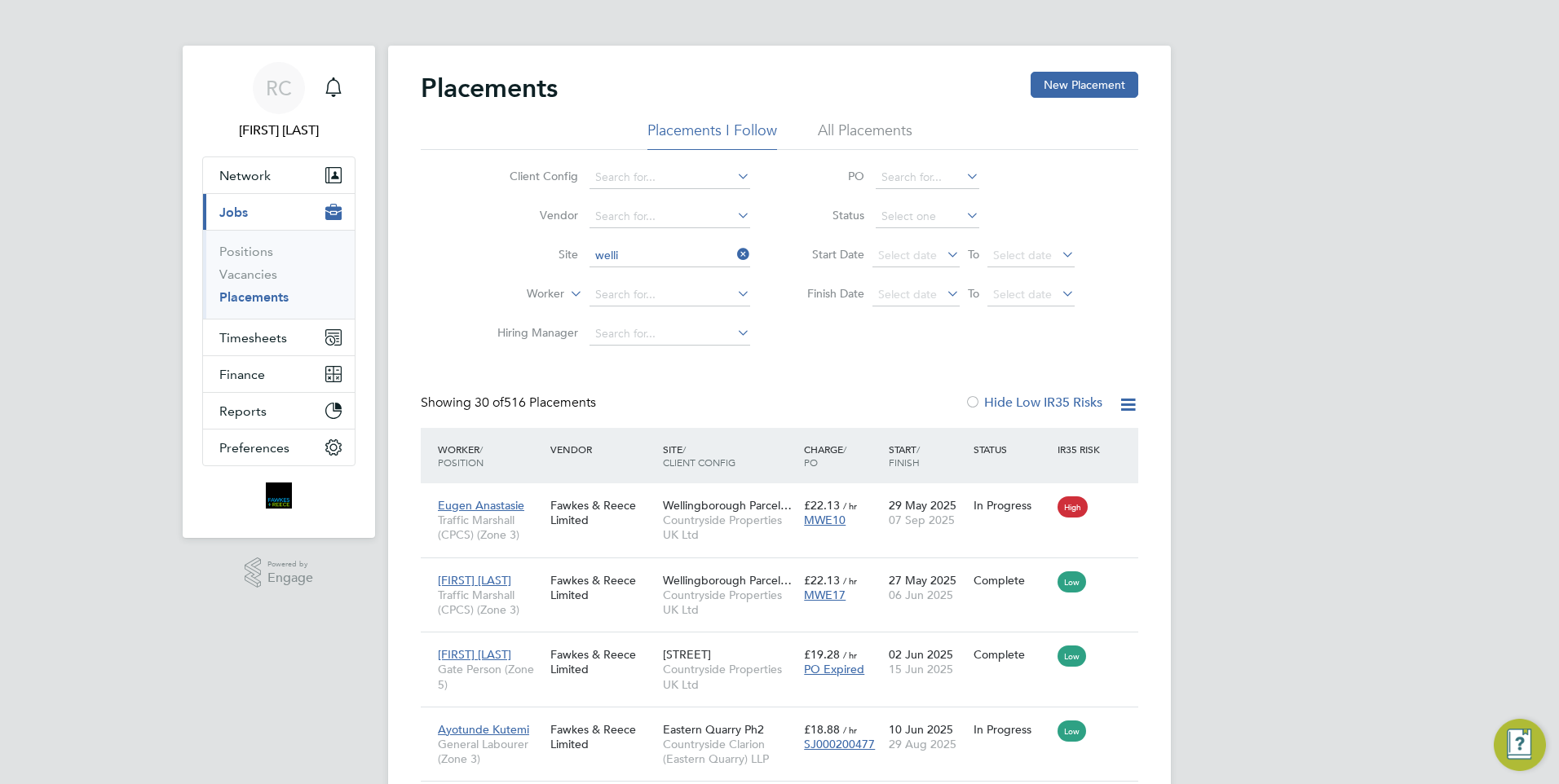click on "Welli ngborough Parcel 10" 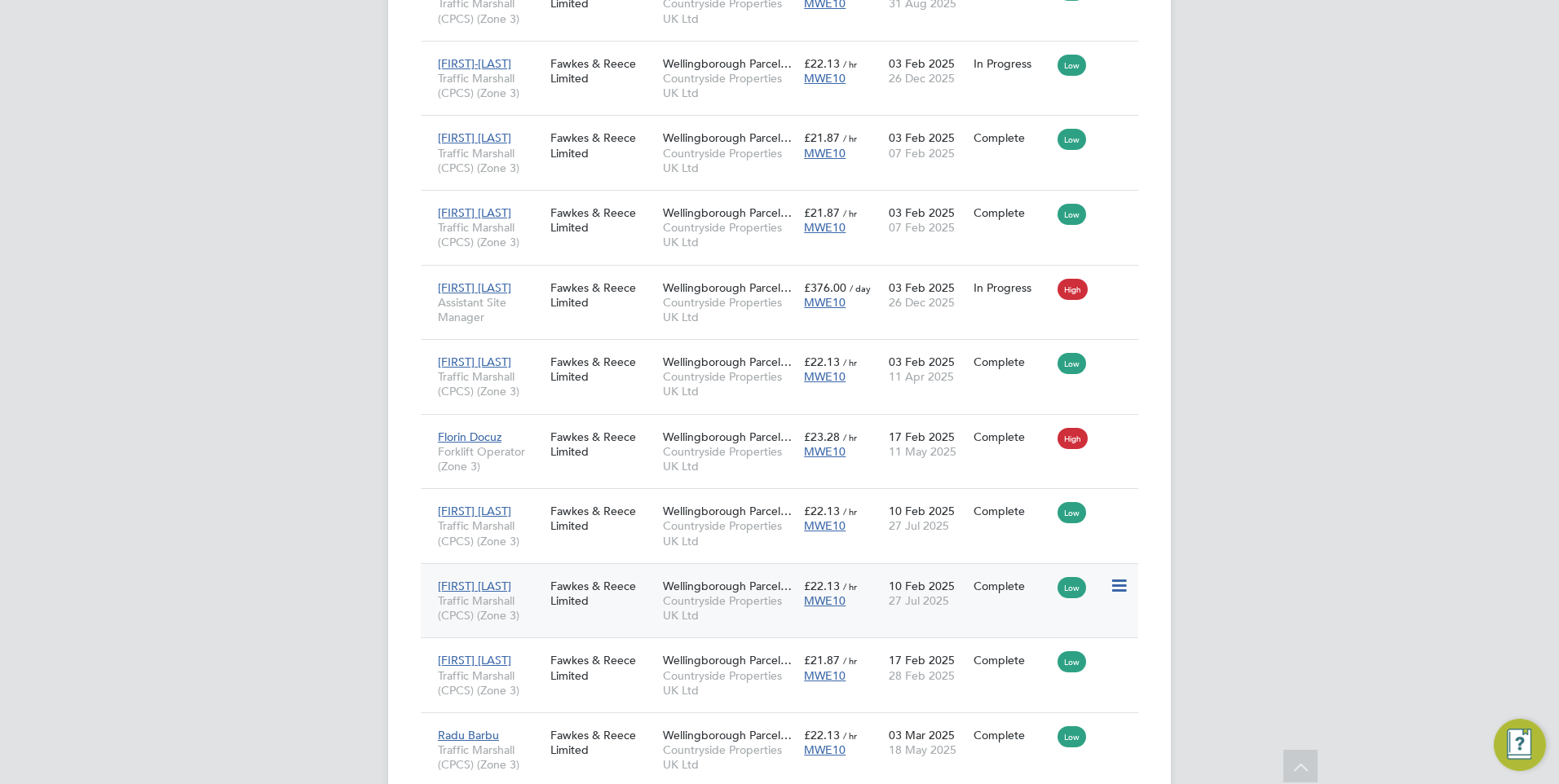 click on "£22.13   / hr MWE10" 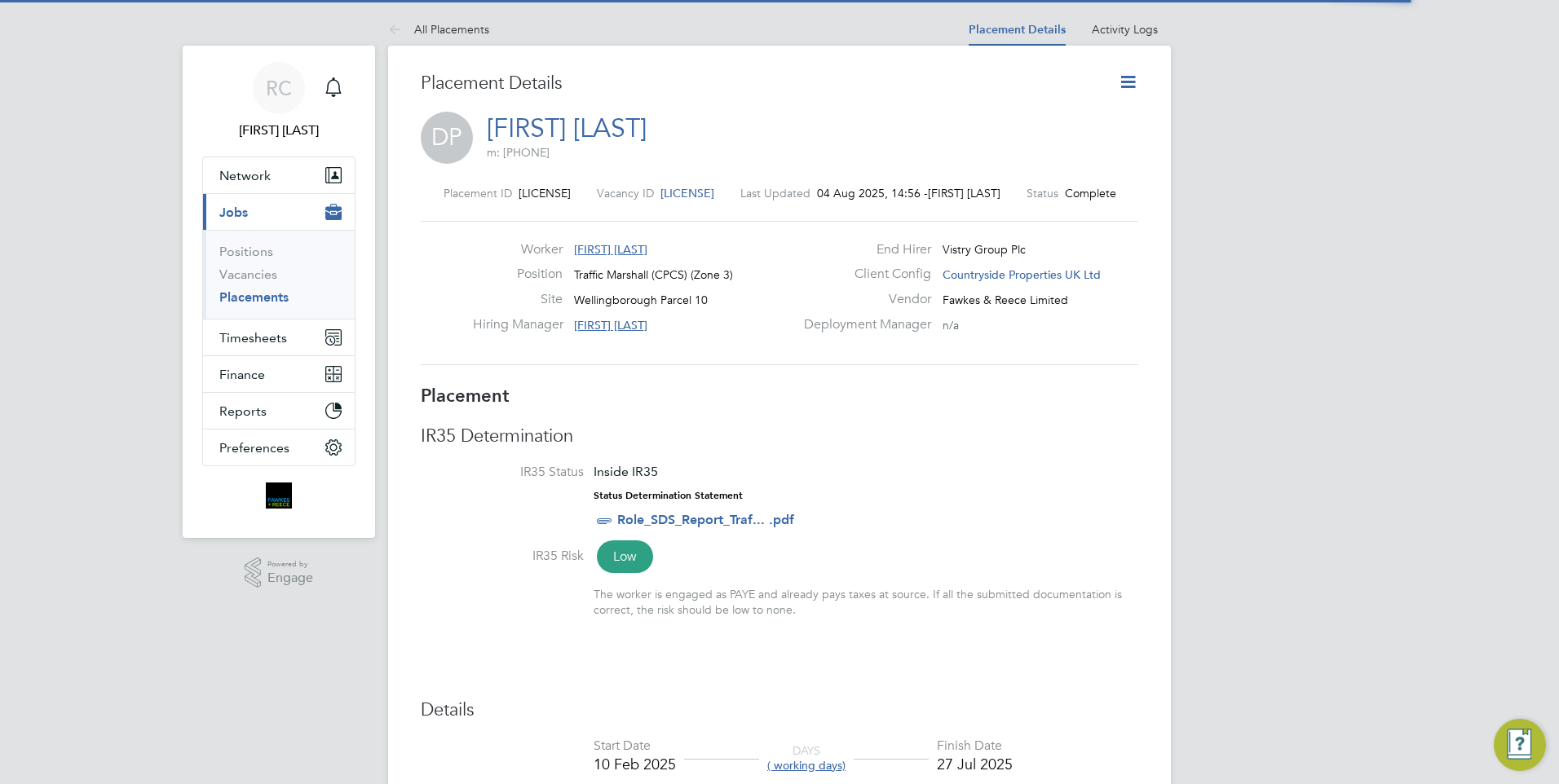 scroll, scrollTop: 0, scrollLeft: 0, axis: both 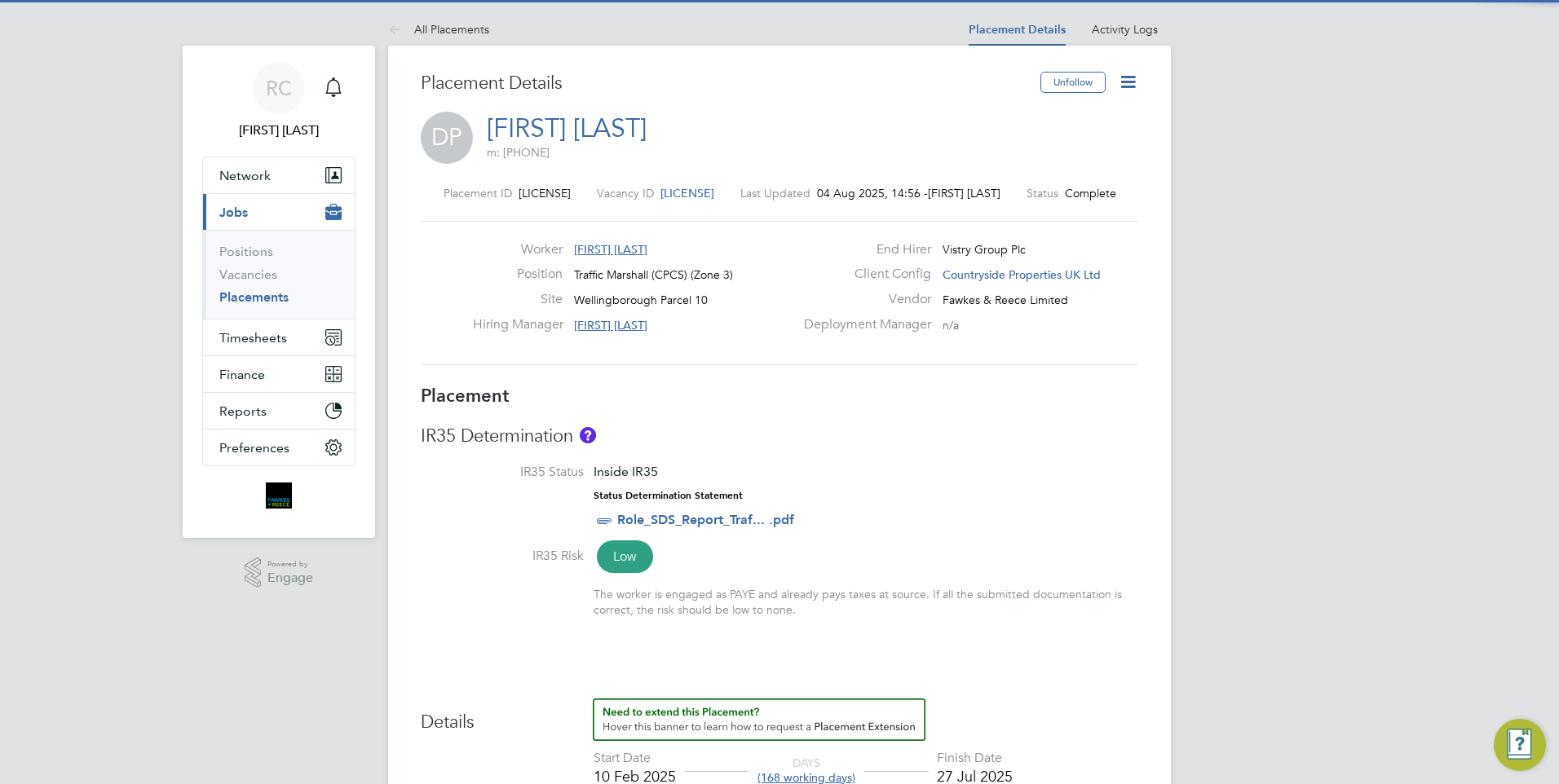 click 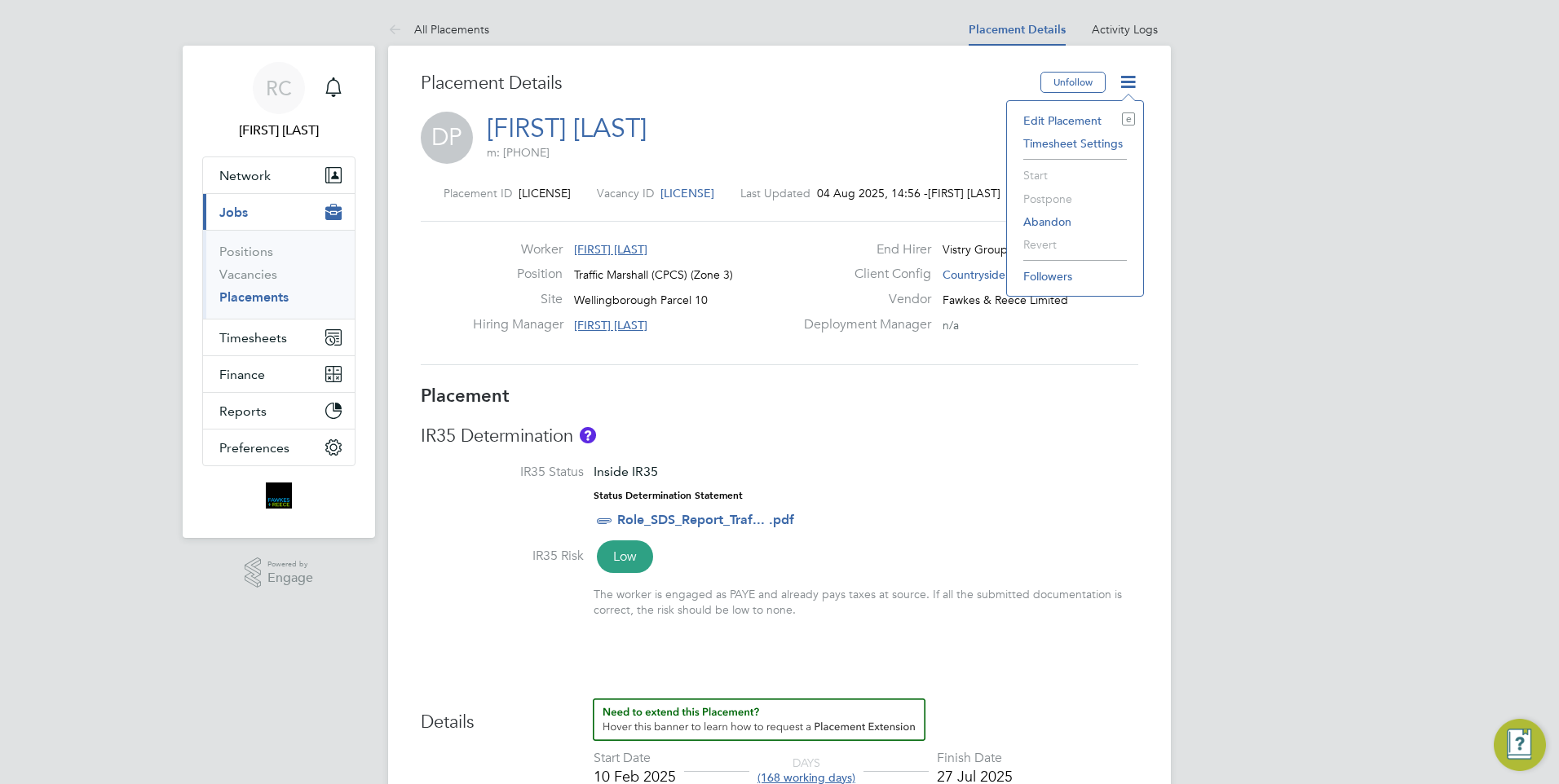 click on "Edit Placement e" 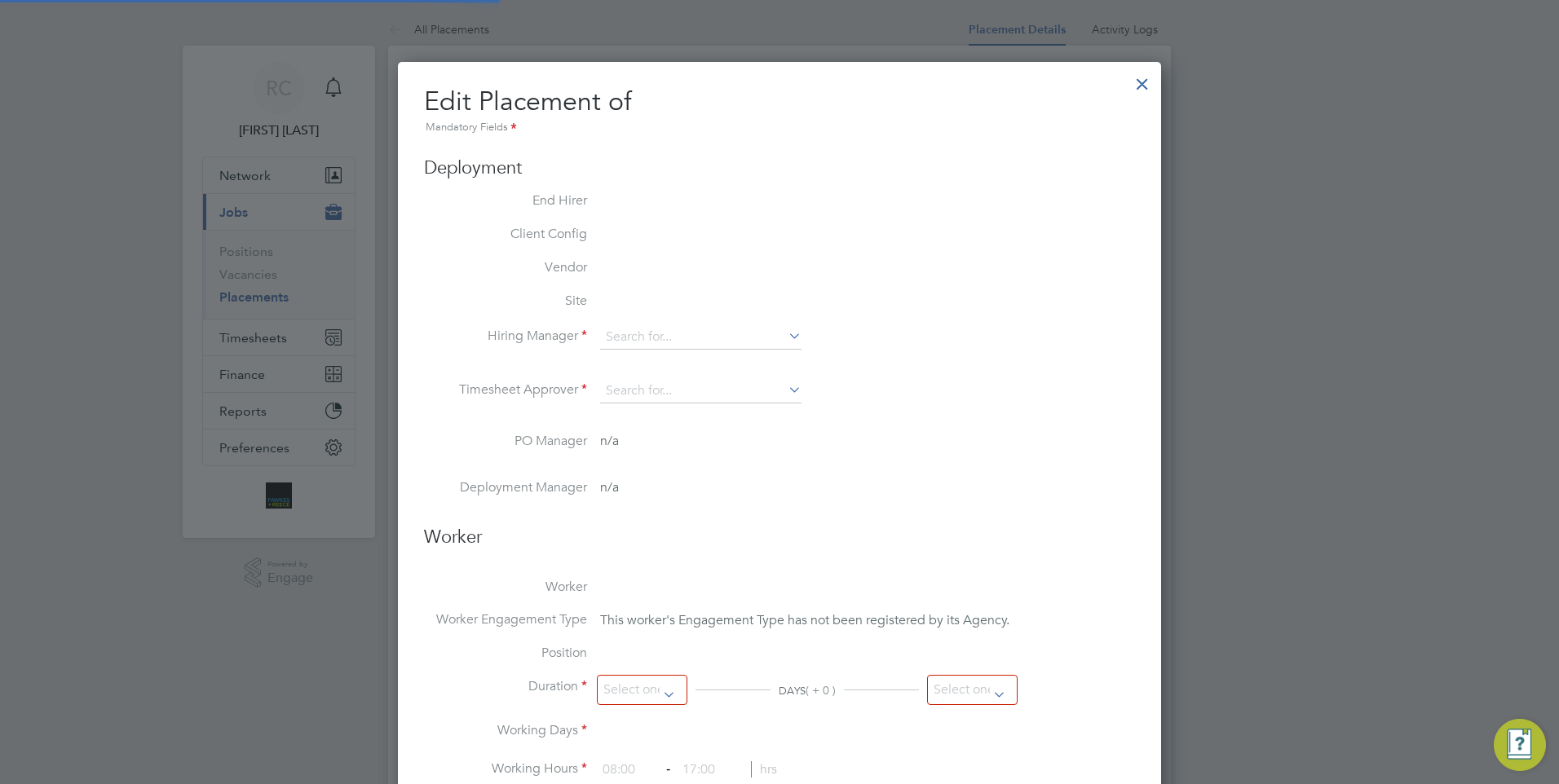 type on "Ciprian Petcu" 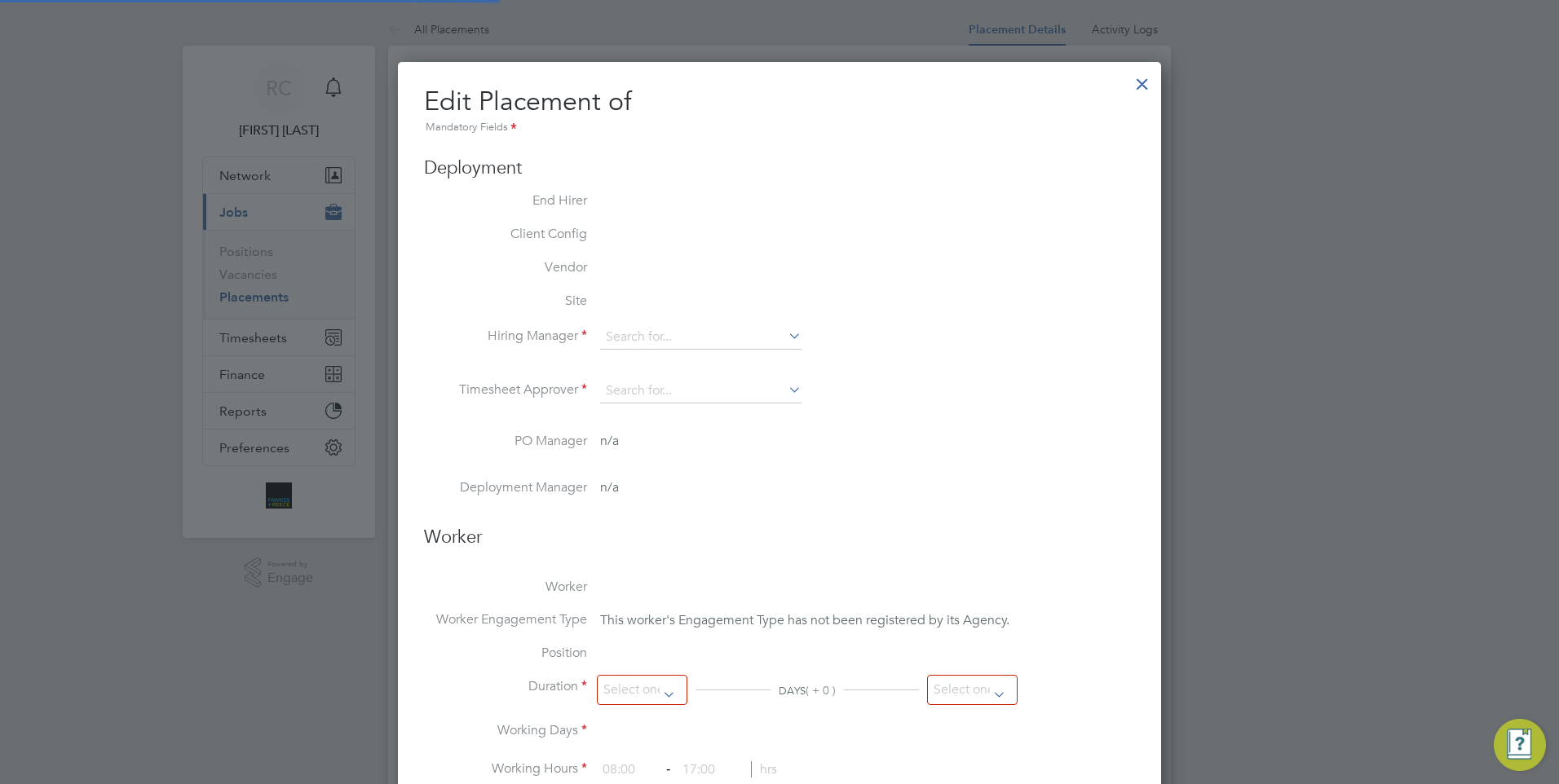 type on "Ciprian Petcu" 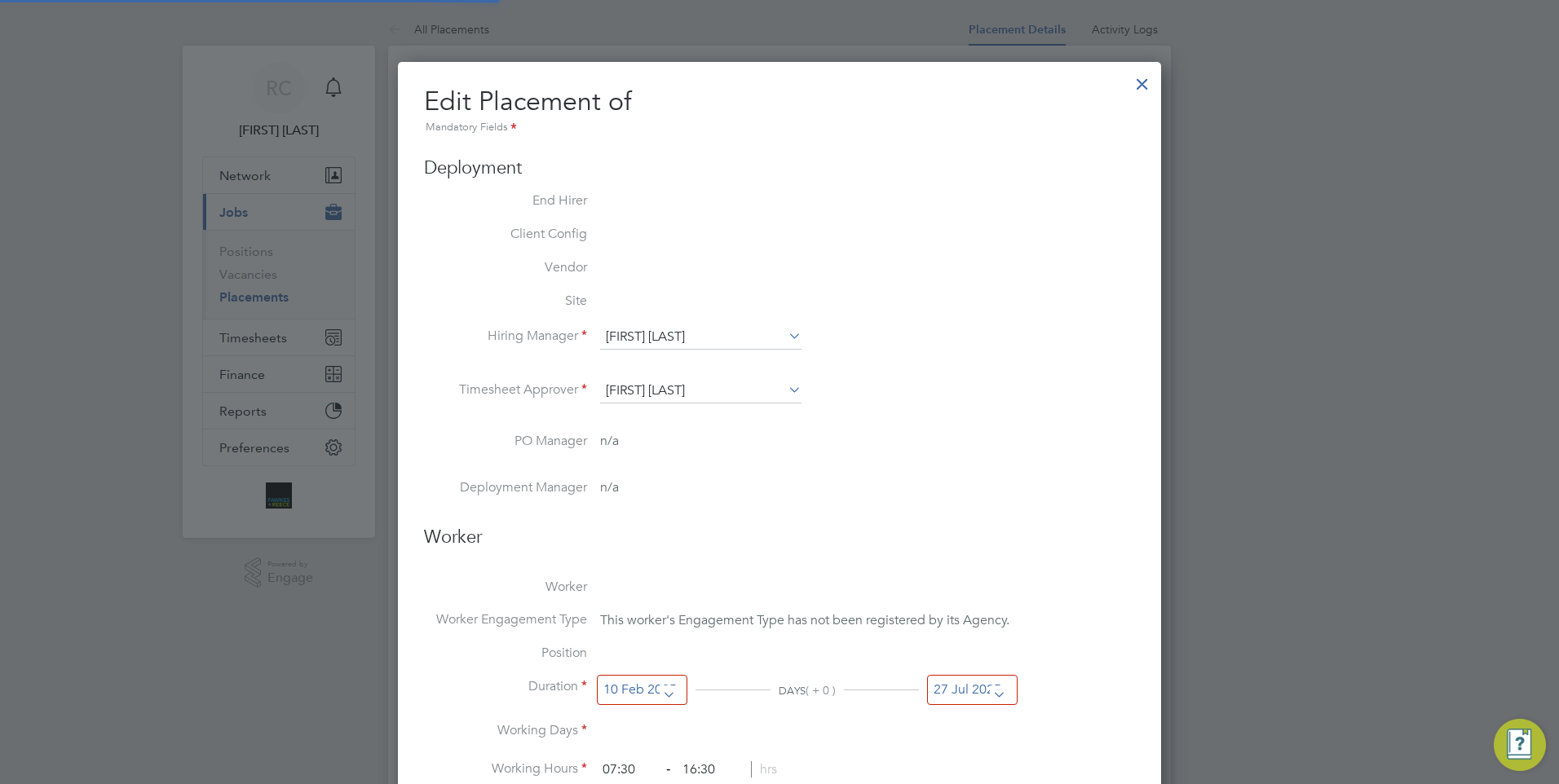 scroll, scrollTop: 8, scrollLeft: 8, axis: both 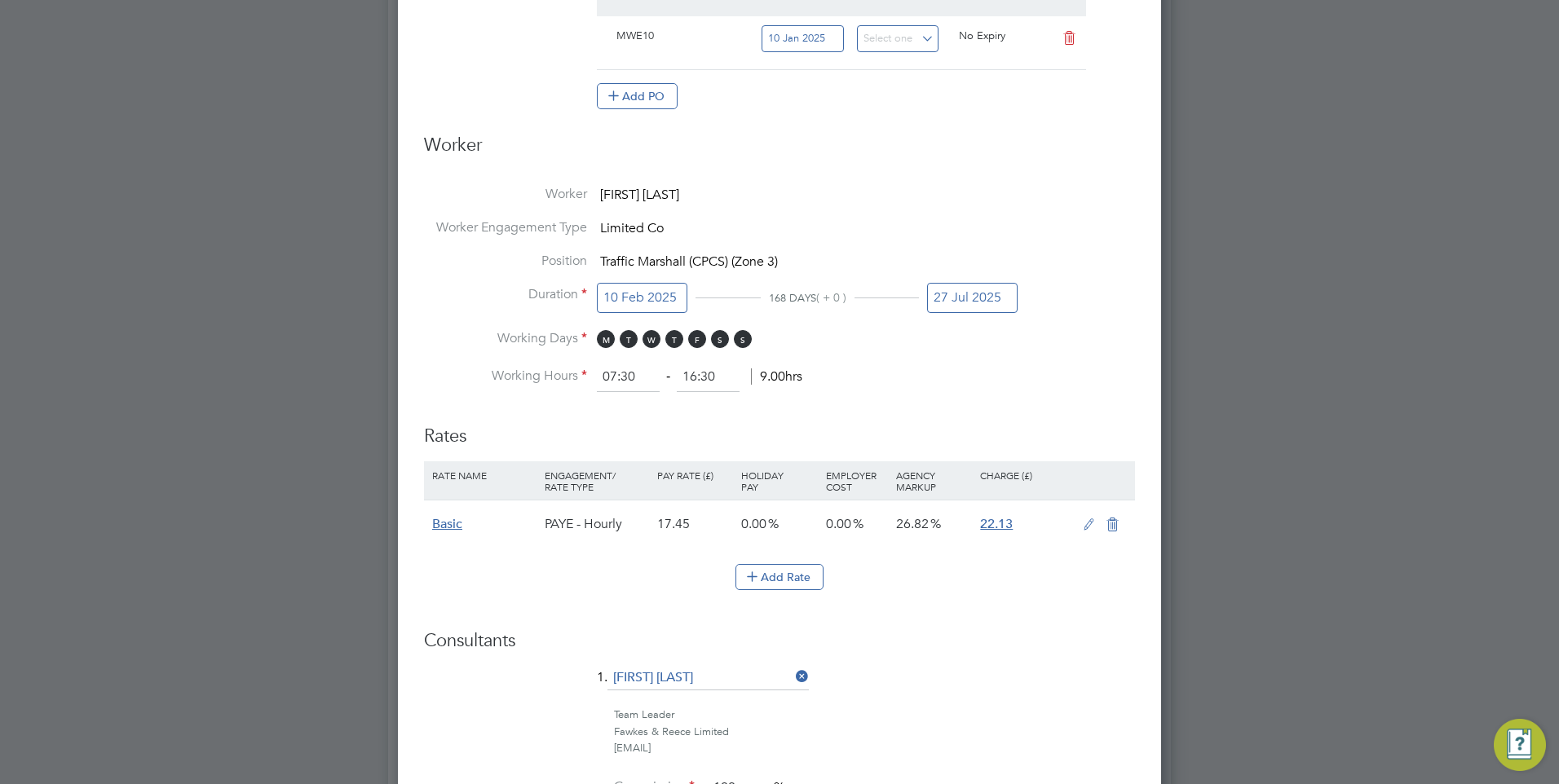 click on "27 Jul 2025" at bounding box center (972, 297) 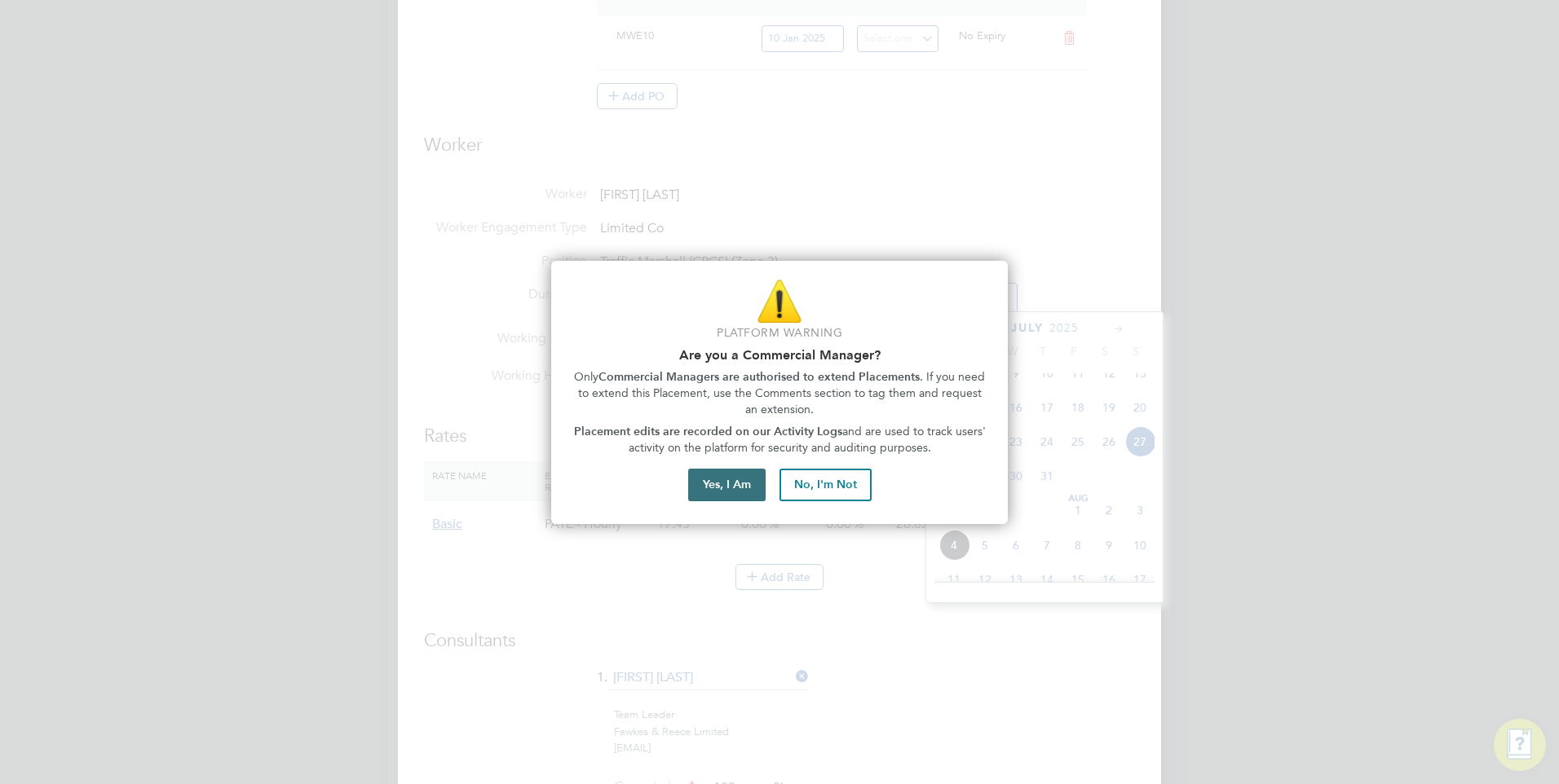 click on "Yes, I Am" at bounding box center (727, 485) 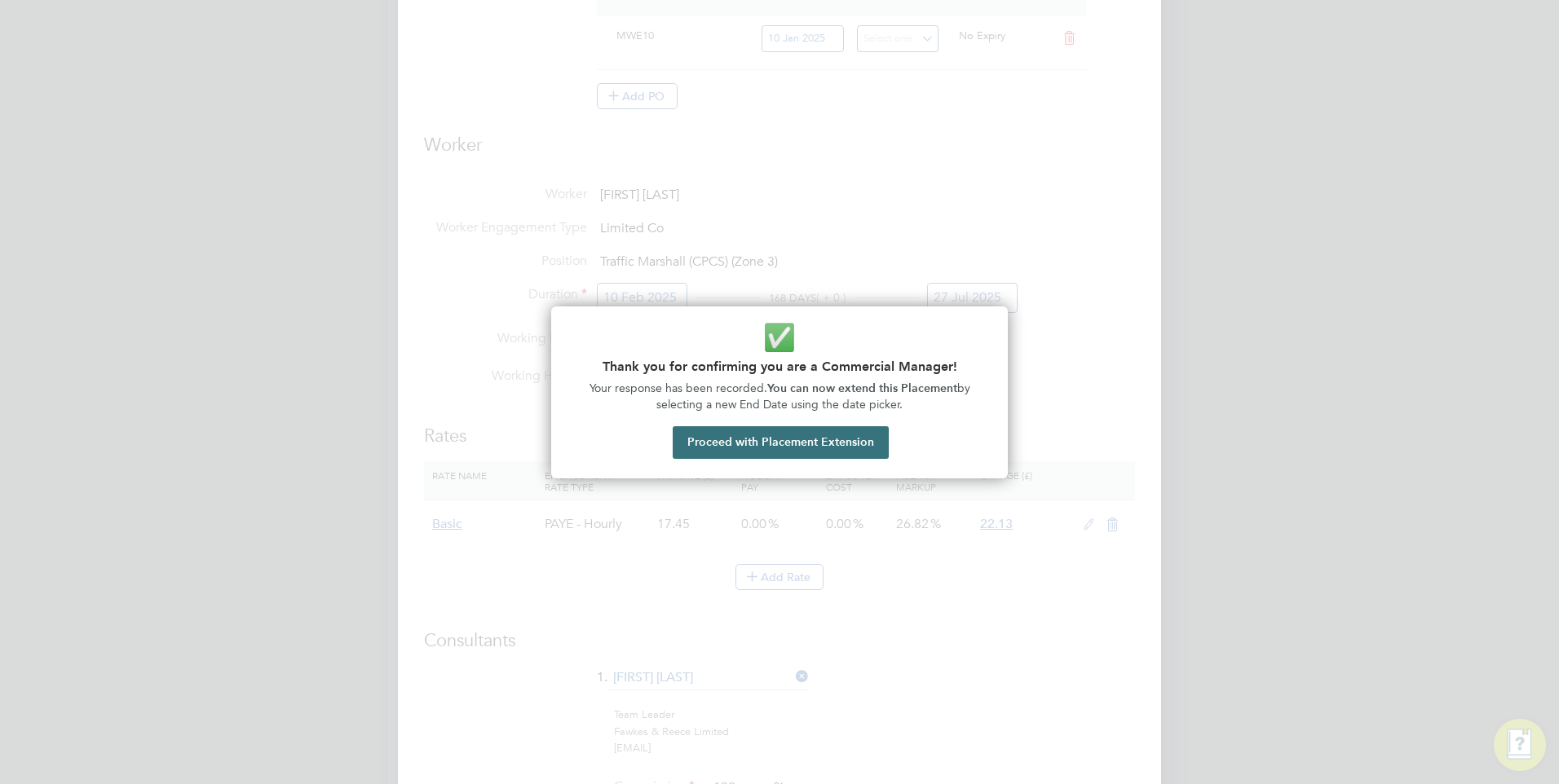 click on "Proceed with Placement Extension" at bounding box center (780, 443) 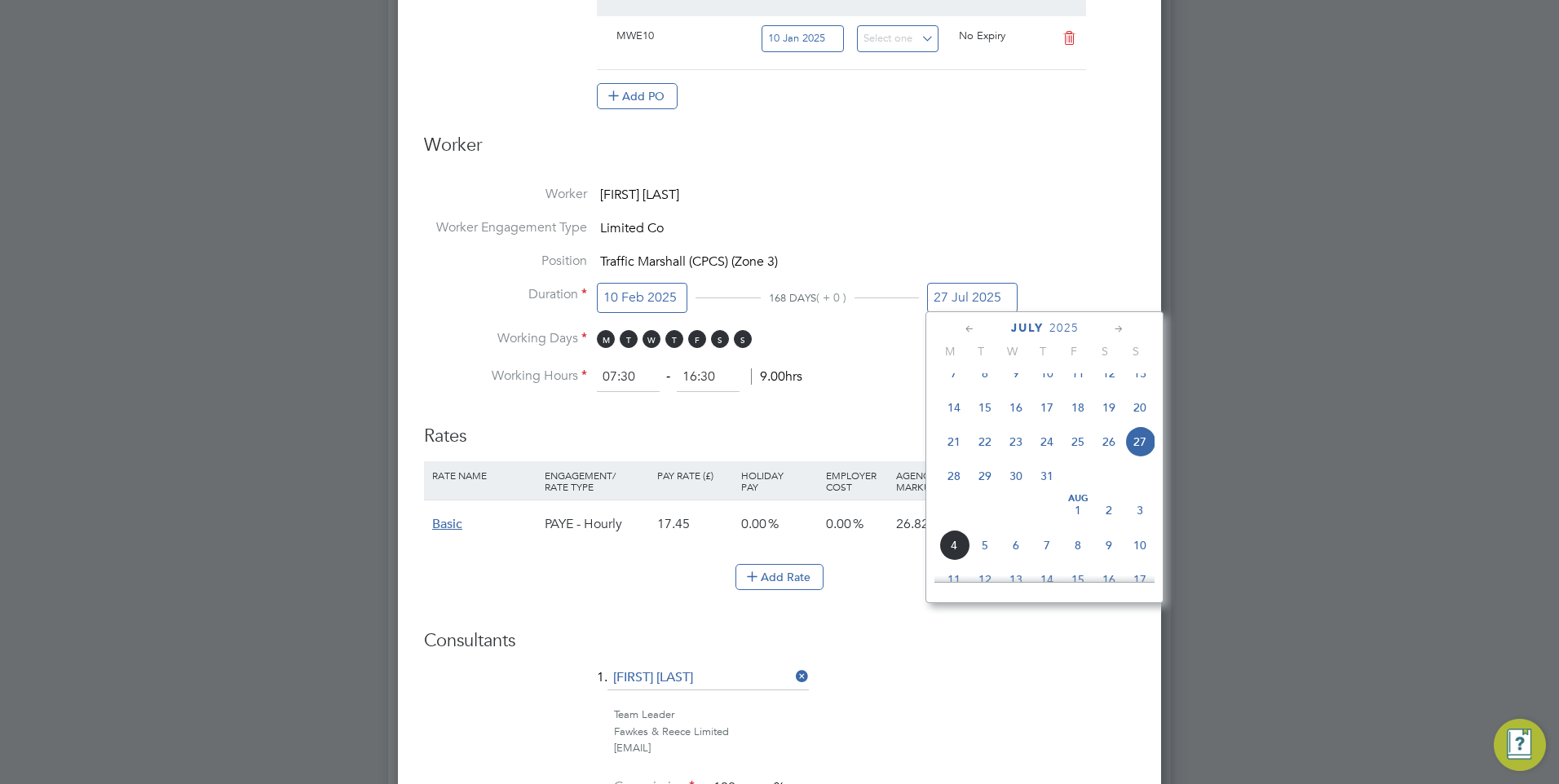 click 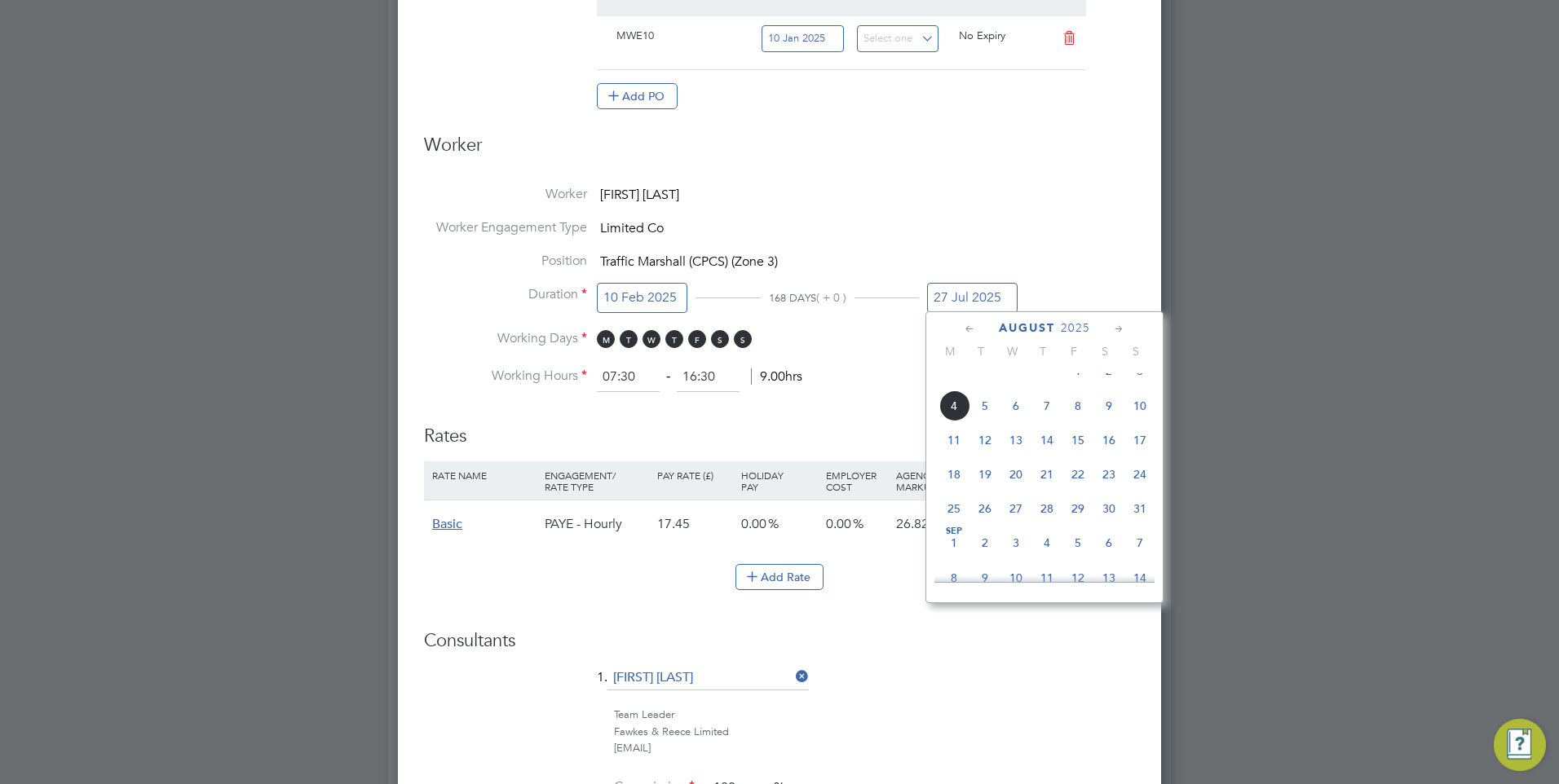 click 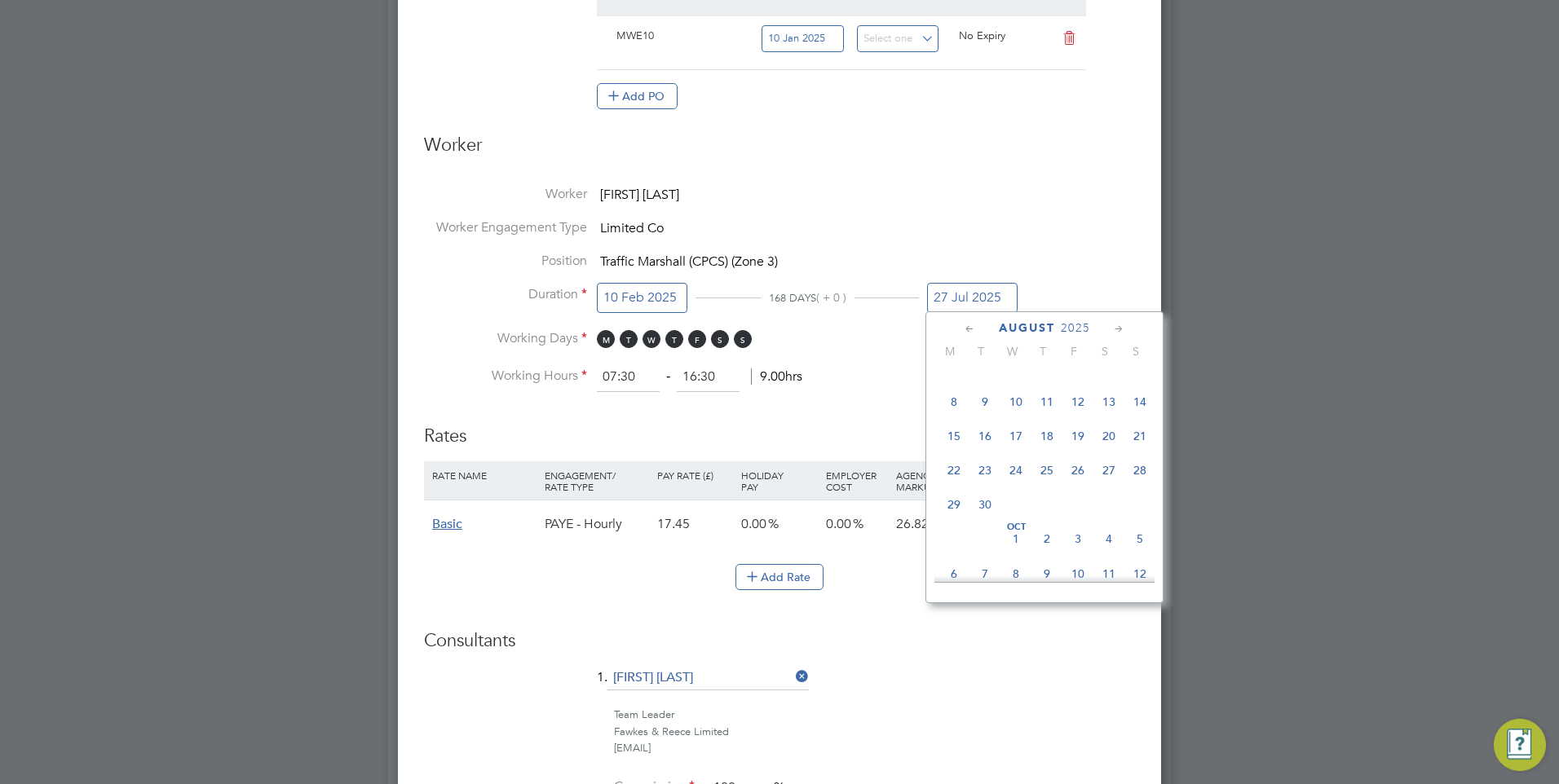 click 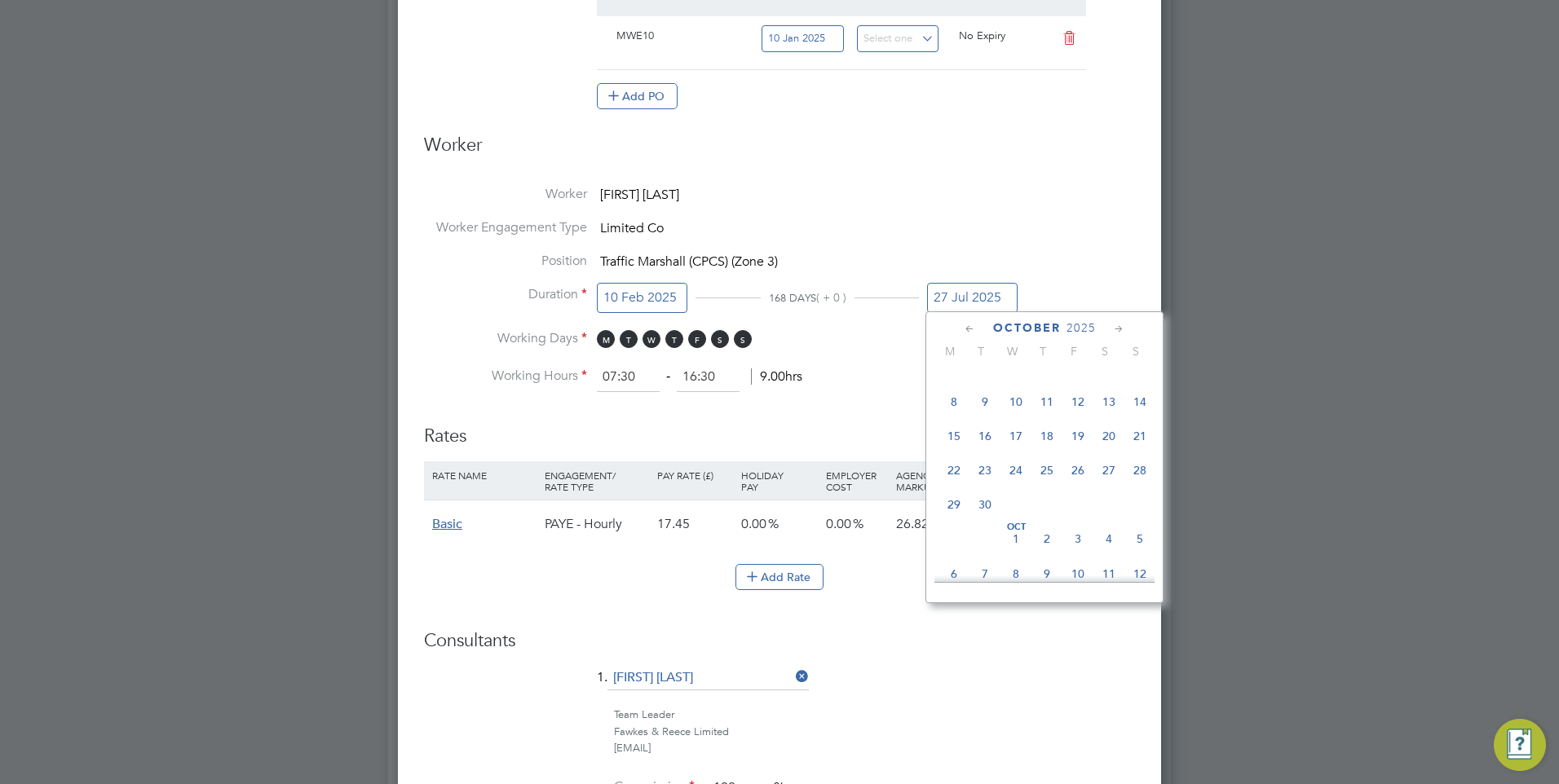 click 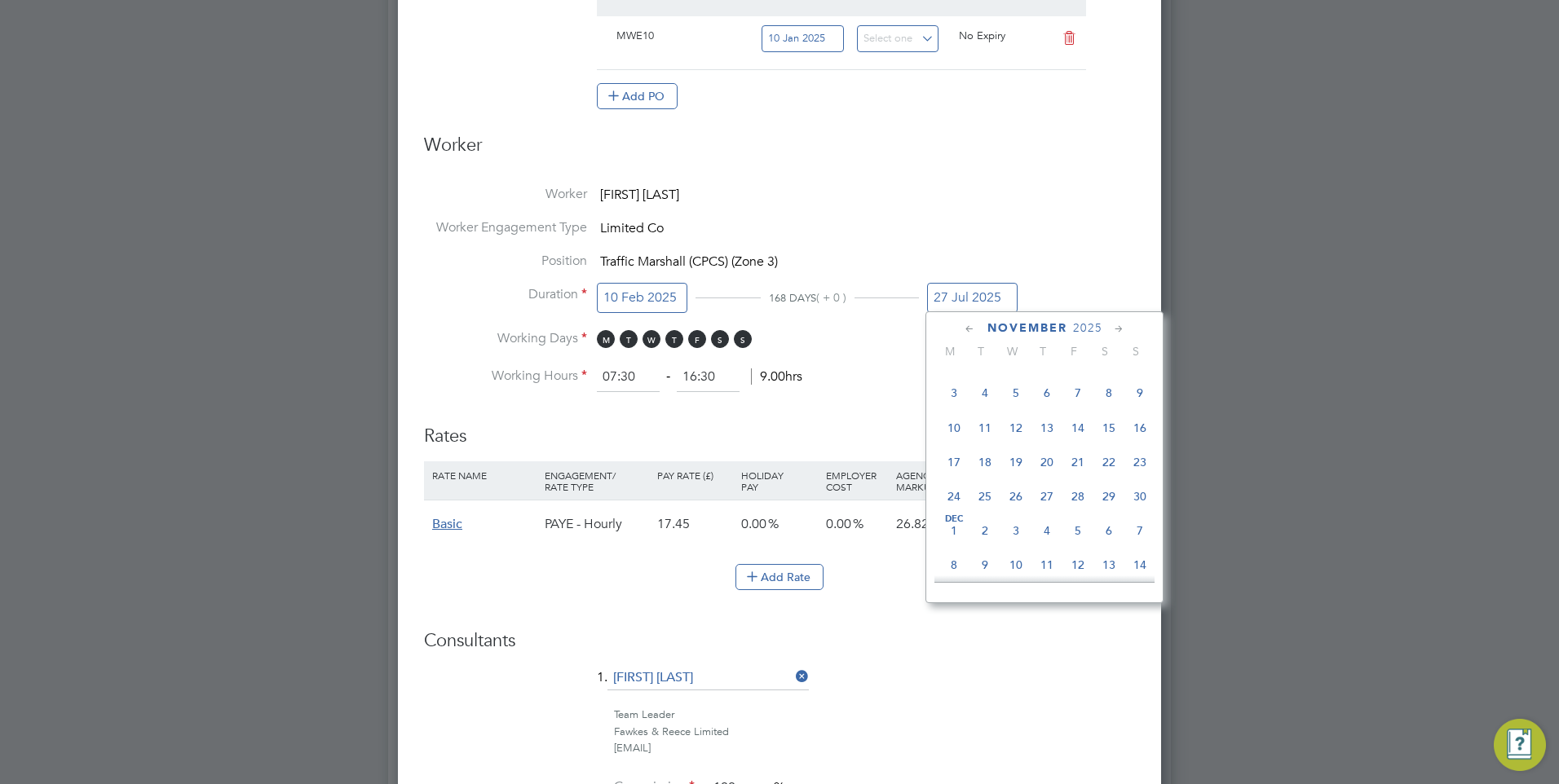 click 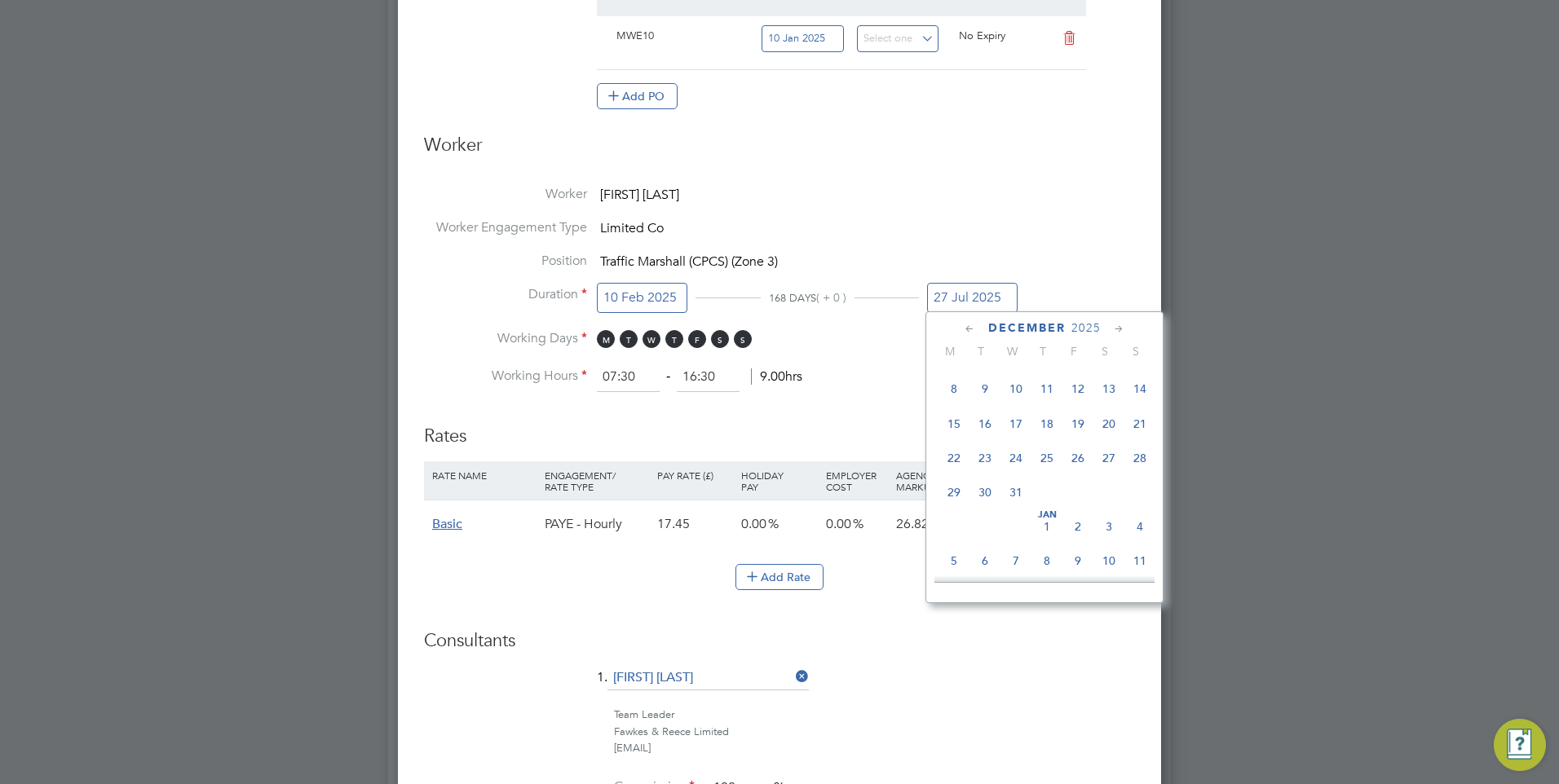 click on "26" 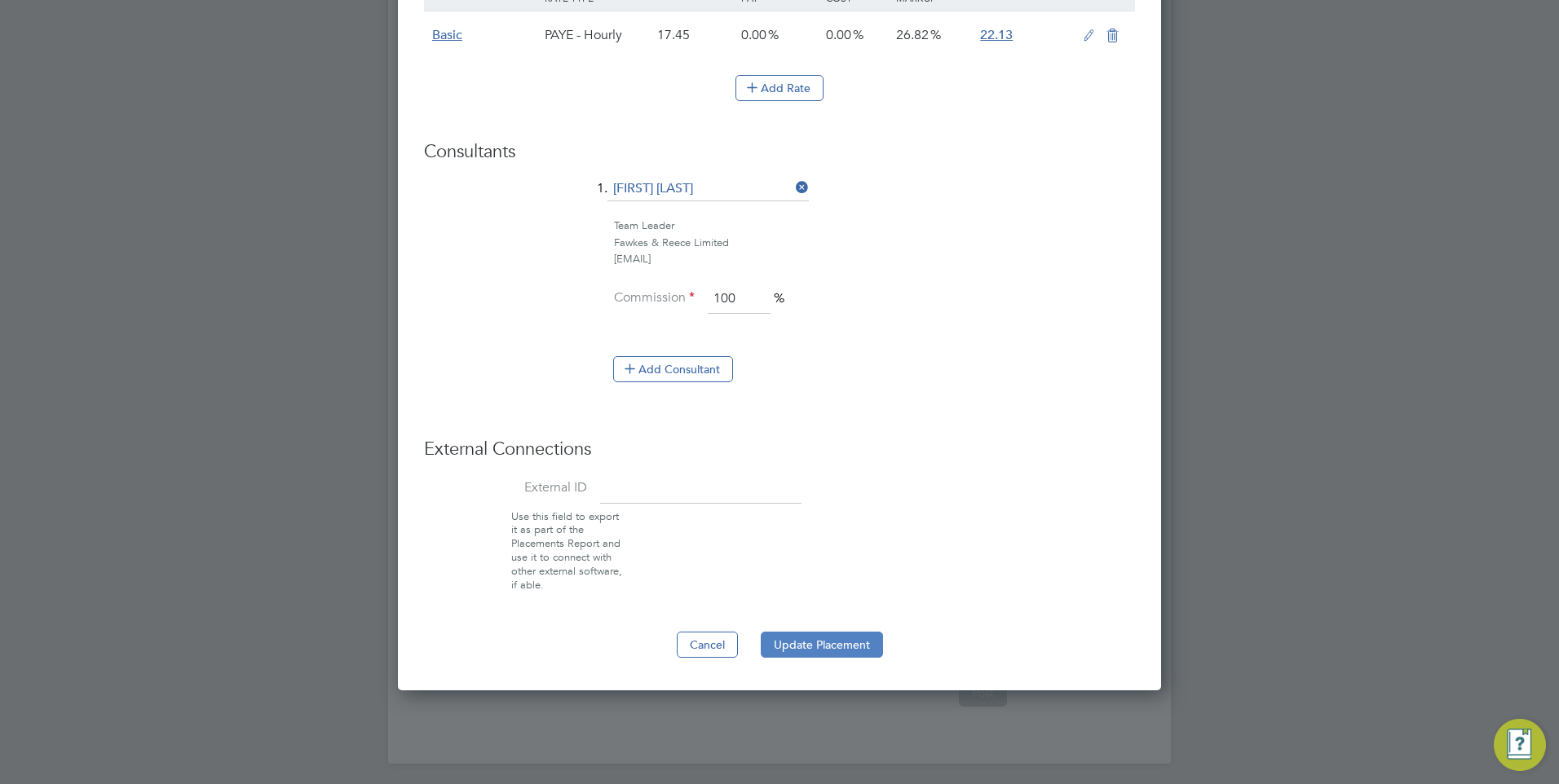 click on "Update Placement" at bounding box center (822, 645) 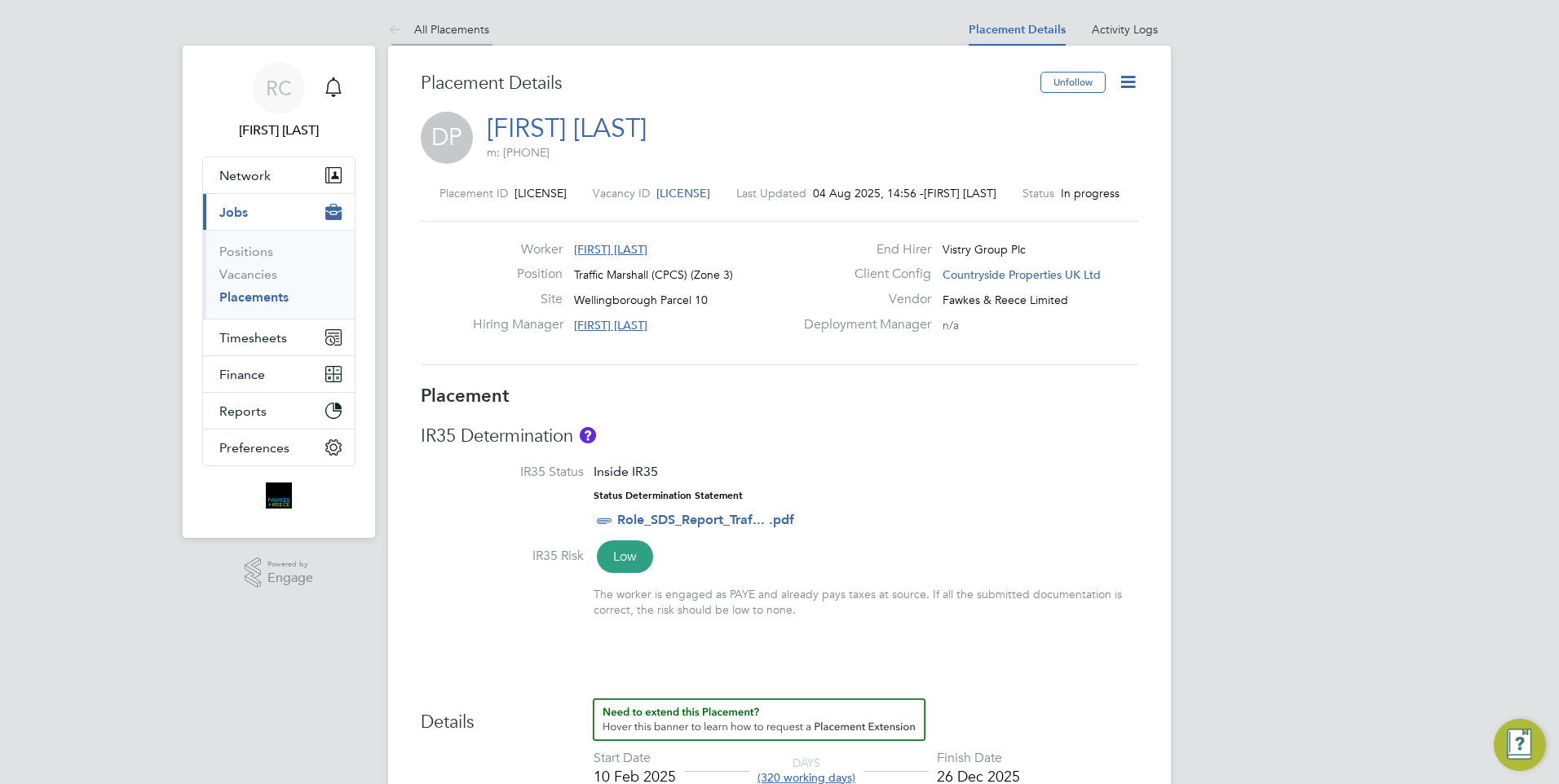click at bounding box center (398, 30) 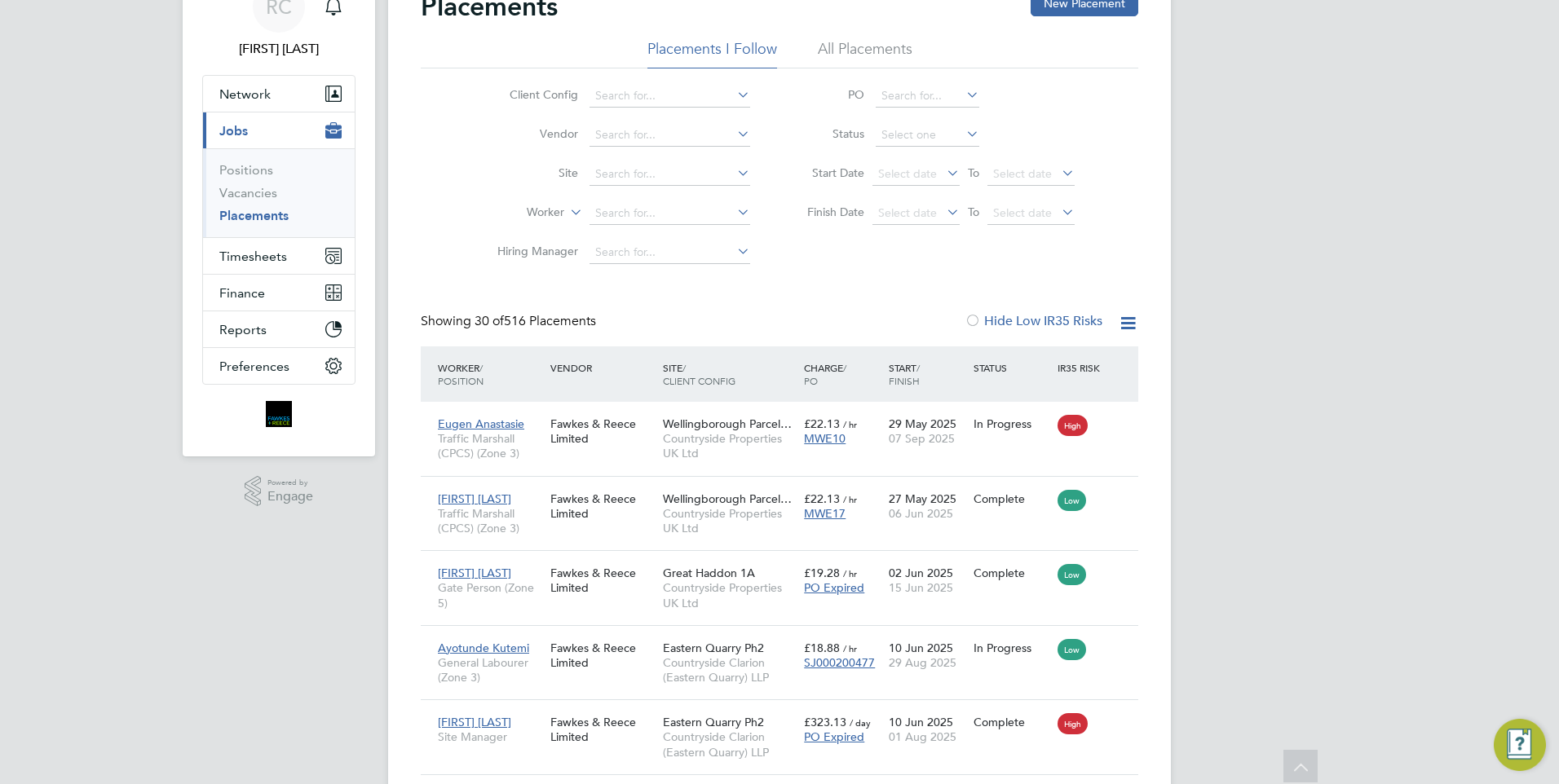 scroll, scrollTop: 0, scrollLeft: 0, axis: both 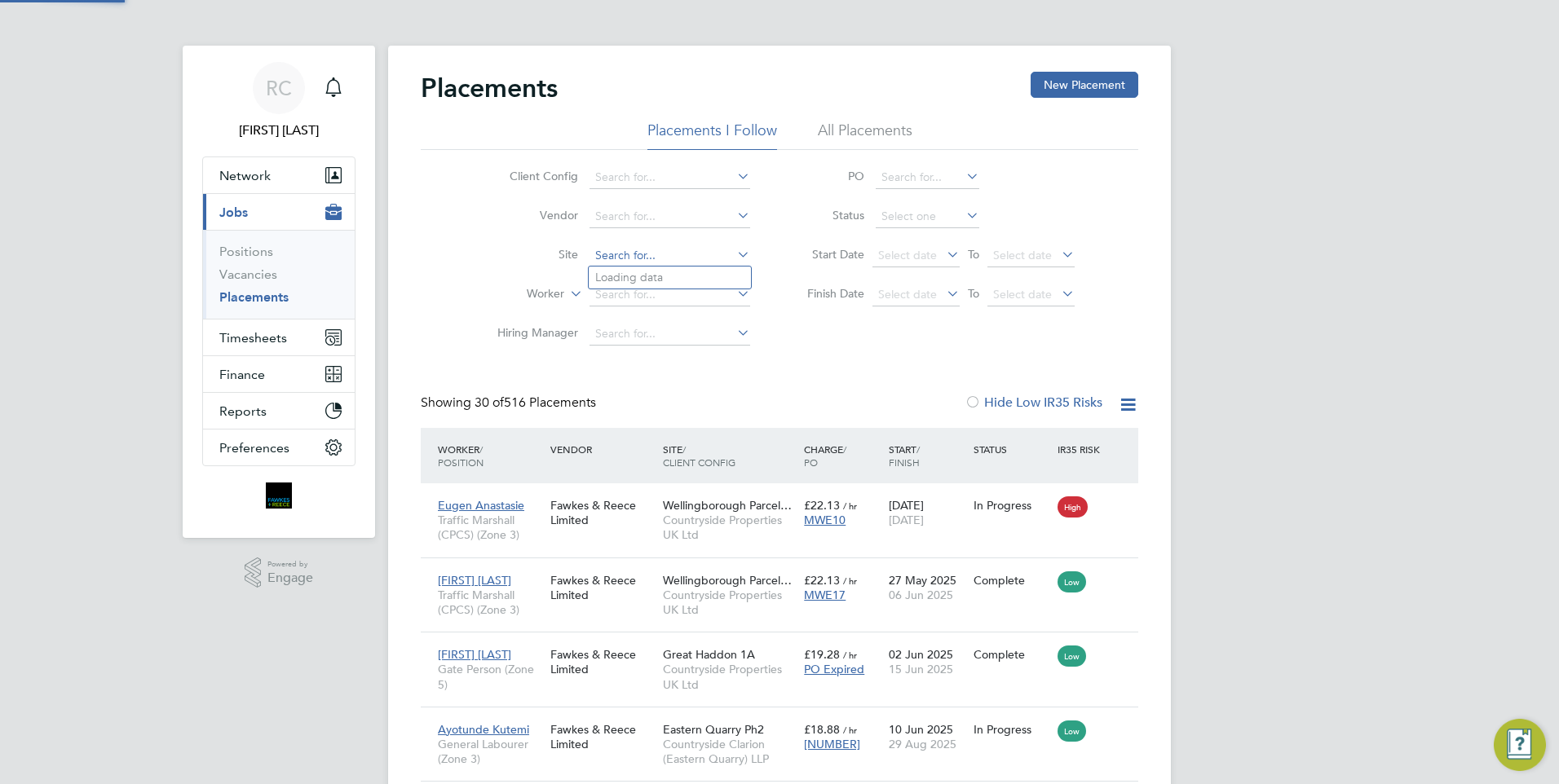 click 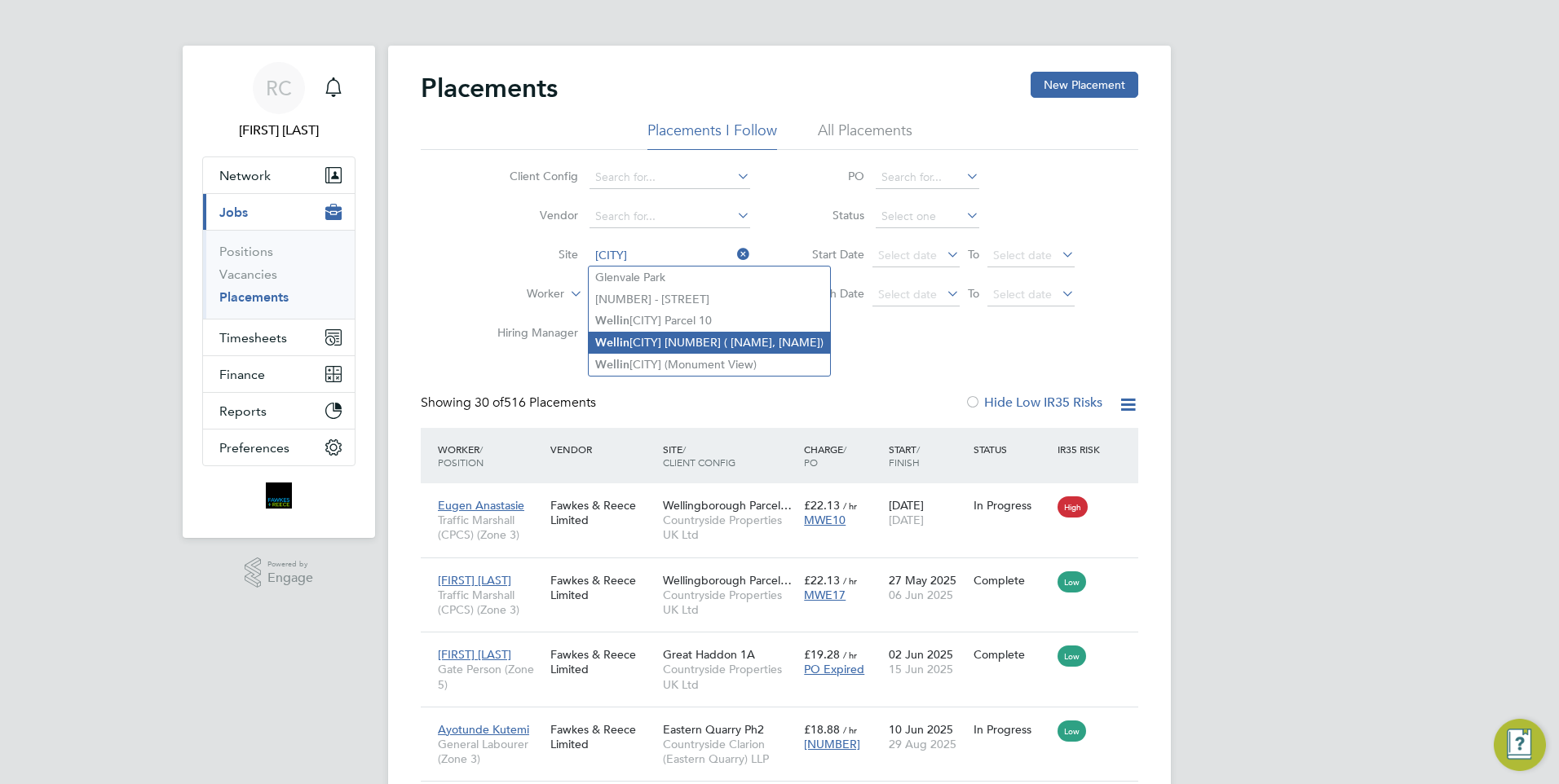 click on "Wellin gborough Parcel 17a  (Poppyfields, Linden)" 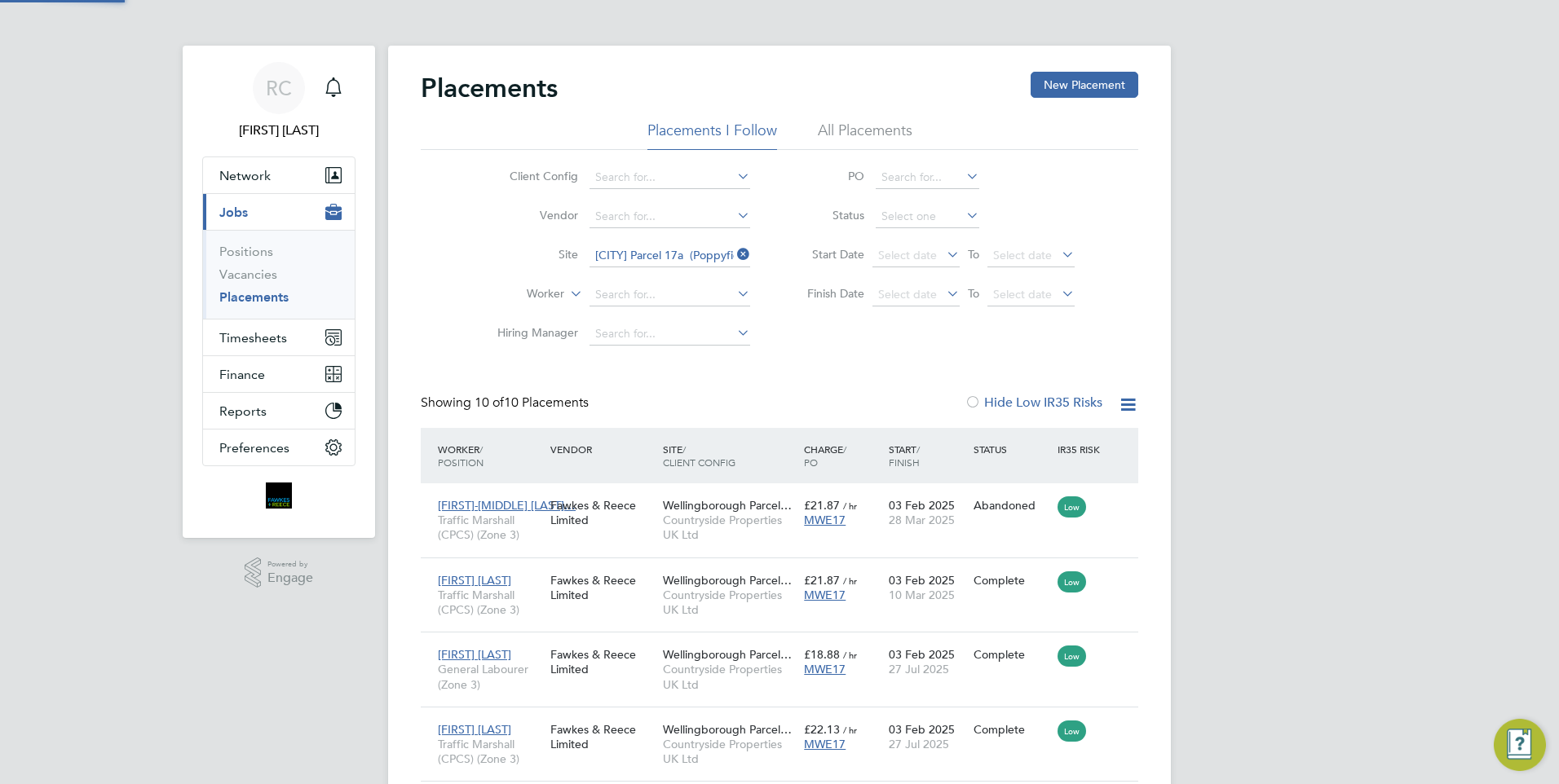 scroll, scrollTop: 8, scrollLeft: 8, axis: both 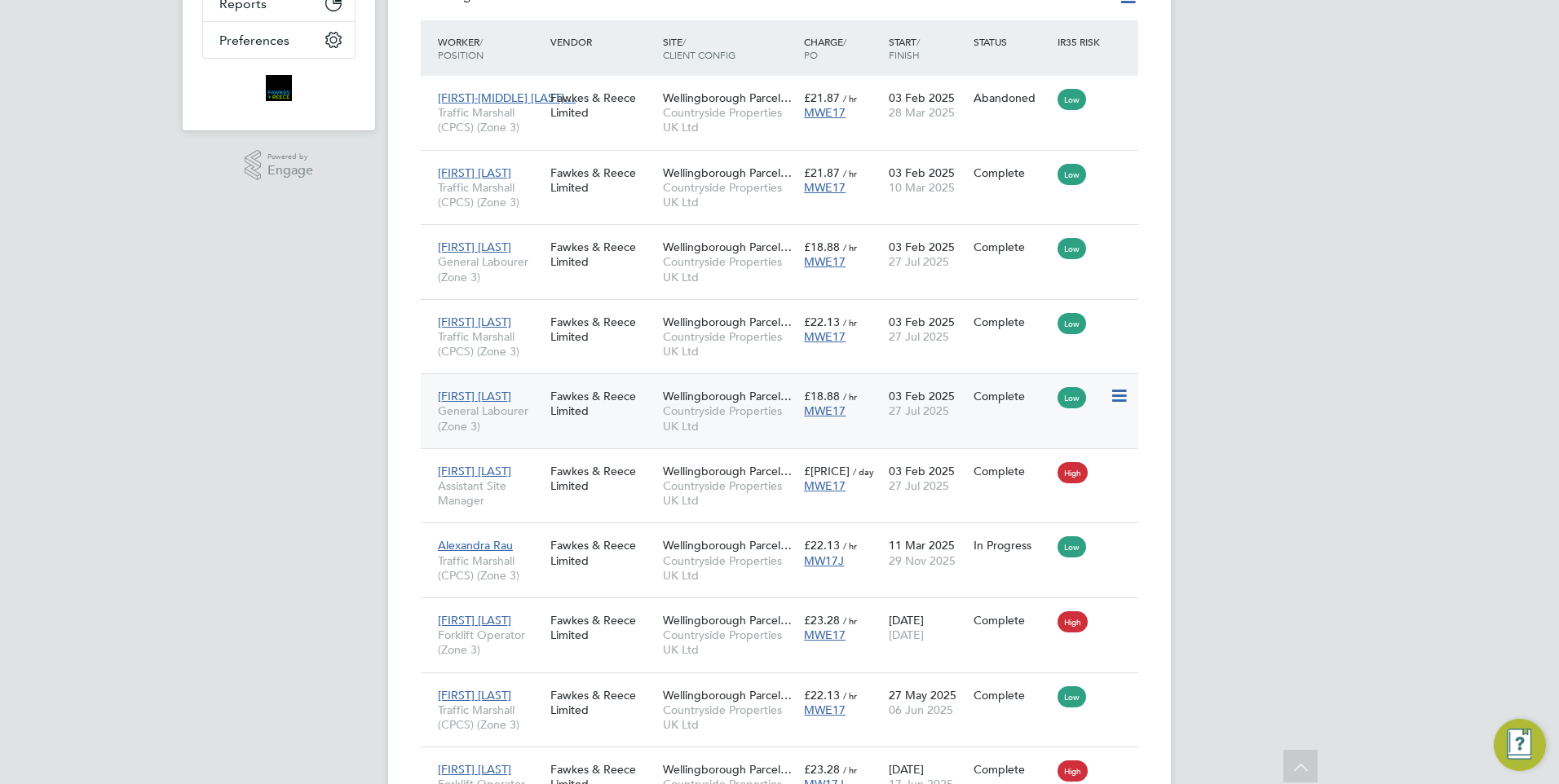 click on "£18.88   / hr MWE17" 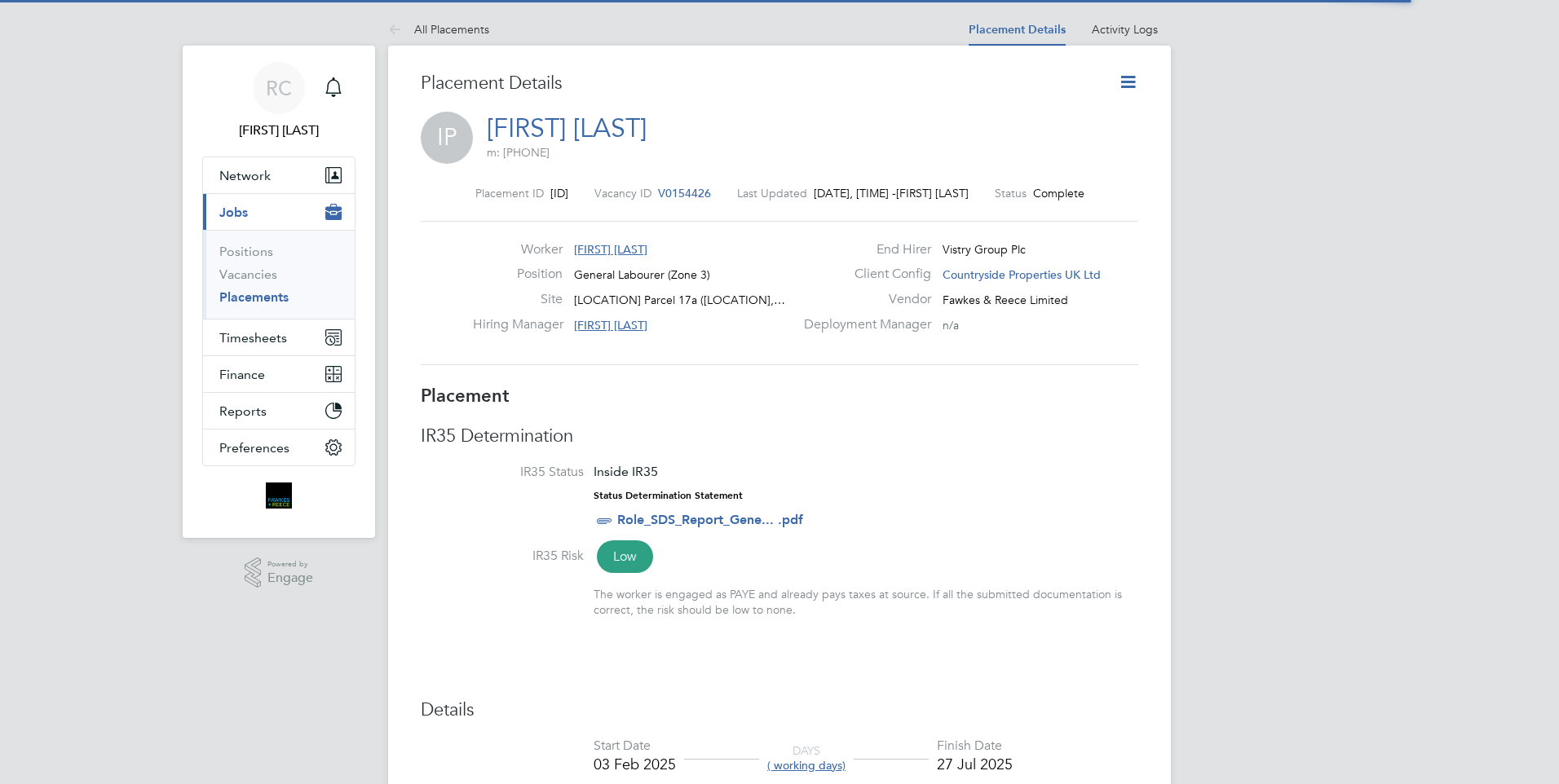 scroll, scrollTop: 0, scrollLeft: 0, axis: both 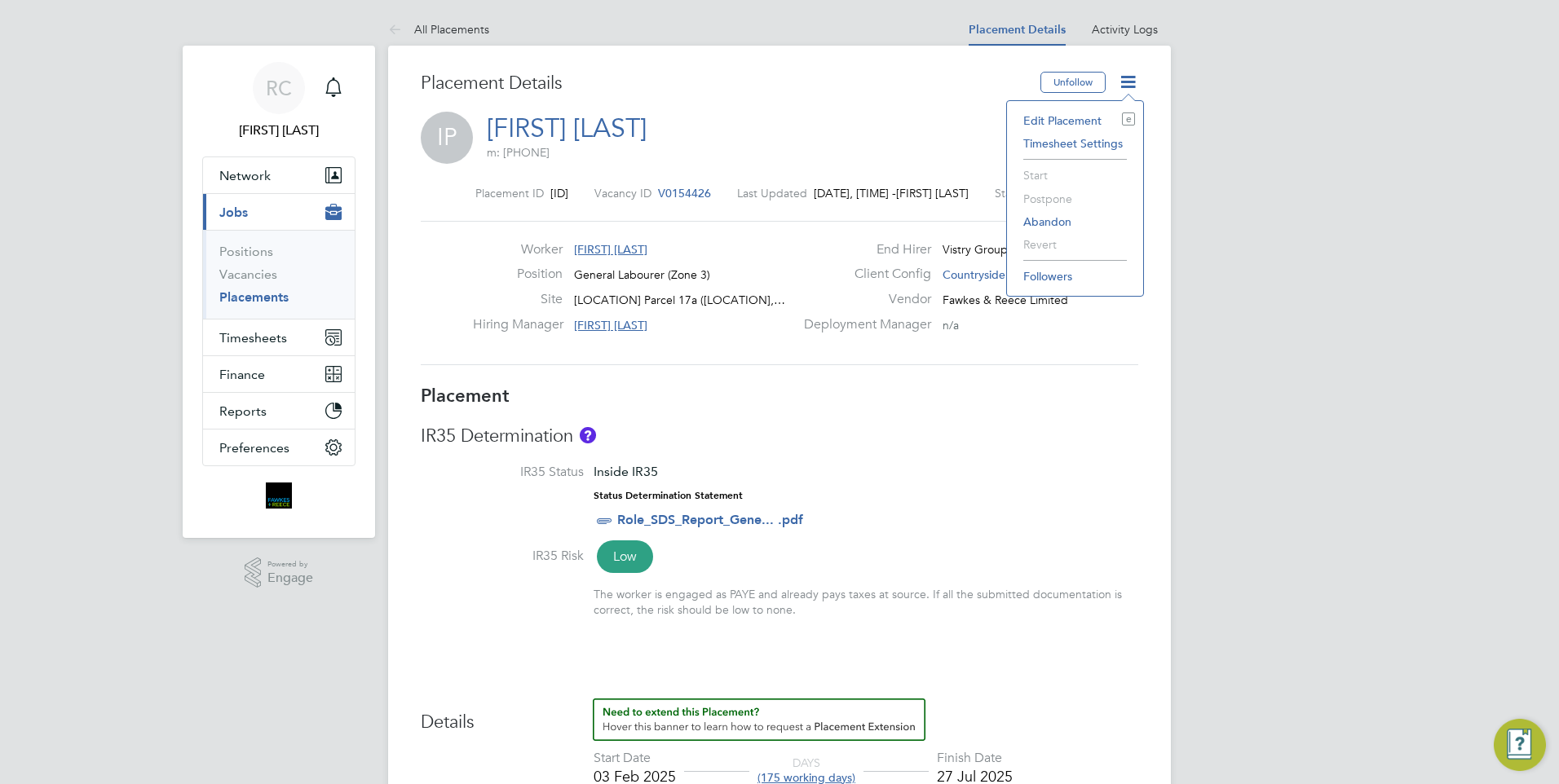 click on "Edit Placement e" 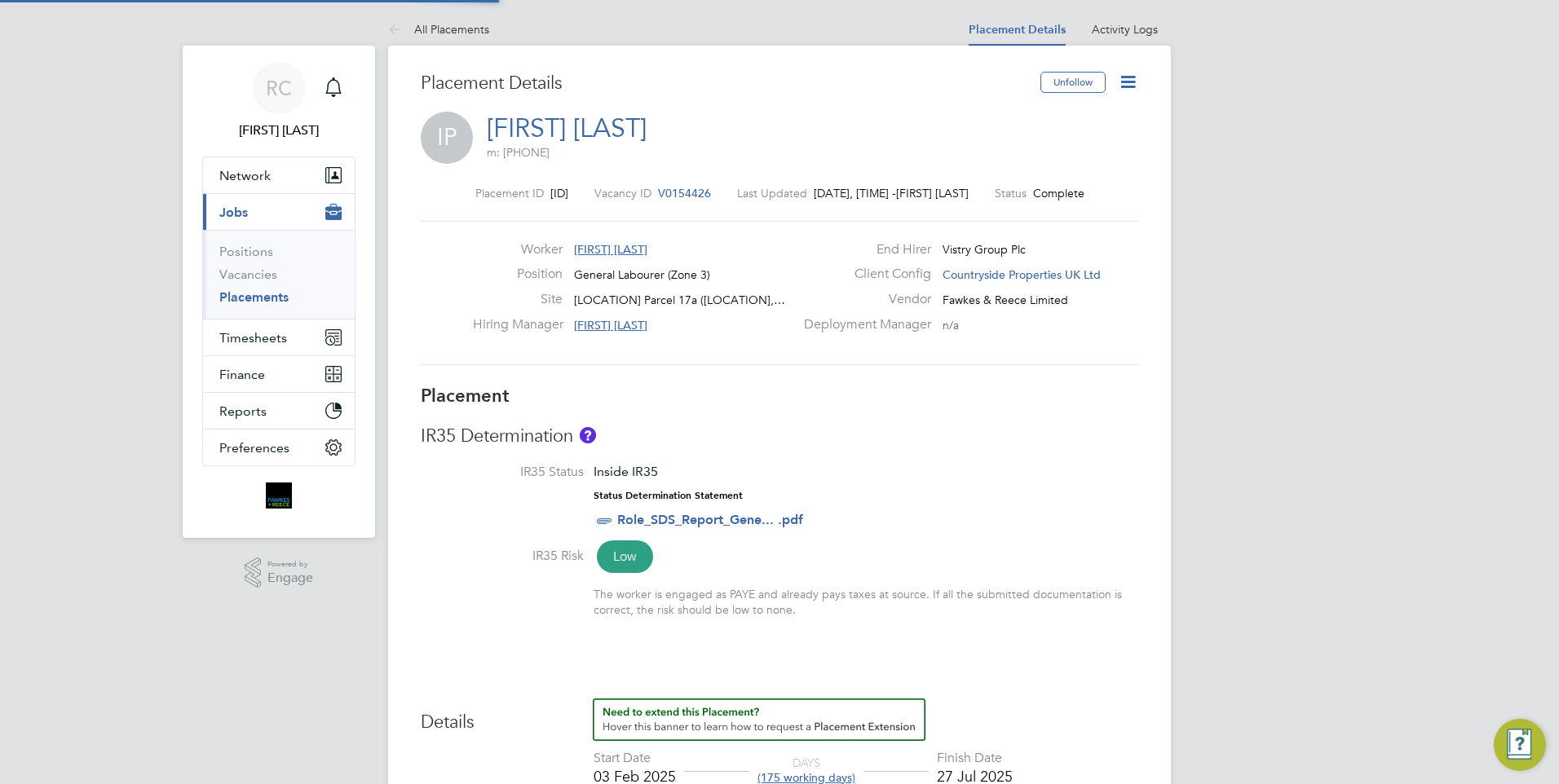 type on "[FIRST] [LAST]" 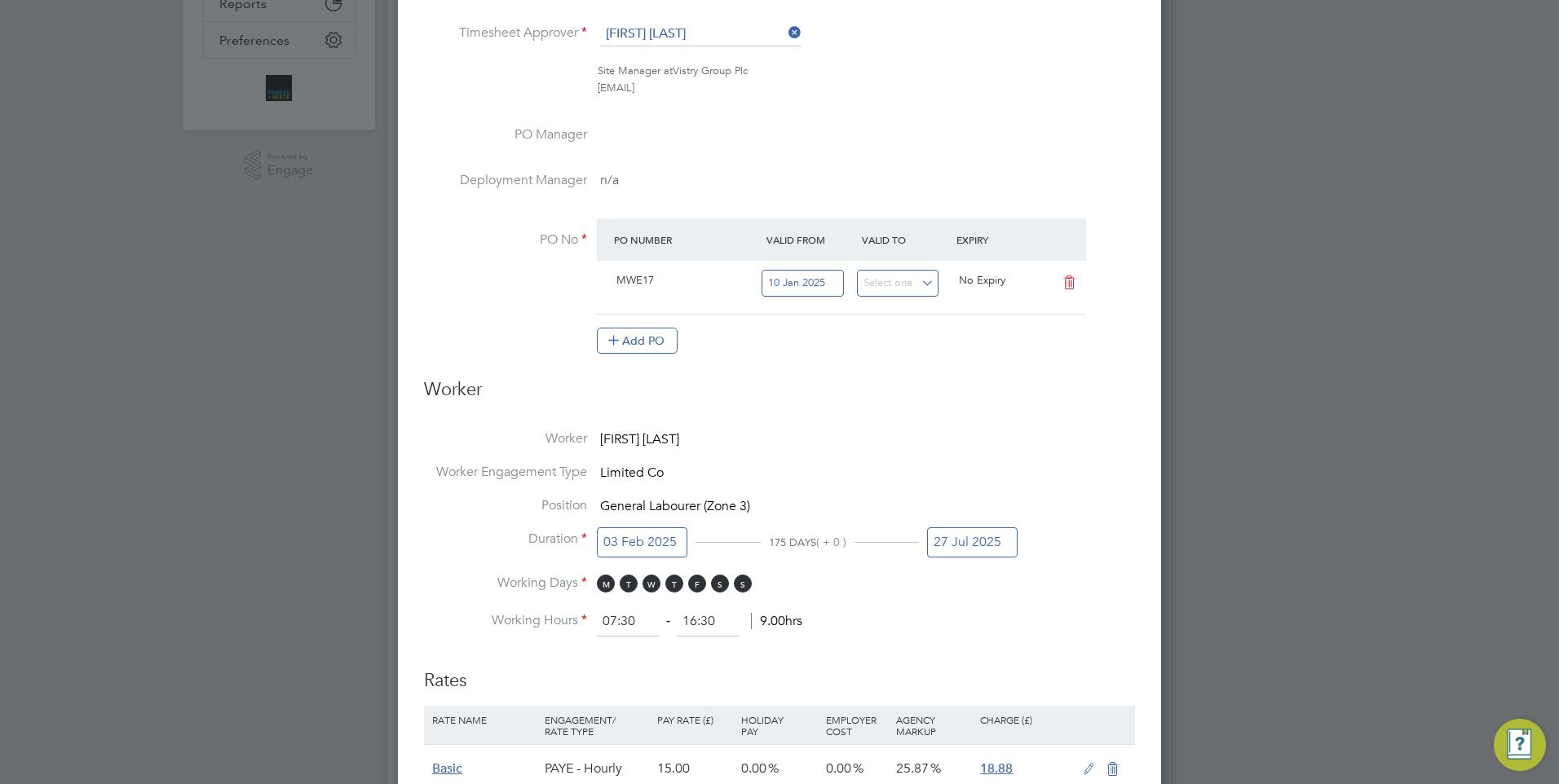 click on "27 Jul 2025" at bounding box center (972, 542) 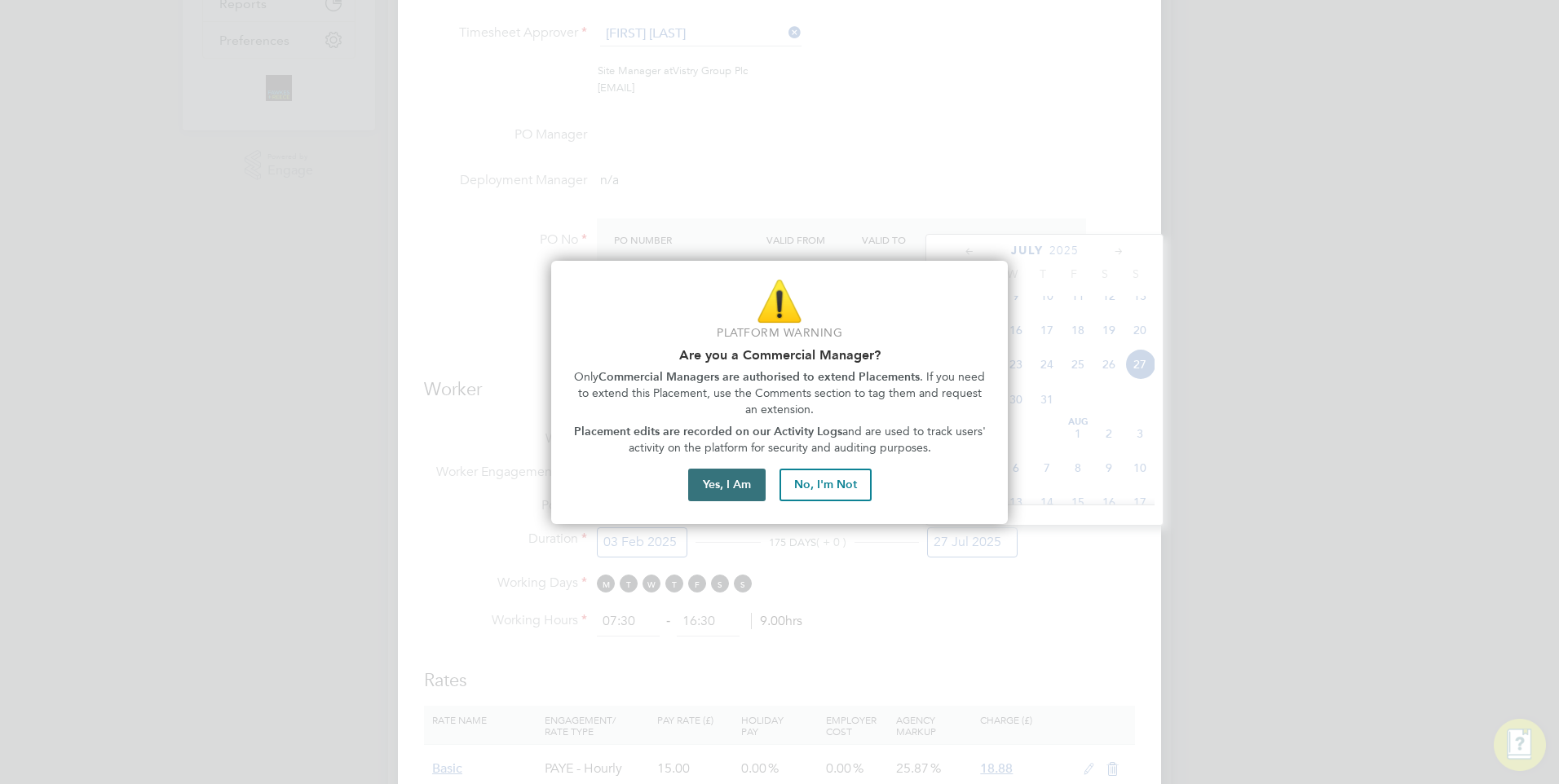 click on "Yes, I Am" at bounding box center [727, 485] 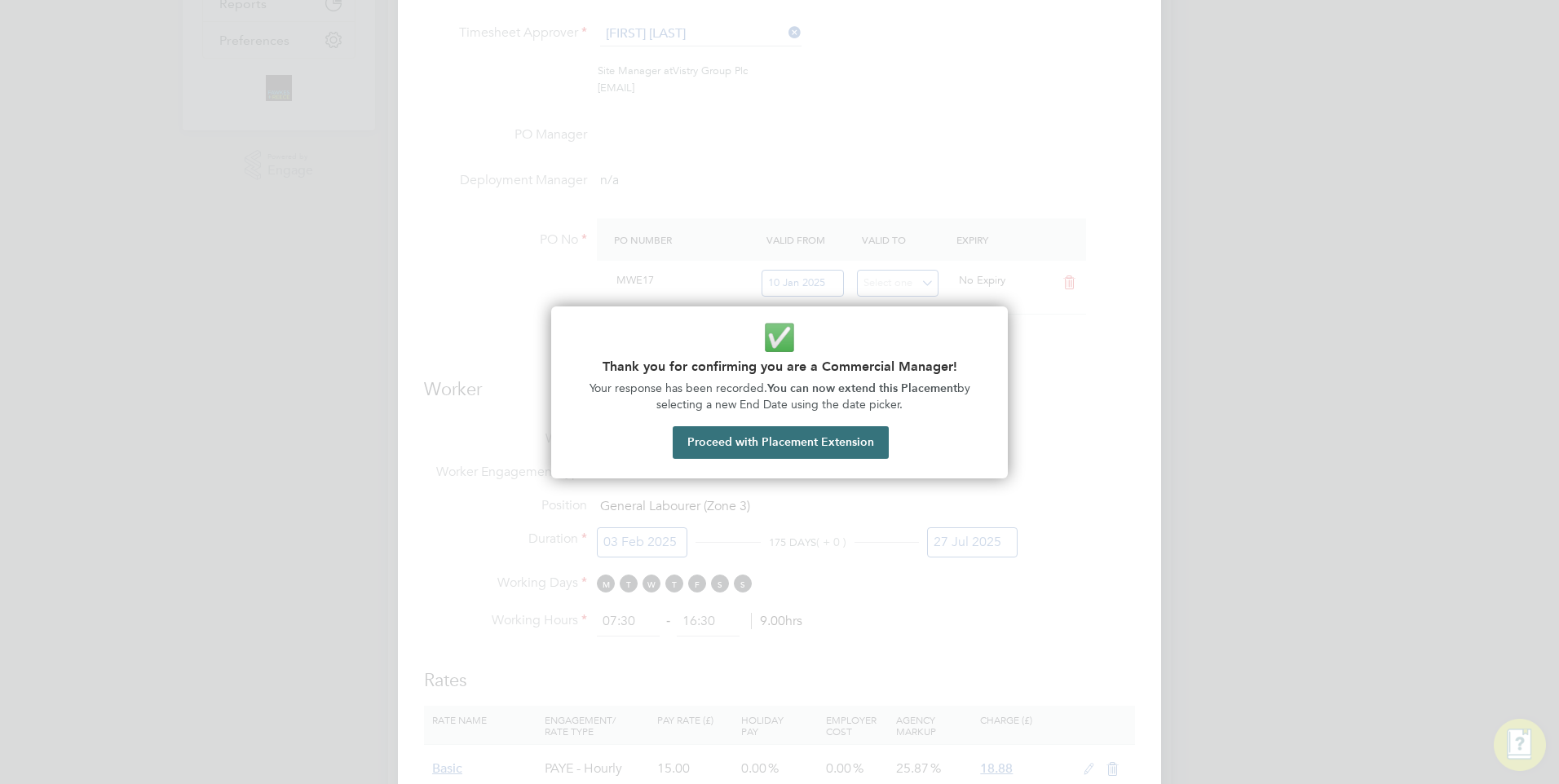 click on "Proceed with Placement Extension" at bounding box center [780, 443] 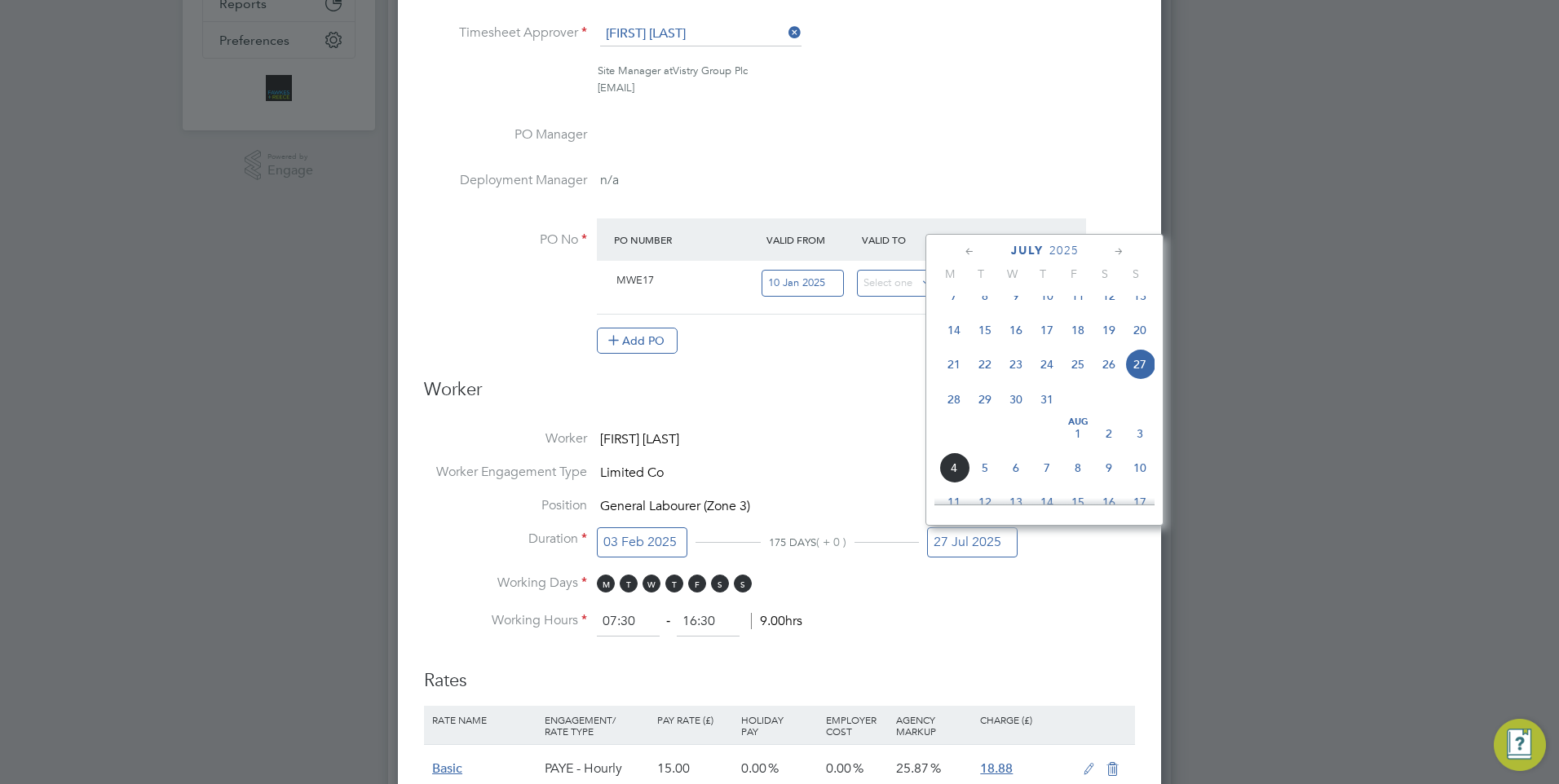 click 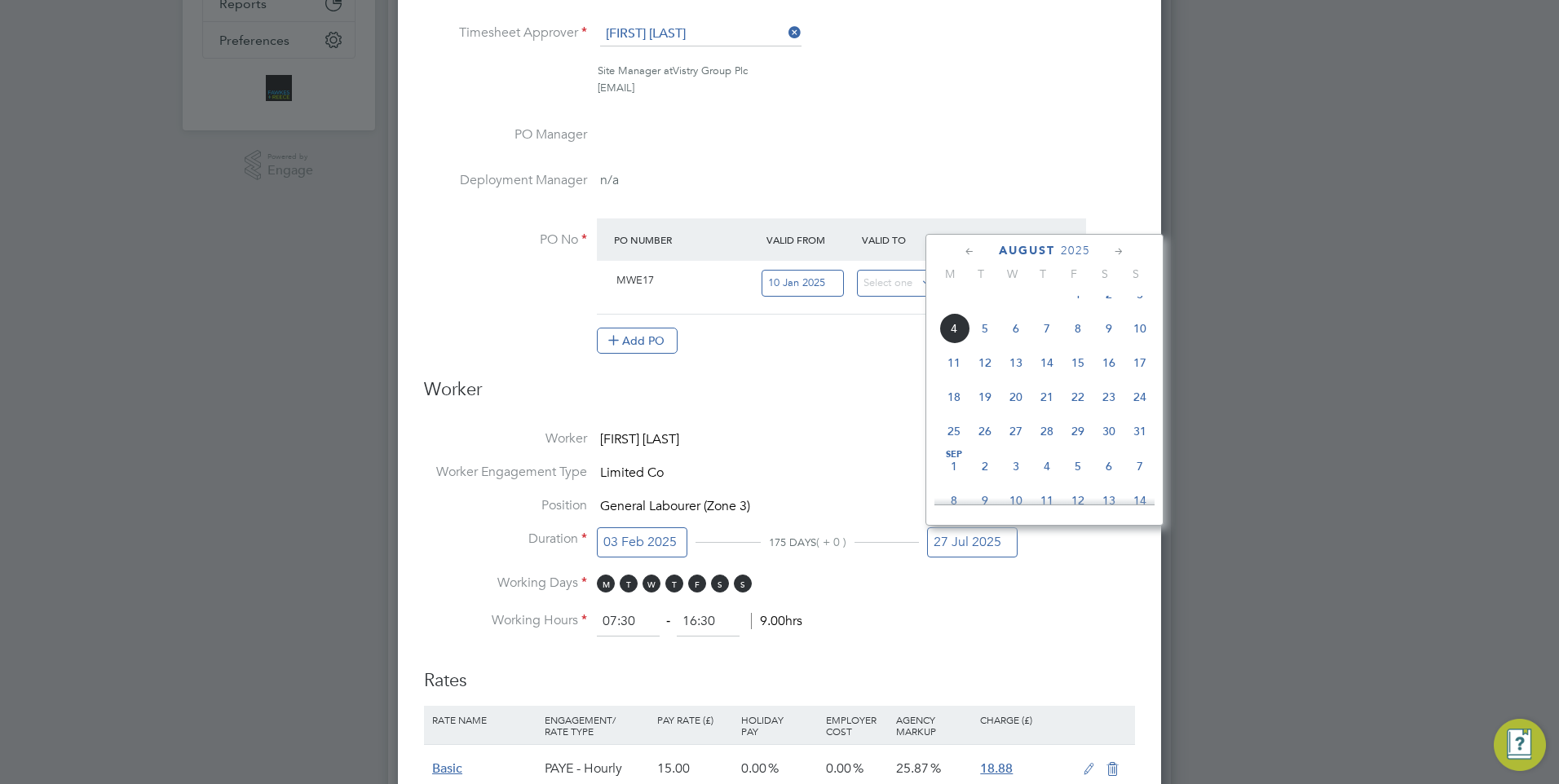 click 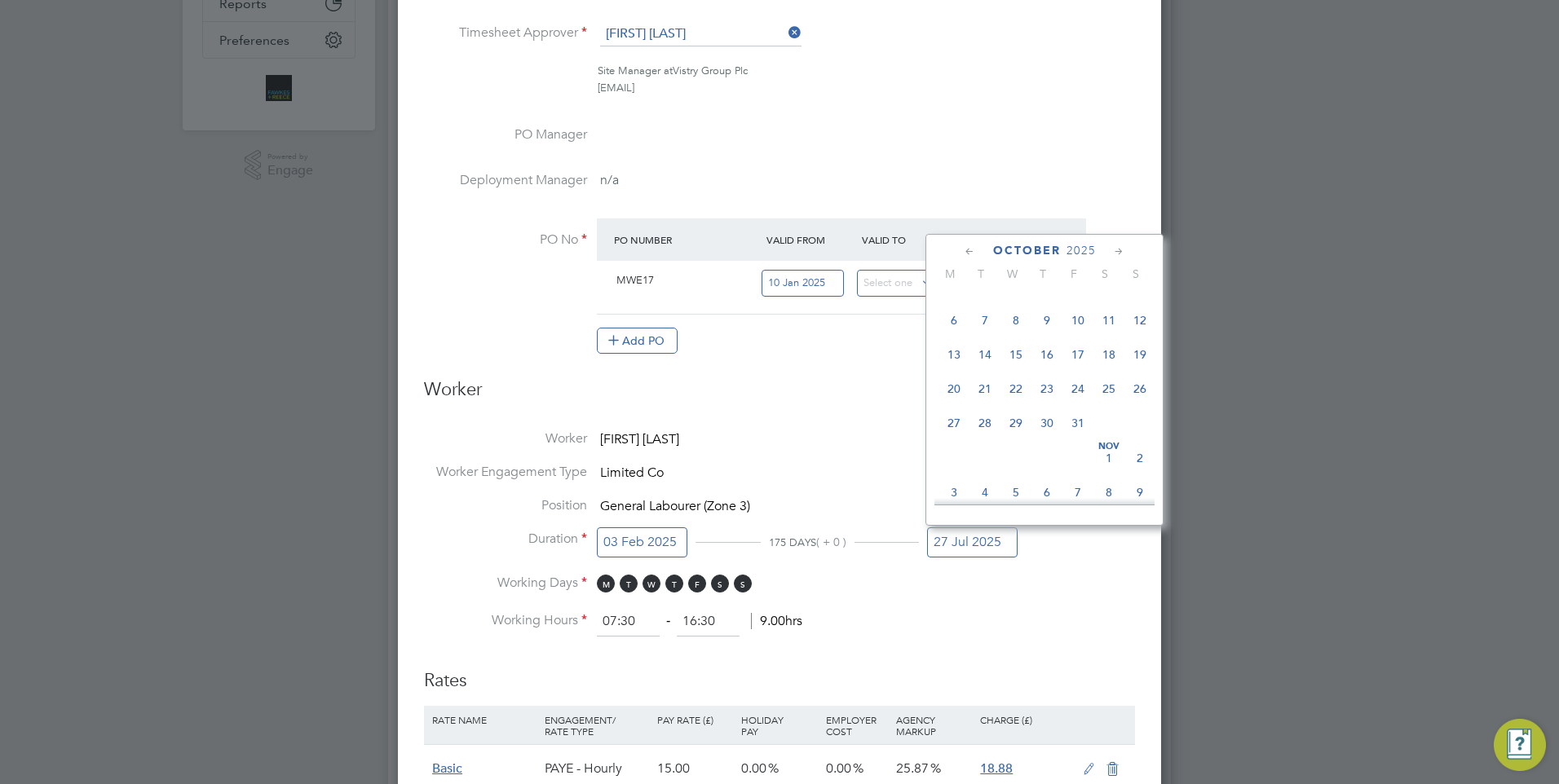 click 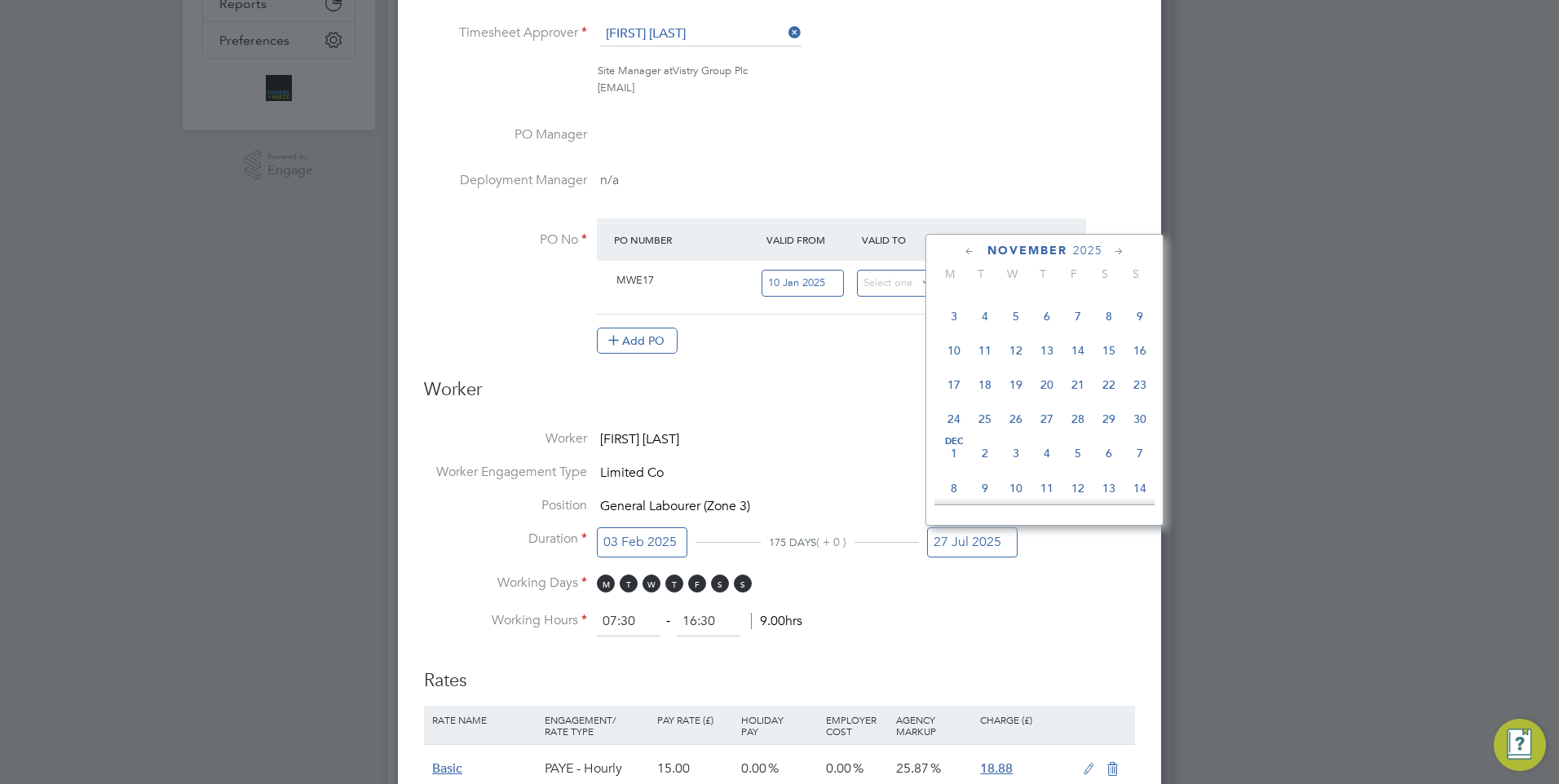 click 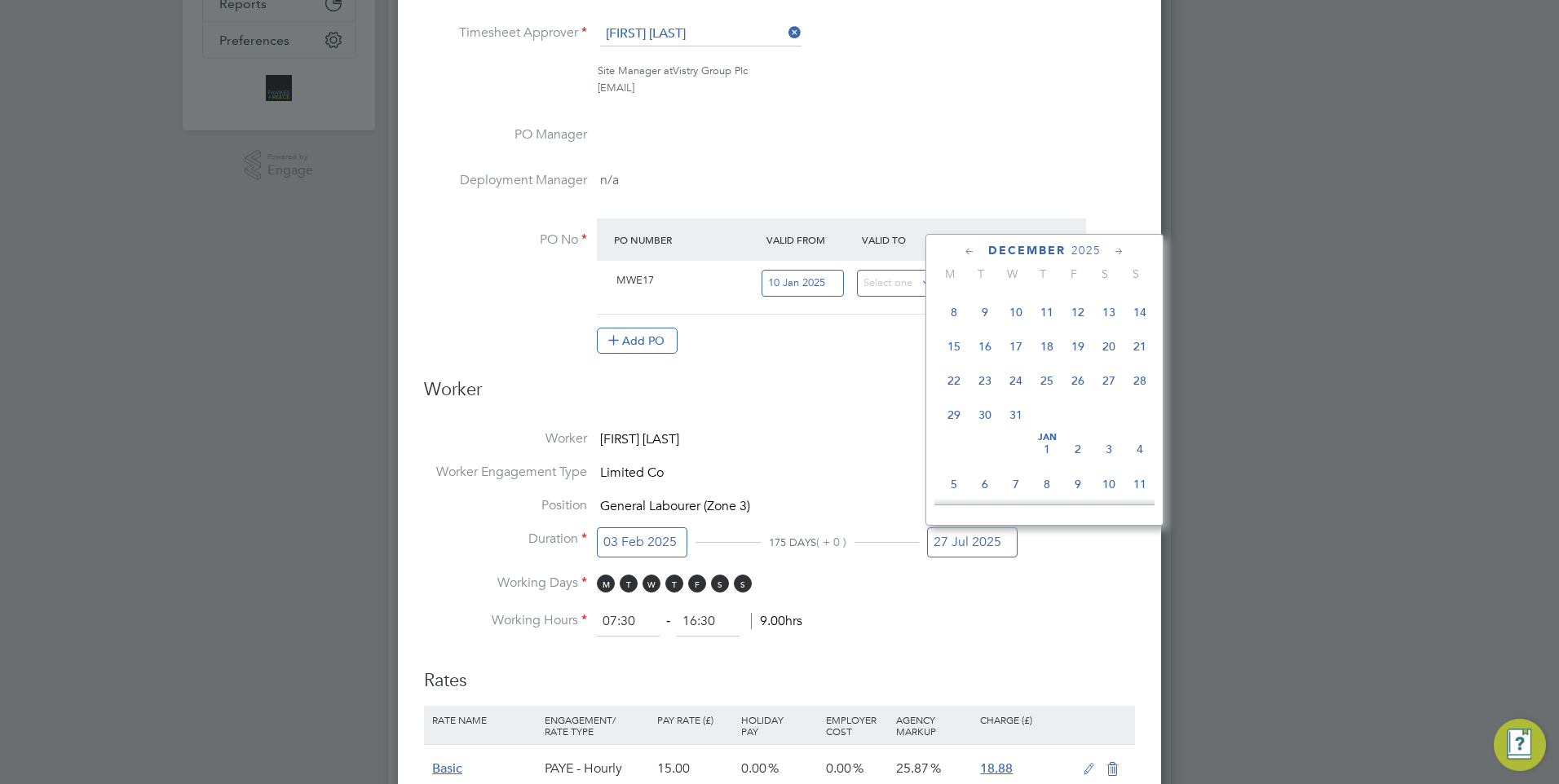 click on "26" 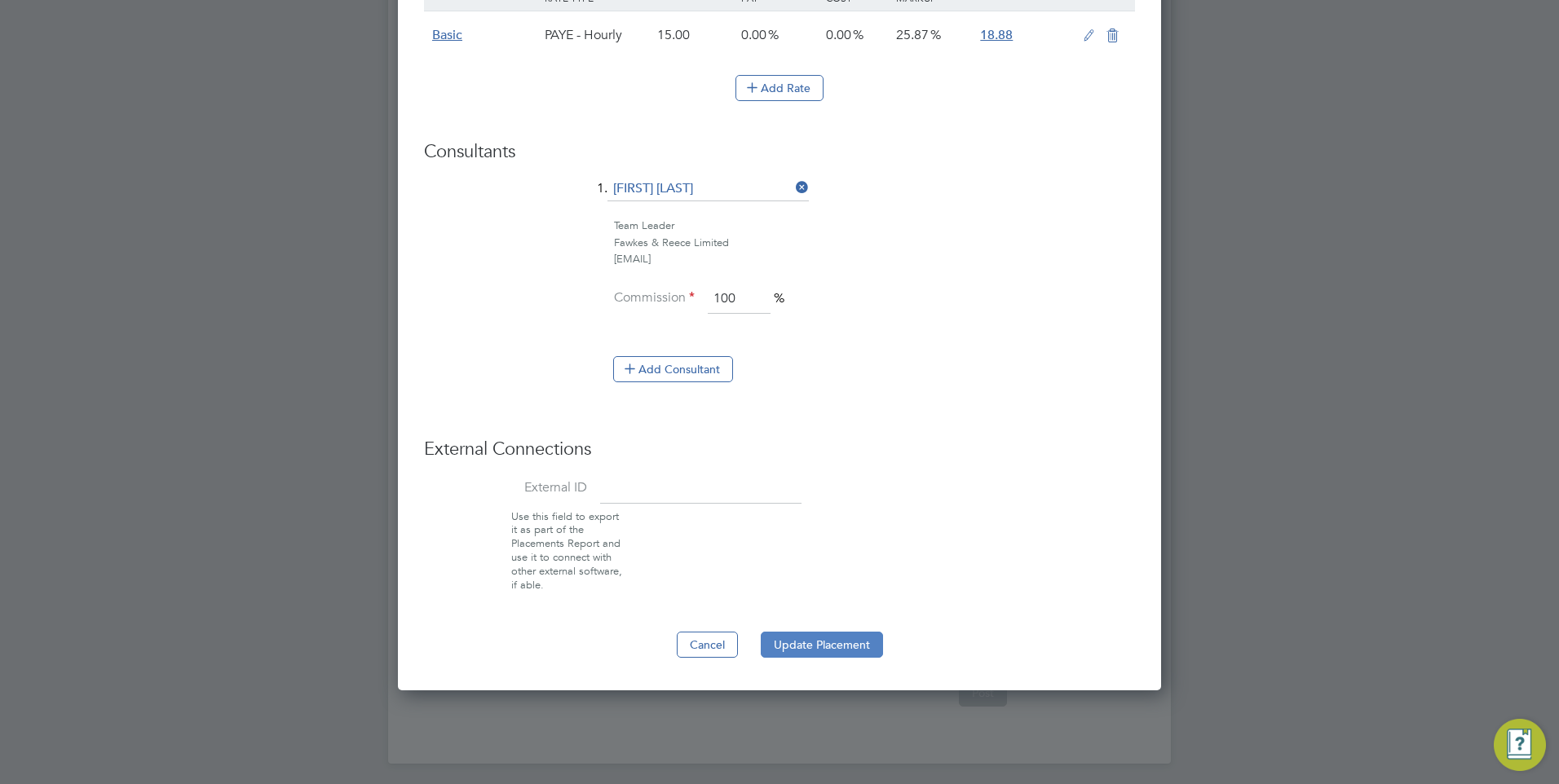 click on "Update Placement" at bounding box center (822, 645) 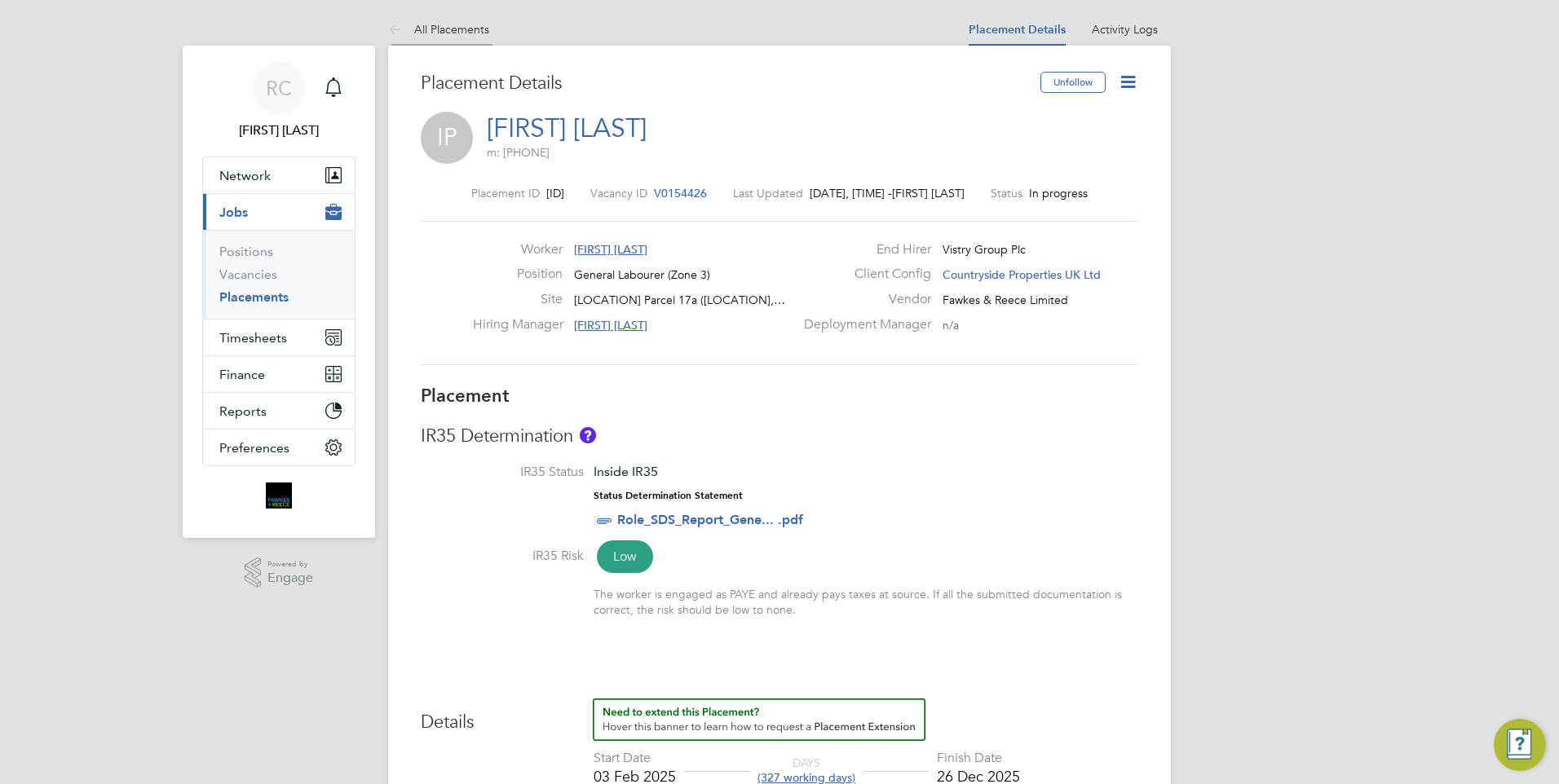 click at bounding box center [398, 30] 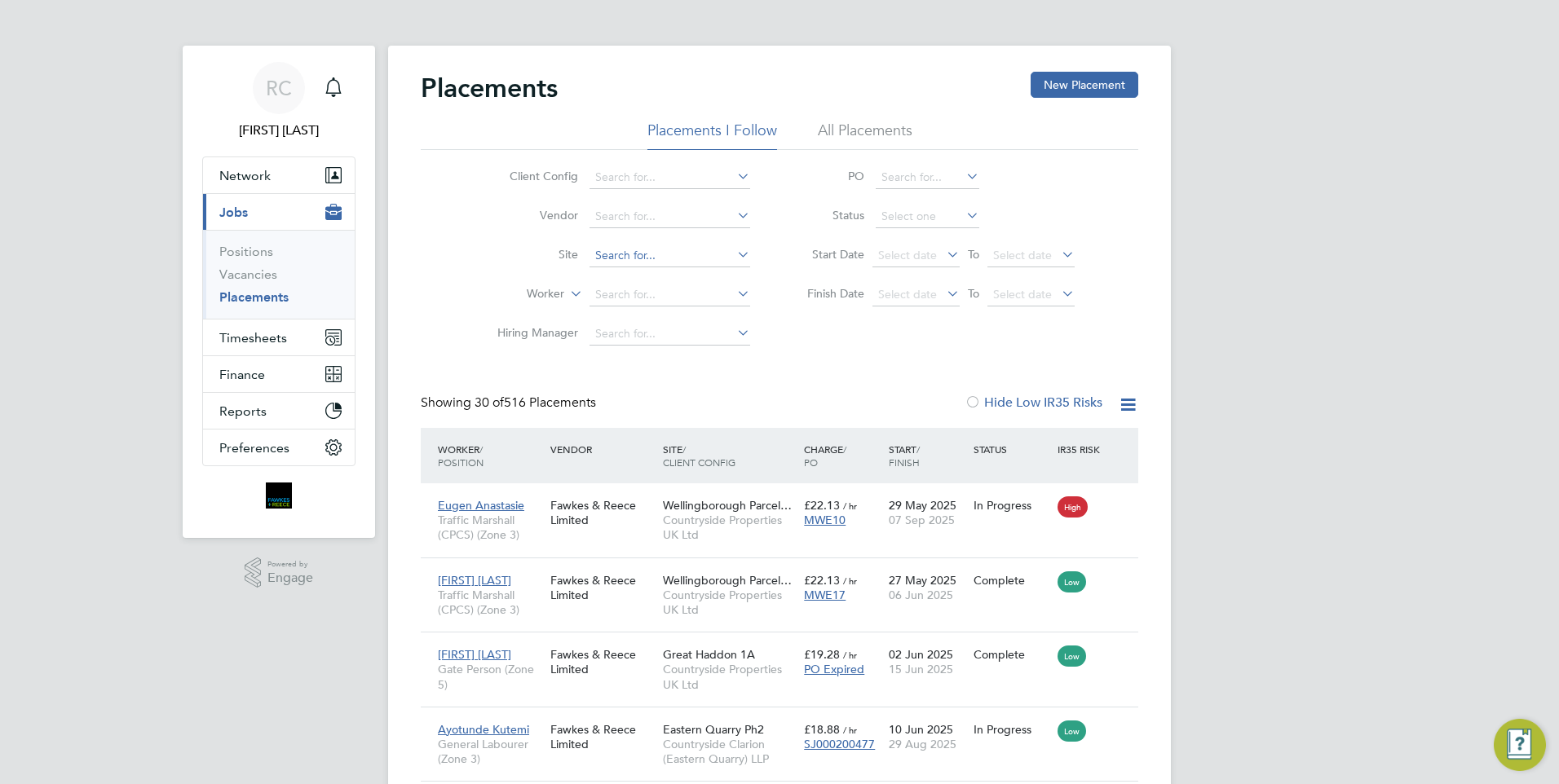 click 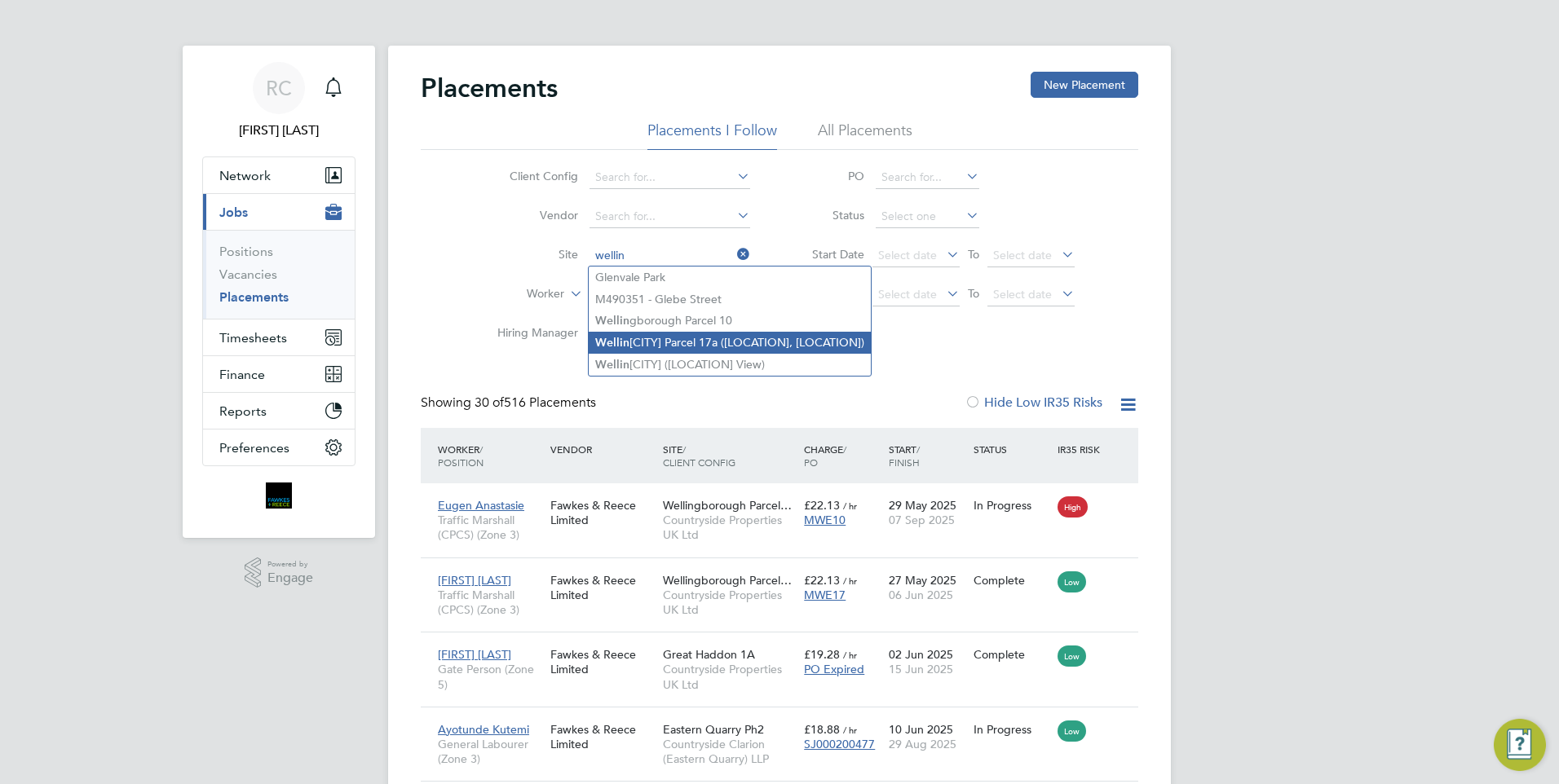 click on "Wellin gborough Parcel 17a  (Poppyfields, Linden)" 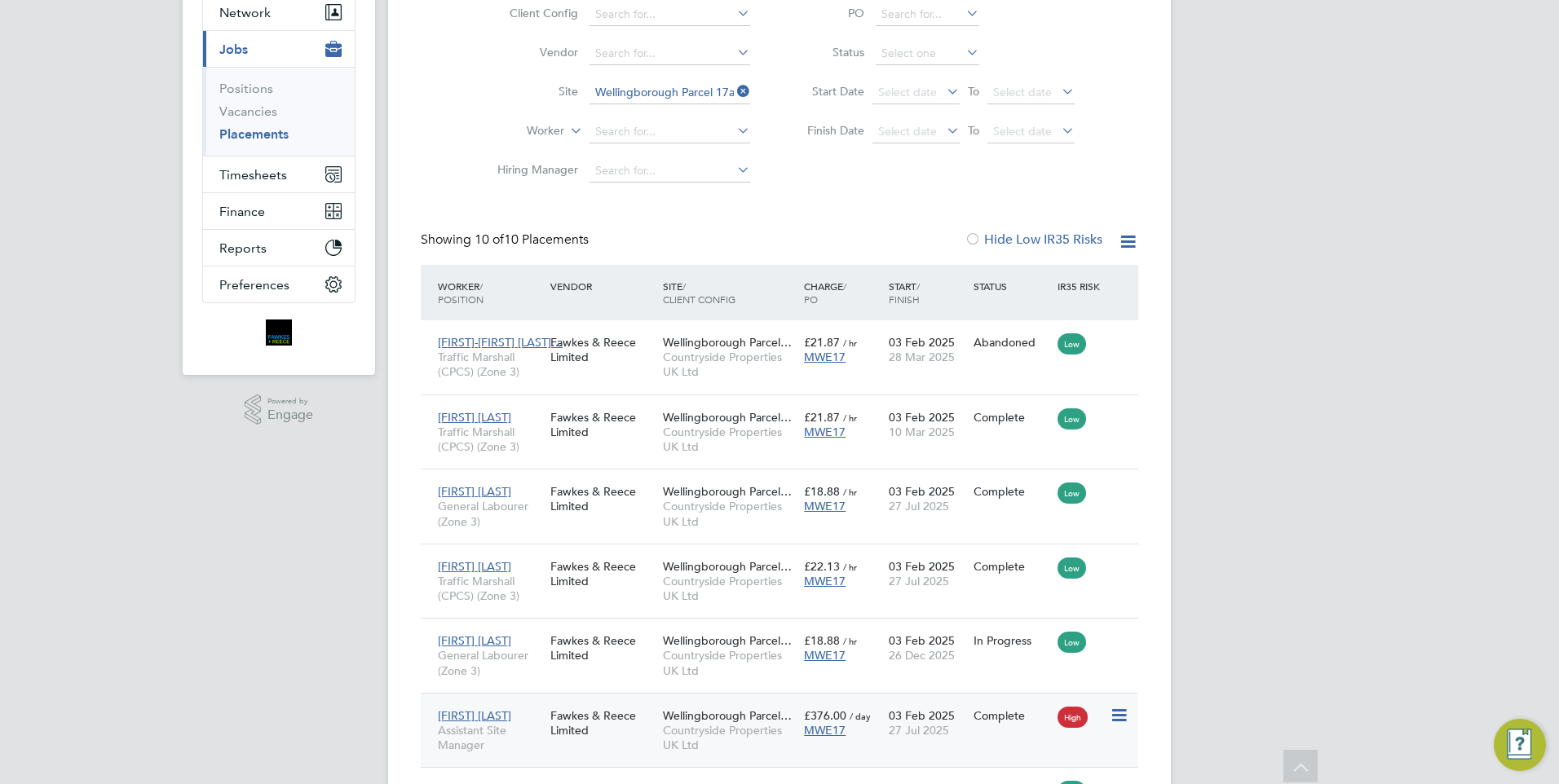 click on "MWE17" 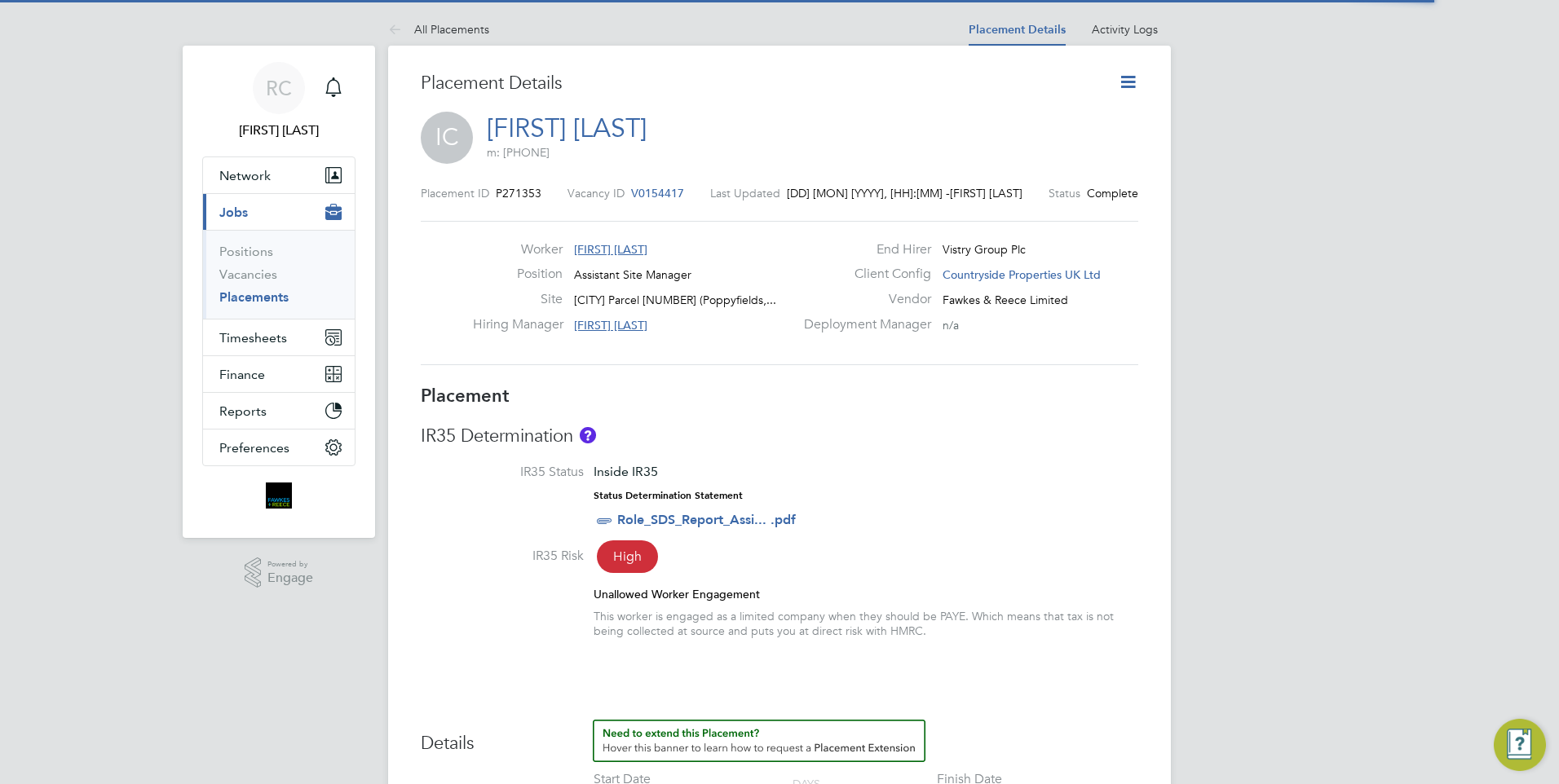 drag, startPoint x: 0, startPoint y: 0, endPoint x: 1121, endPoint y: 131, distance: 1128.6284 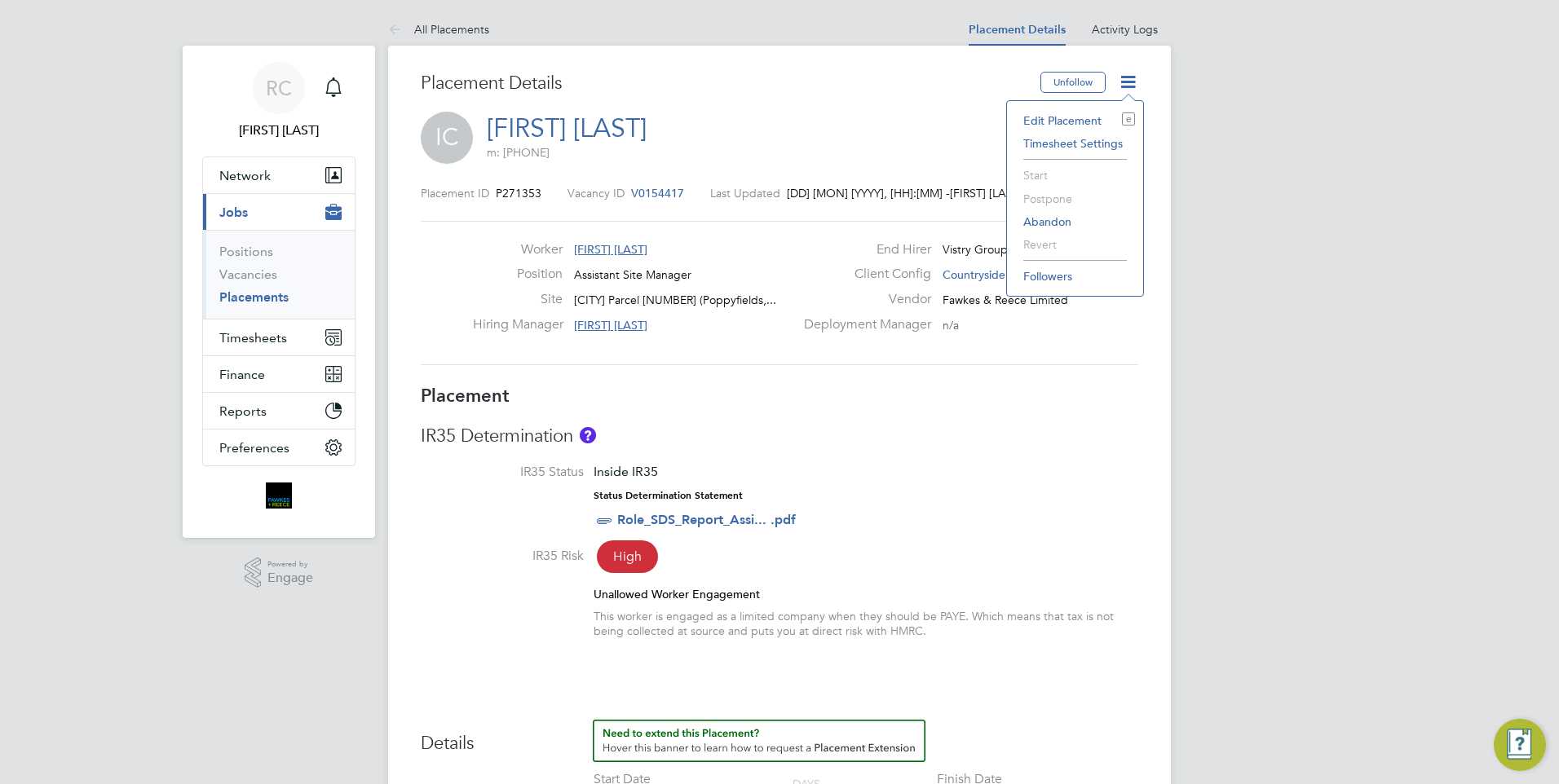 click on "Edit Placement e" 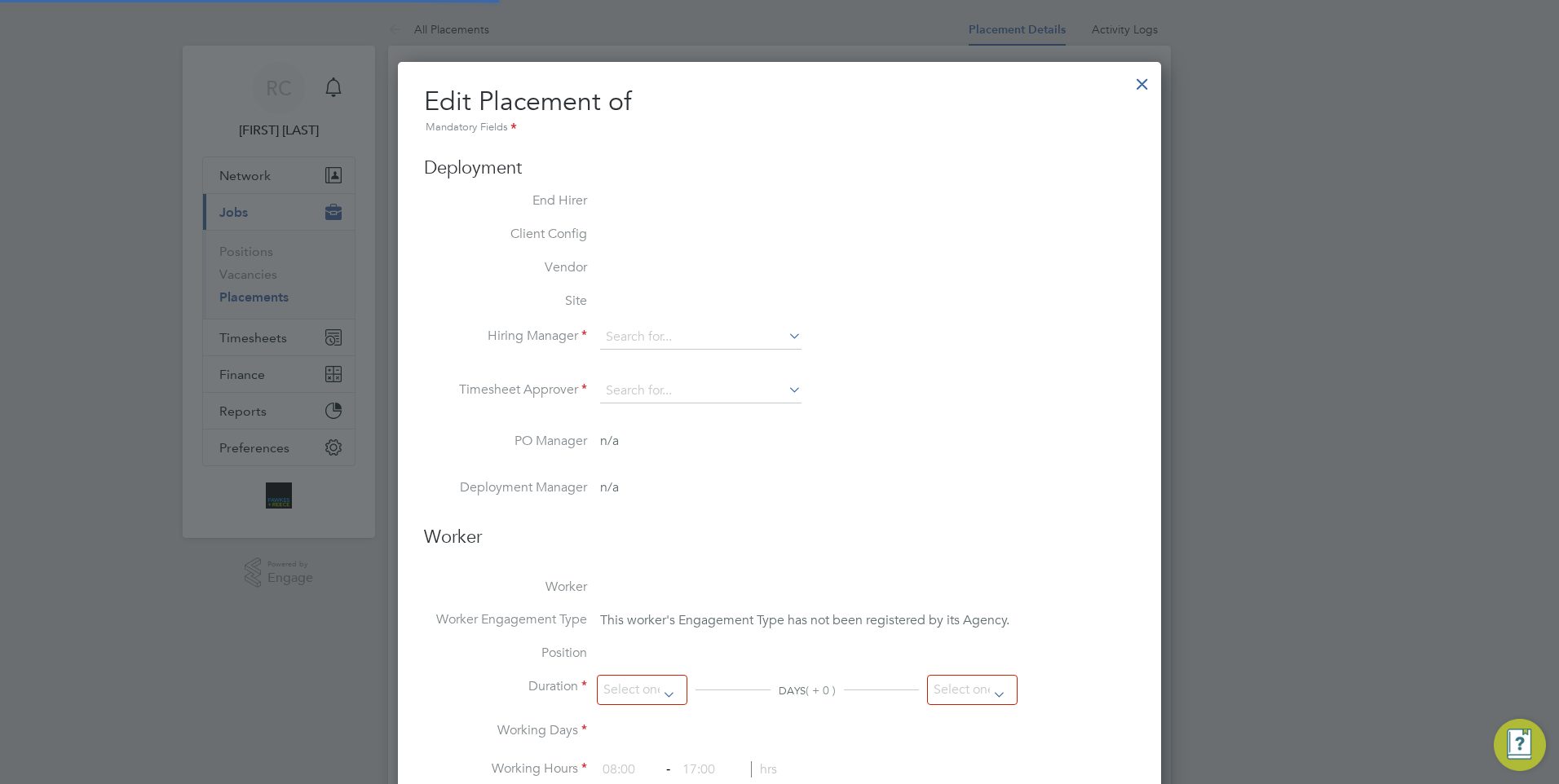 type on "[FIRST] [LAST]" 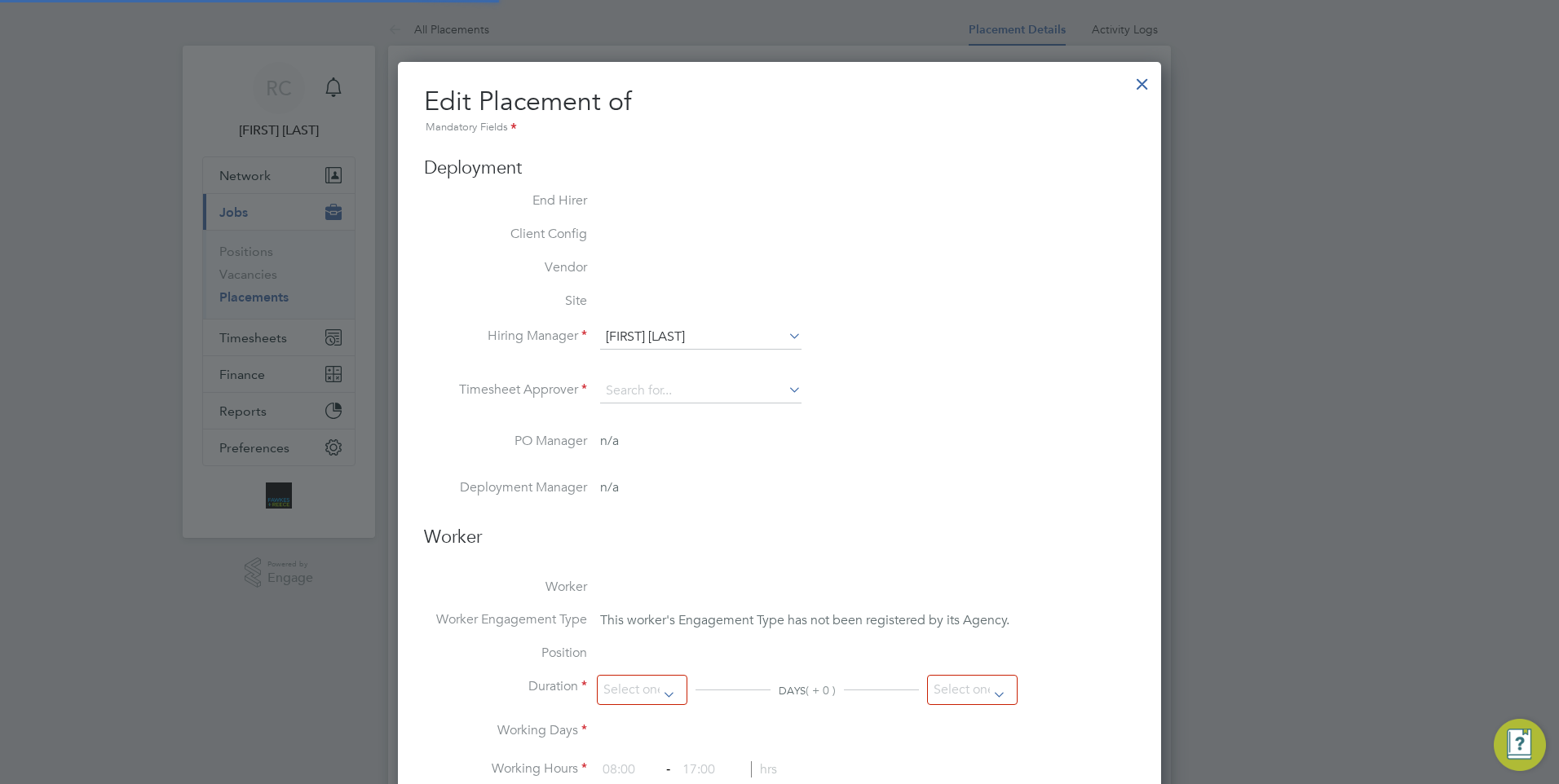 type on "[FIRST] [LAST]" 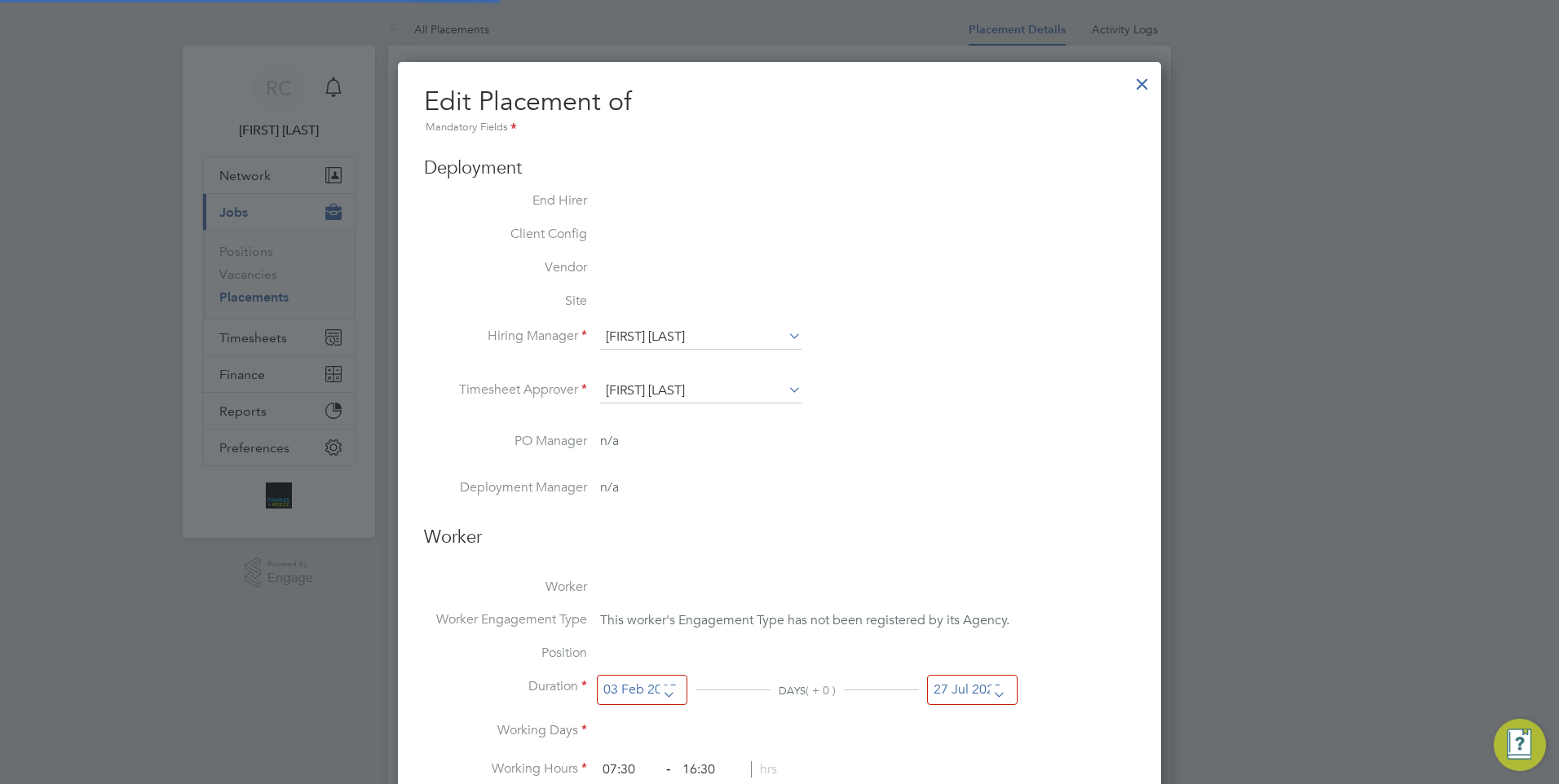 scroll, scrollTop: 0, scrollLeft: 8, axis: horizontal 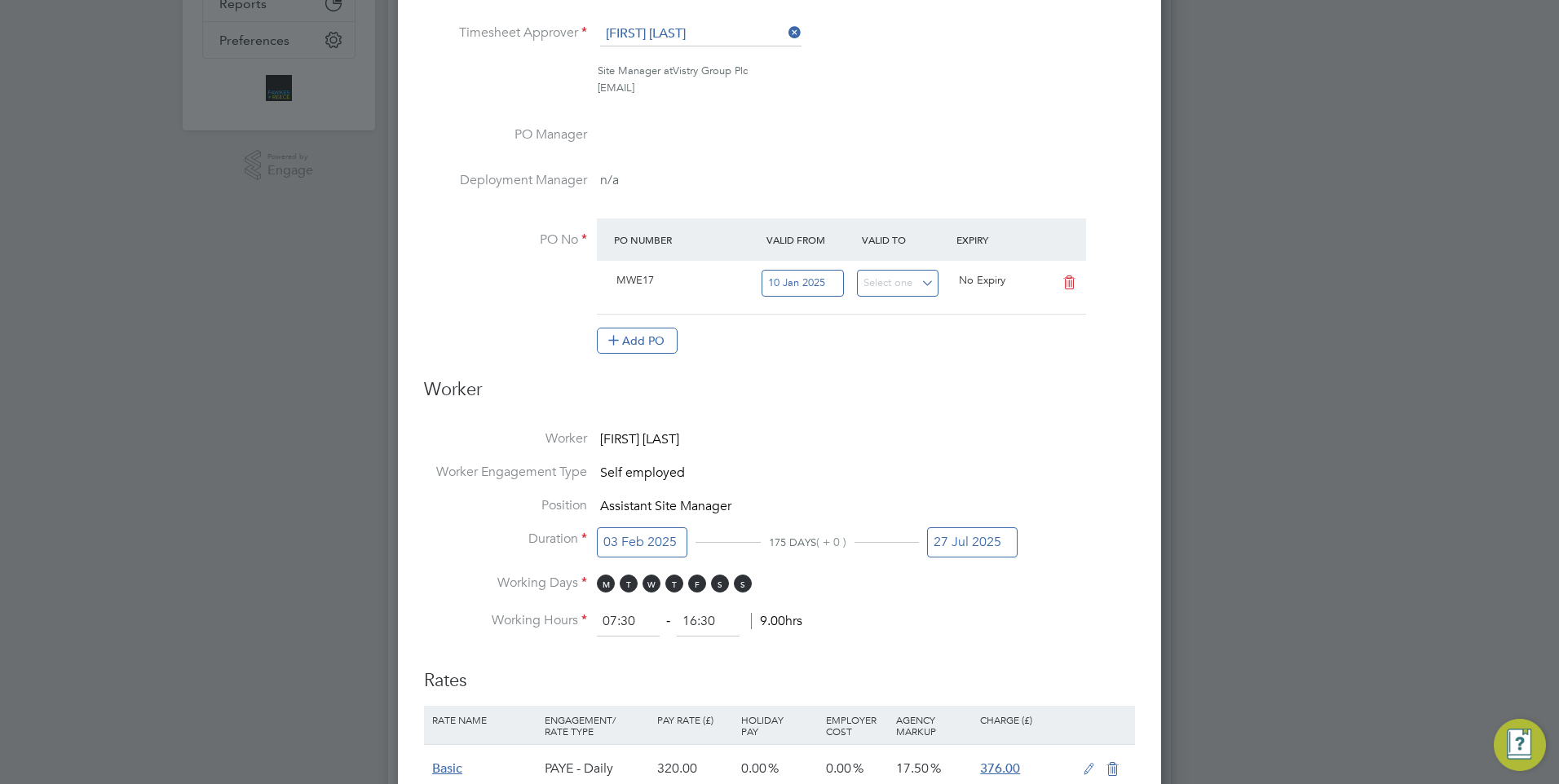 click on "27 Jul 2025" at bounding box center [972, 542] 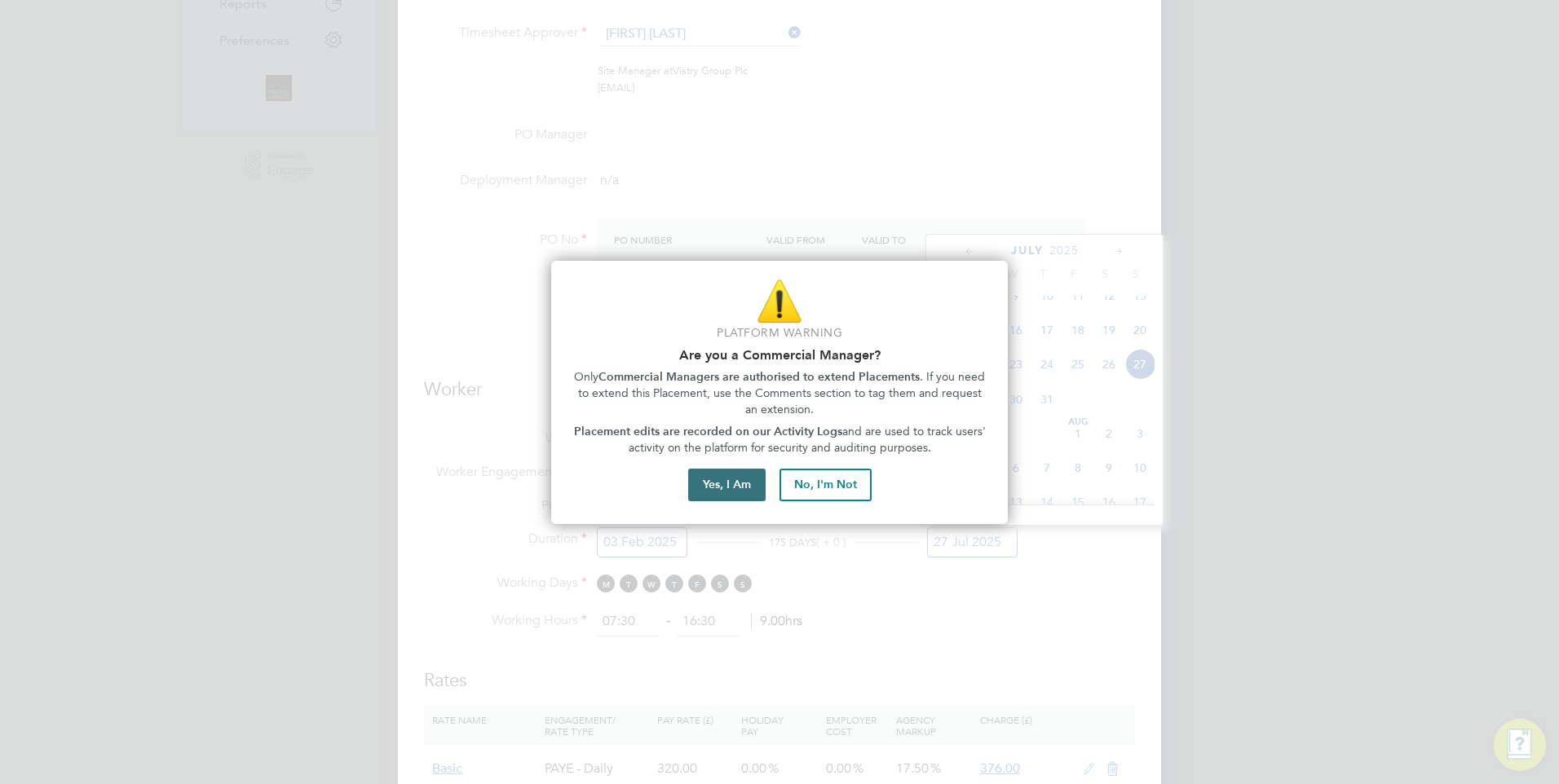 click on "Yes, I Am" at bounding box center [727, 485] 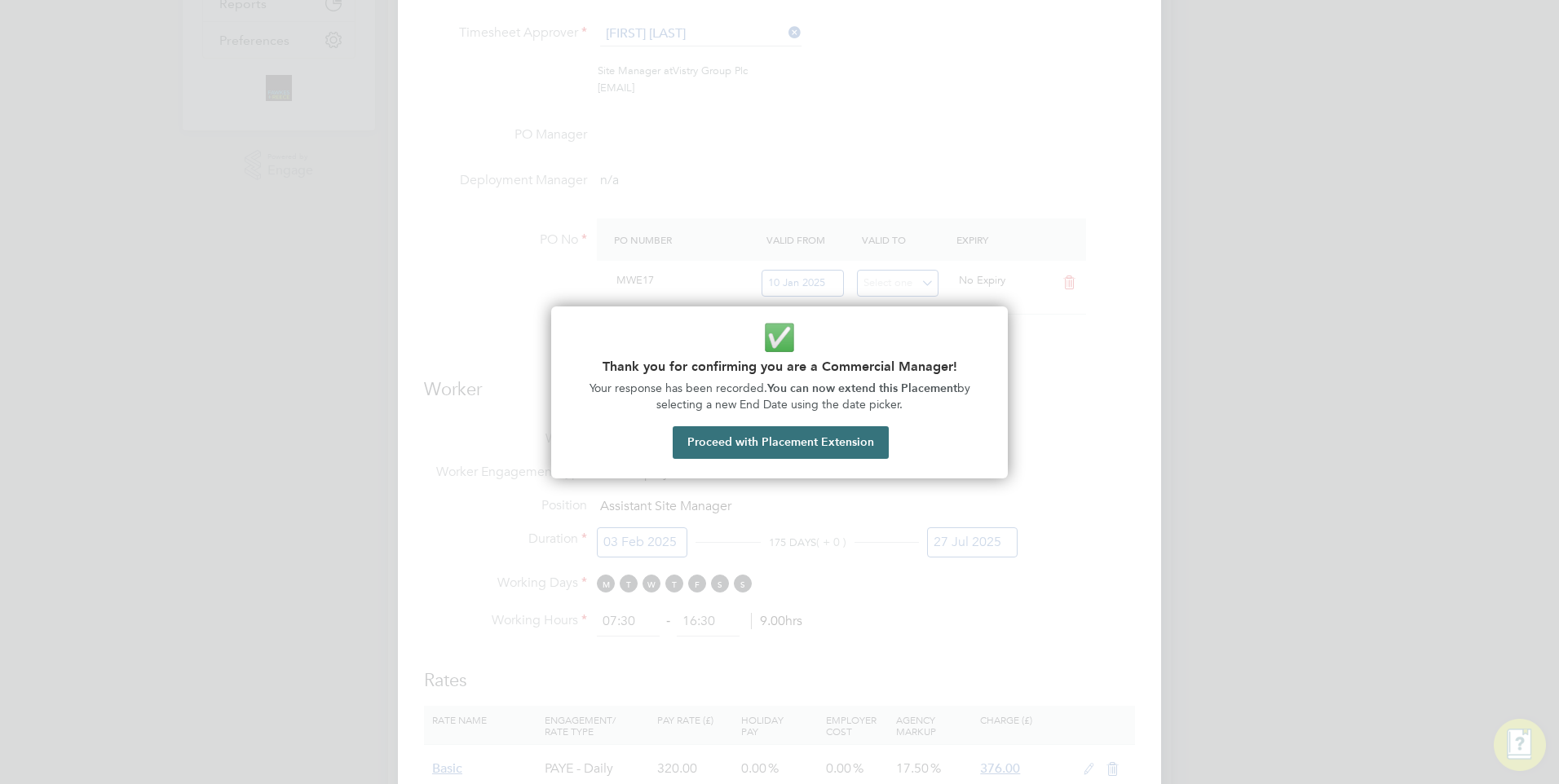 click on "Proceed with Placement Extension" at bounding box center [780, 443] 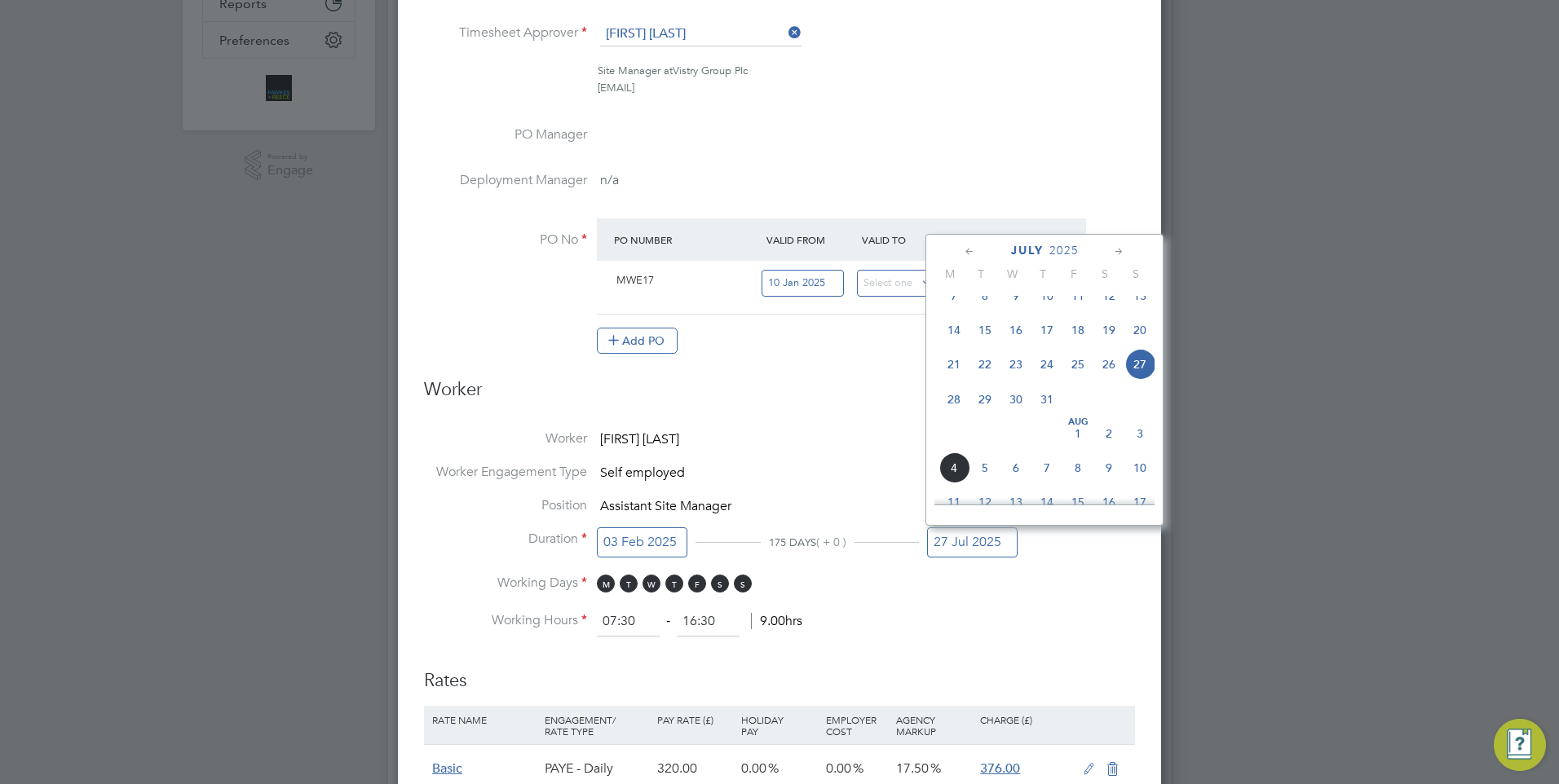 click 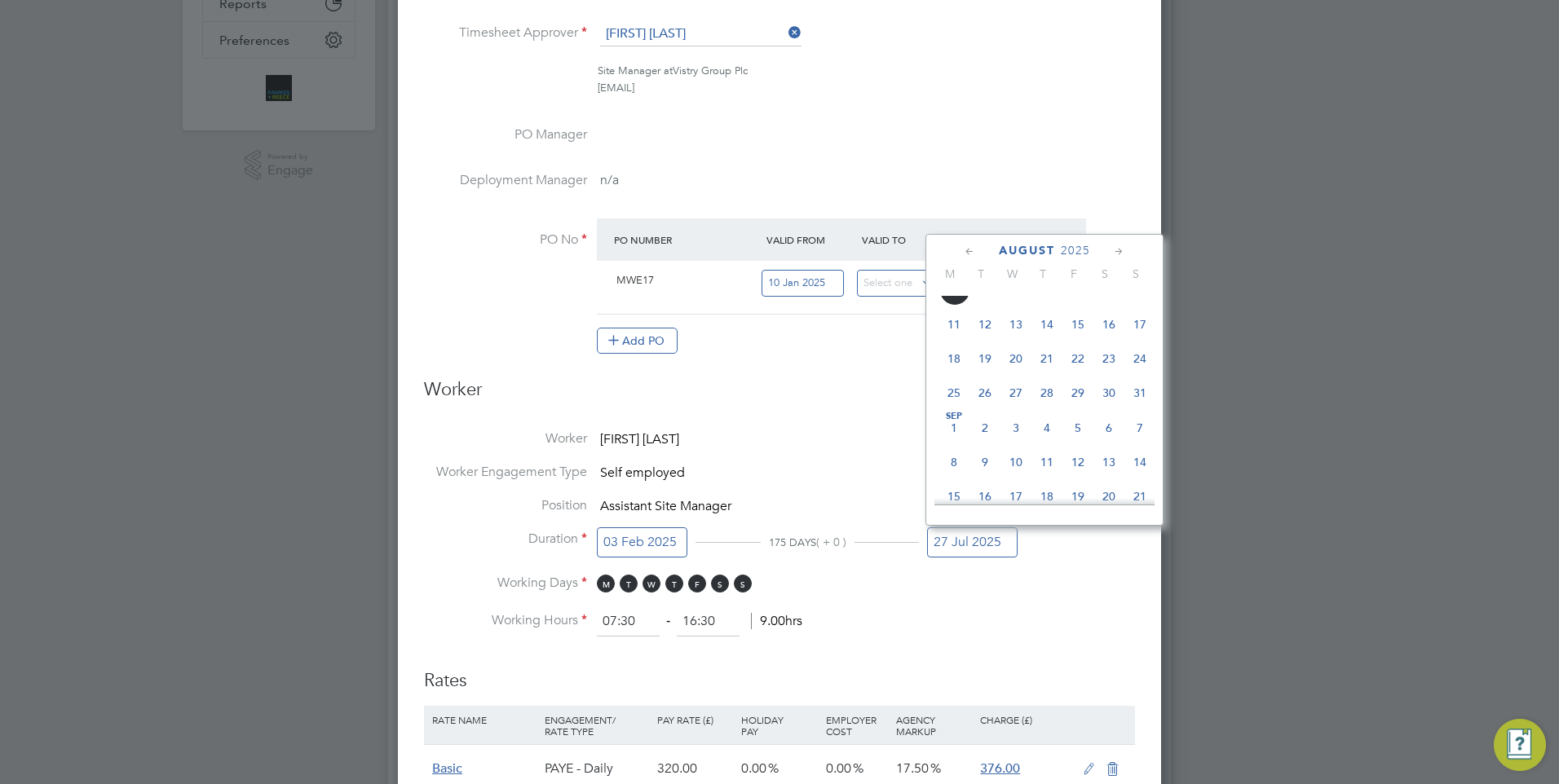 click 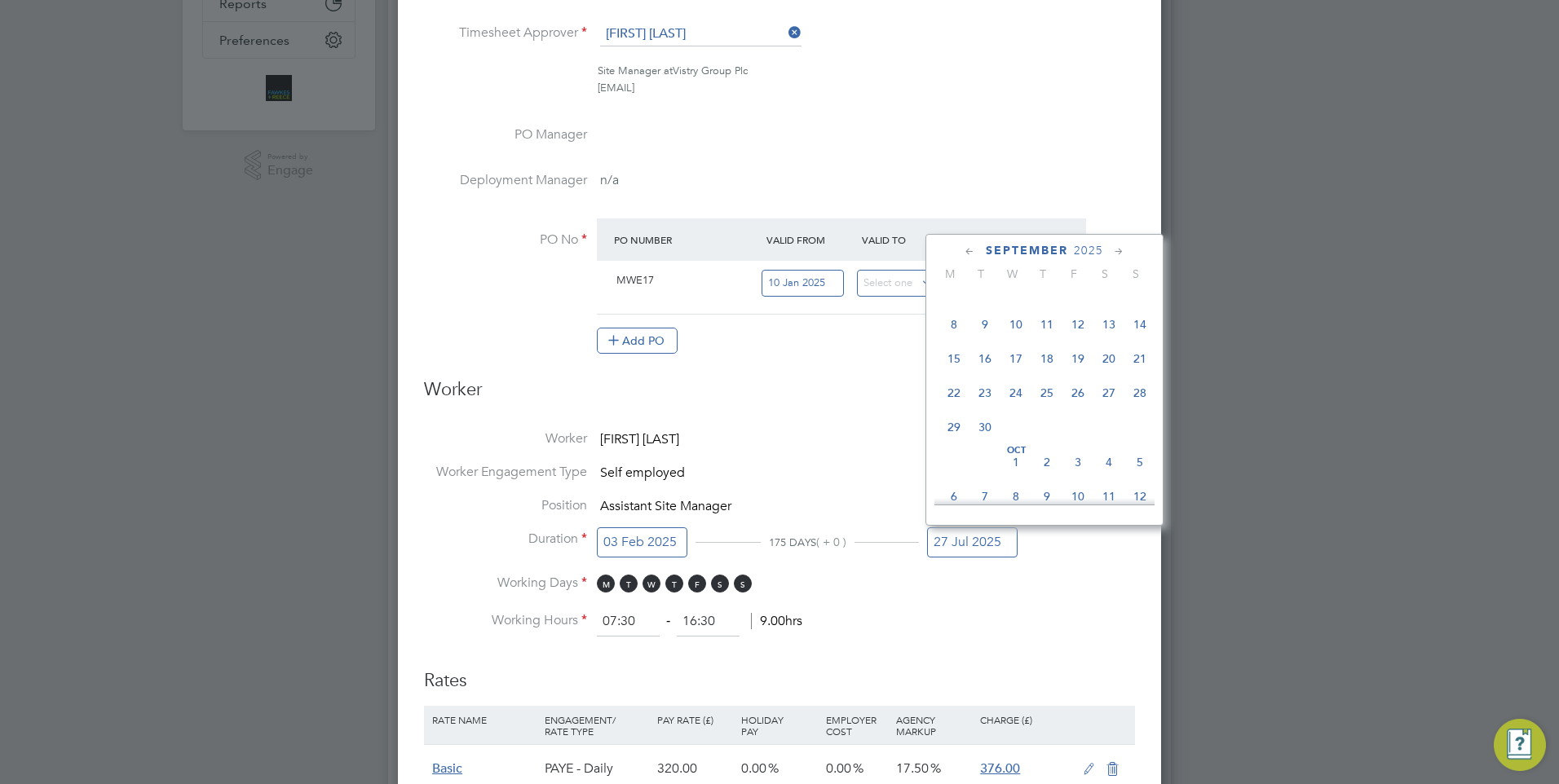 click 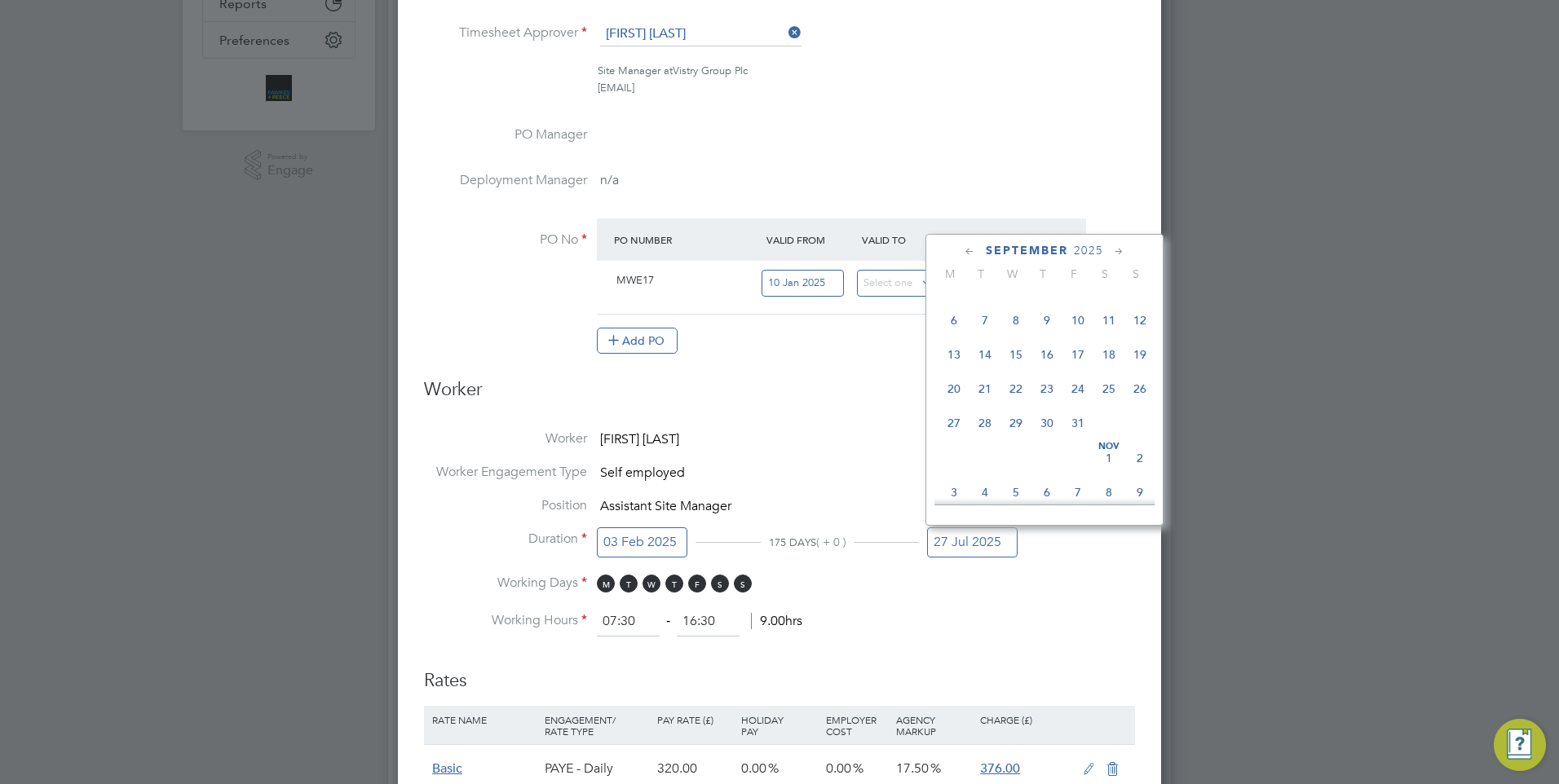 click 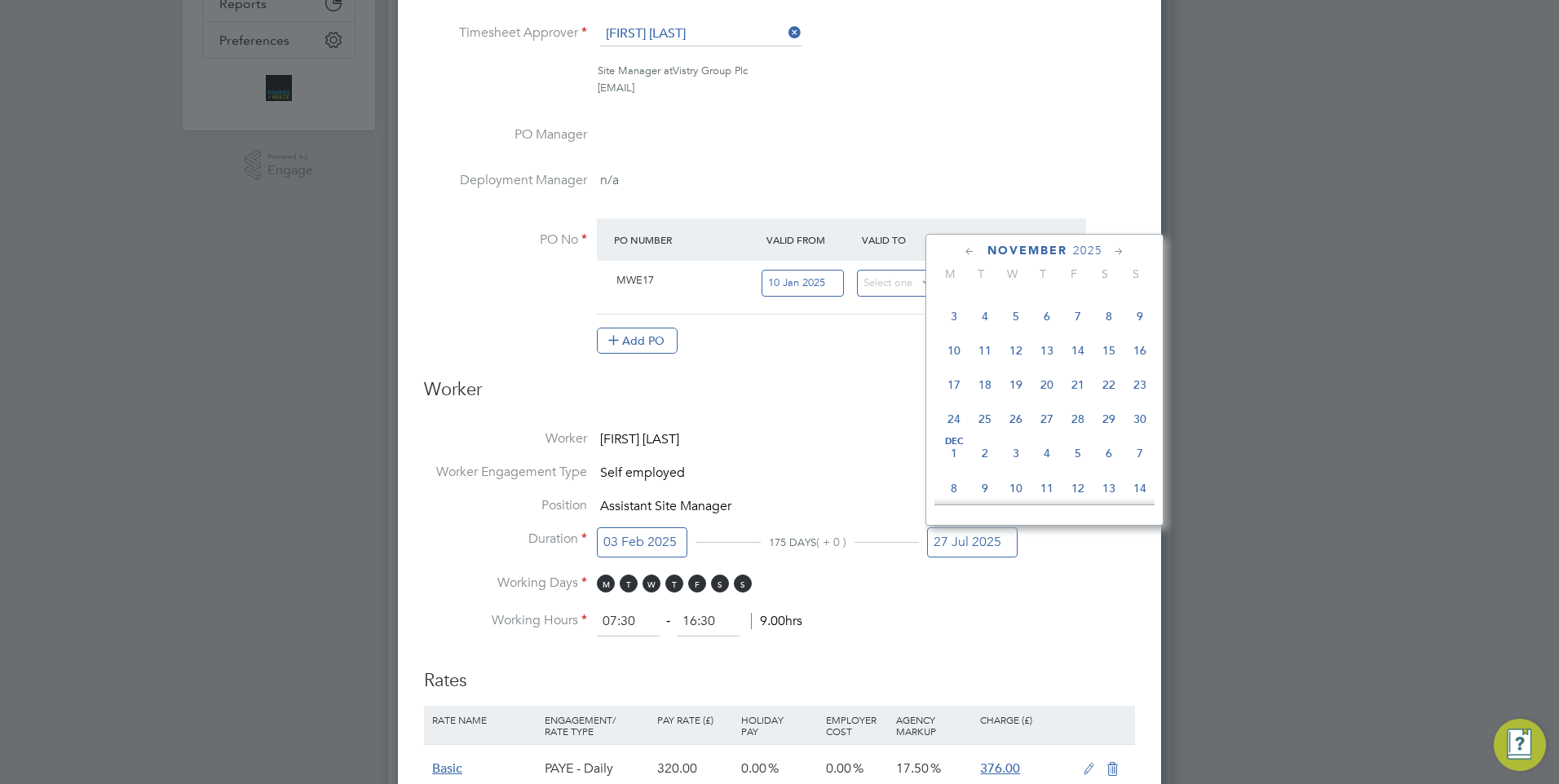 click 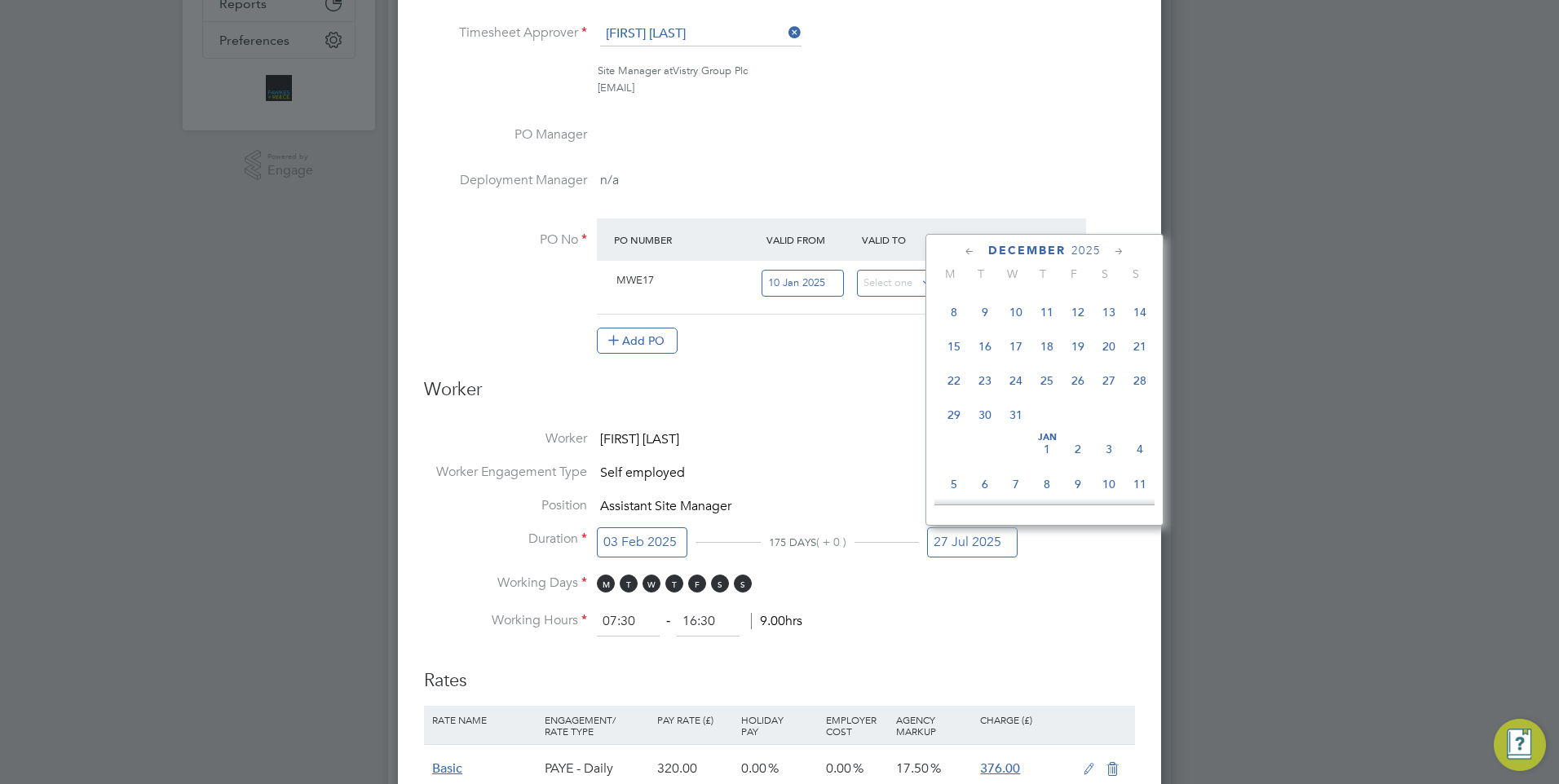 click on "26" 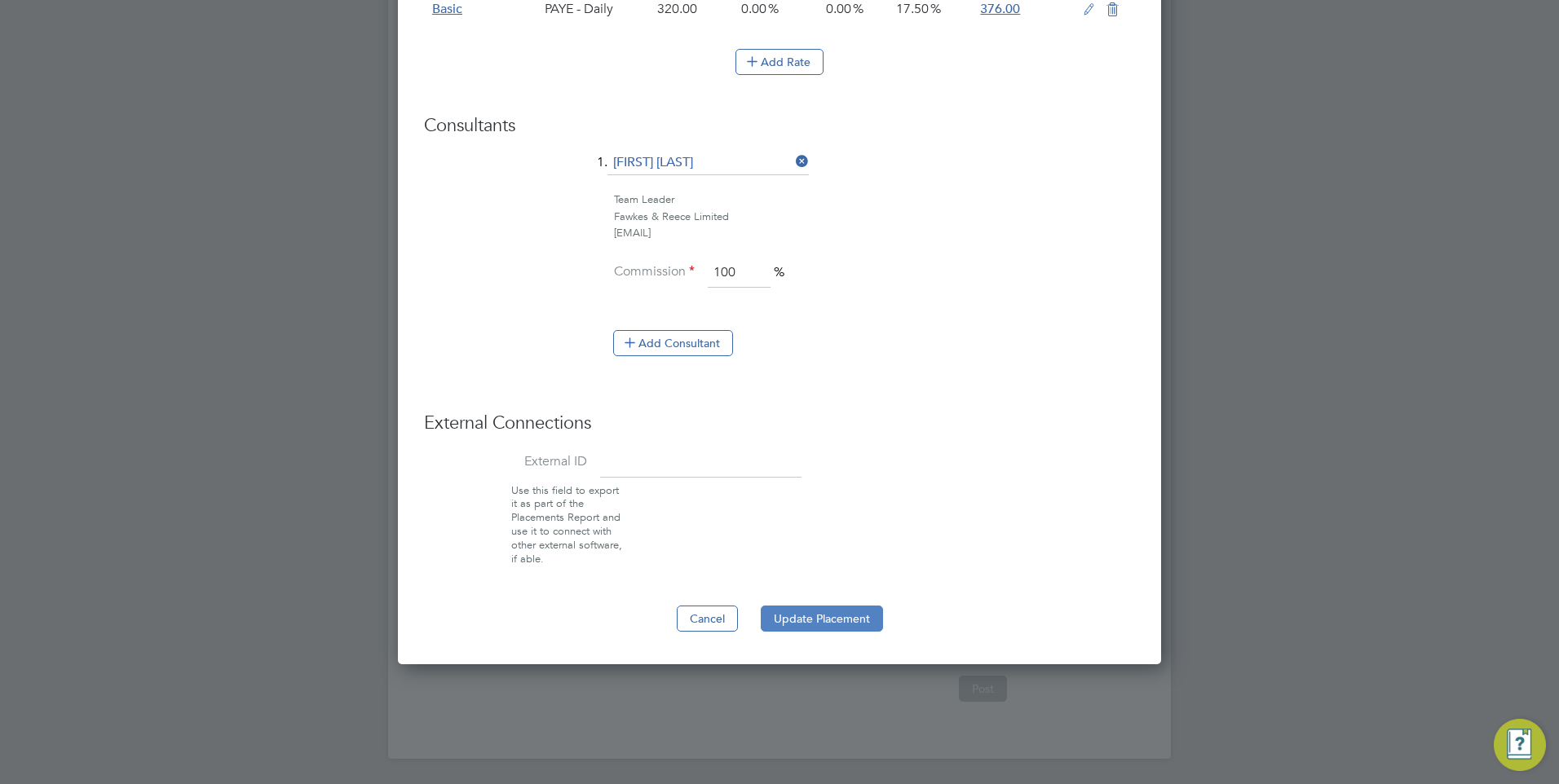 click on "Update Placement" at bounding box center [822, 619] 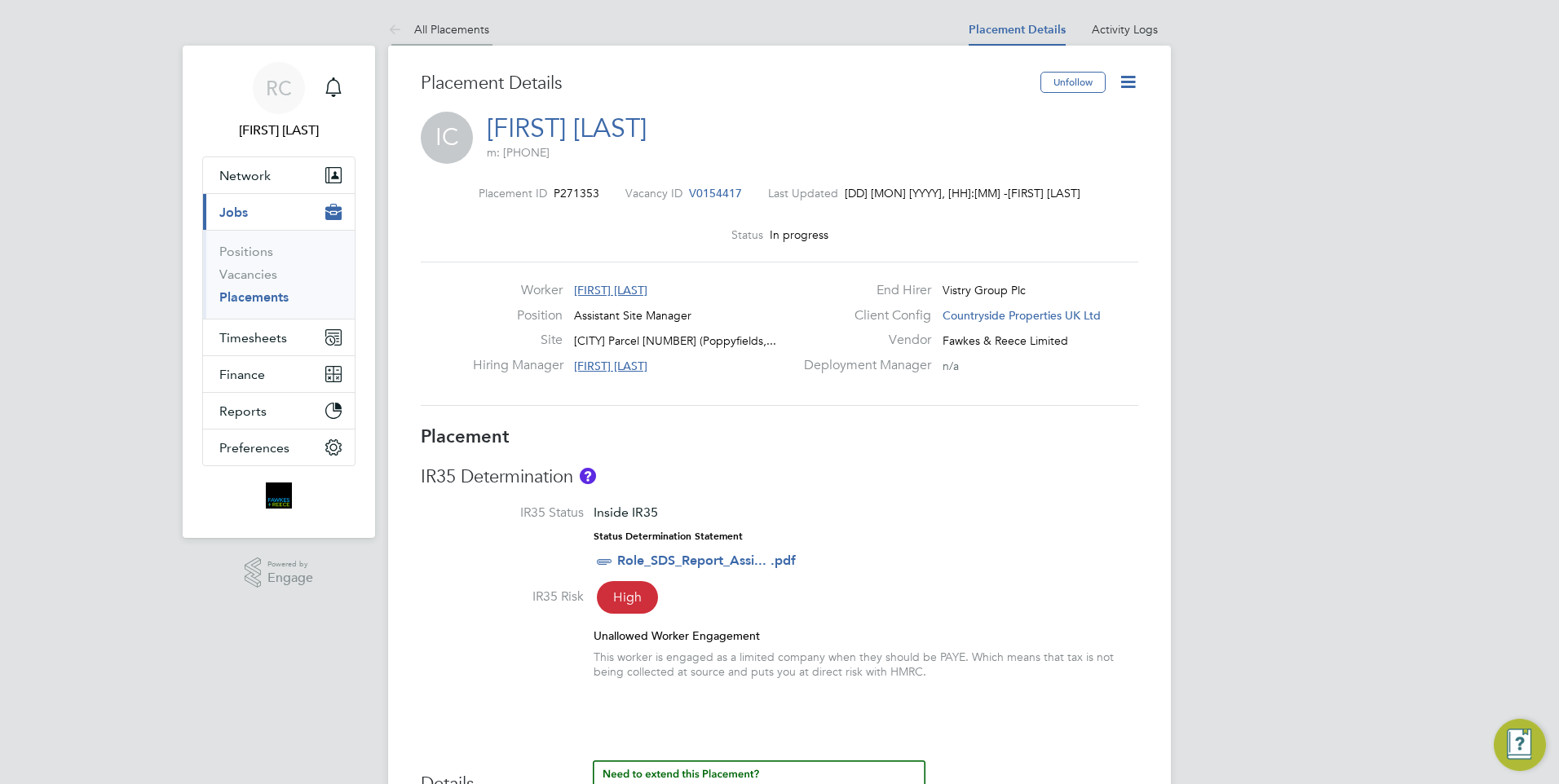 click at bounding box center (398, 30) 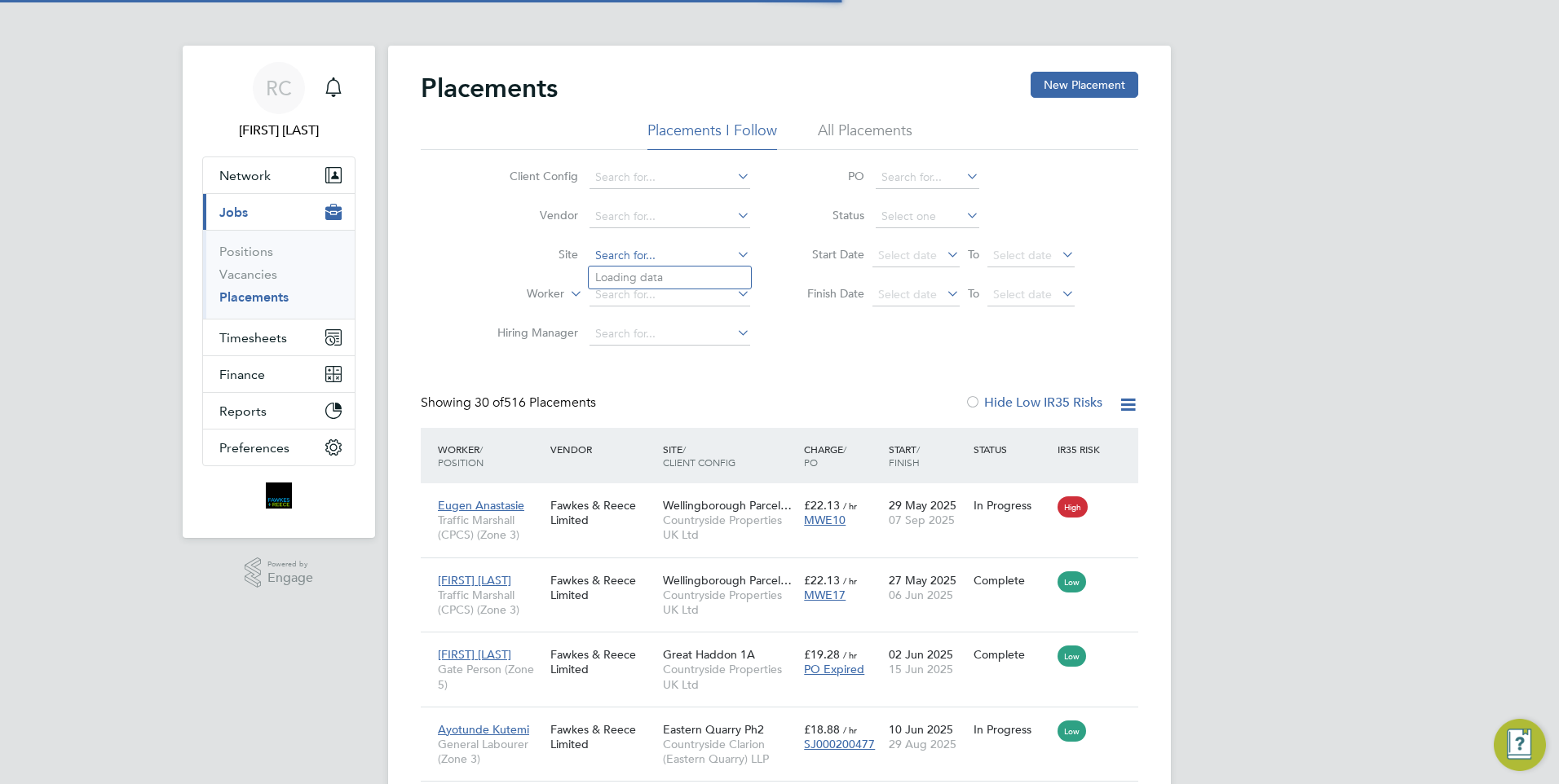 click 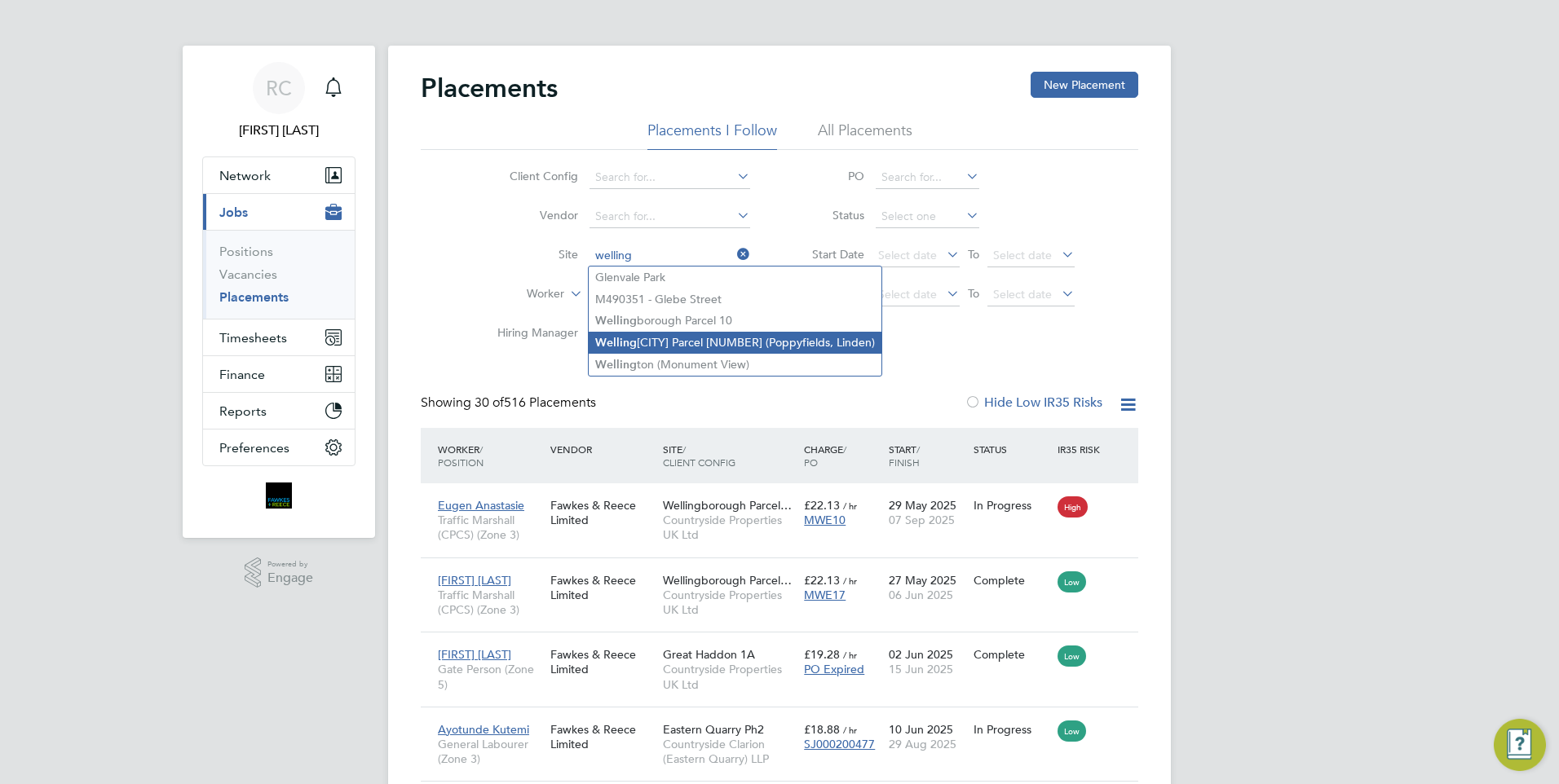 click on "Welling borough Parcel 17a  (Poppyfields, Linden)" 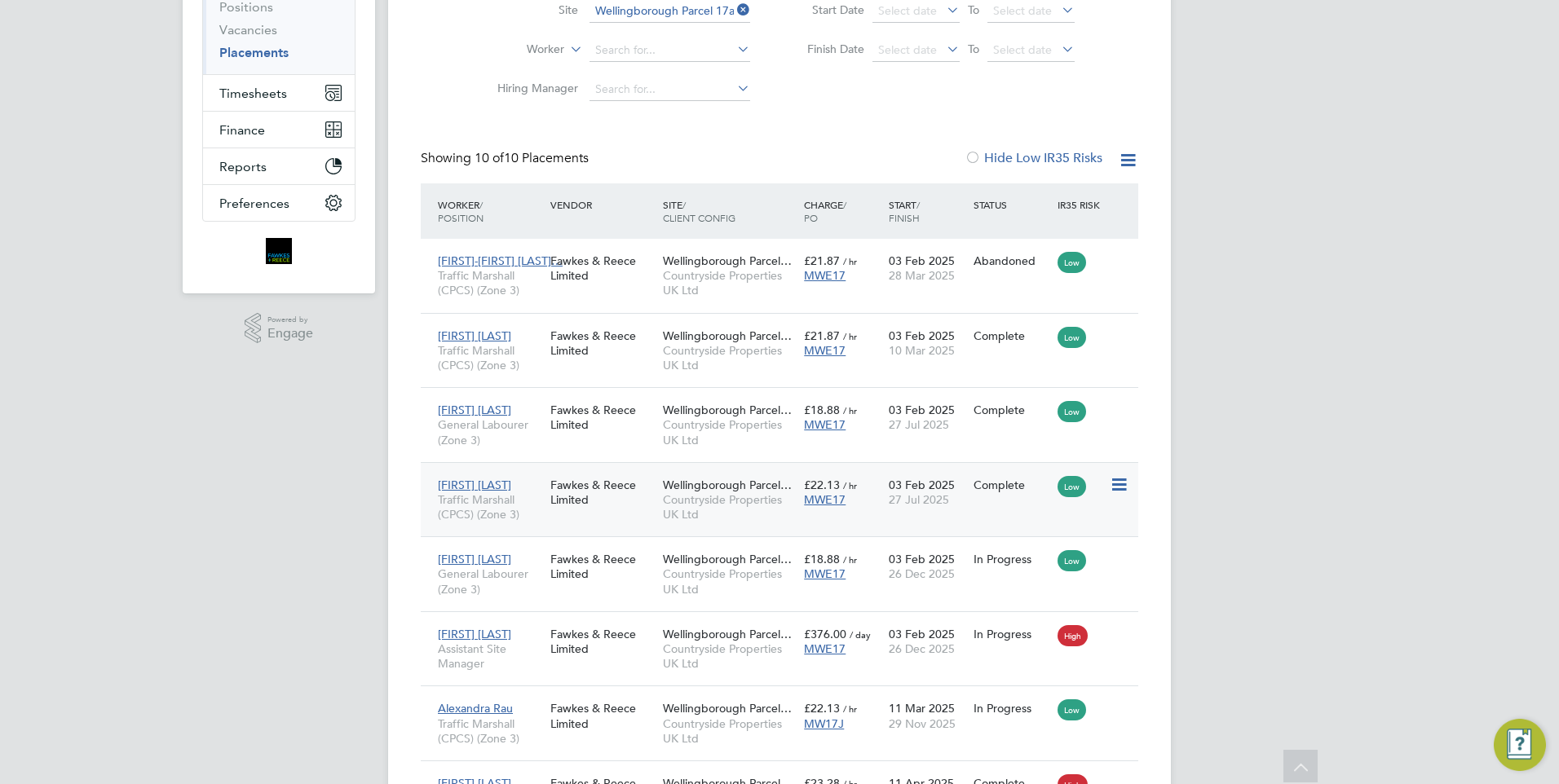 click on "MWE17" 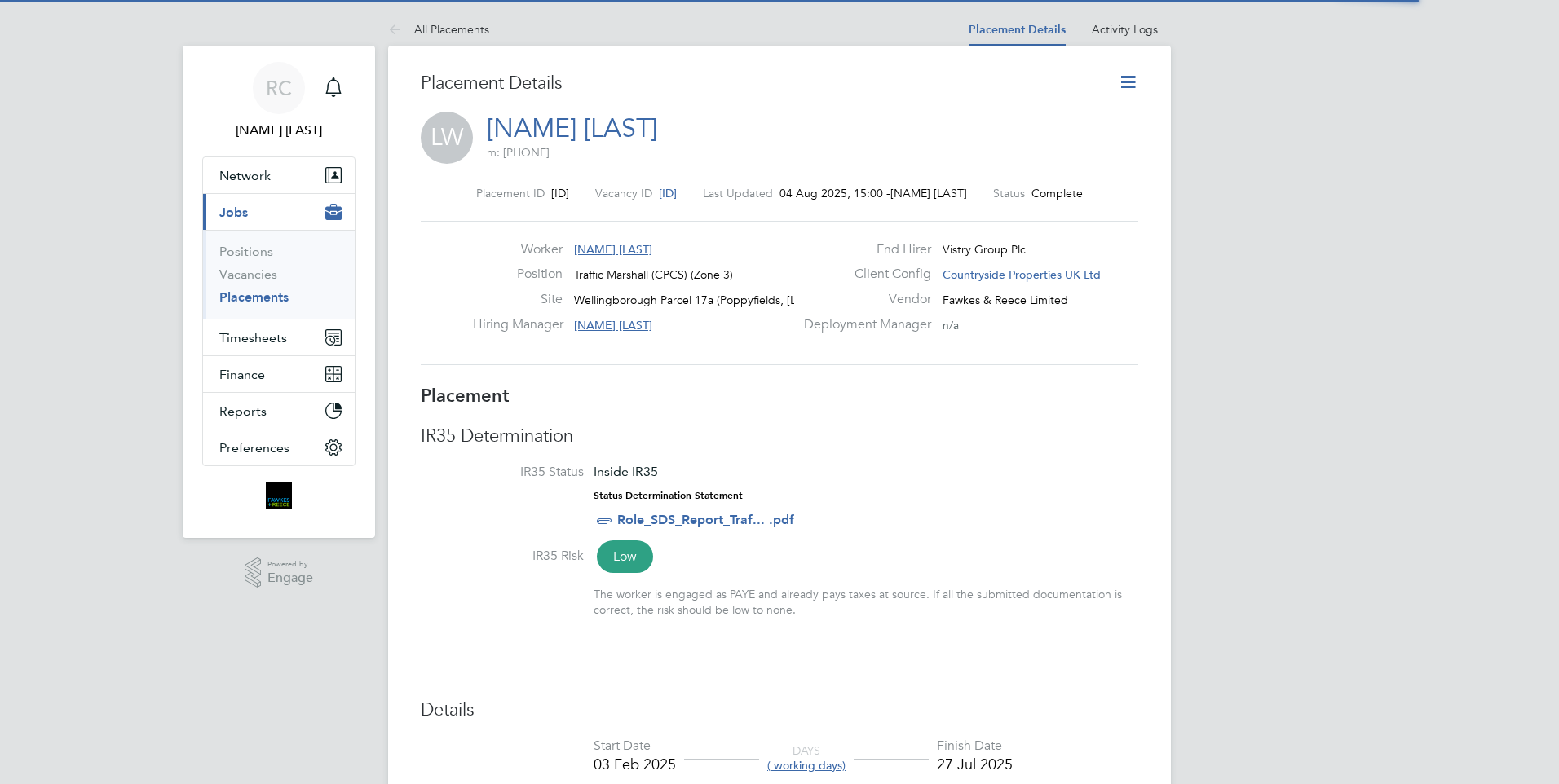 scroll, scrollTop: 0, scrollLeft: 0, axis: both 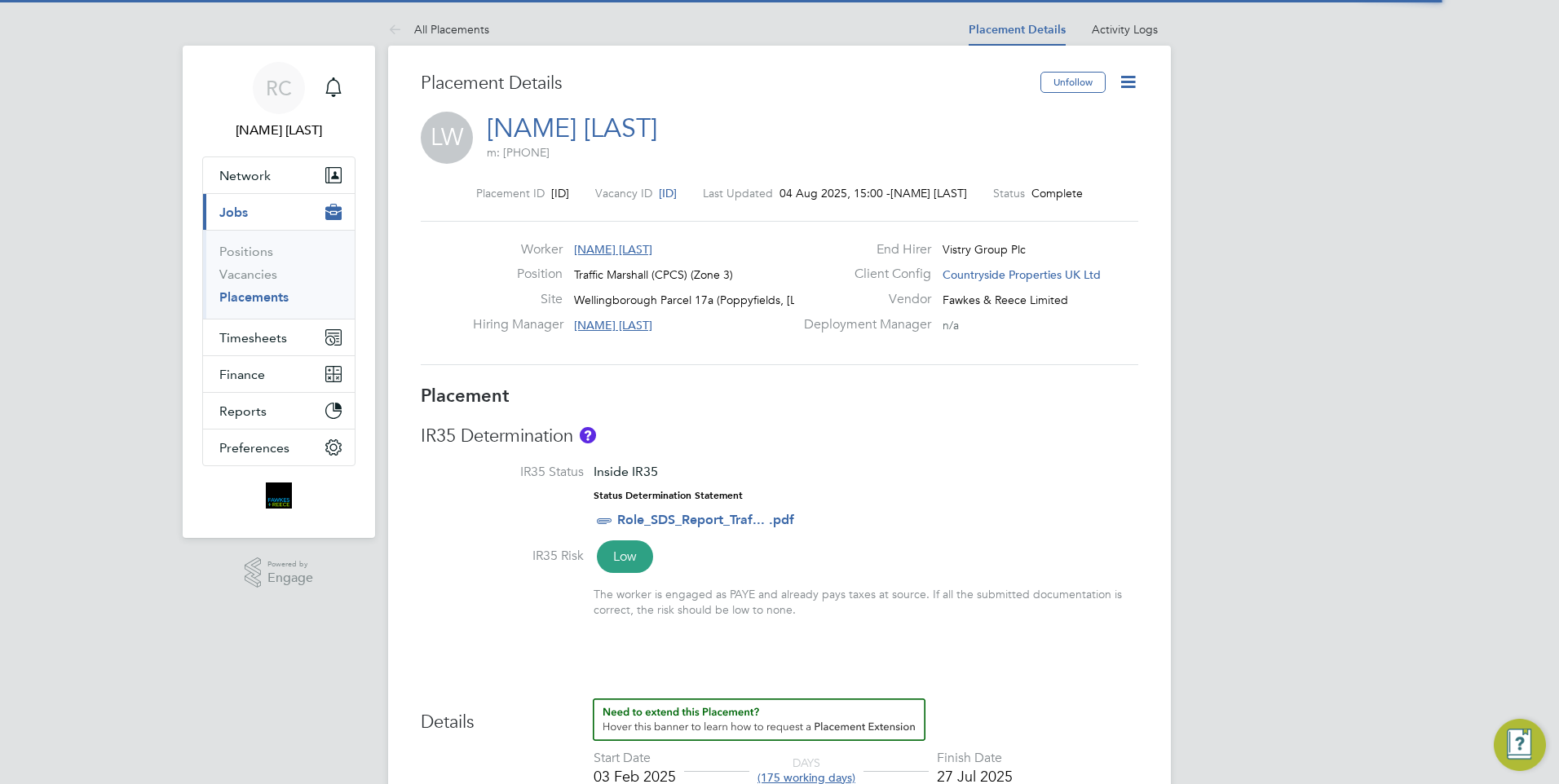 click 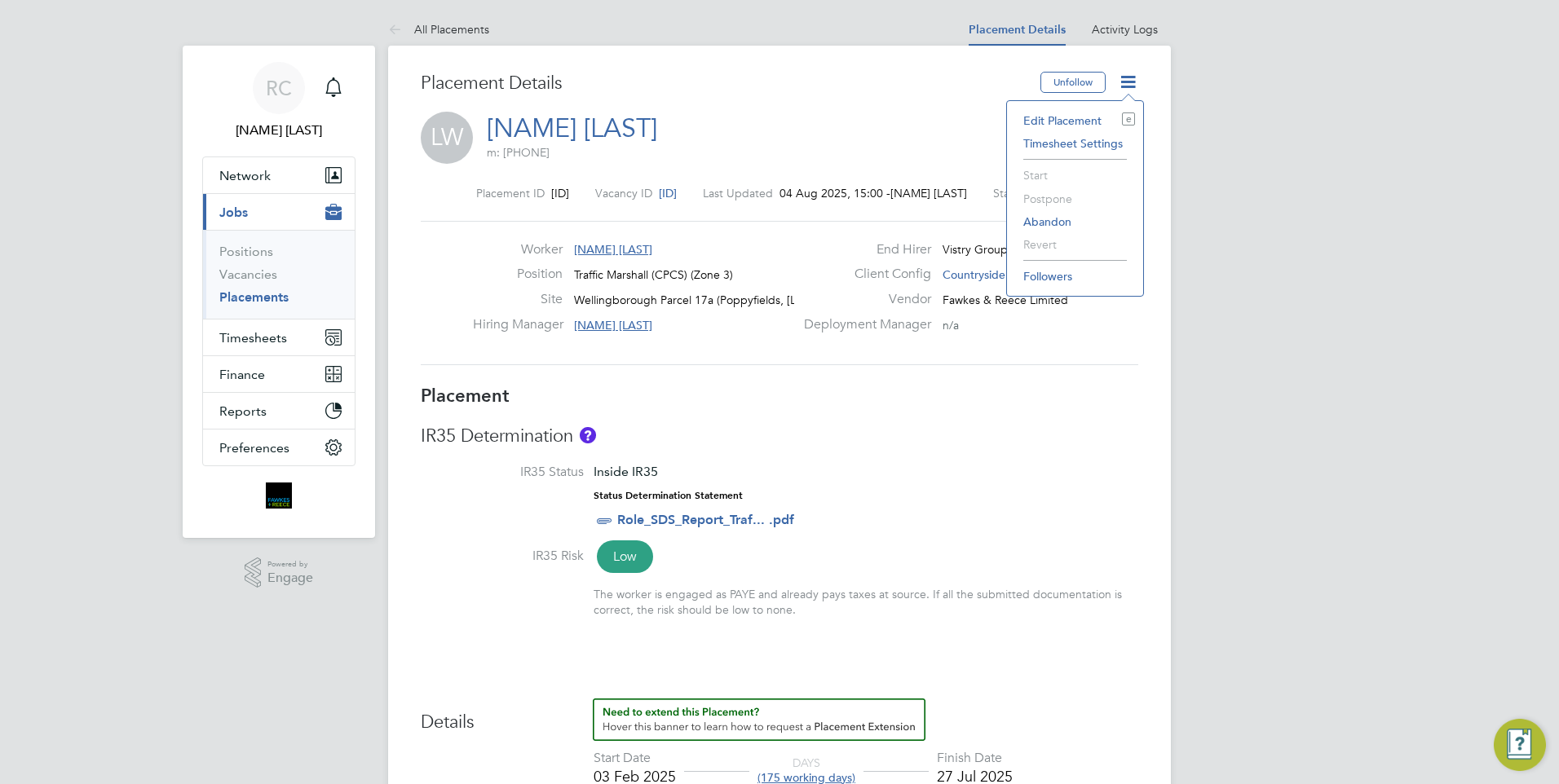 click on "Edit Placement e" 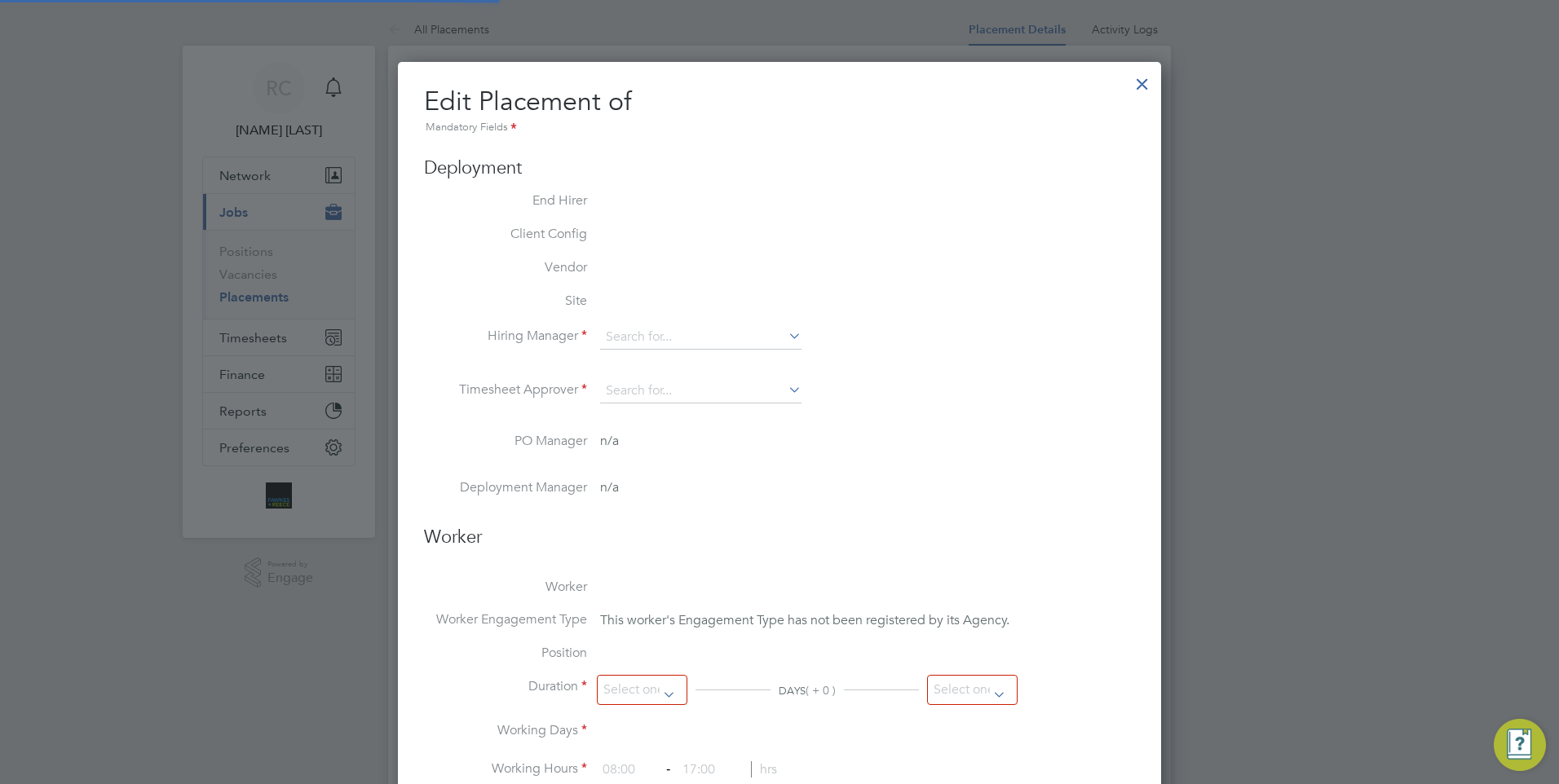 type on "[FIRST] [LAST]" 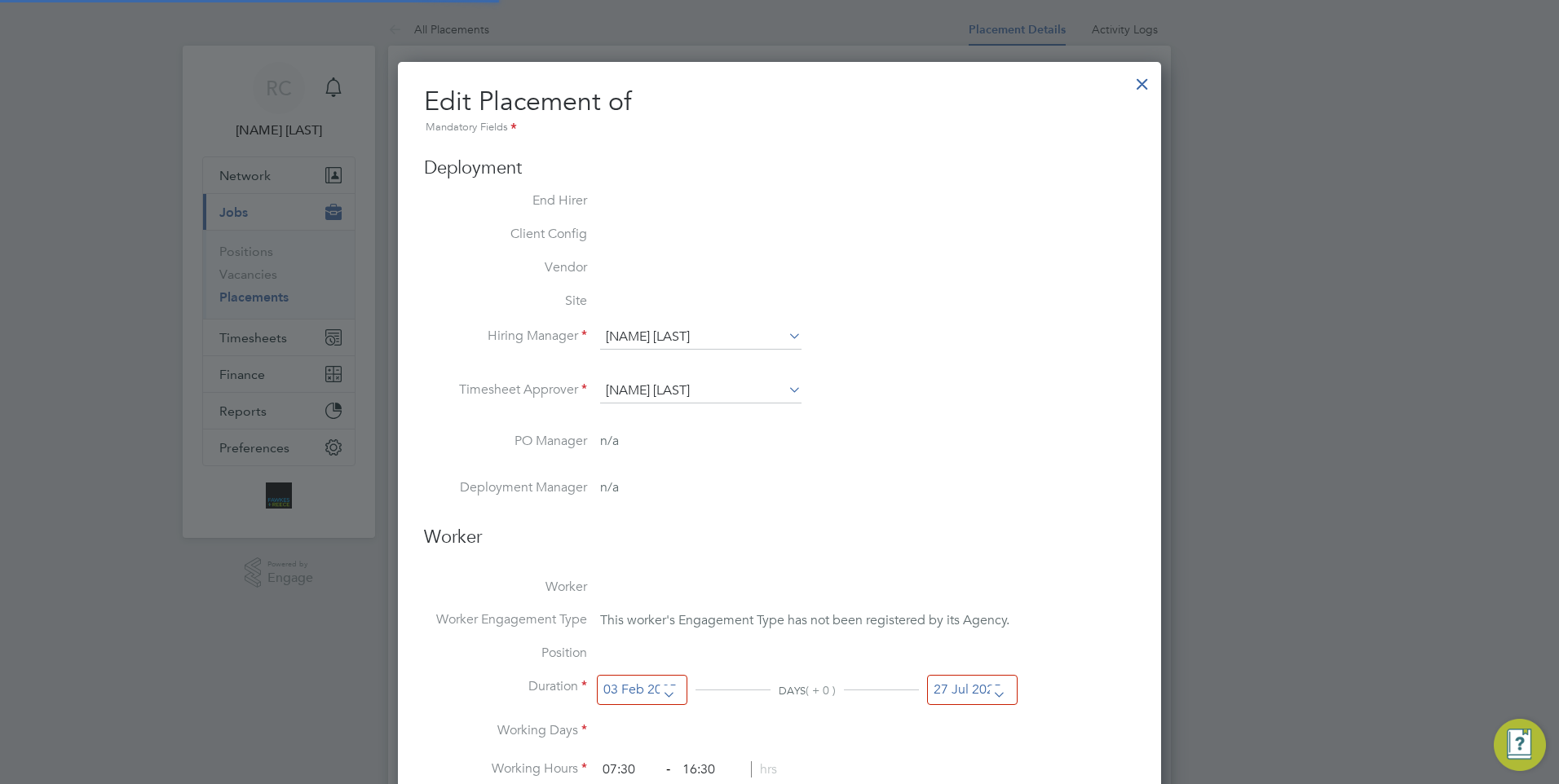 scroll, scrollTop: 8, scrollLeft: 8, axis: both 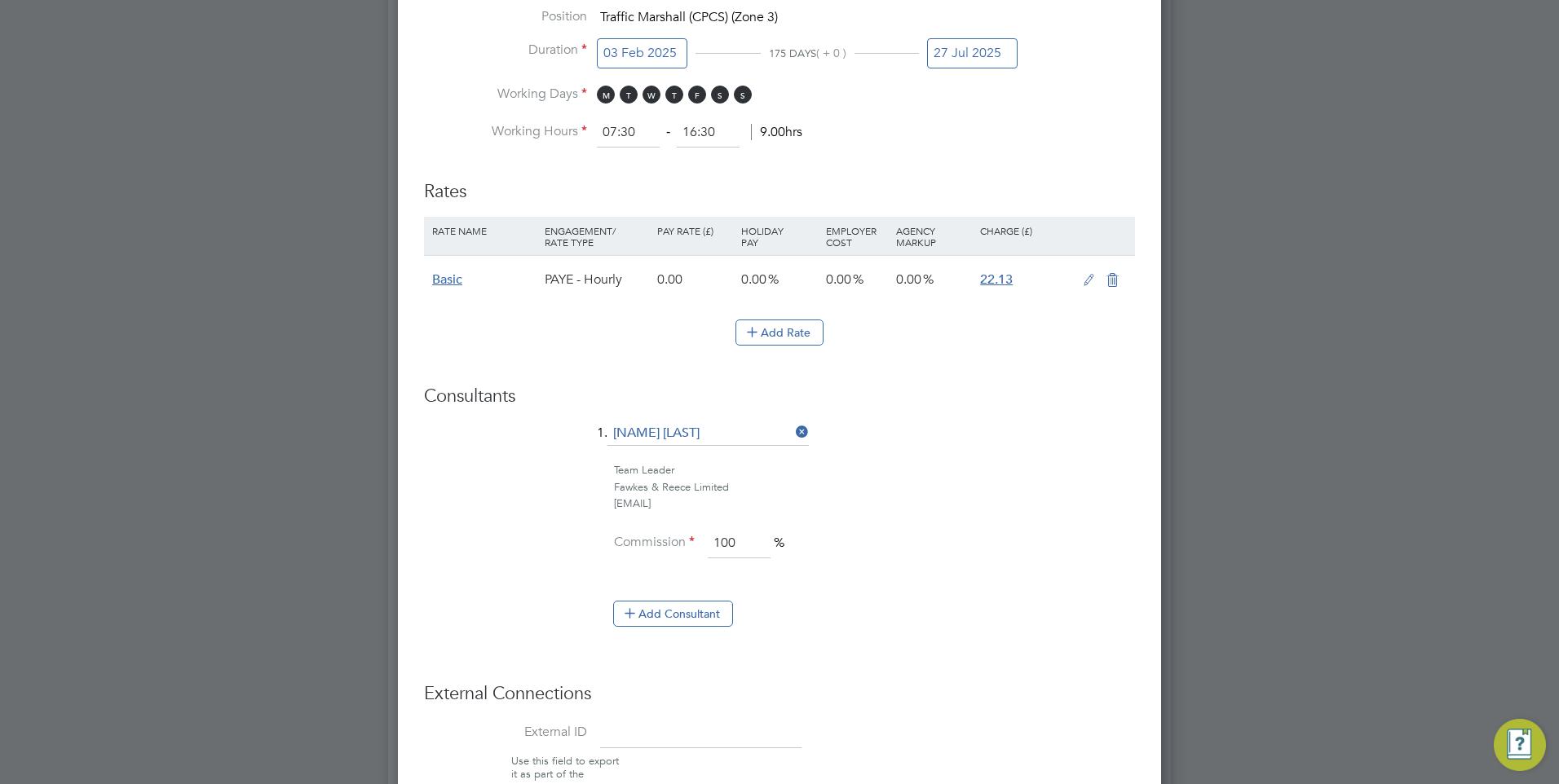 click on "27 Jul 2025" at bounding box center (972, 53) 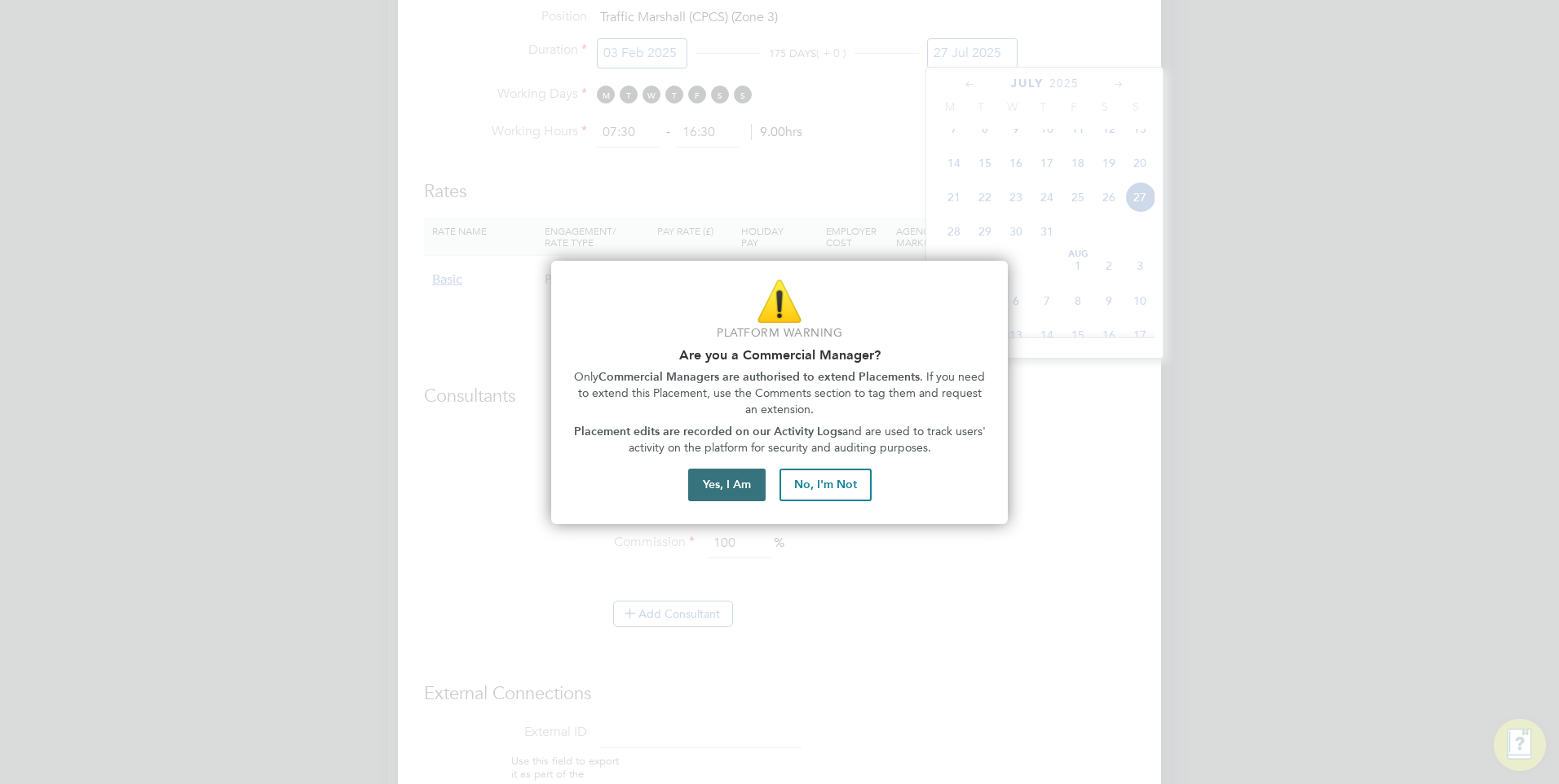 click on "Yes, I Am" at bounding box center [727, 485] 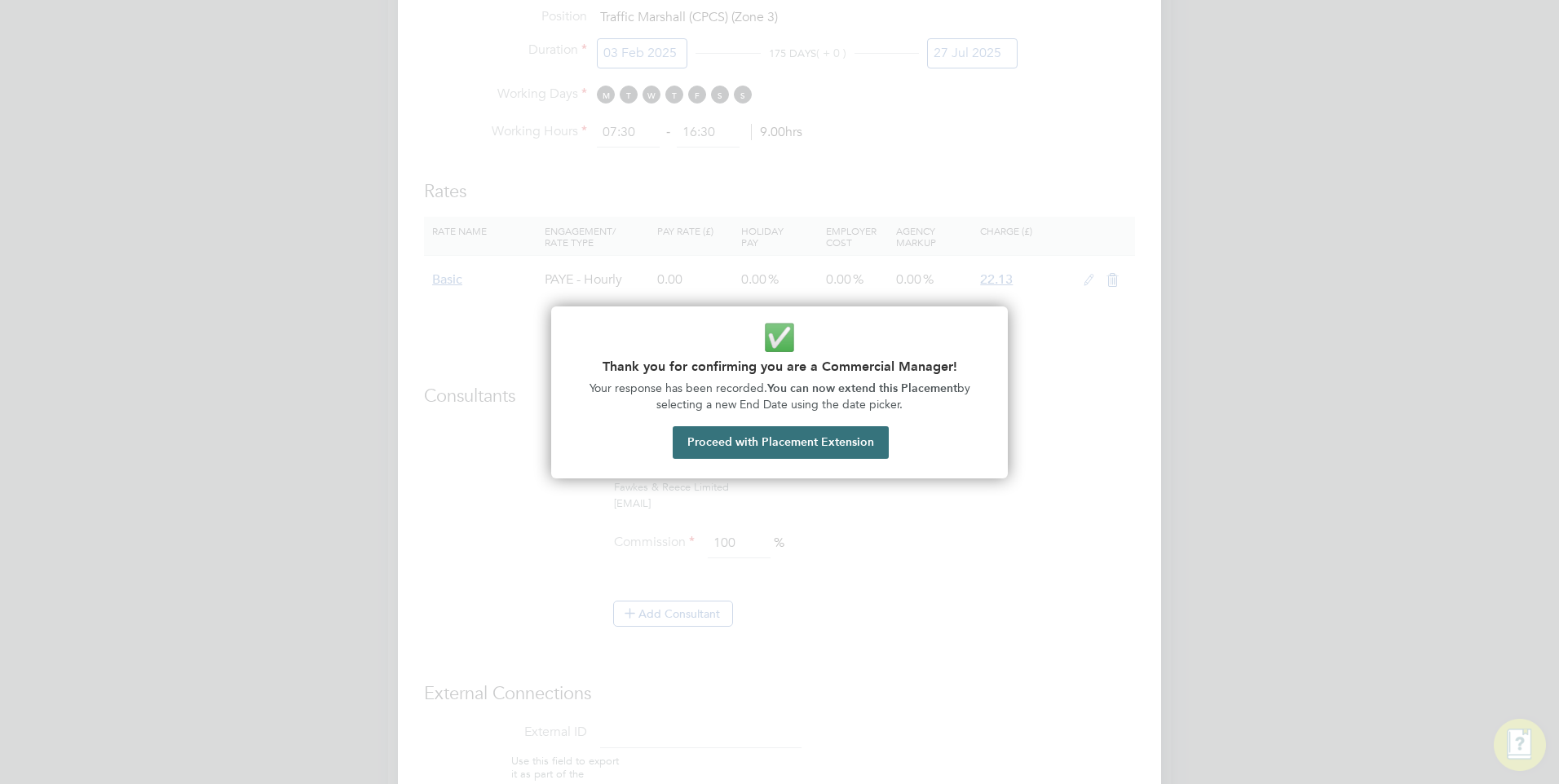 drag, startPoint x: 794, startPoint y: 444, endPoint x: 817, endPoint y: 427, distance: 29 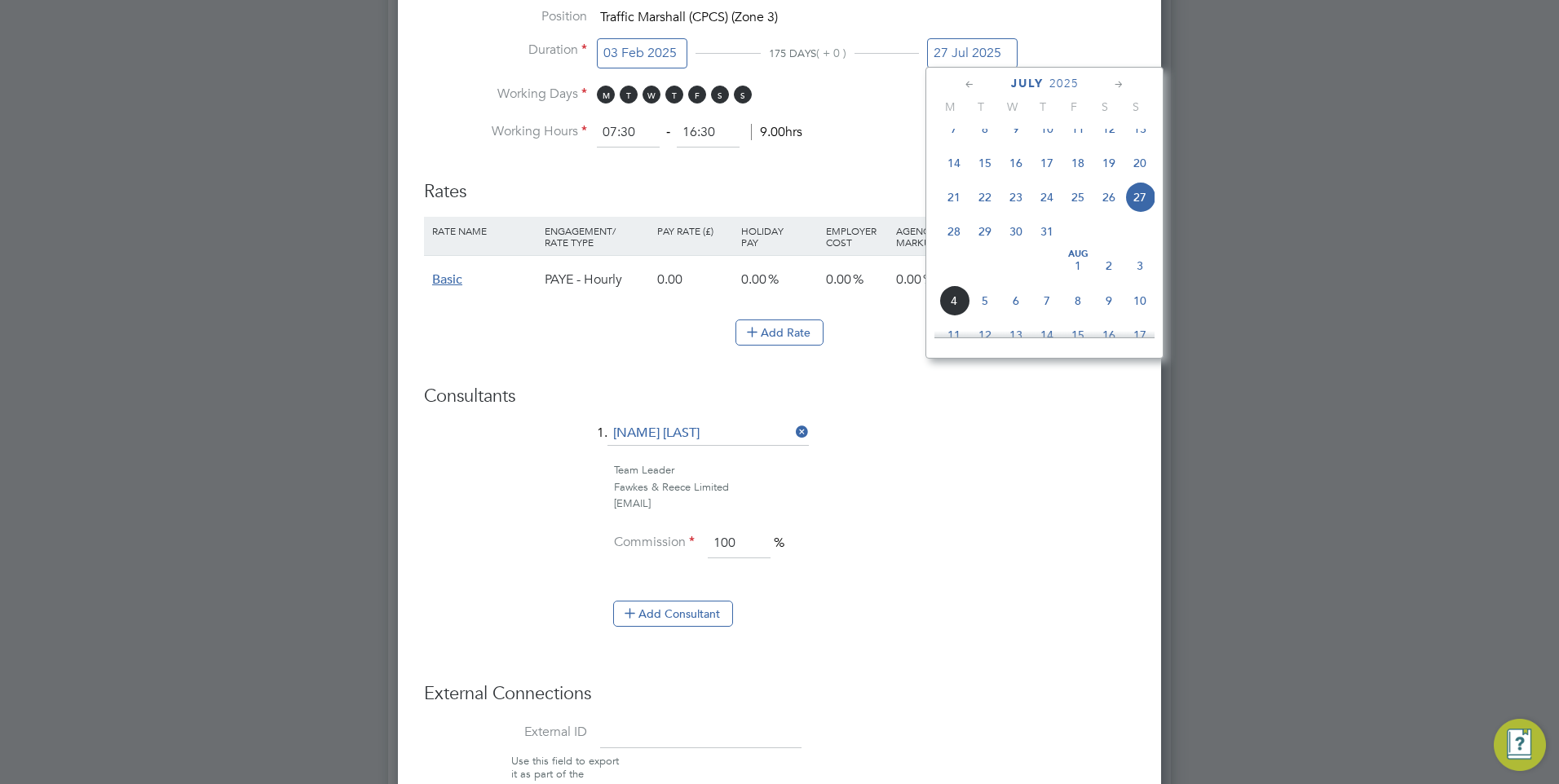 click 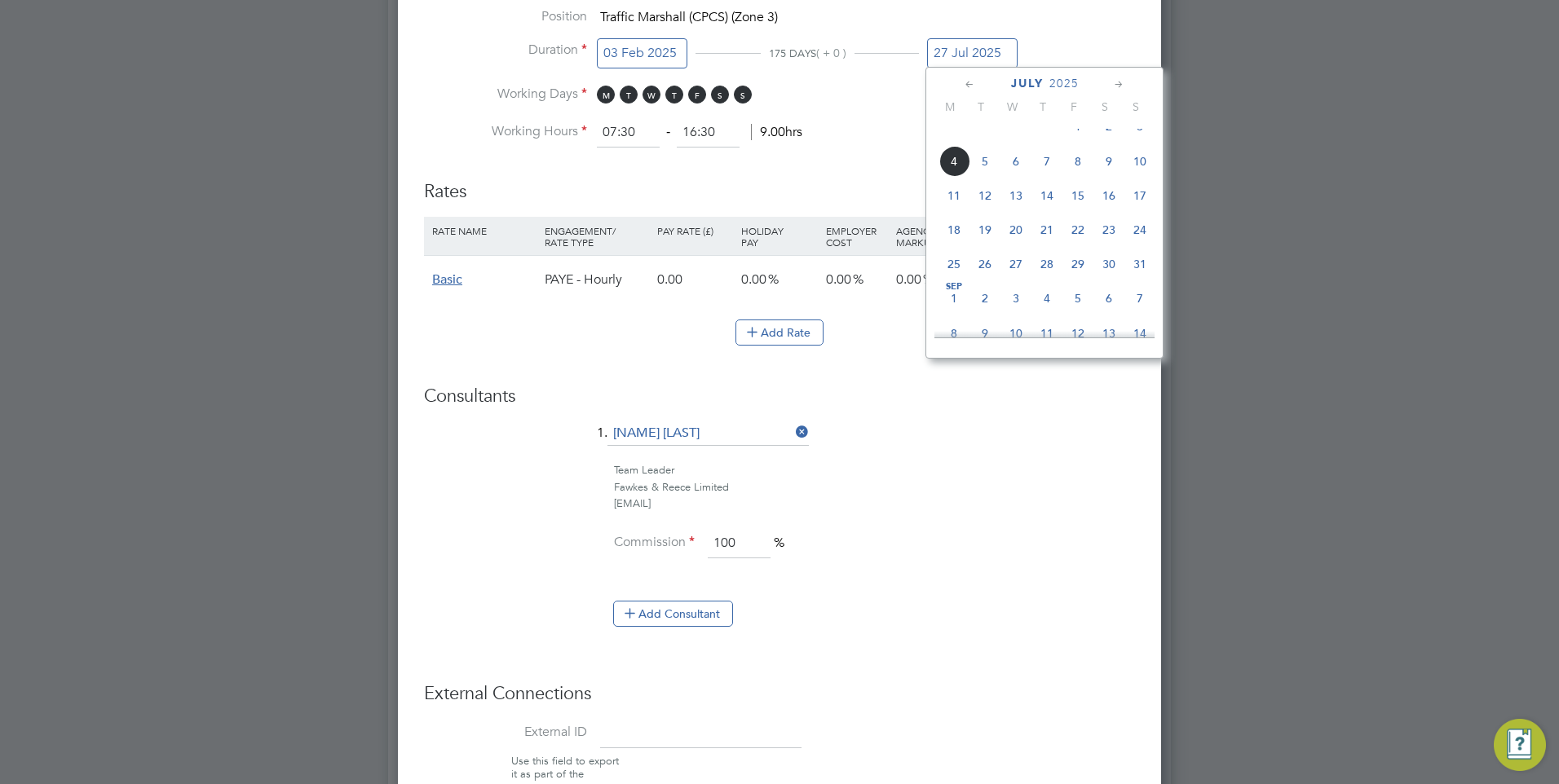 click 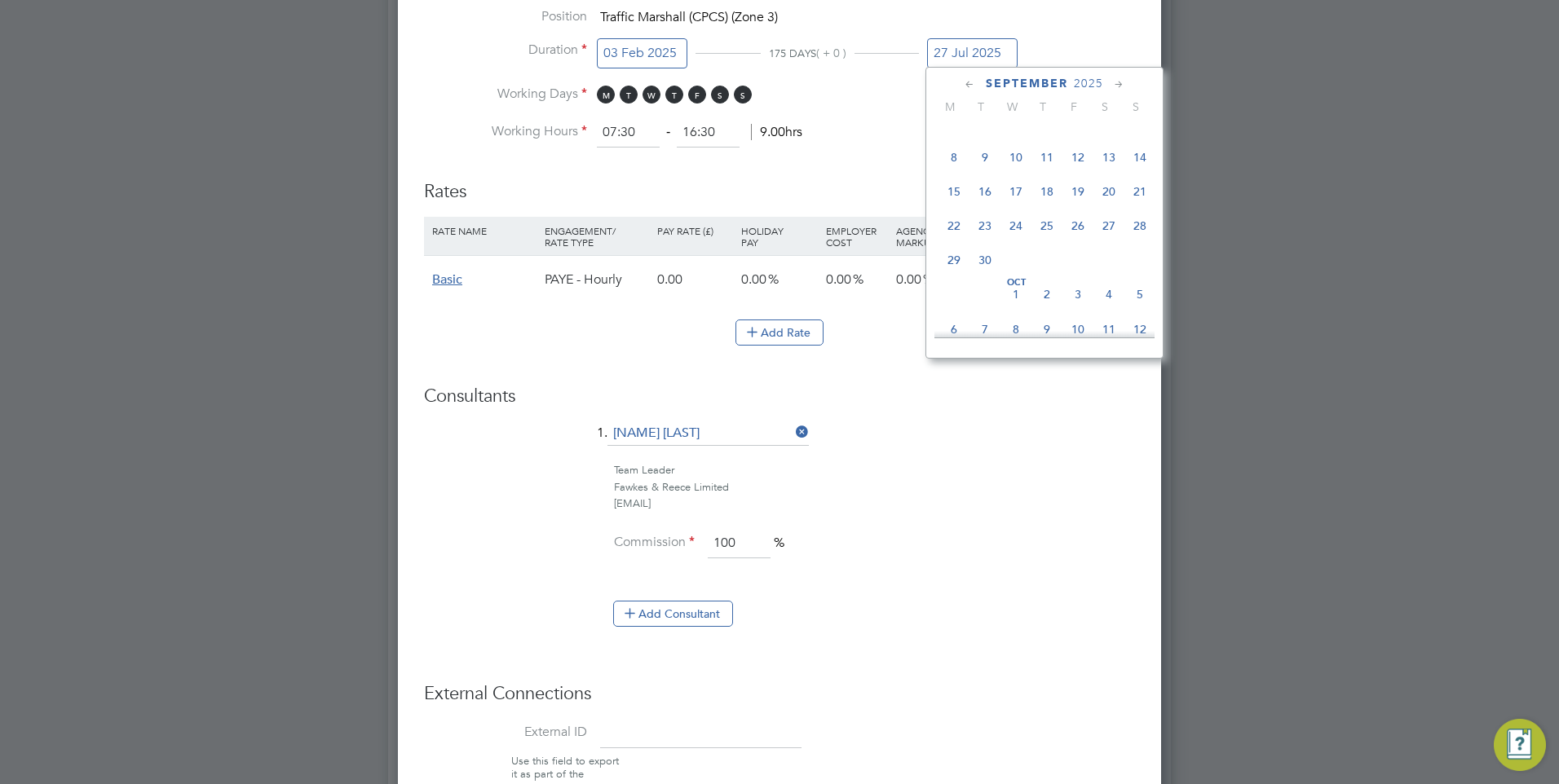 click 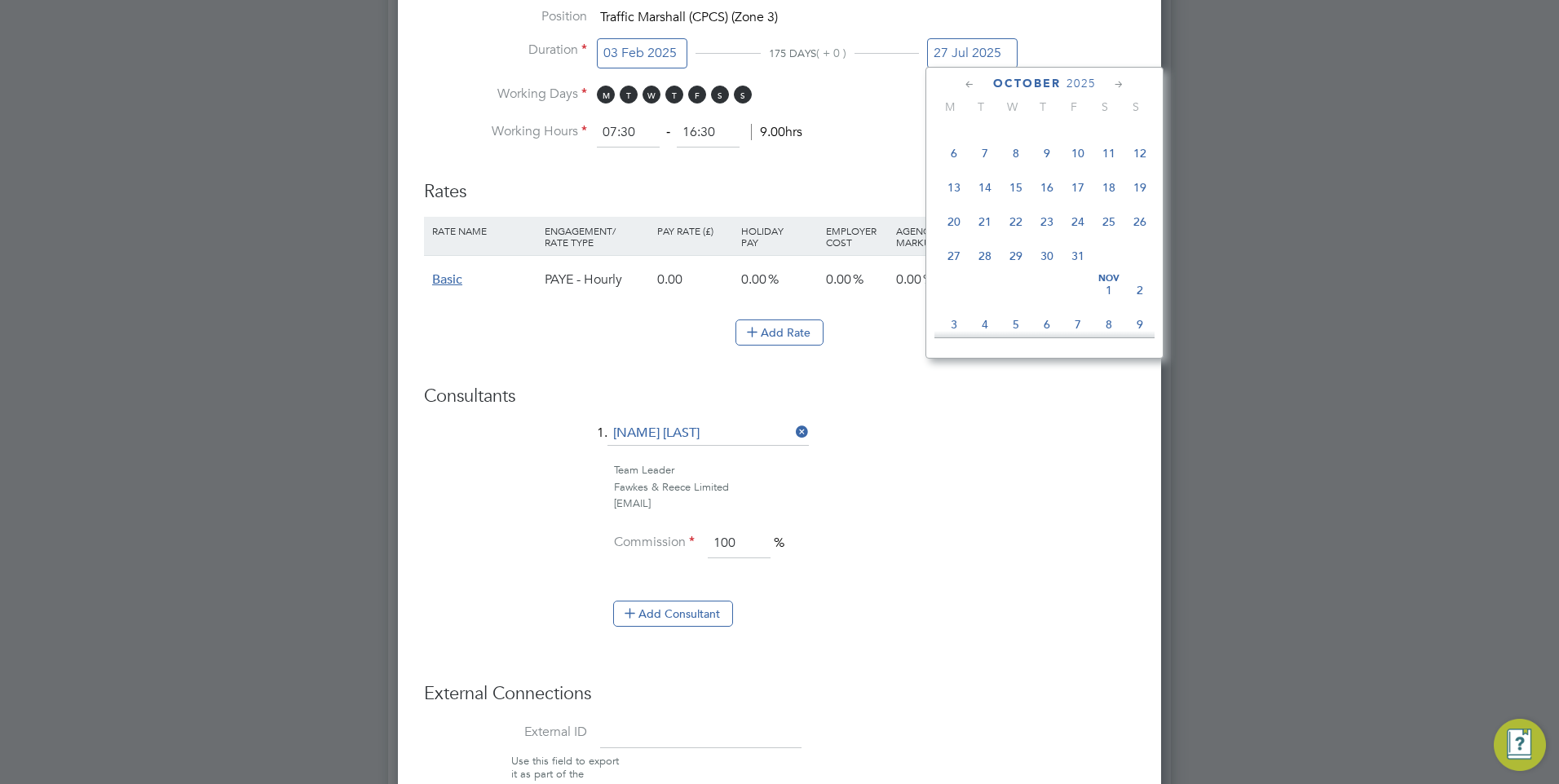 click 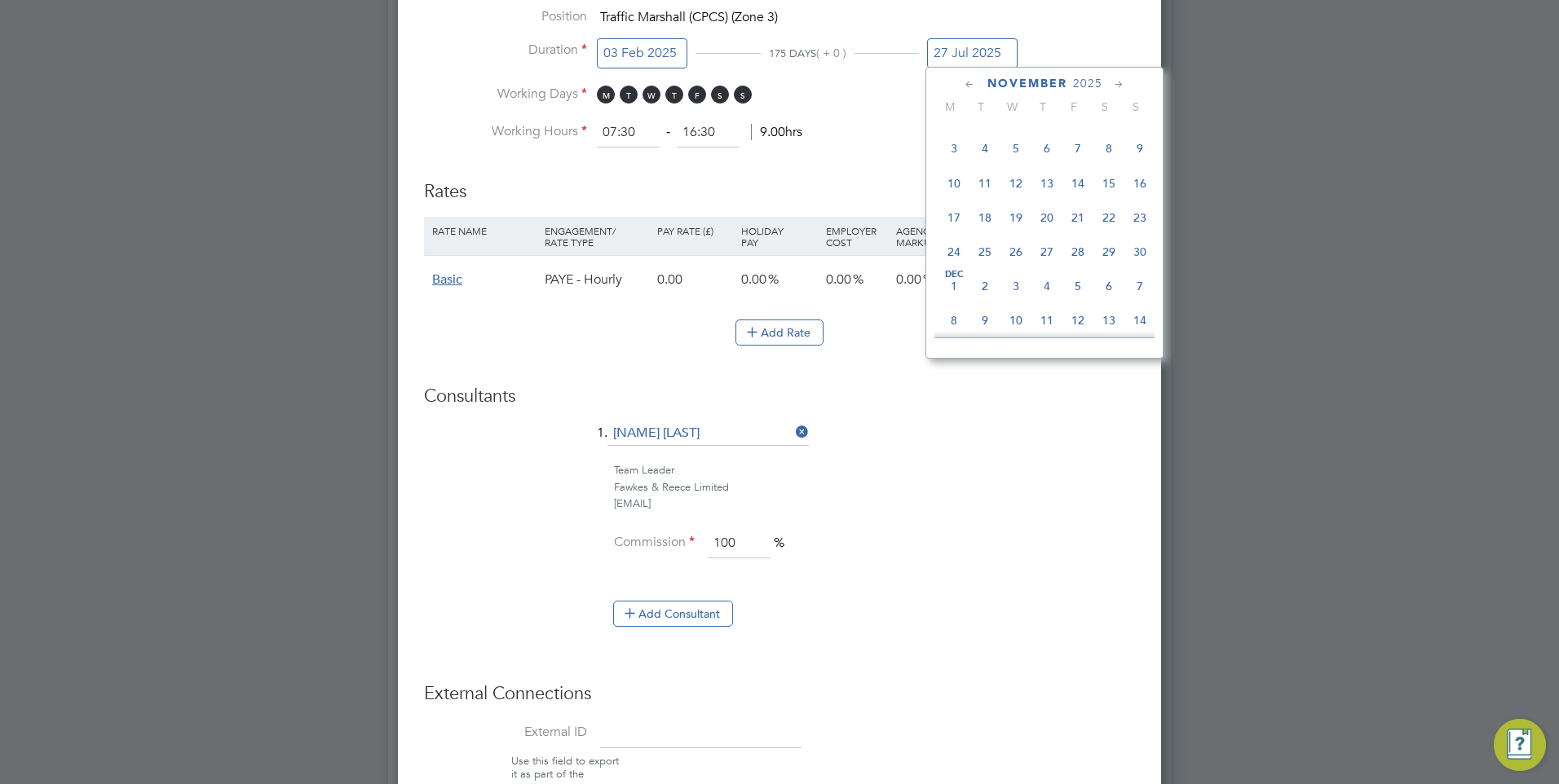 click 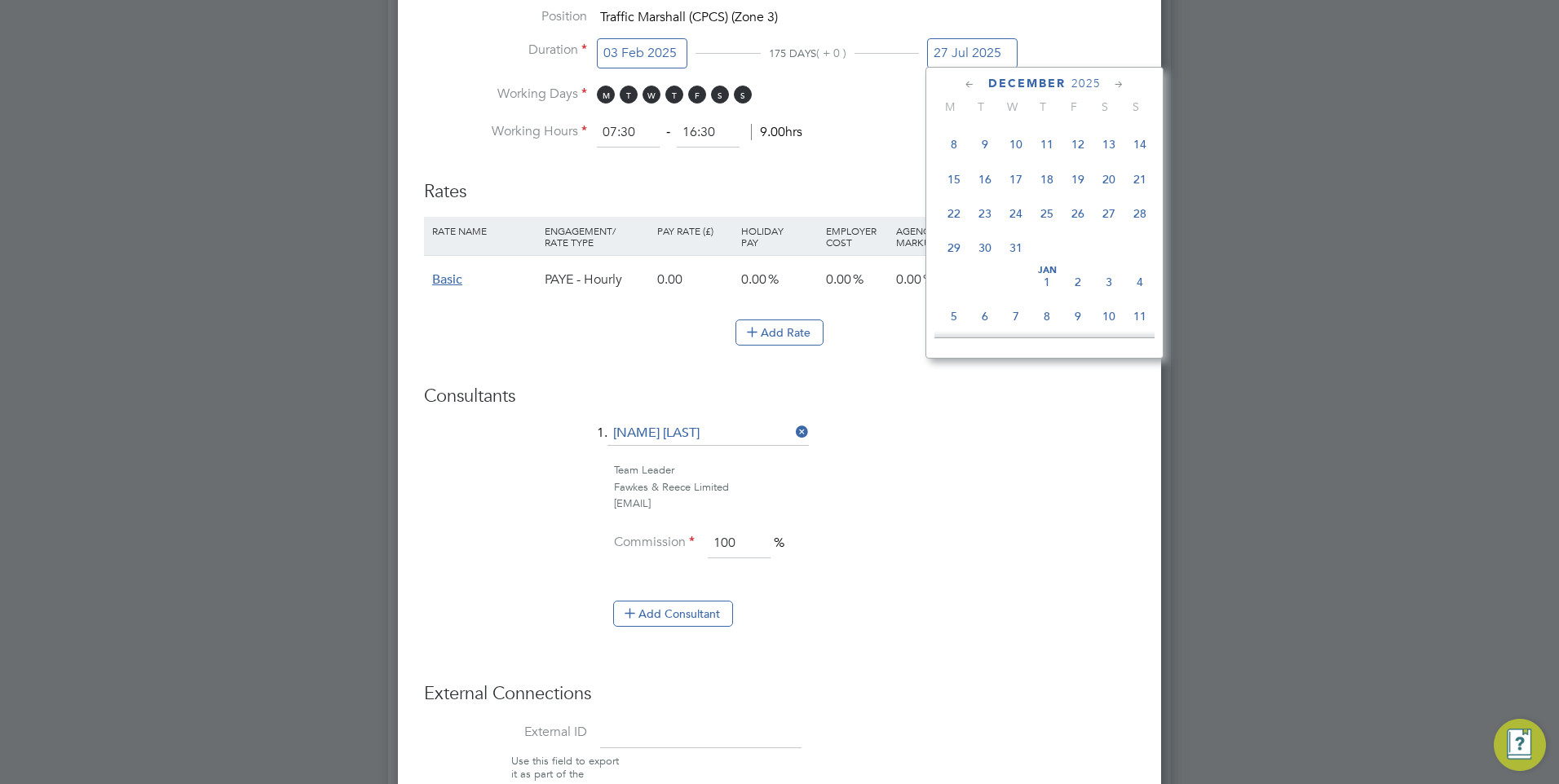 click on "26" 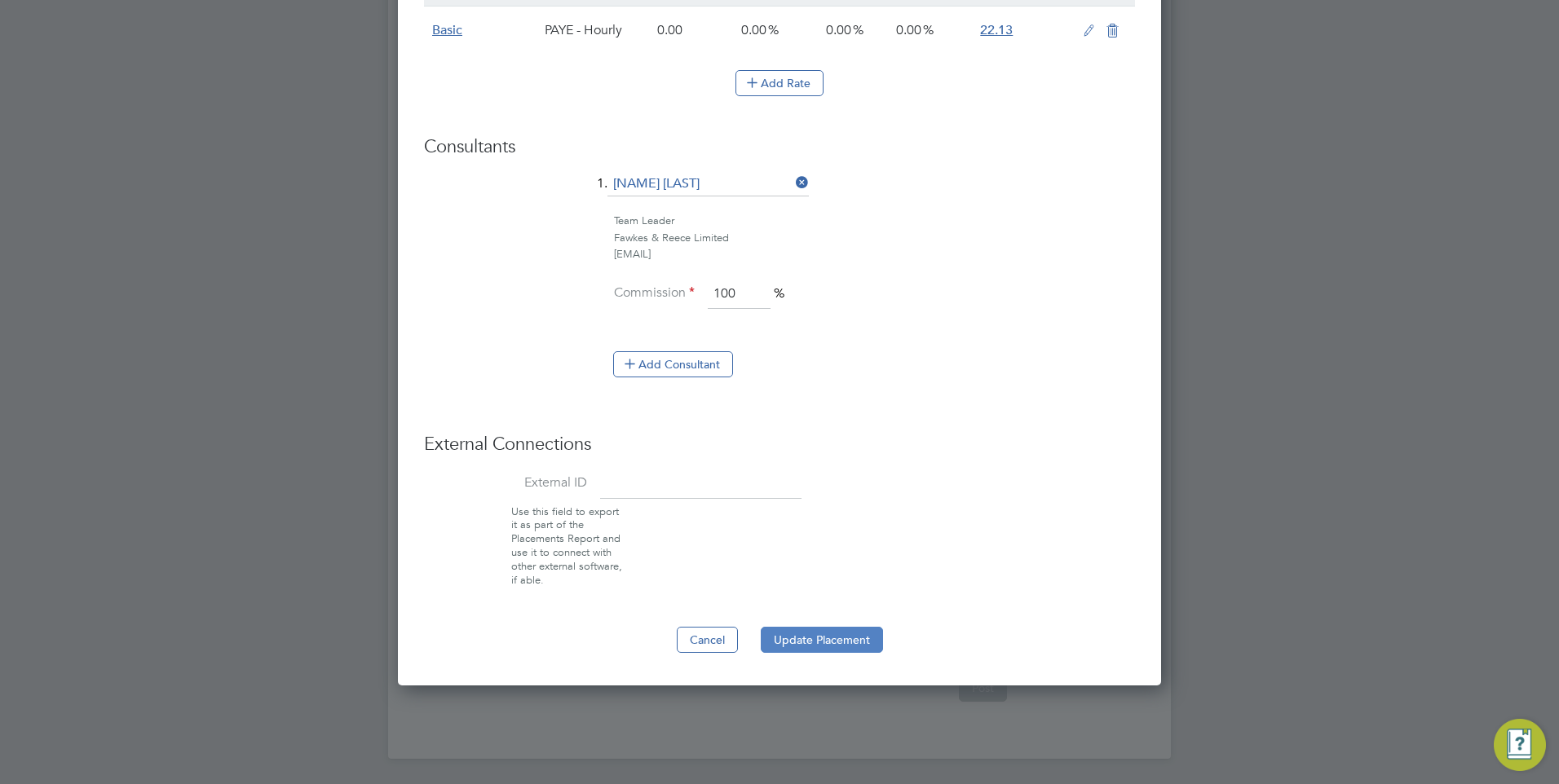 click on "Update Placement" at bounding box center (822, 640) 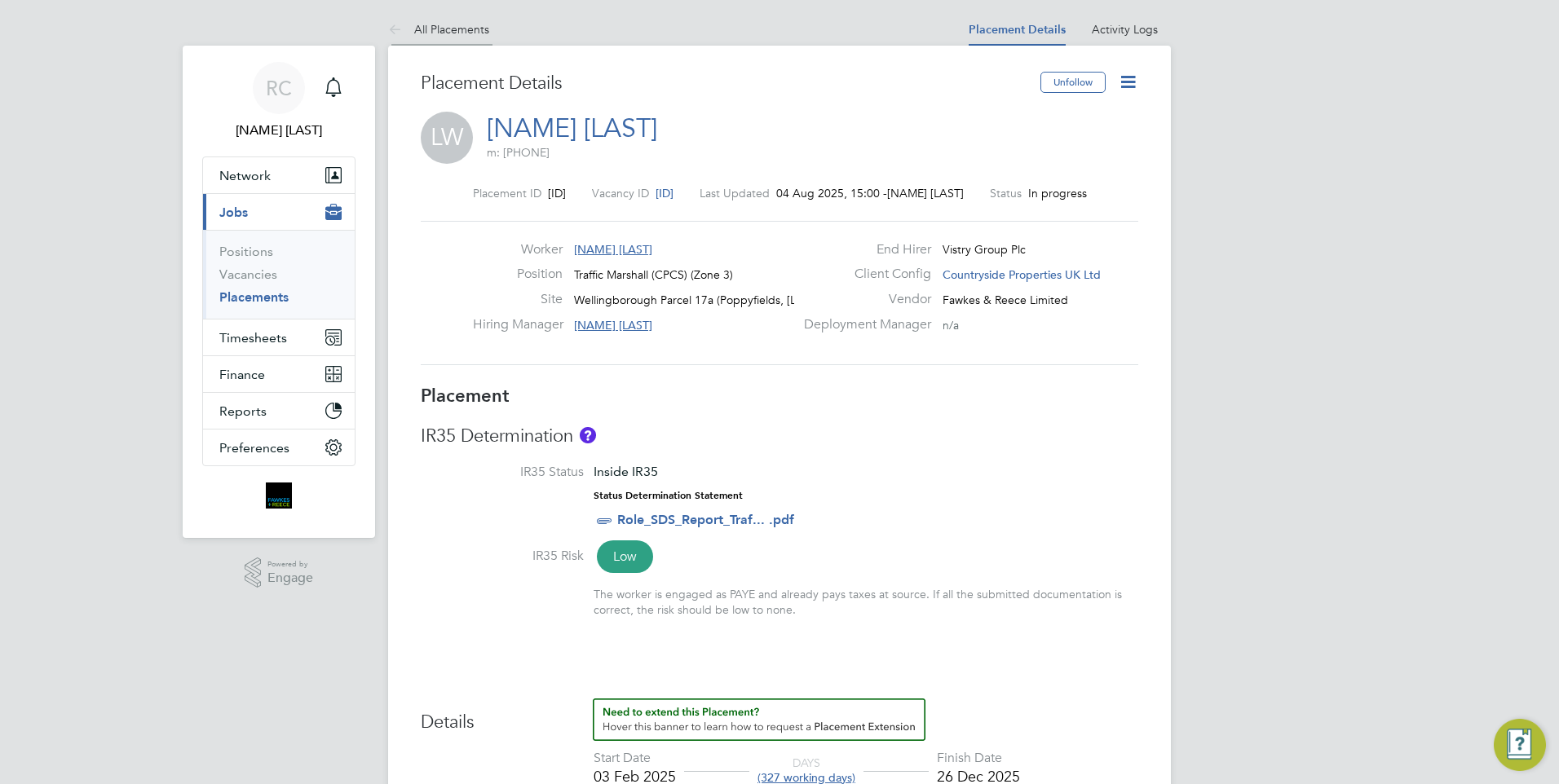 click at bounding box center [398, 30] 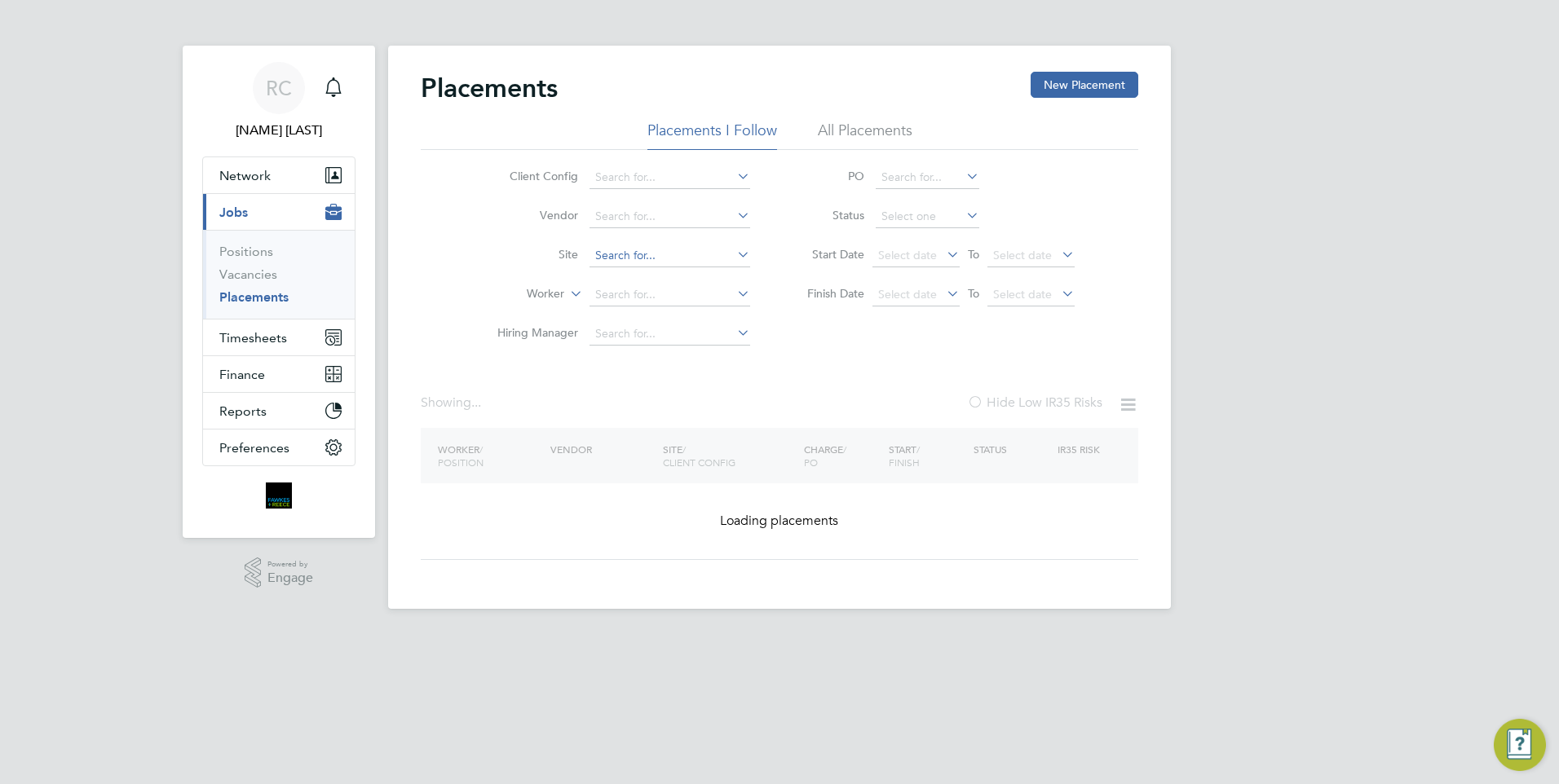 click 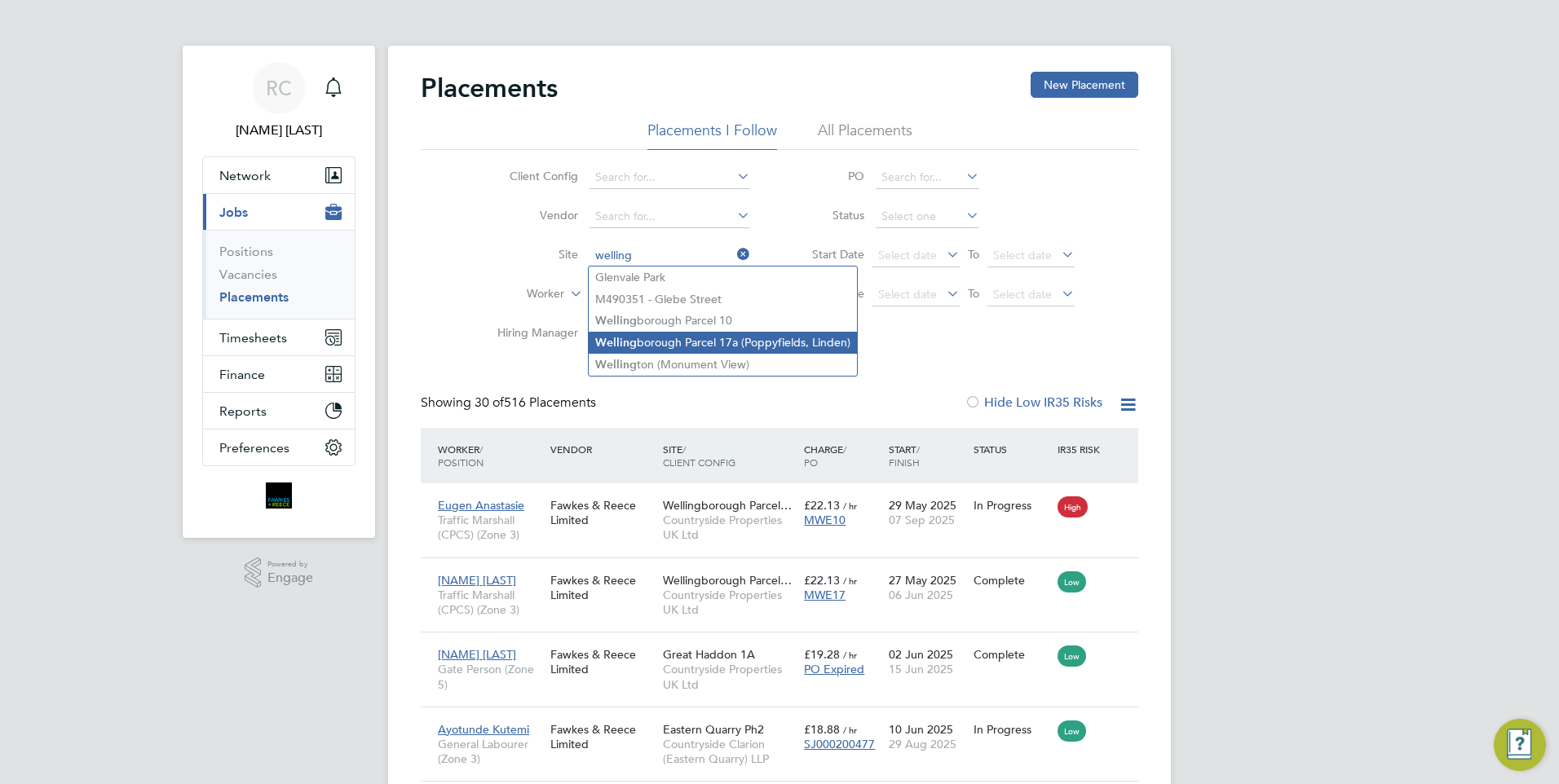 click on "[CITY] Parcel [NUMBER] (Poppyfields, Linden)" 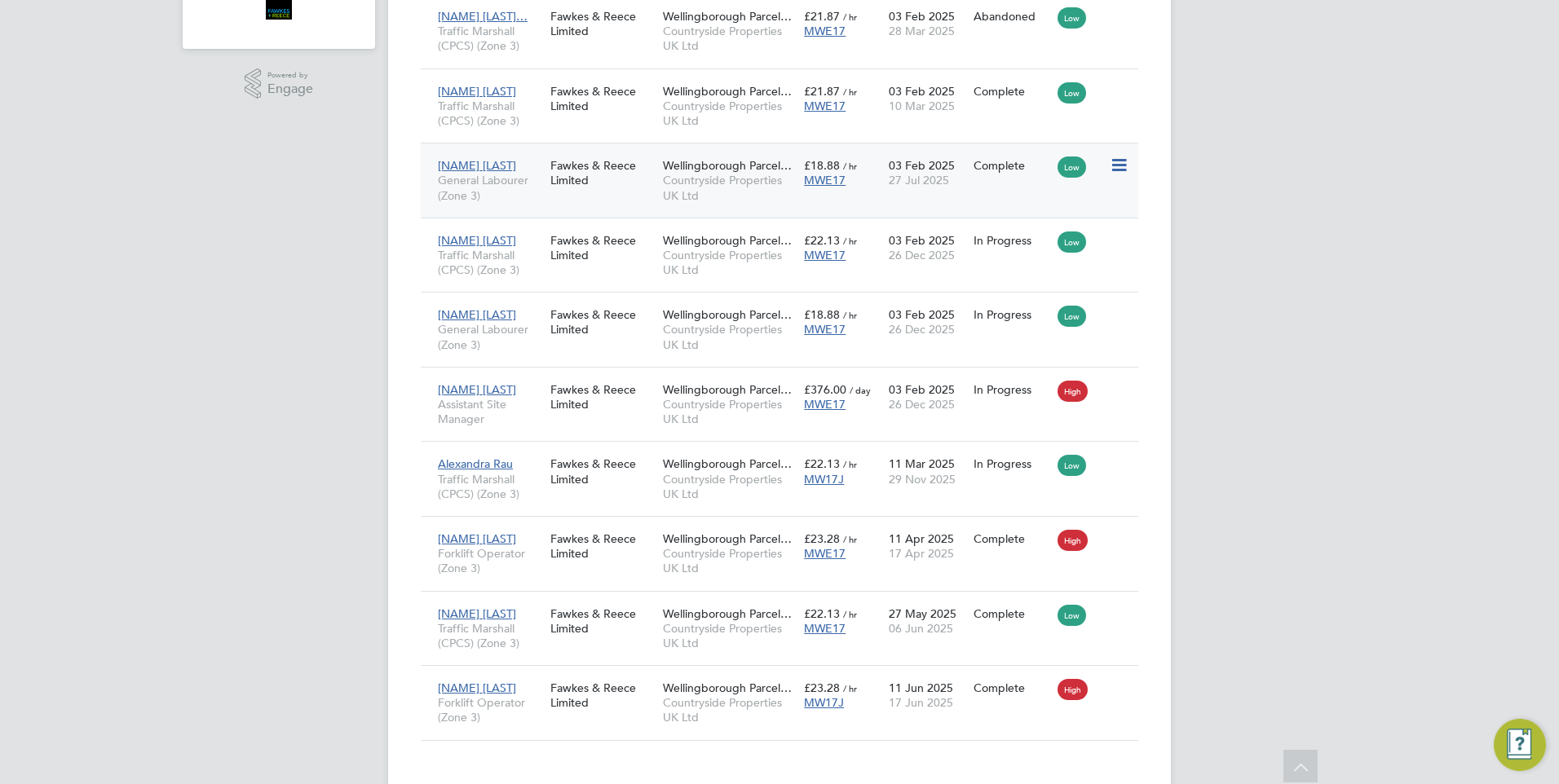 click on "MWE17" 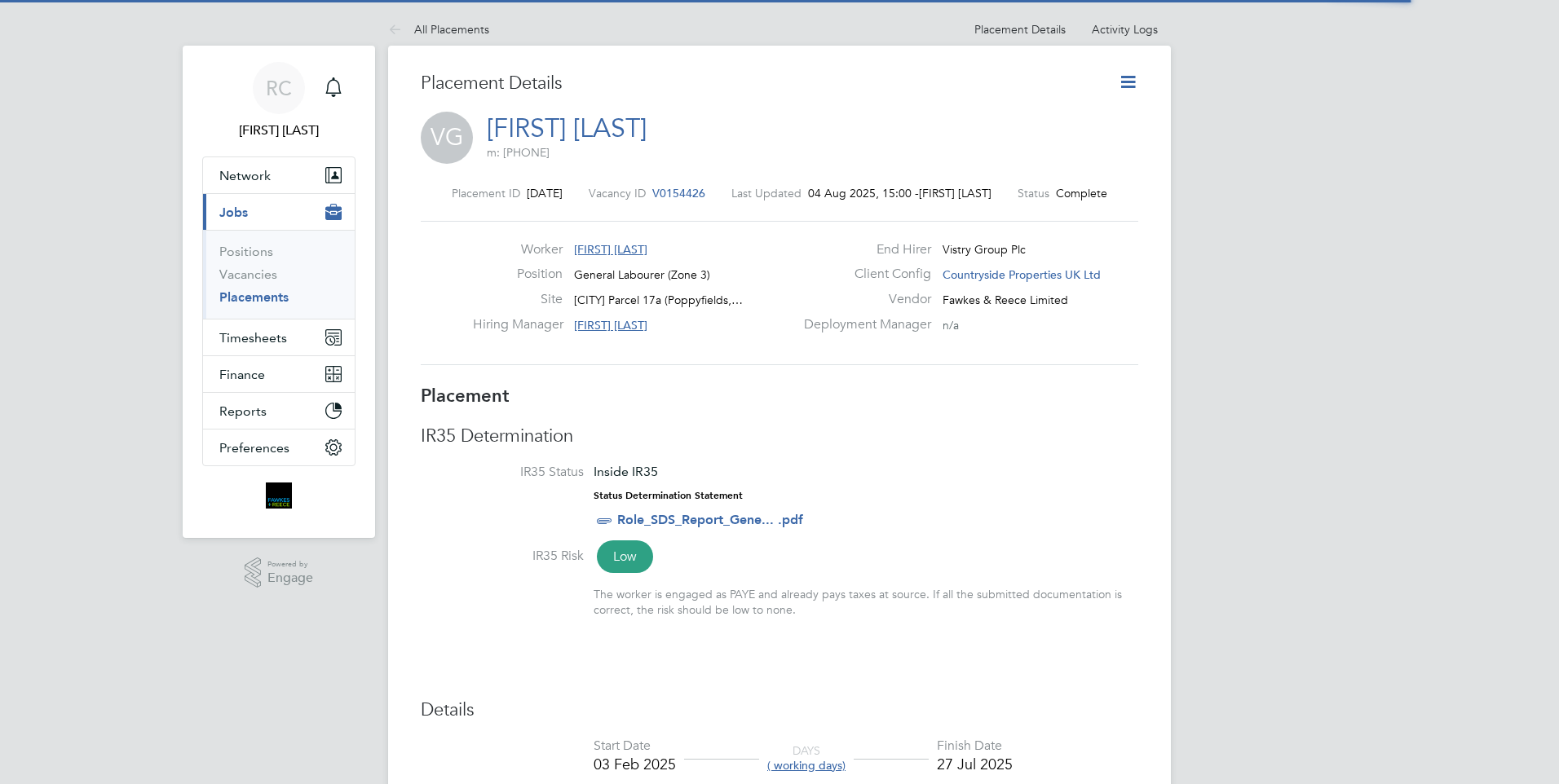 click 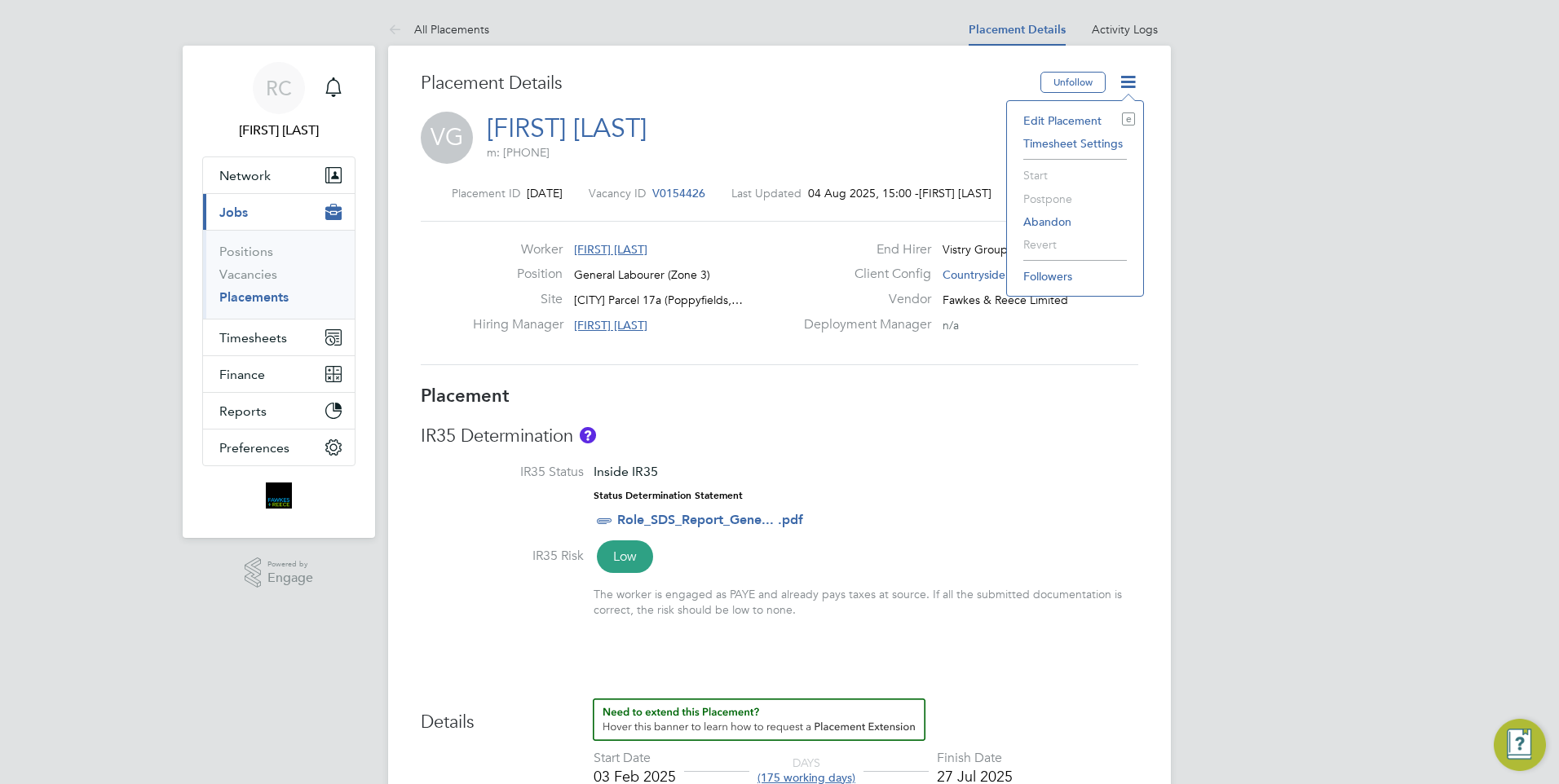 click on "Edit Placement e" 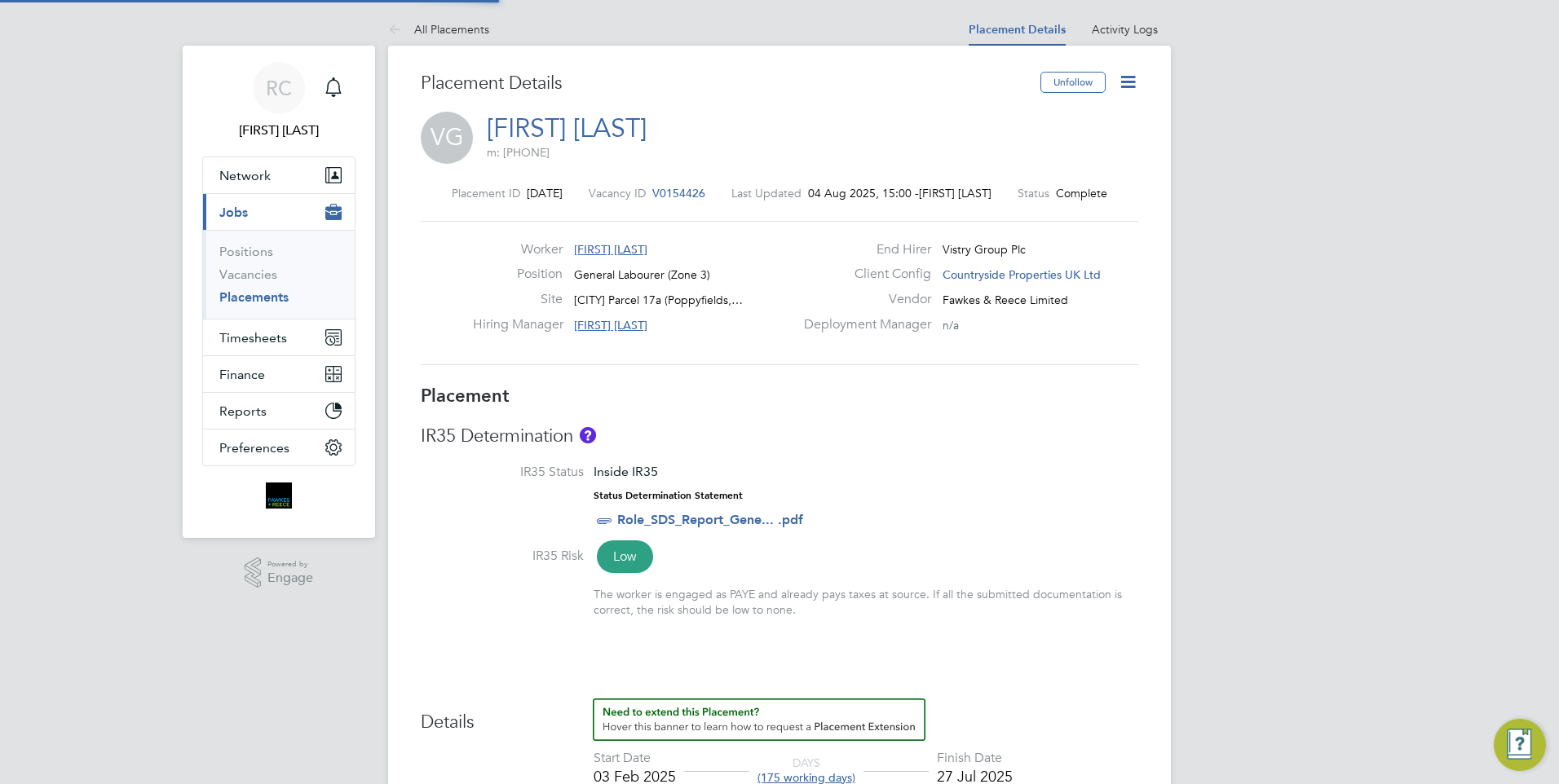 type on "Daniel Constantin" 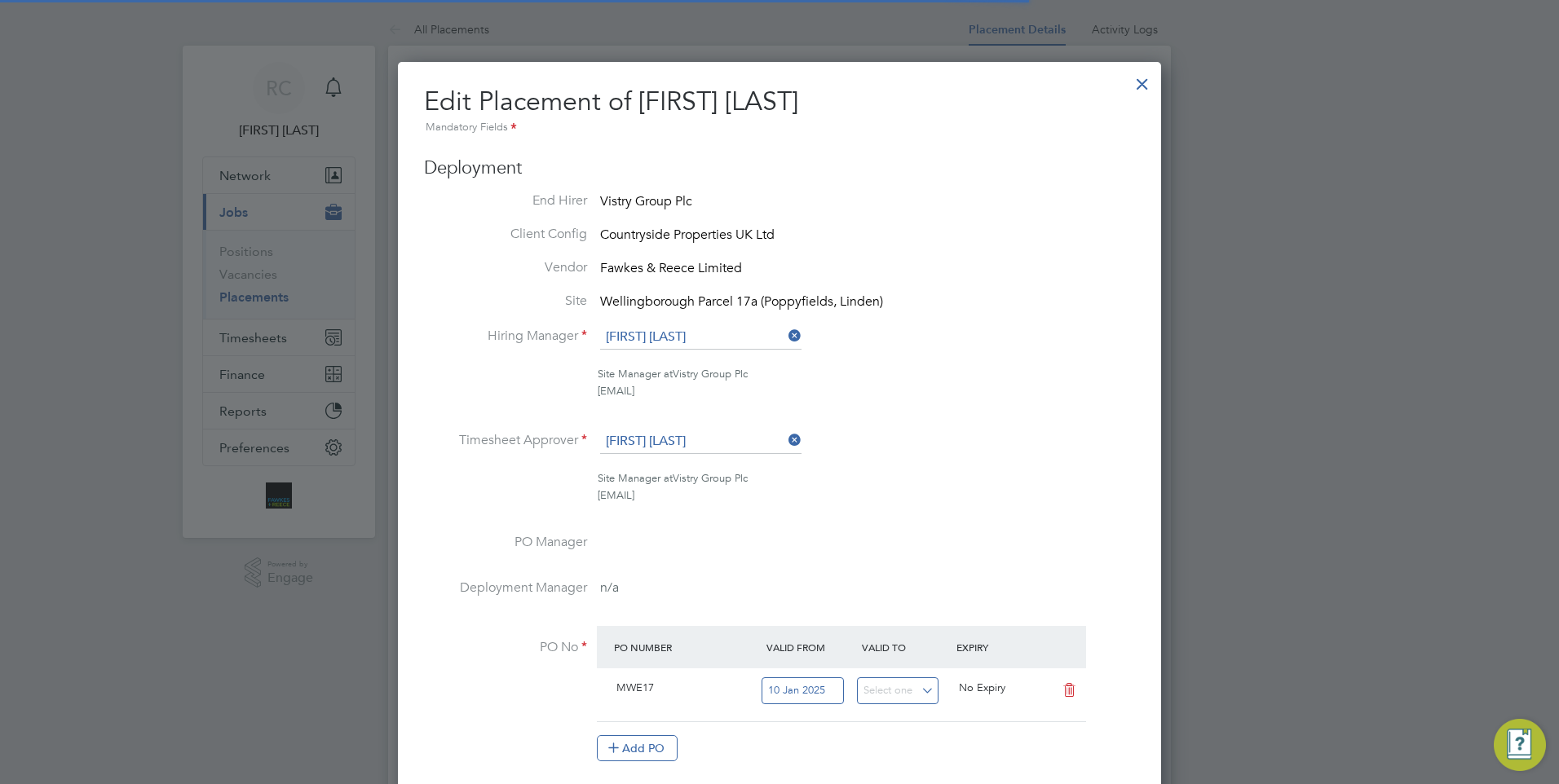 scroll, scrollTop: 8, scrollLeft: 8, axis: both 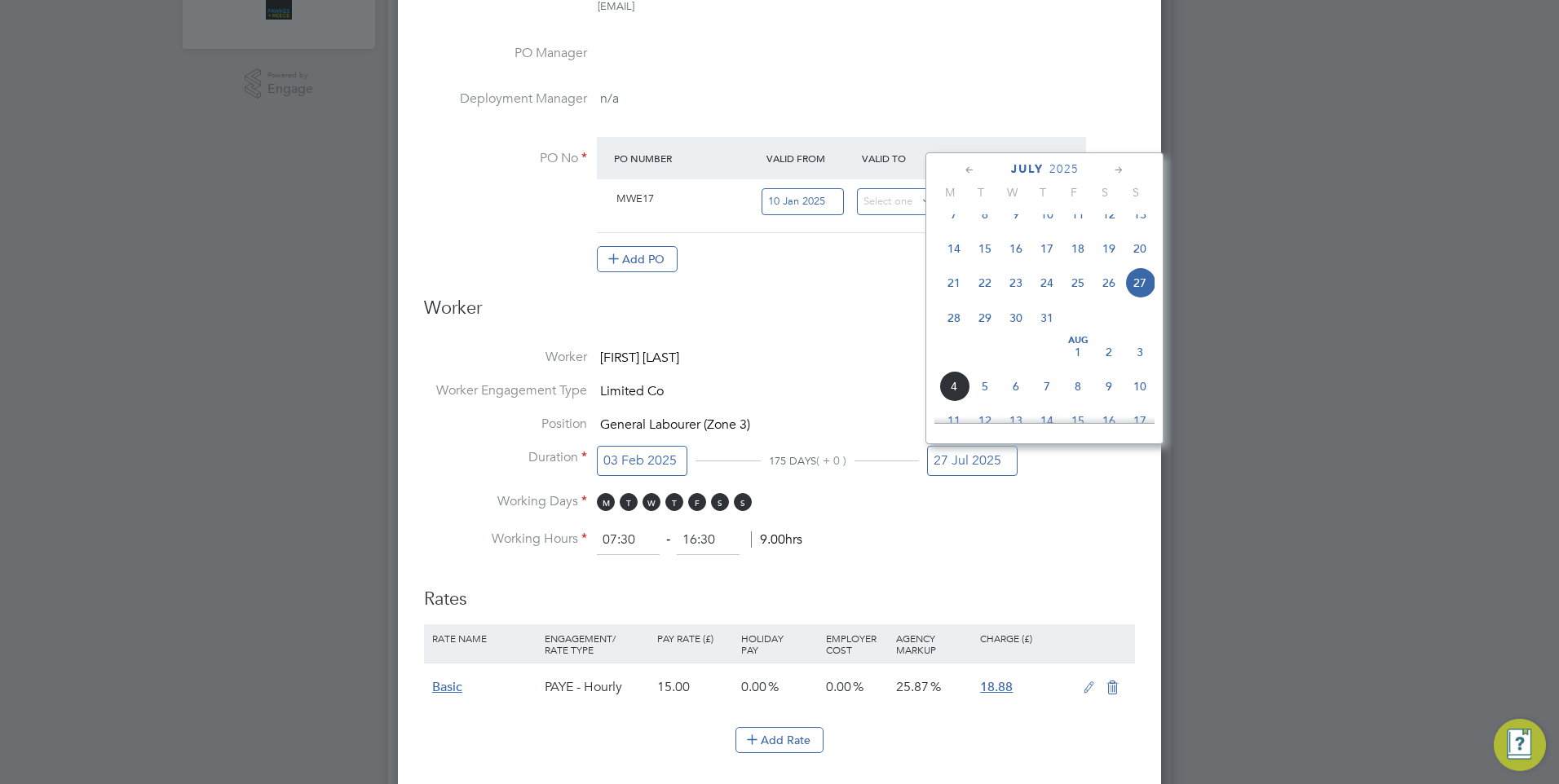 click on "27 Jul 2025" at bounding box center (972, 460) 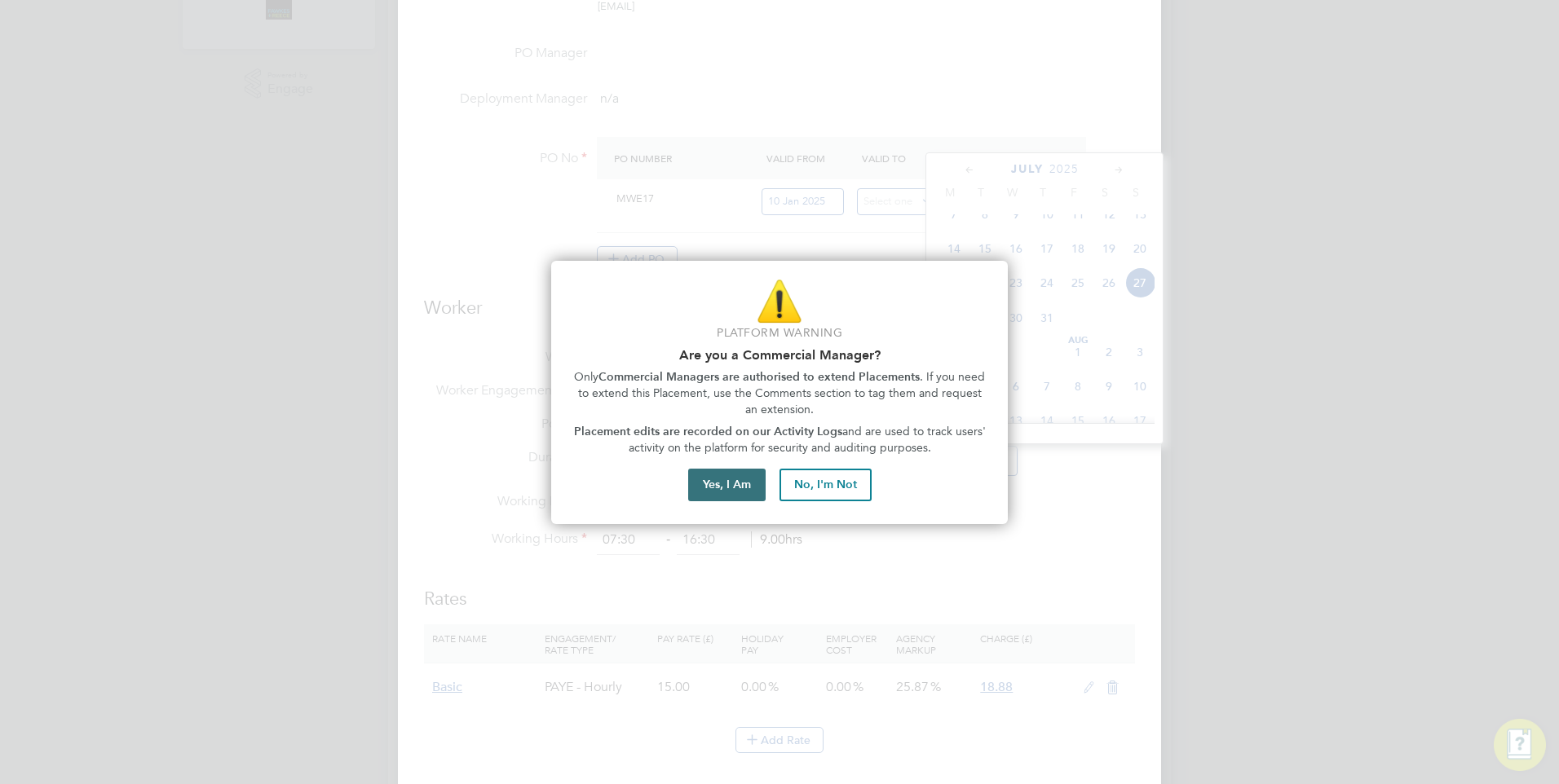 click on "Yes, I Am" at bounding box center [727, 485] 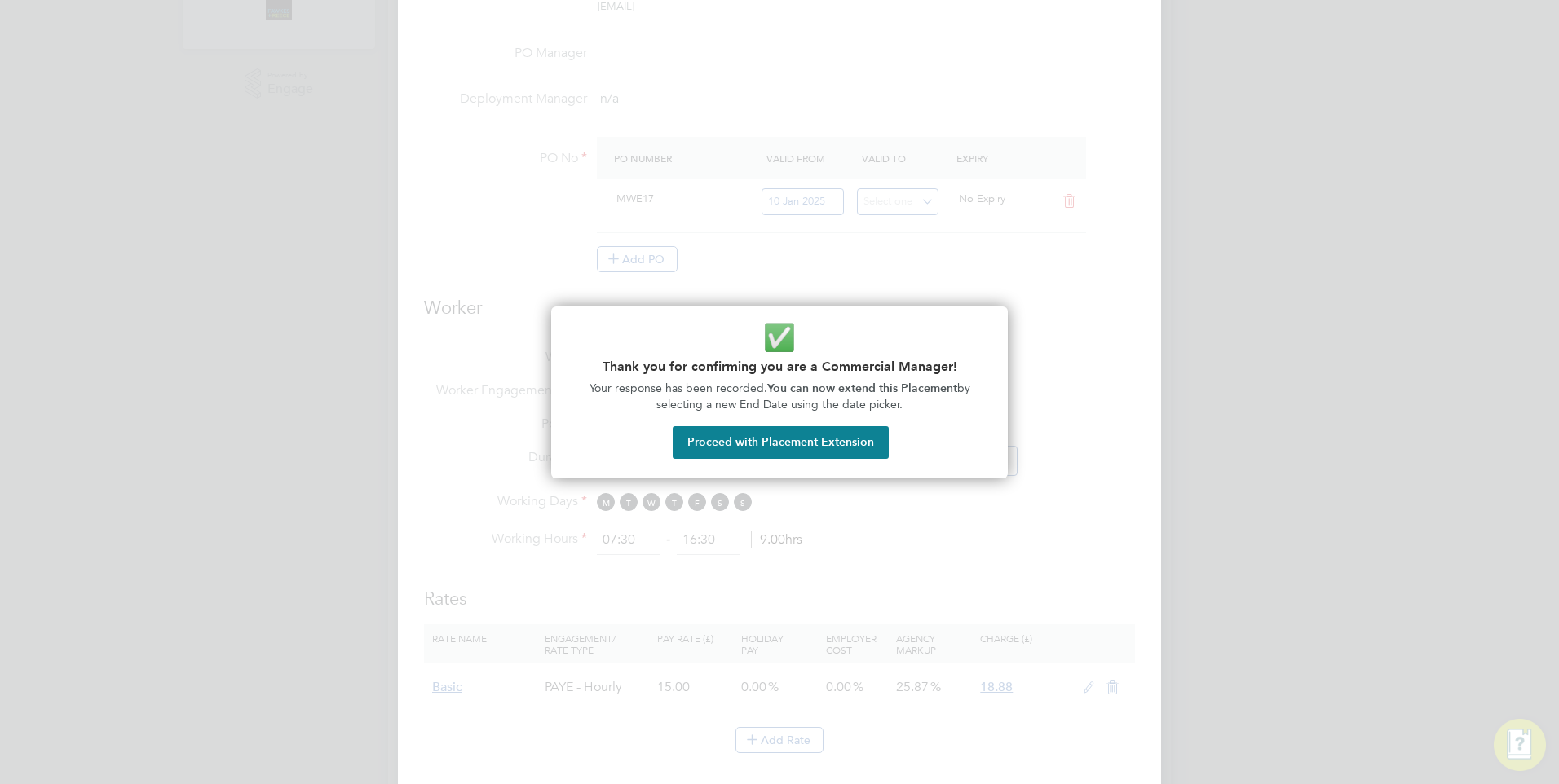 click on "Proceed with Placement Extension" at bounding box center (780, 443) 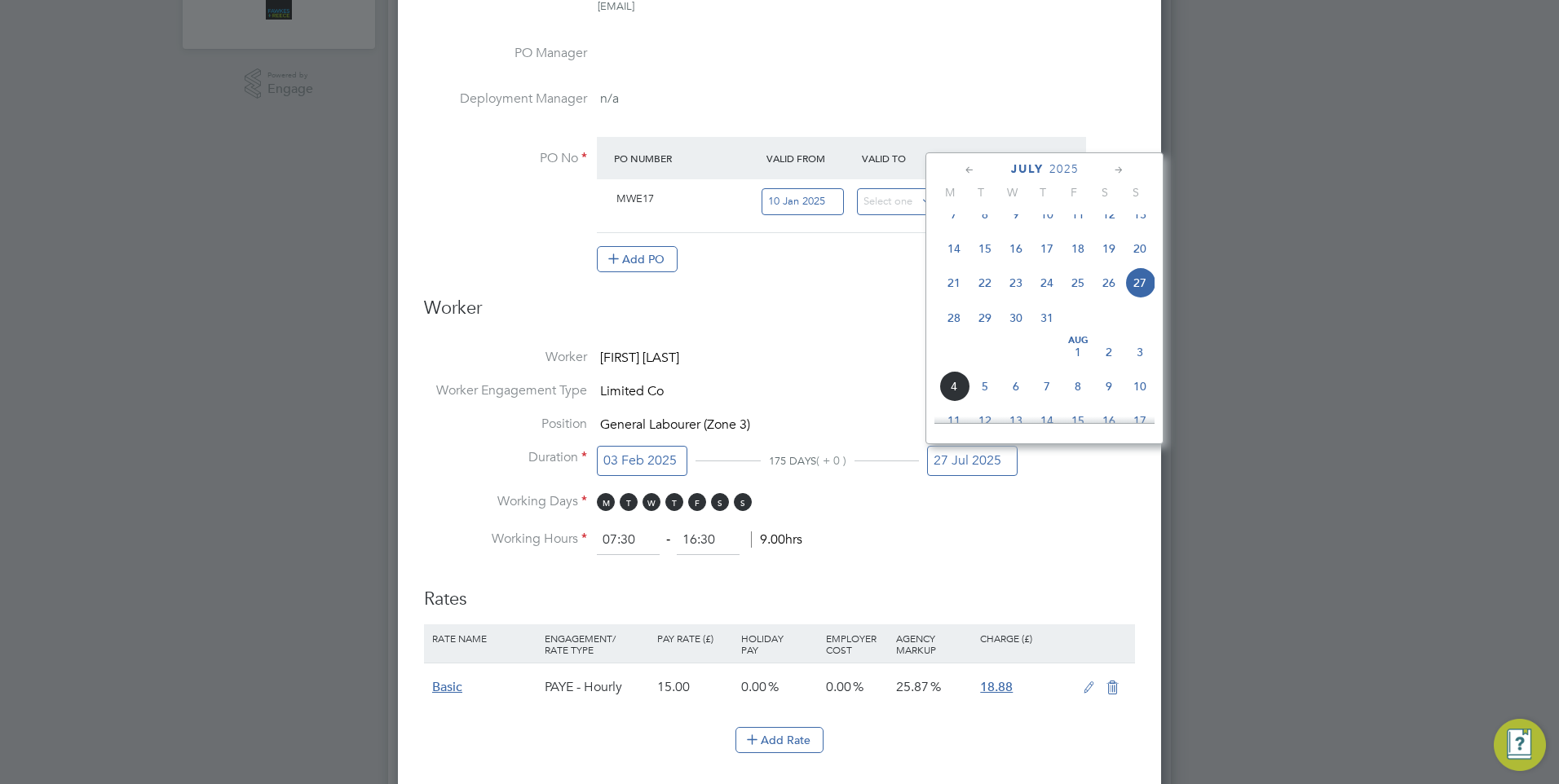 click 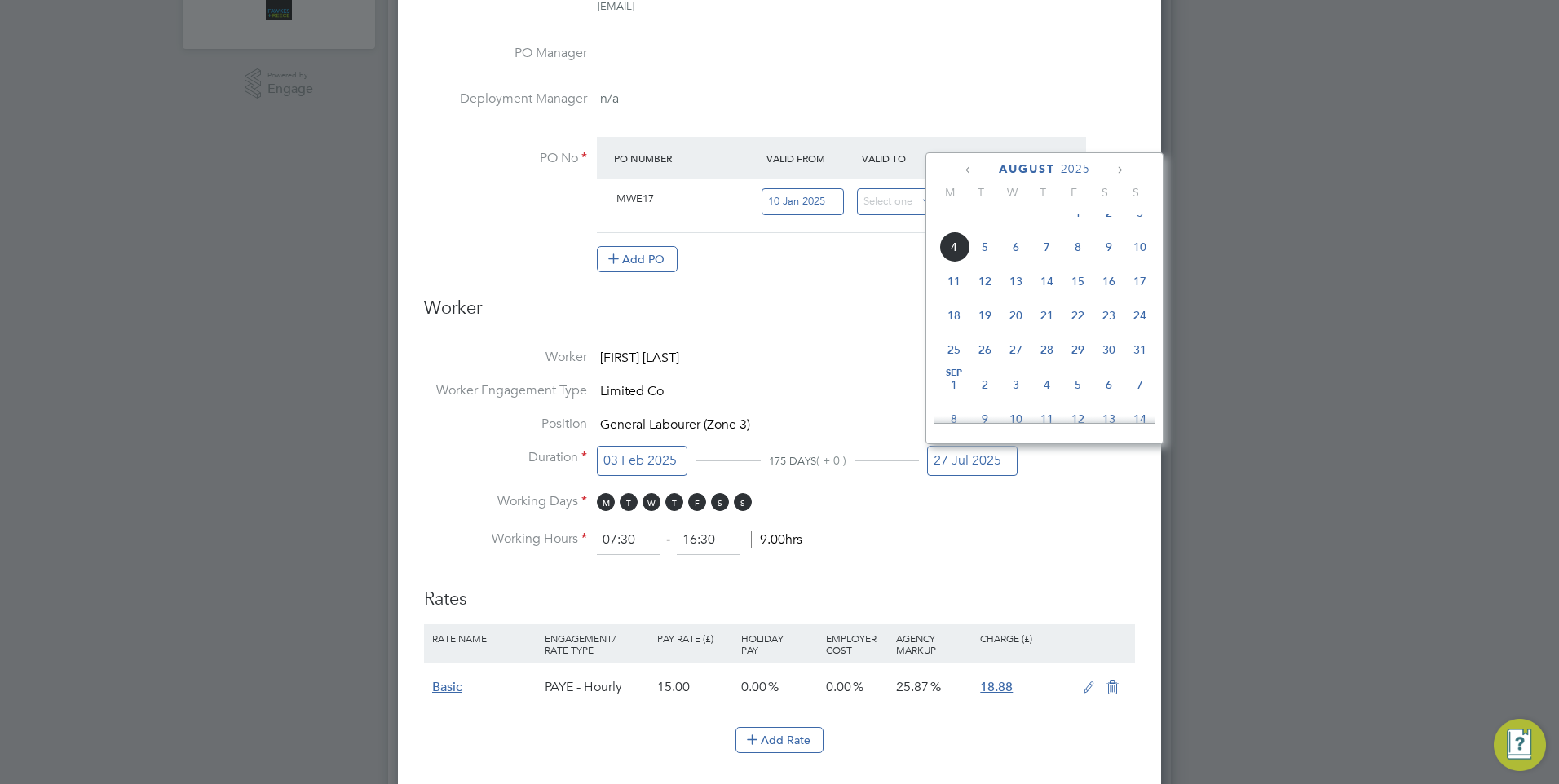 click 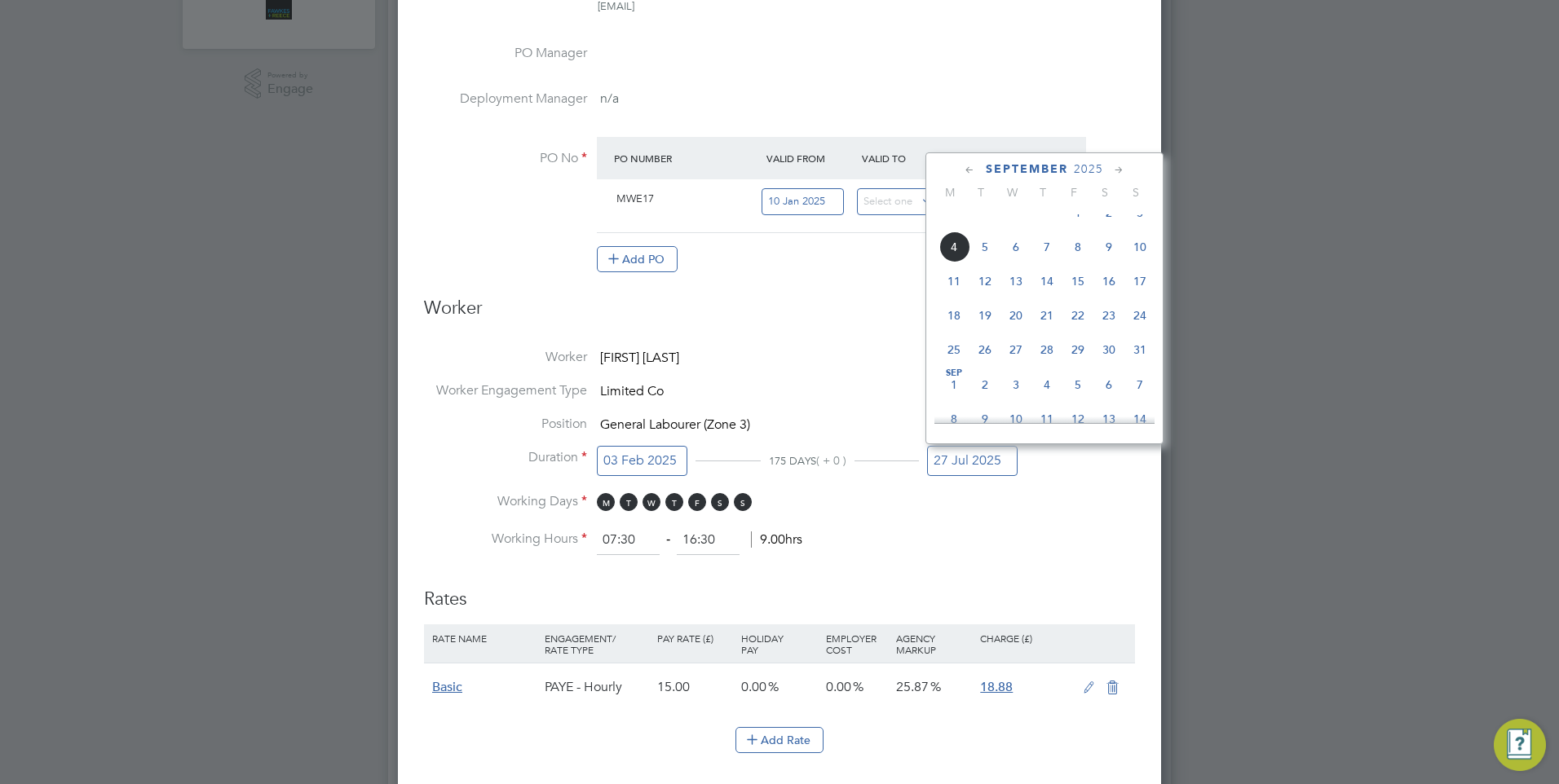 click 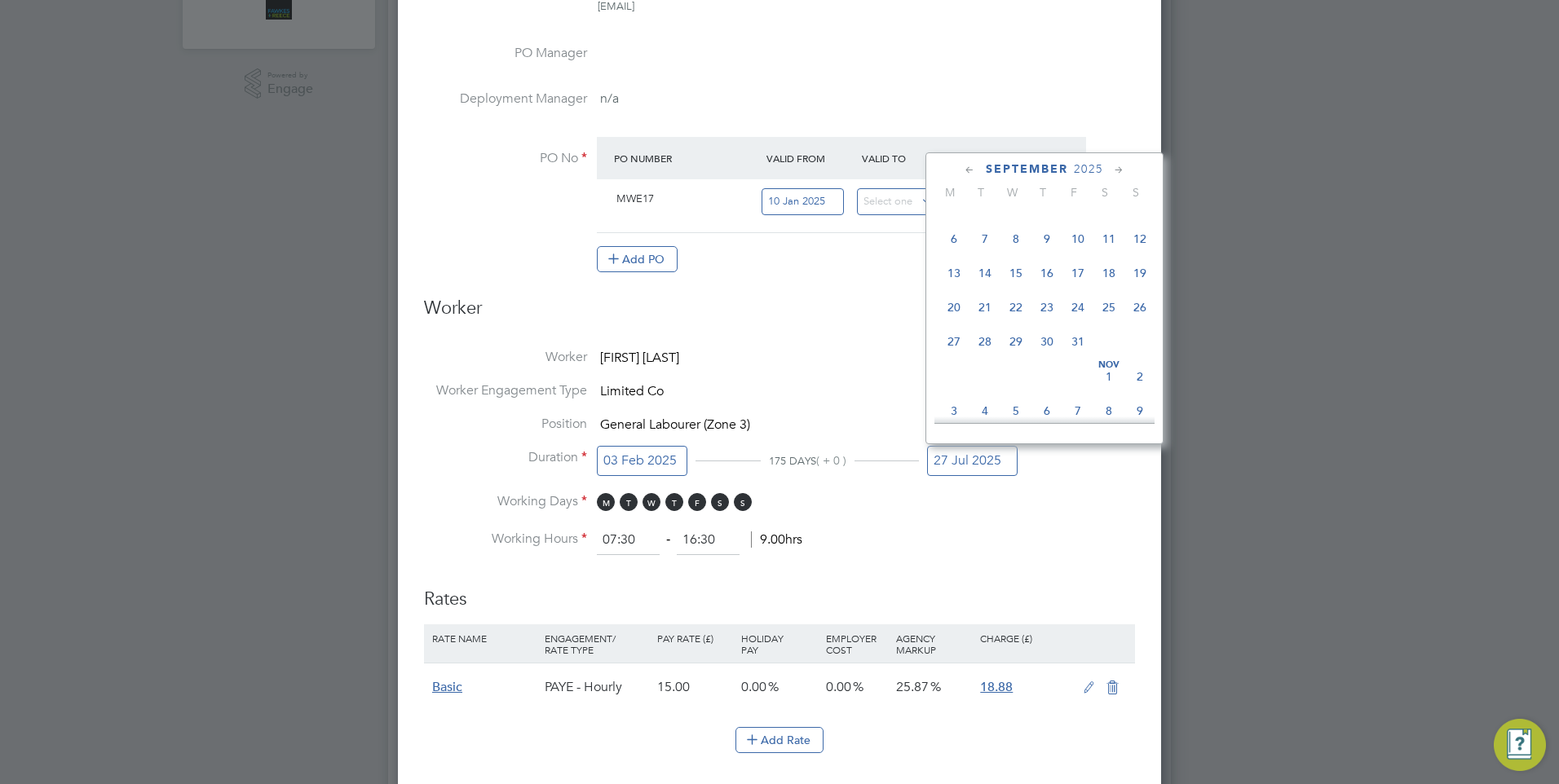 click 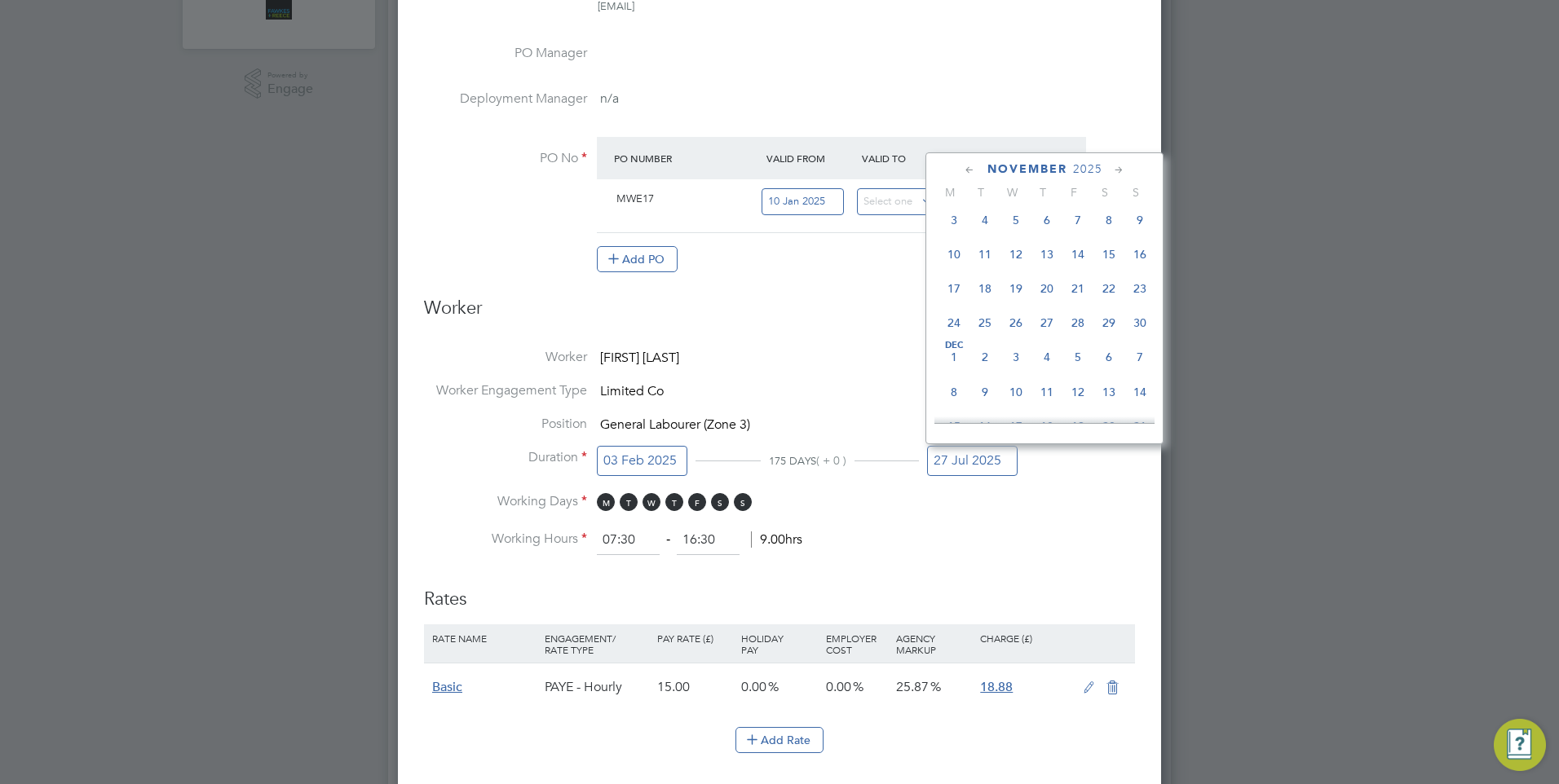 click 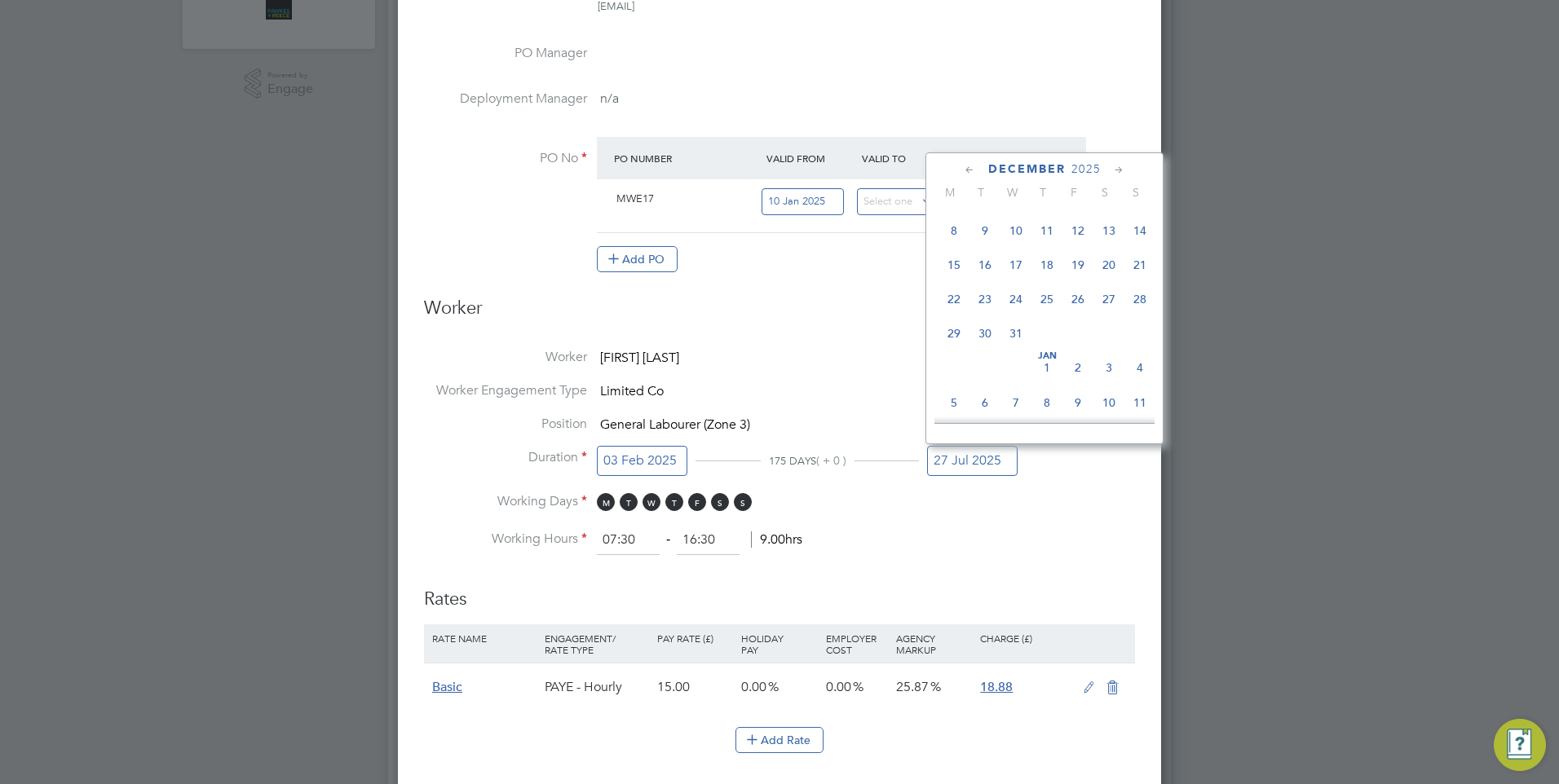 drag, startPoint x: 1075, startPoint y: 338, endPoint x: 1082, endPoint y: 351, distance: 14.76482 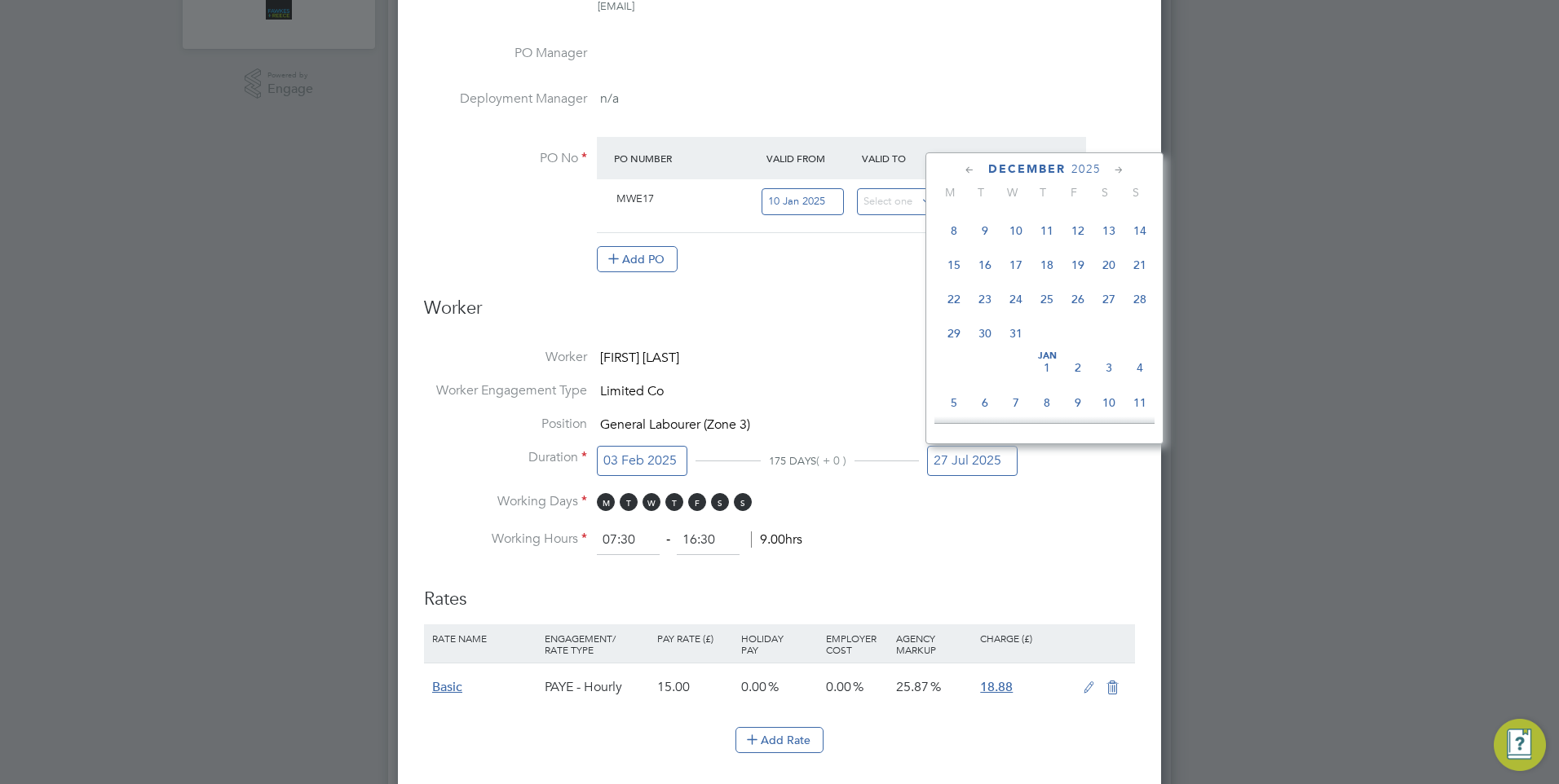 click on "26" 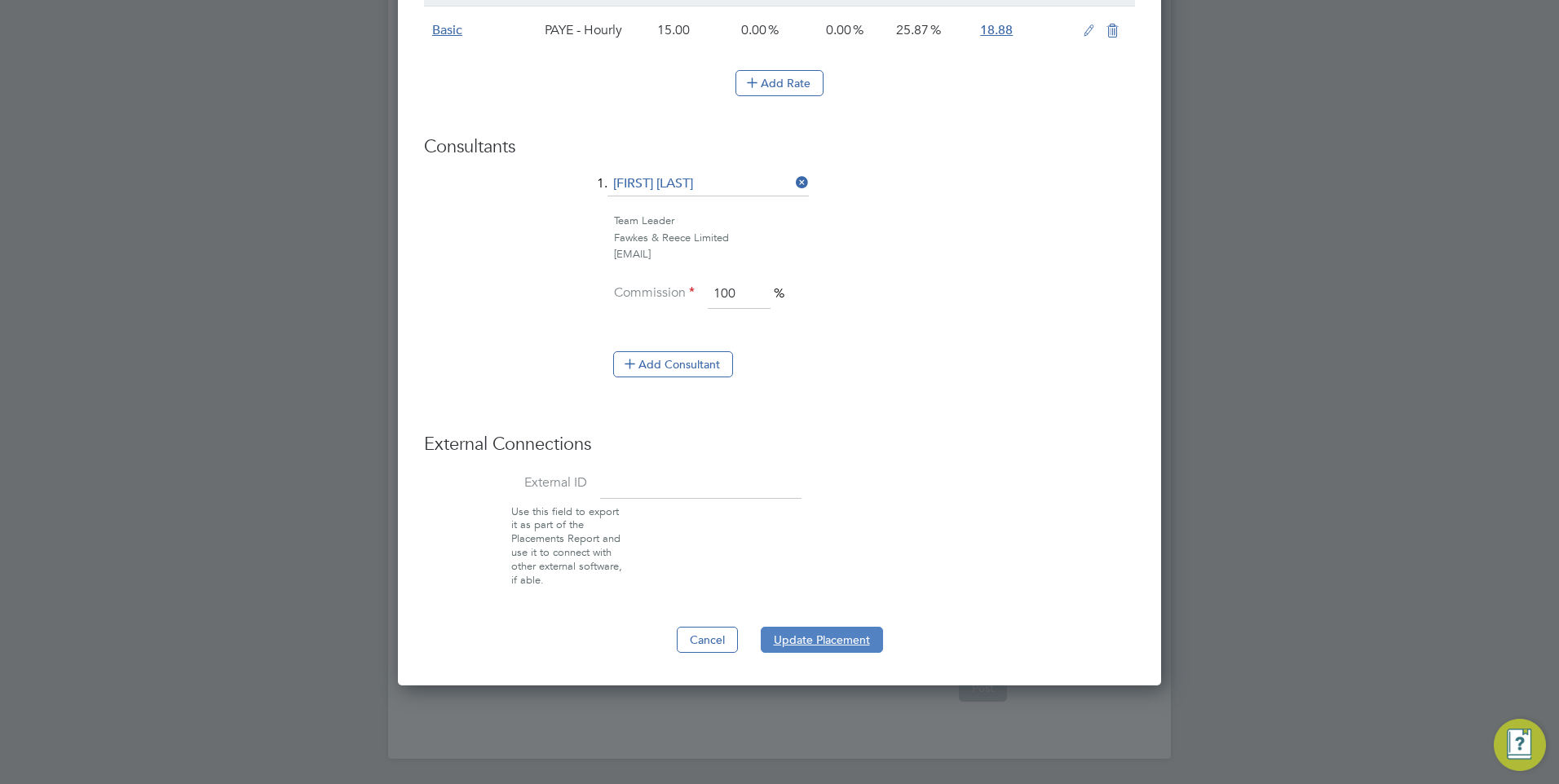 click on "Update Placement" at bounding box center (822, 640) 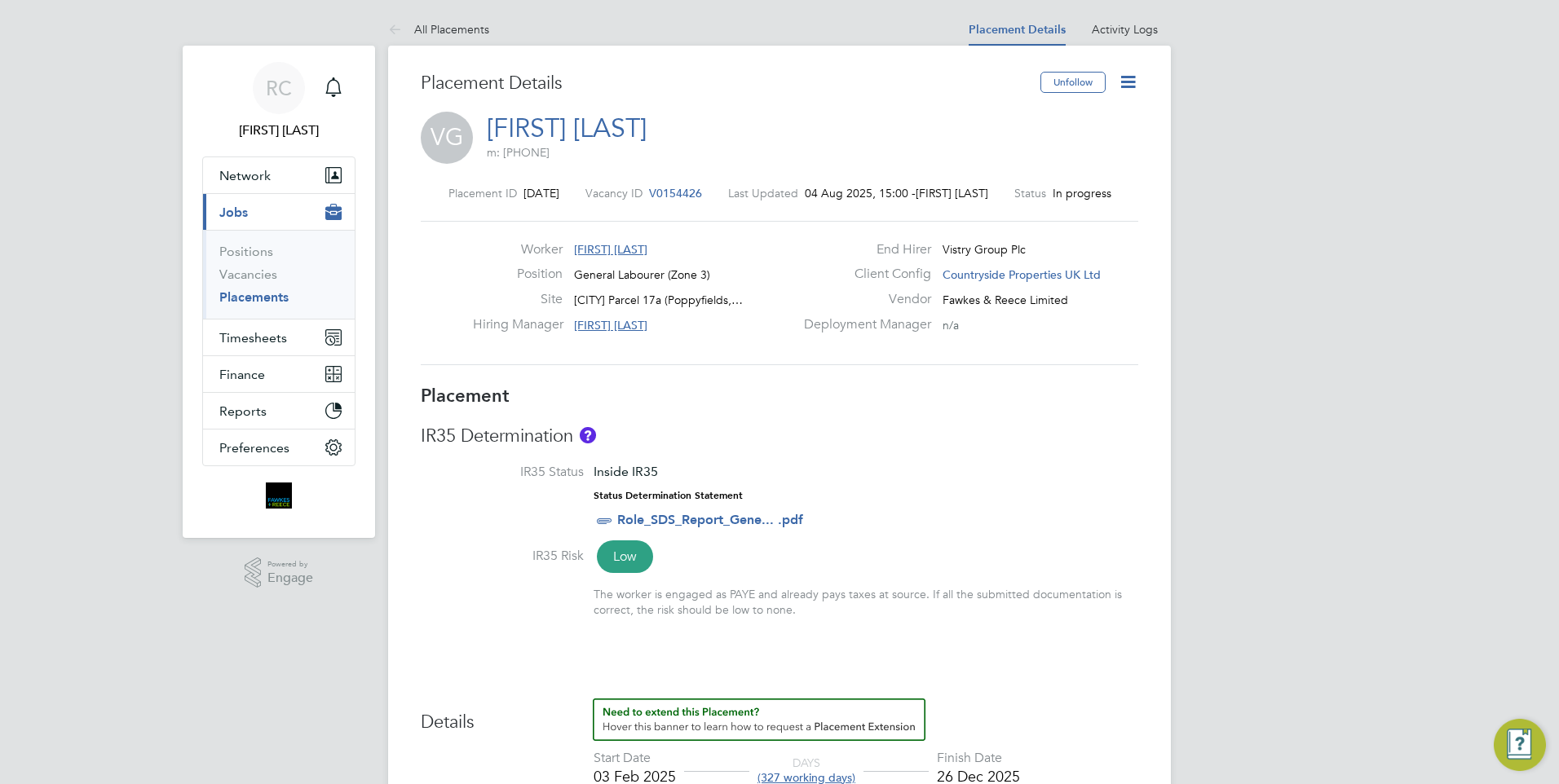click at bounding box center [398, 30] 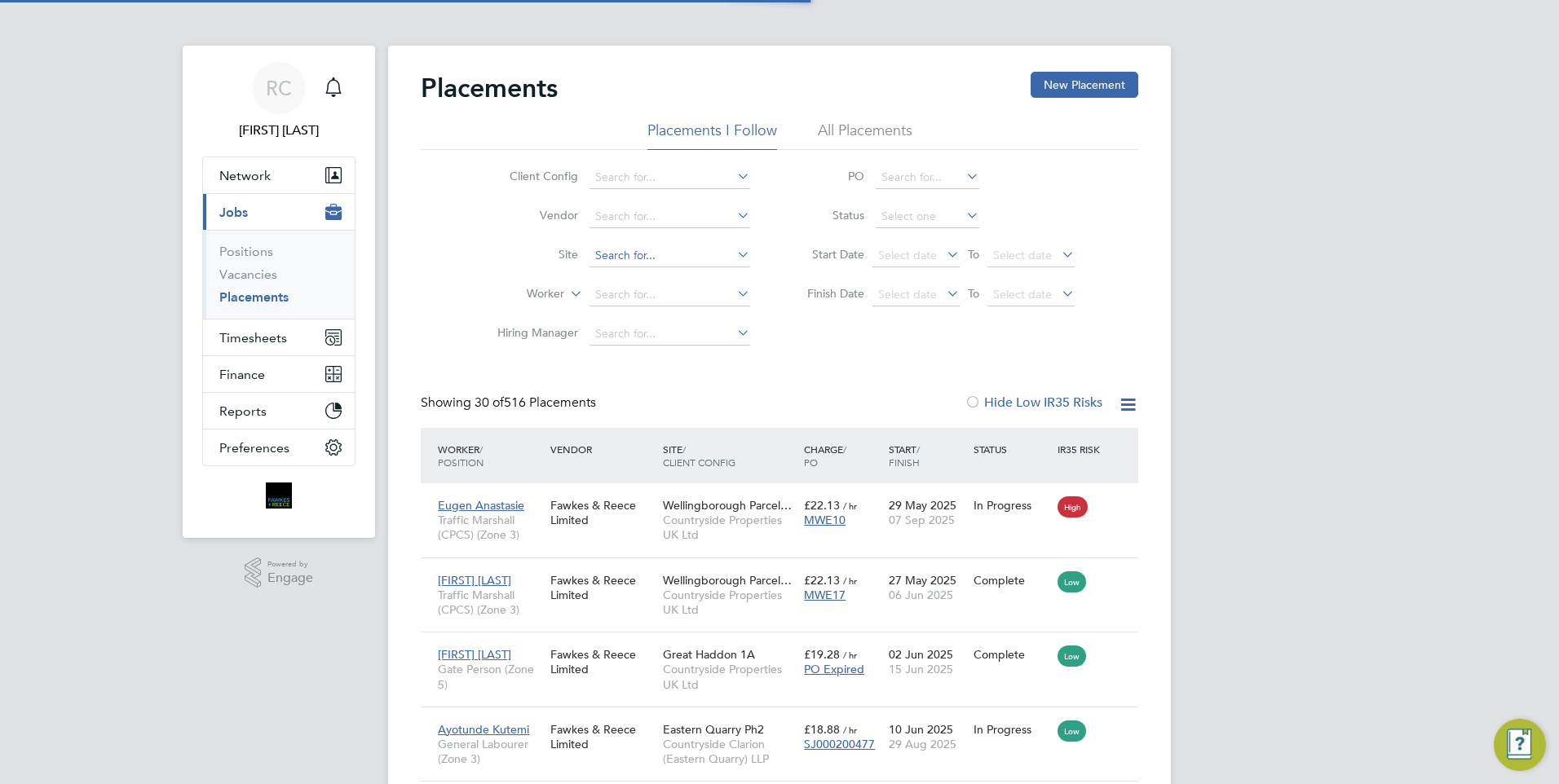 click 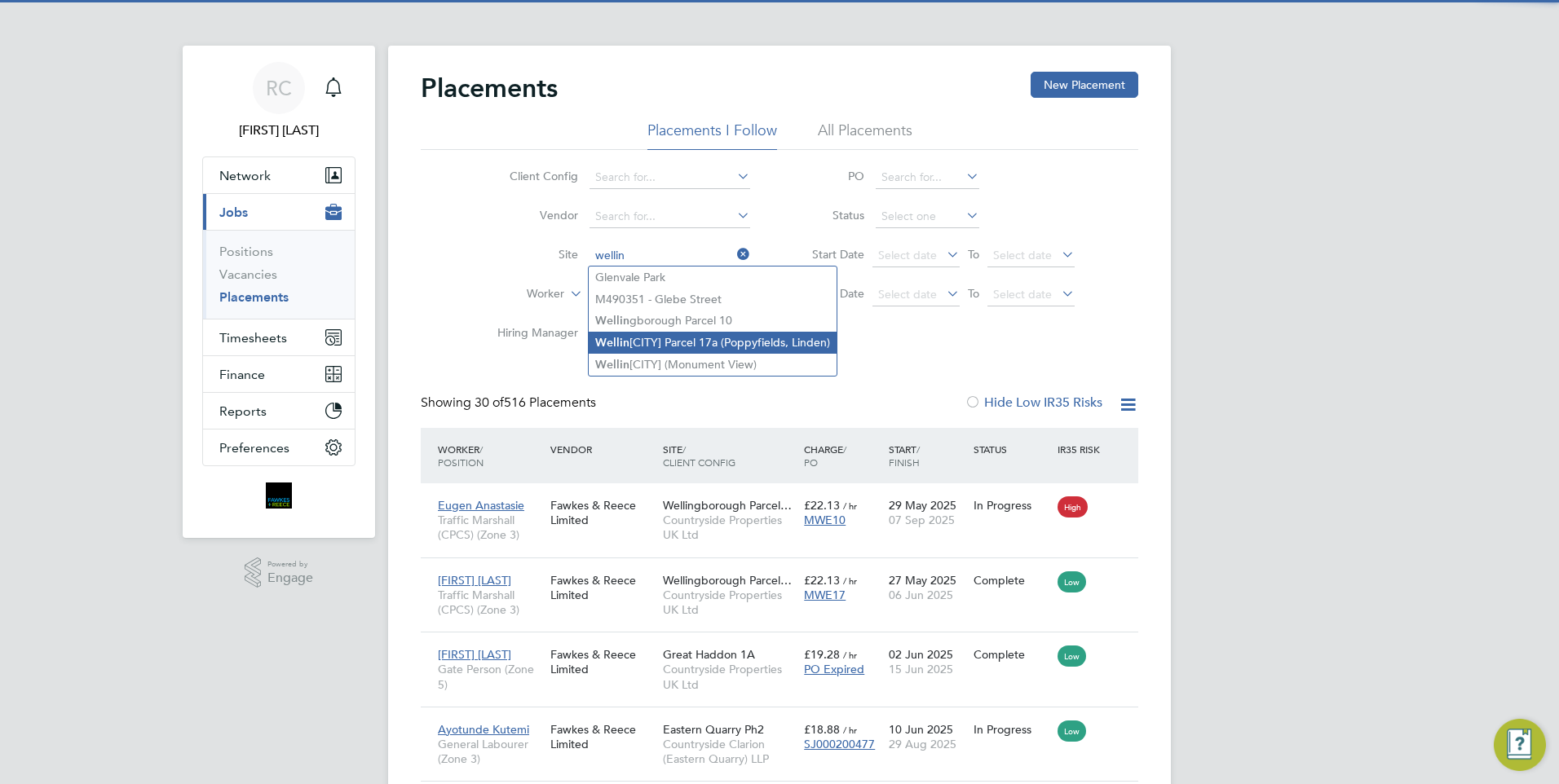 click on "[LOCATION] ([LOCATION], [LOCATION])" 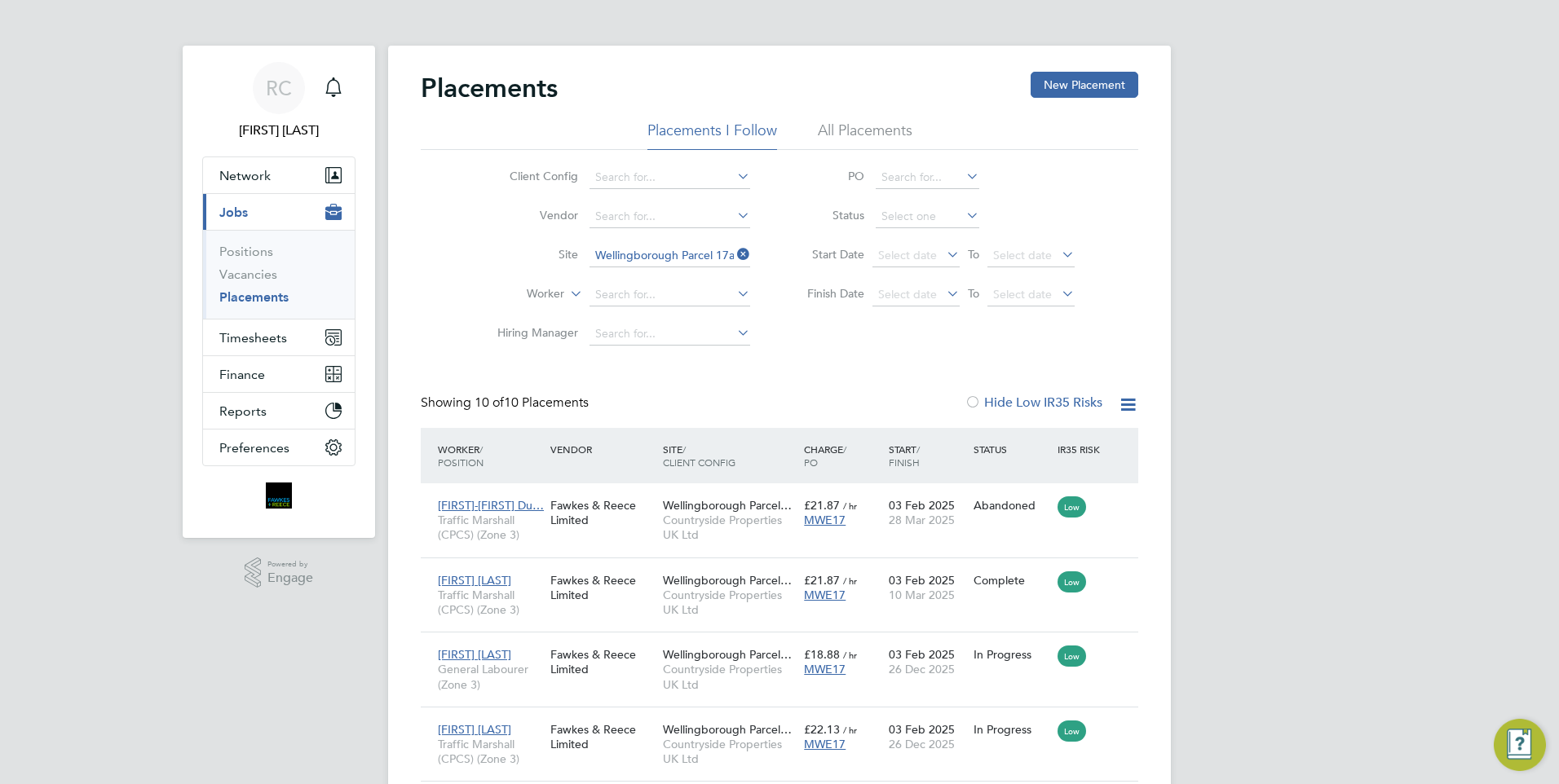 click 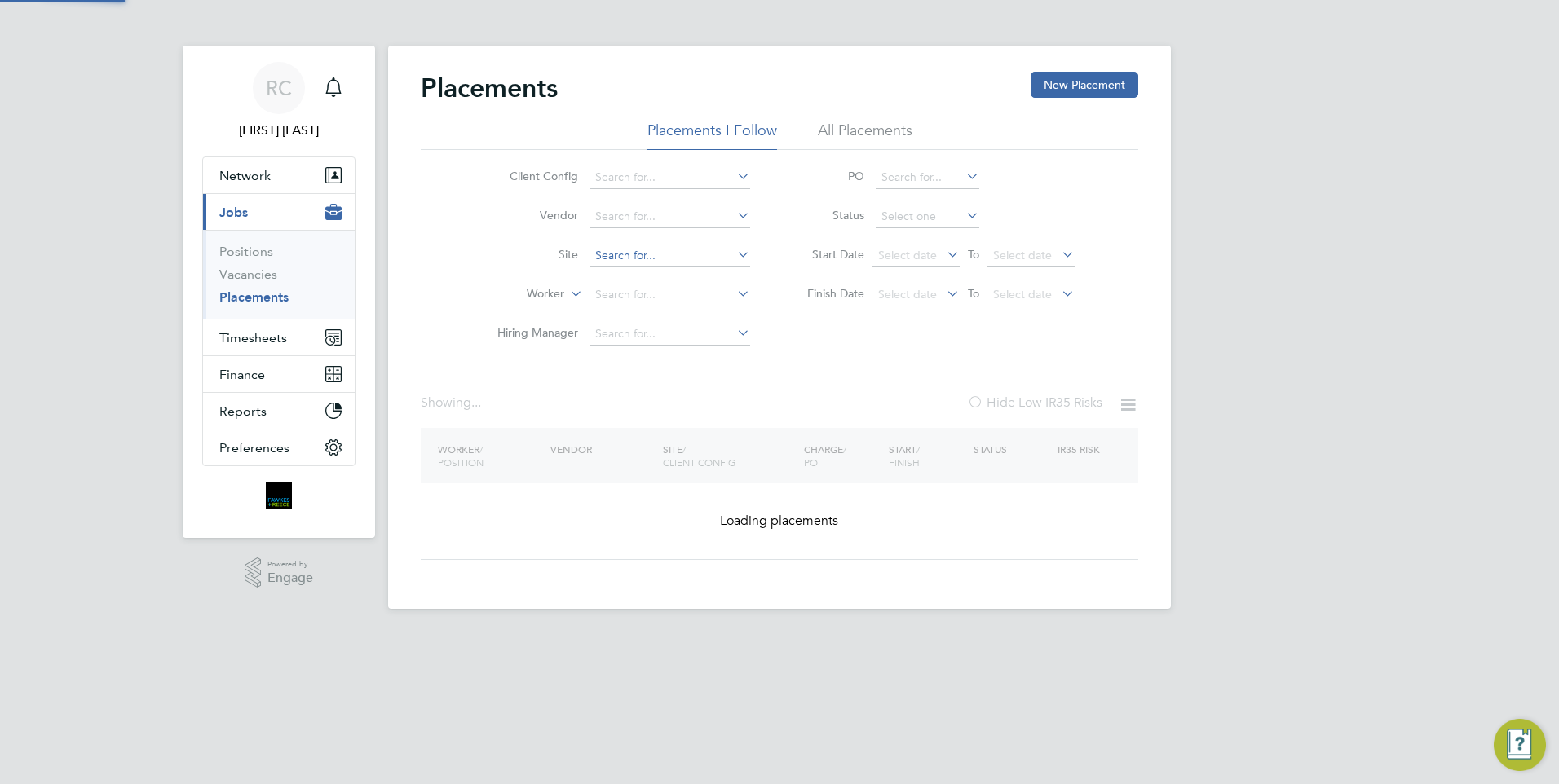 click 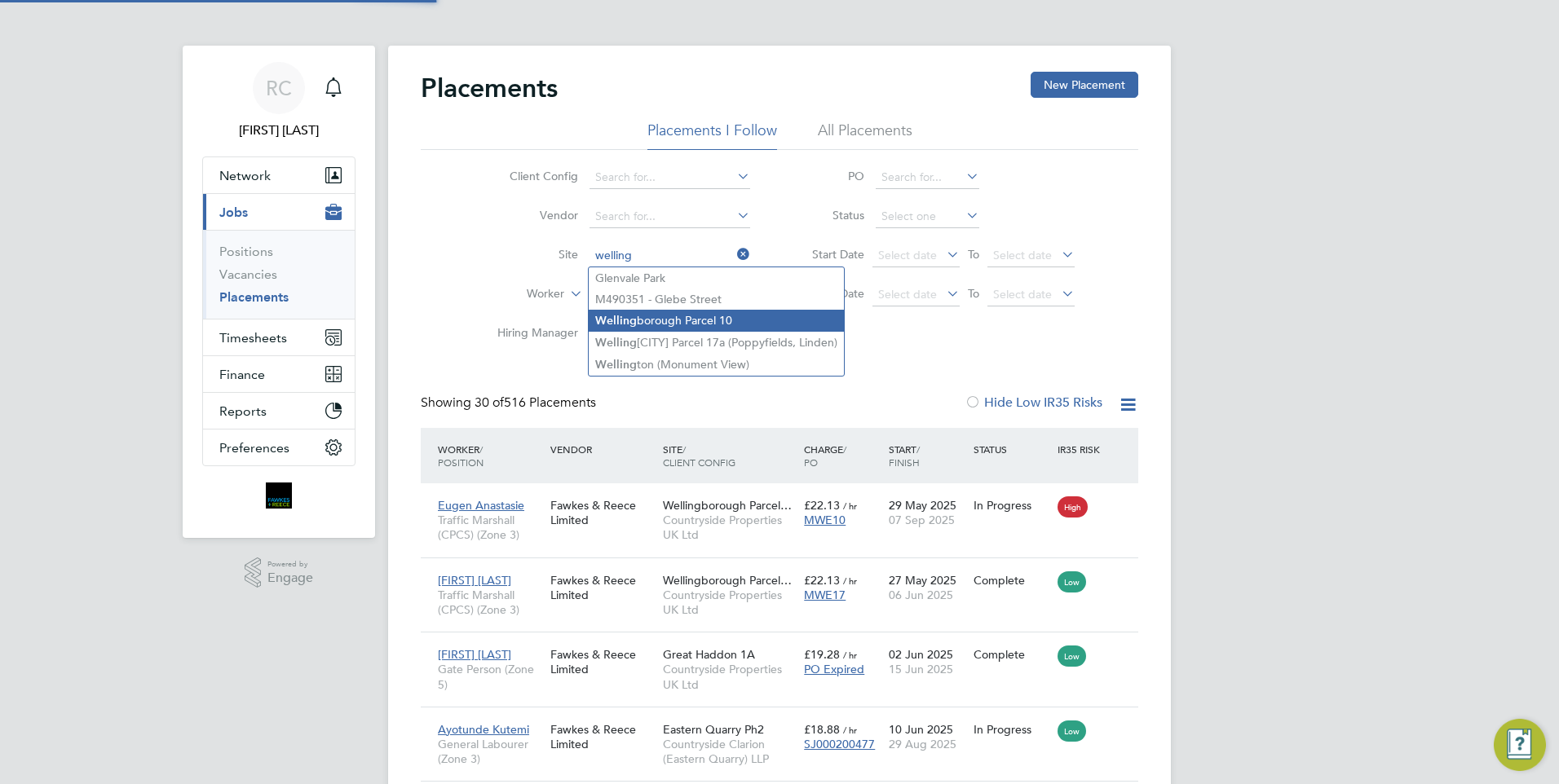click on "Welling borough Parcel 10" 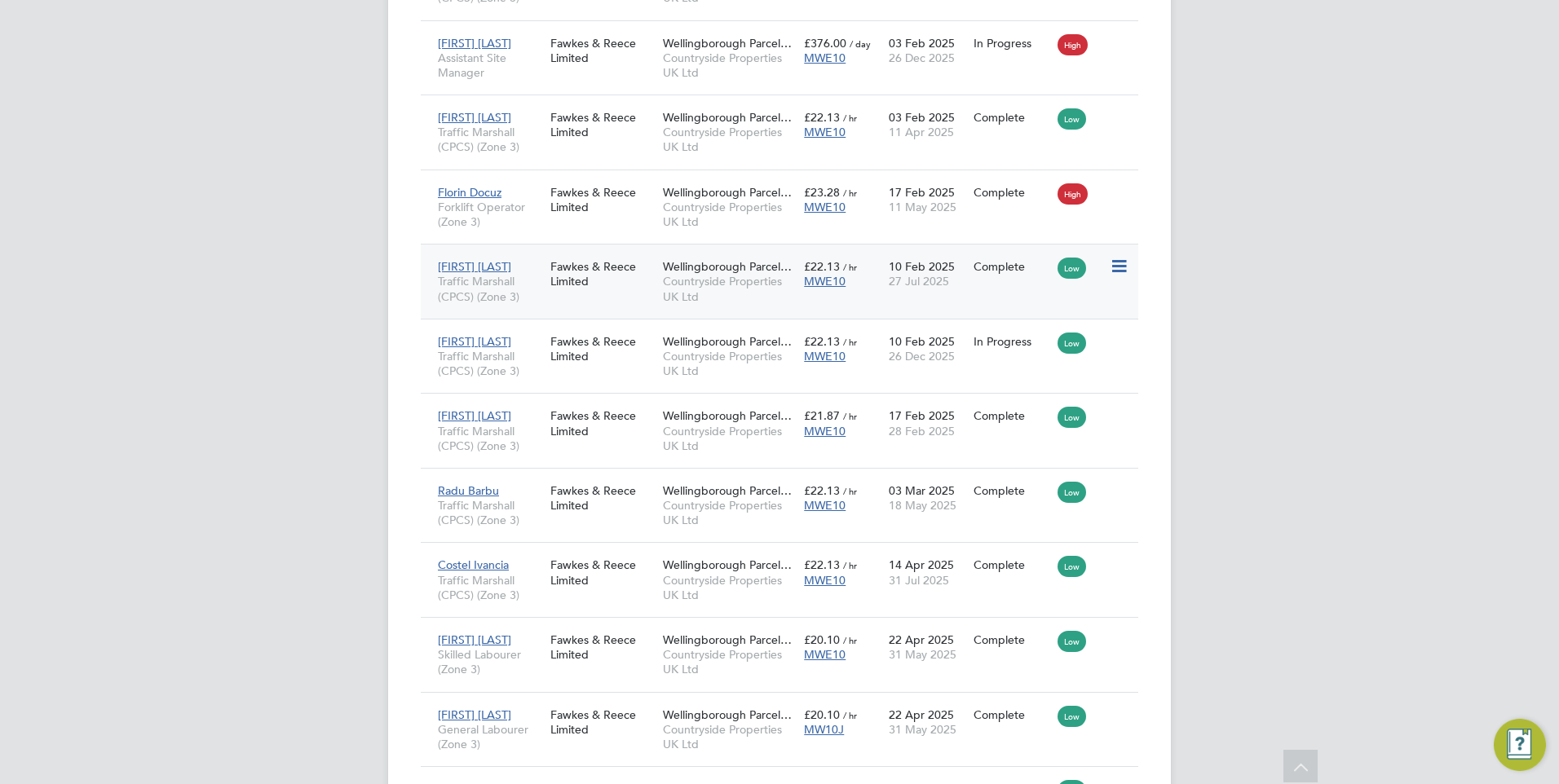 click on "MWE10" 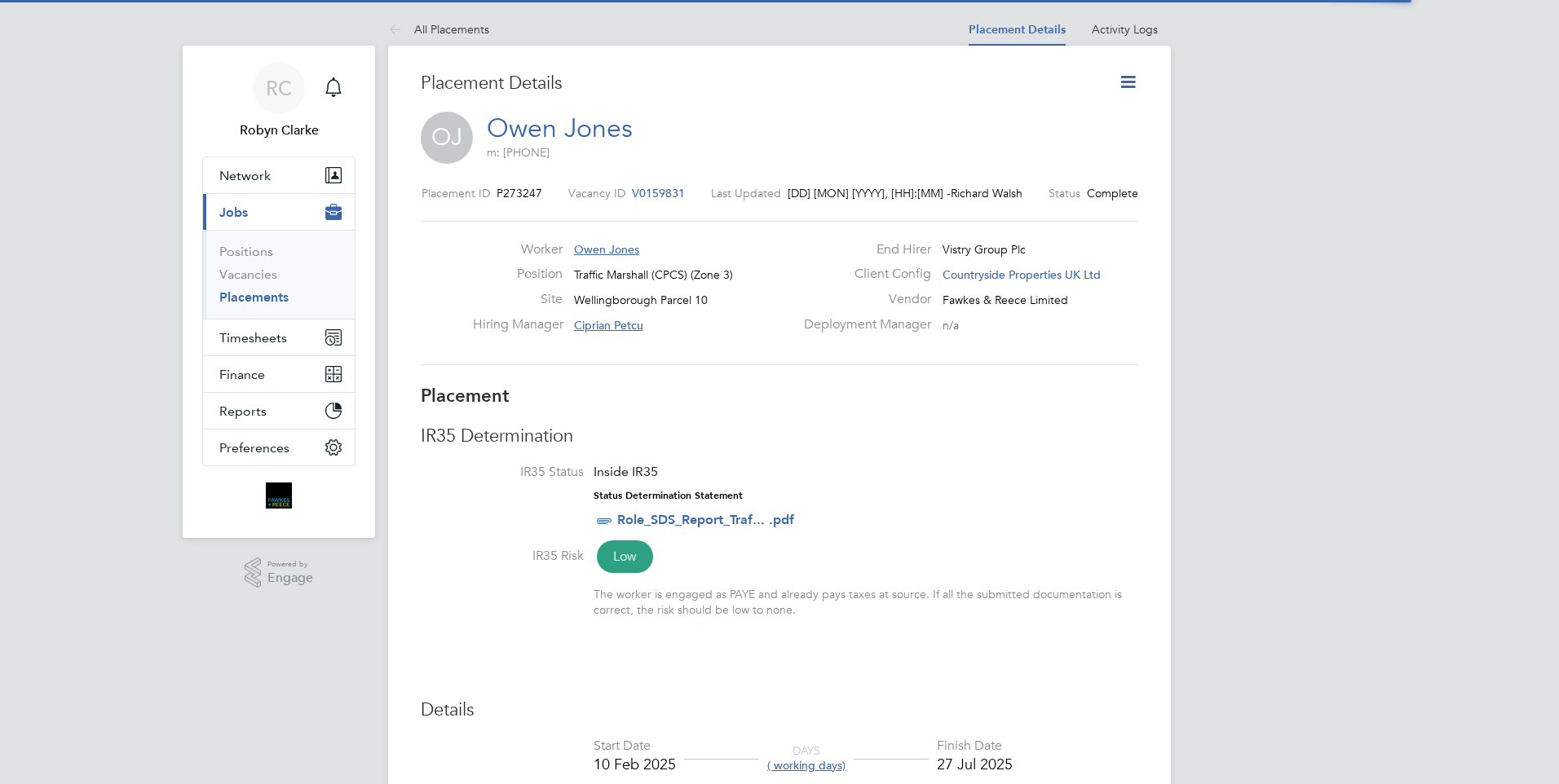 scroll, scrollTop: 0, scrollLeft: 0, axis: both 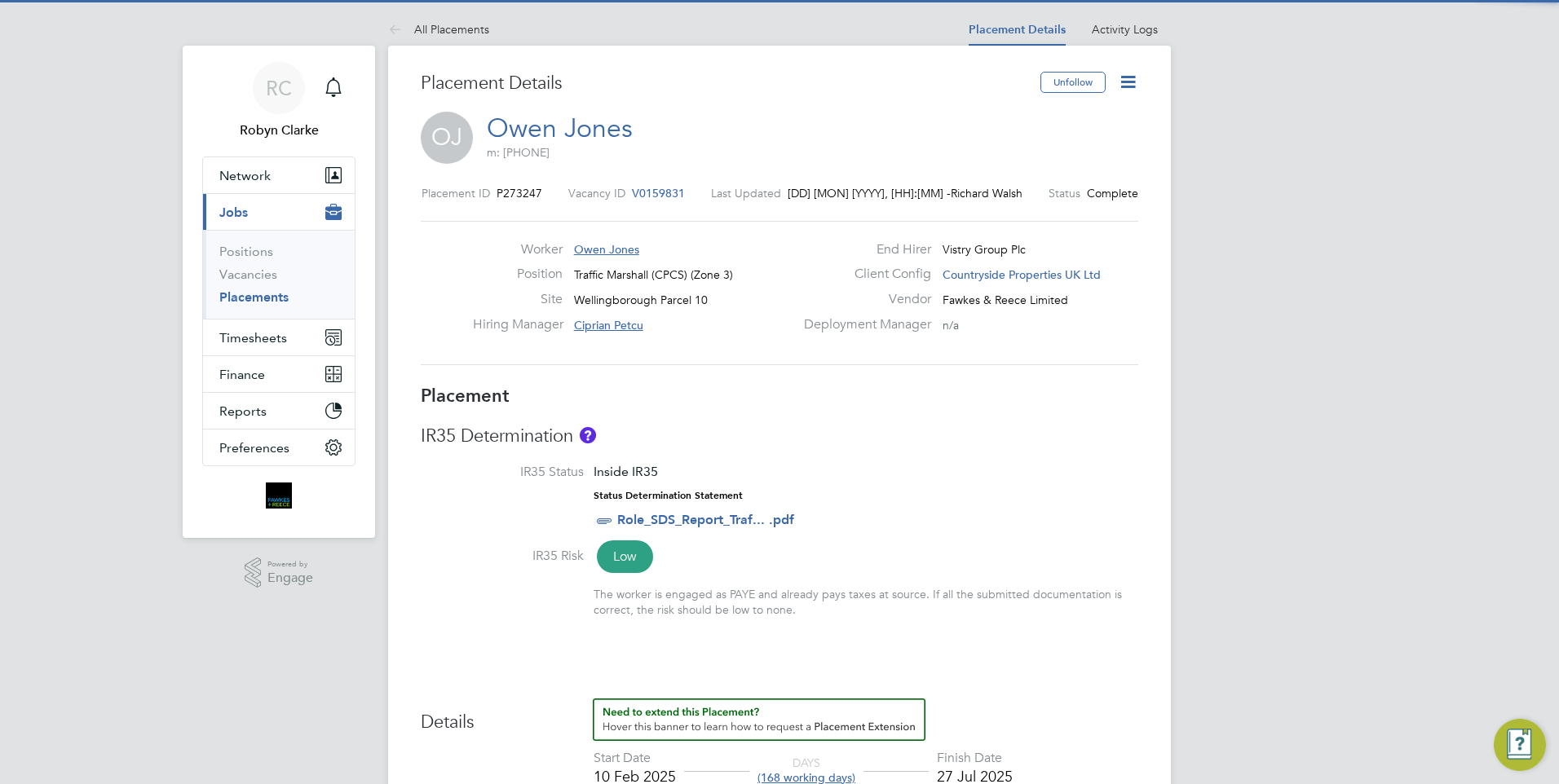 click 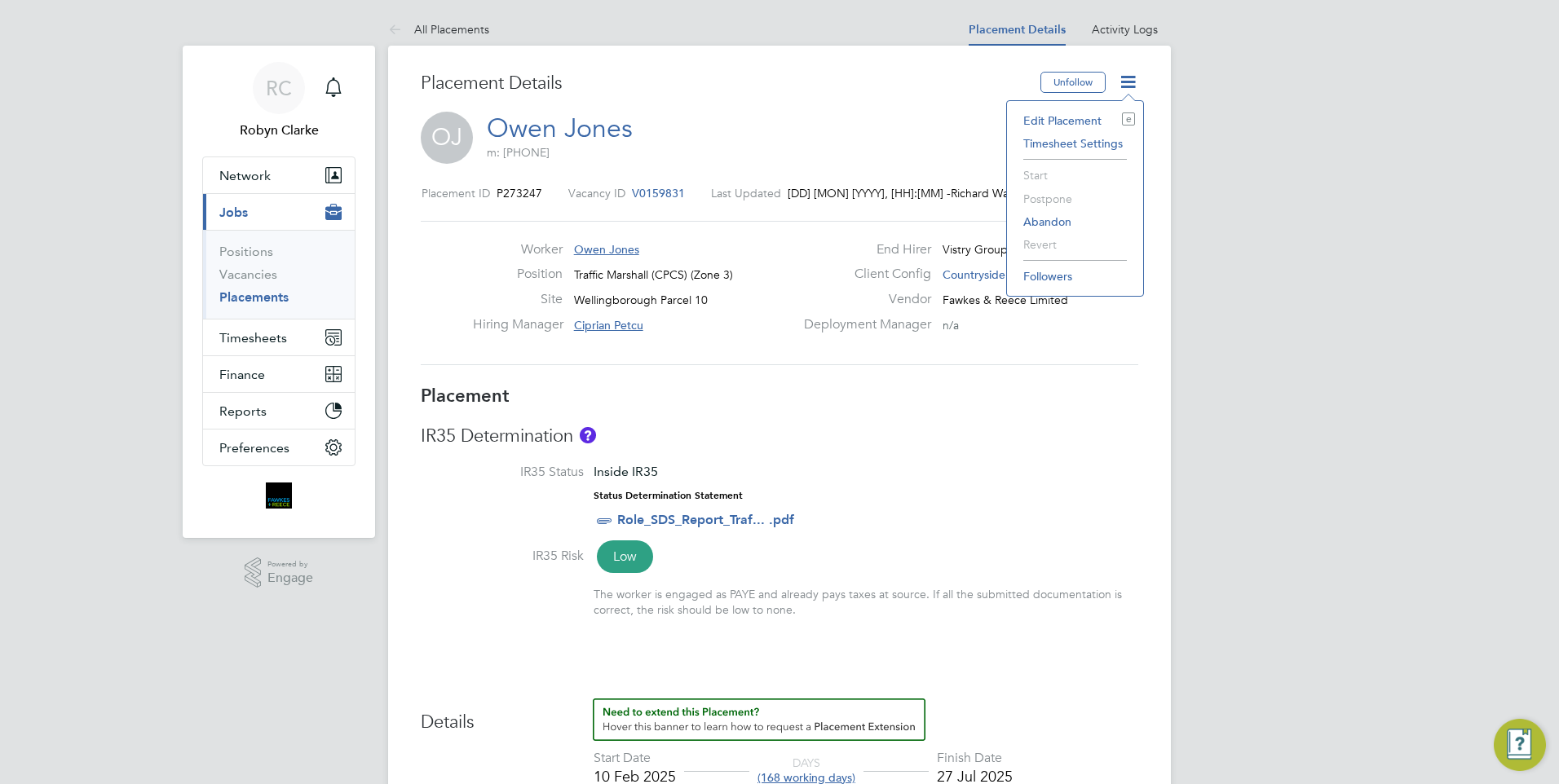 click on "Edit Placement e" 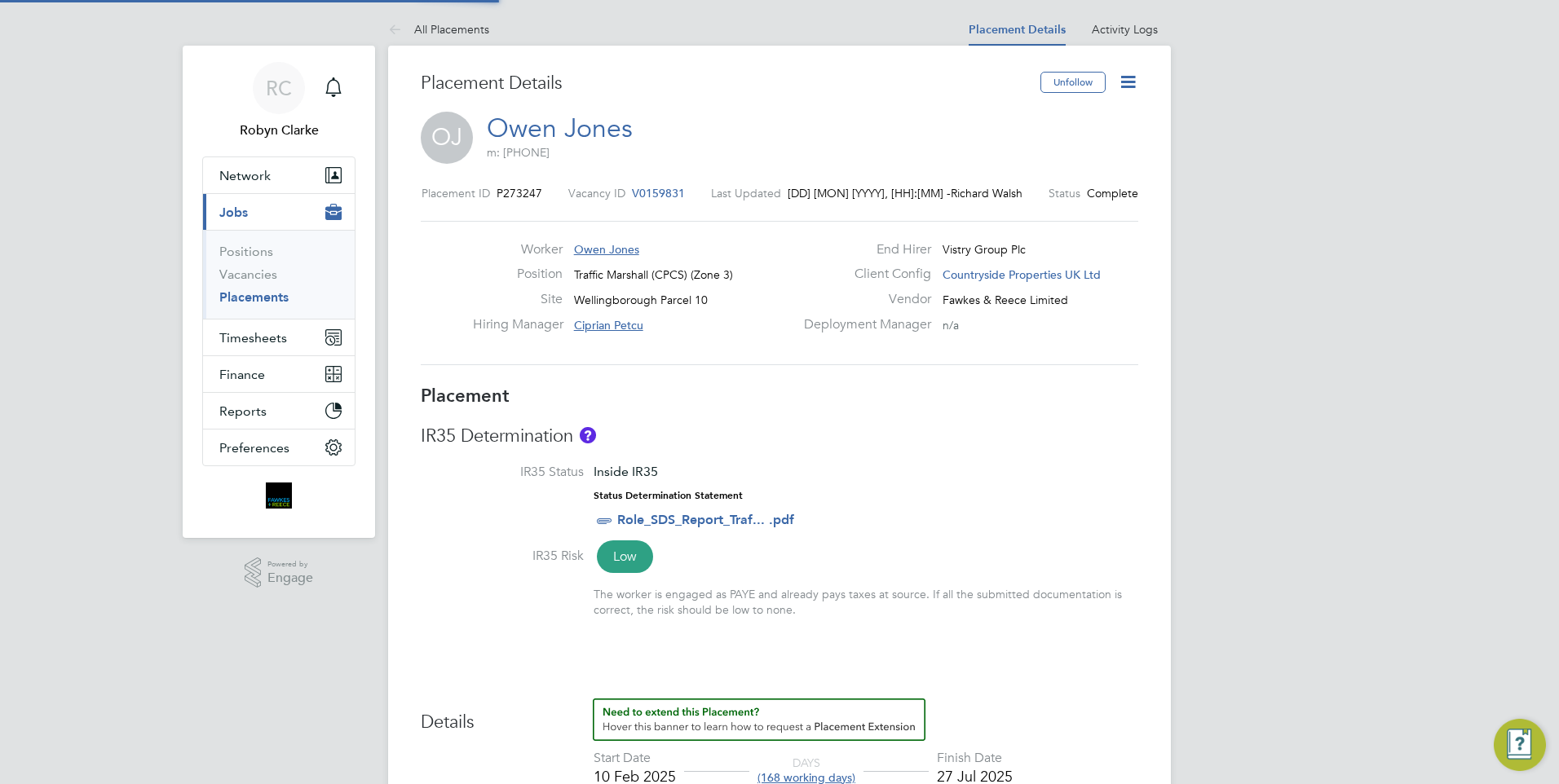 type on "Ciprian Petcu" 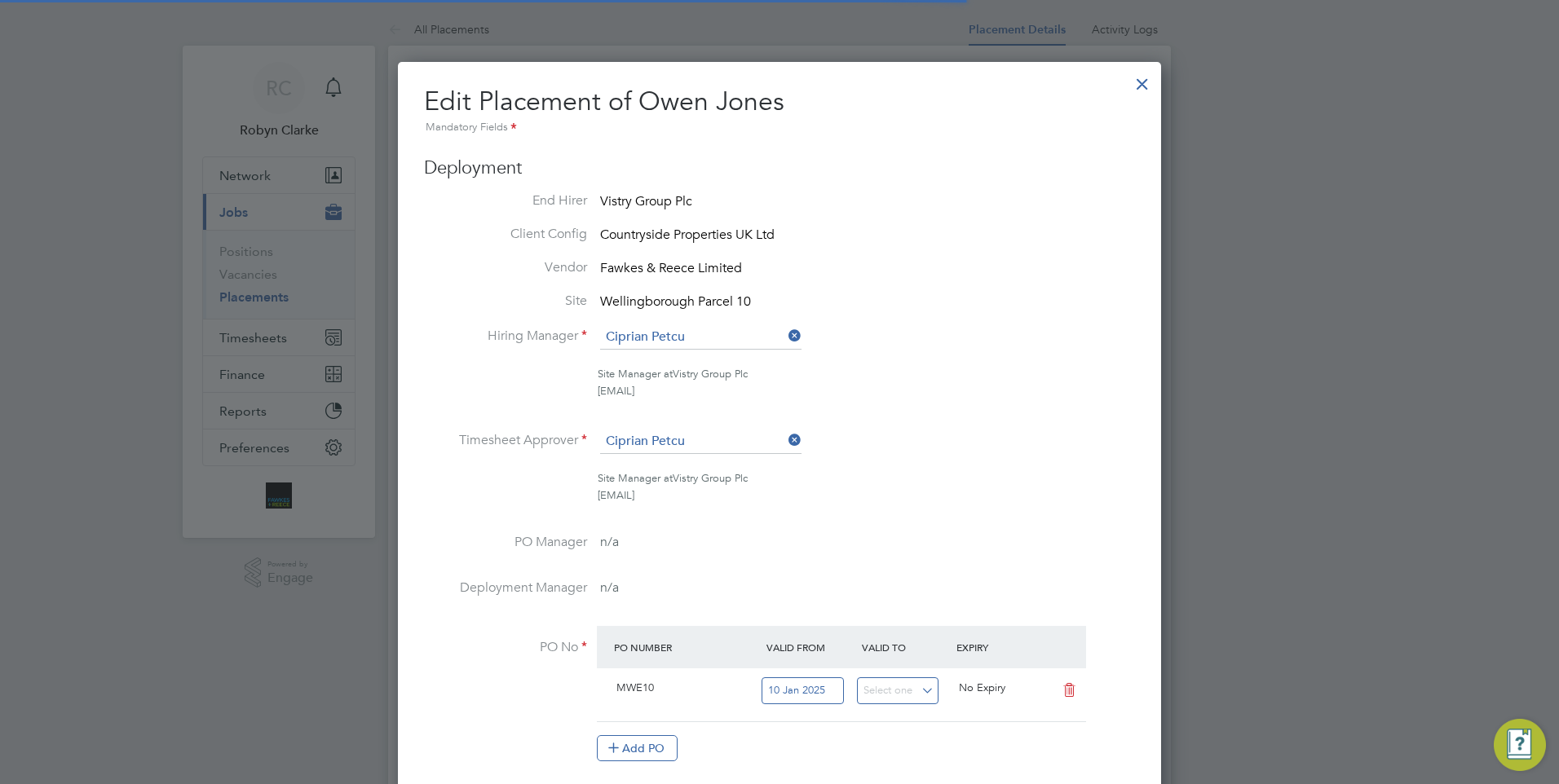 scroll, scrollTop: 8, scrollLeft: 8, axis: both 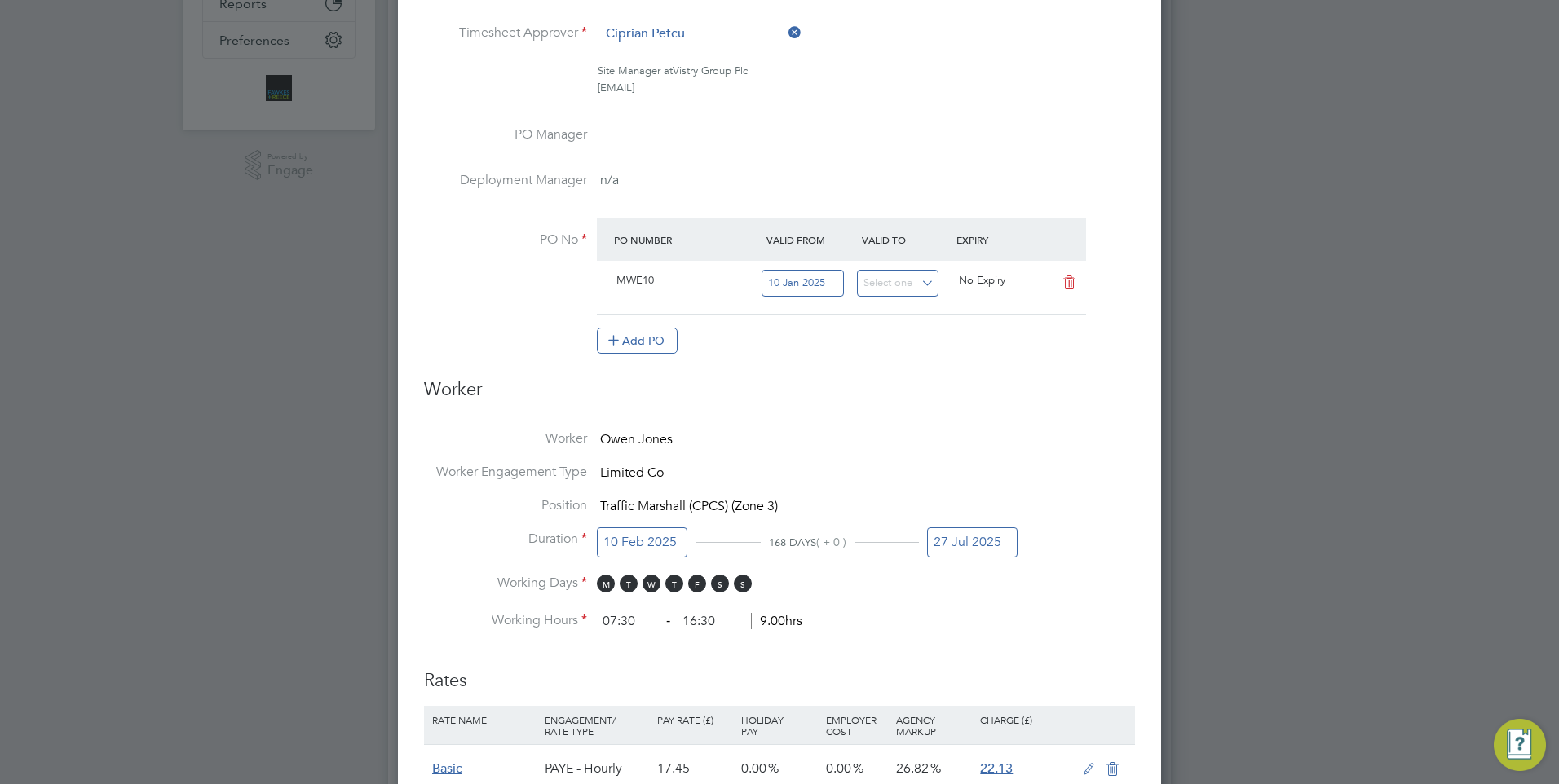 click on "27 Jul 2025" at bounding box center [972, 542] 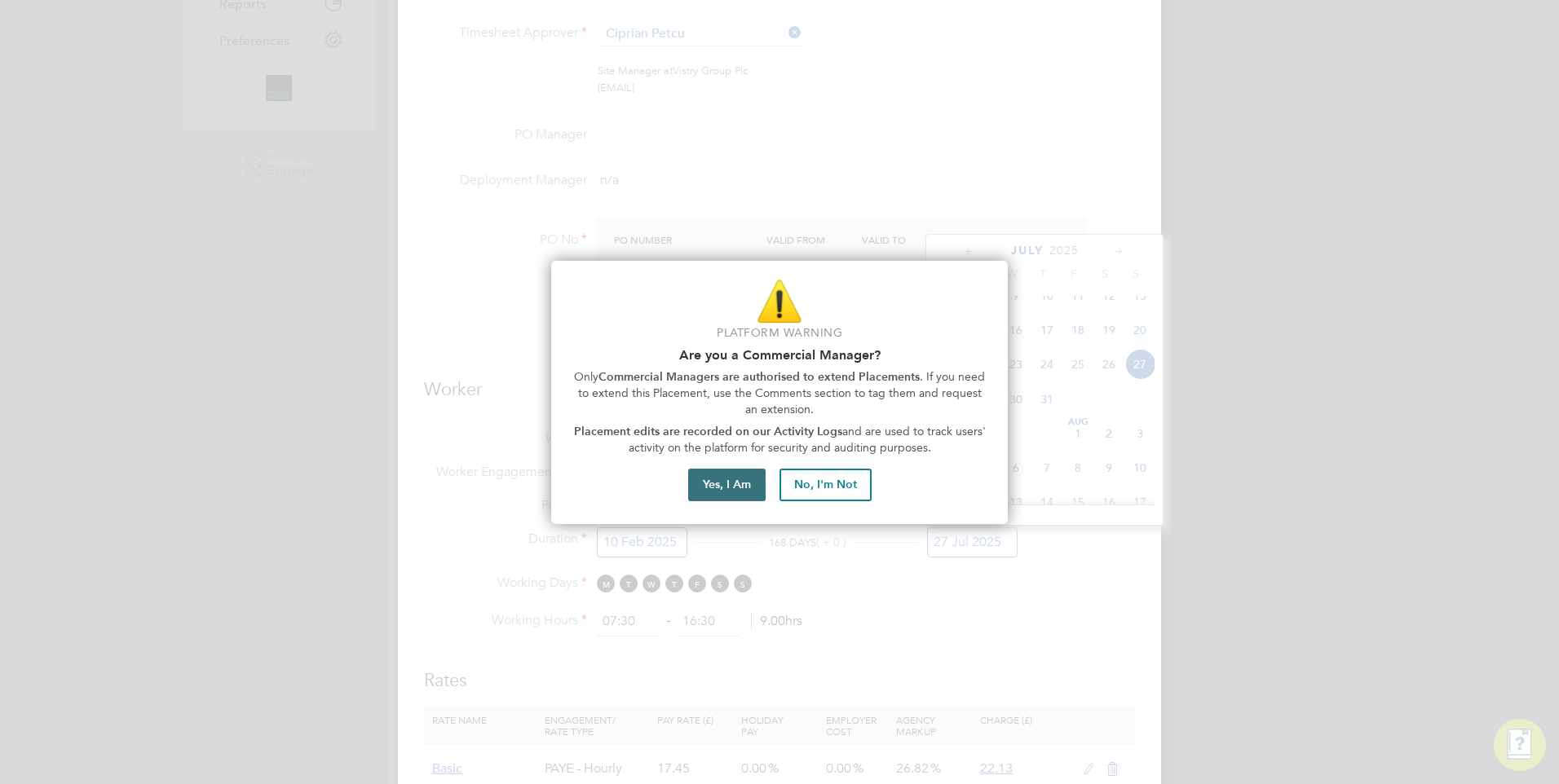 click on "Yes, I Am" at bounding box center (727, 485) 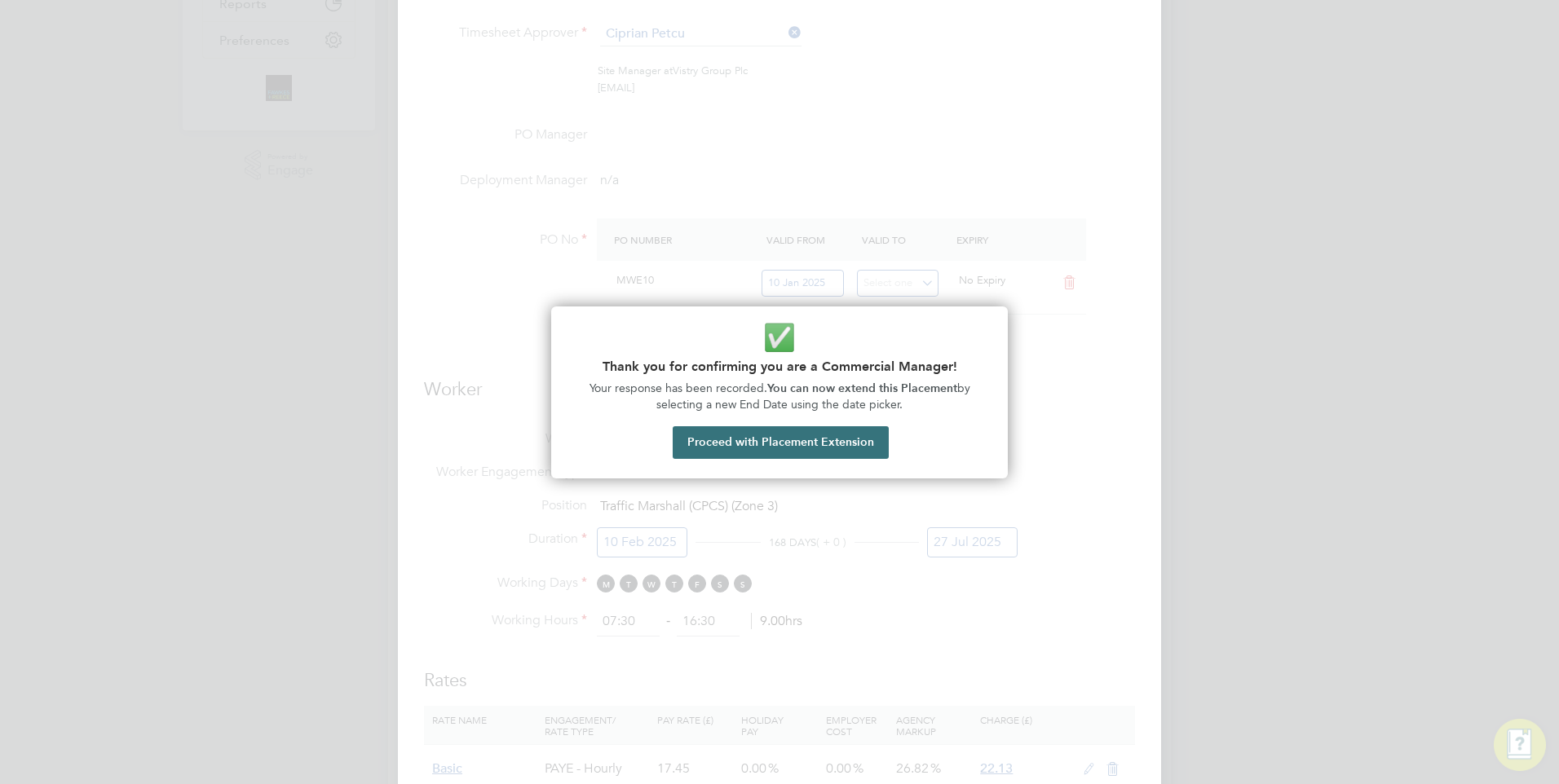 click on "Proceed with Placement Extension" at bounding box center (780, 443) 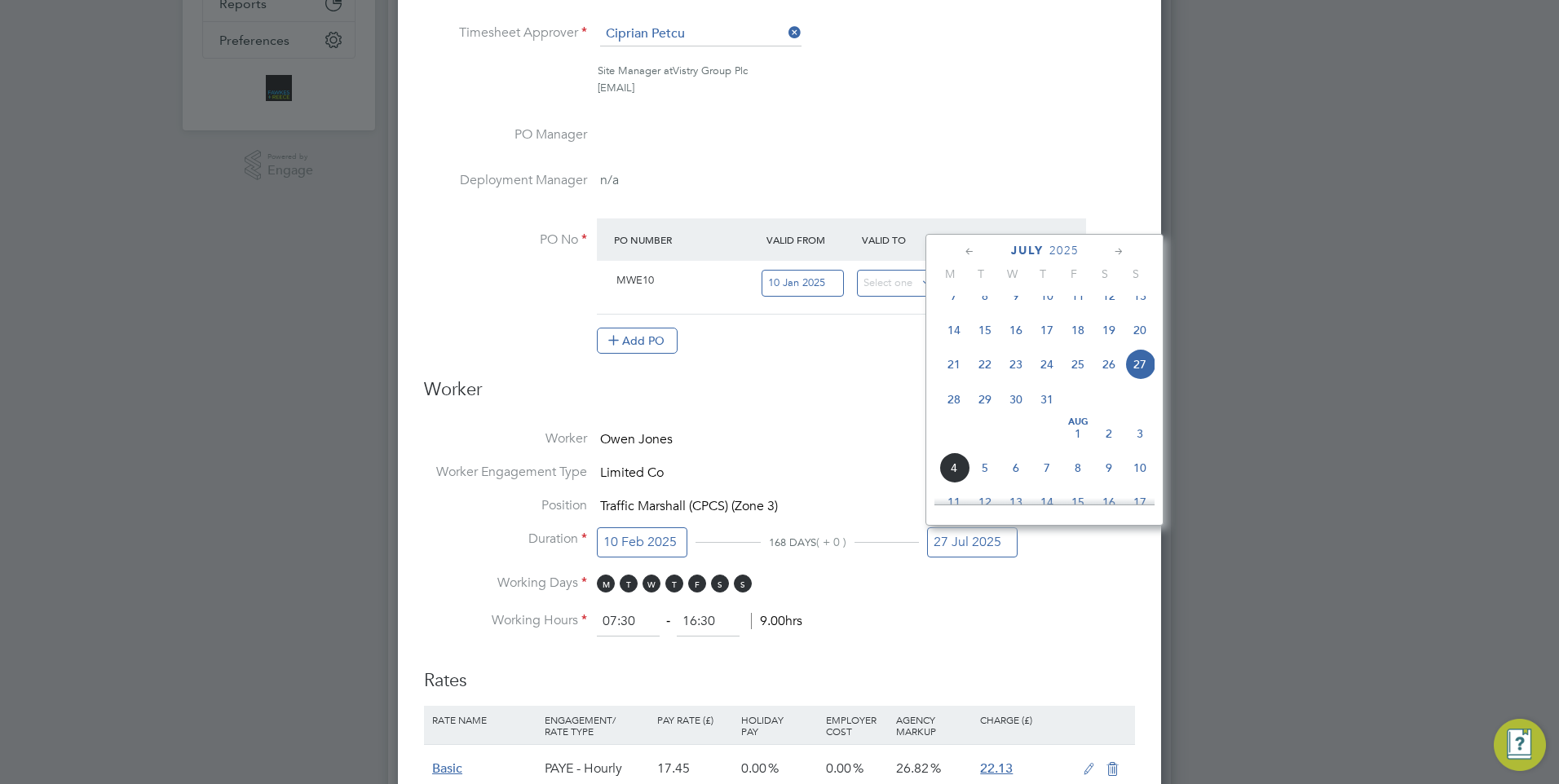 click 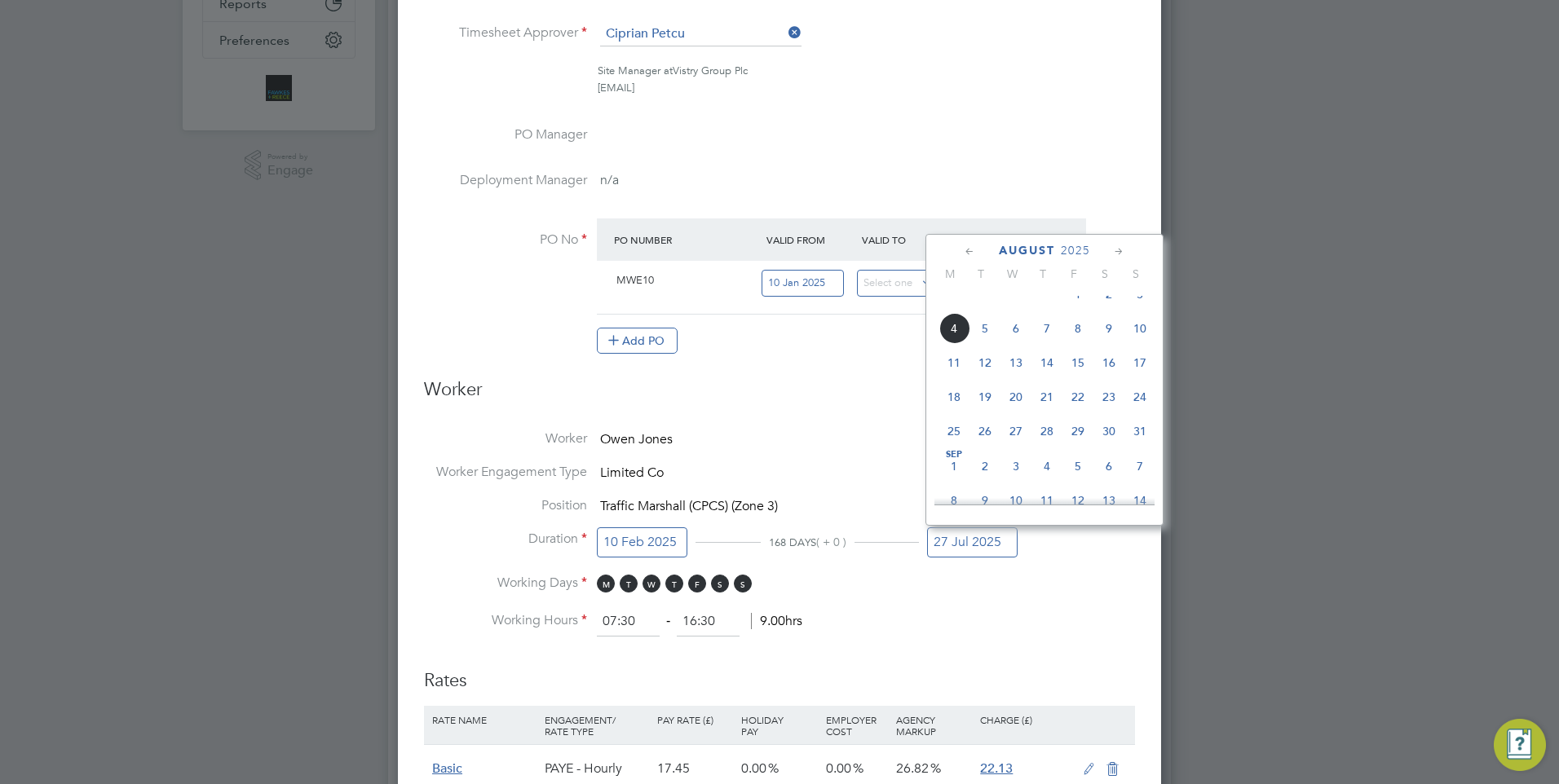 click 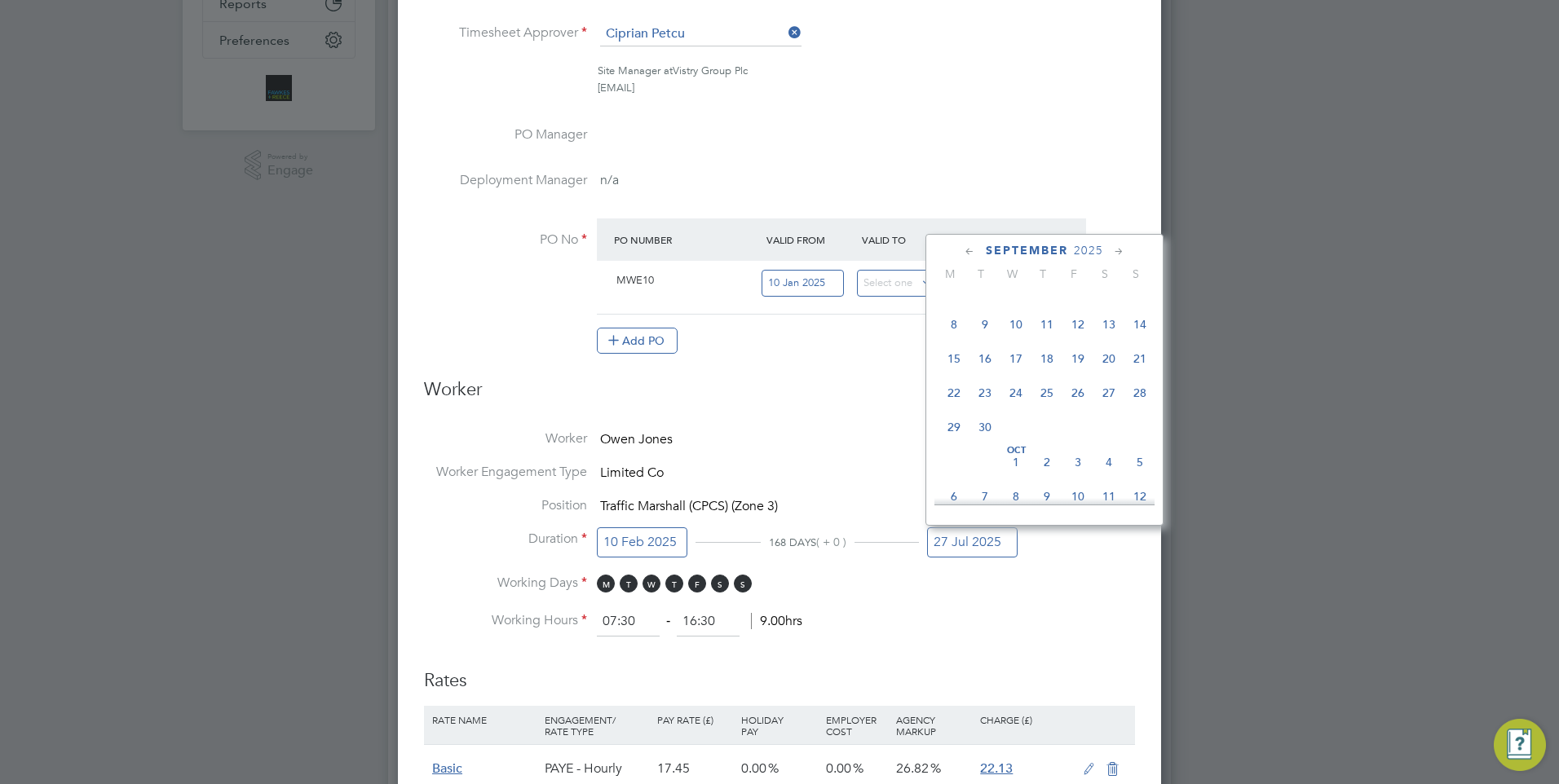 click 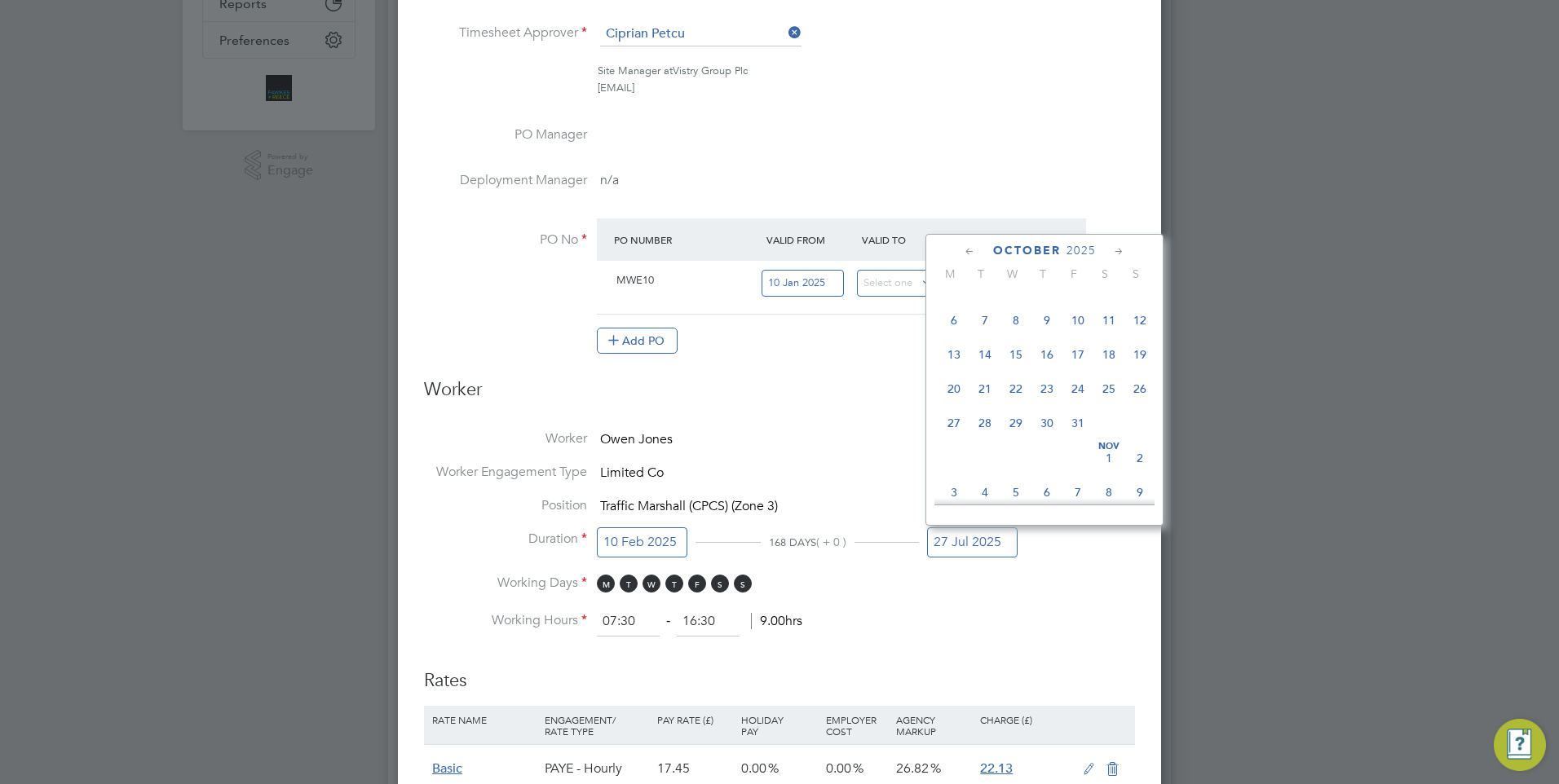 click 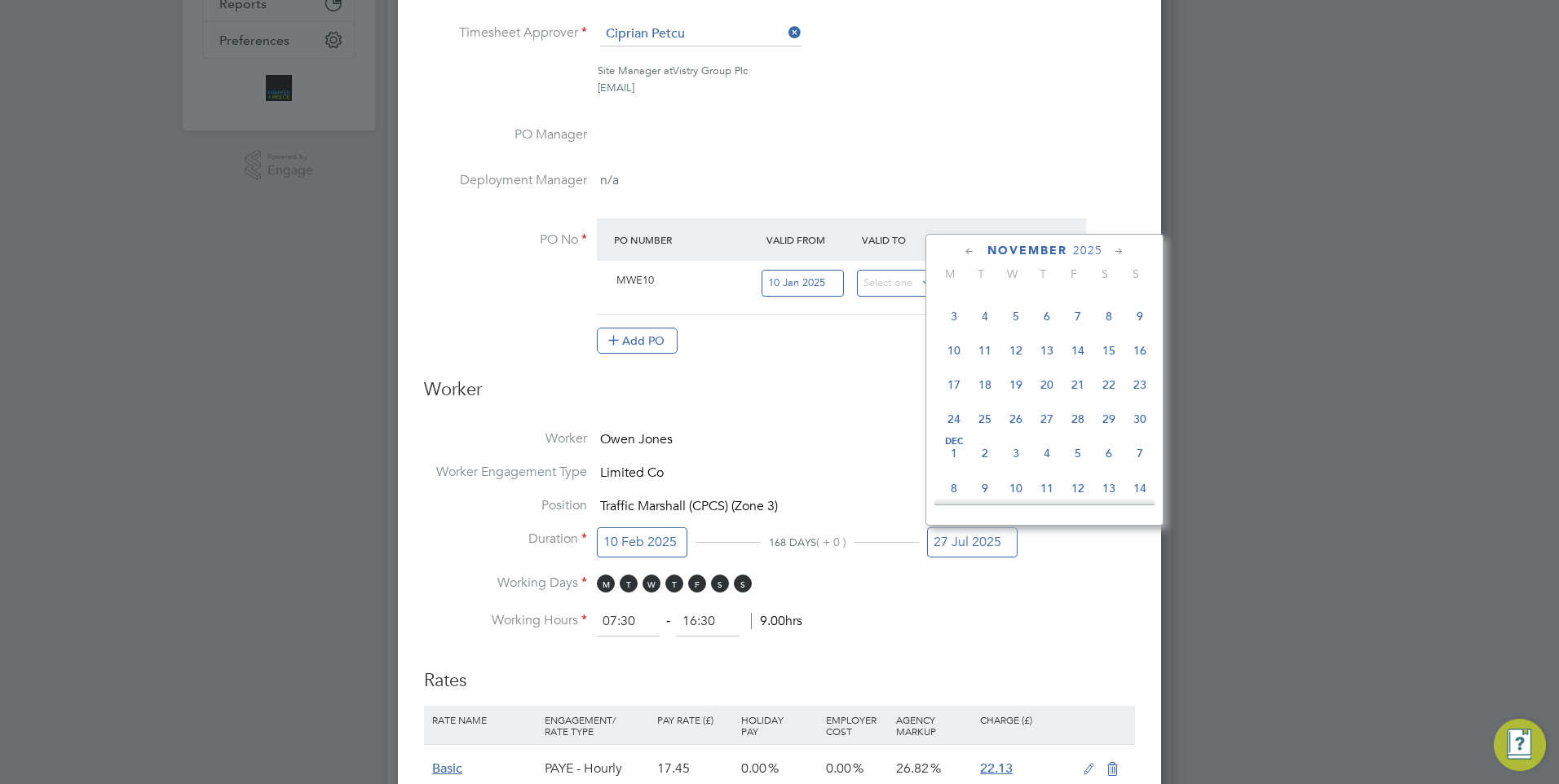 click 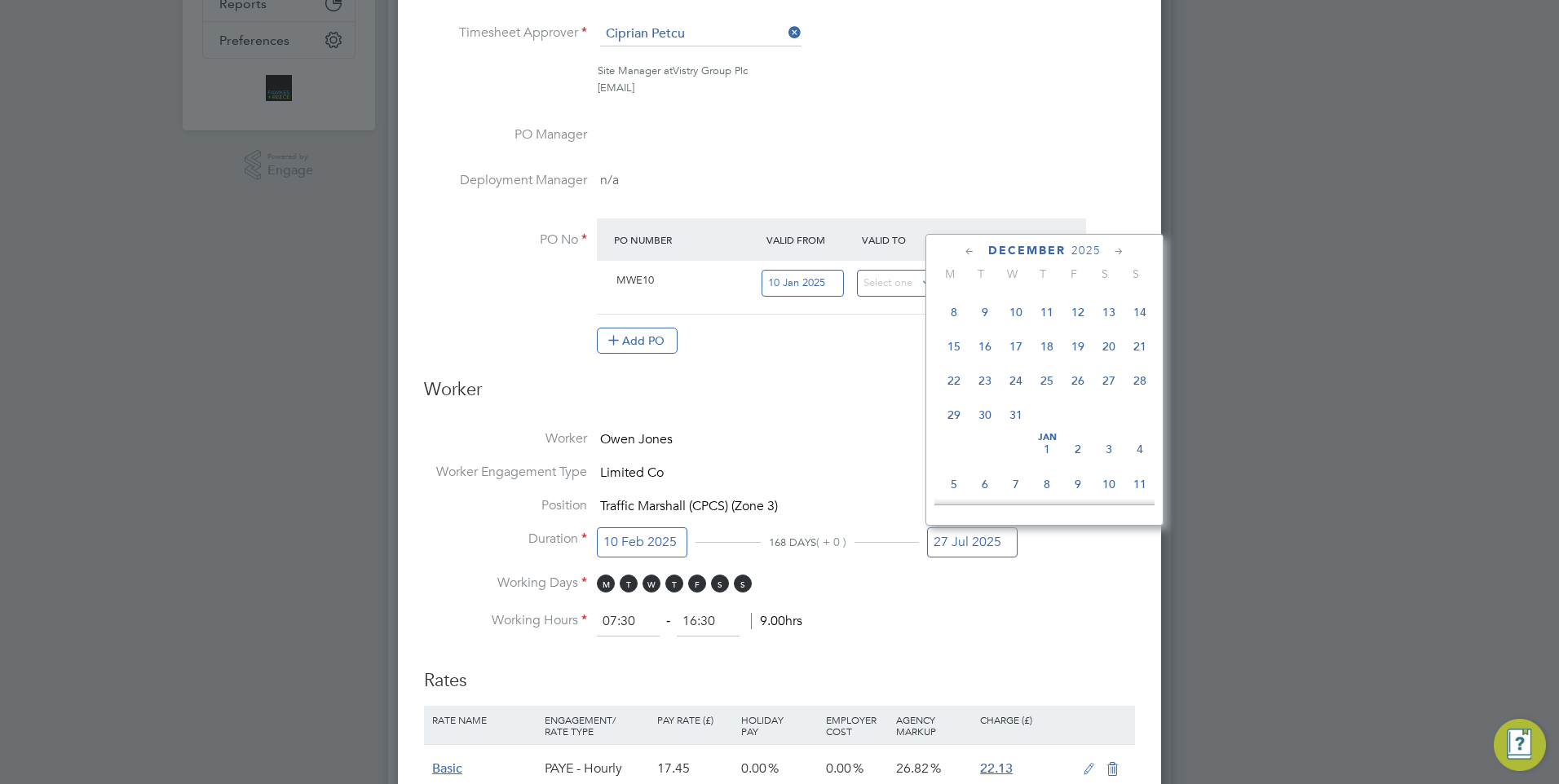 click on "26" 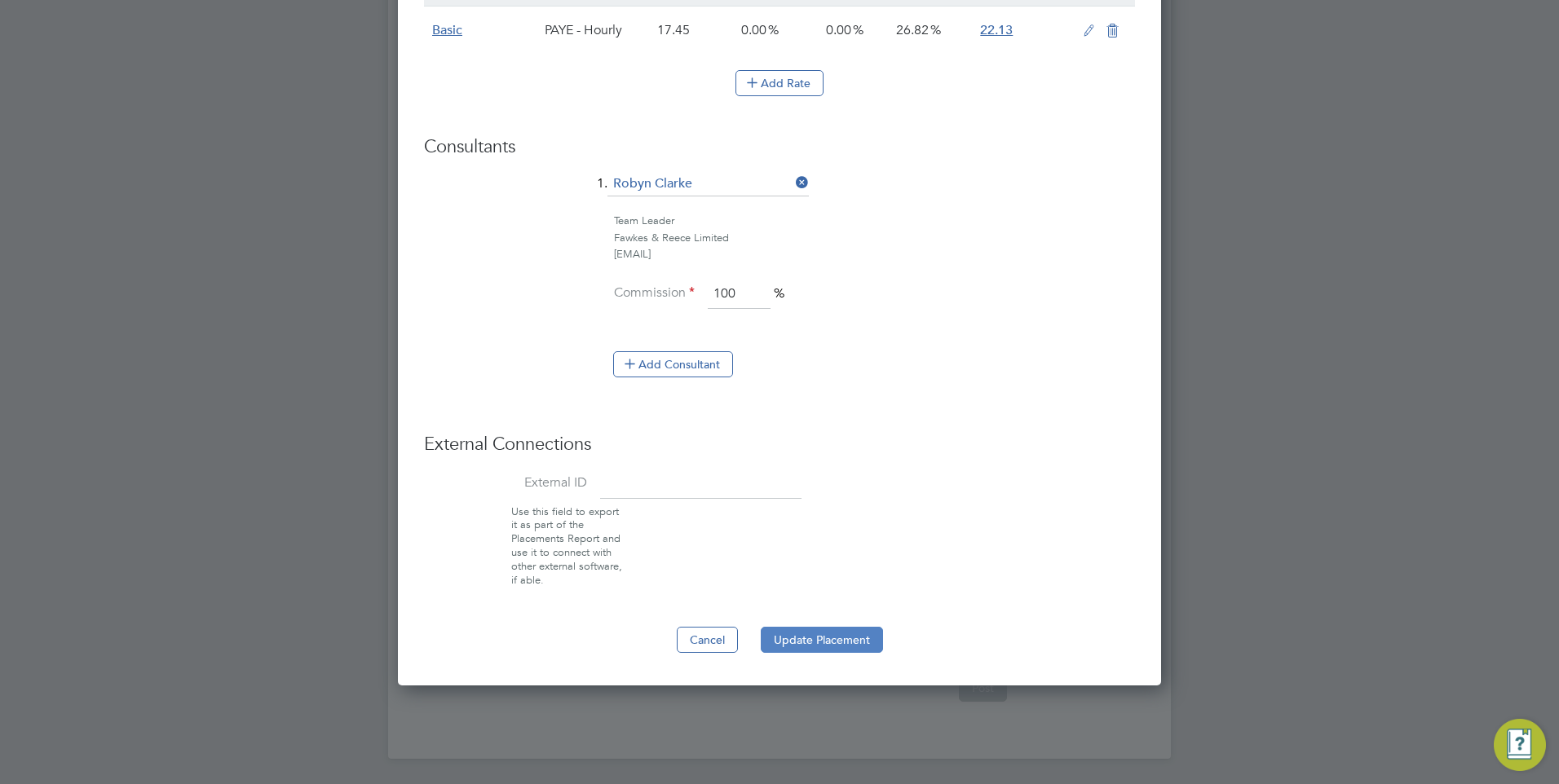 click on "Update Placement" at bounding box center [822, 640] 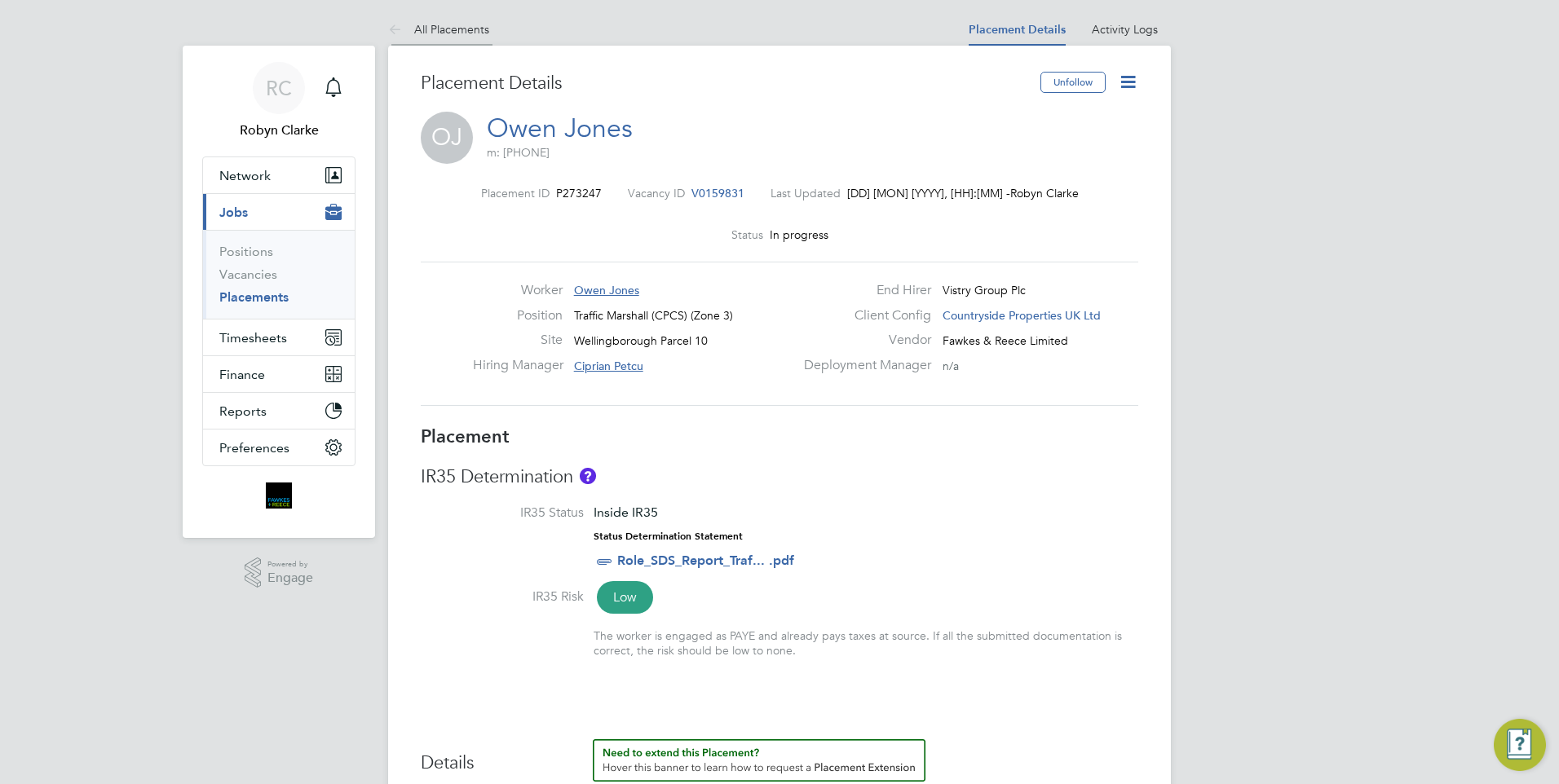 click at bounding box center [398, 30] 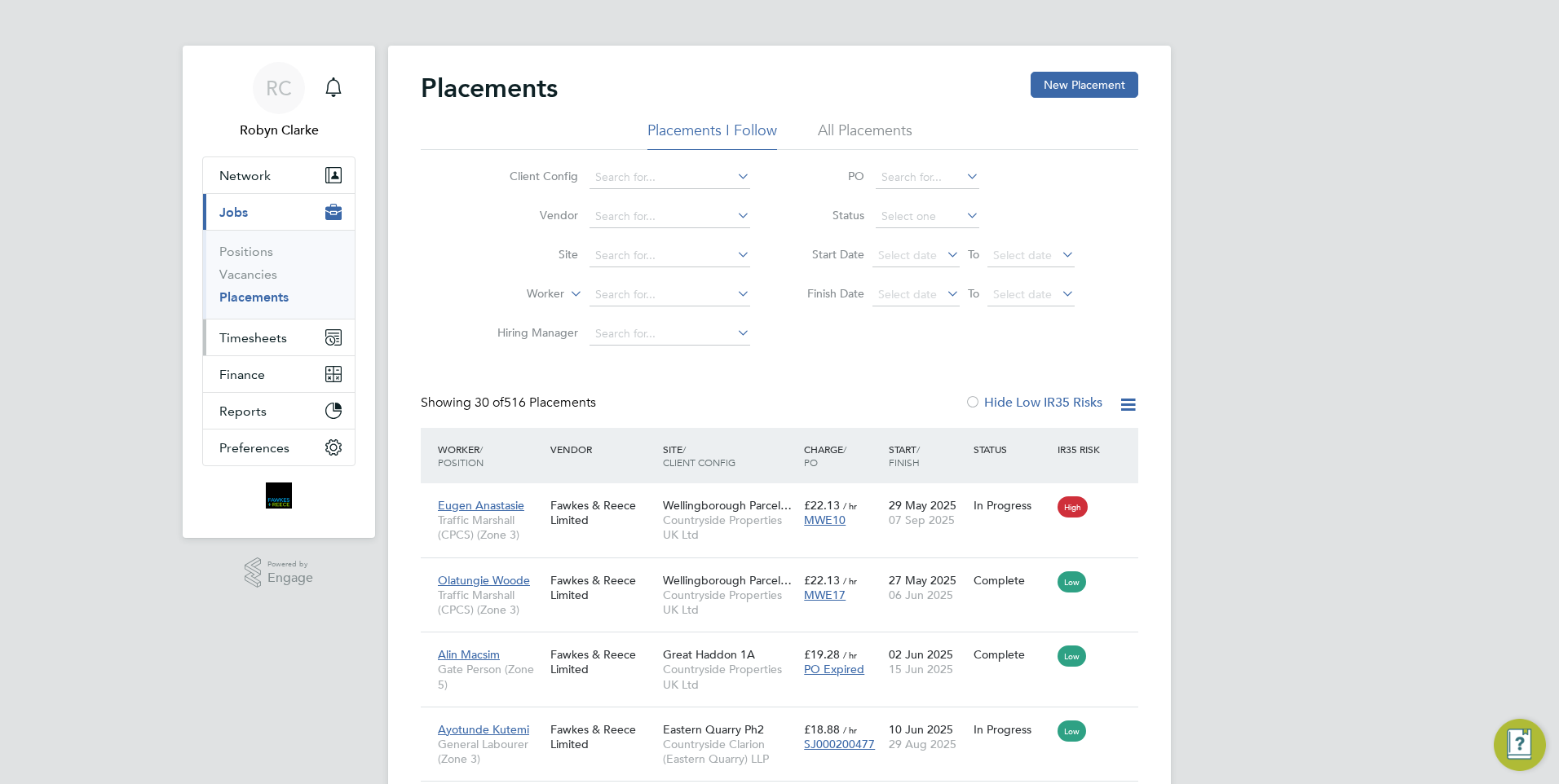 click on "Timesheets" at bounding box center (253, 337) 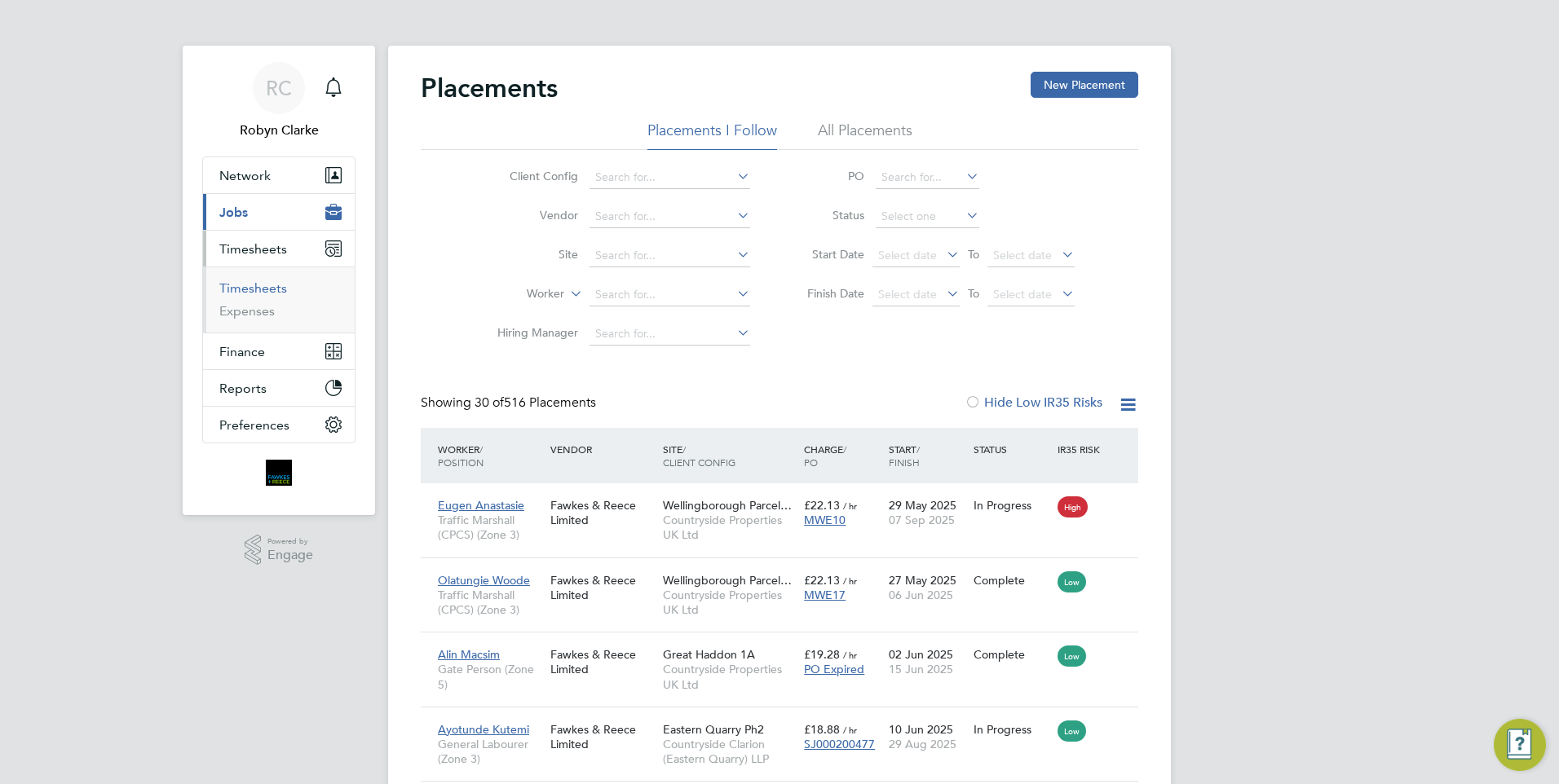 click on "Timesheets" at bounding box center [253, 288] 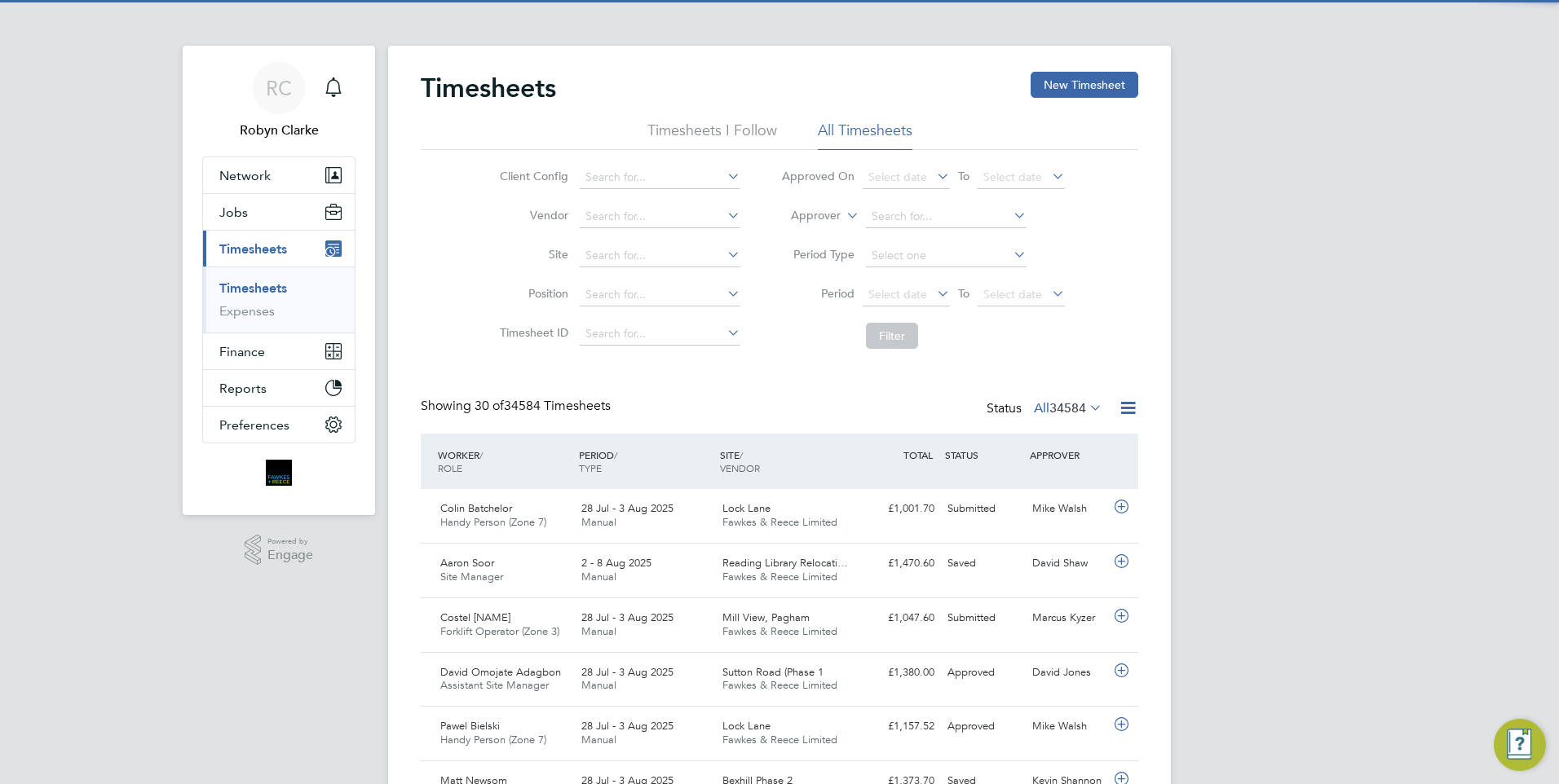 scroll, scrollTop: 8, scrollLeft: 8, axis: both 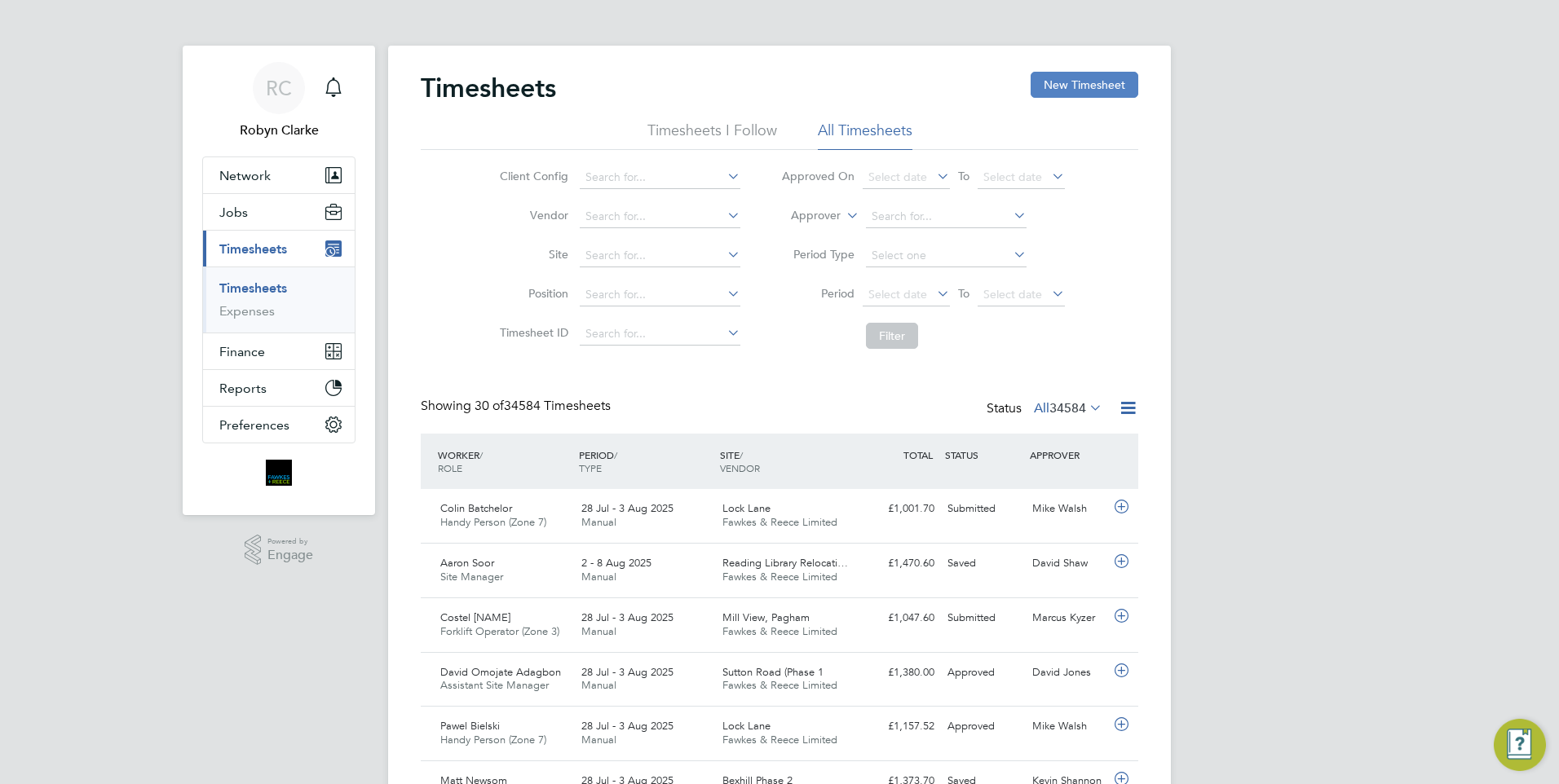 click on "New Timesheet" 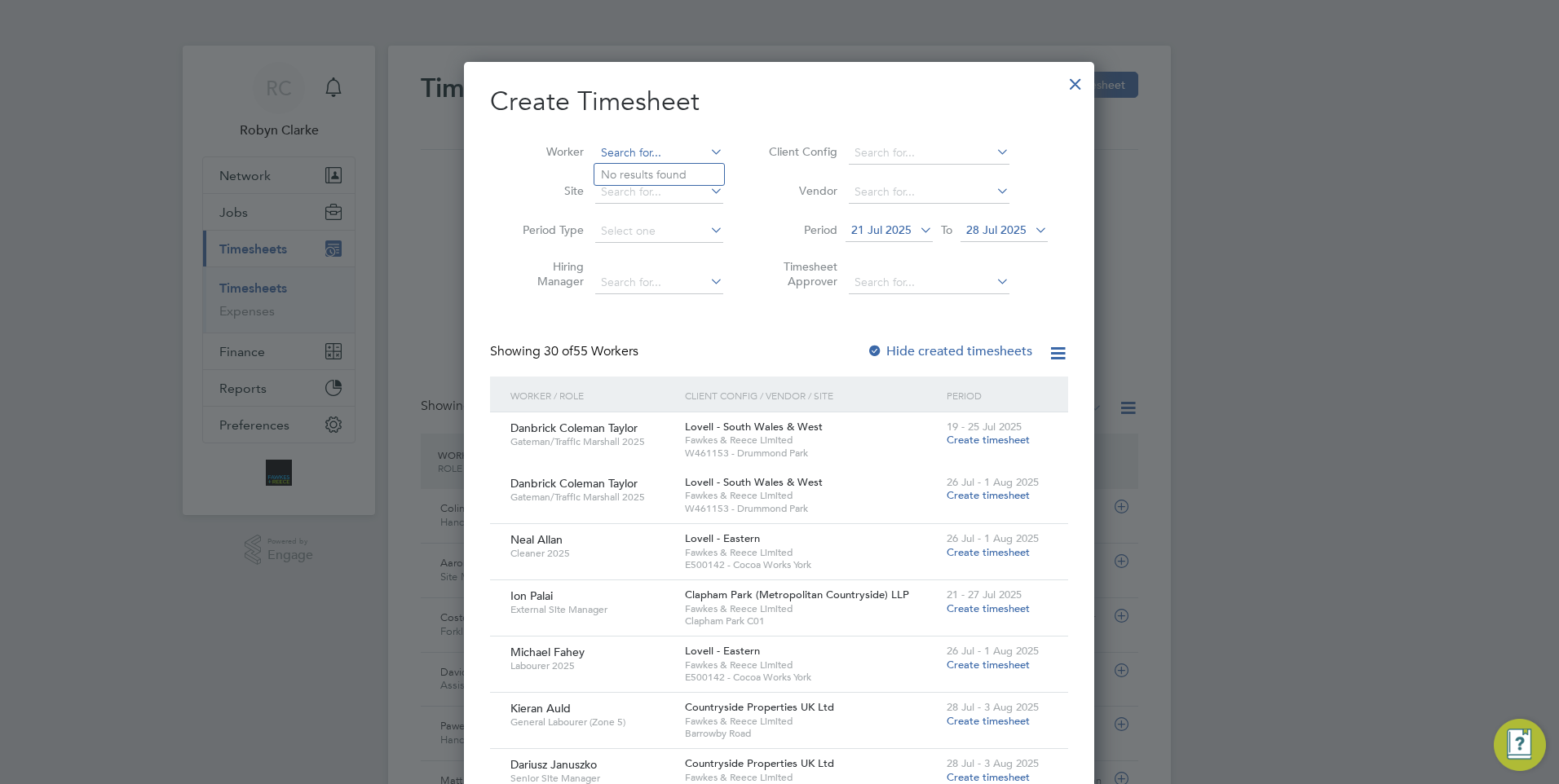 click at bounding box center [659, 153] 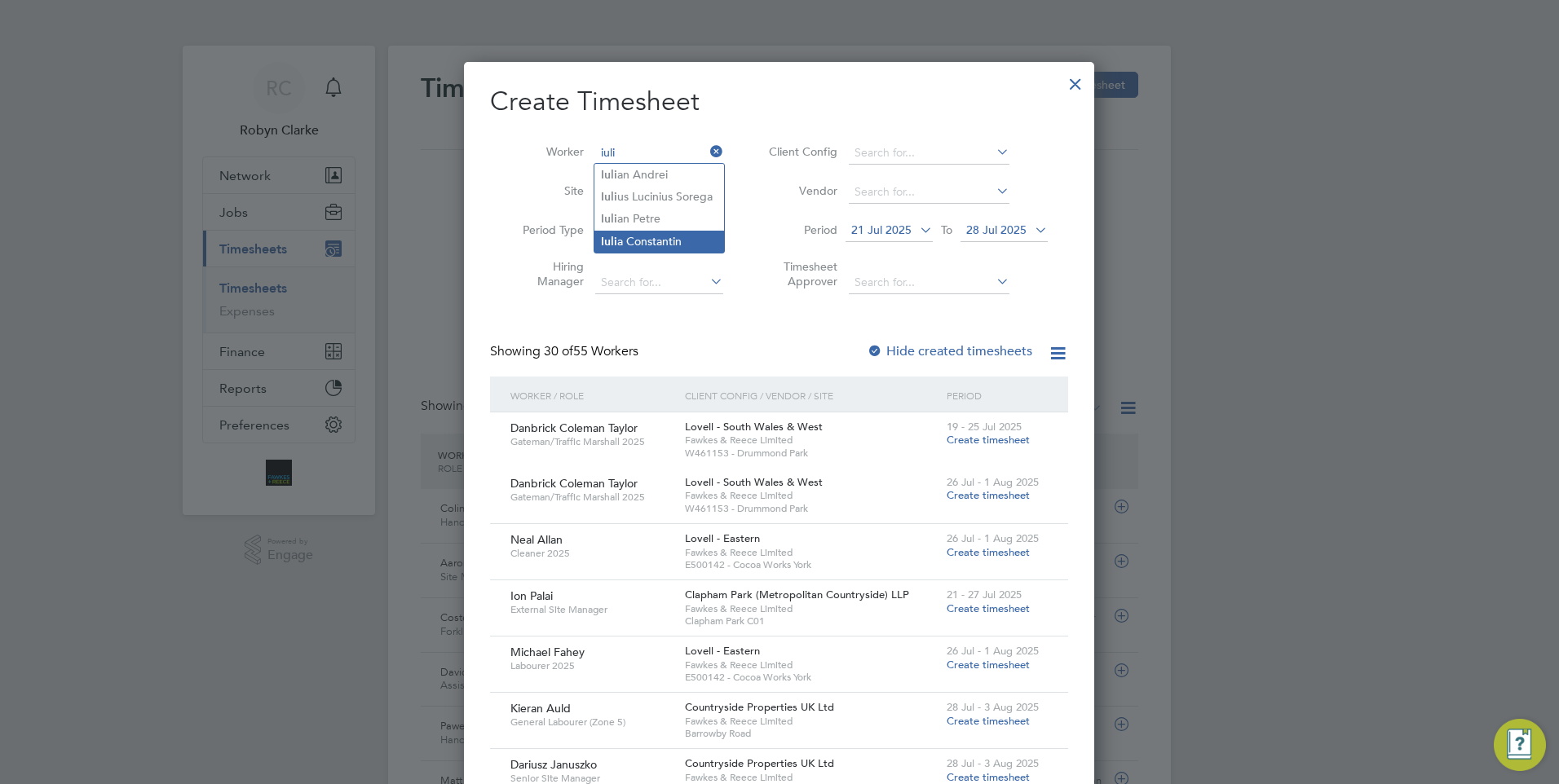 click on "Iuli a Constantin" 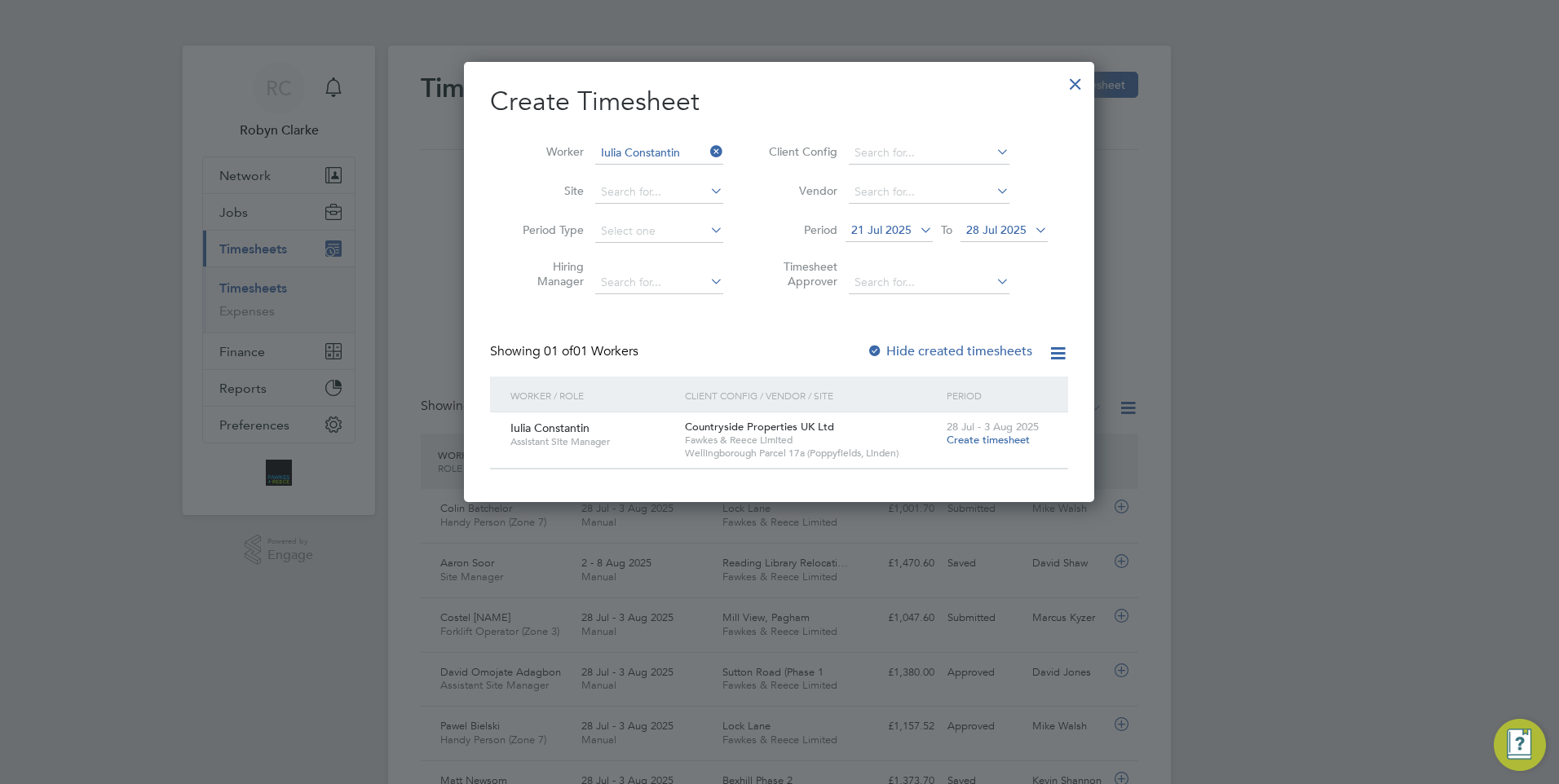 click on "Create timesheet" at bounding box center (988, 439) 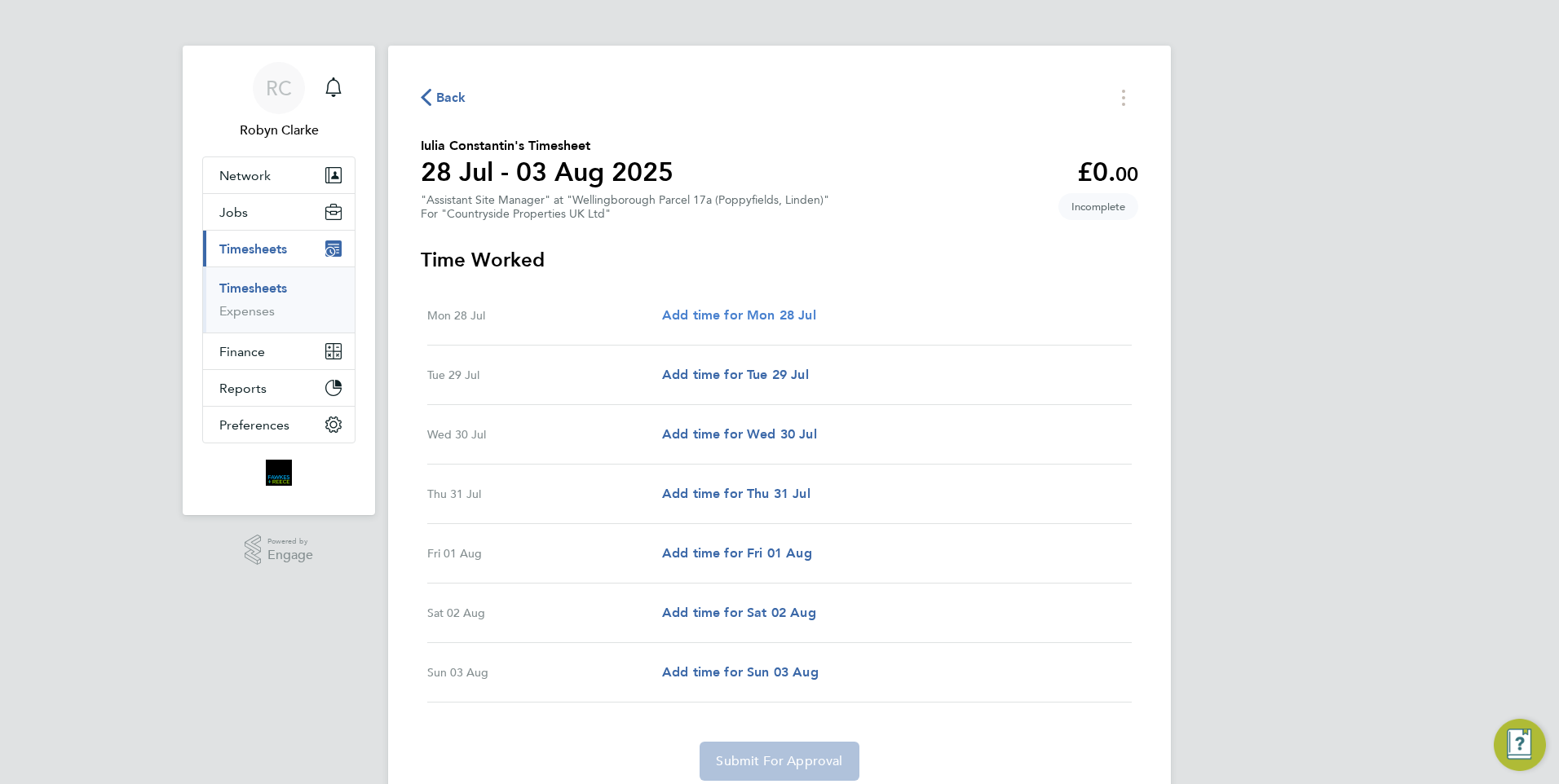 click on "Add time for Mon 28 Jul" at bounding box center (739, 315) 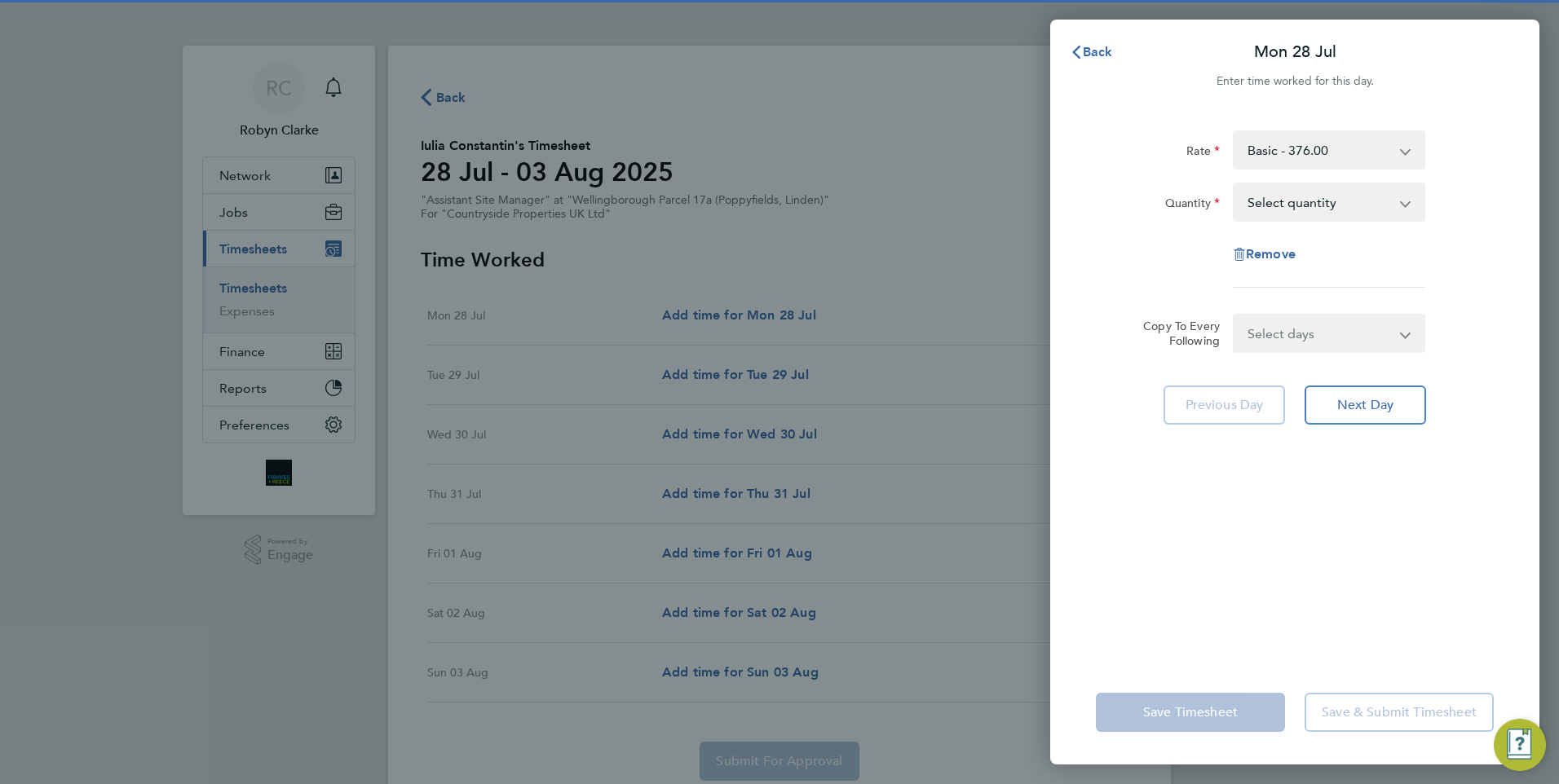 click on "Select quantity   0.5   1" at bounding box center [1319, 202] 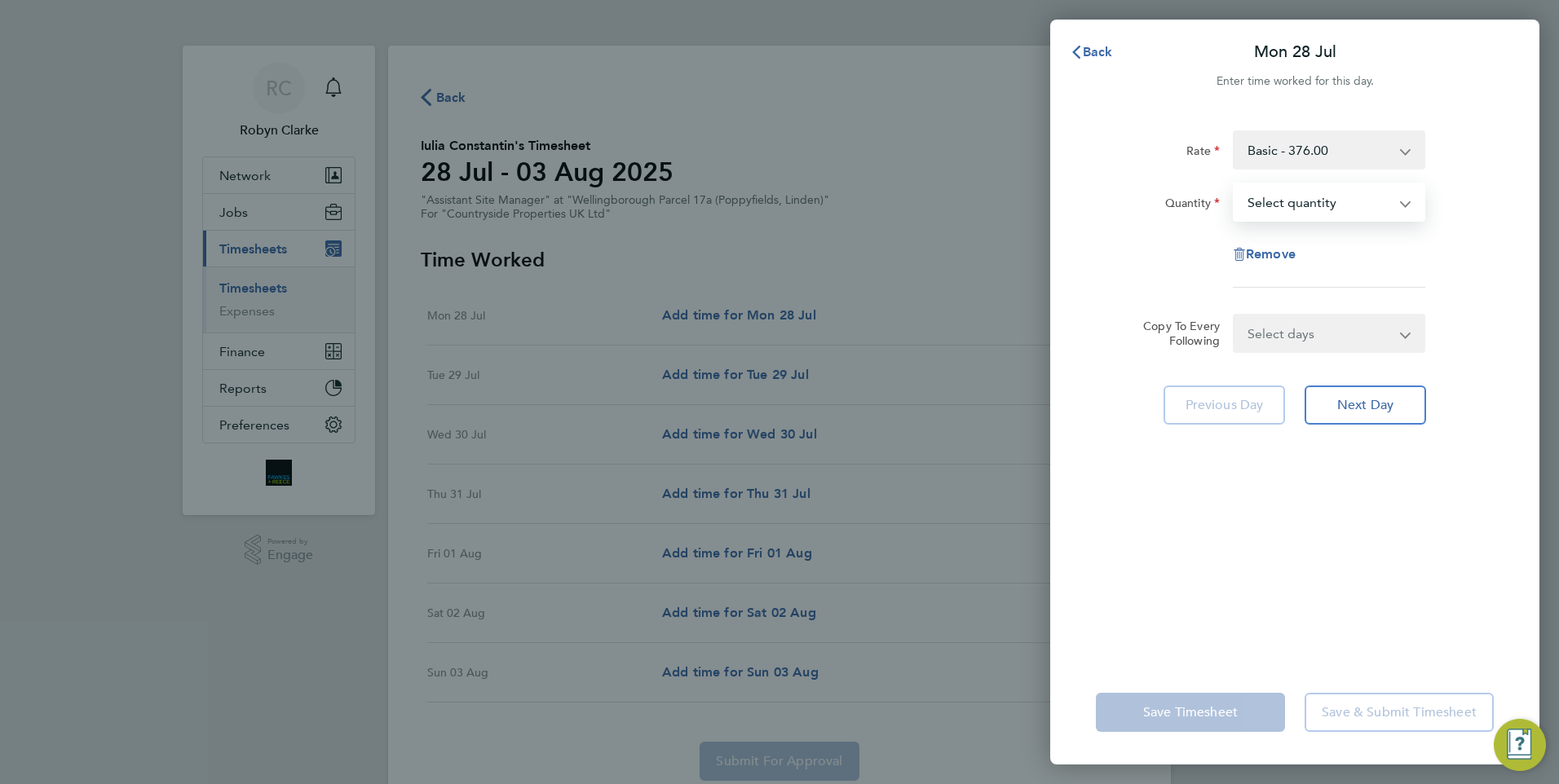 select on "1" 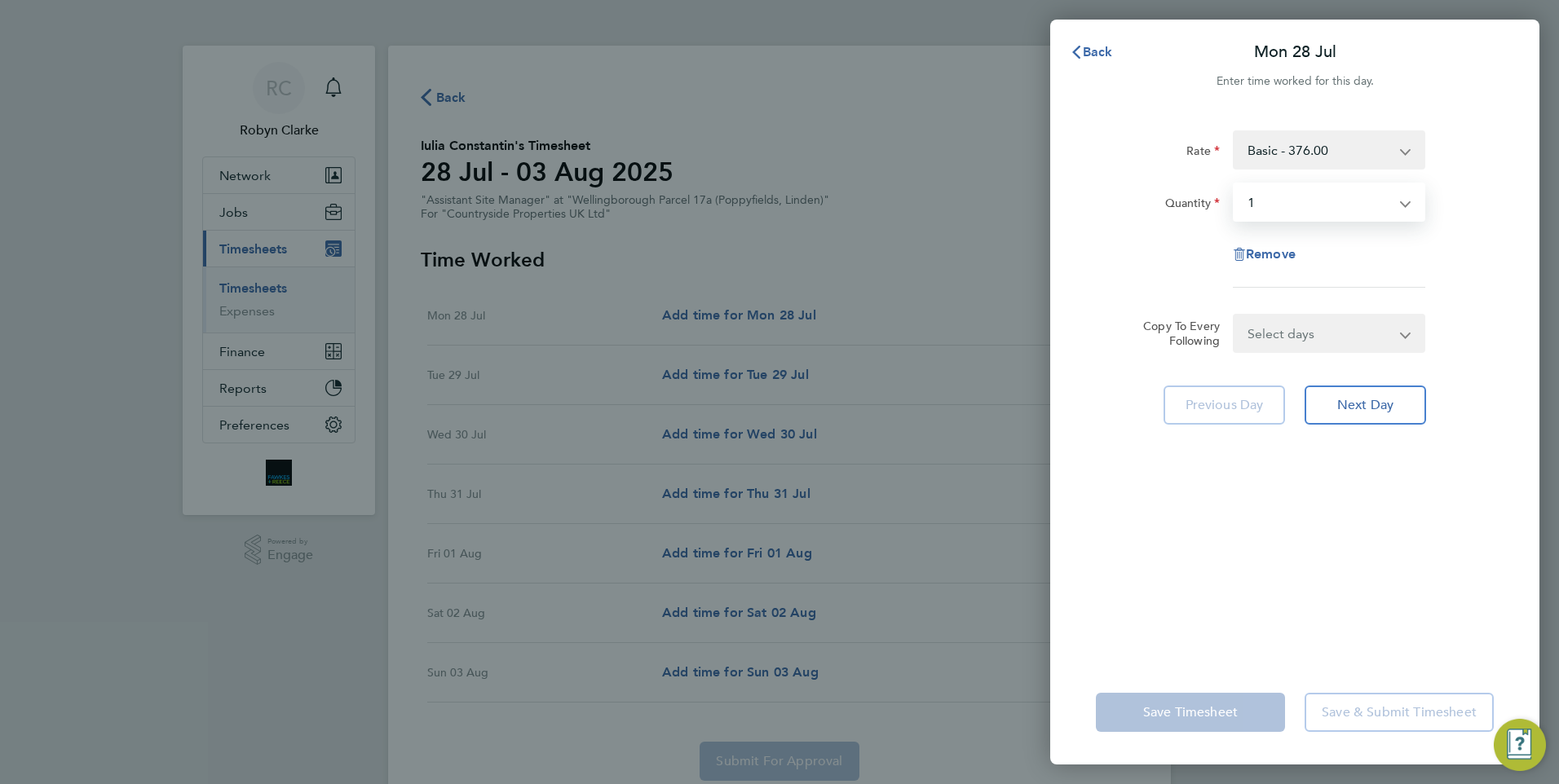 click on "Select quantity   0.5   1" at bounding box center (1319, 202) 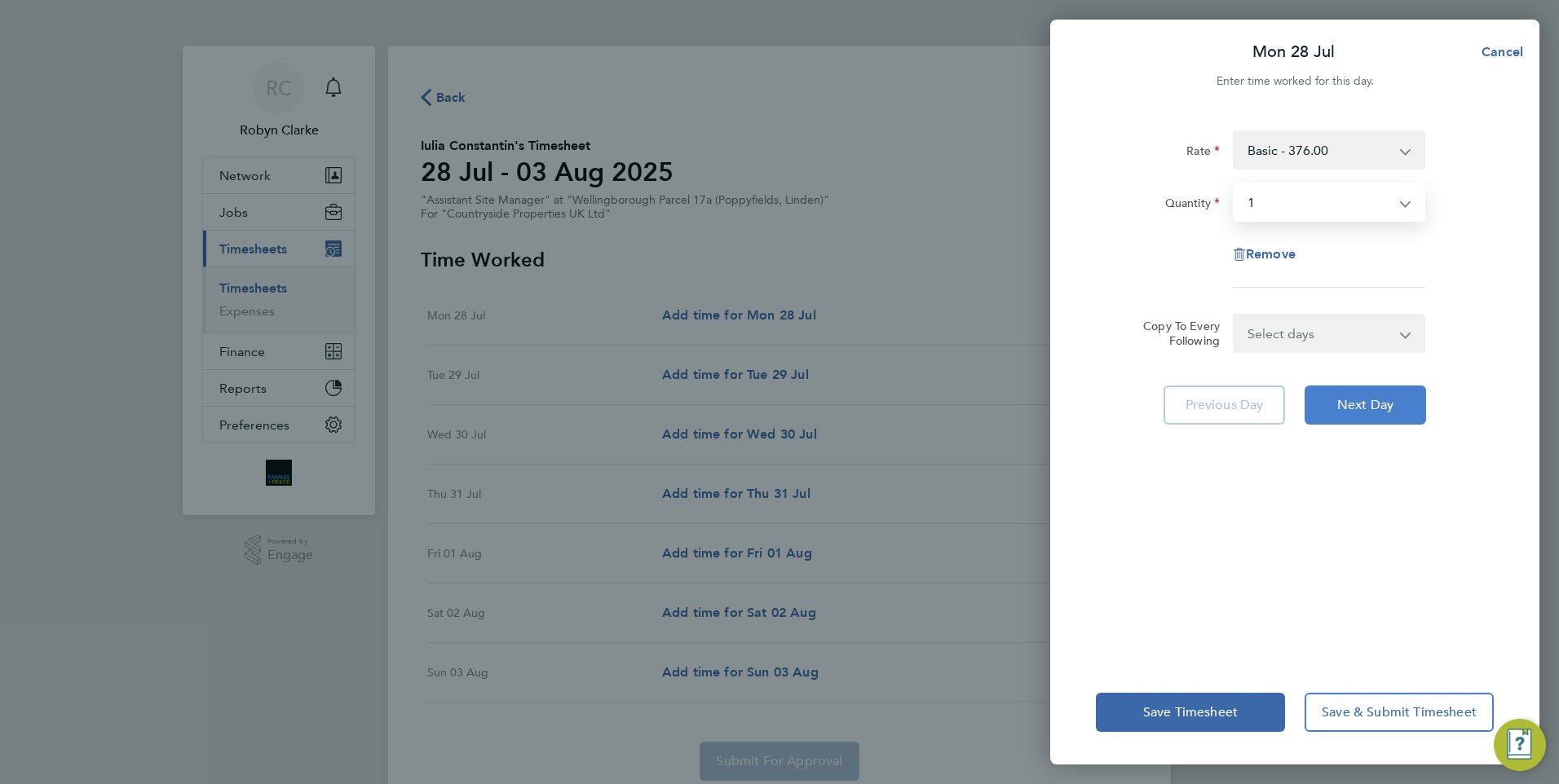 click on "Next Day" 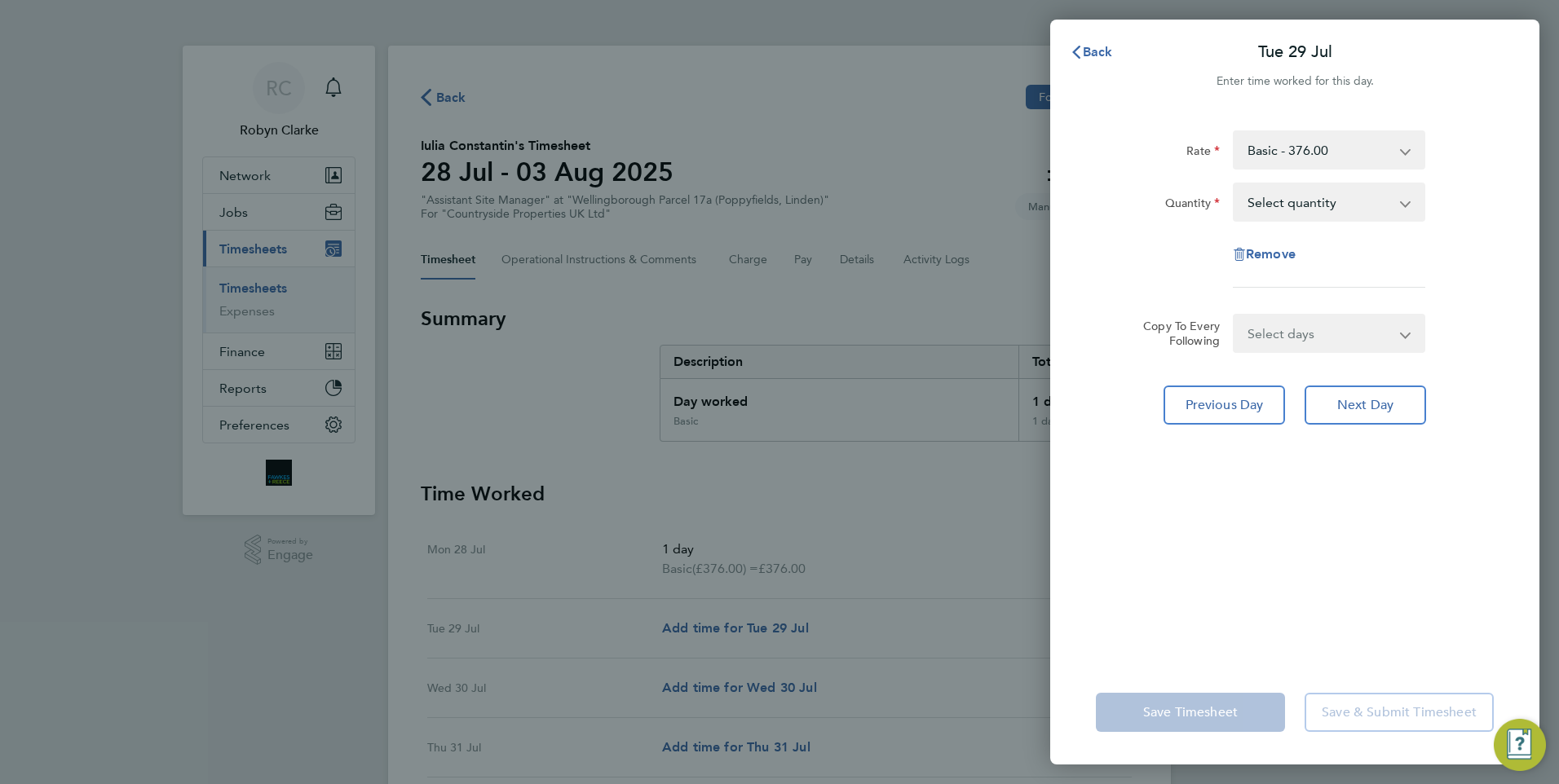 drag, startPoint x: 1303, startPoint y: 209, endPoint x: 1303, endPoint y: 222, distance: 13 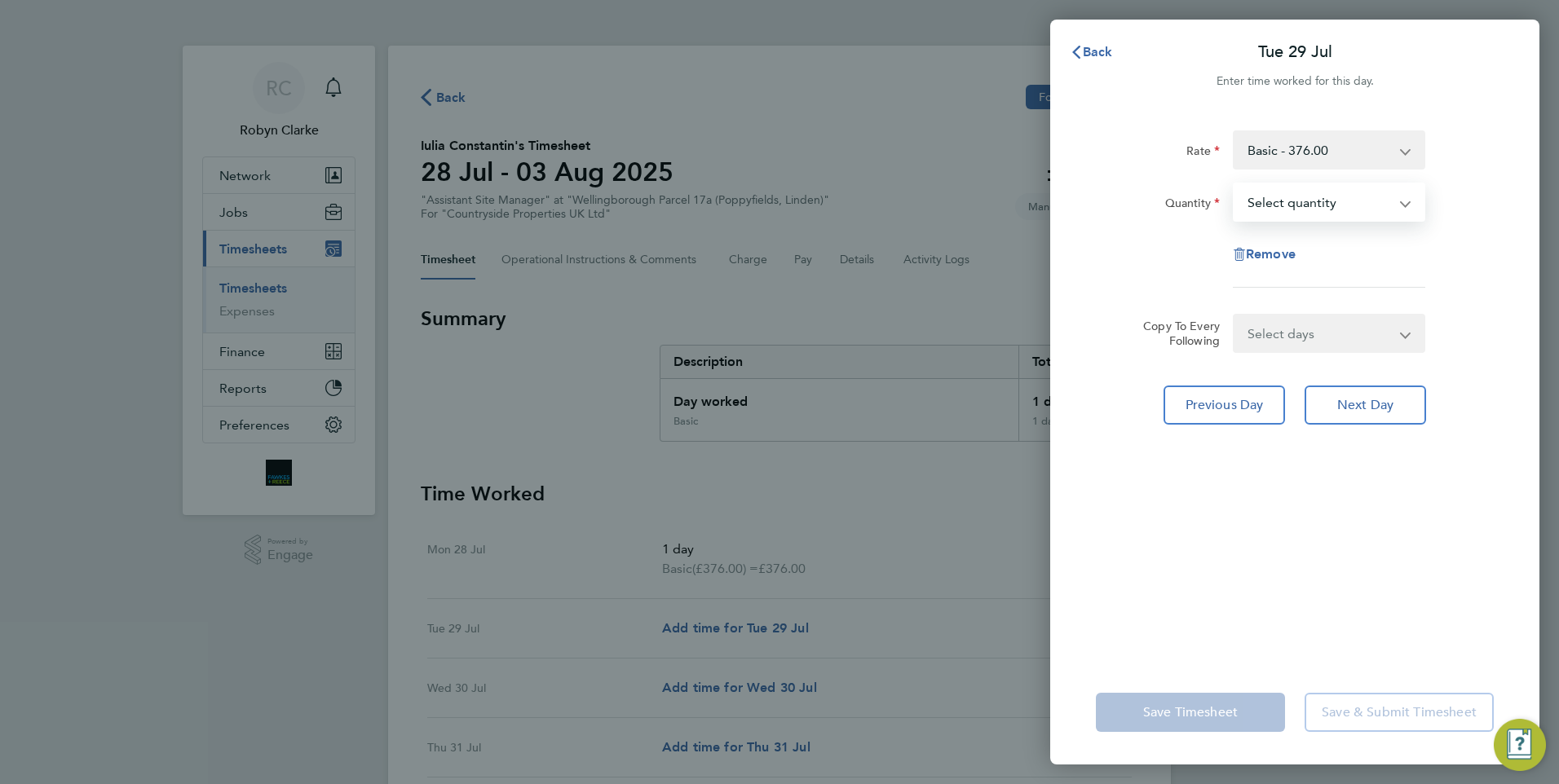 select on "1" 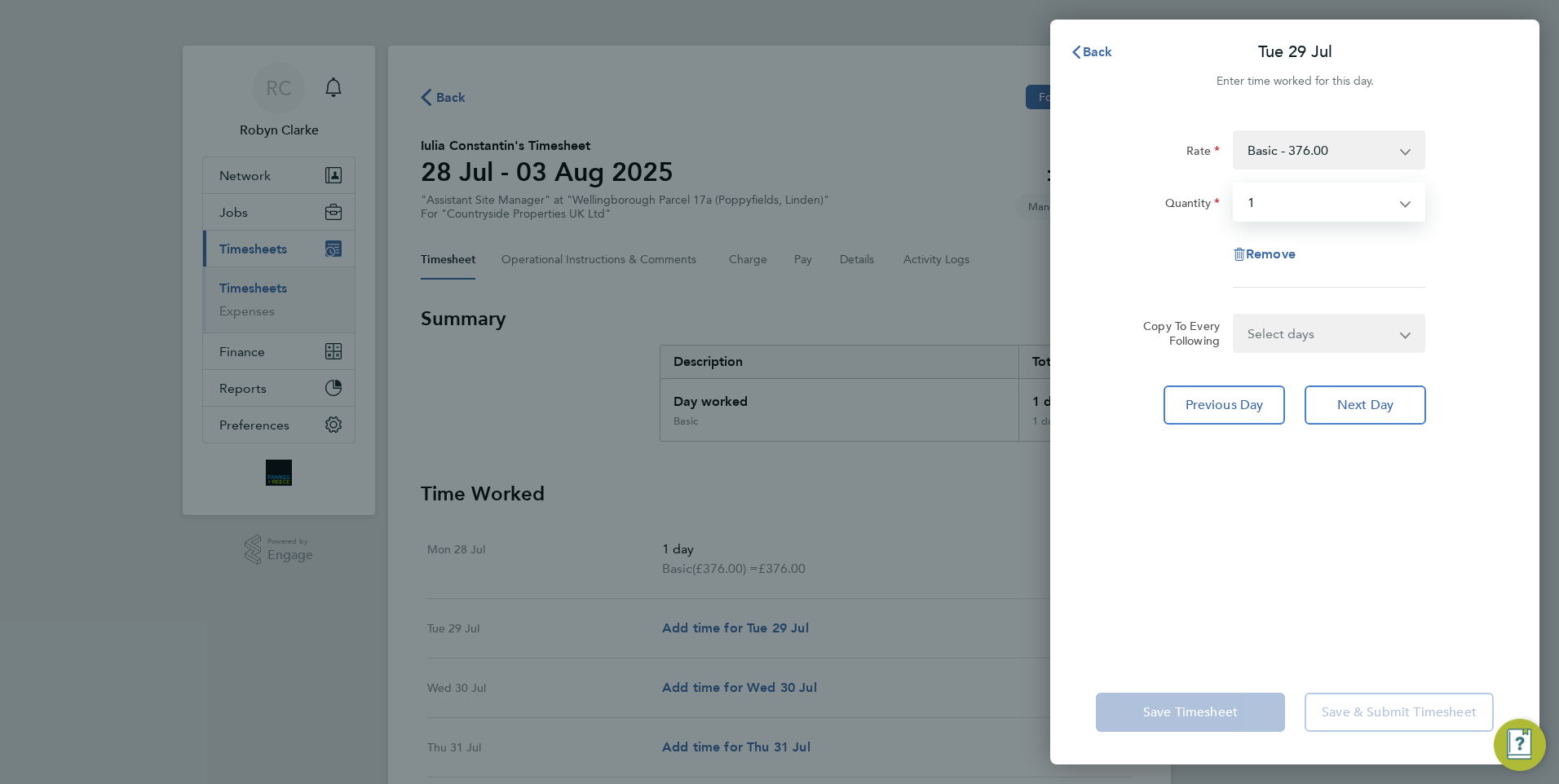 click on "Select quantity   0.5   1" at bounding box center (1319, 202) 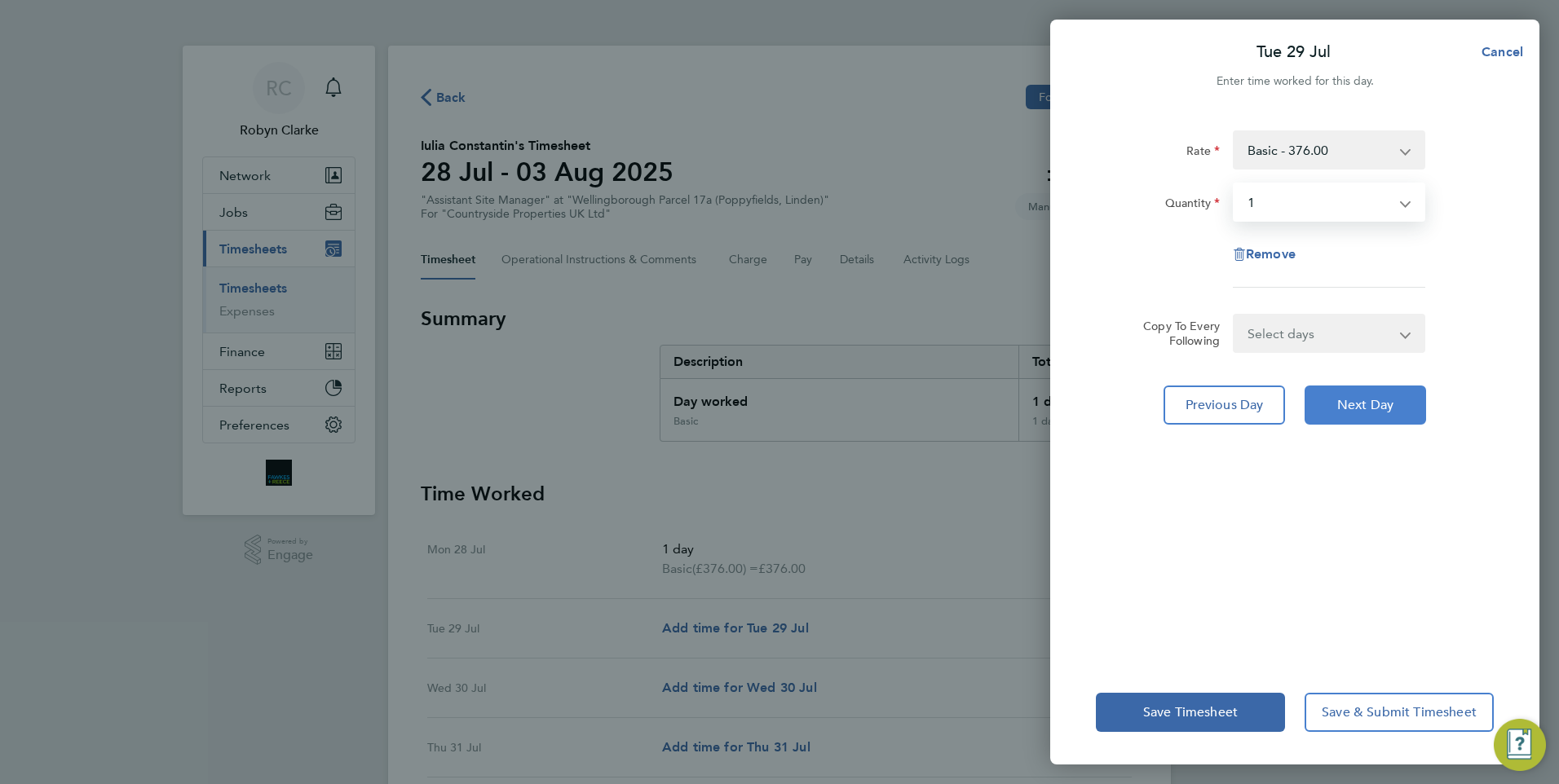 click on "Next Day" 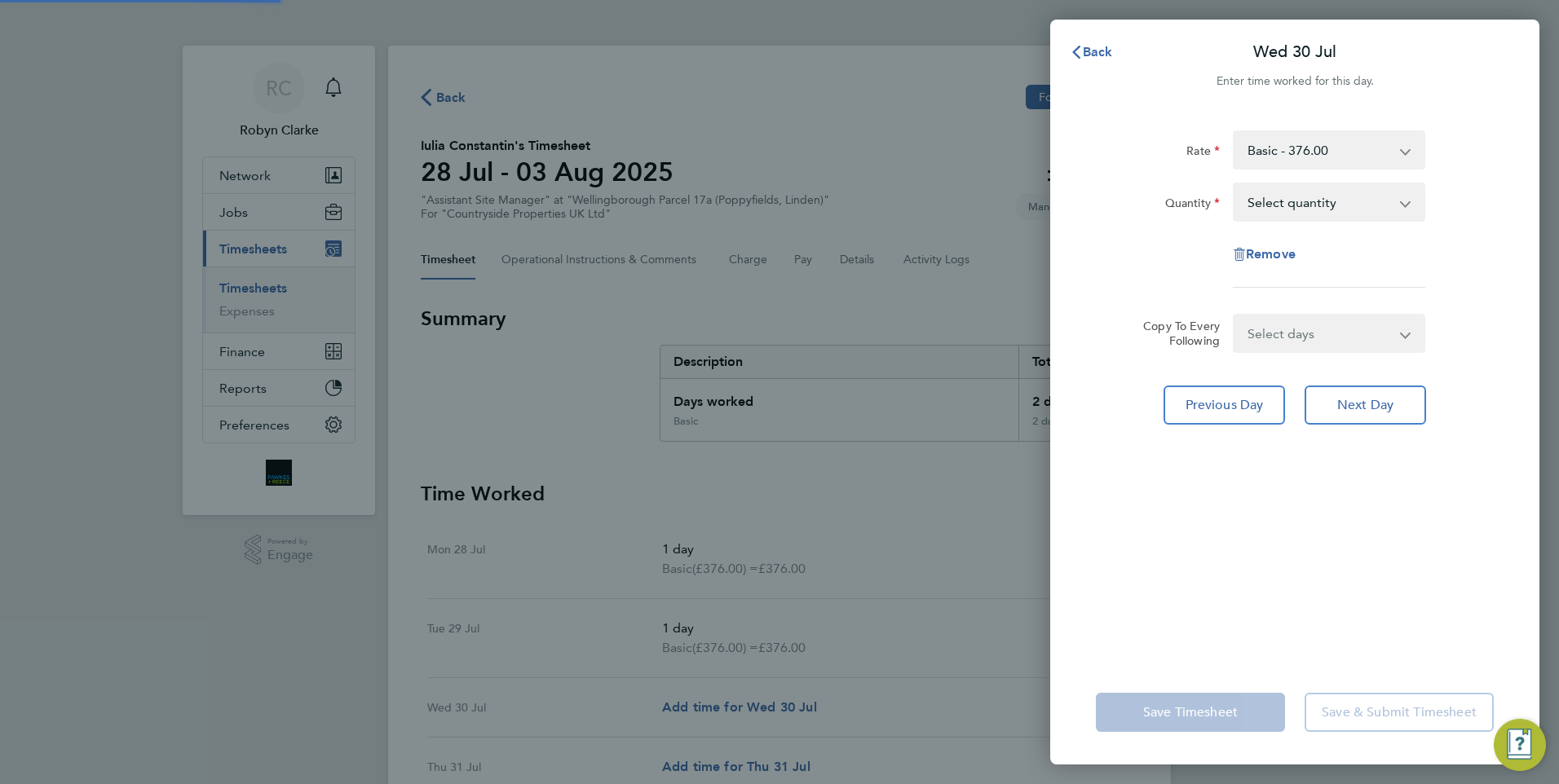 click on "Select quantity   0.5   1" at bounding box center (1319, 202) 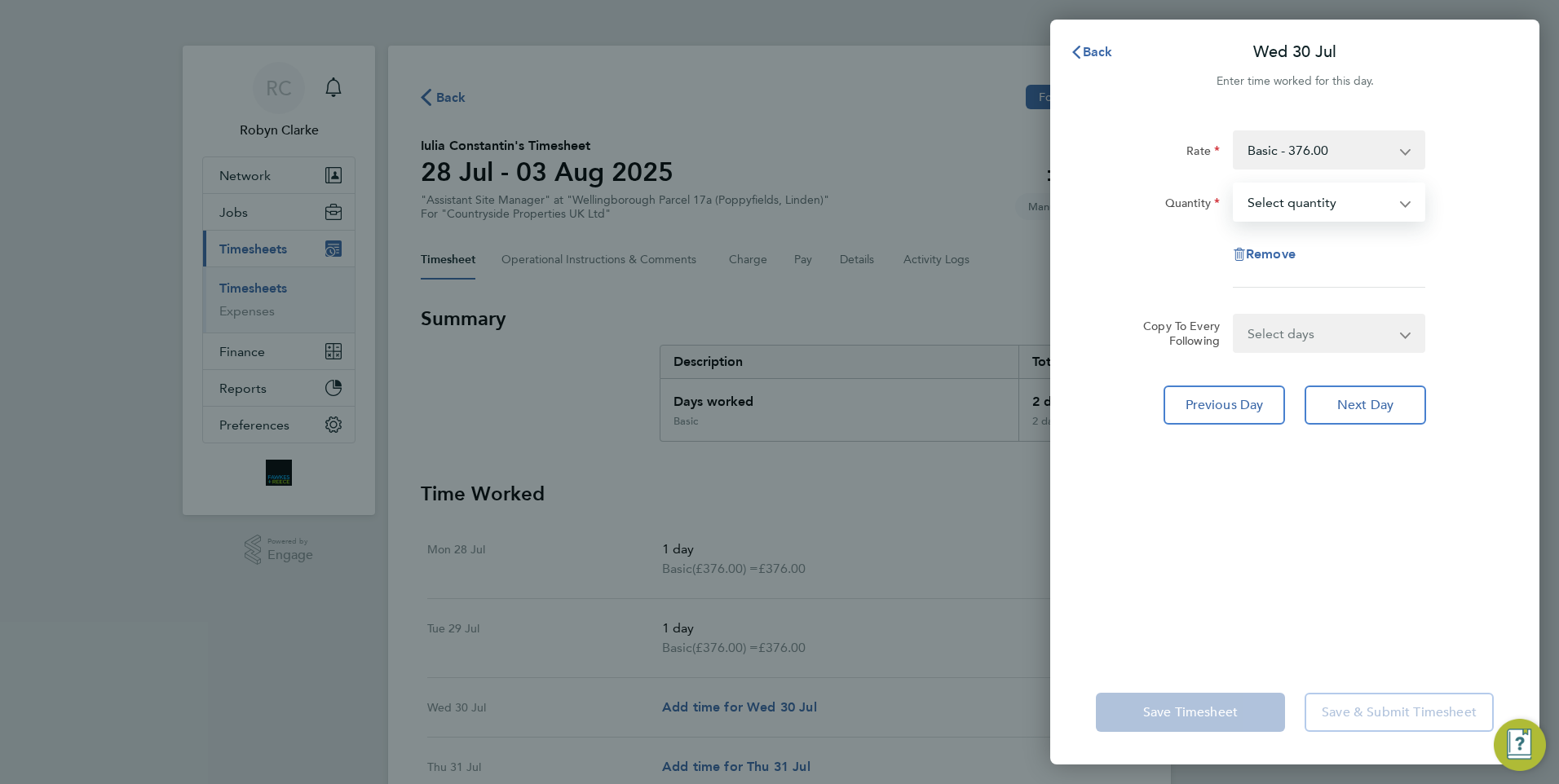 select on "1" 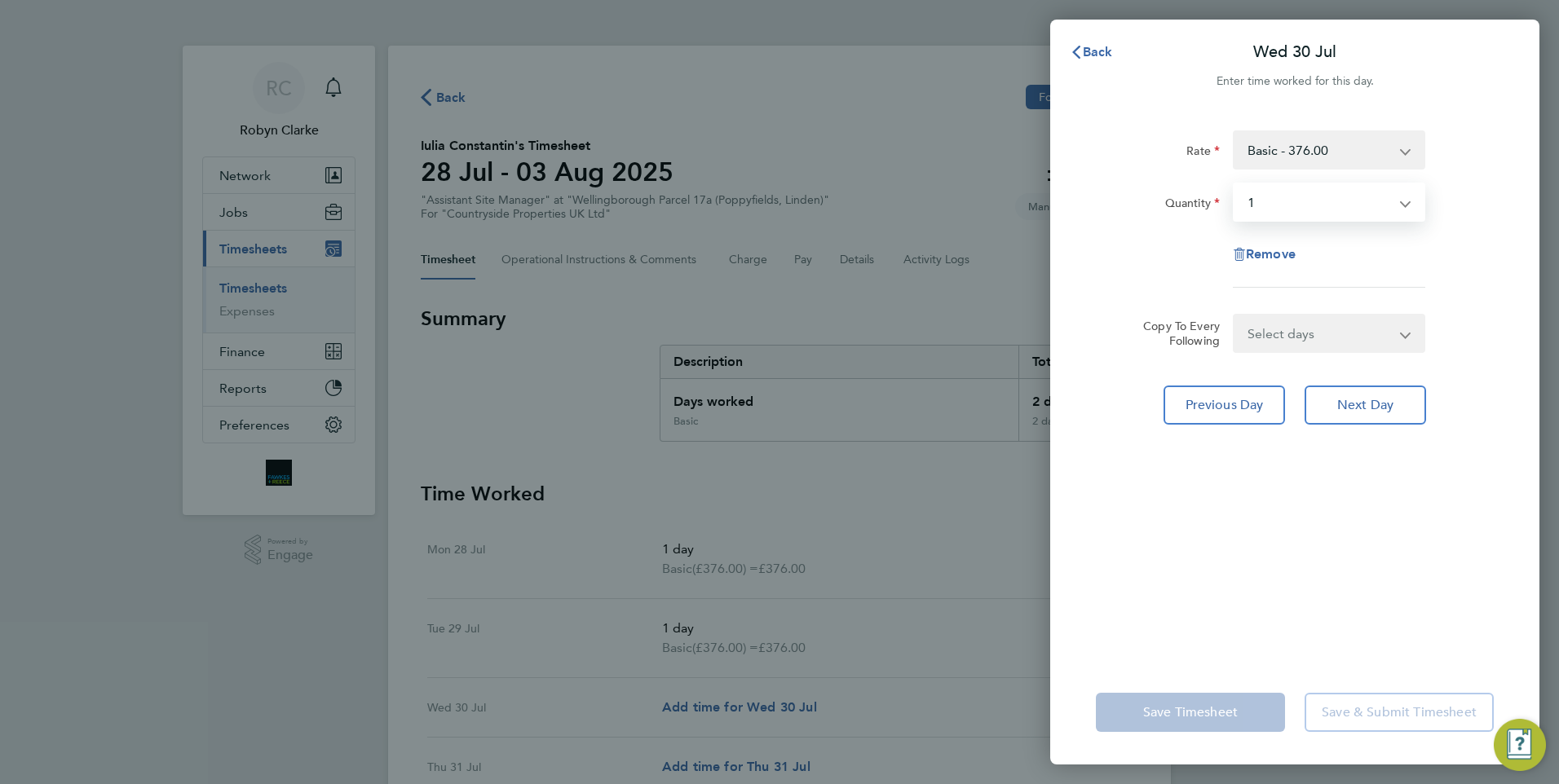 click on "Select quantity   0.5   1" at bounding box center (1319, 202) 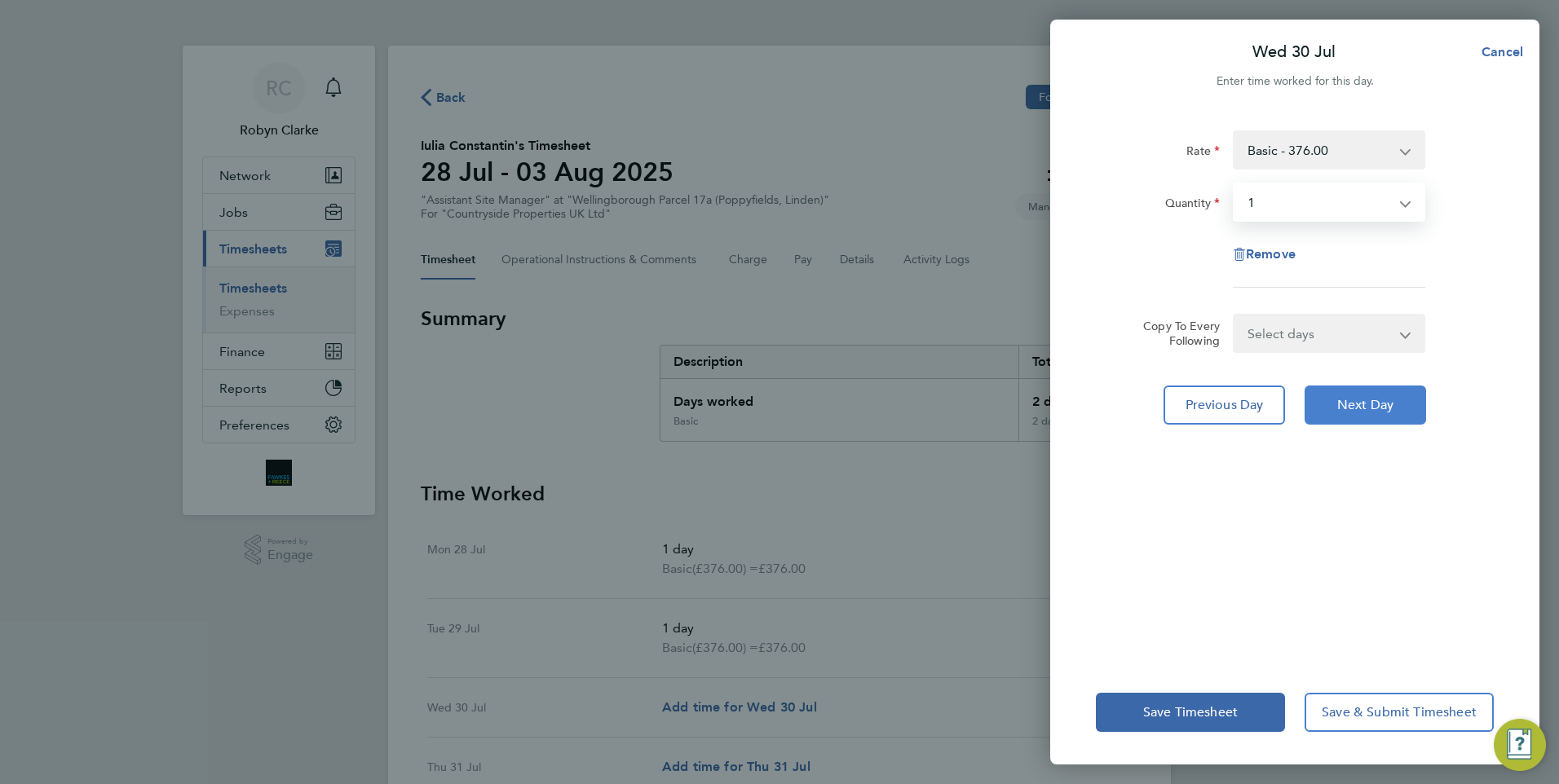 click on "Next Day" 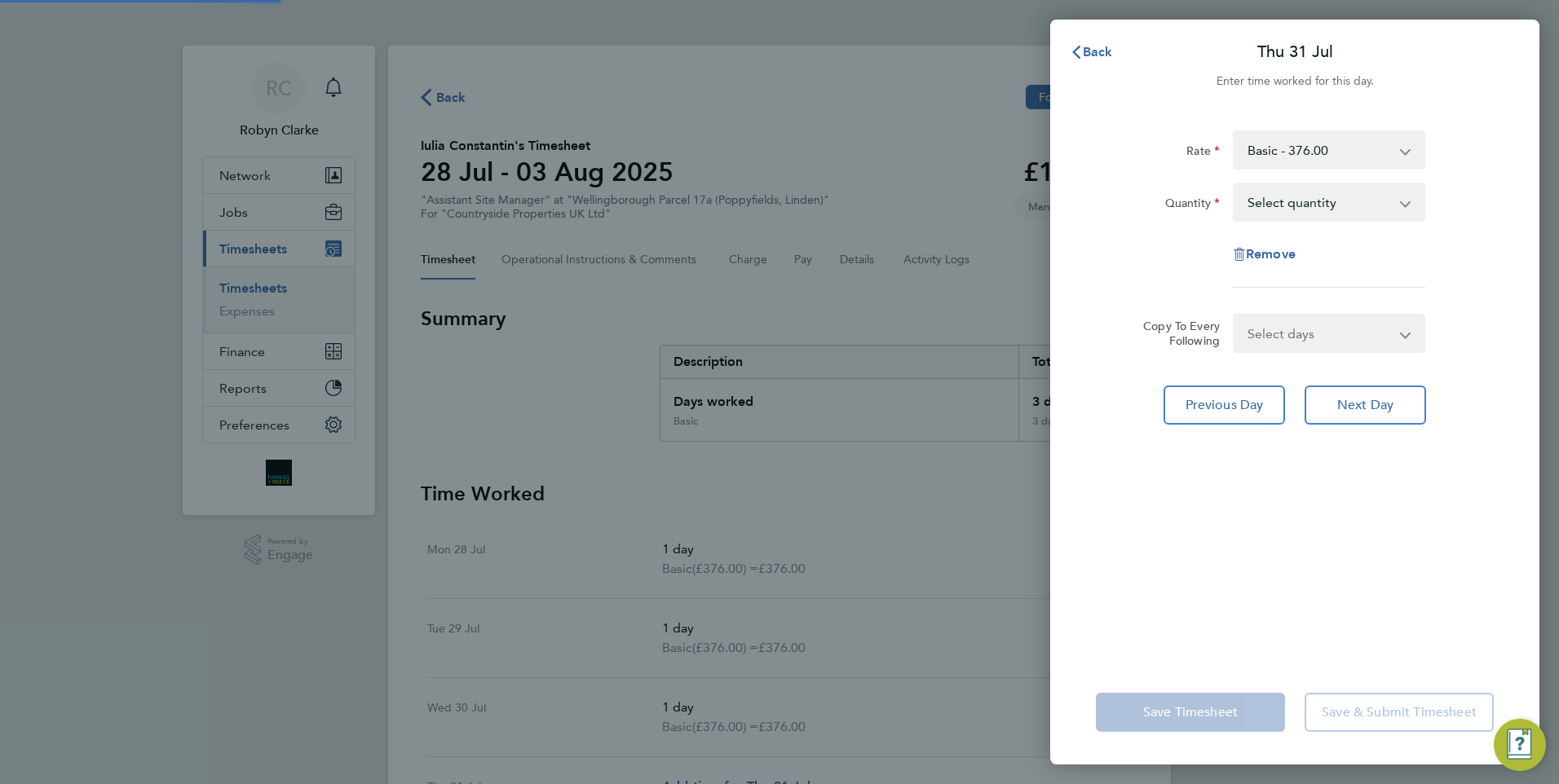 click on "Select quantity   0.5   1" at bounding box center (1319, 202) 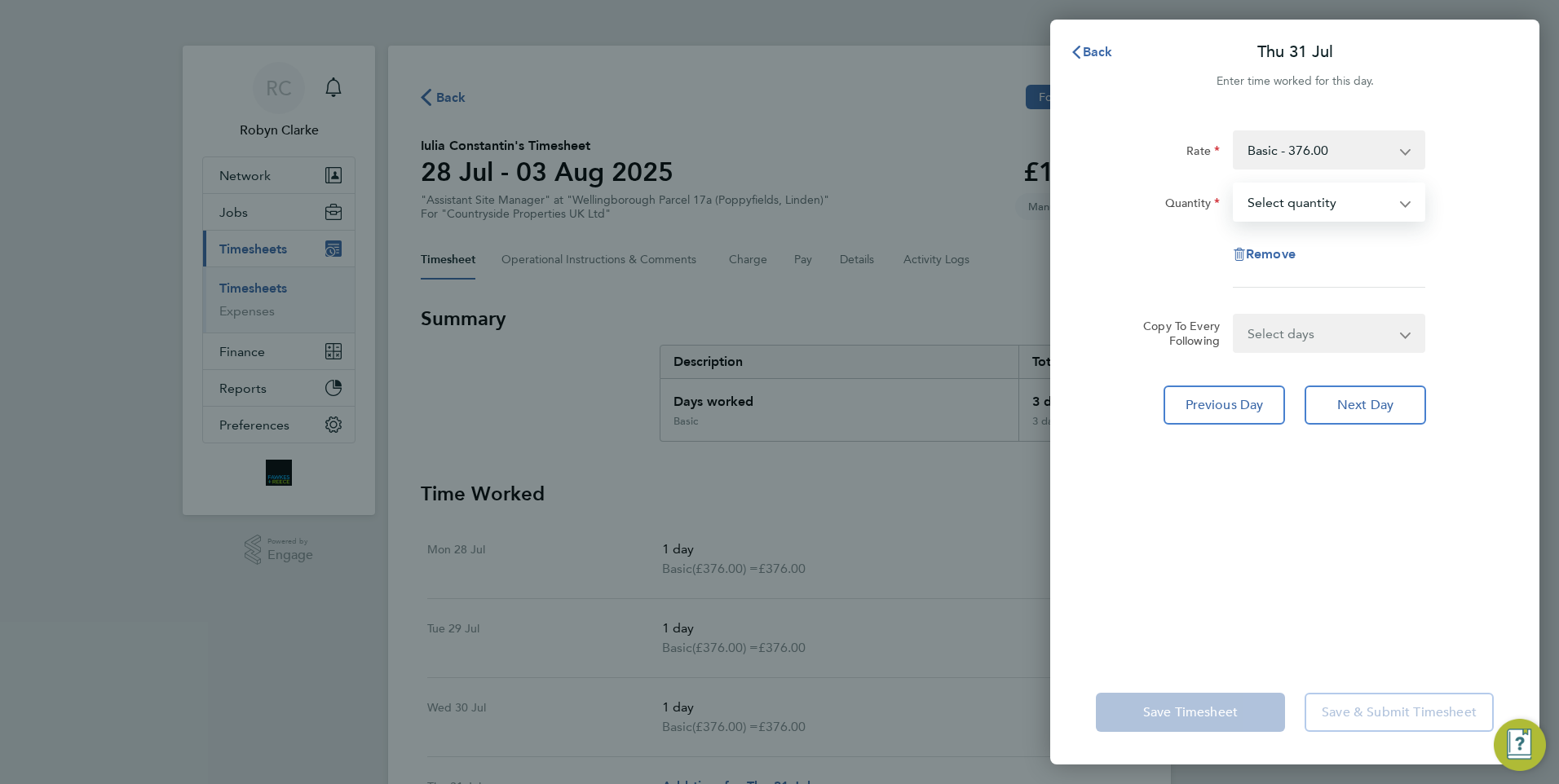 select on "1" 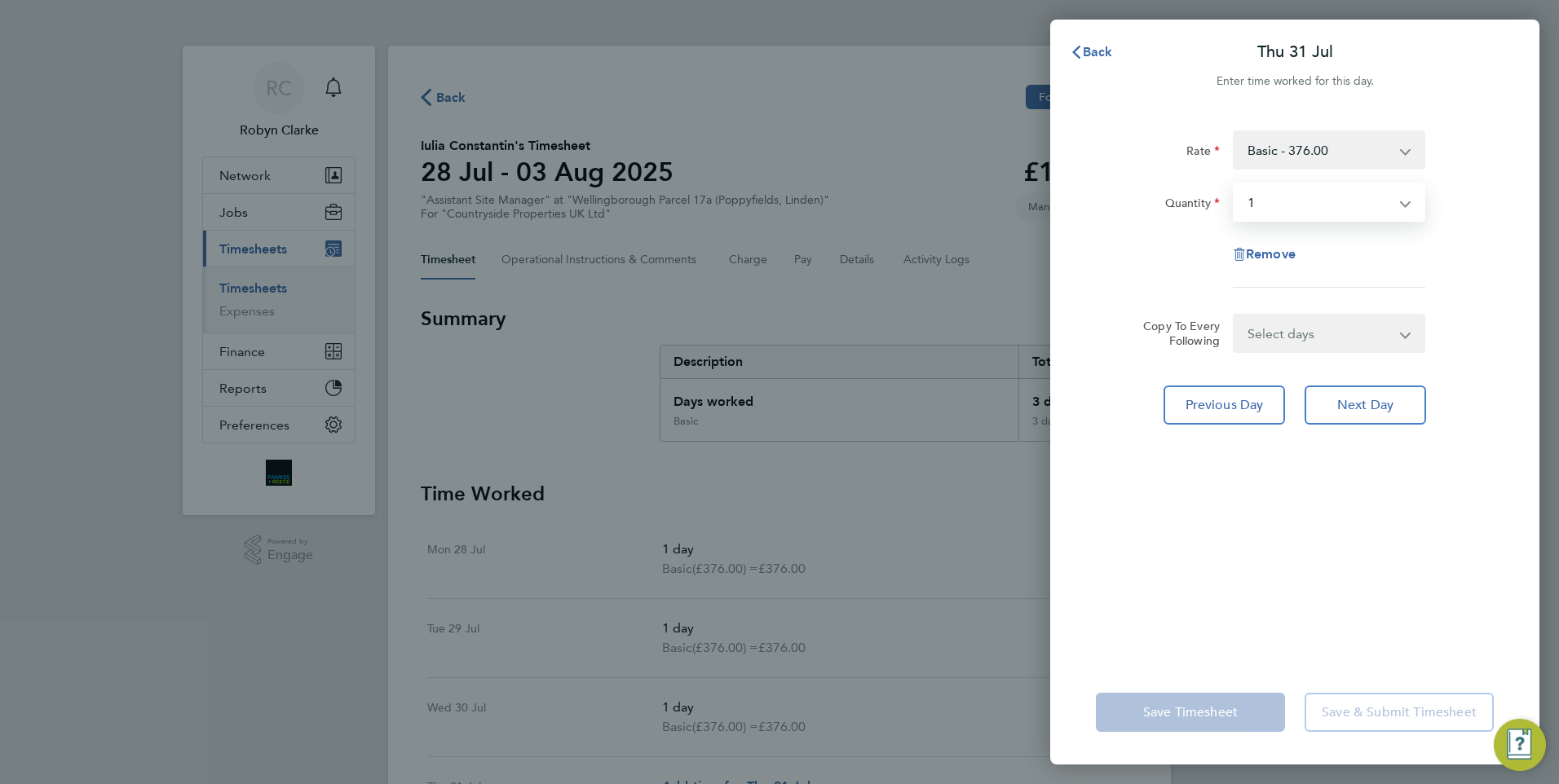 click on "Select quantity   0.5   1" at bounding box center [1319, 202] 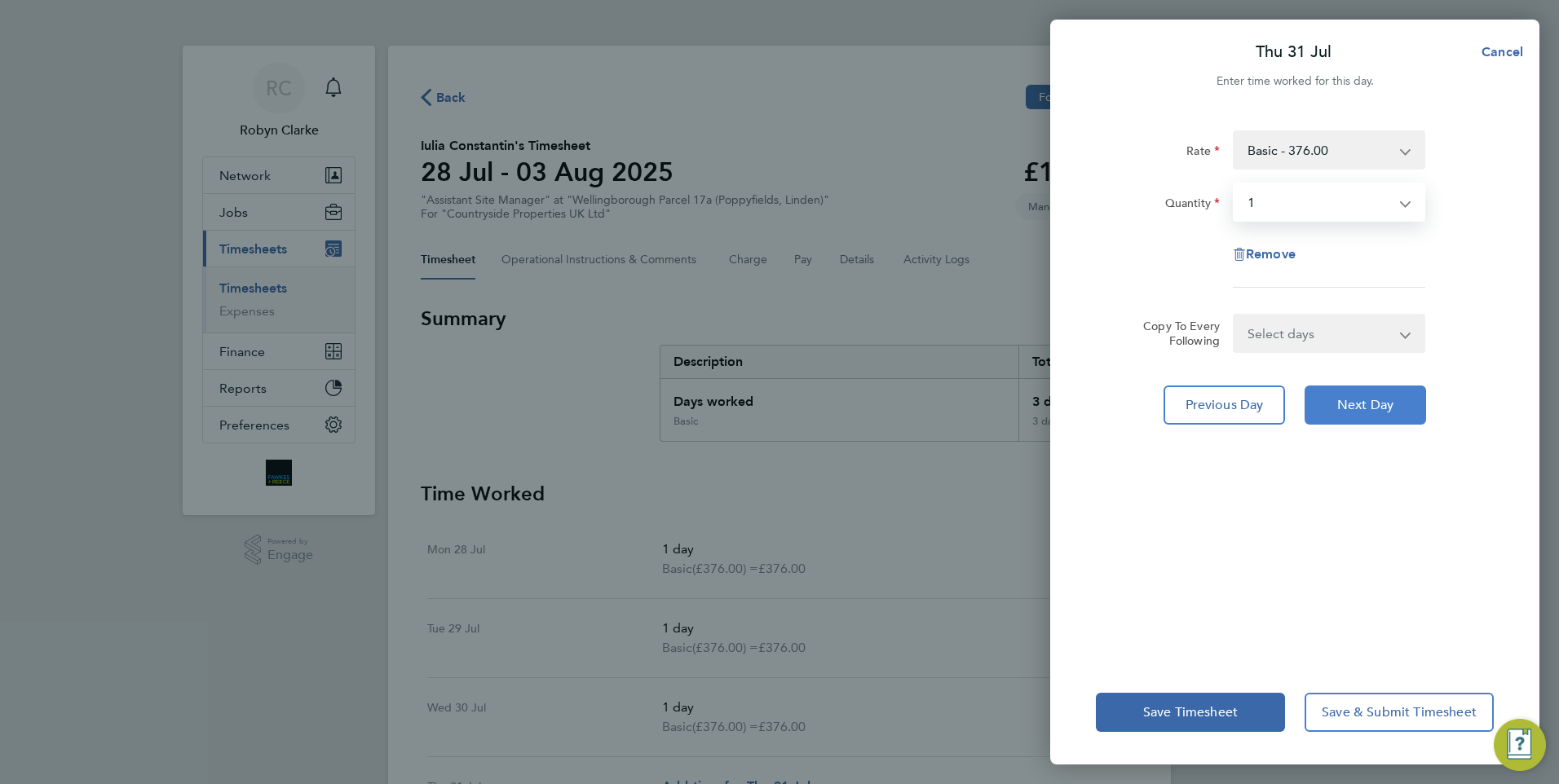 click on "Next Day" 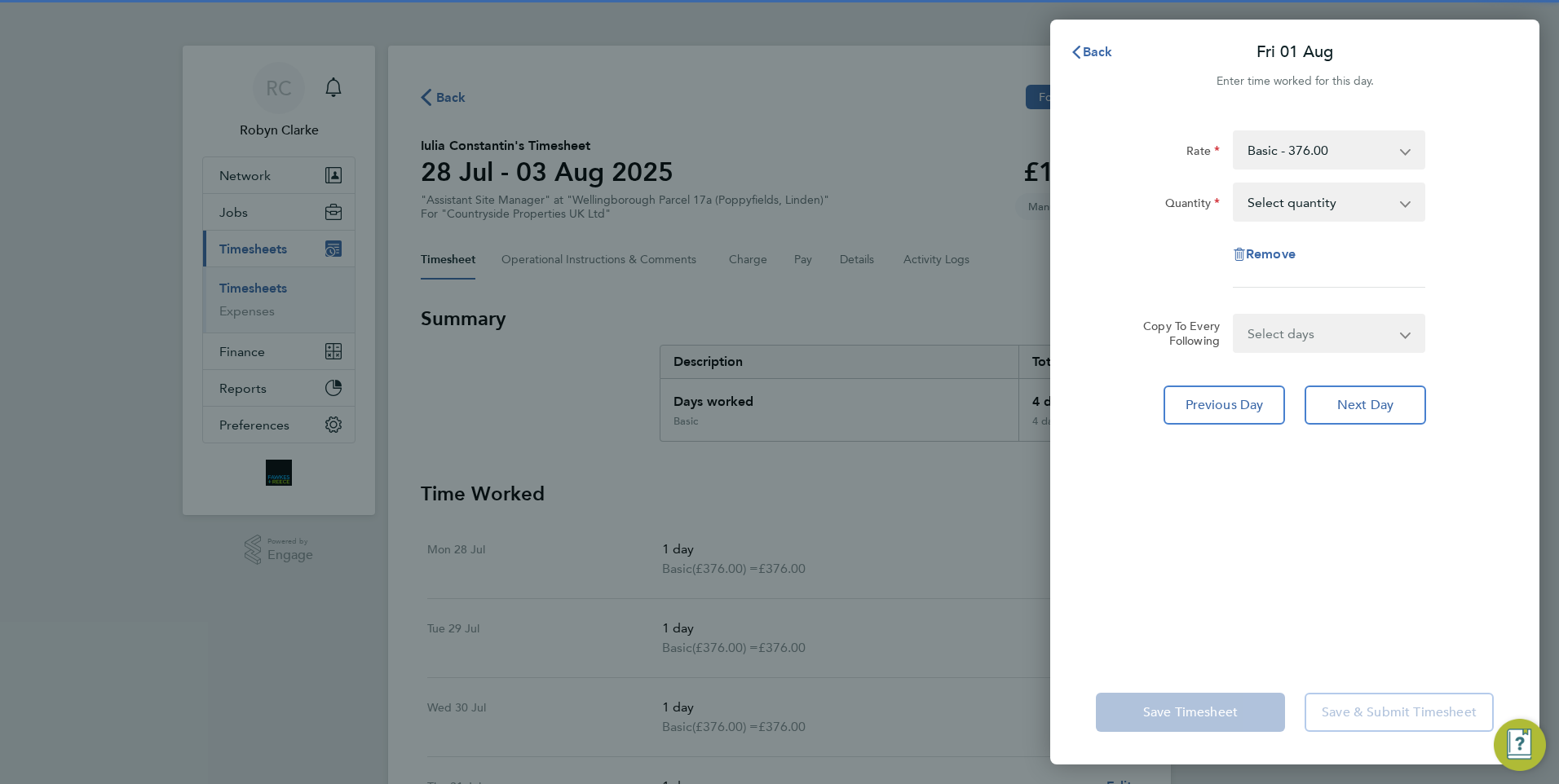 click on "Select quantity   0.5   1" at bounding box center (1319, 202) 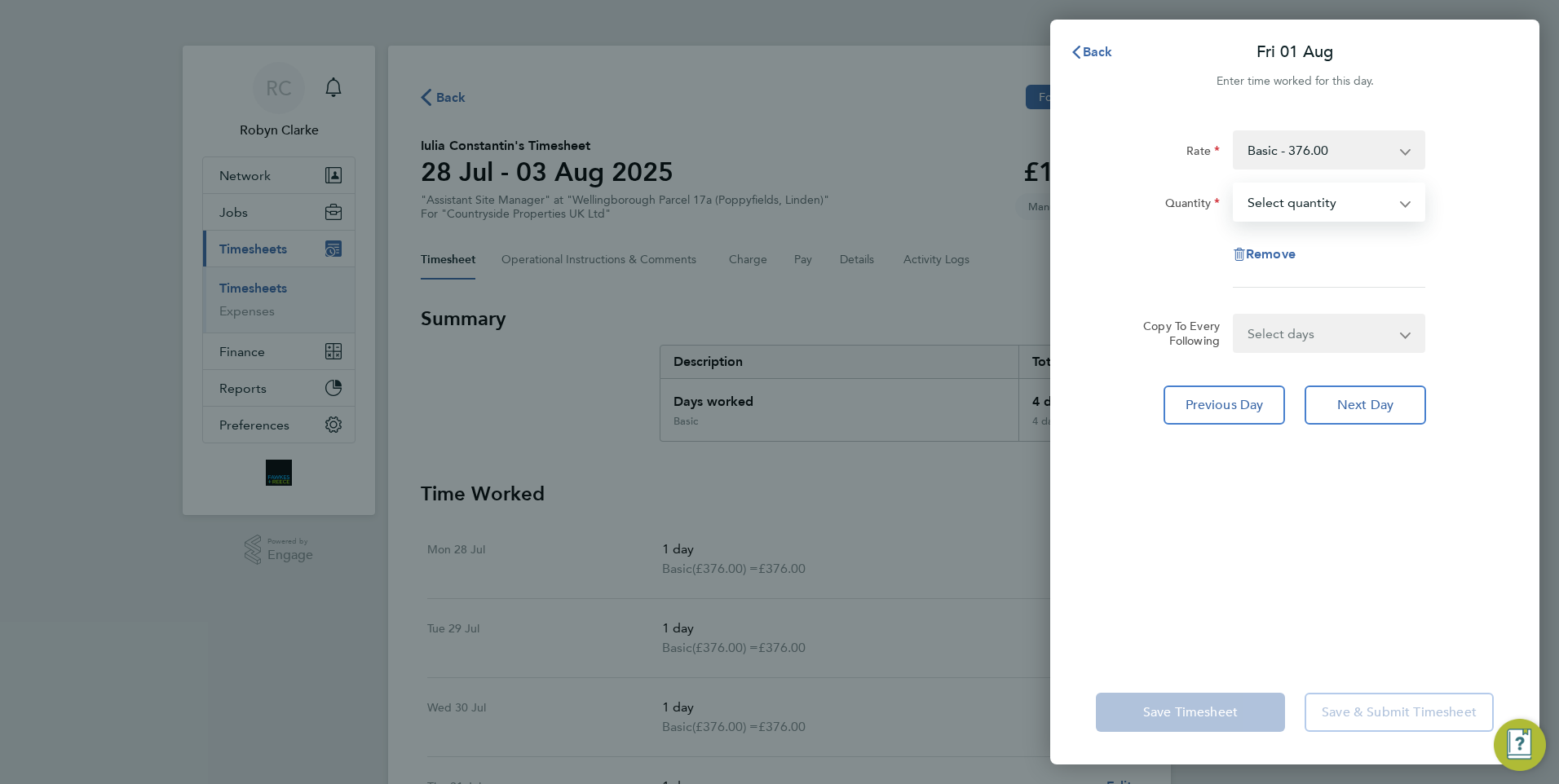select on "1" 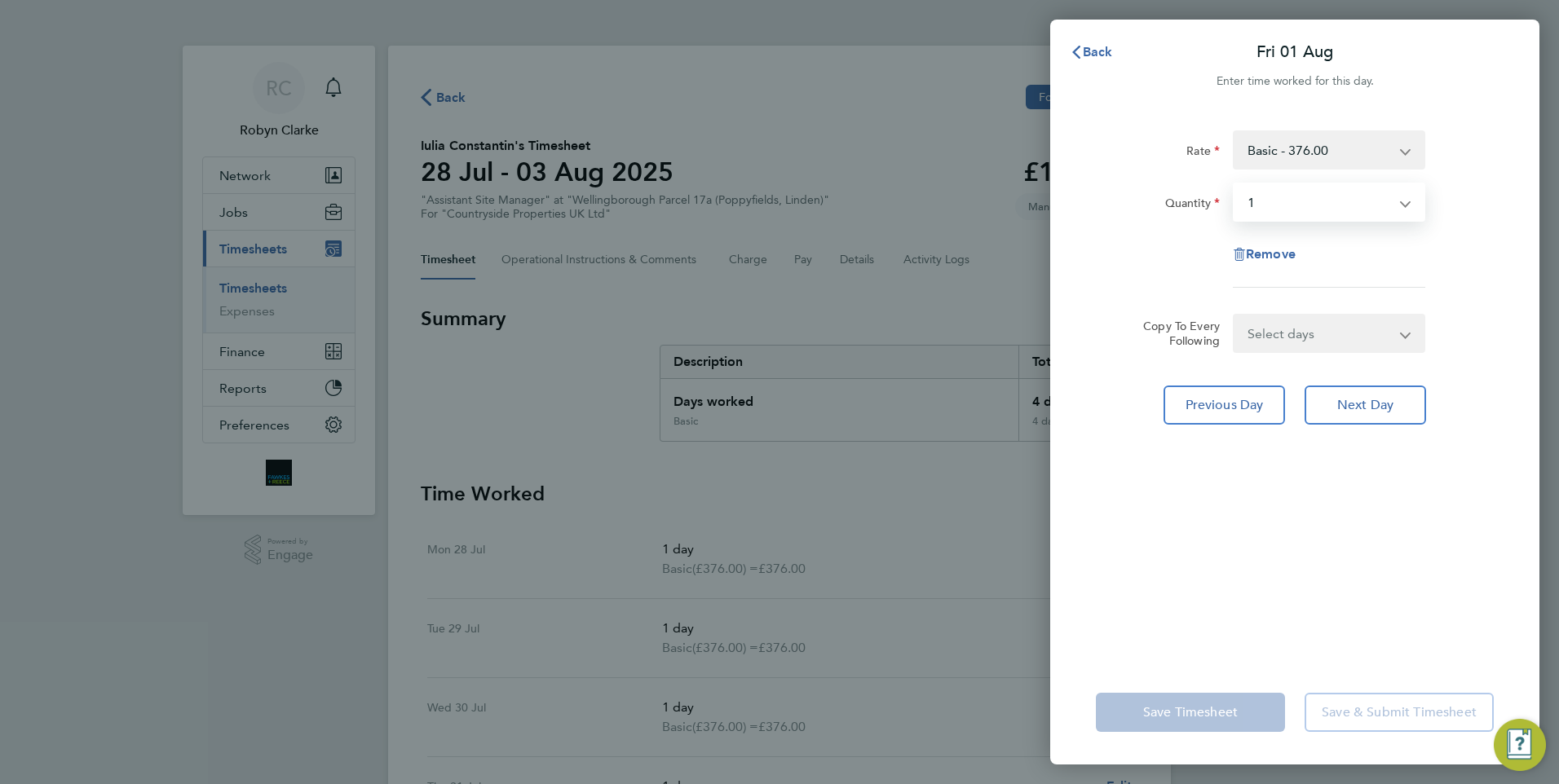 click on "Select quantity   0.5   1" at bounding box center [1319, 202] 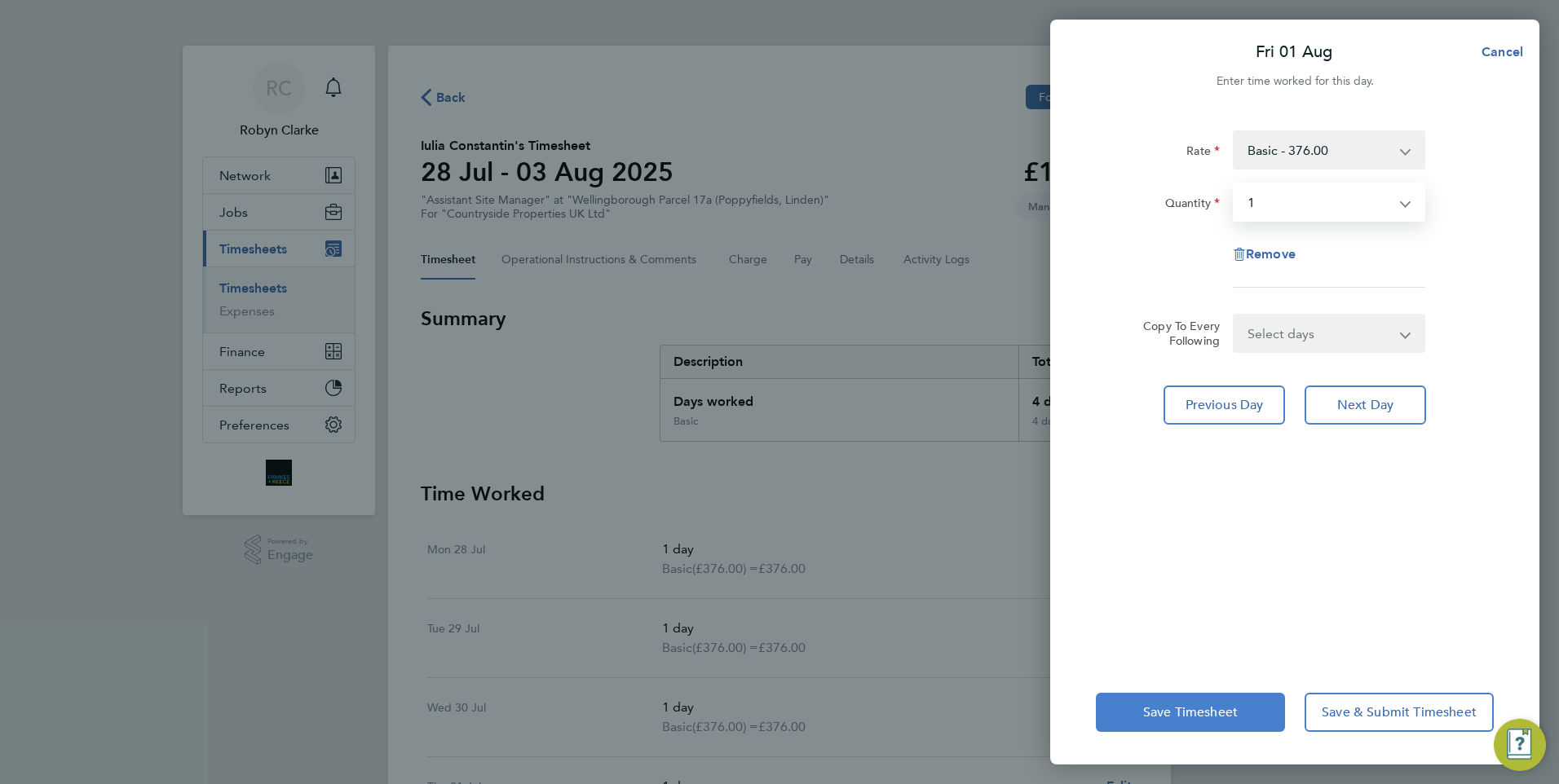 click on "Save Timesheet" 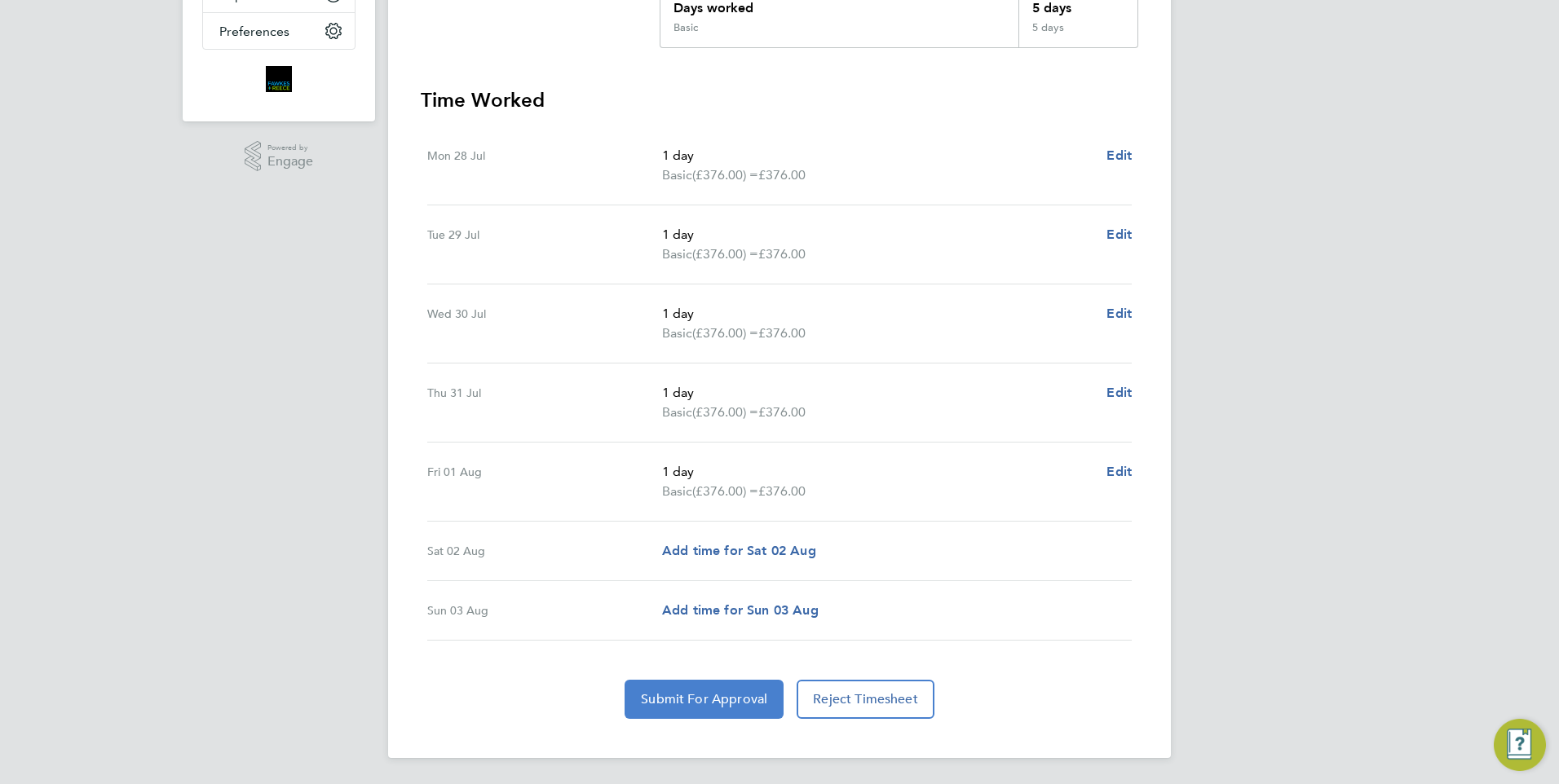 click on "Submit For Approval" 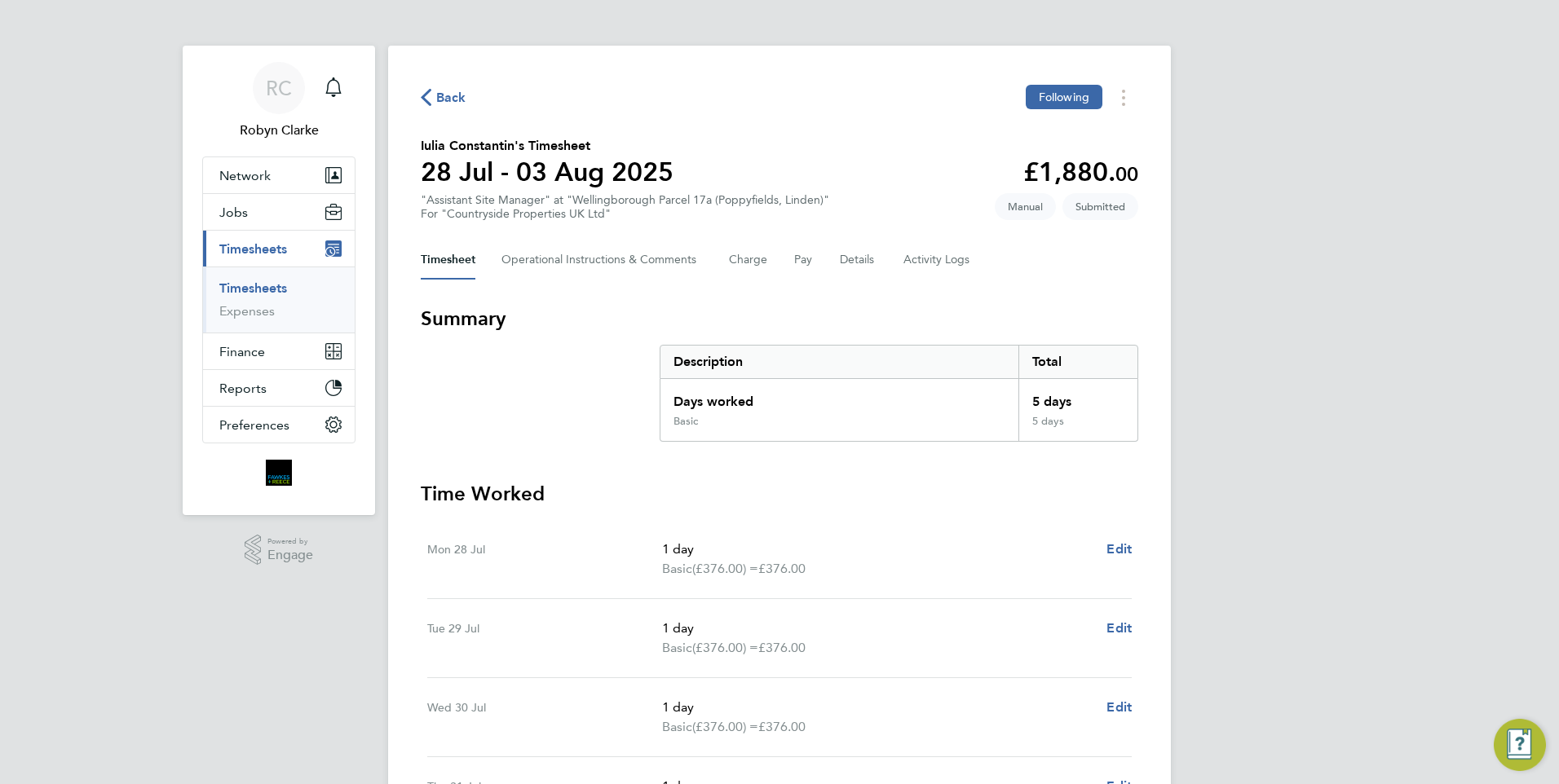 click on "Back" 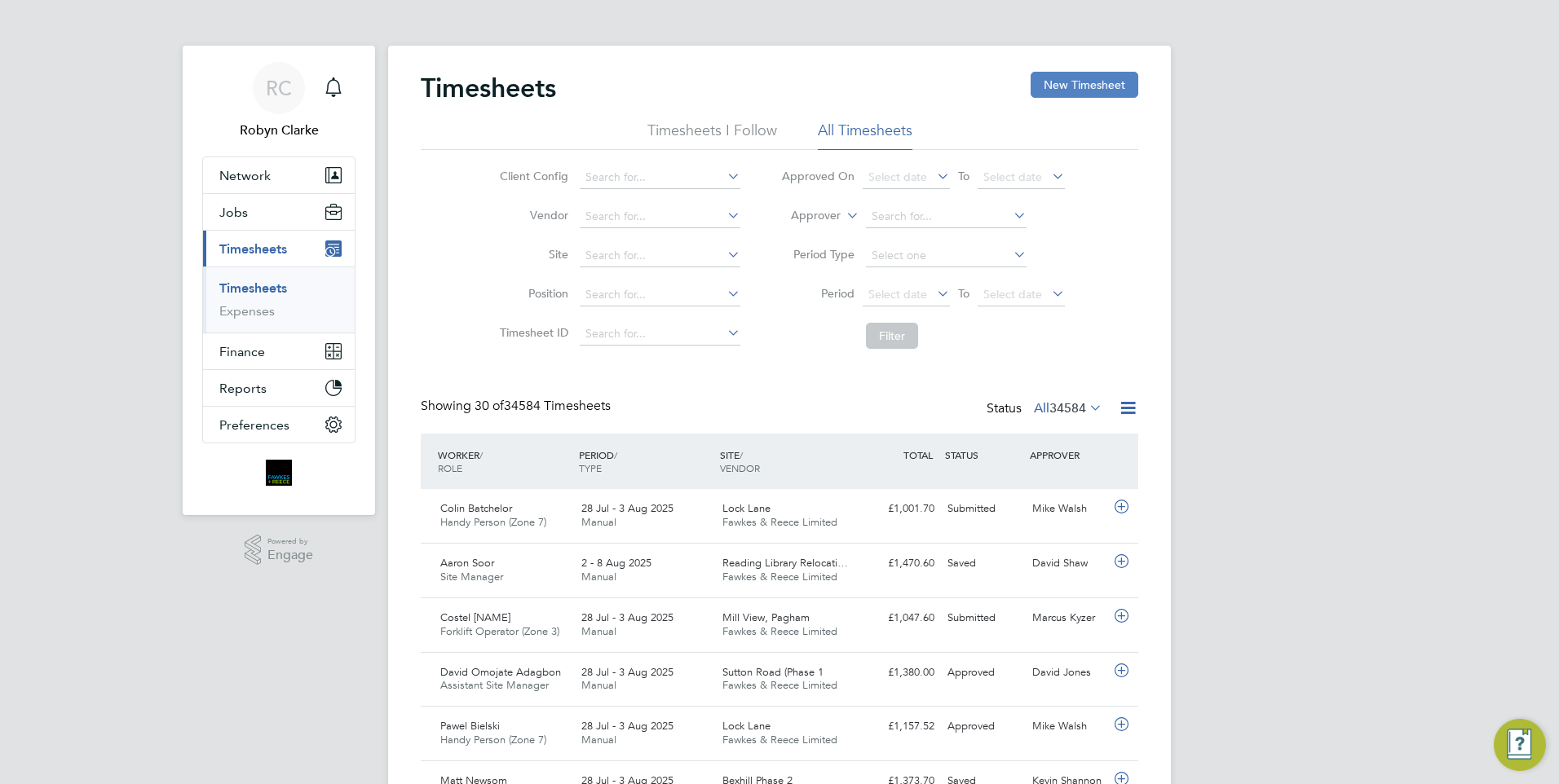click on "New Timesheet" 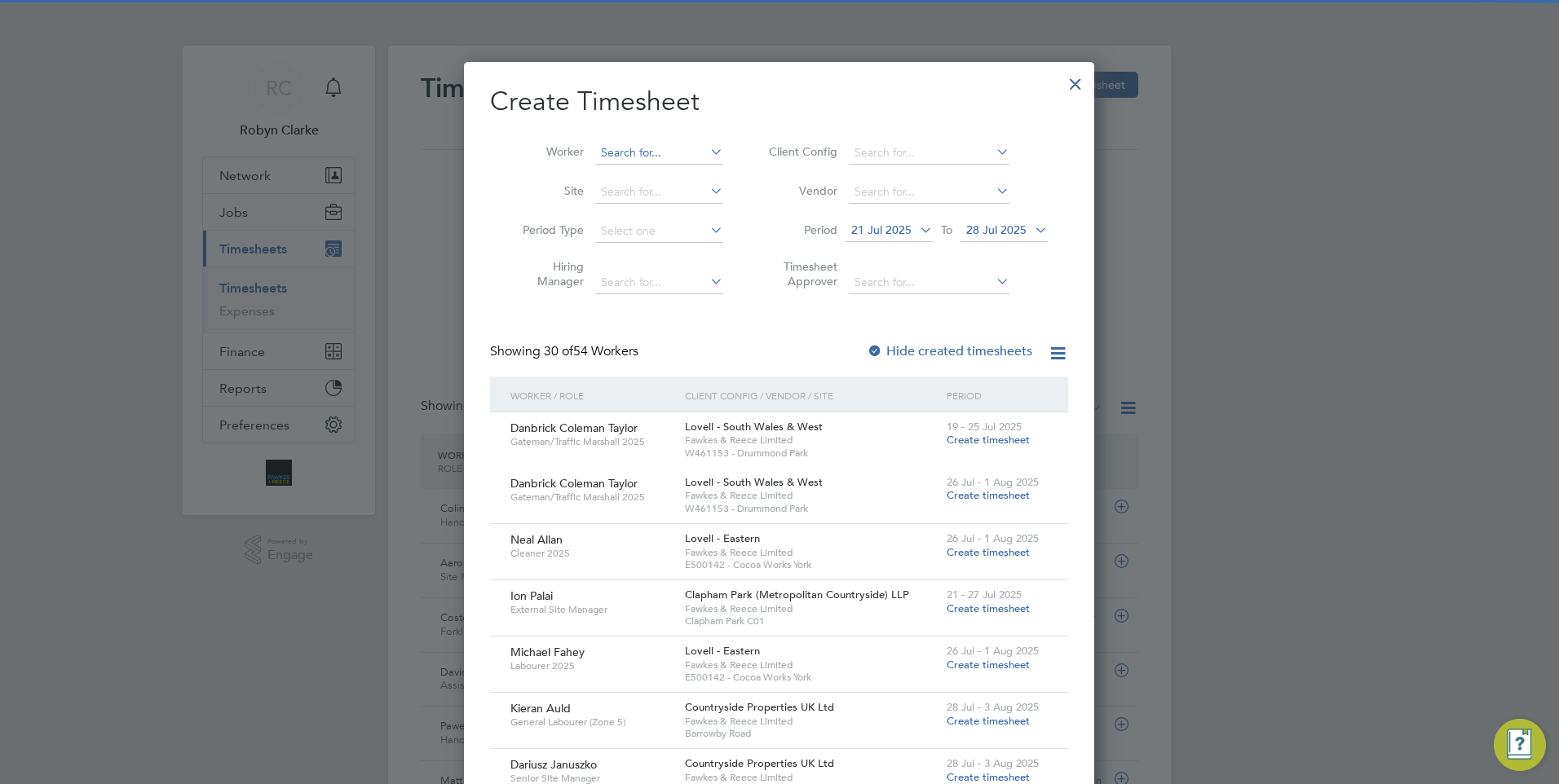 click at bounding box center [659, 153] 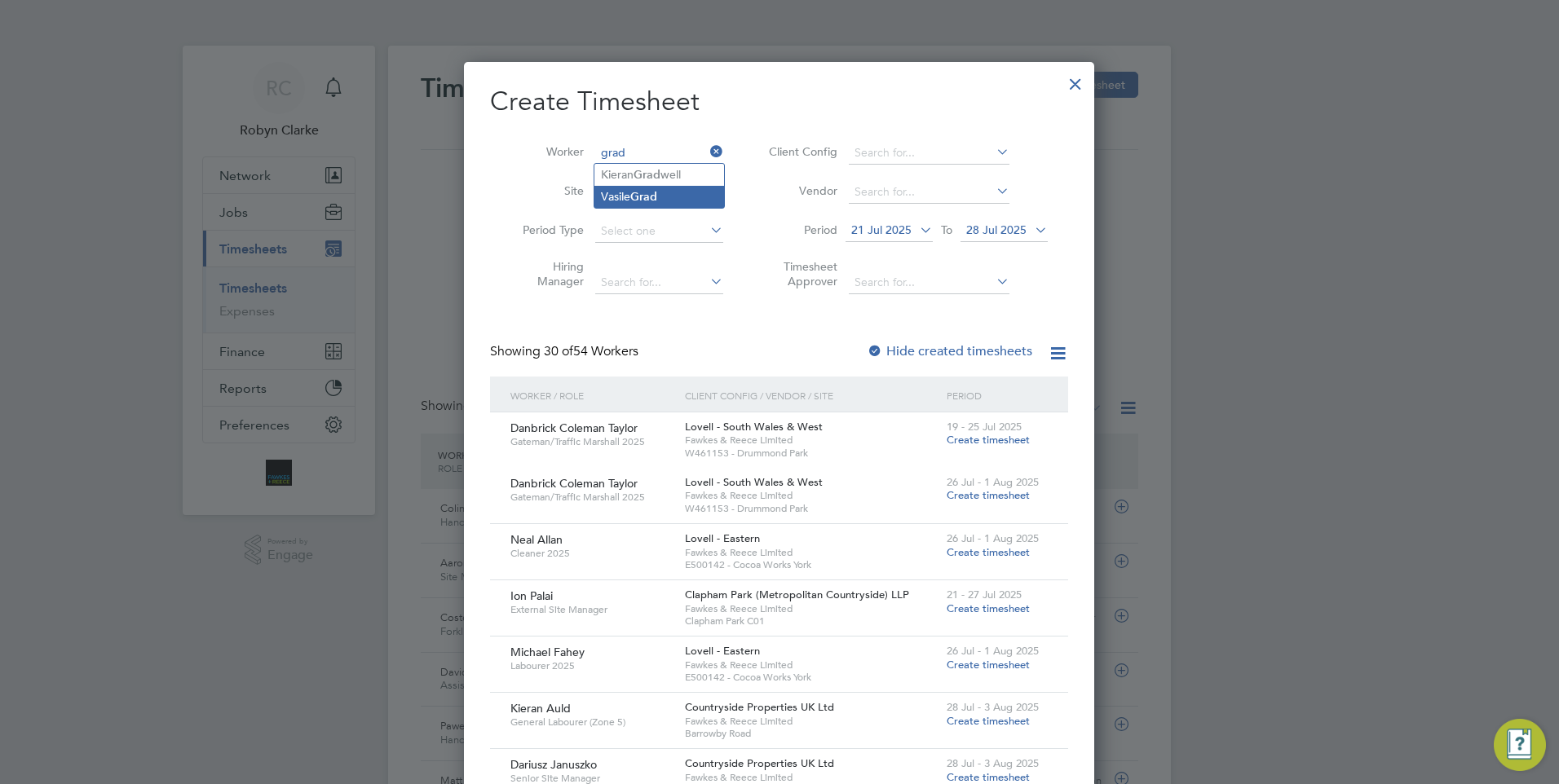 click on "Grad" 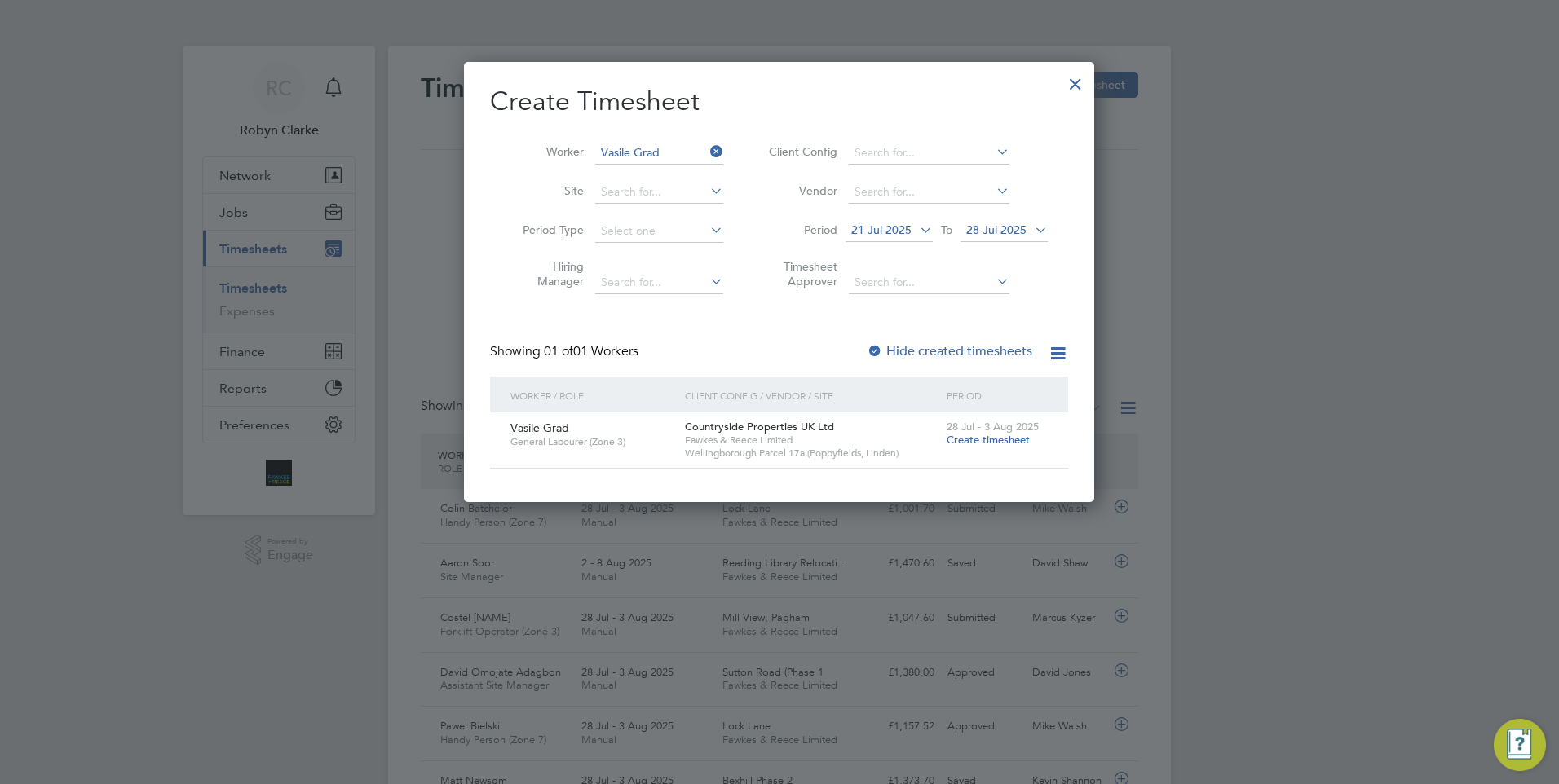 click on "Create timesheet" at bounding box center [988, 439] 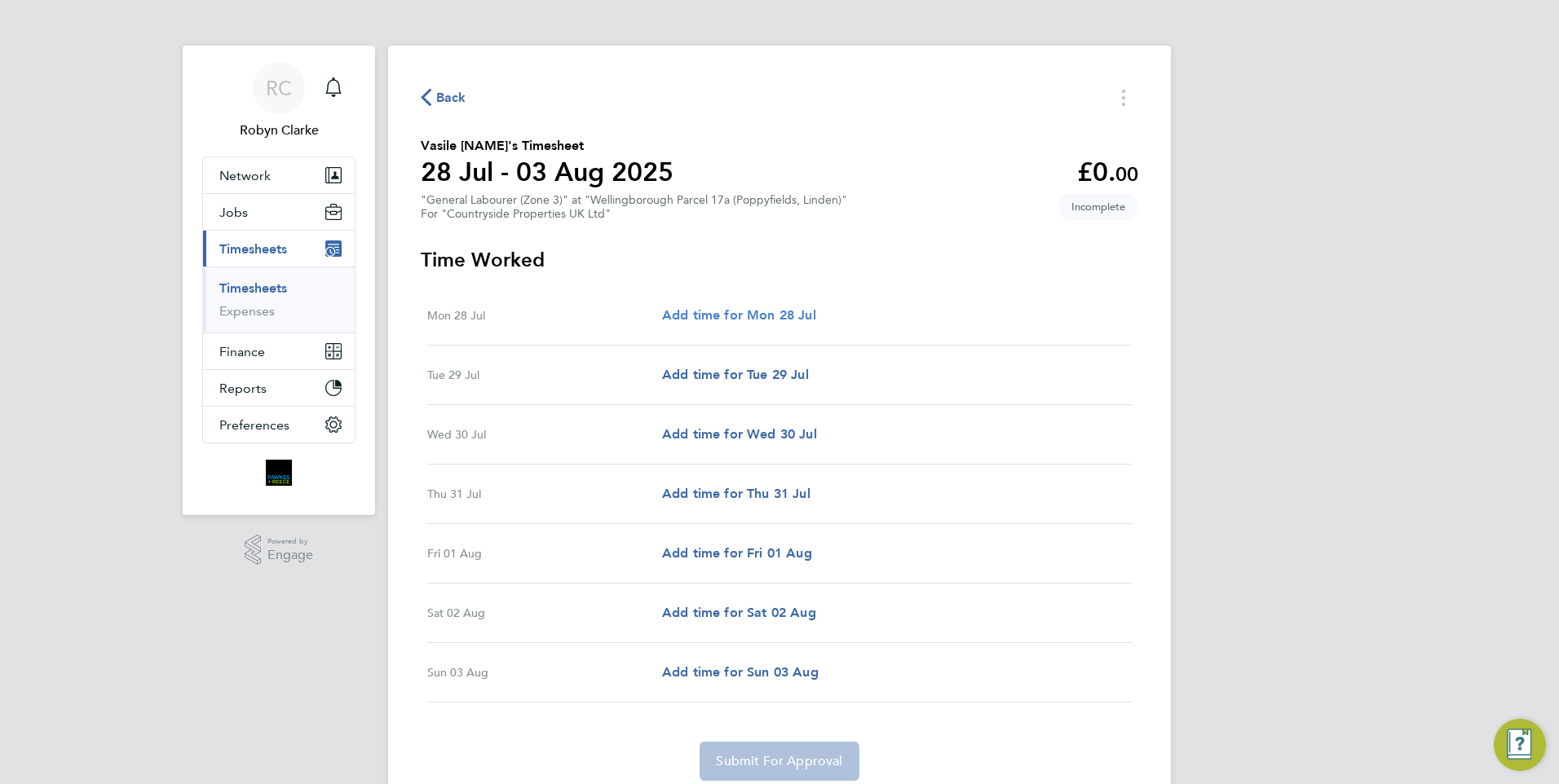 click on "Add time for Mon 28 Jul" at bounding box center (739, 315) 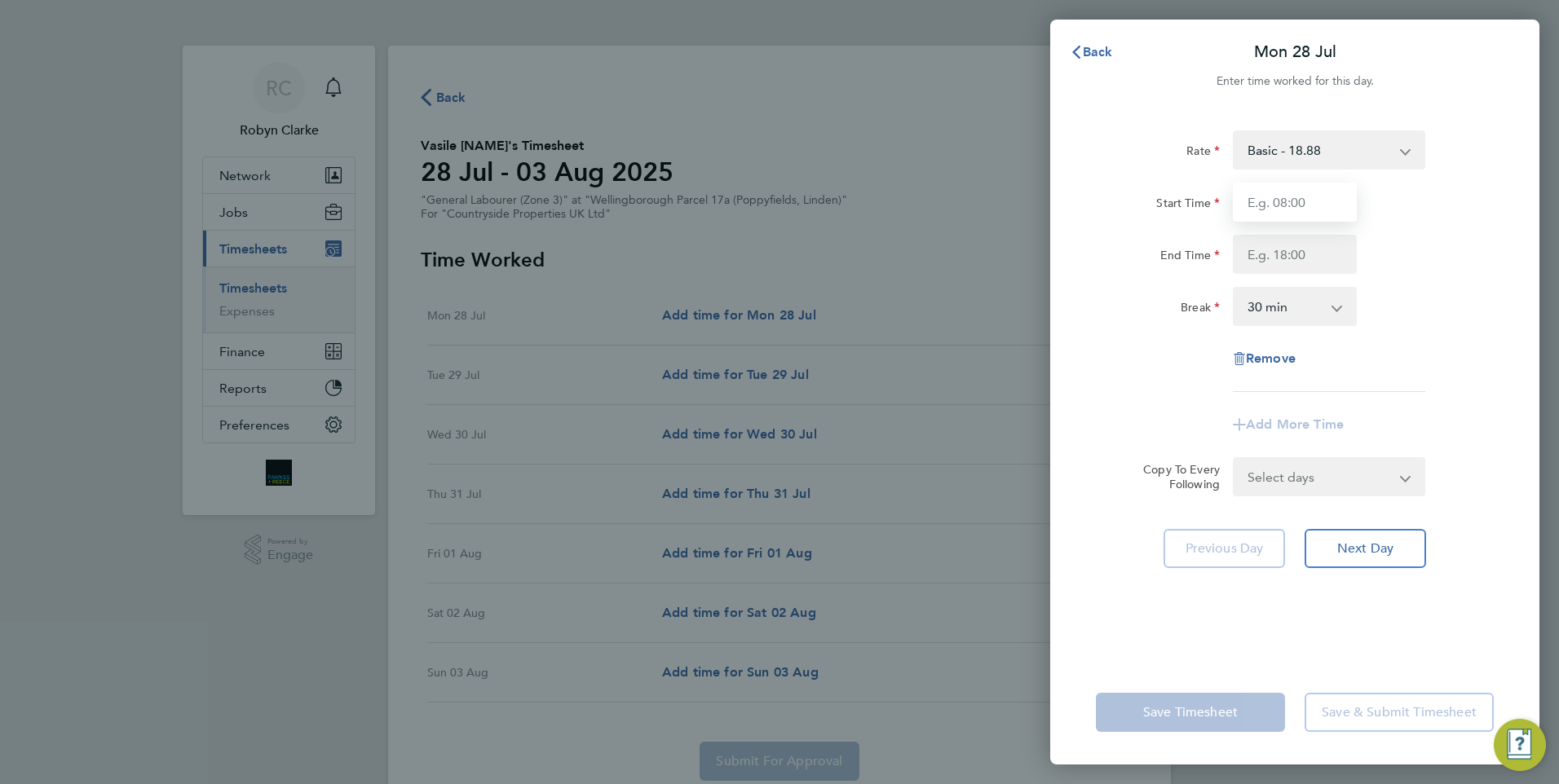 click on "Start Time" at bounding box center (1295, 202) 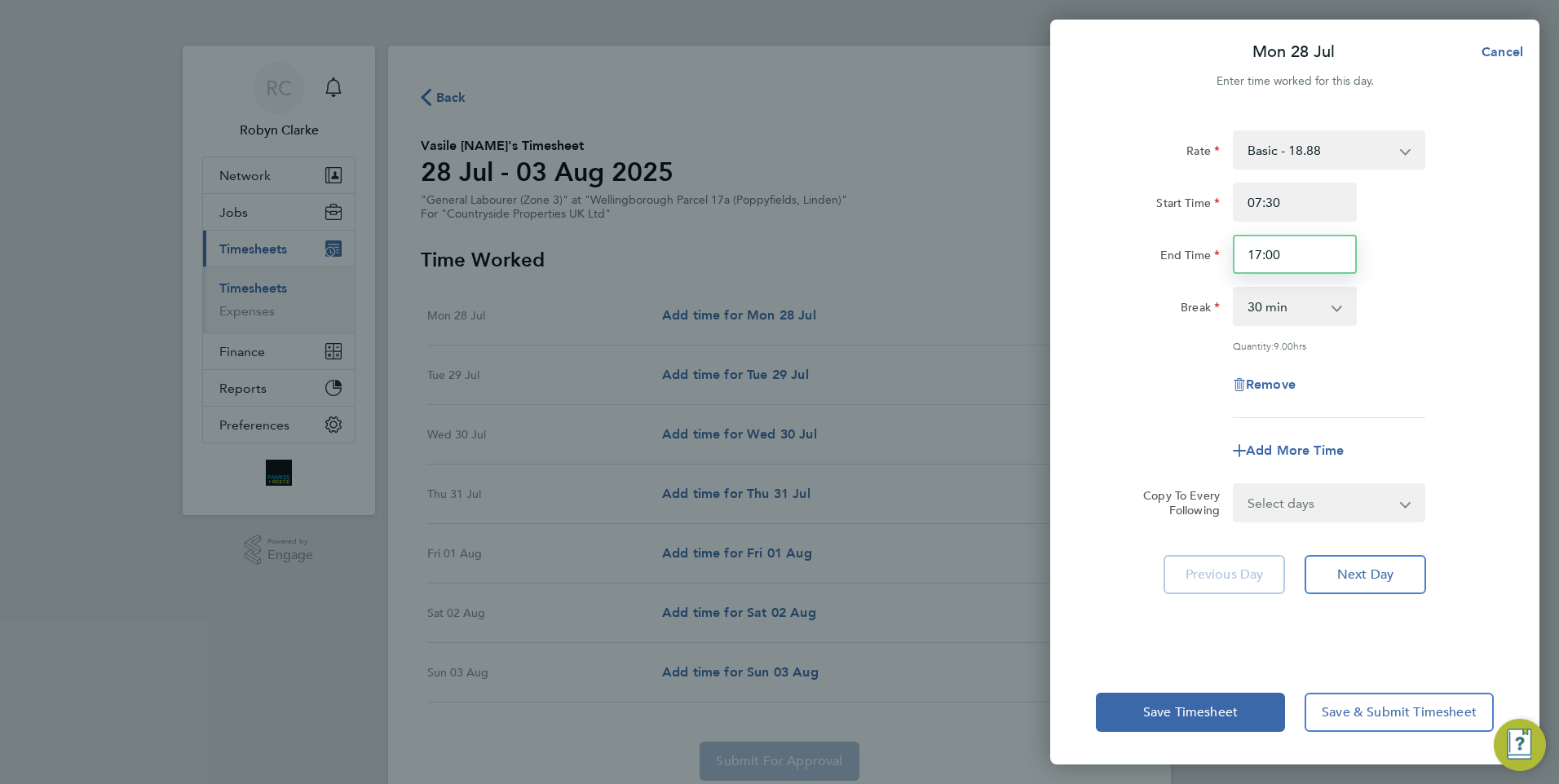 click on "End Time 17:00" 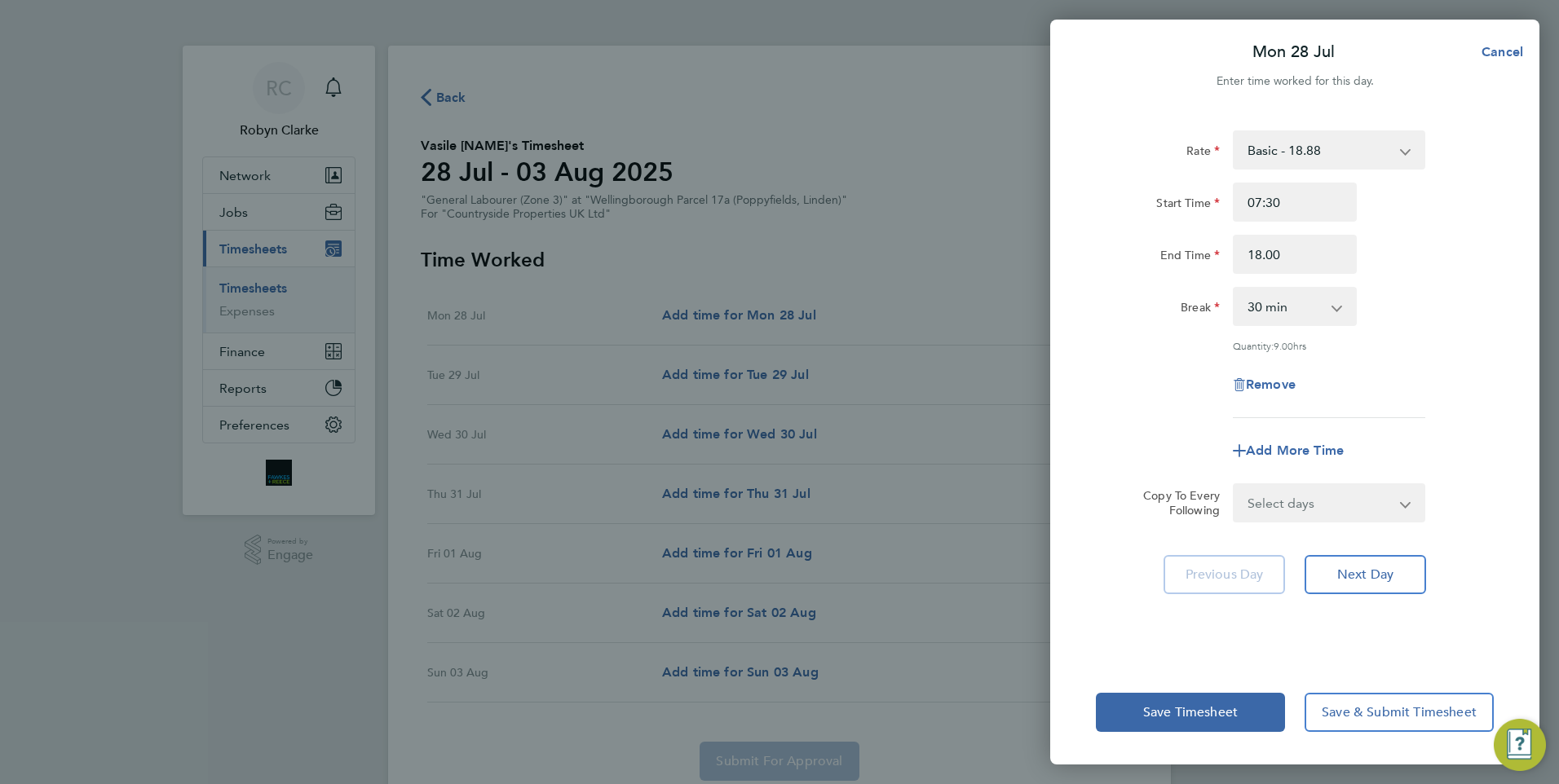 type on "18:00" 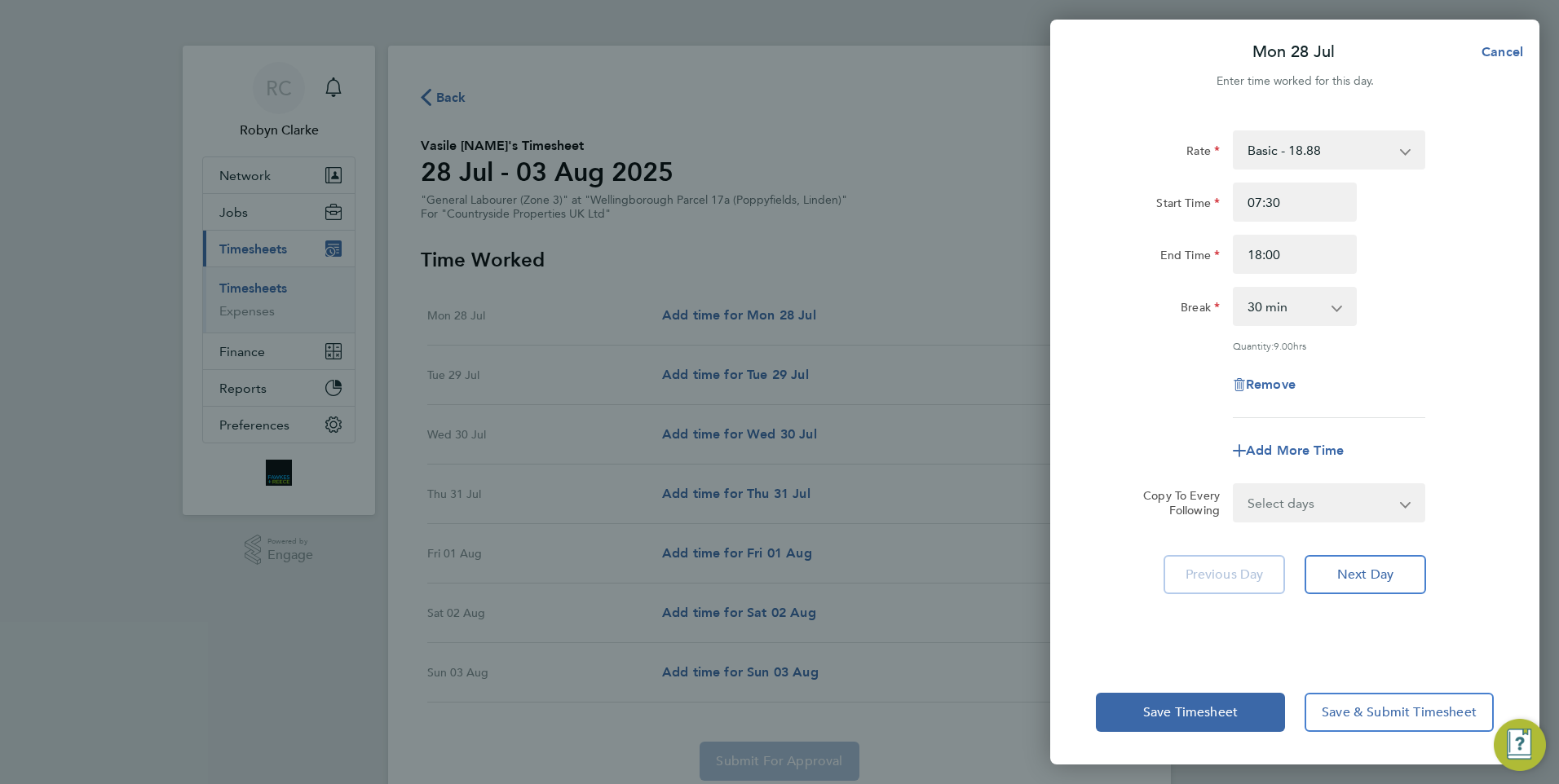 click on "Break  0 min   15 min   30 min   45 min   60 min   75 min   90 min" 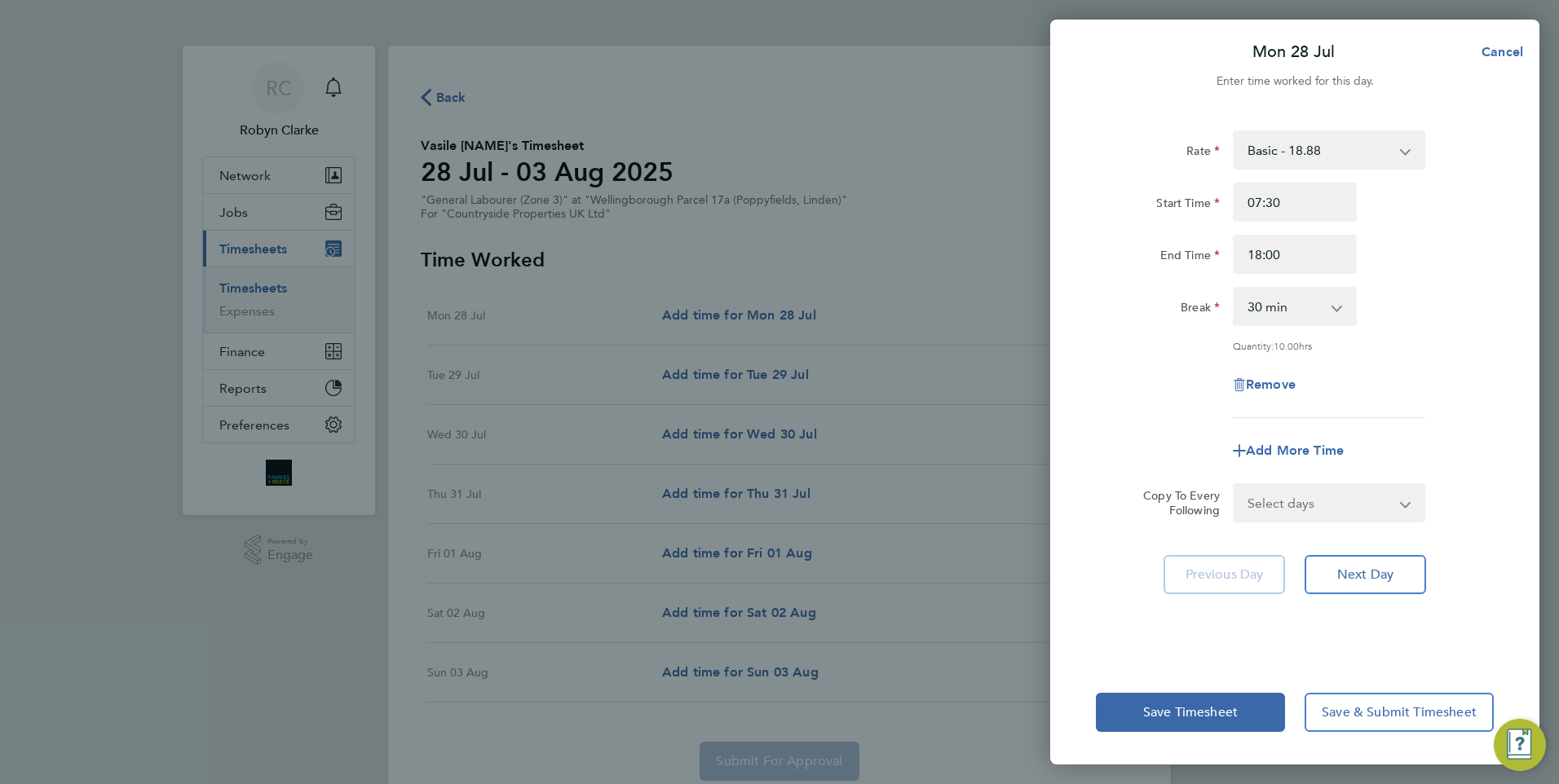 click on "Remove" 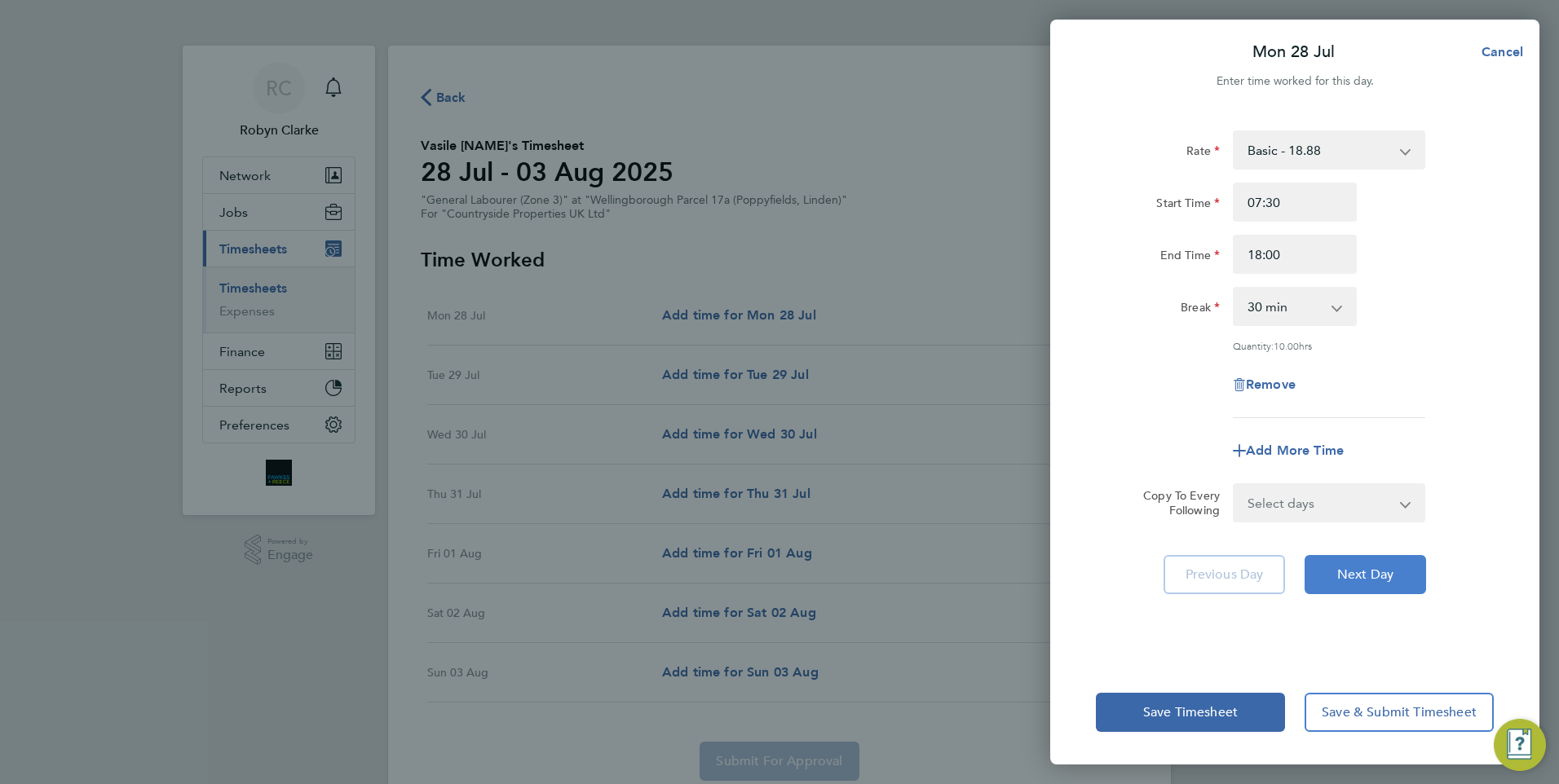 drag, startPoint x: 1389, startPoint y: 588, endPoint x: 1393, endPoint y: 573, distance: 15.524175 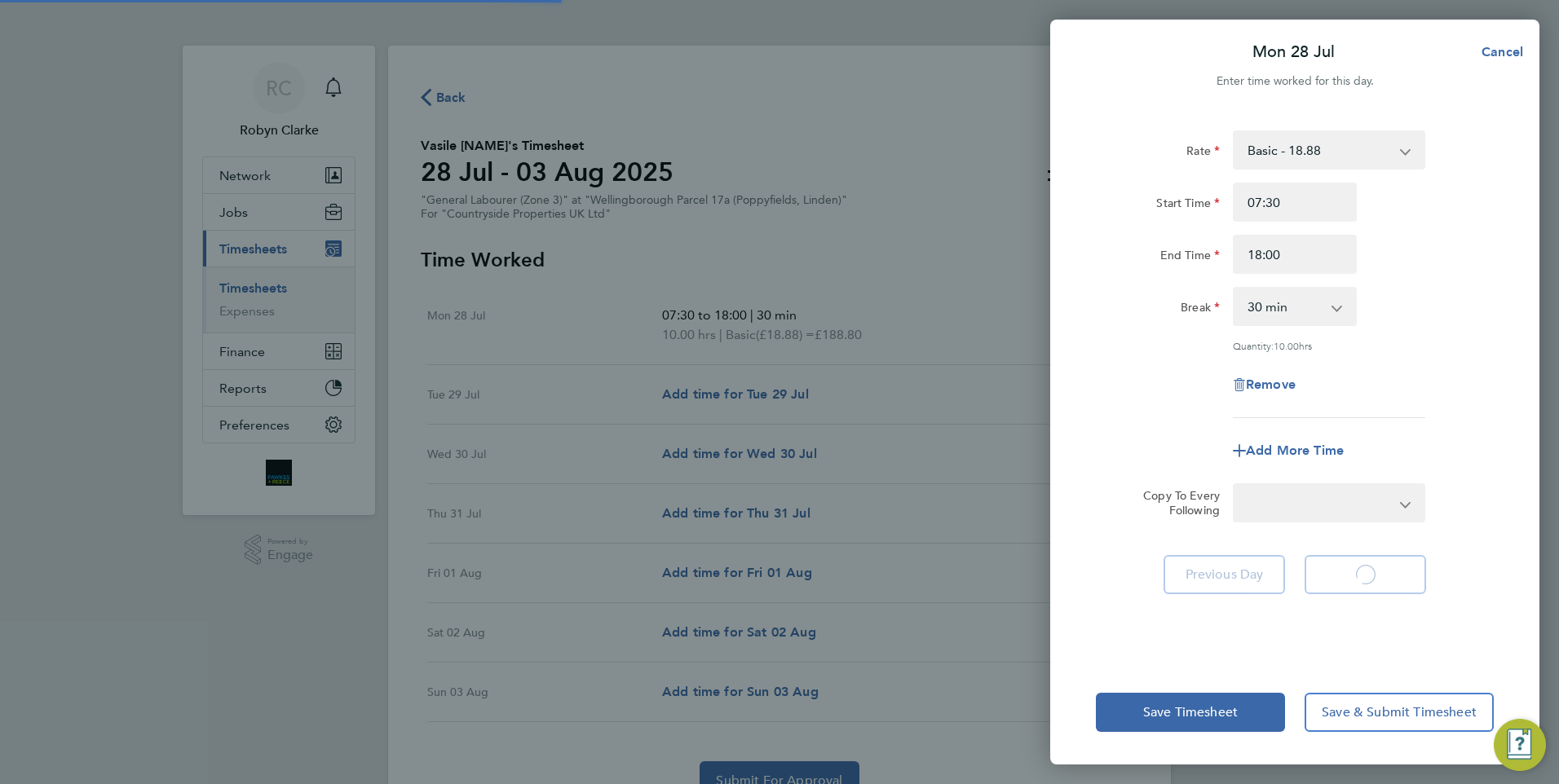 select on "30" 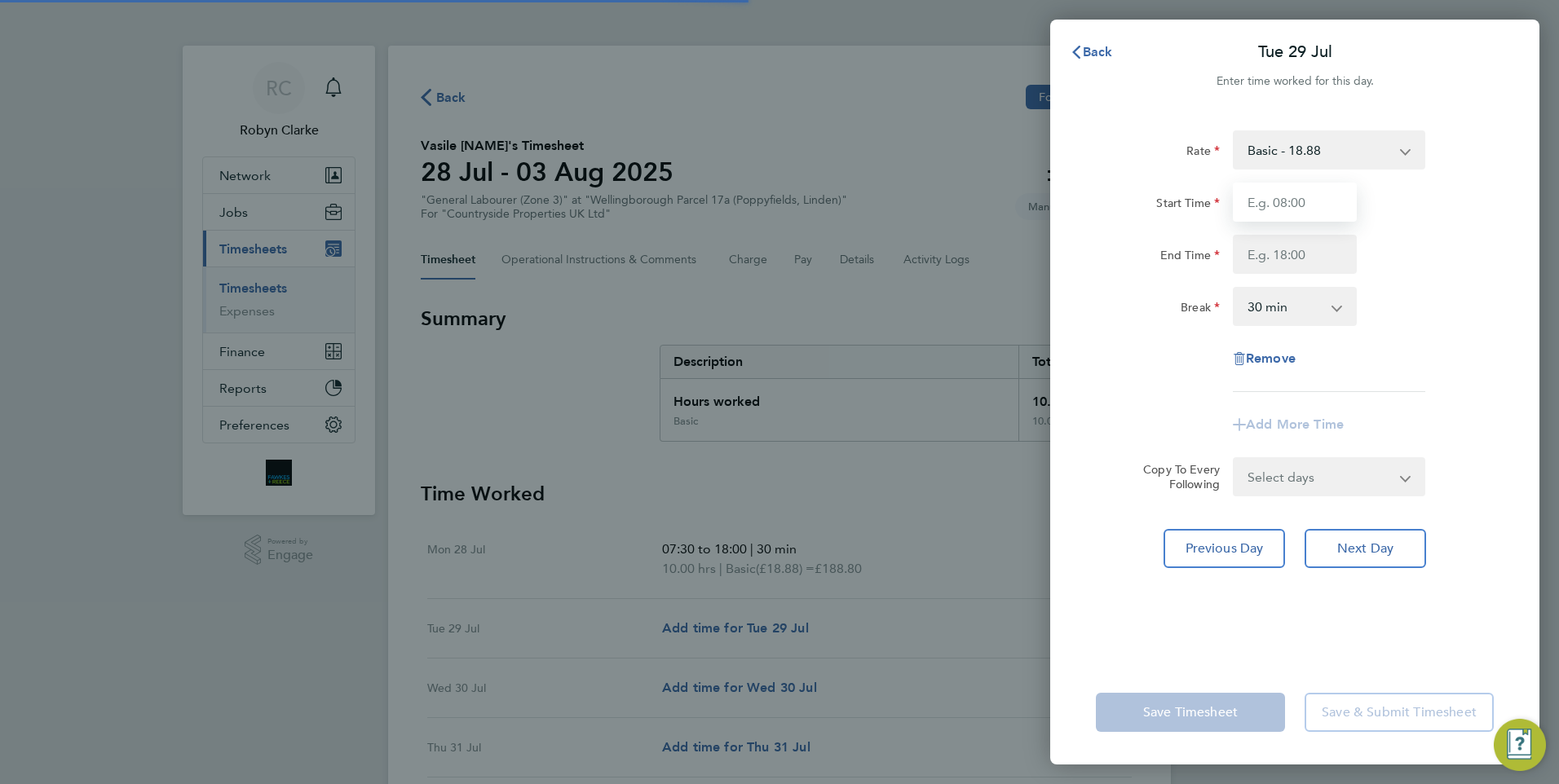 click on "Start Time" at bounding box center (1295, 202) 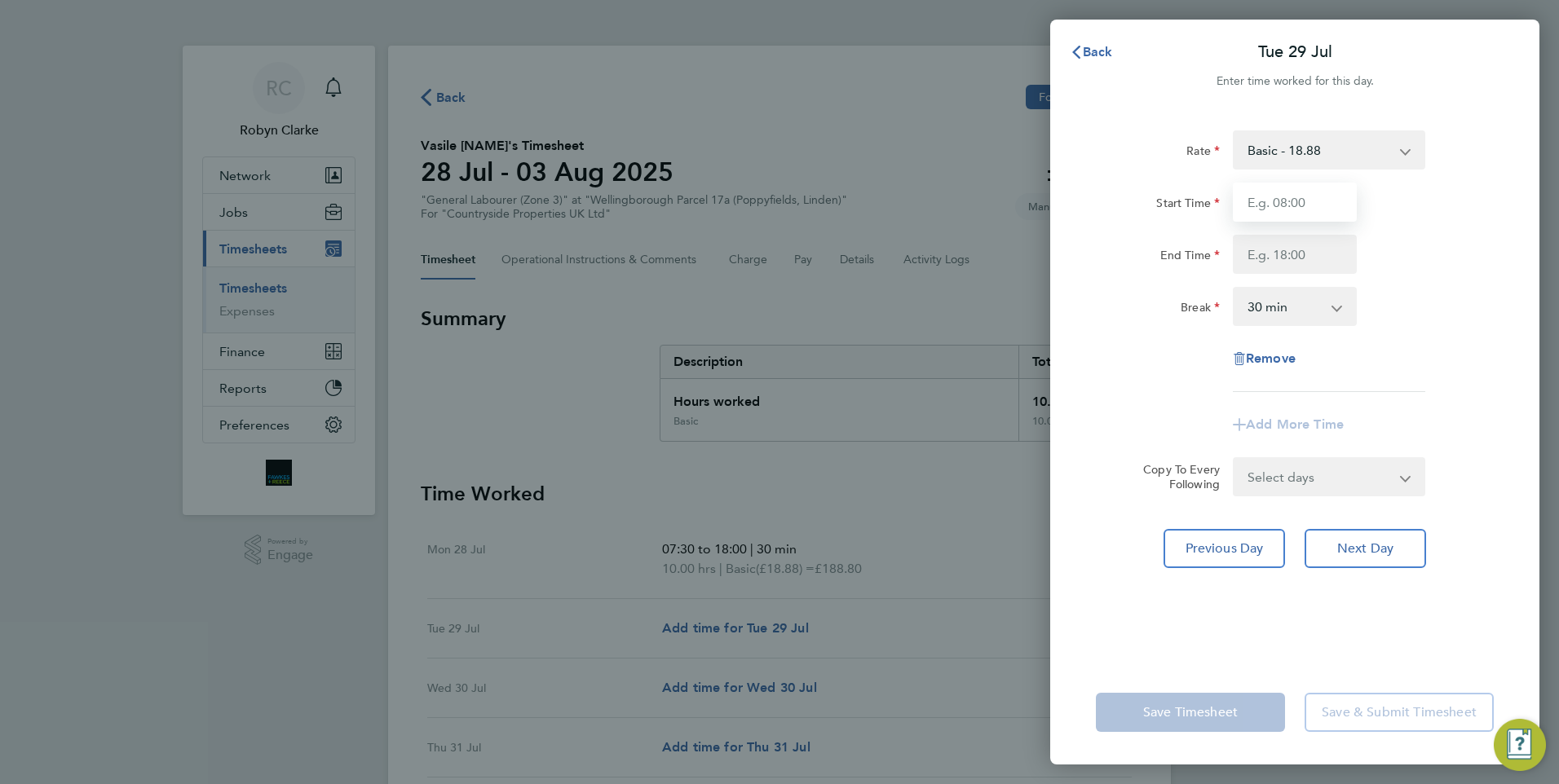 type on "07:30" 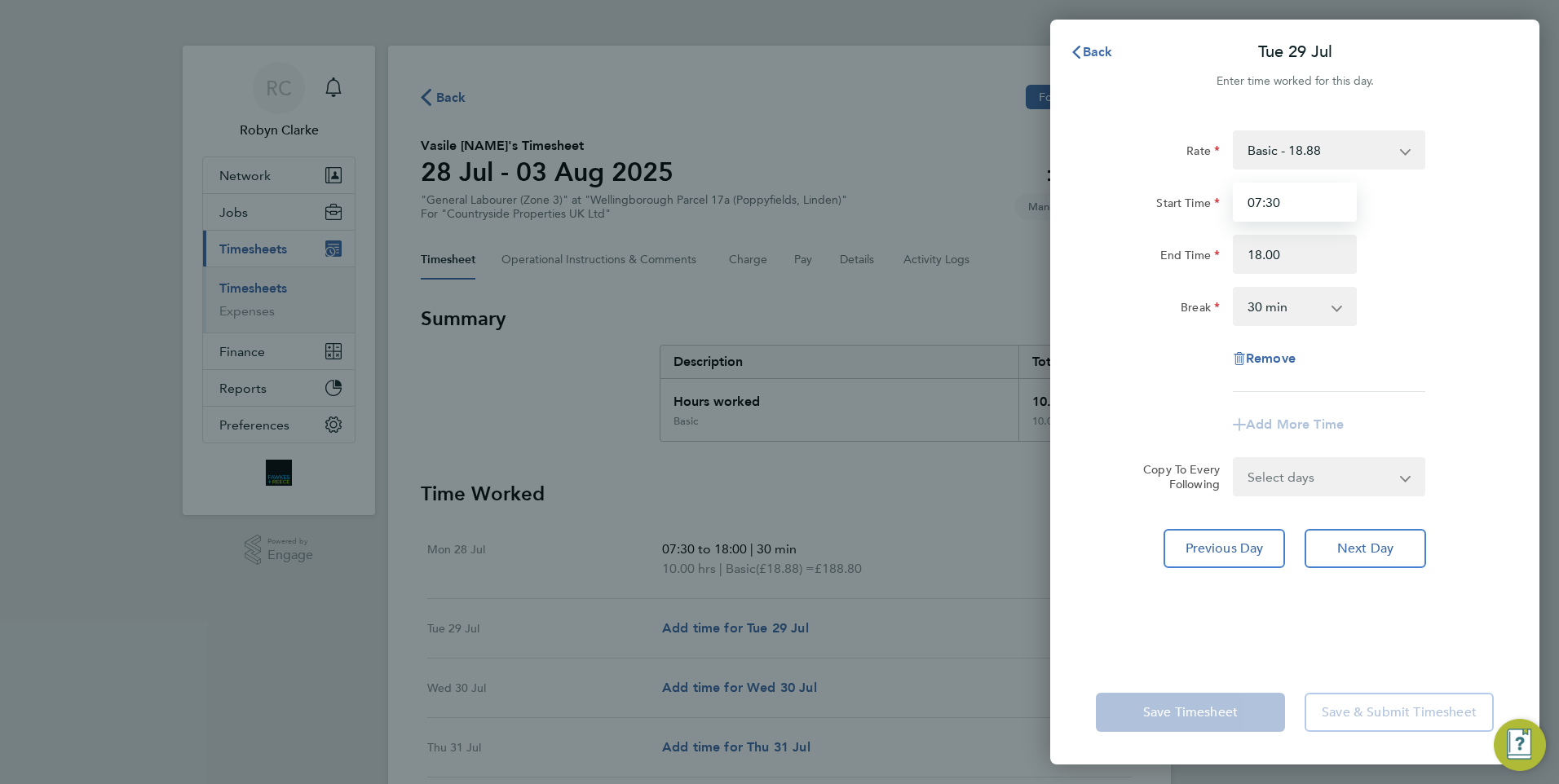 type on "18:00" 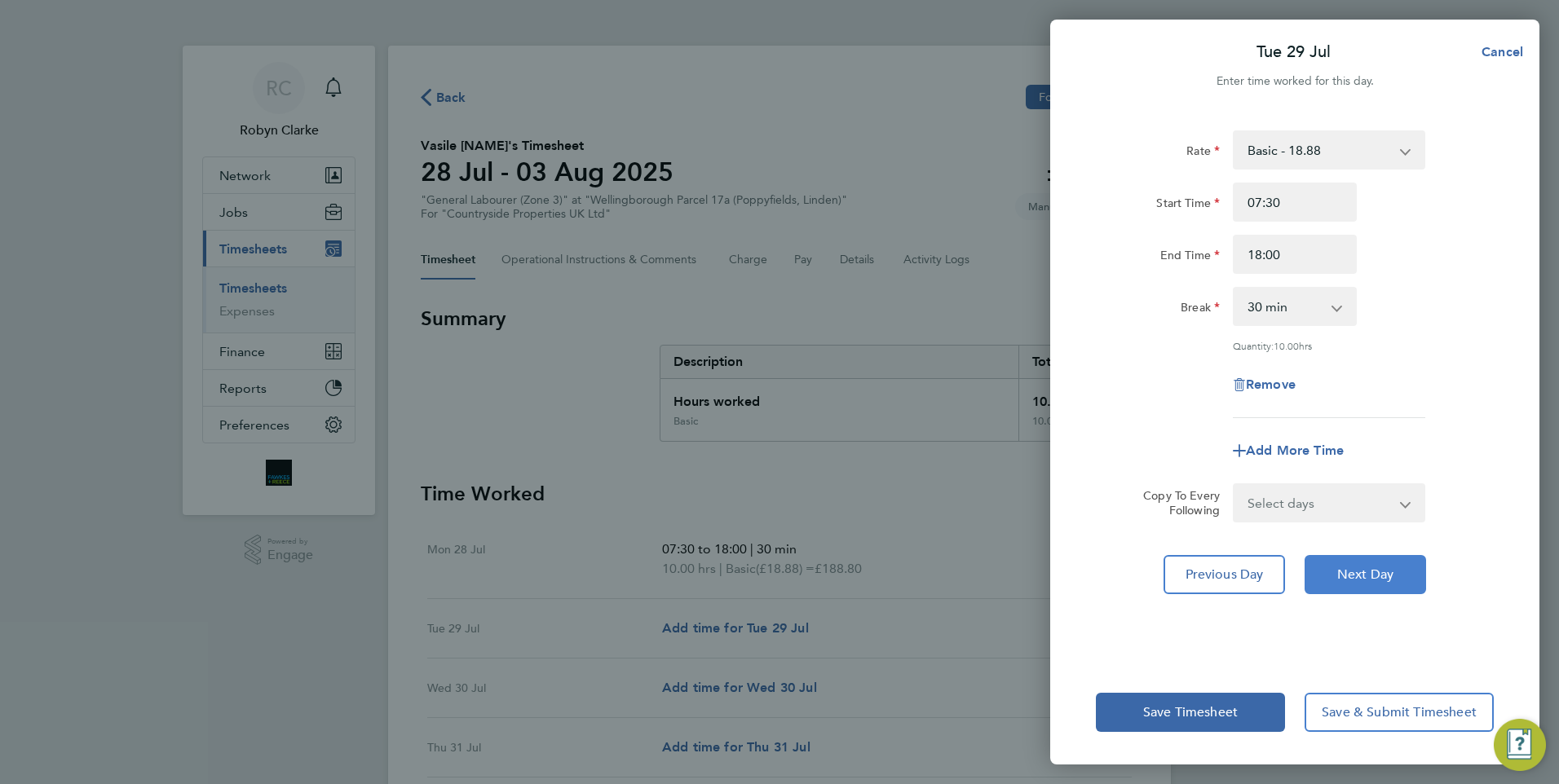 click on "Next Day" 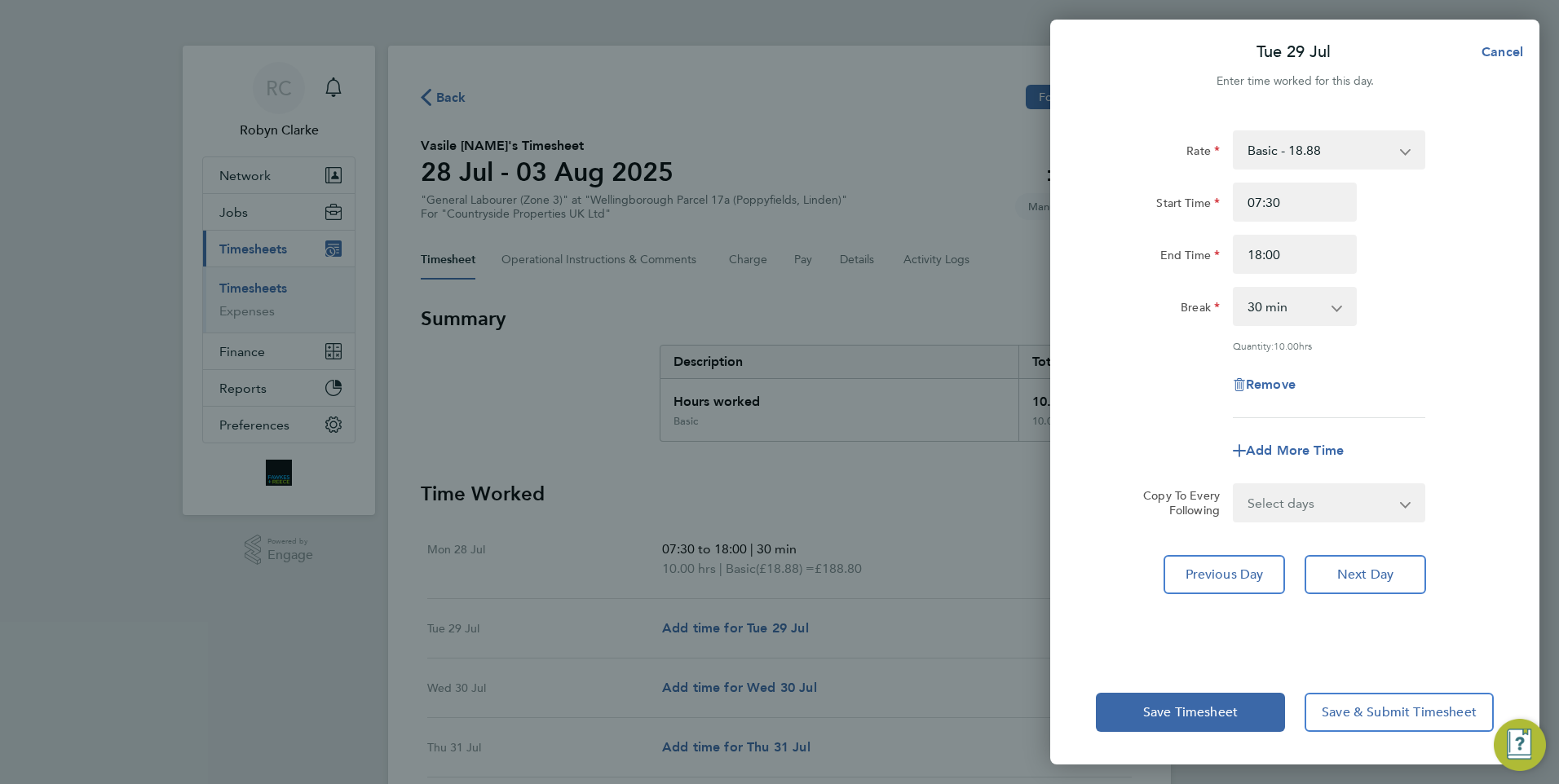 select on "30" 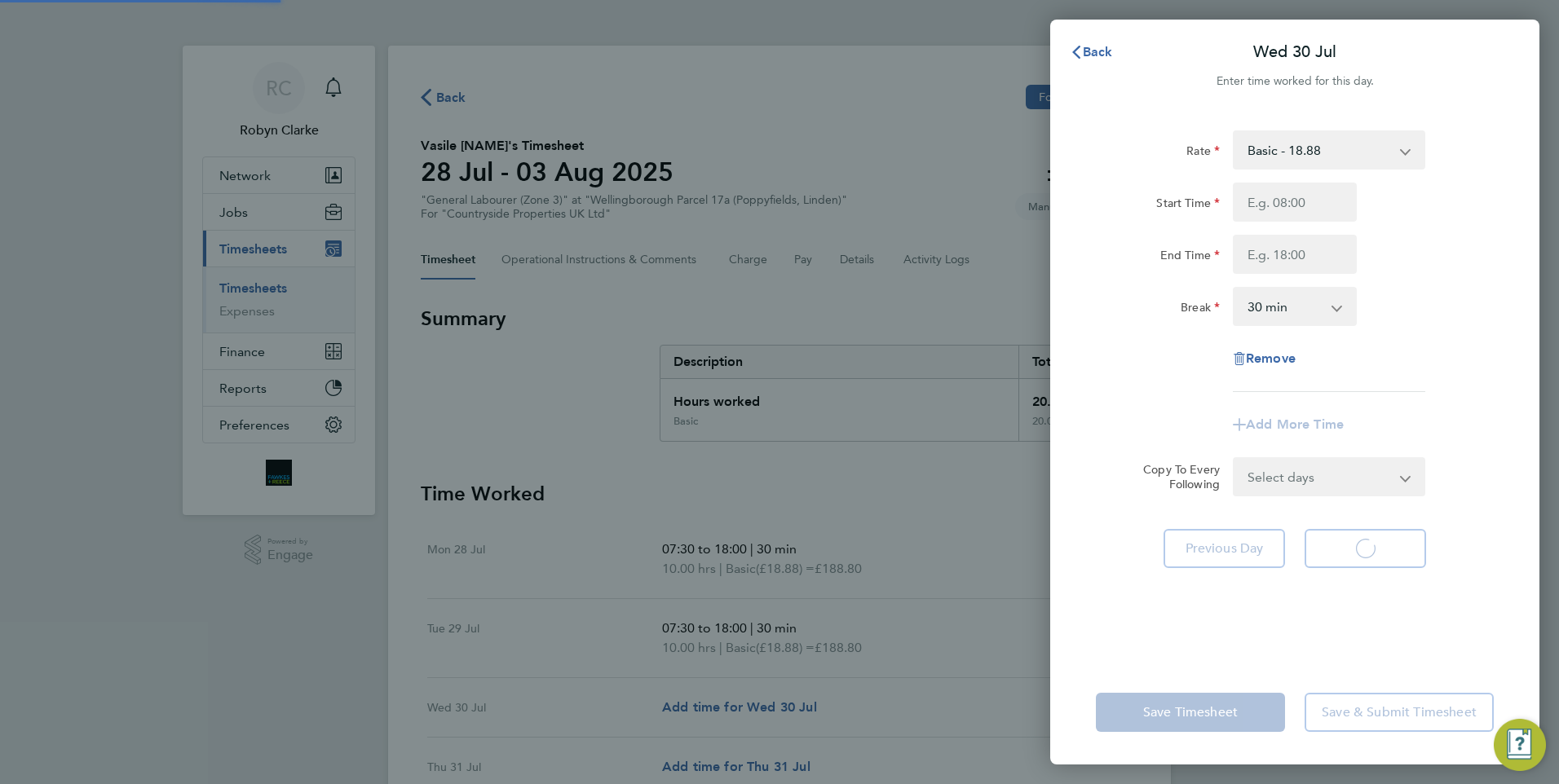 select on "30" 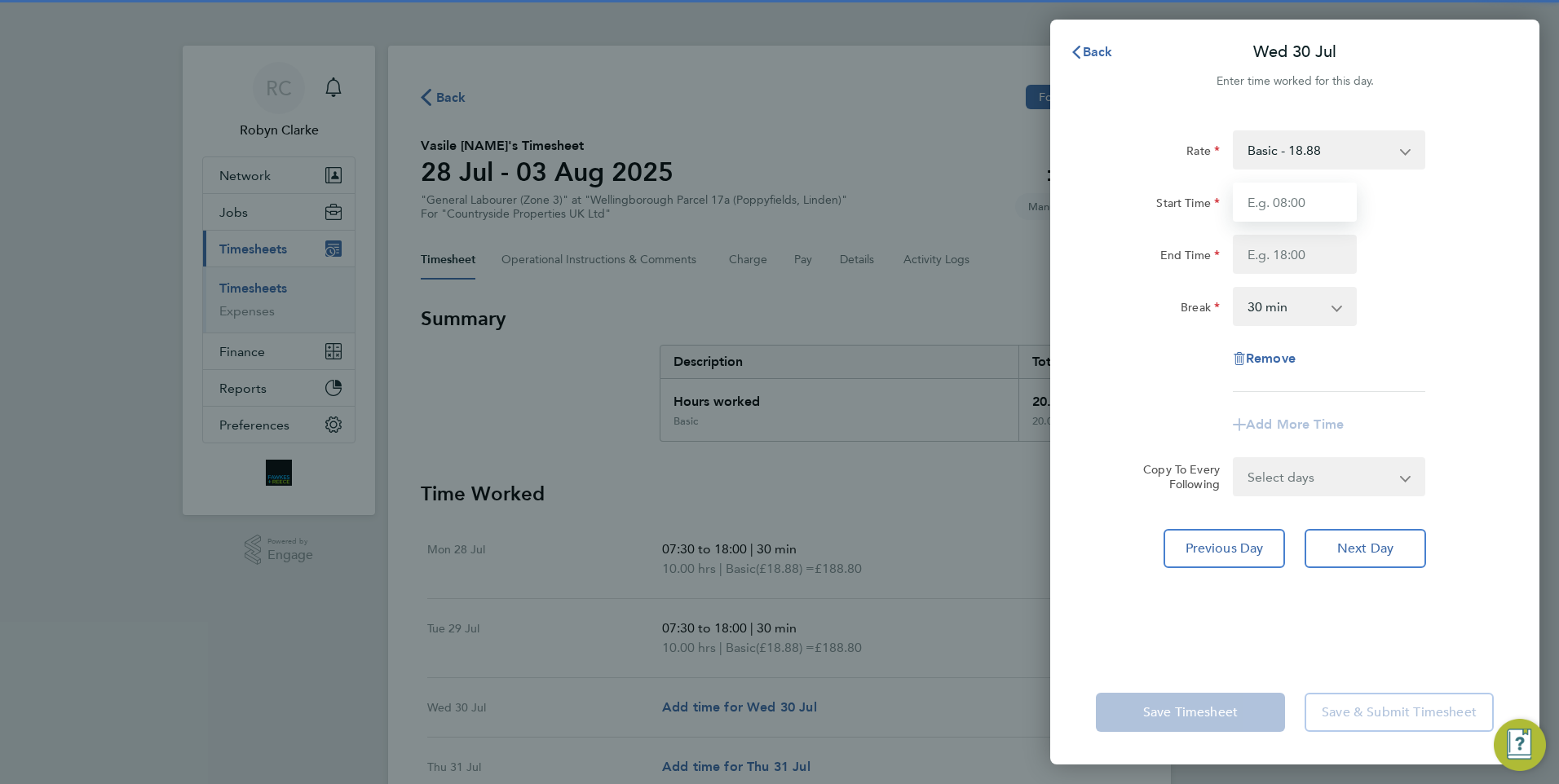 click on "Start Time" at bounding box center (1295, 202) 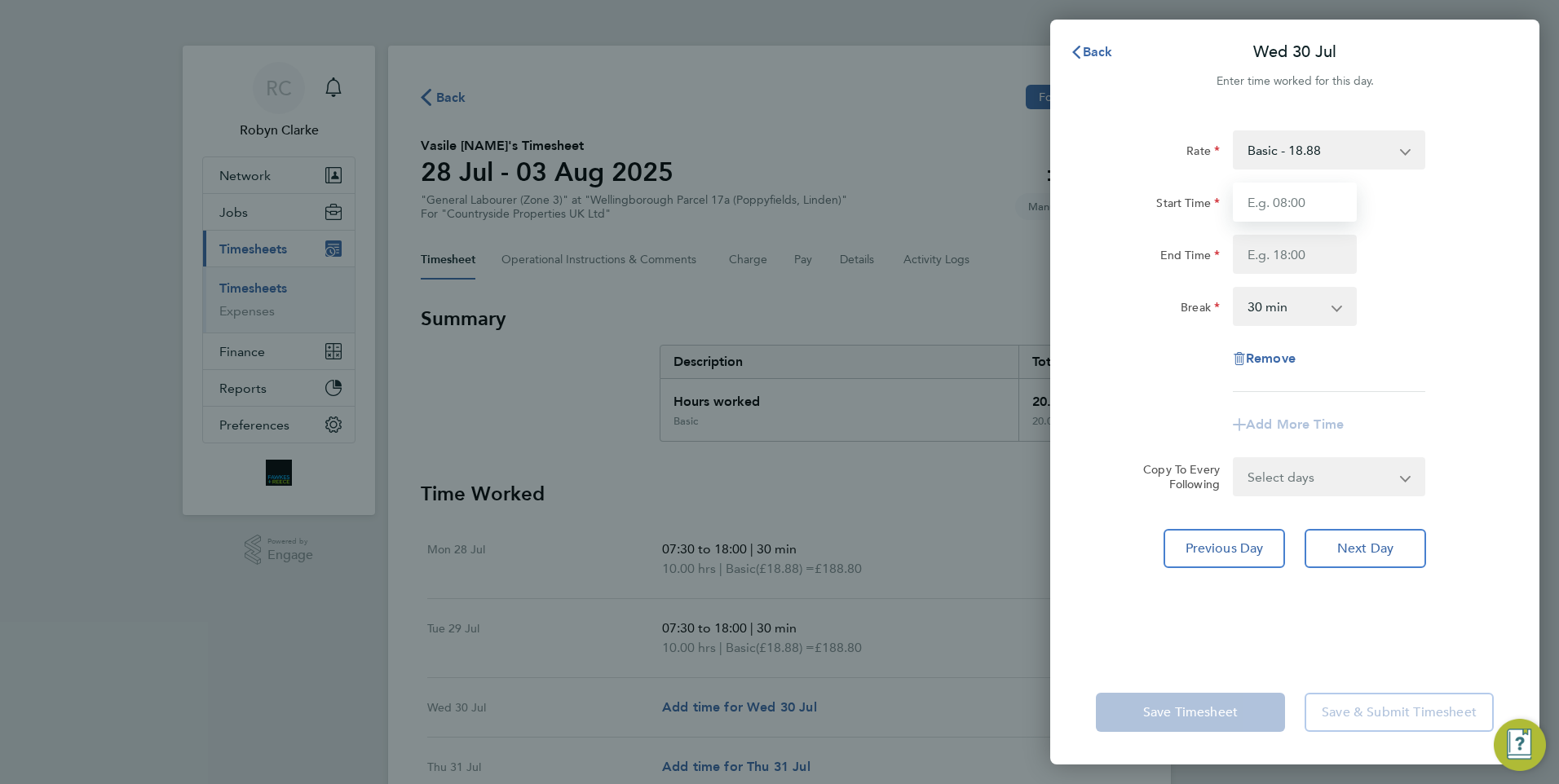 type on "07:30" 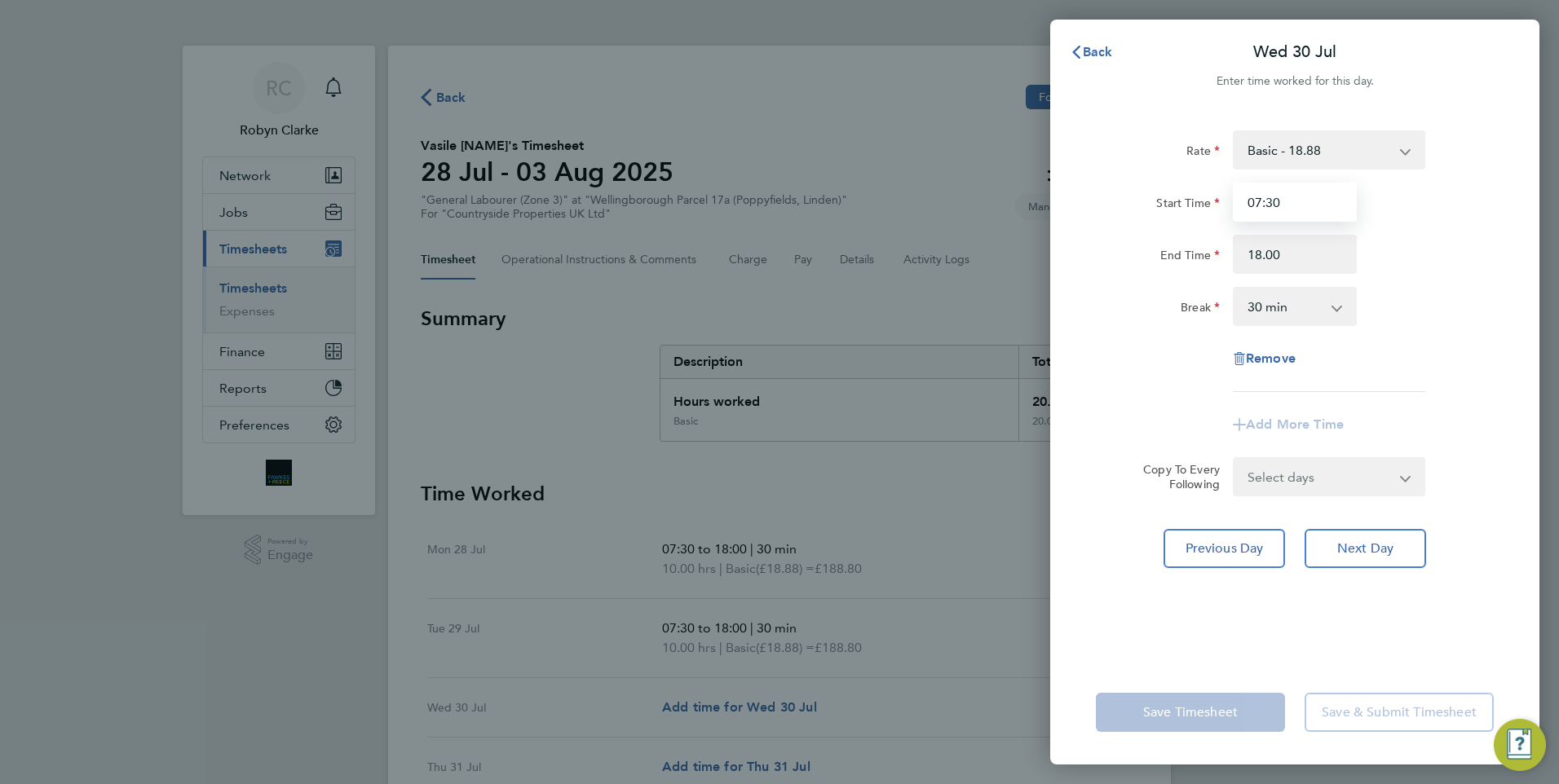 type on "18:00" 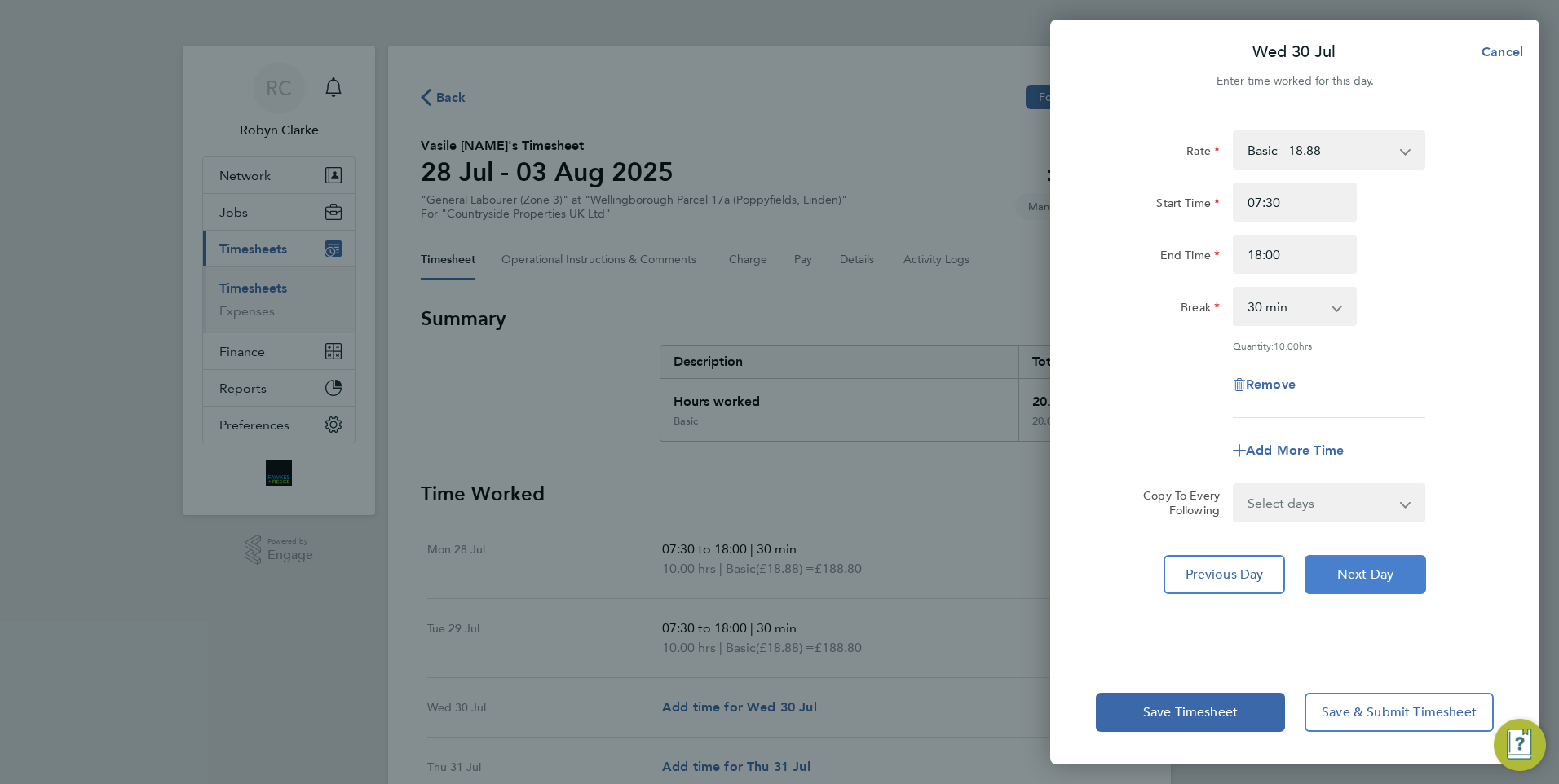 click on "Next Day" 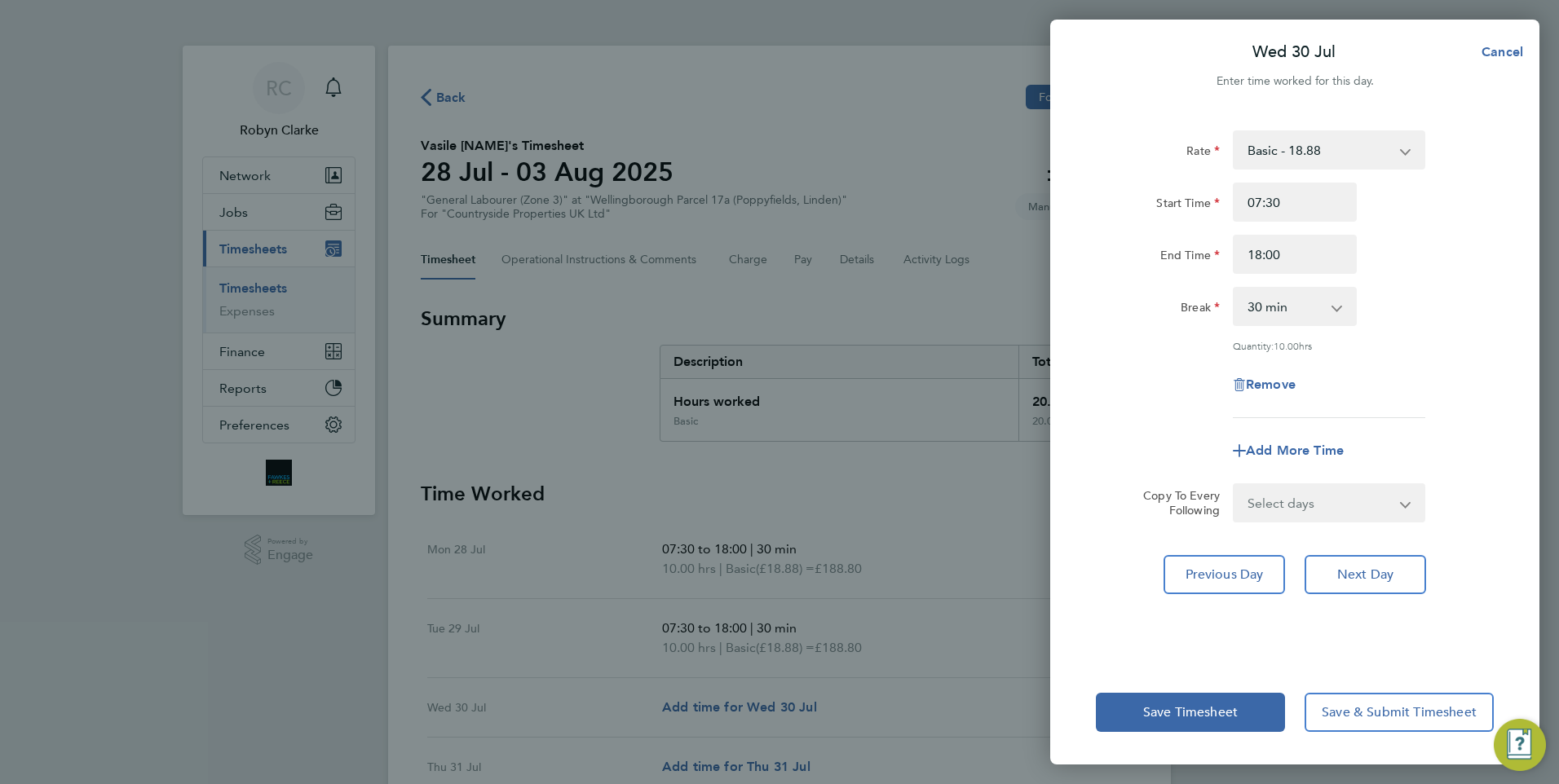 select on "30" 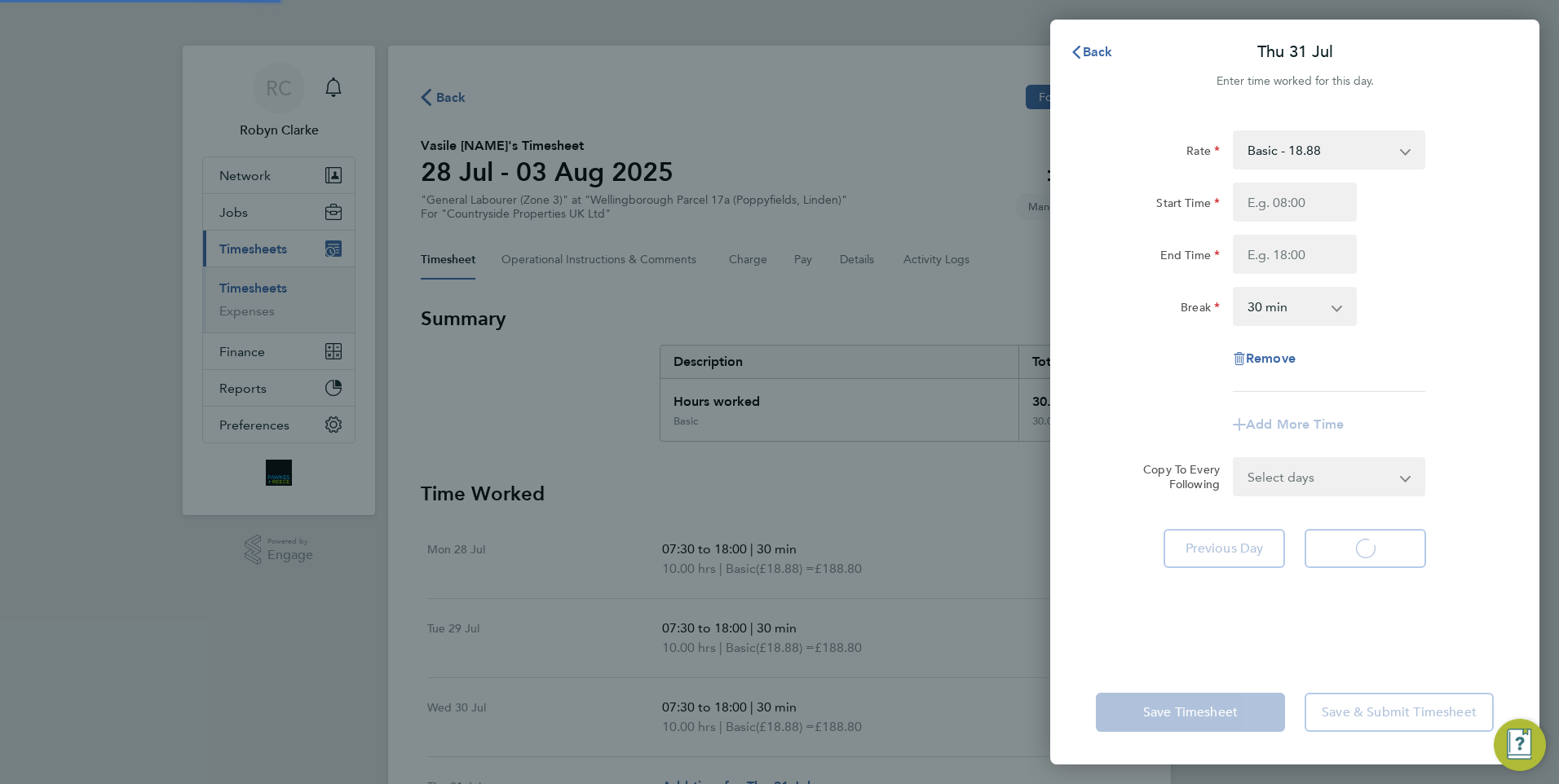 select on "30" 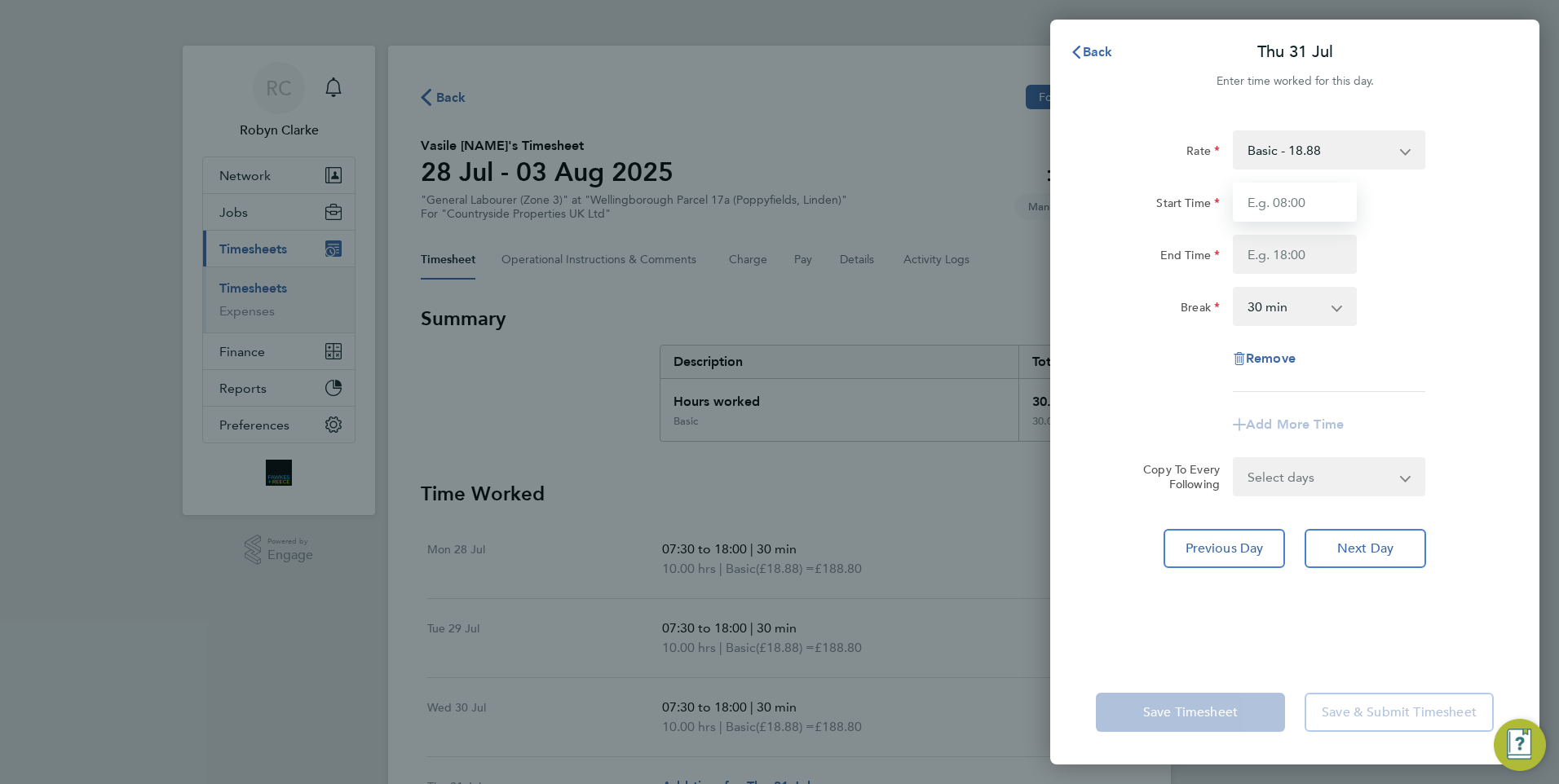 click on "Start Time" at bounding box center [1295, 202] 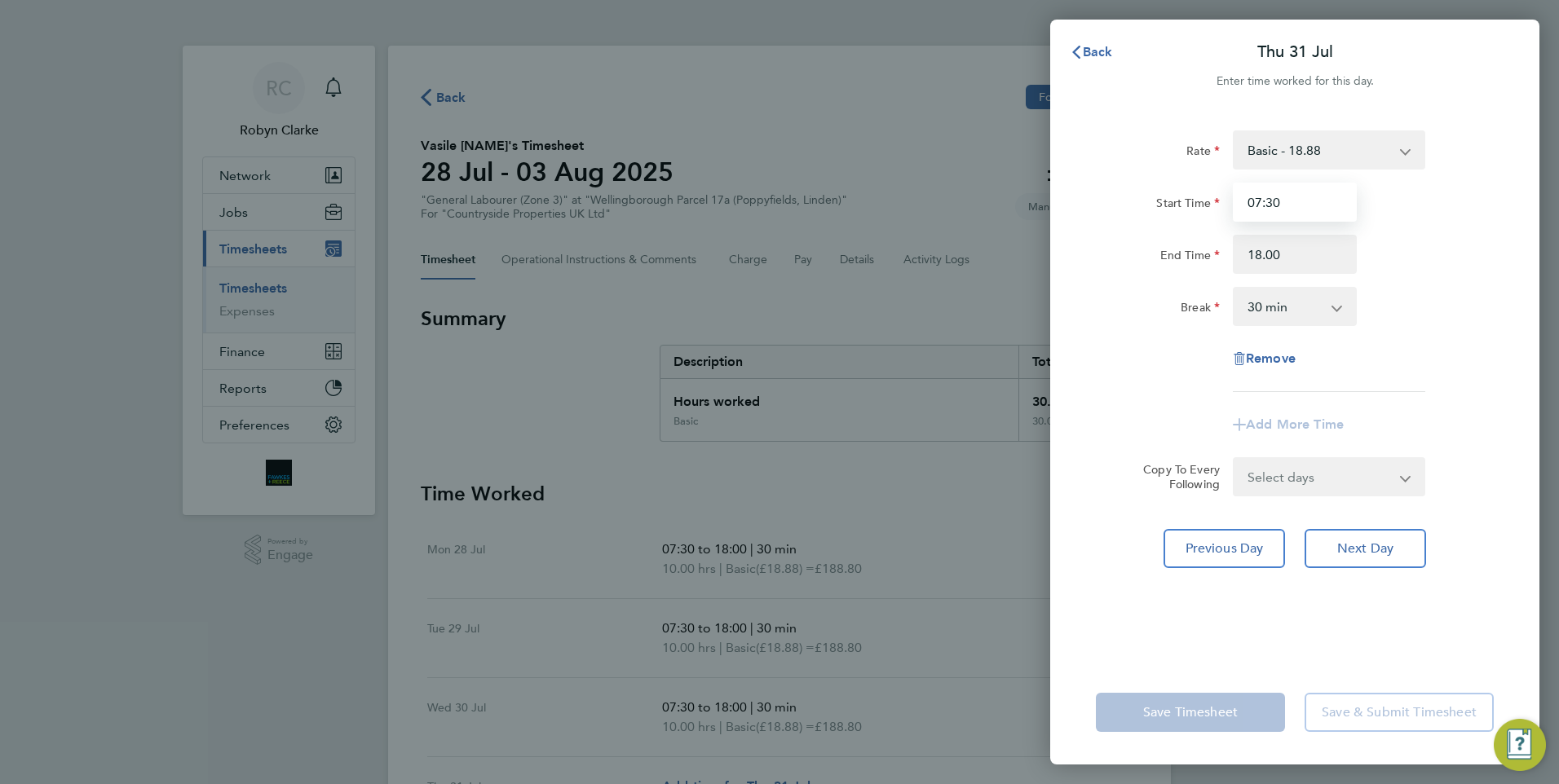 type on "18:00" 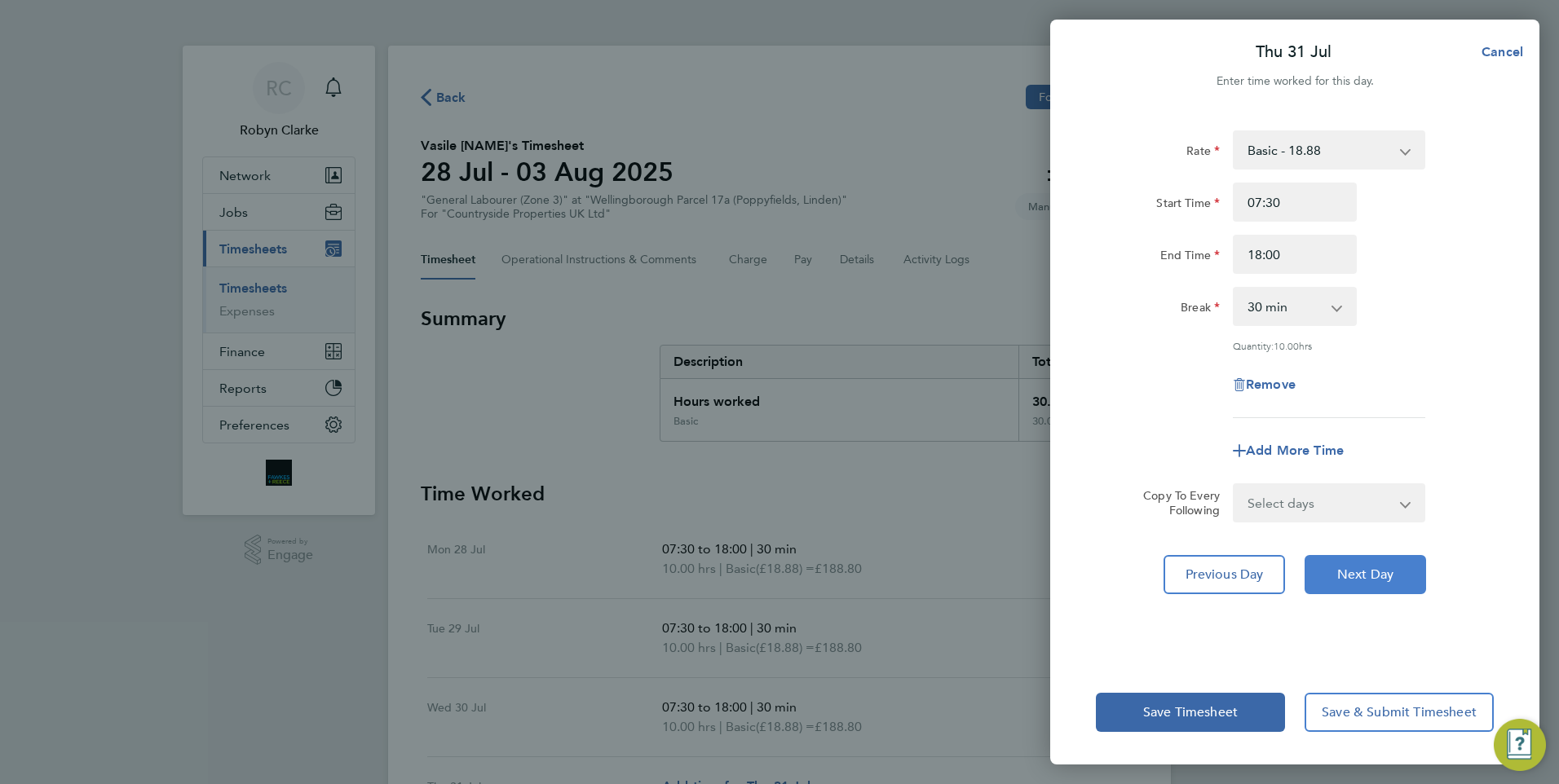 click on "Next Day" 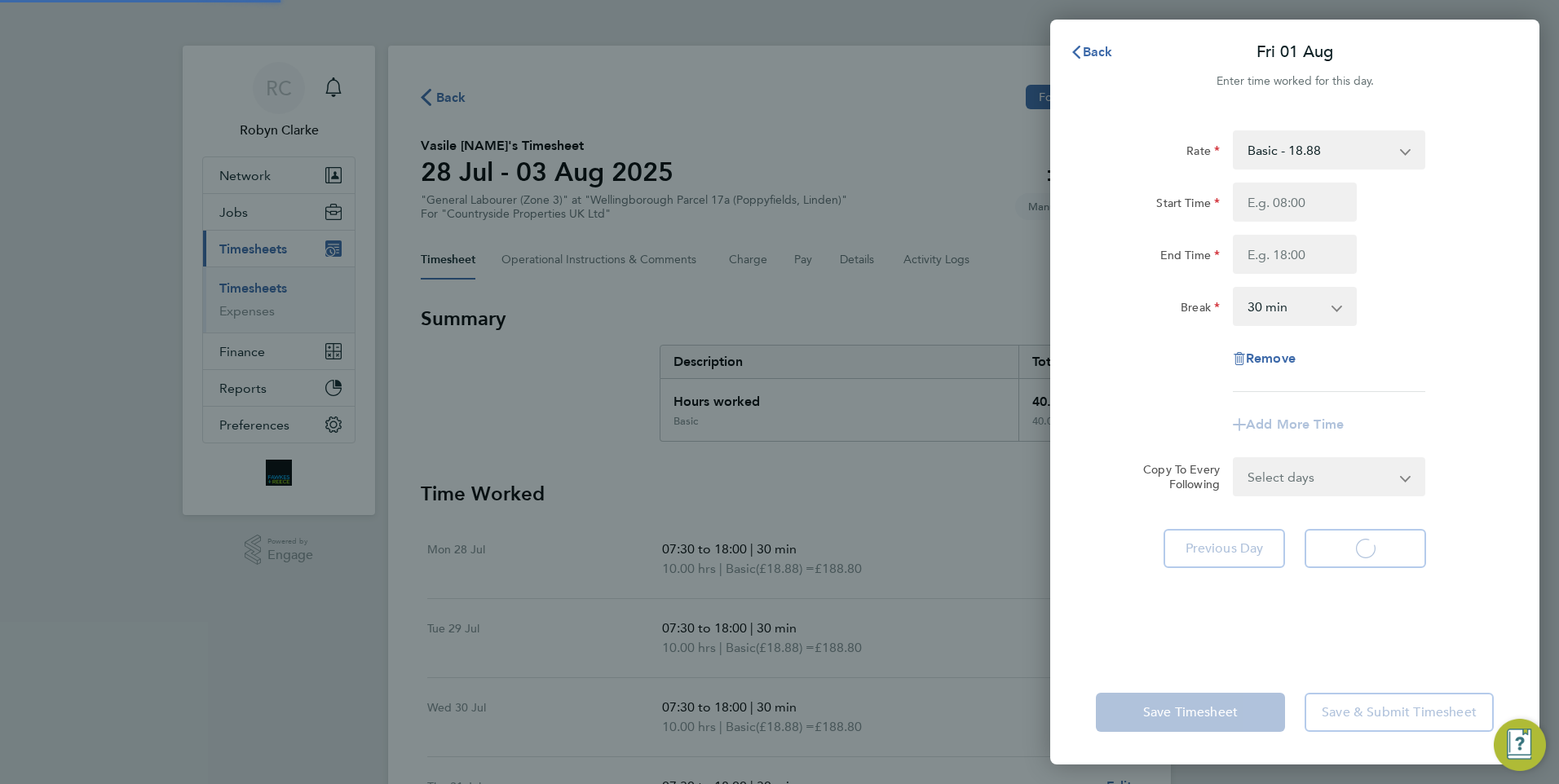 select on "30" 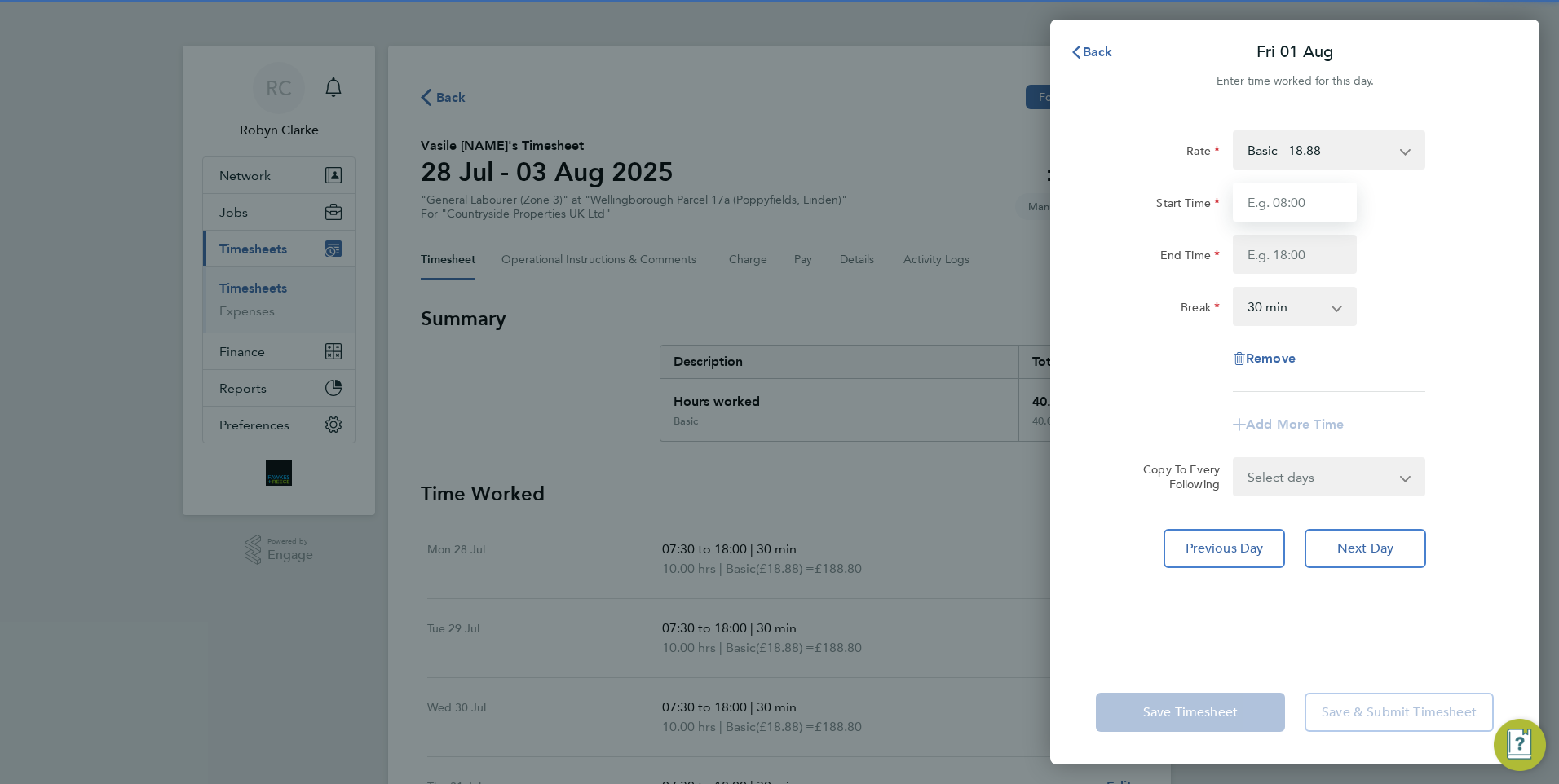 click on "Start Time" at bounding box center [1295, 202] 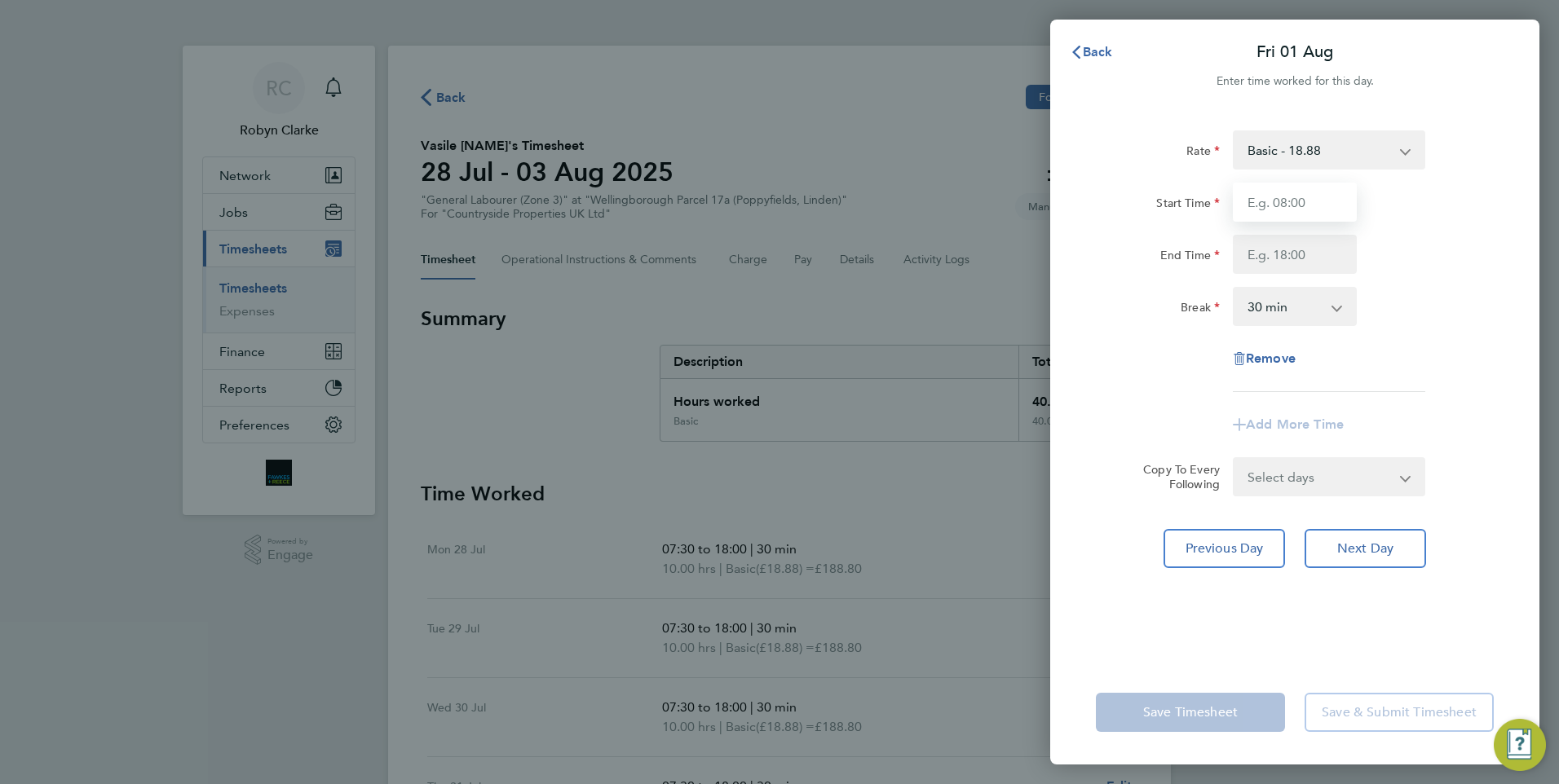 type on "07:30" 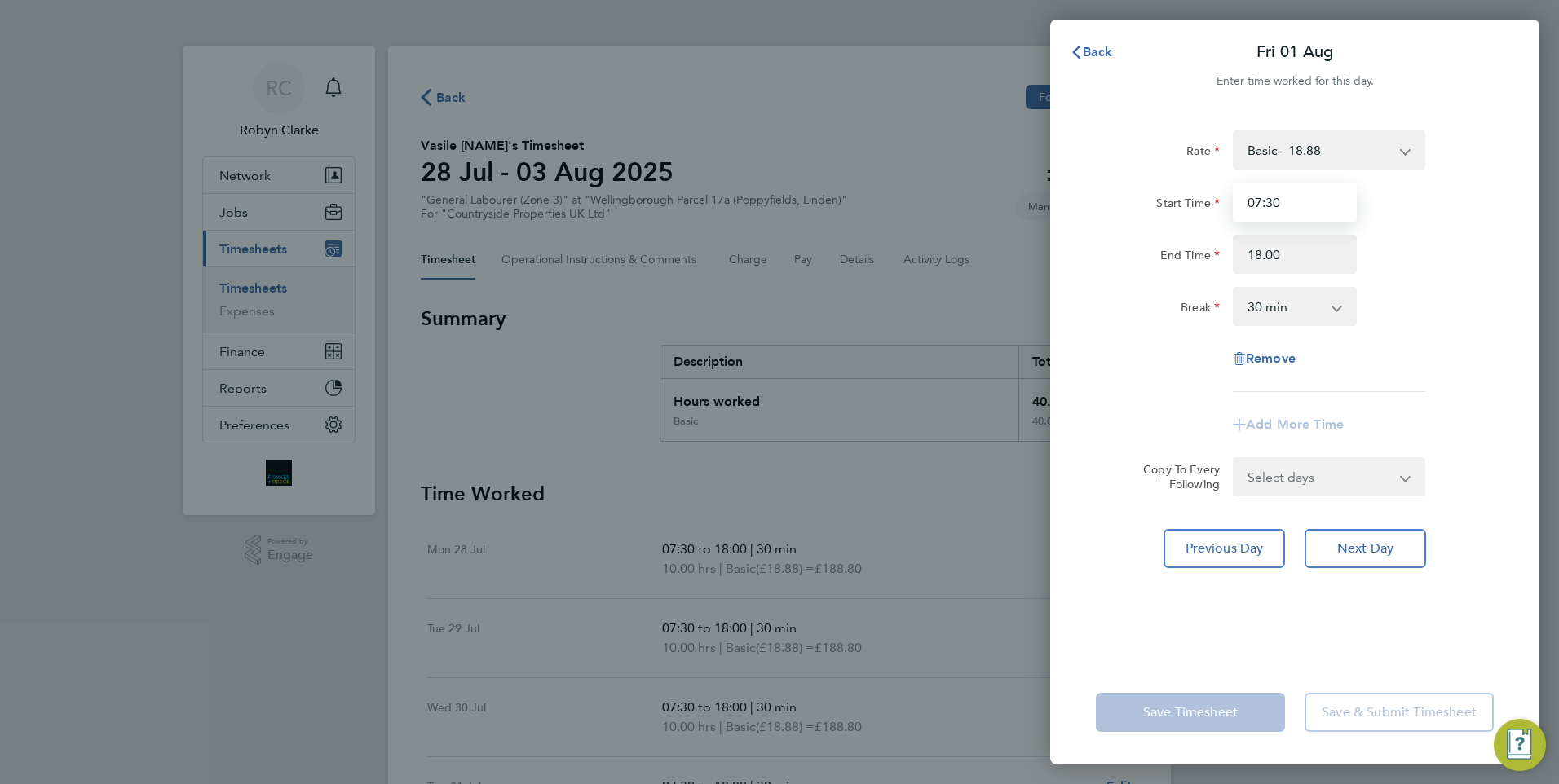type on "18:00" 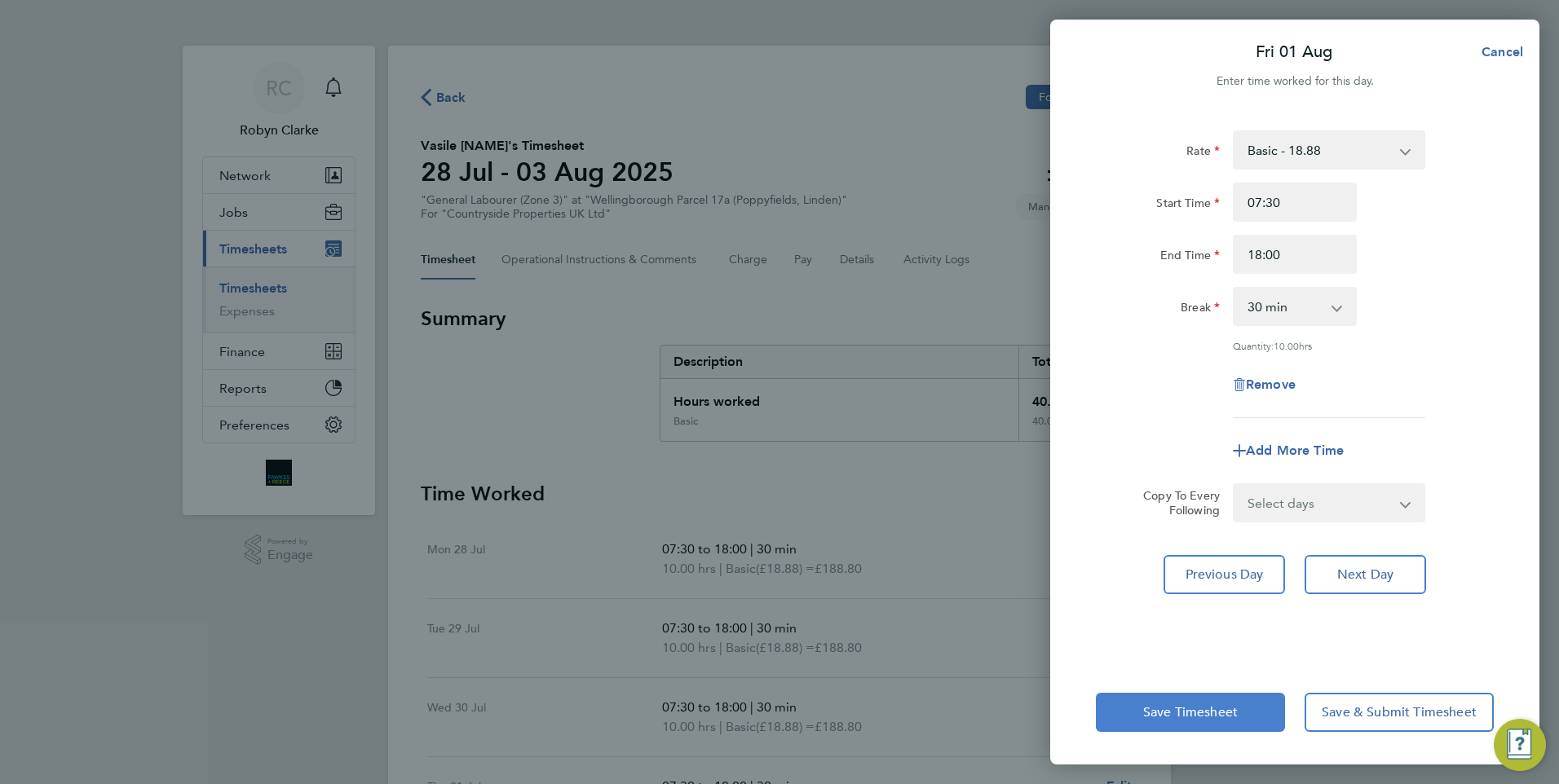 click on "Save Timesheet" 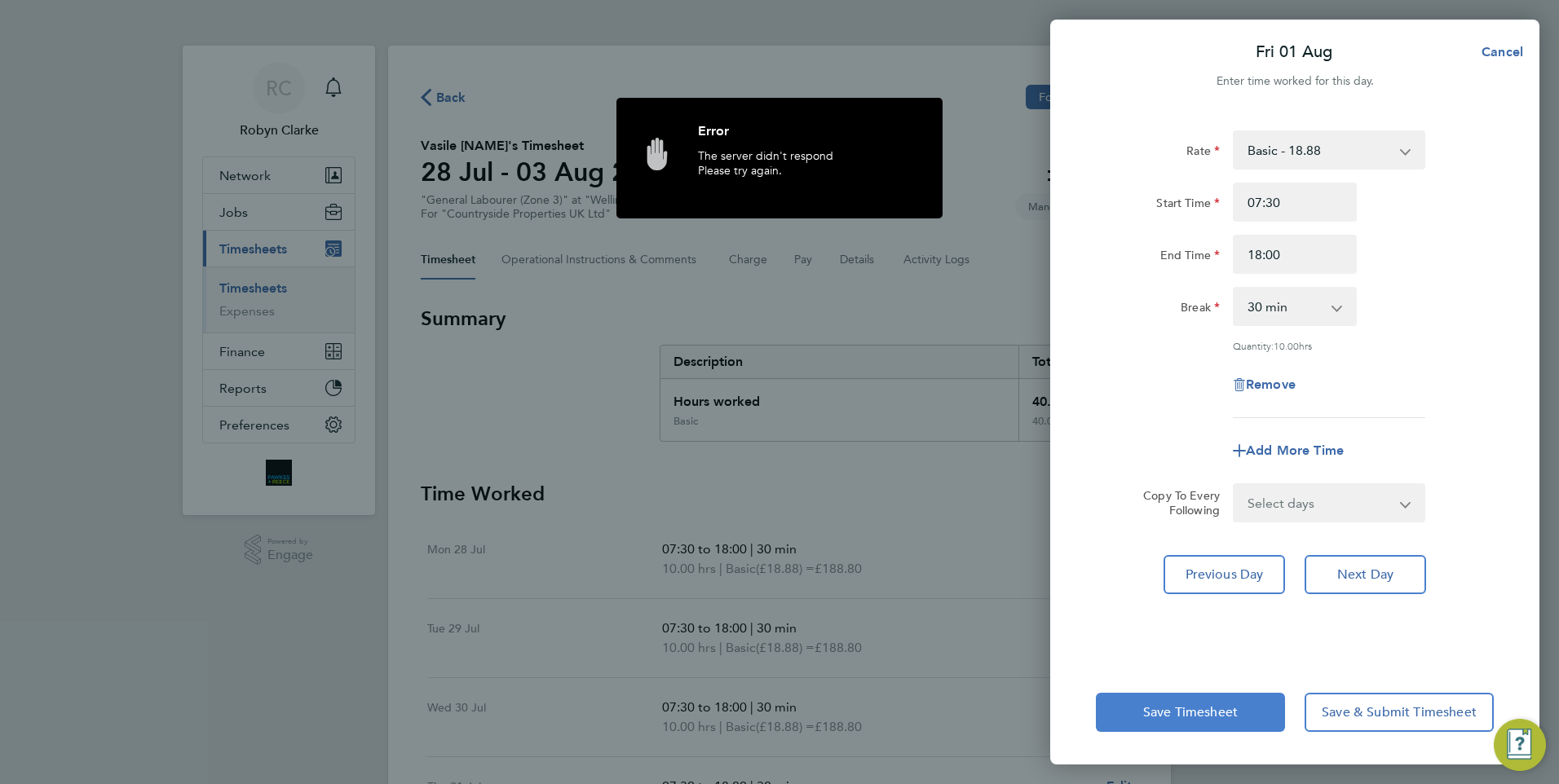 click on "Save Timesheet" 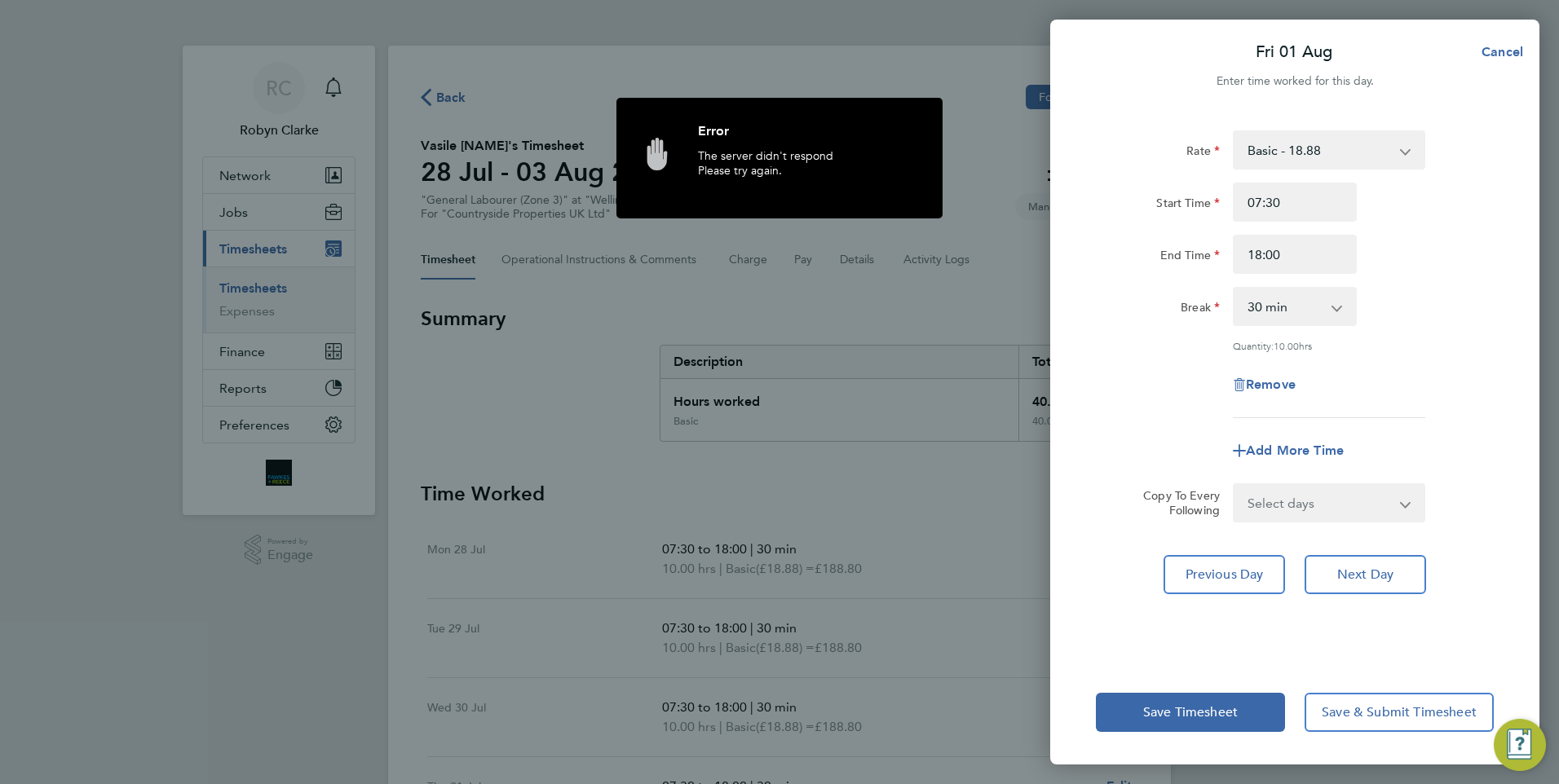 drag, startPoint x: 1013, startPoint y: 560, endPoint x: 969, endPoint y: 436, distance: 131.57507 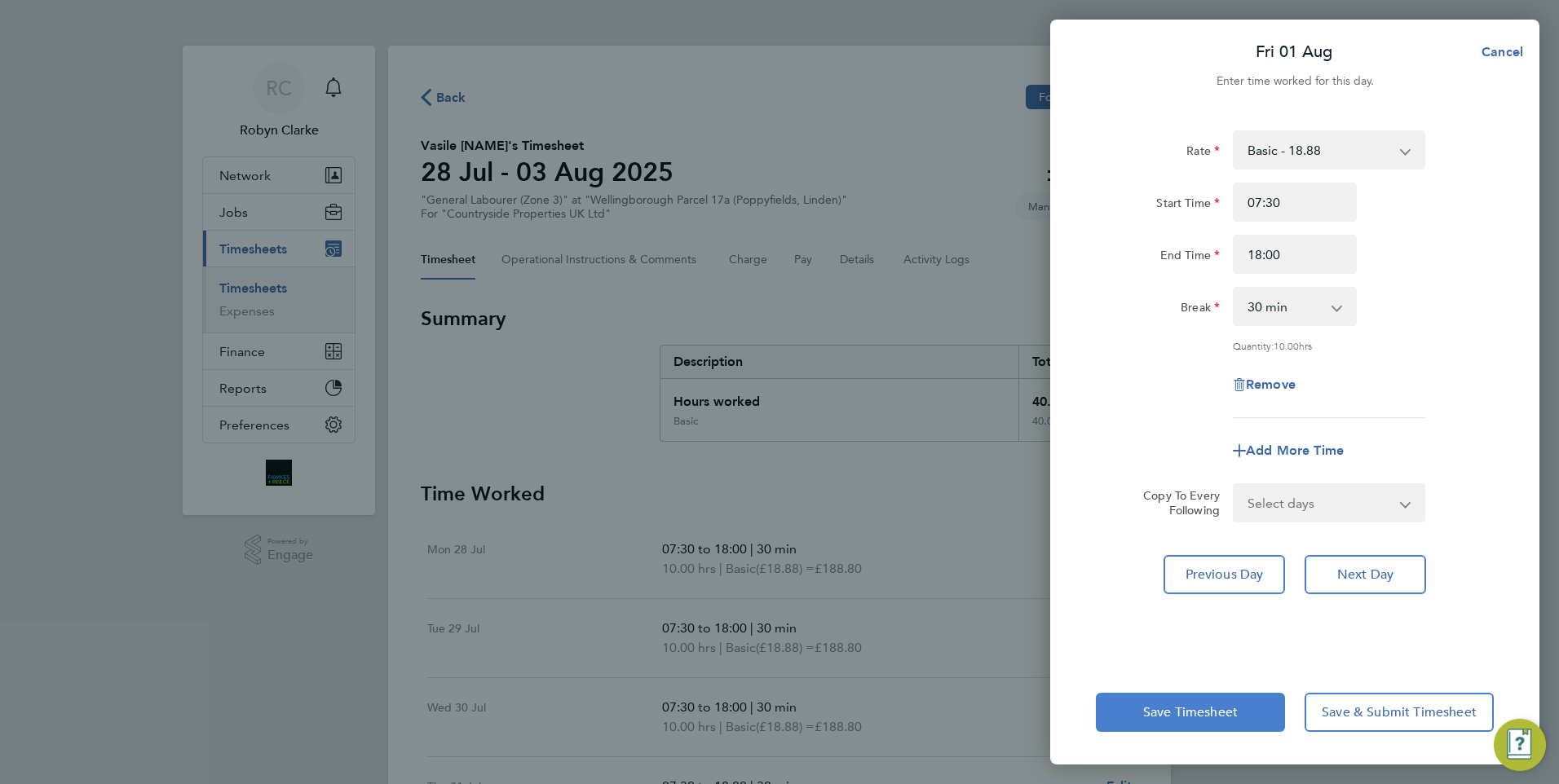 click on "Save Timesheet" 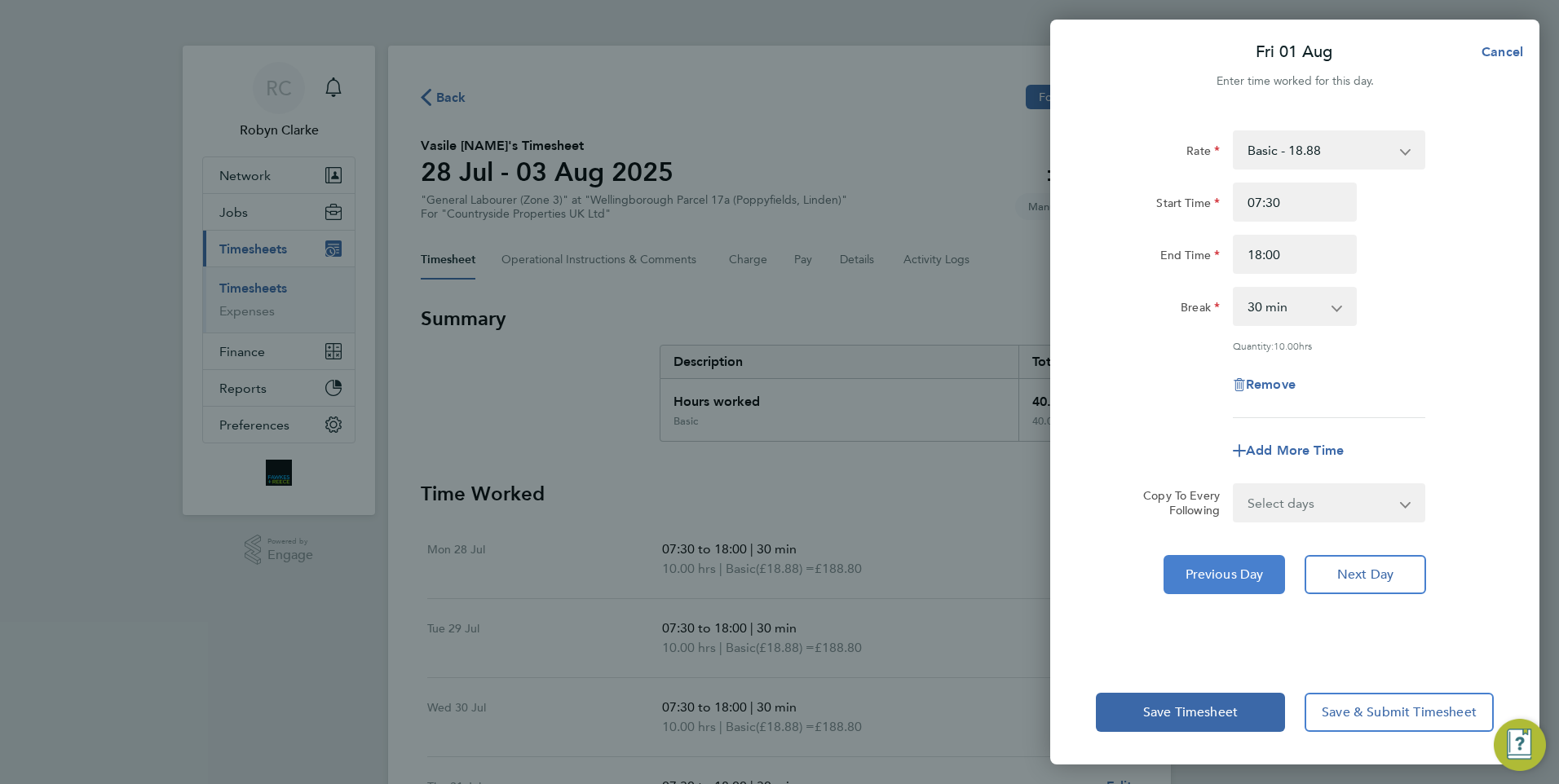 click on "Previous Day" 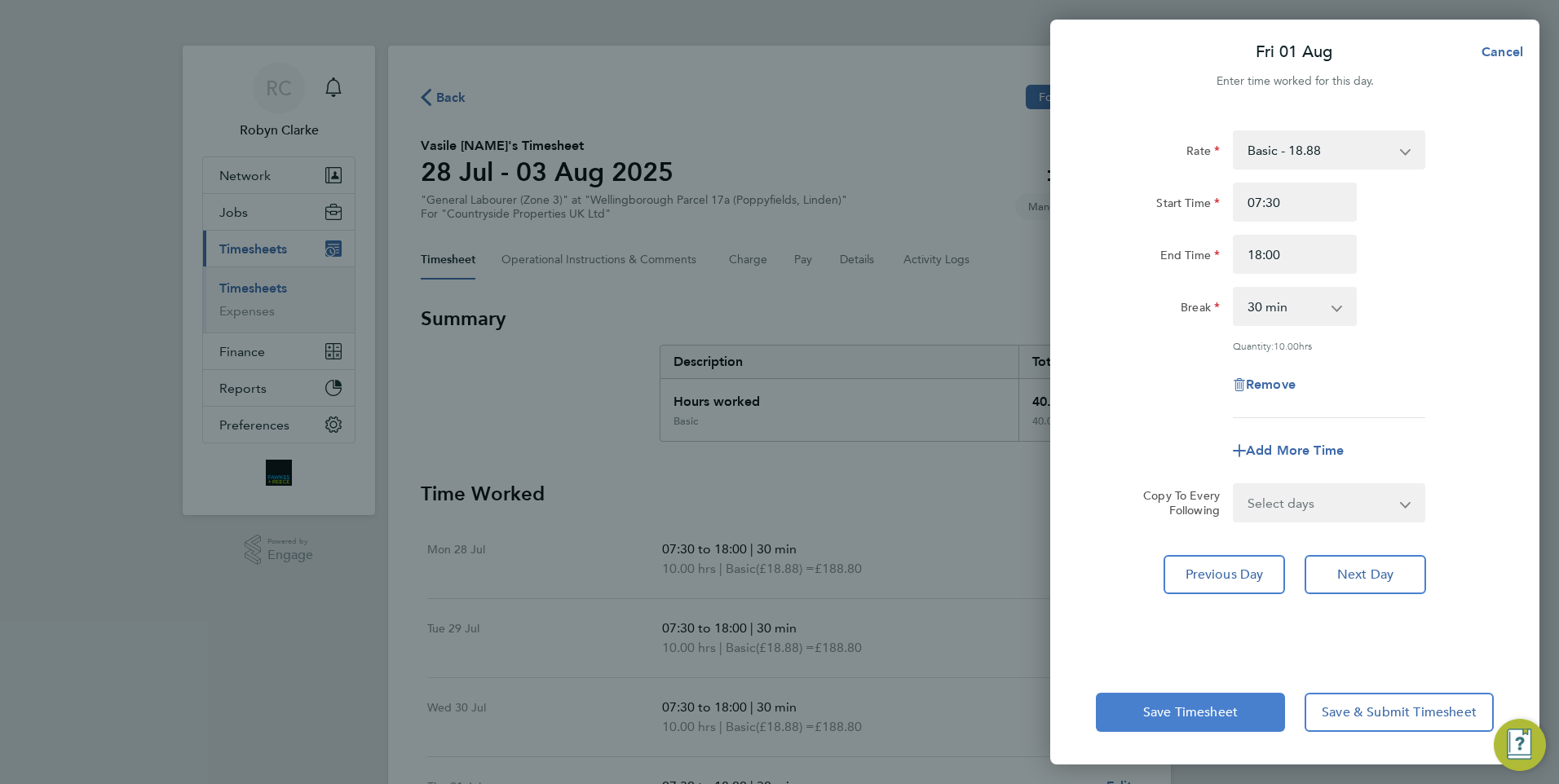 click on "Save Timesheet" 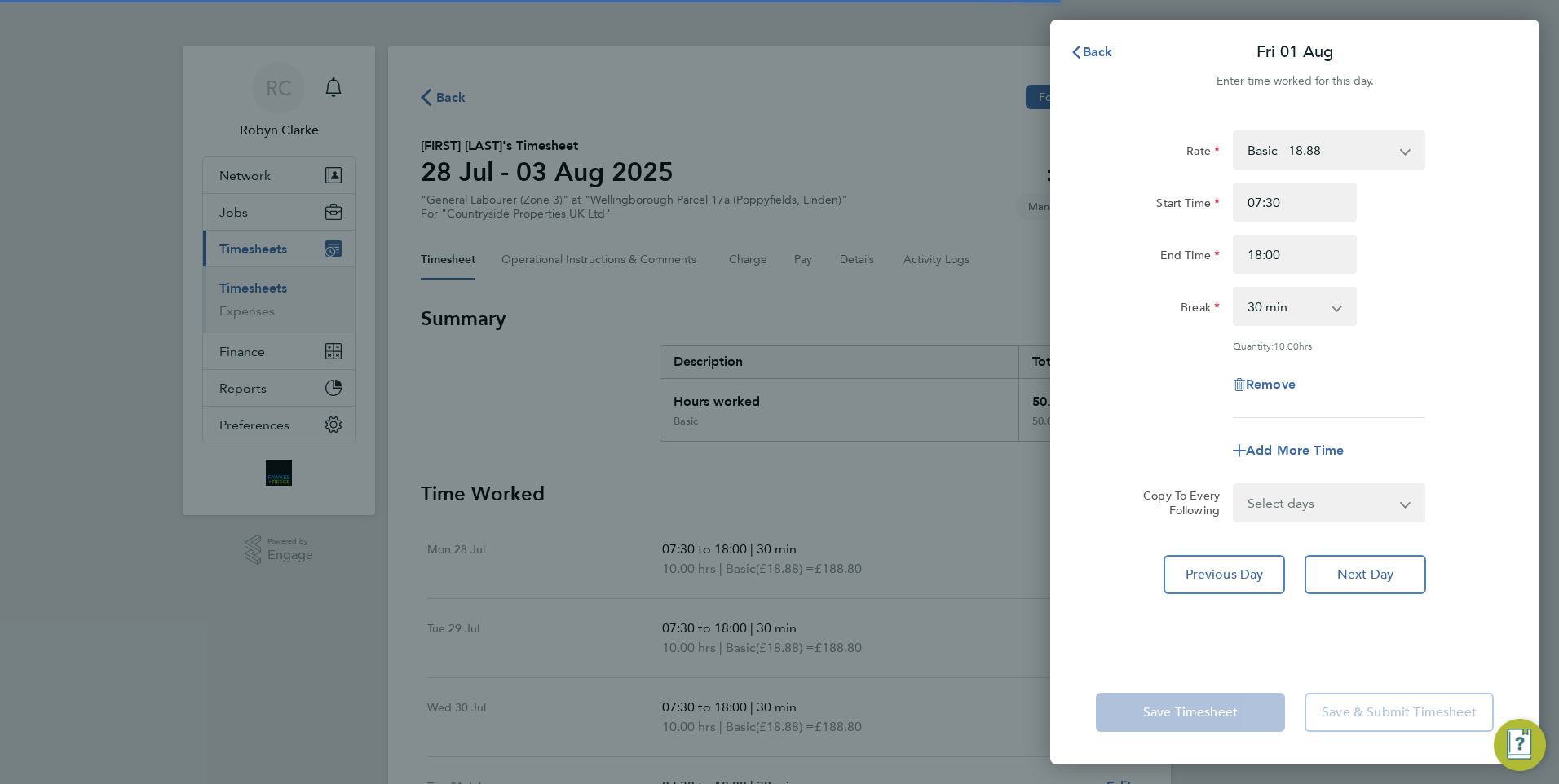 select on "30" 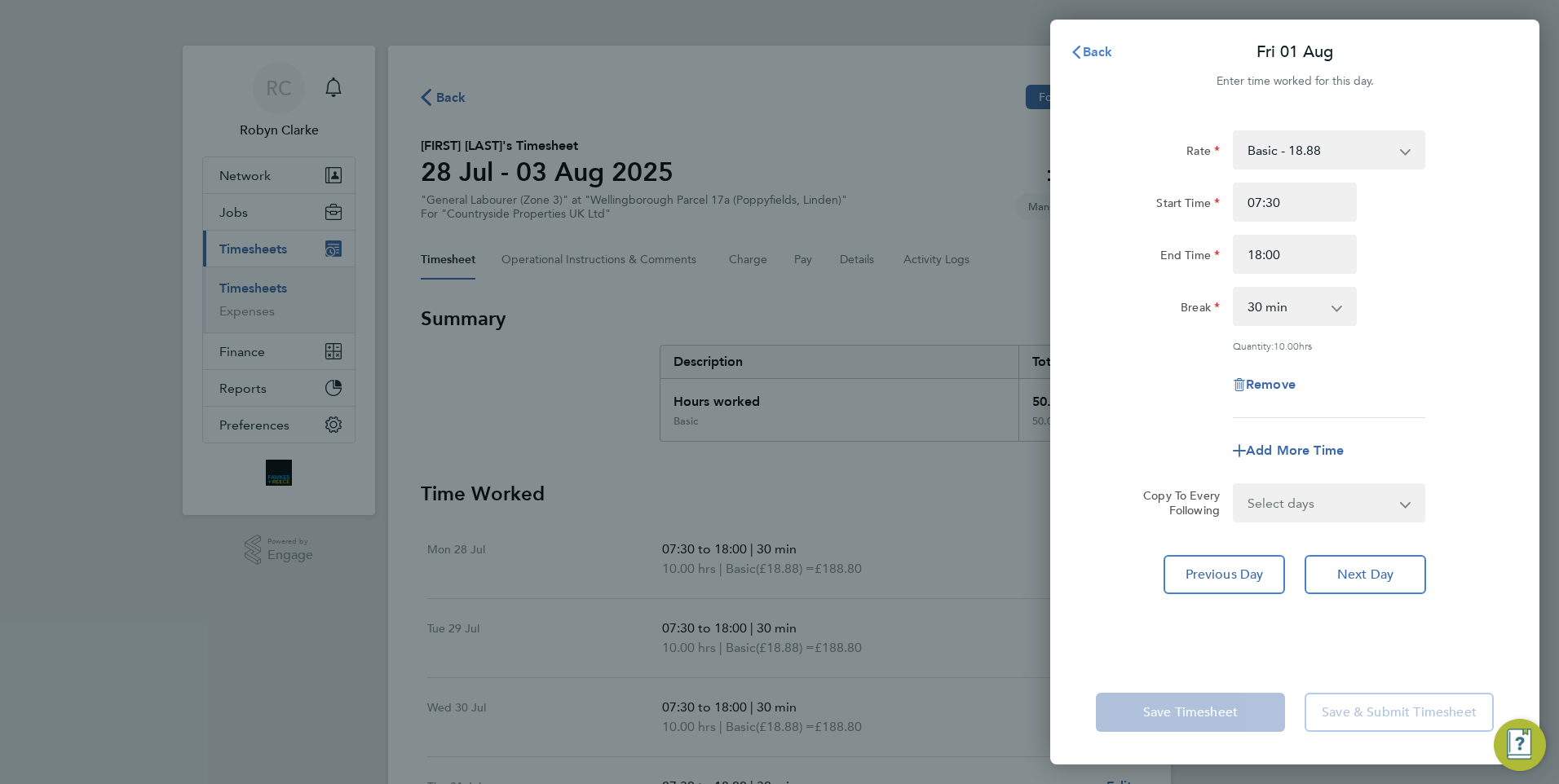 click on "Back" 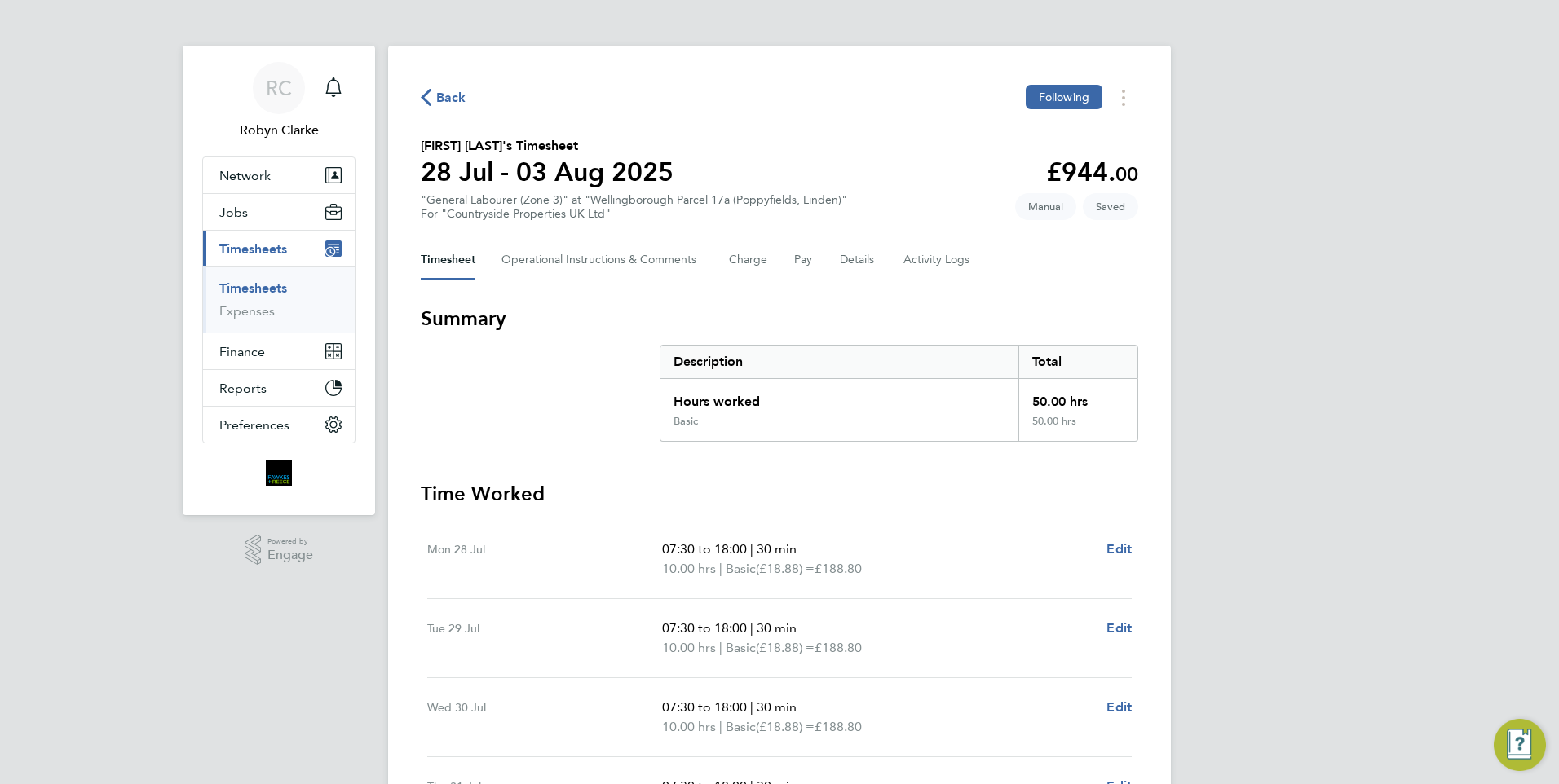 scroll, scrollTop: 394, scrollLeft: 0, axis: vertical 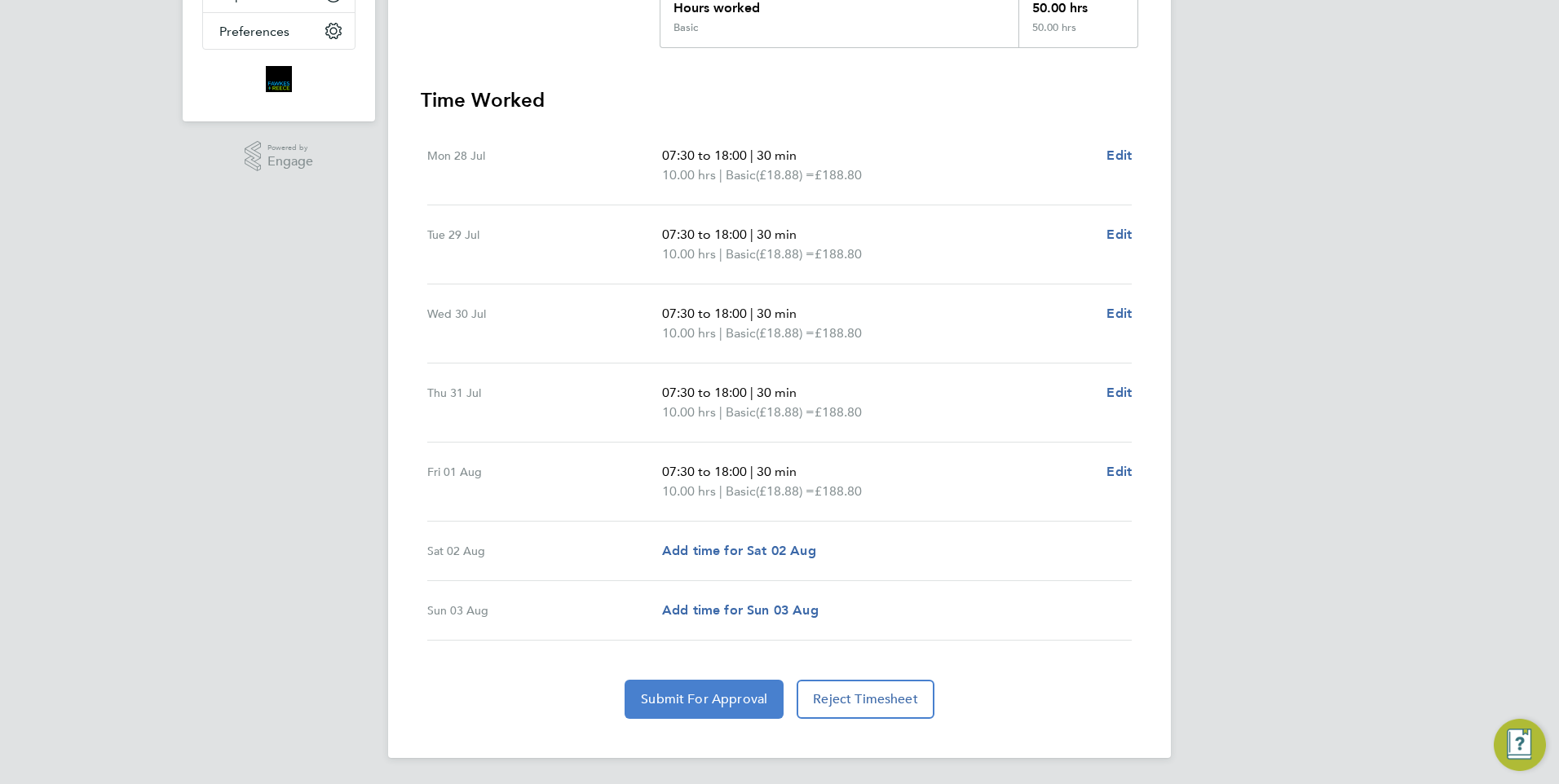 click on "Submit For Approval" 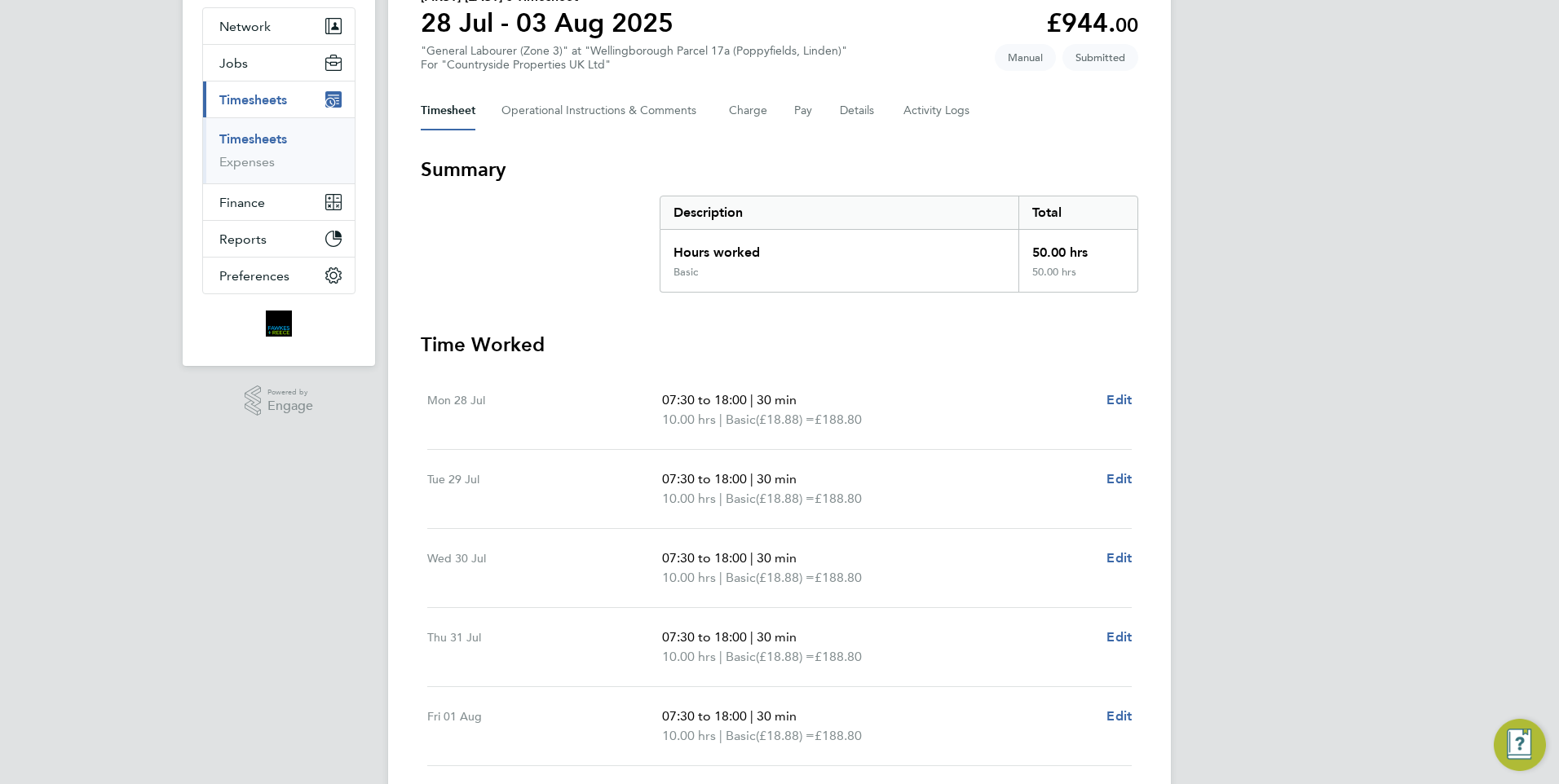 scroll, scrollTop: 0, scrollLeft: 0, axis: both 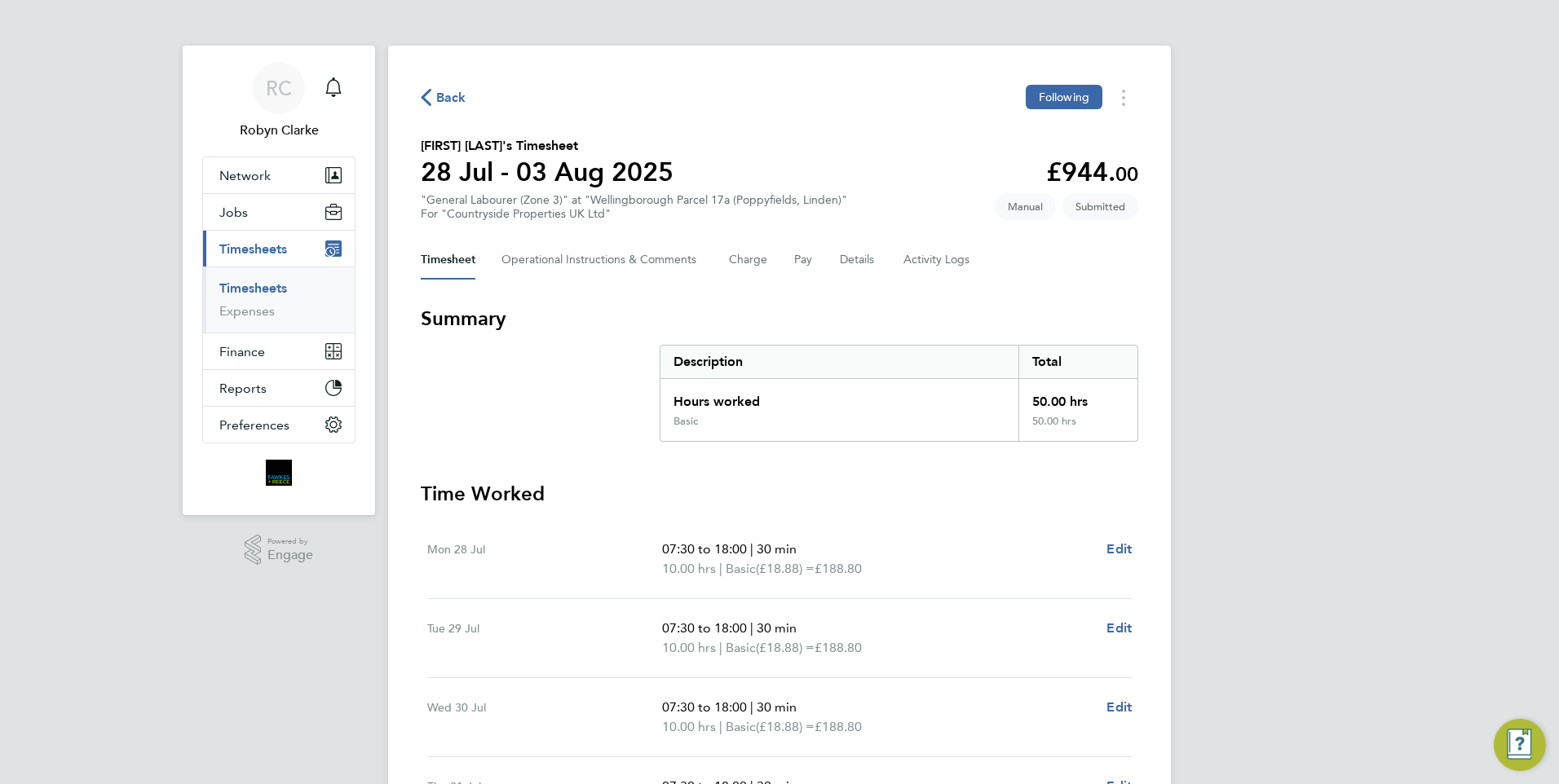 click on "Back" 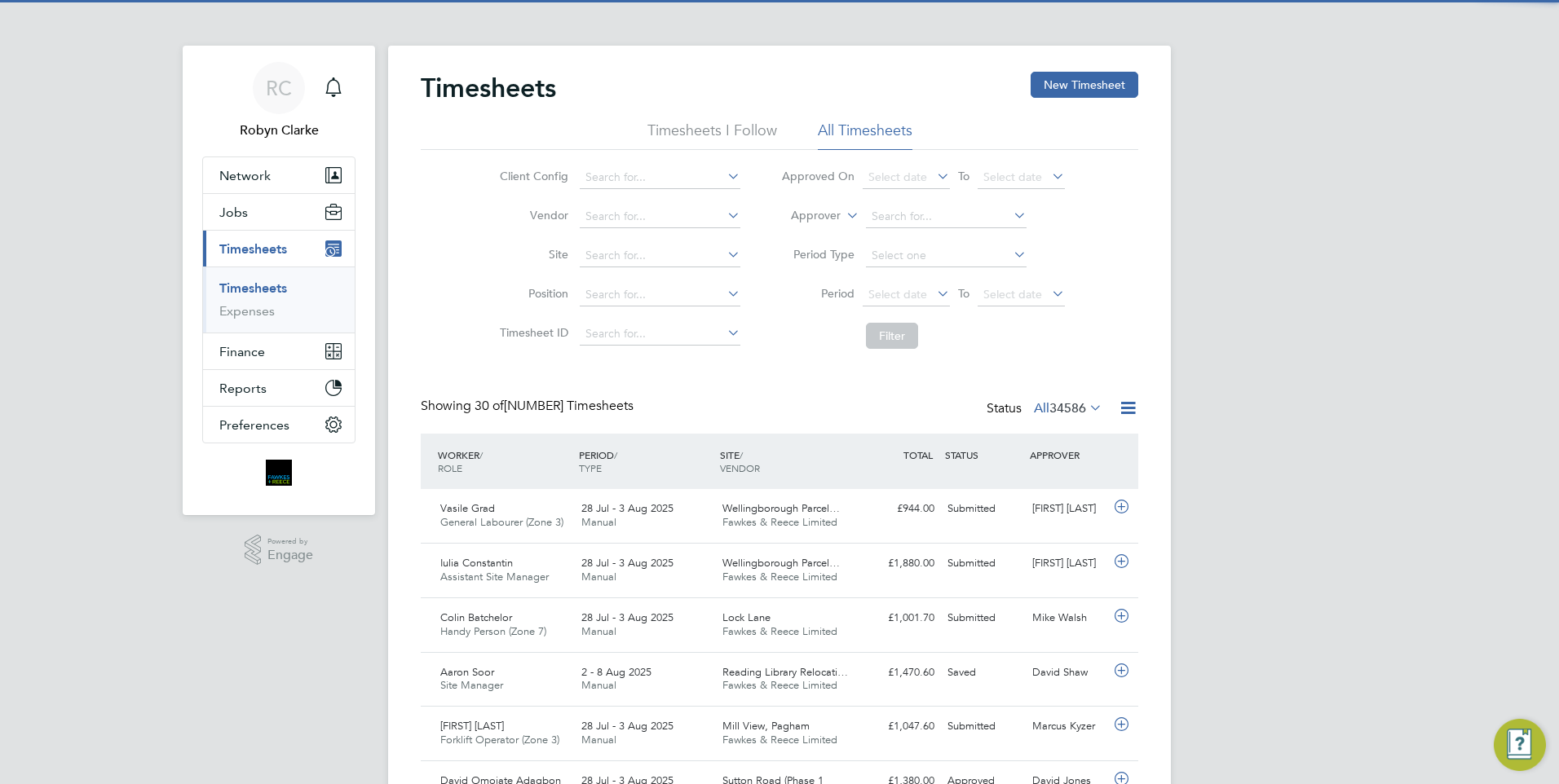 scroll, scrollTop: 8, scrollLeft: 8, axis: both 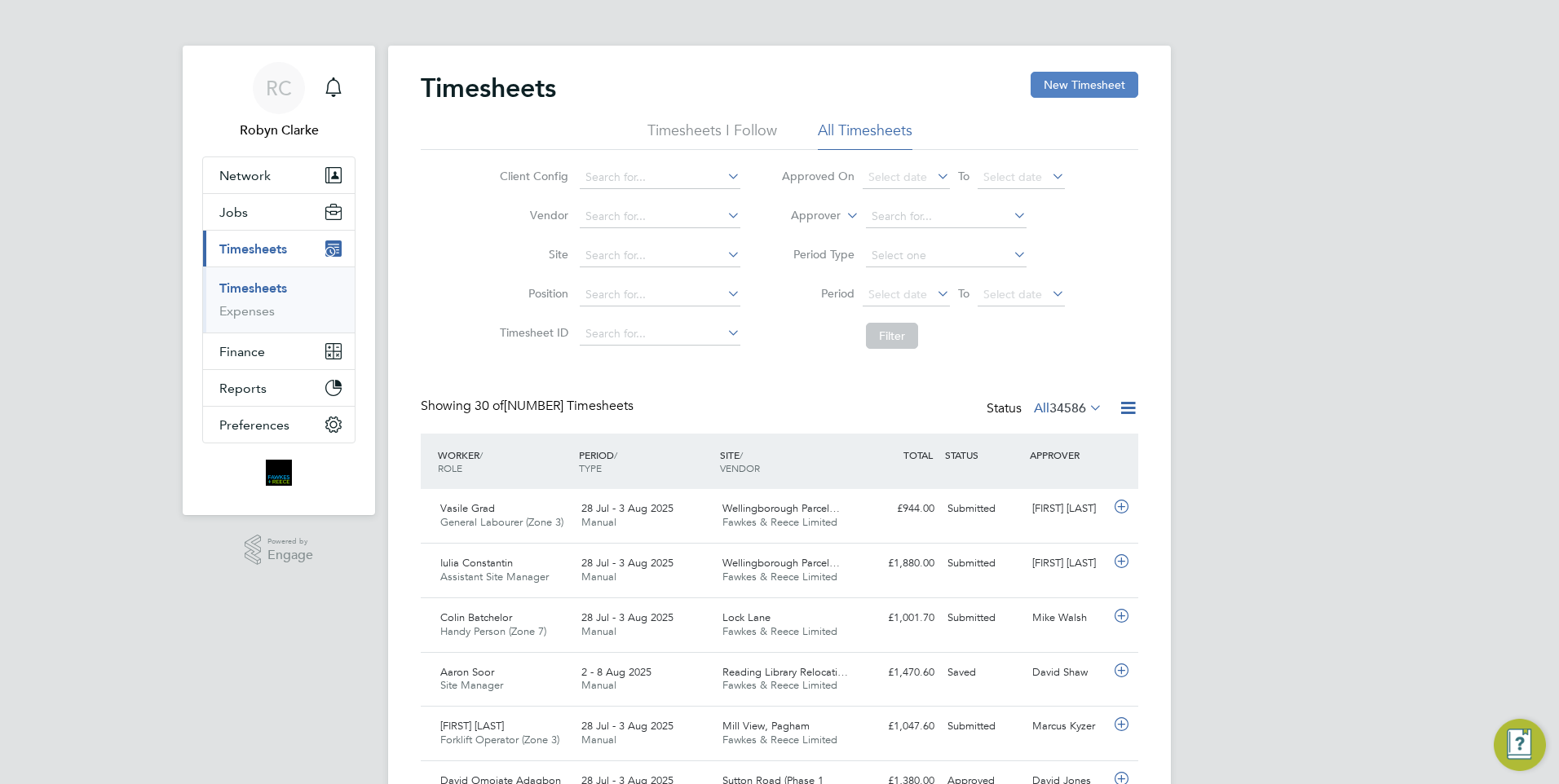 click on "New Timesheet" 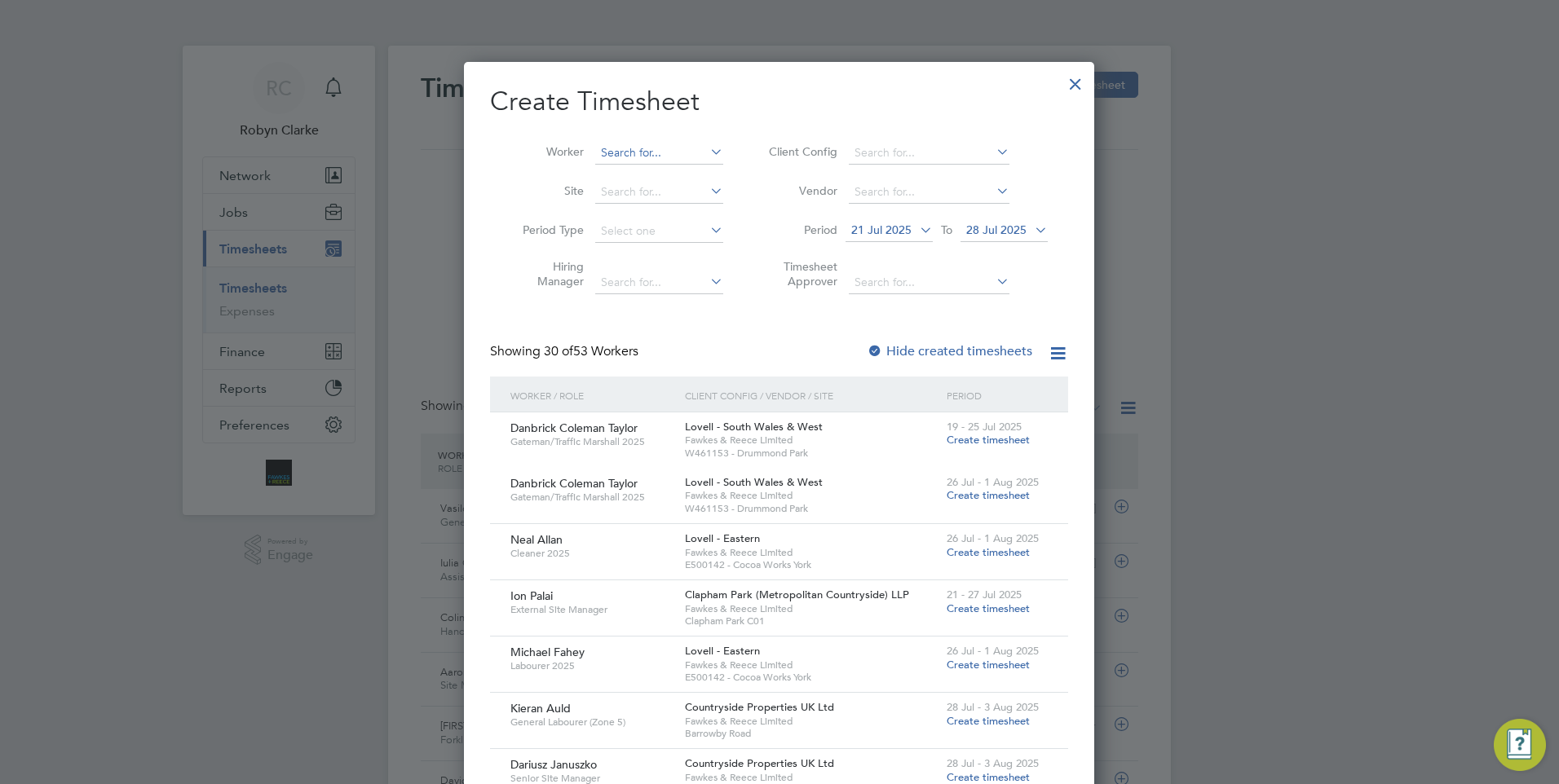click at bounding box center [659, 153] 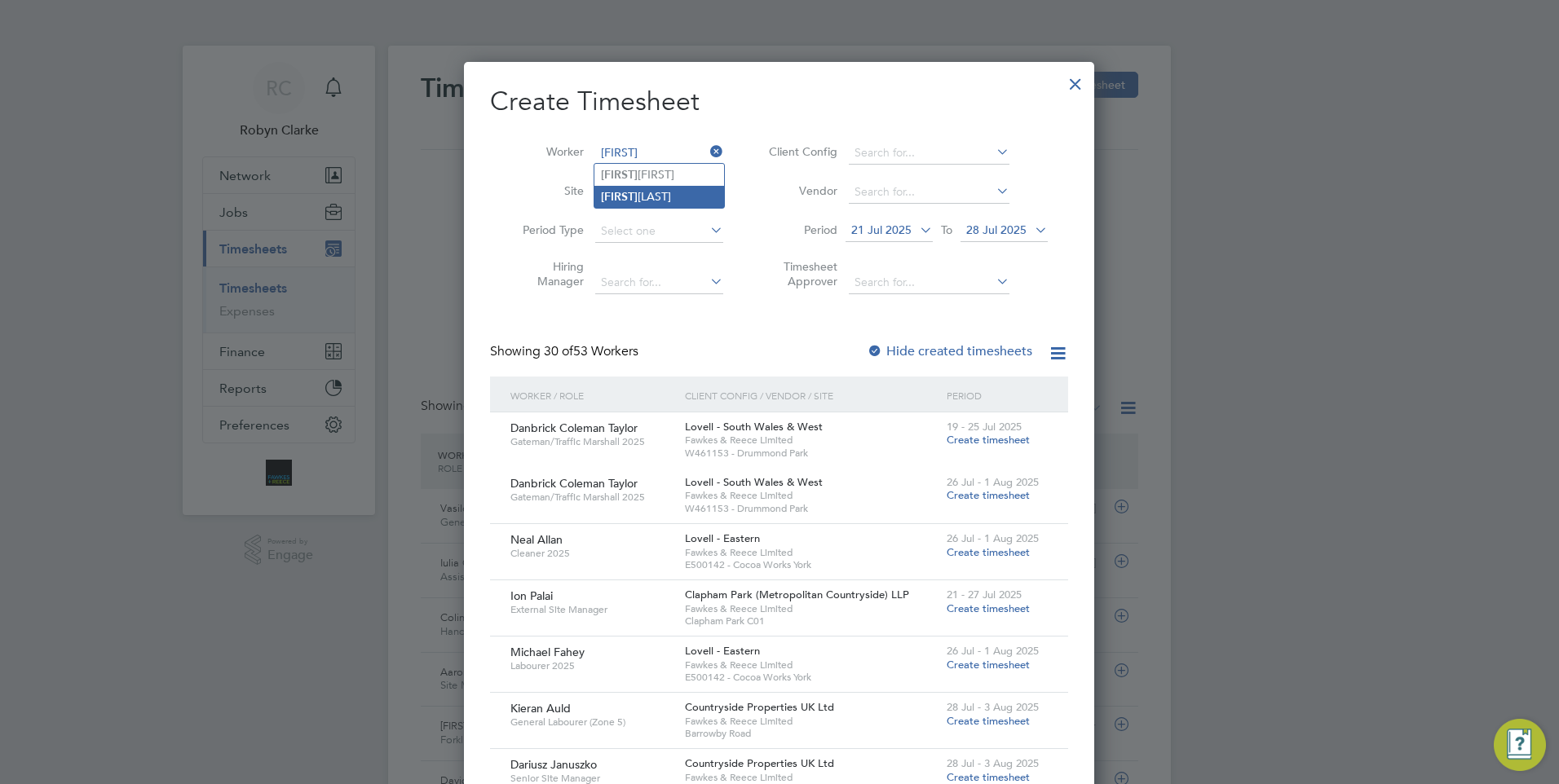 click on "[FIRST] [LAST]" 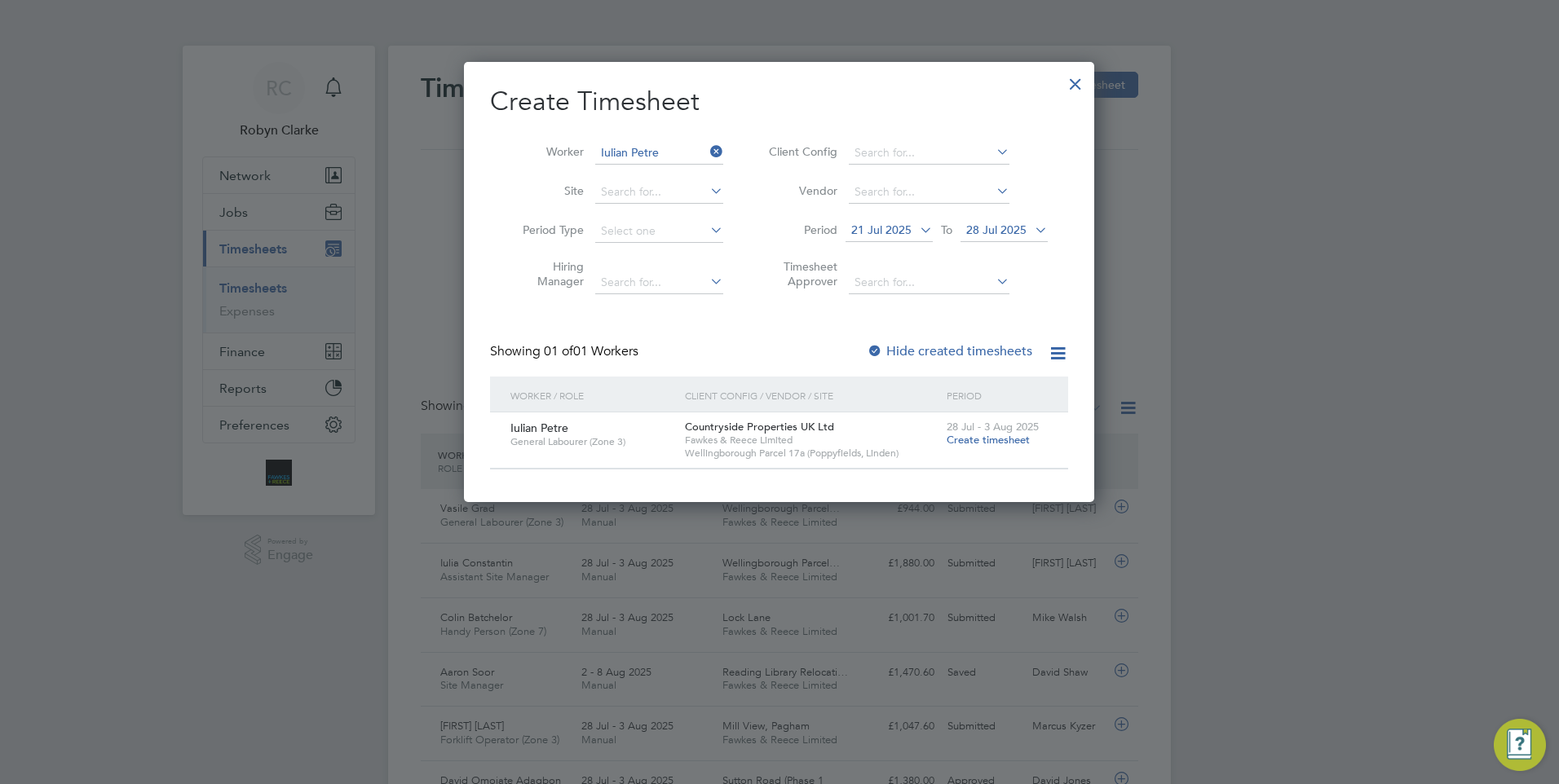 click on "Create timesheet" at bounding box center (988, 439) 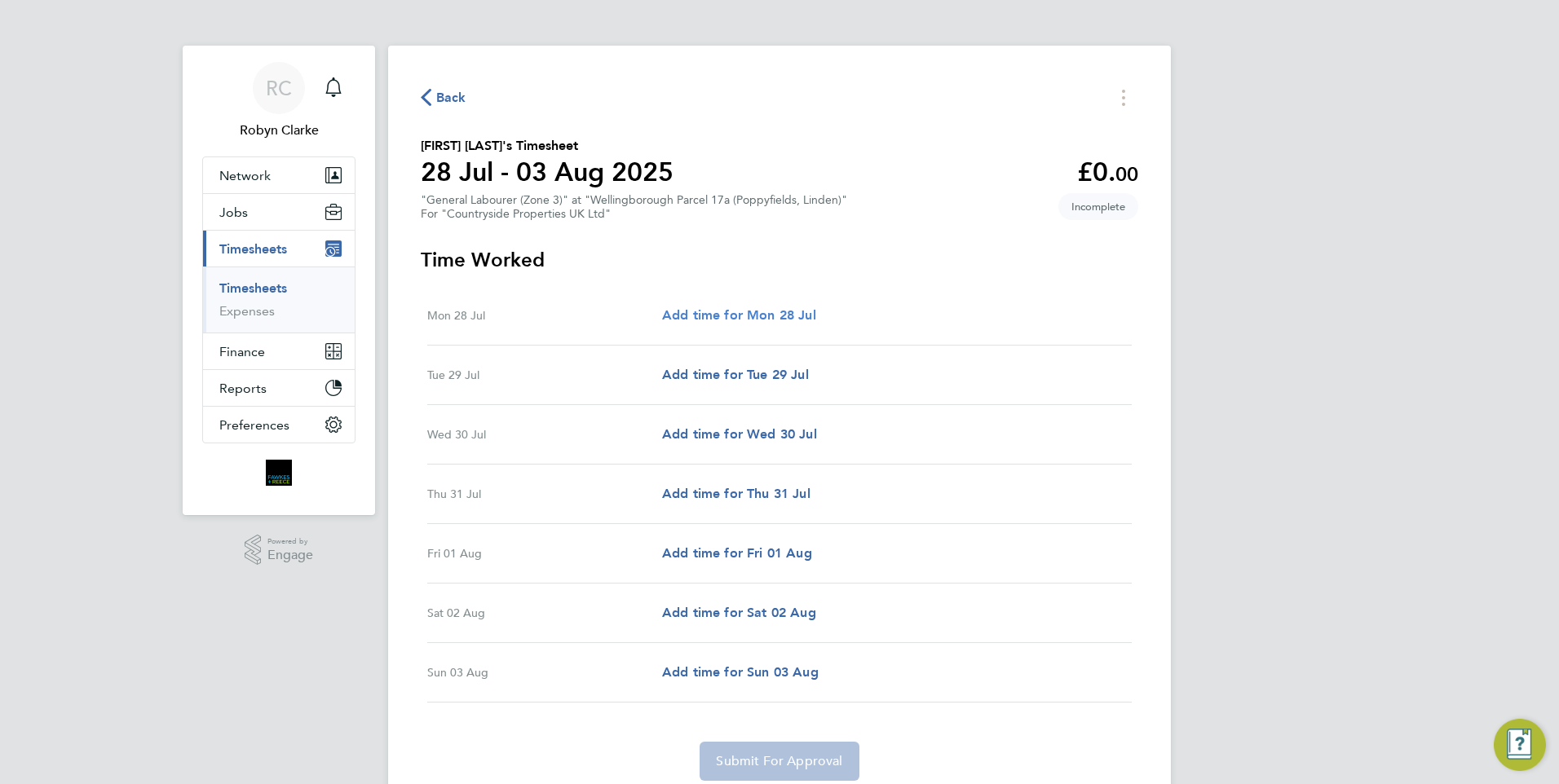 click on "Add time for Mon 28 Jul" at bounding box center [739, 315] 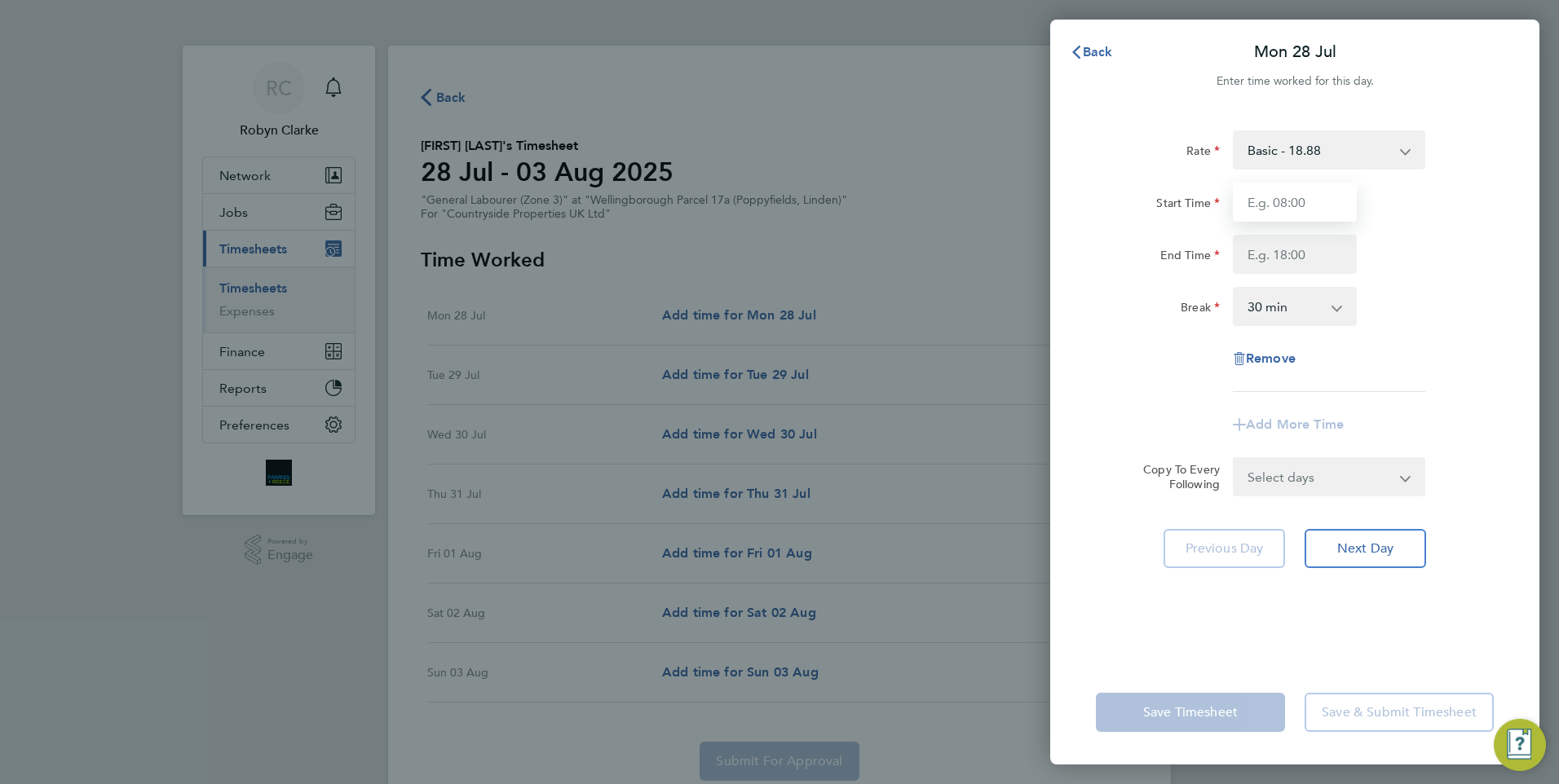 click on "Start Time" at bounding box center [1295, 202] 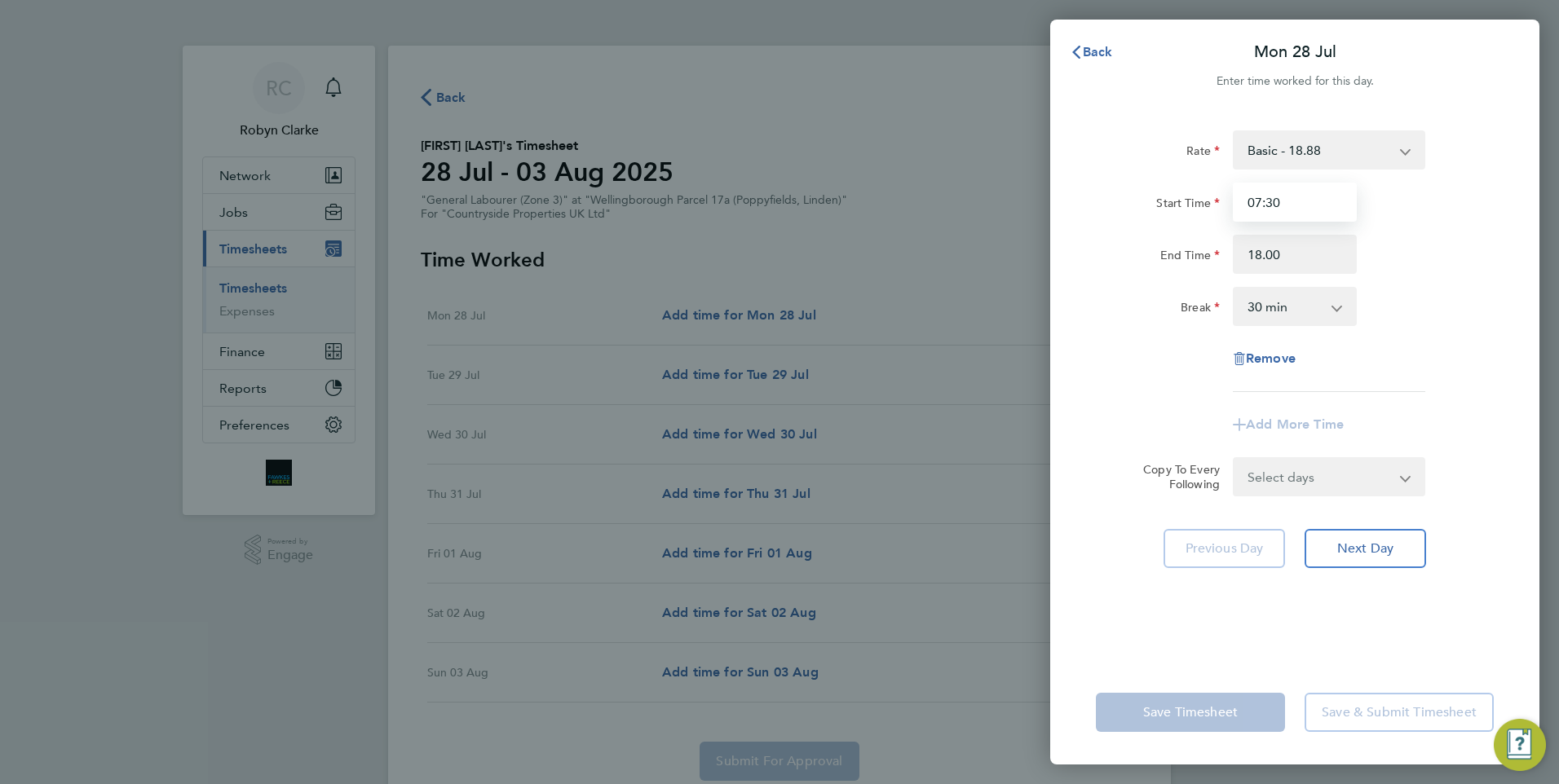type on "18:00" 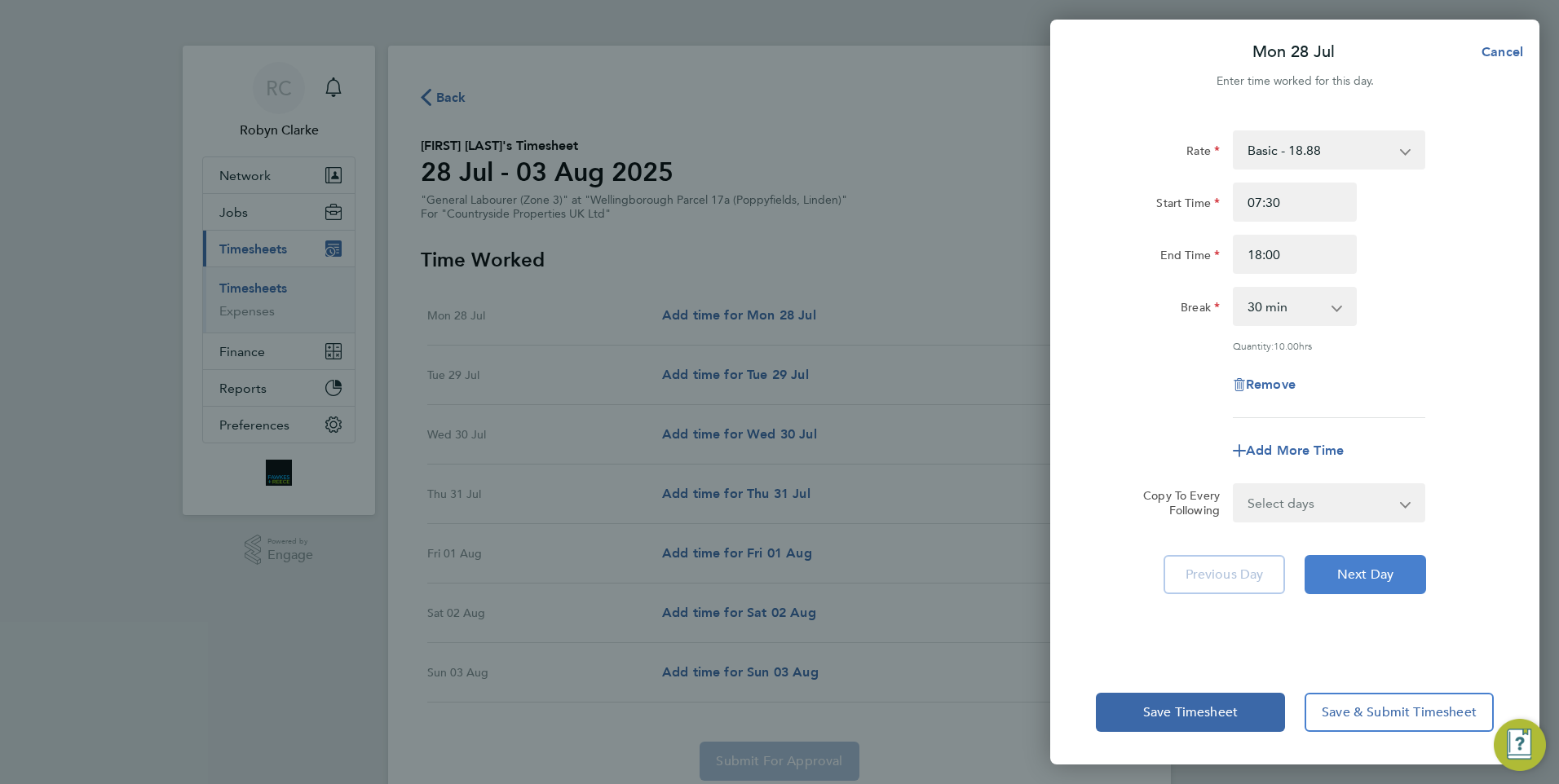 drag, startPoint x: 1372, startPoint y: 566, endPoint x: 1373, endPoint y: 489, distance: 77.006493 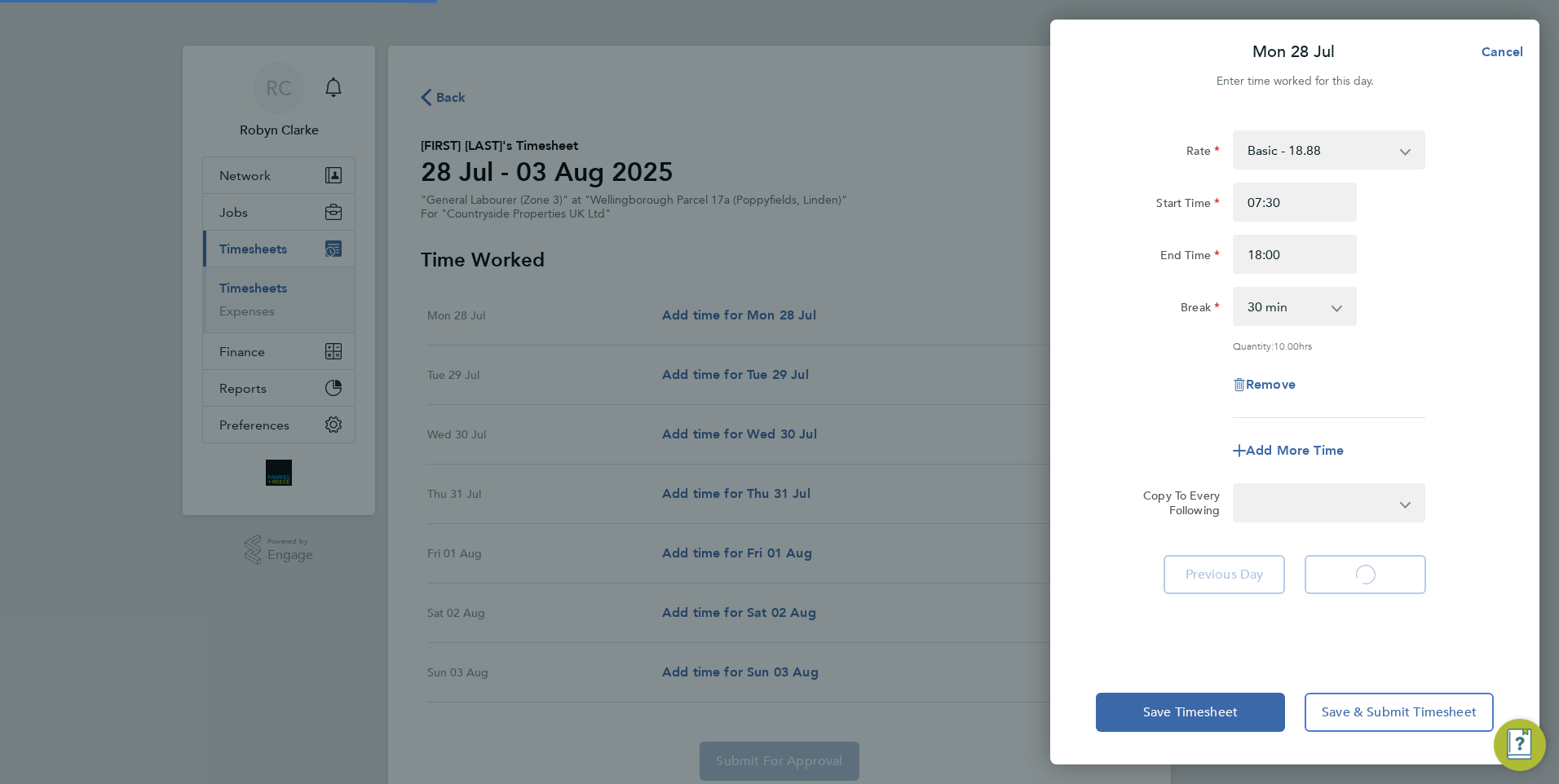 select on "30" 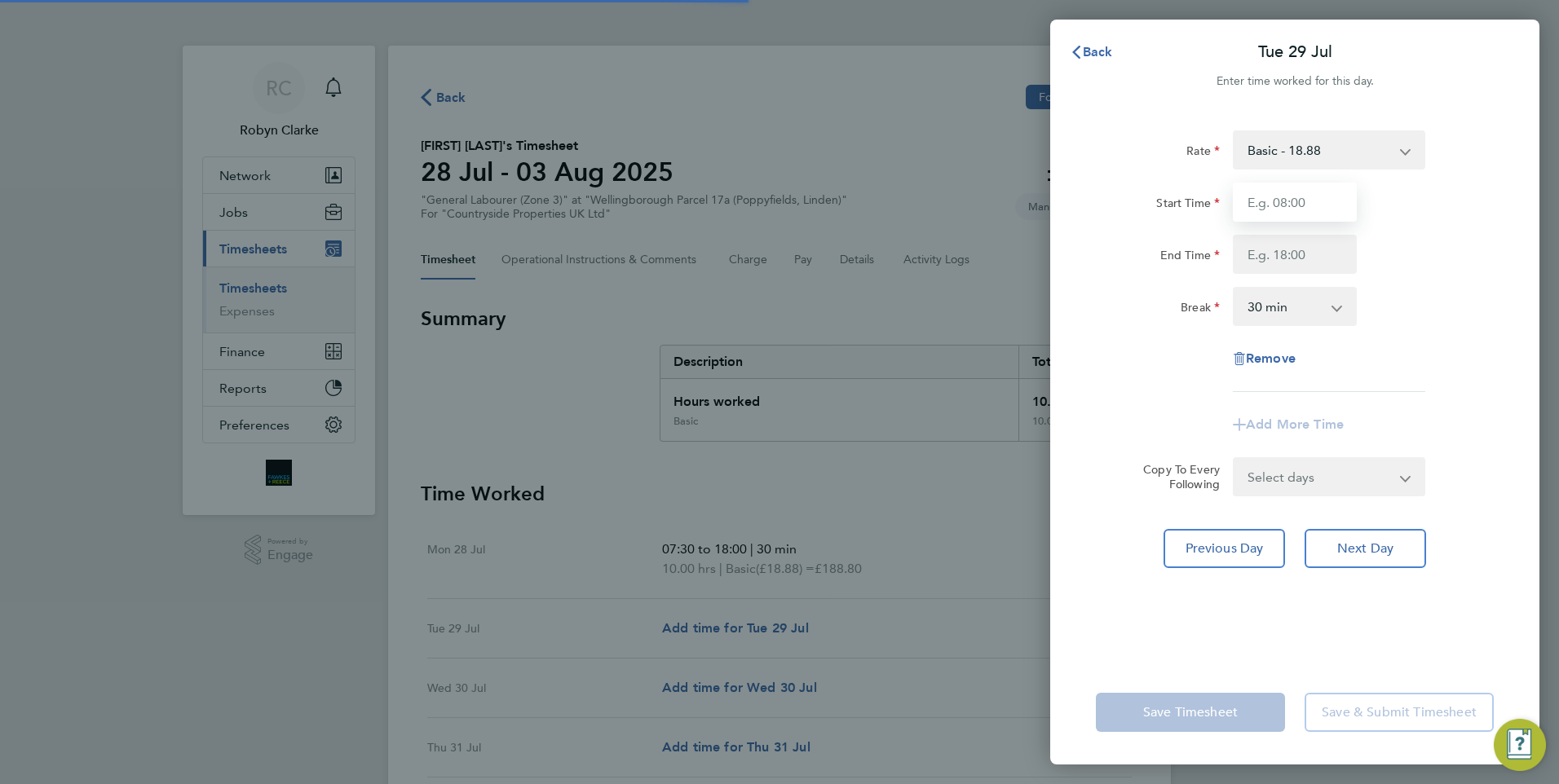 click on "Start Time" at bounding box center [1295, 202] 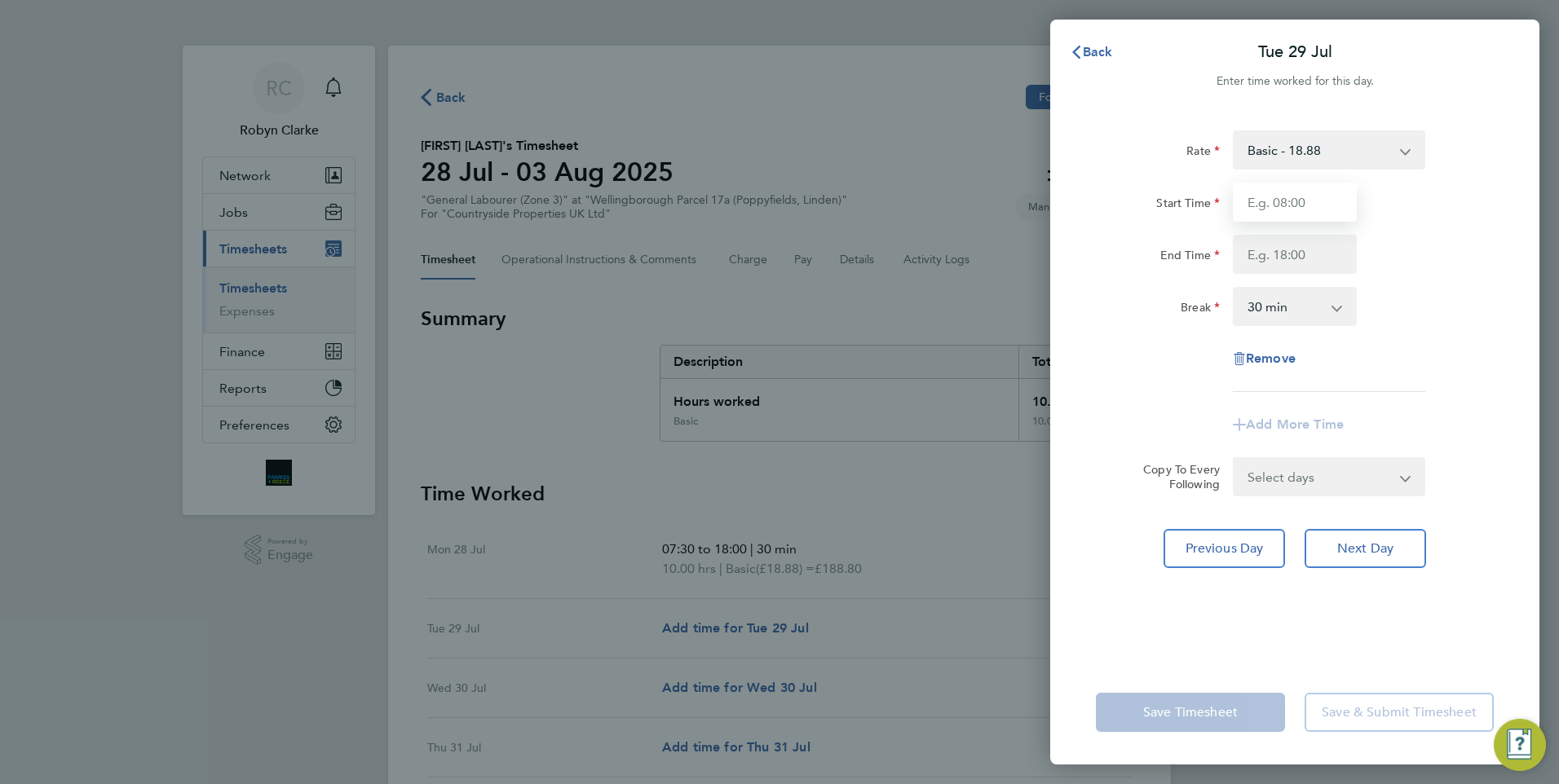 type on "07:30" 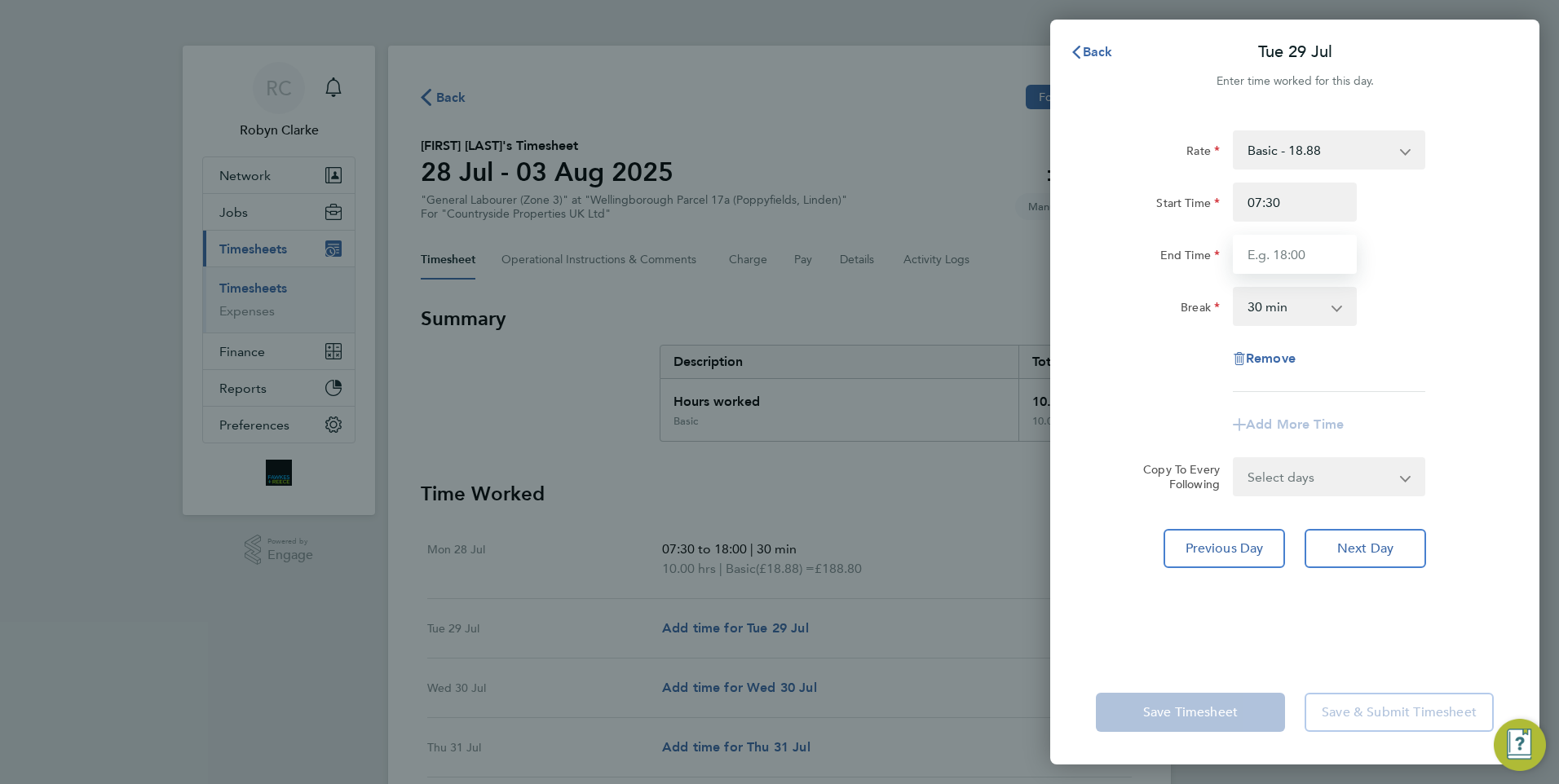 type on "18:00" 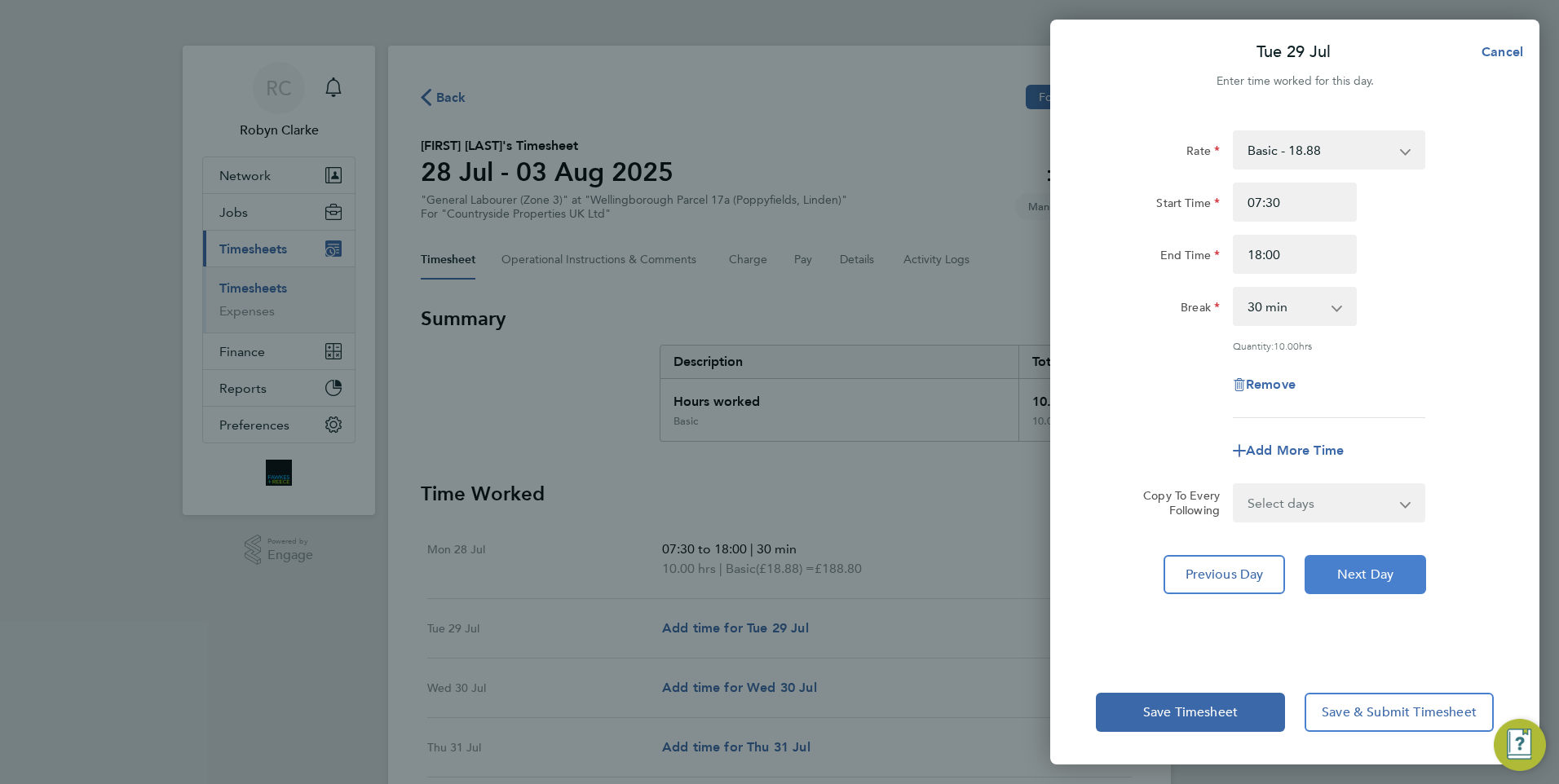 drag, startPoint x: 1367, startPoint y: 566, endPoint x: 1367, endPoint y: 548, distance: 18 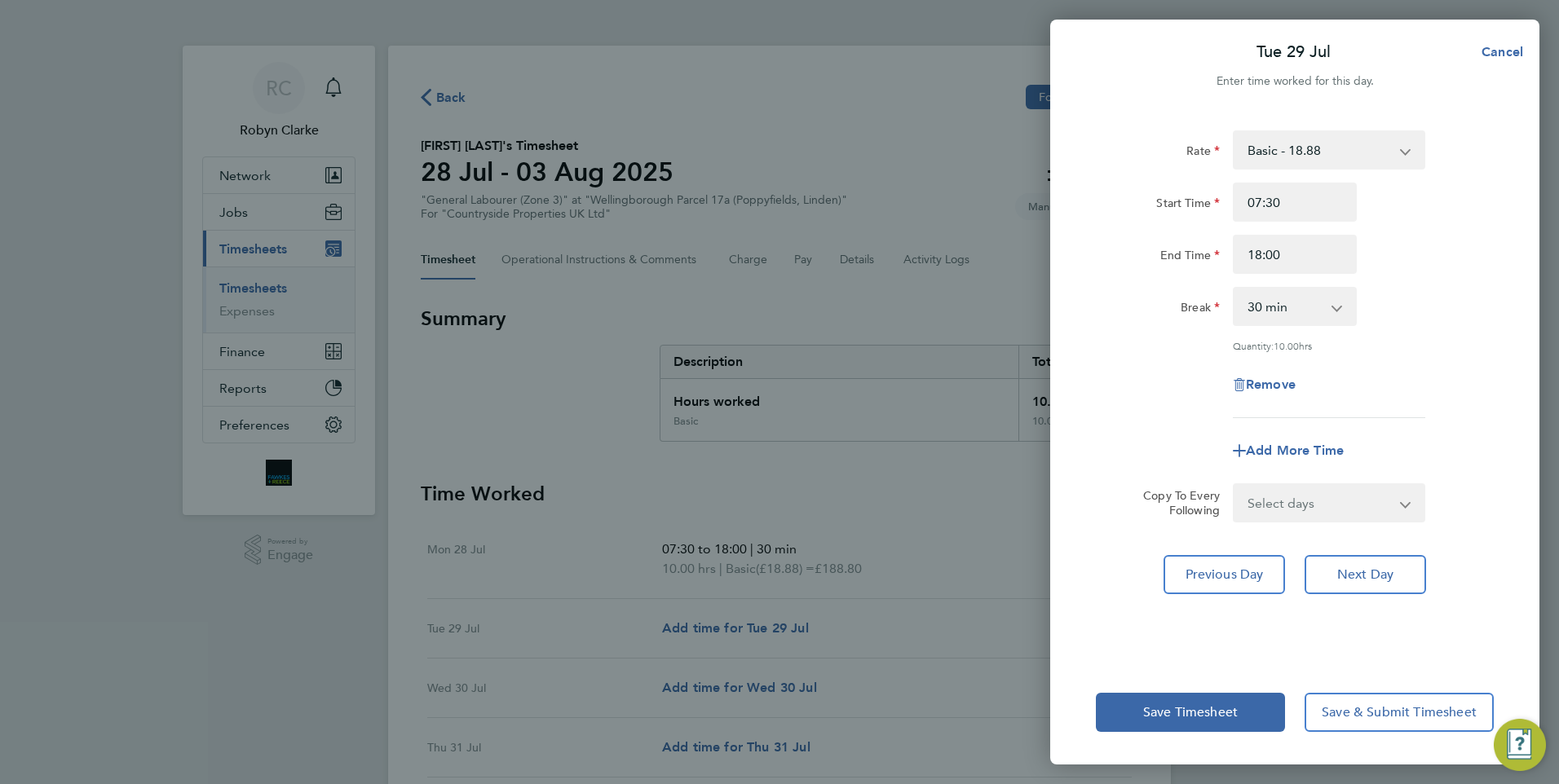 select on "30" 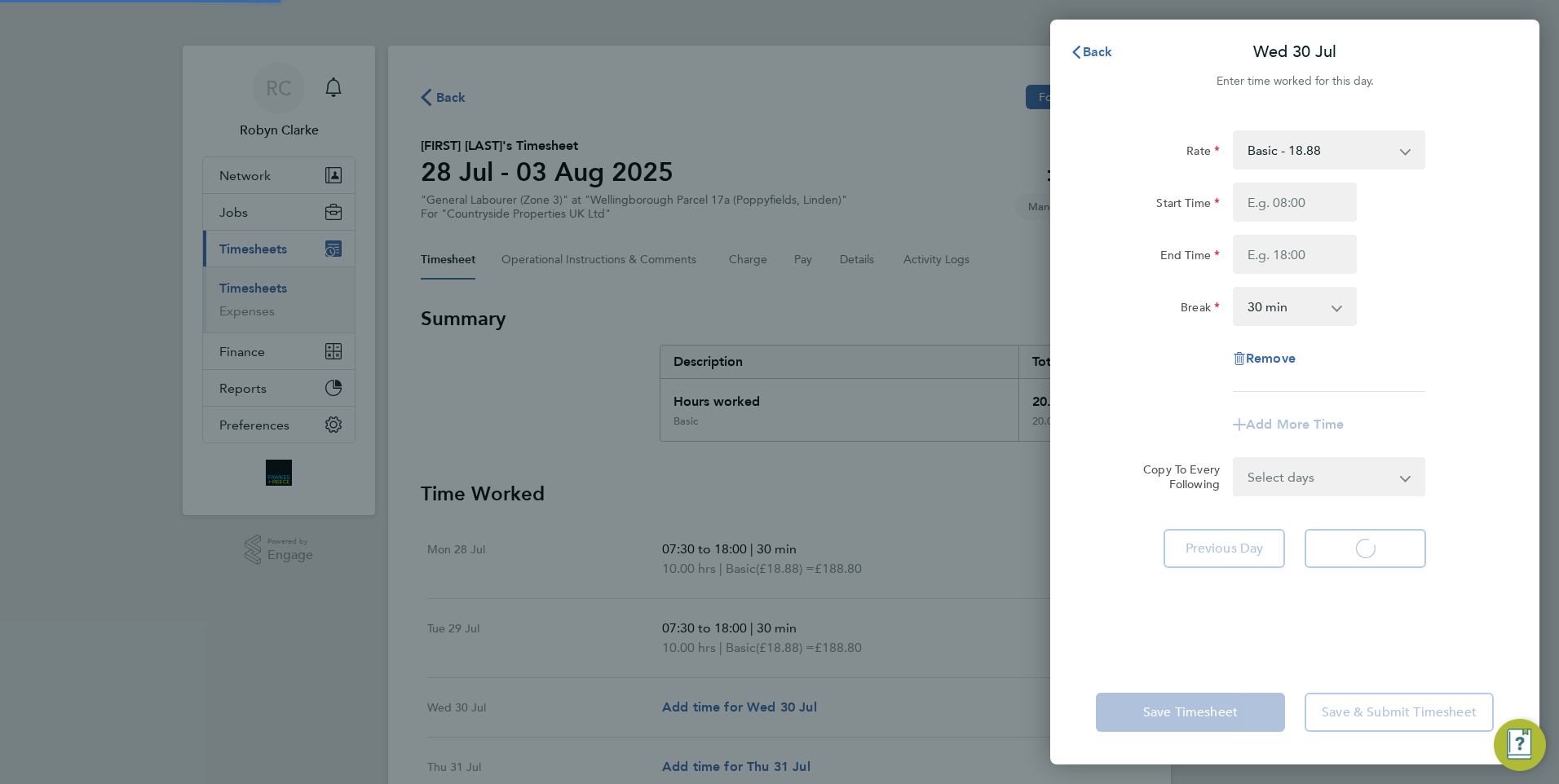 select on "30" 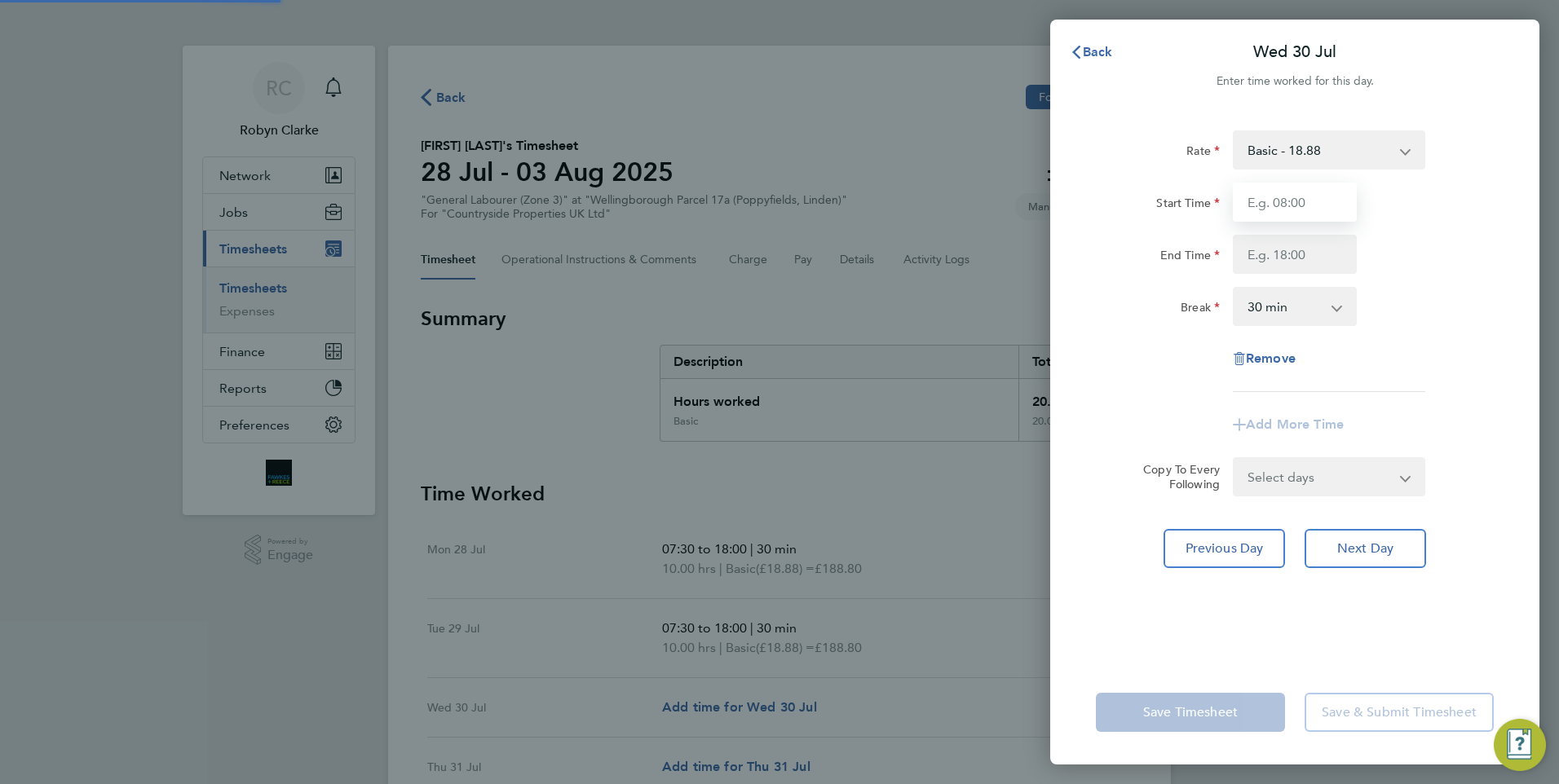 drag, startPoint x: 1284, startPoint y: 199, endPoint x: 1301, endPoint y: 215, distance: 23 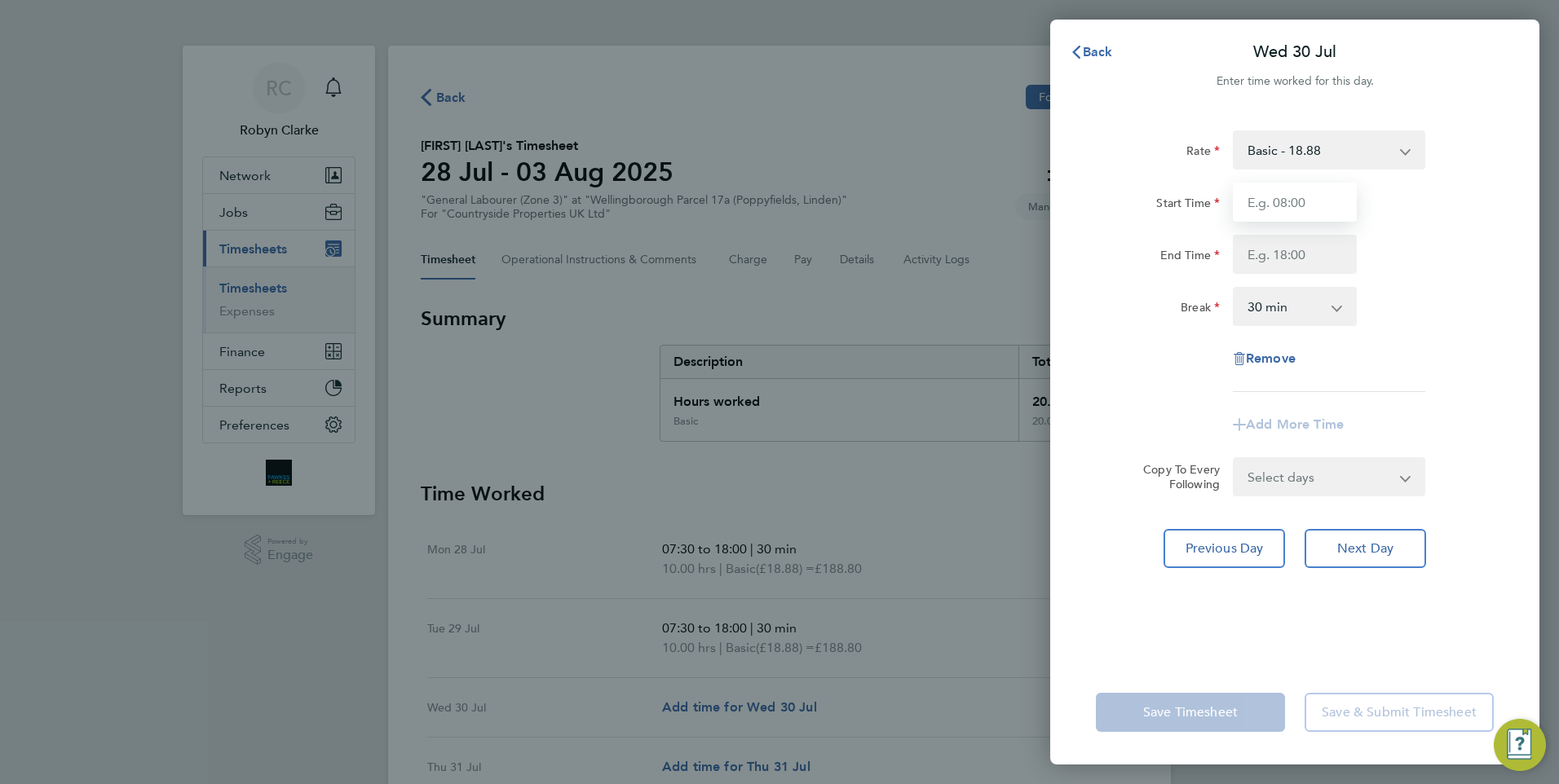 type on "07:30" 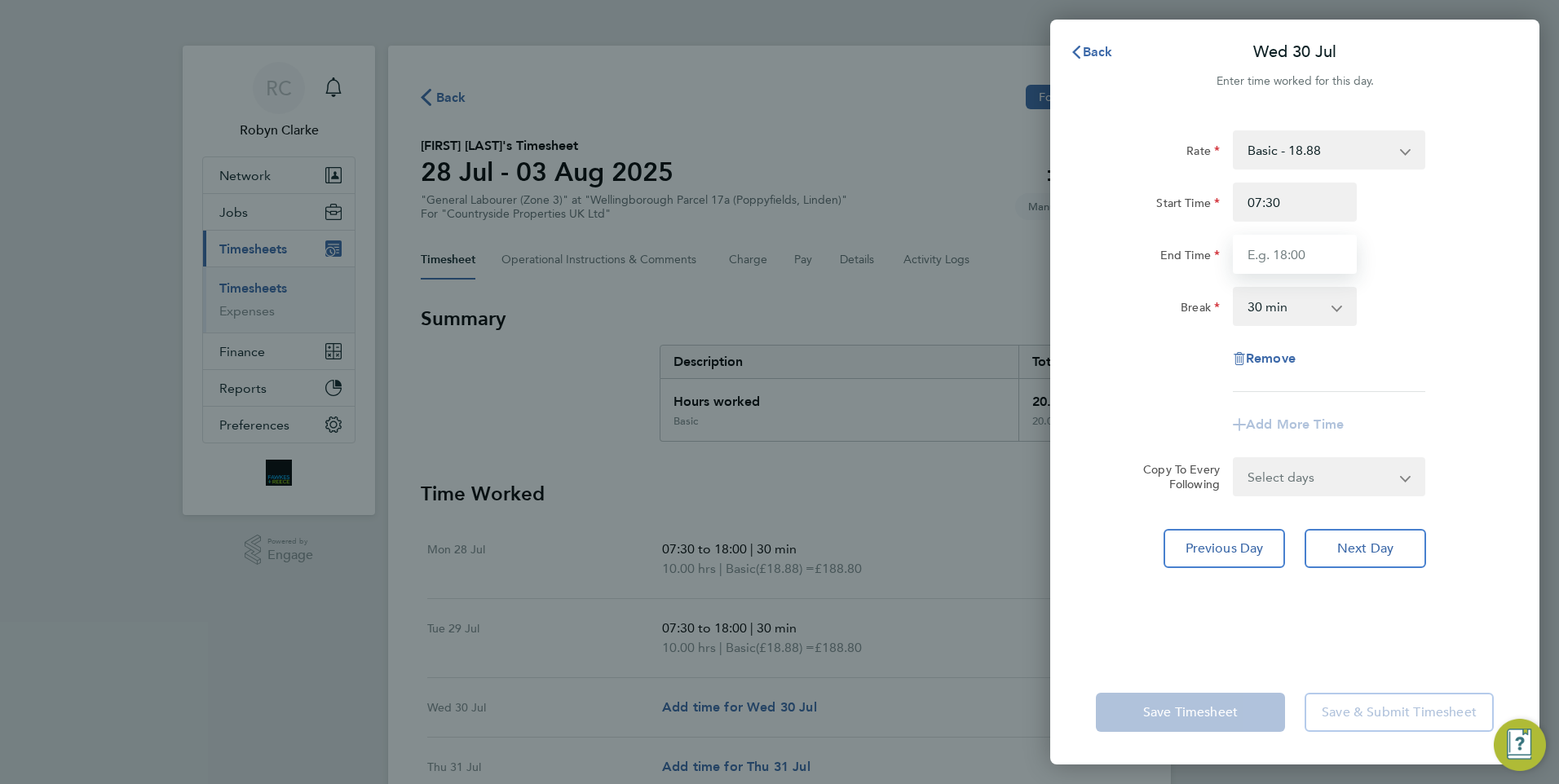 type on "18:00" 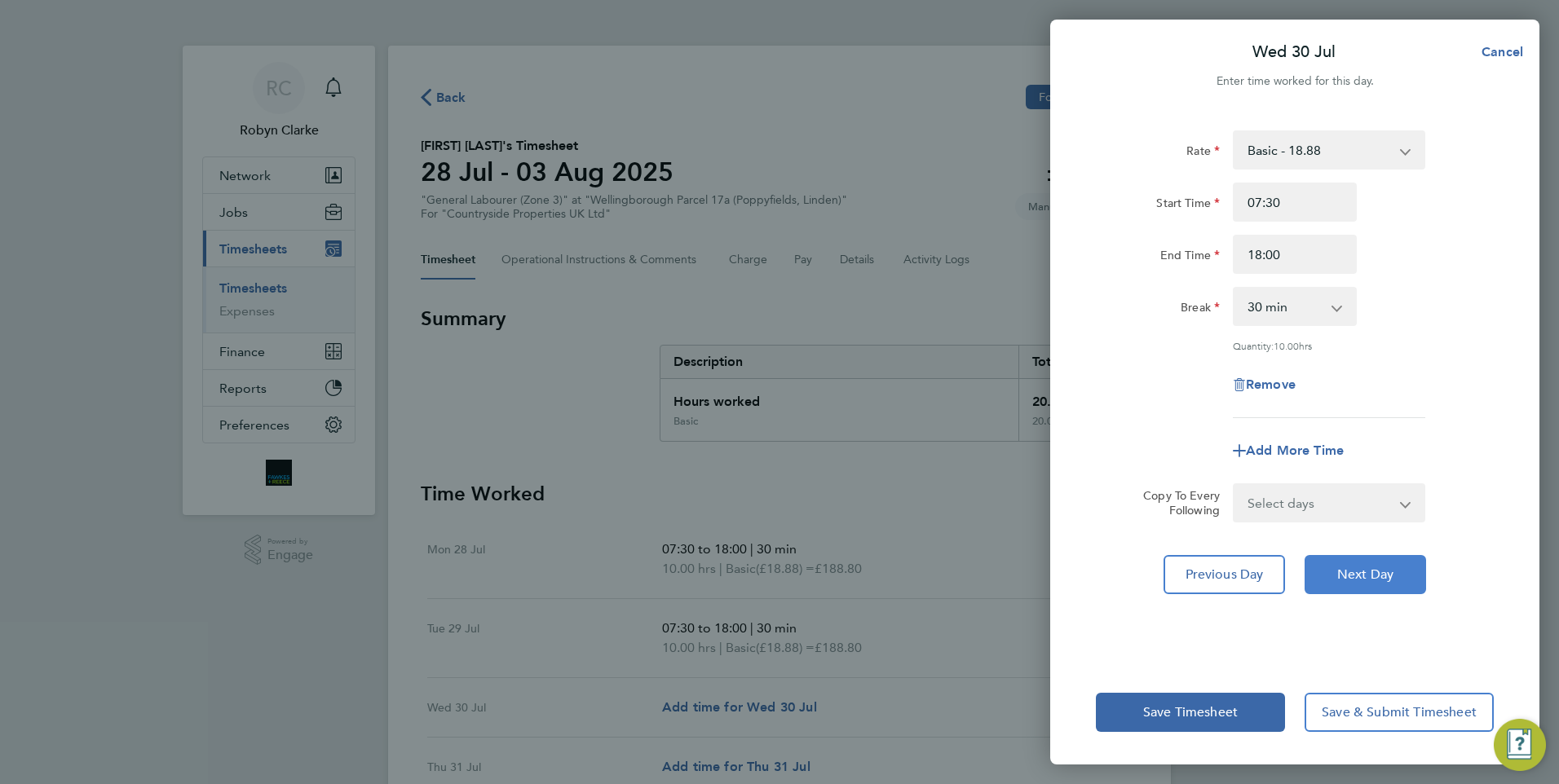 click on "Next Day" 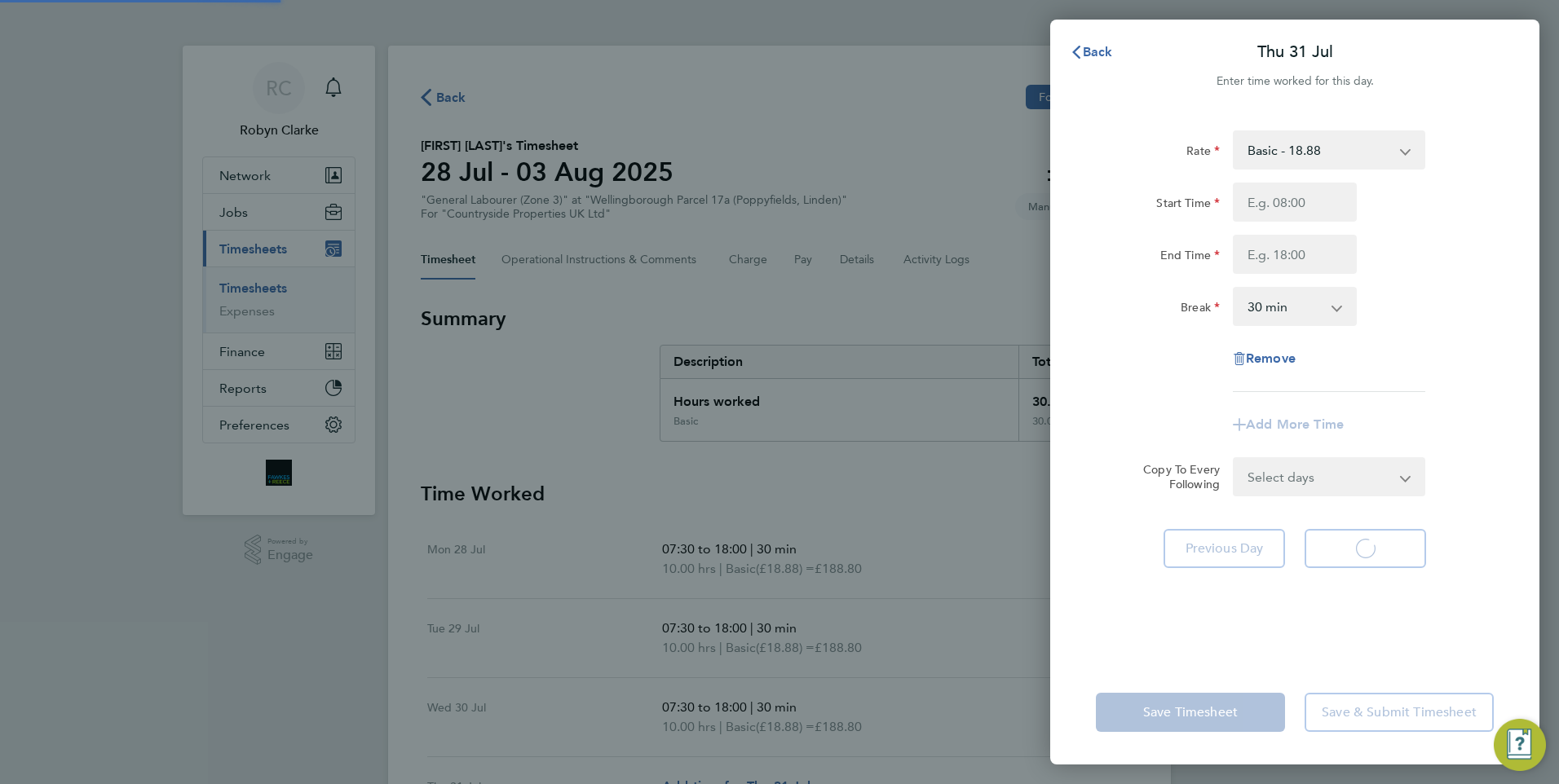 select on "30" 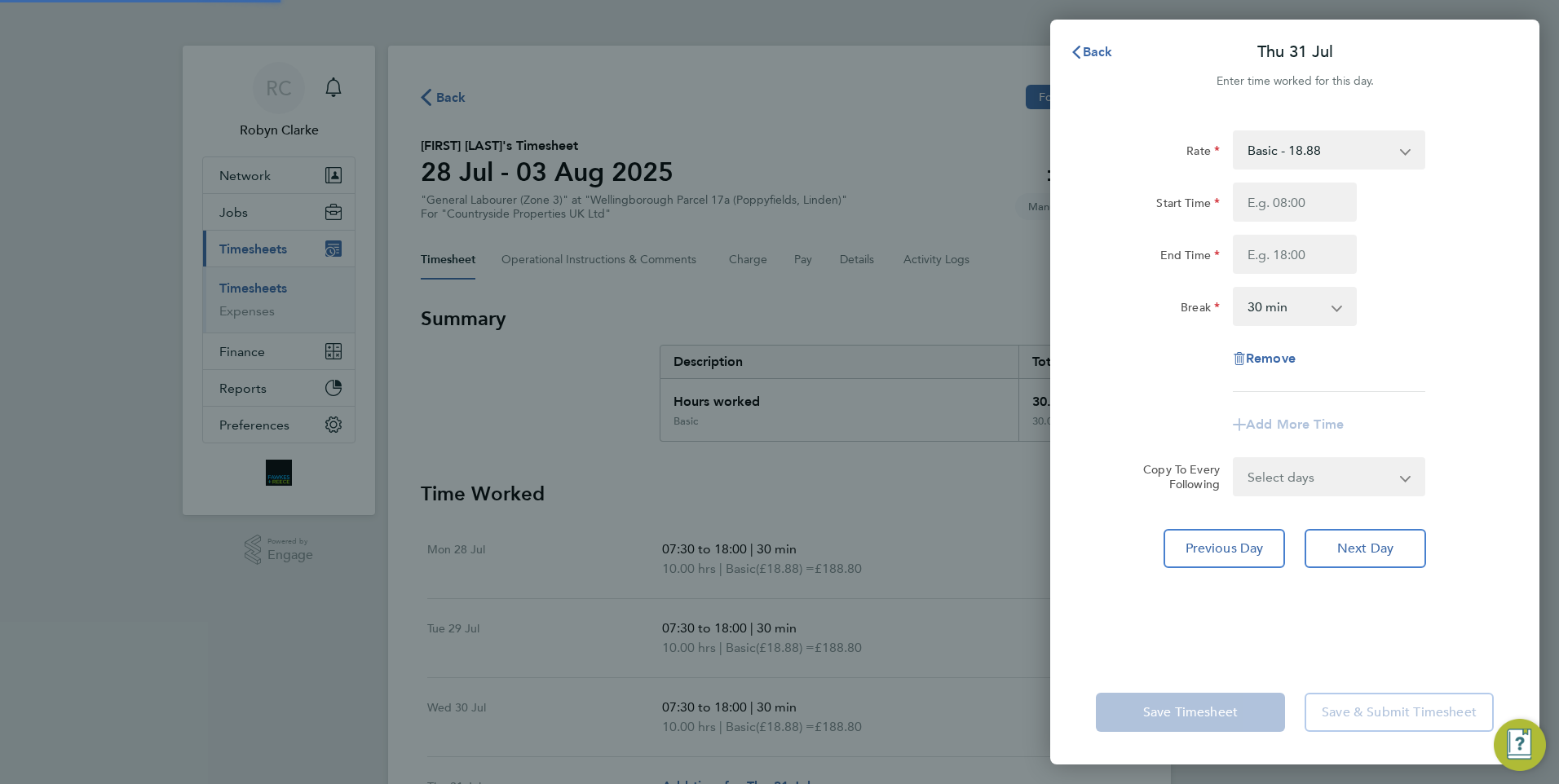 click on "Start Time" at bounding box center (1295, 202) 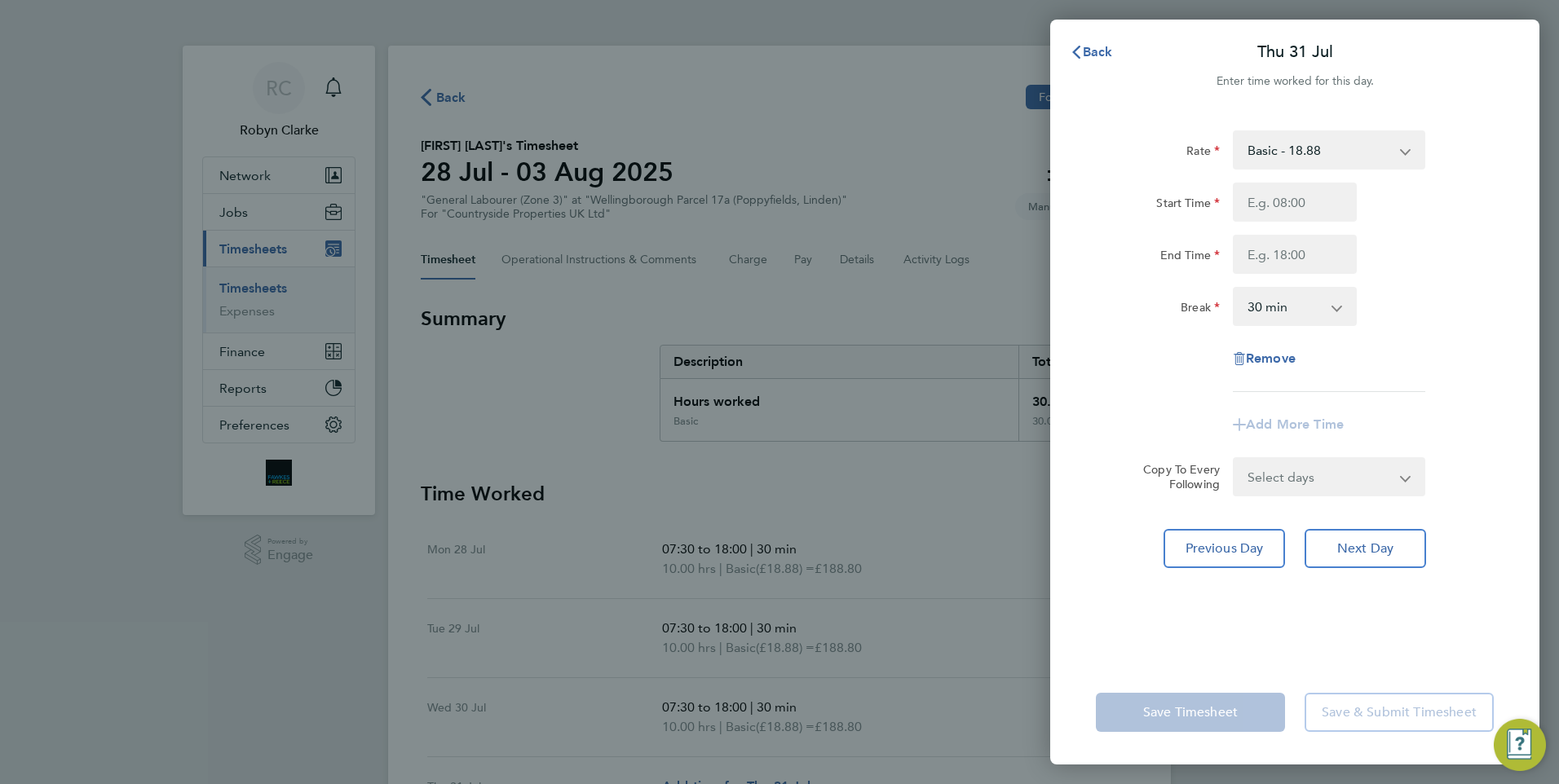 type on "07:30" 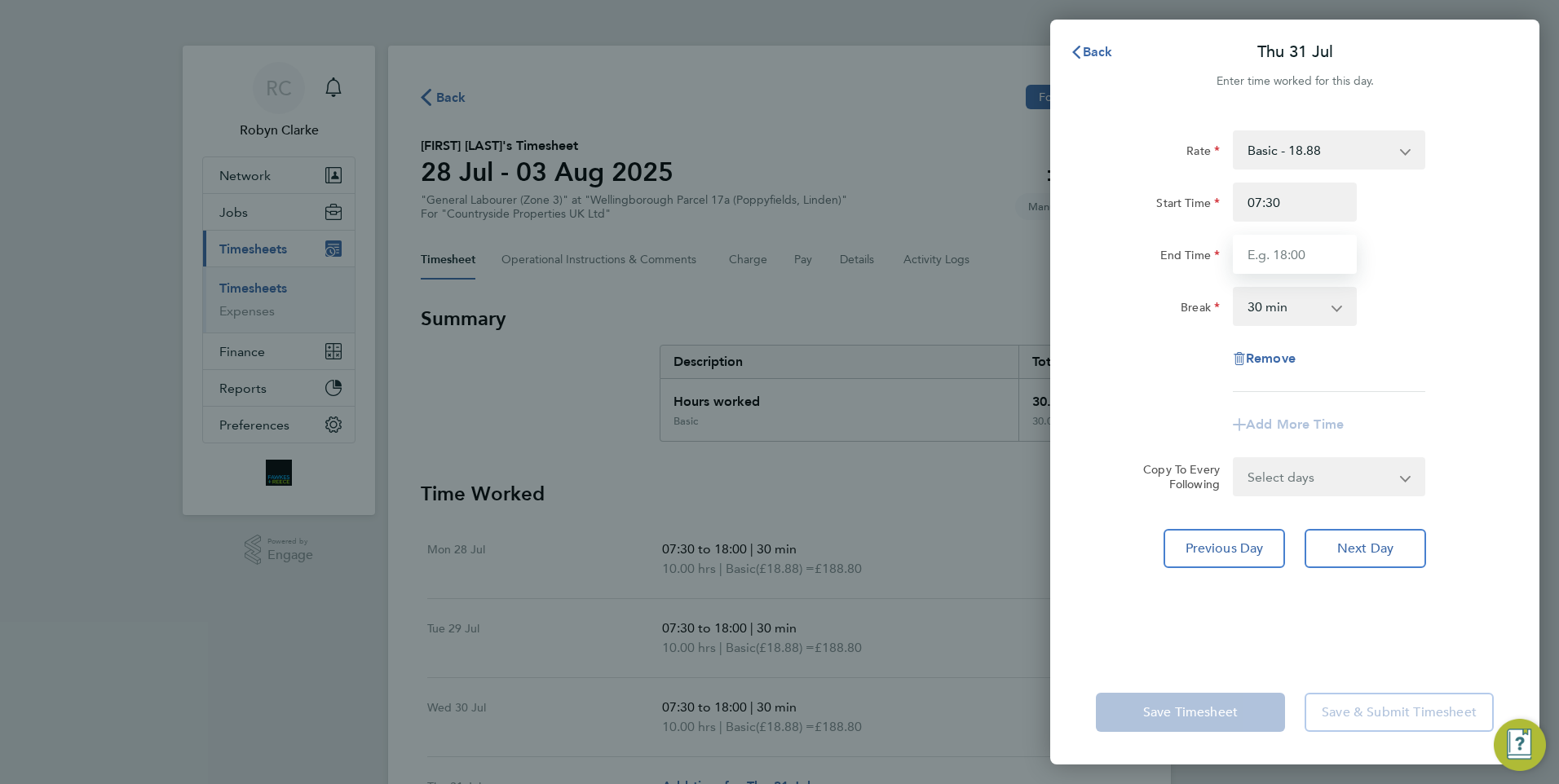 type on "18:00" 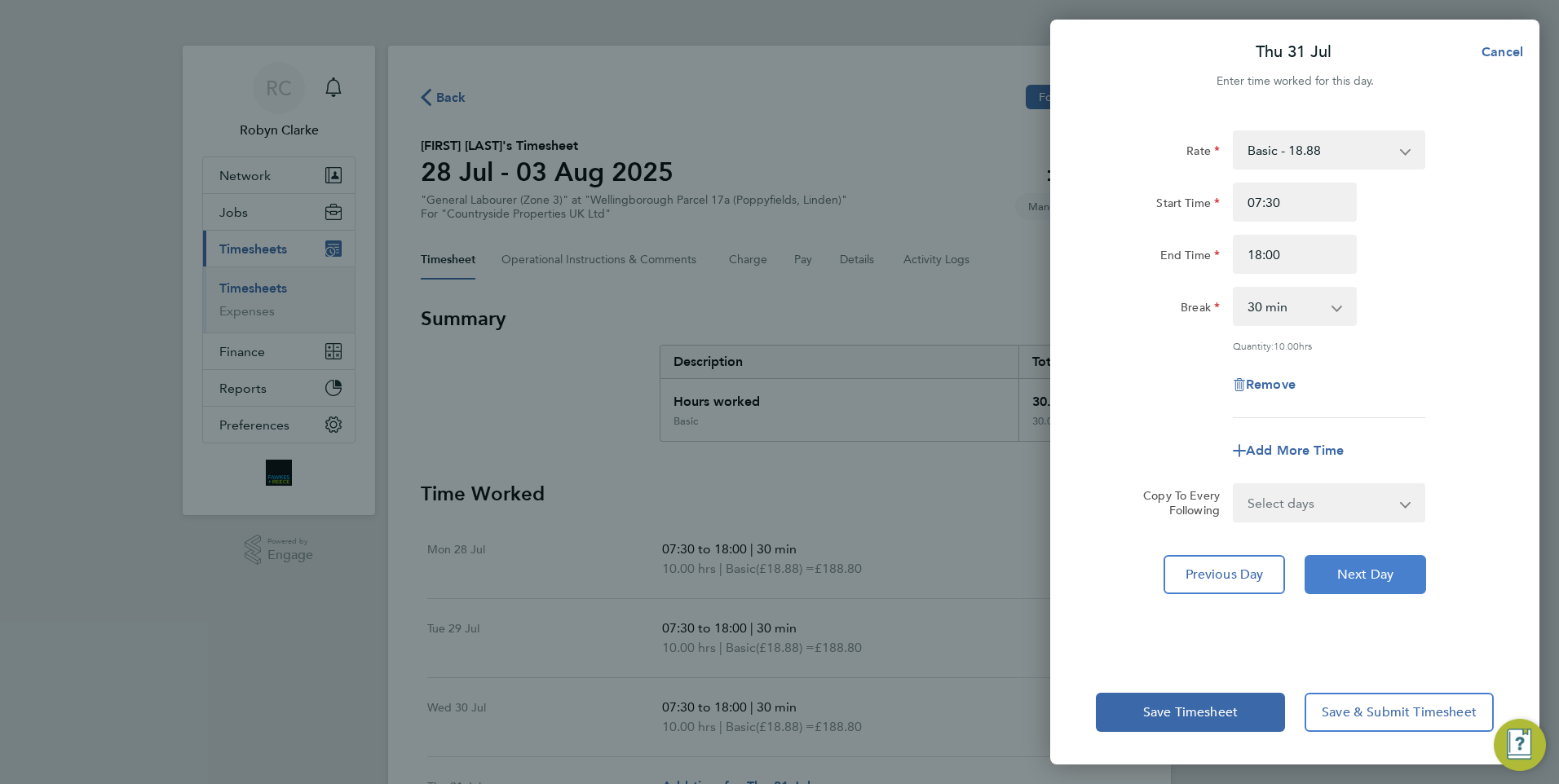 drag, startPoint x: 1364, startPoint y: 570, endPoint x: 1366, endPoint y: 477, distance: 93.0215 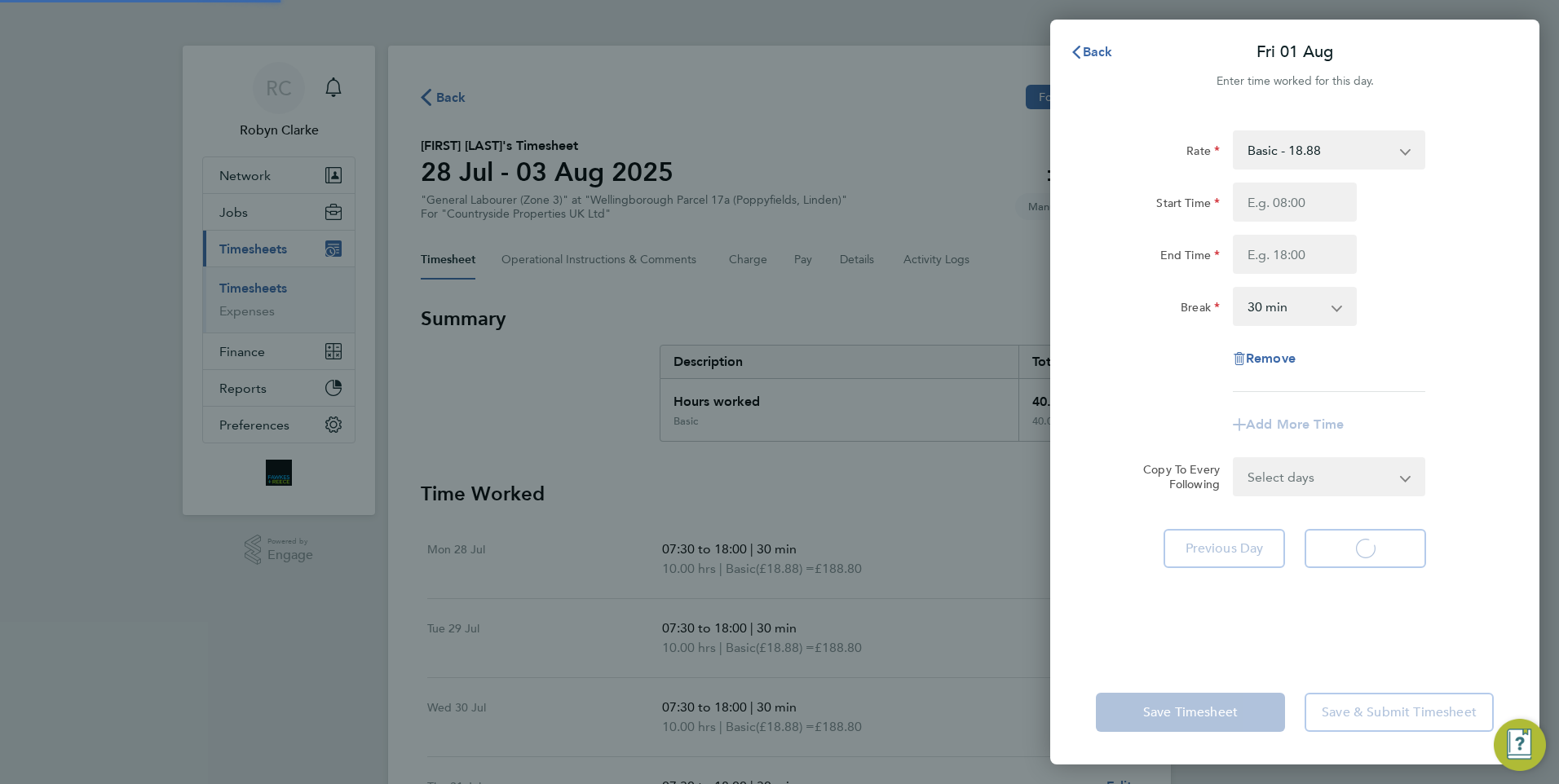 select on "30" 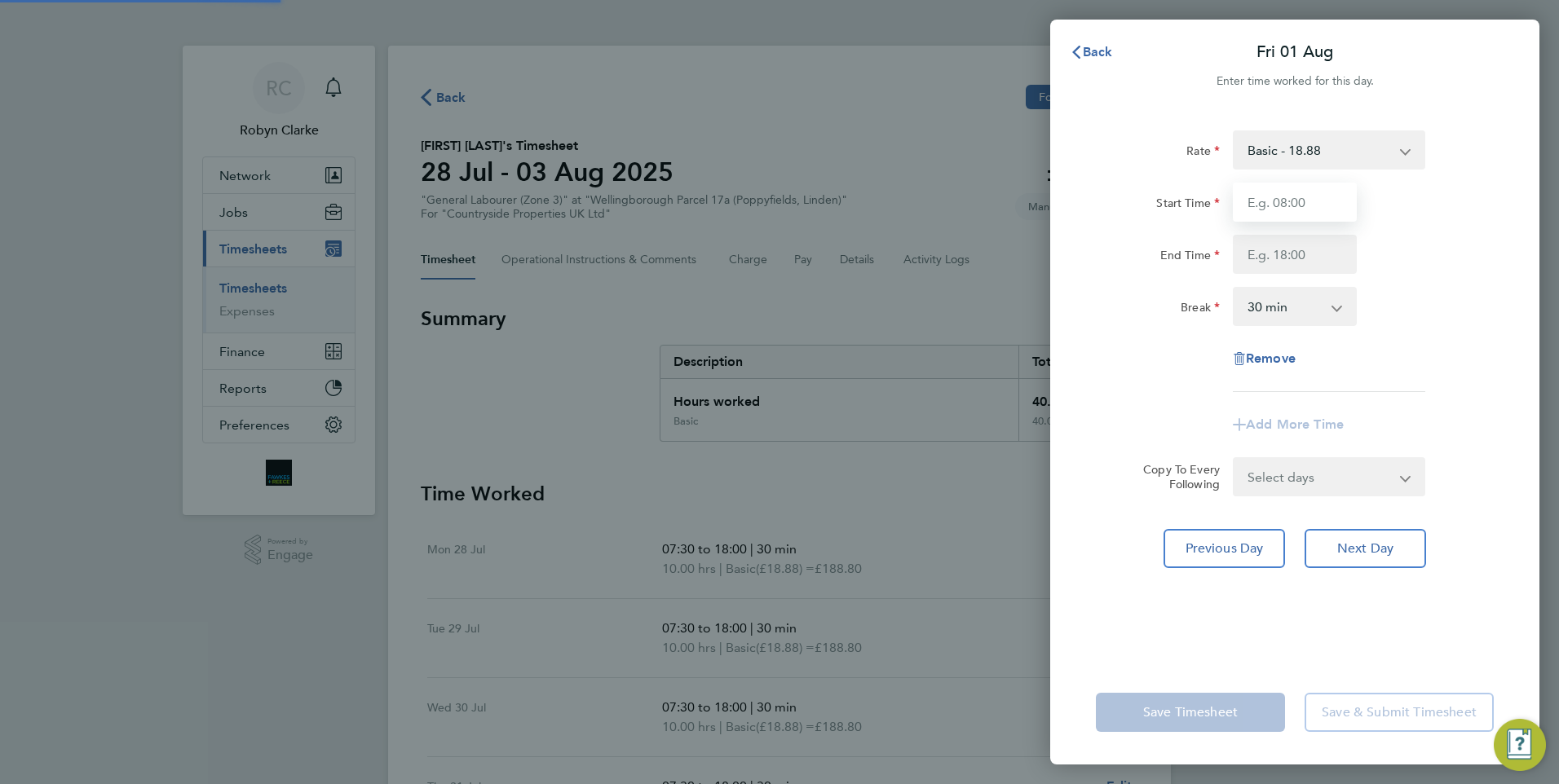 click on "Start Time" at bounding box center (1295, 202) 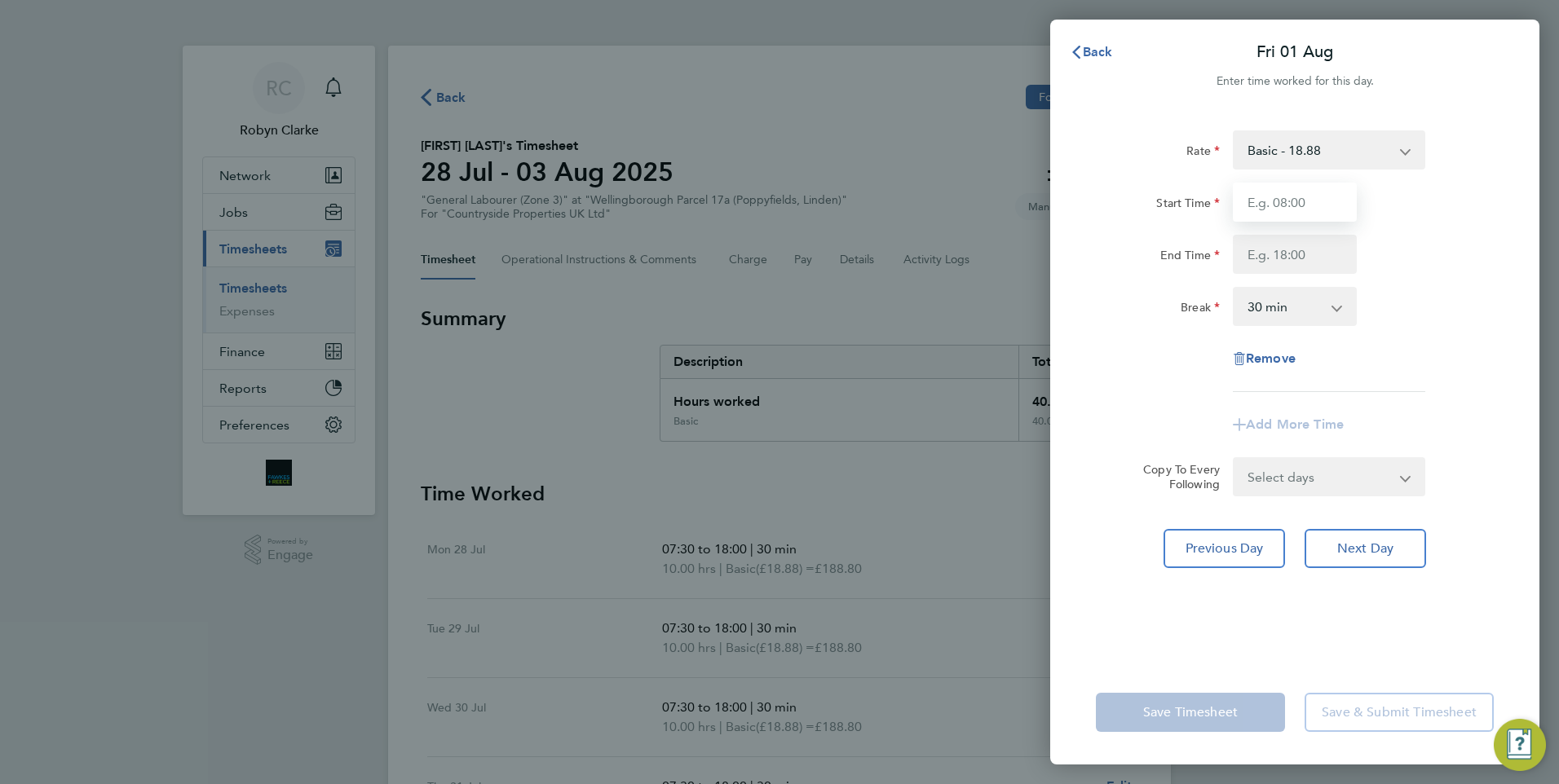 type on "07:30" 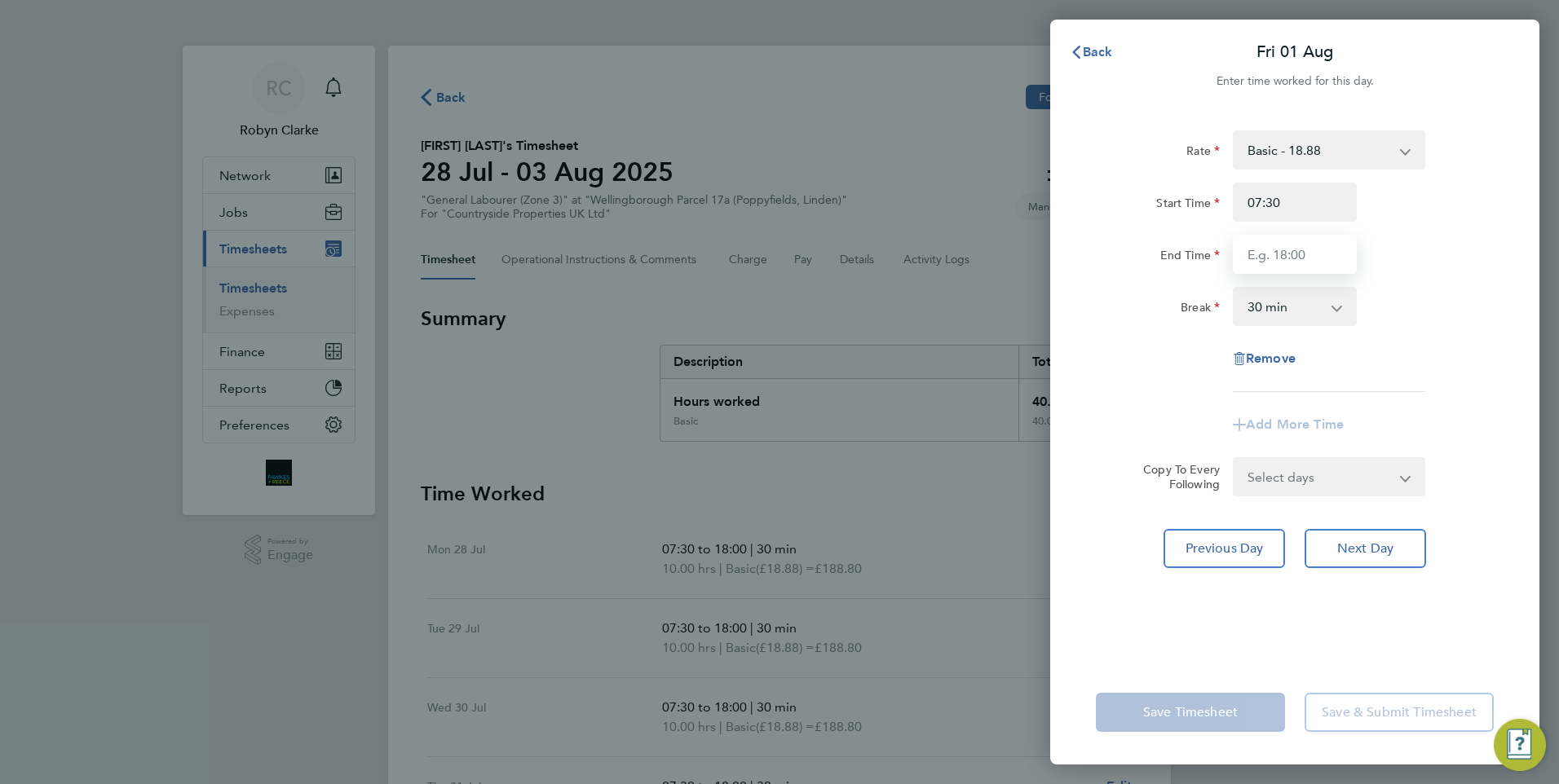 type on "18:00" 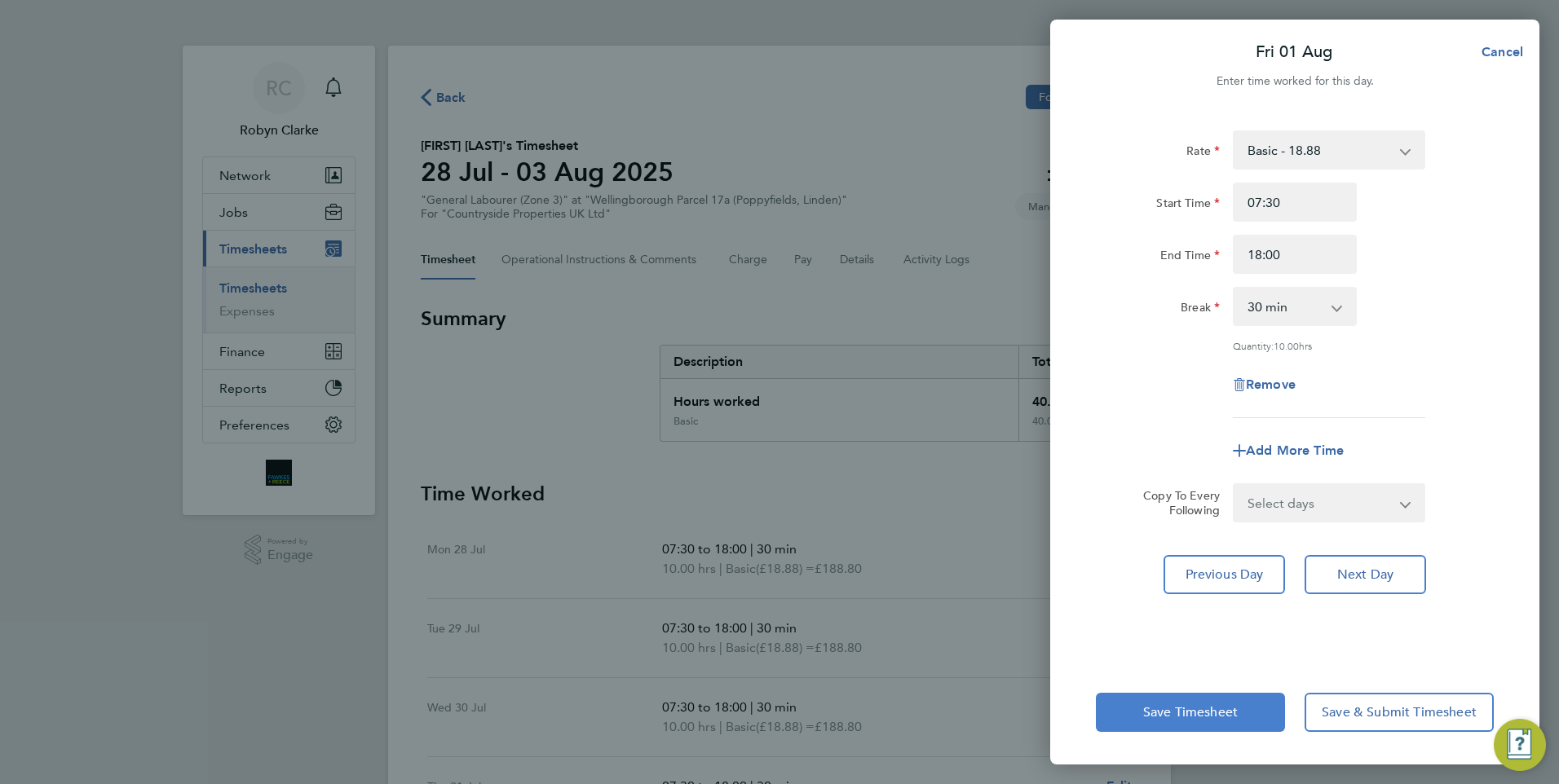 click on "Save Timesheet" 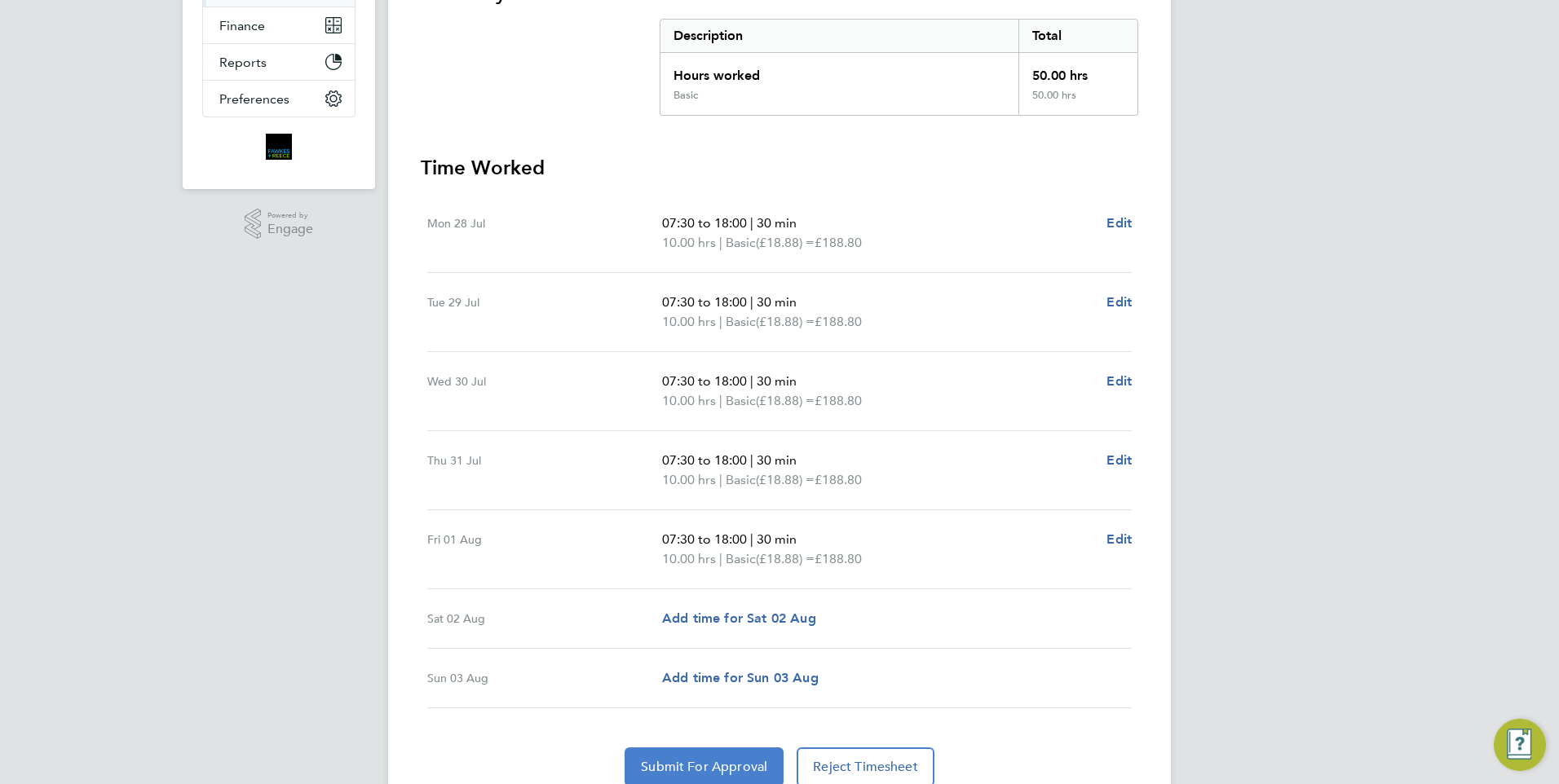 click on "Submit For Approval" 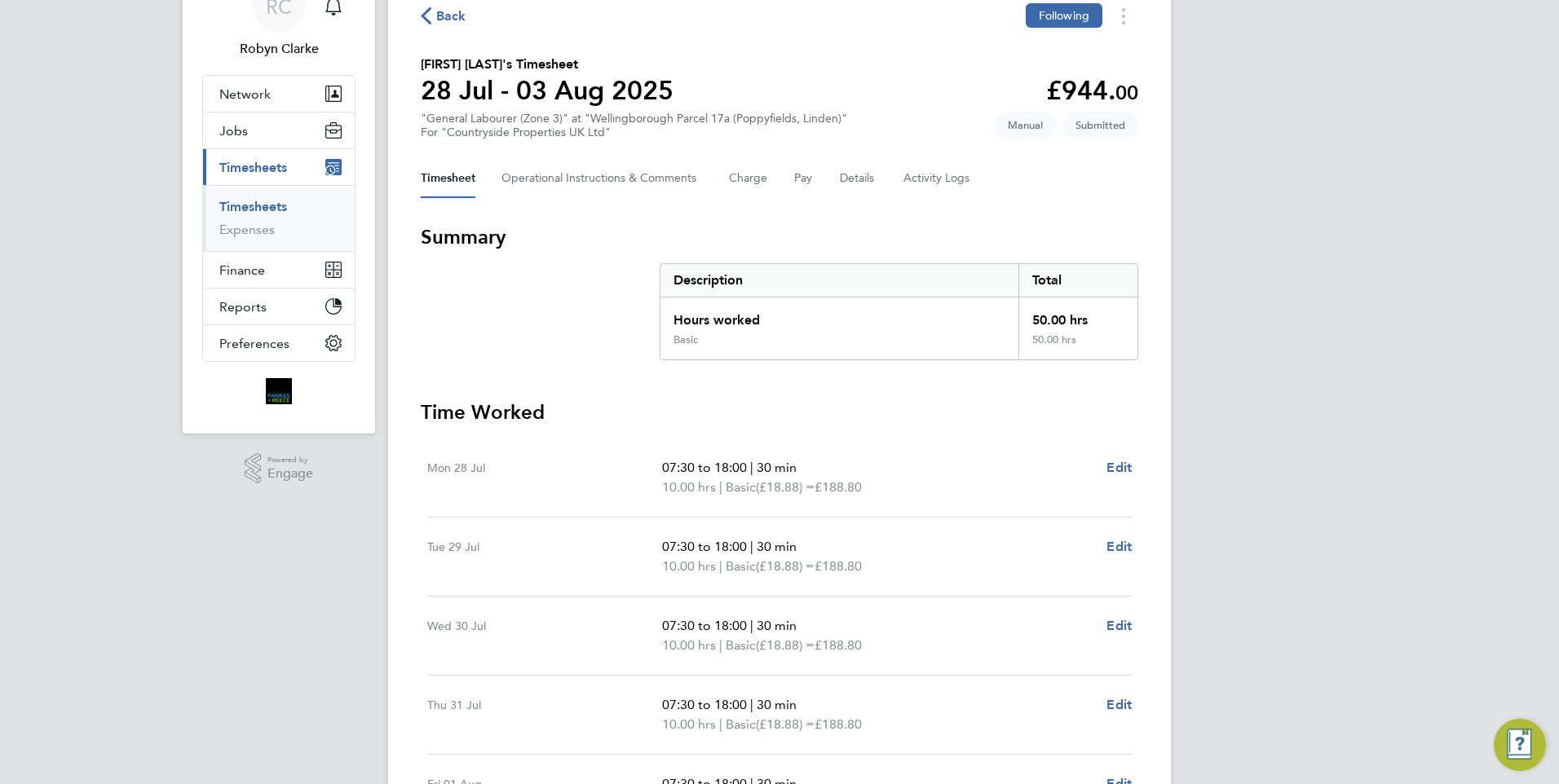click on "Back" 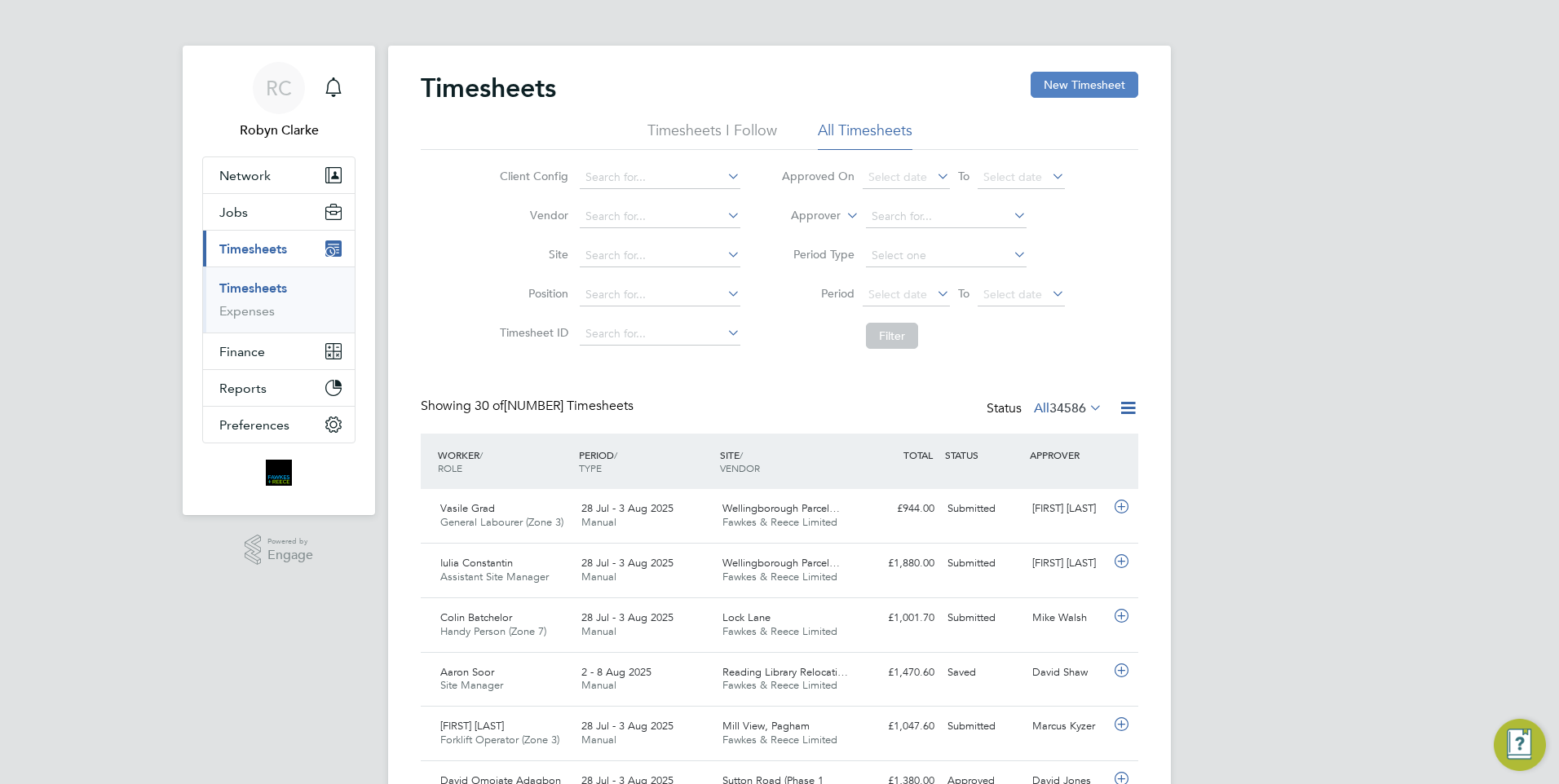 click on "New Timesheet" 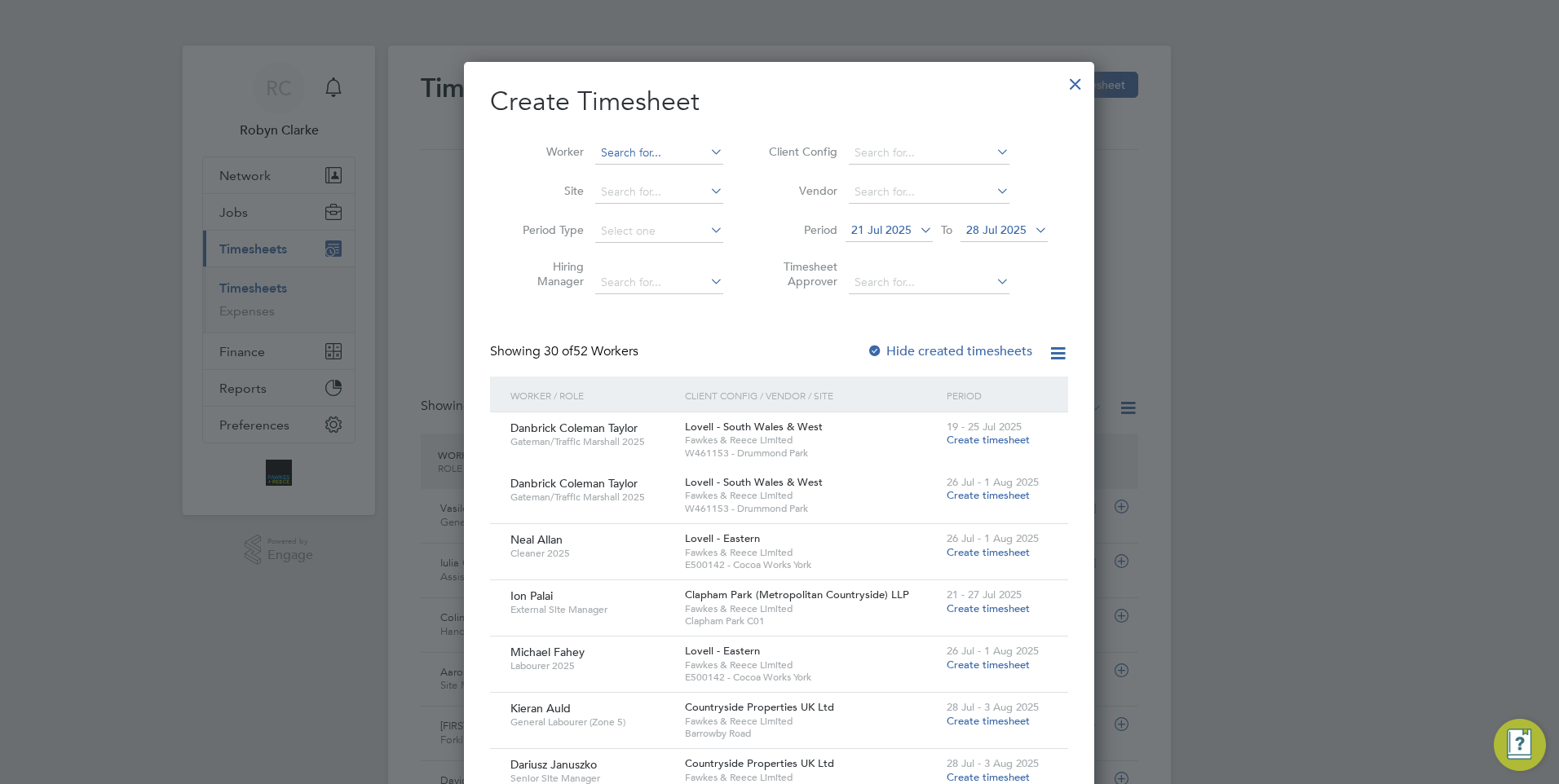click at bounding box center [659, 153] 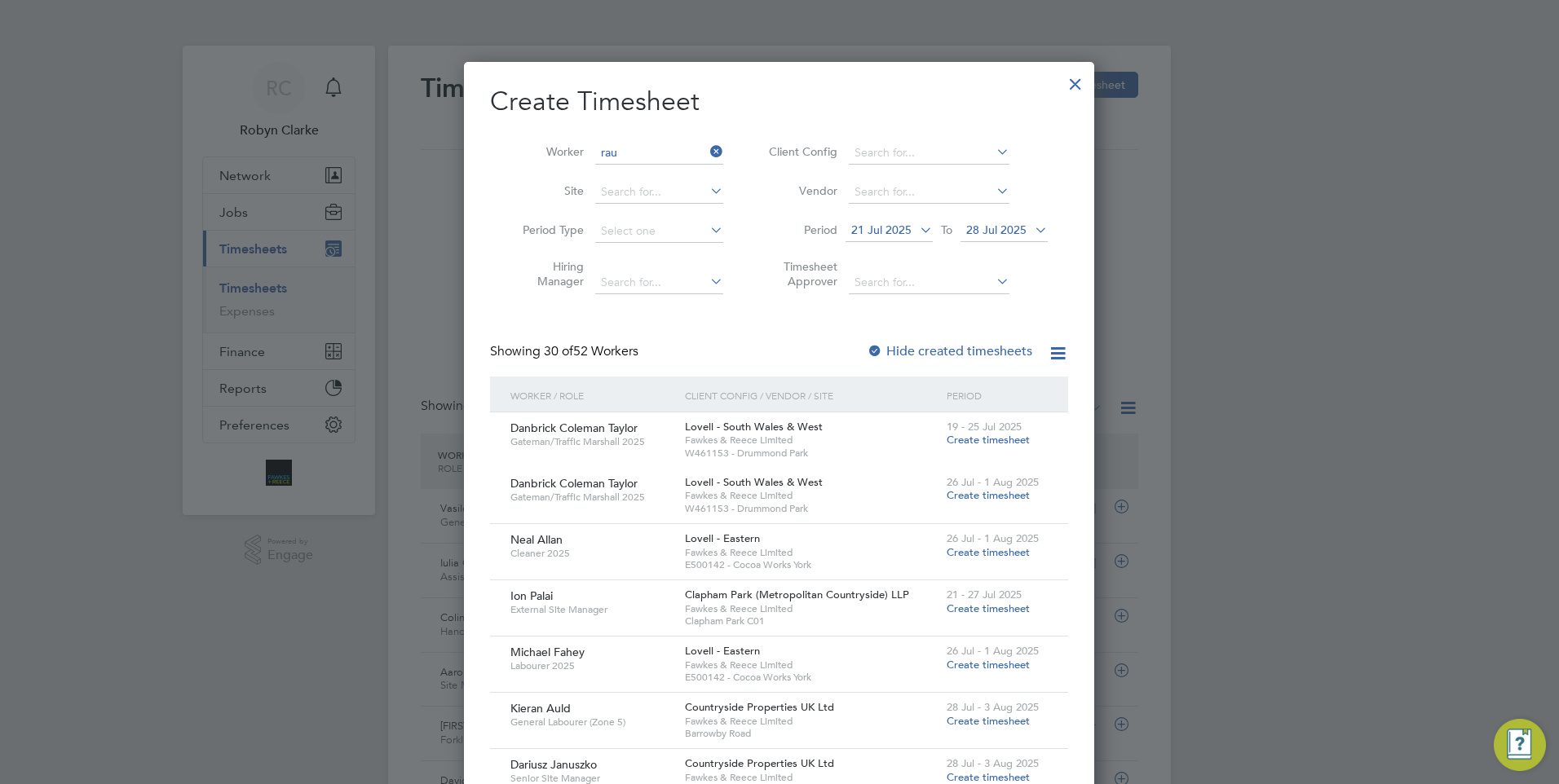 drag, startPoint x: 647, startPoint y: 198, endPoint x: 721, endPoint y: 212, distance: 75.312682 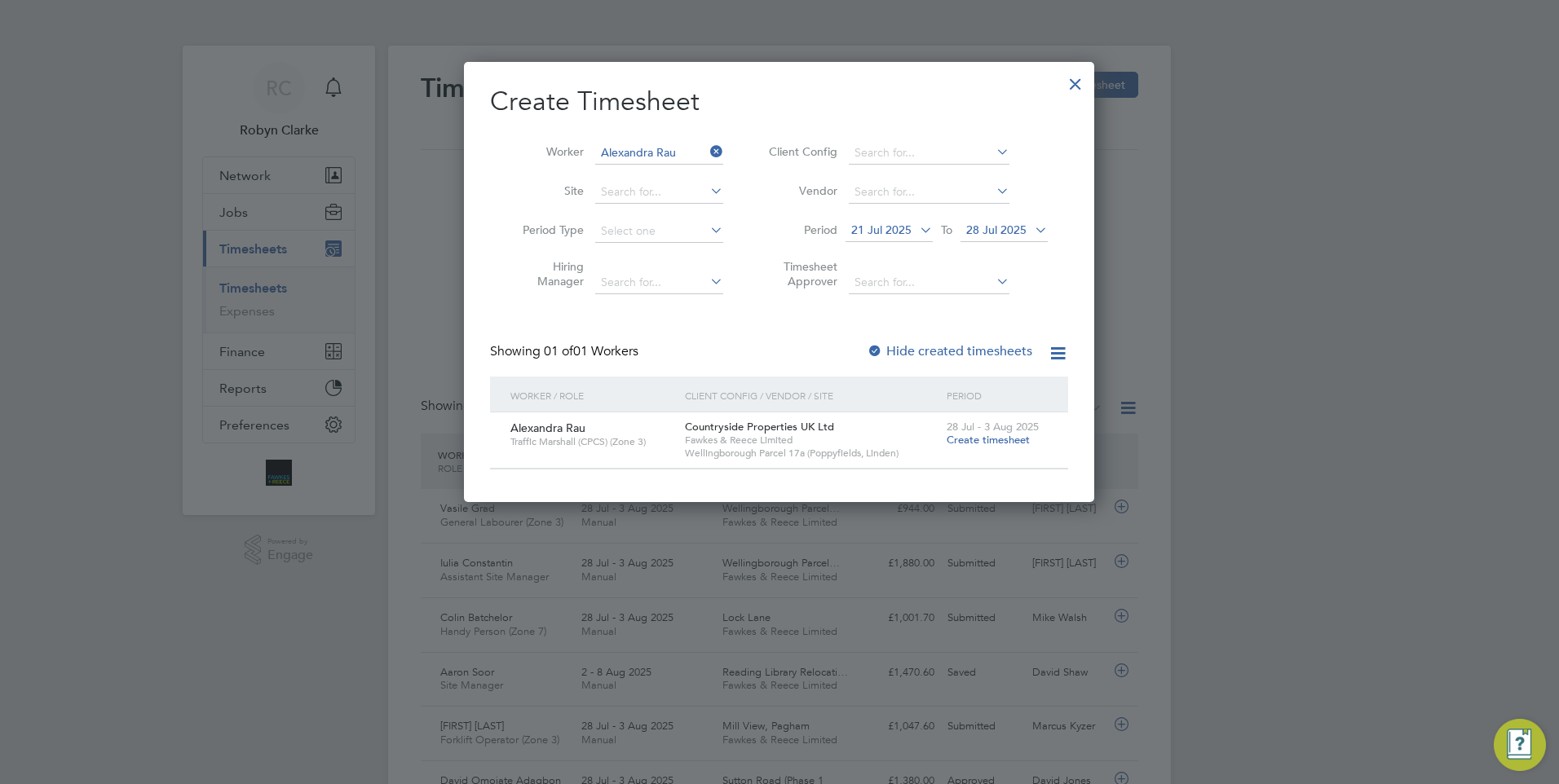 click on "Create timesheet" at bounding box center [988, 439] 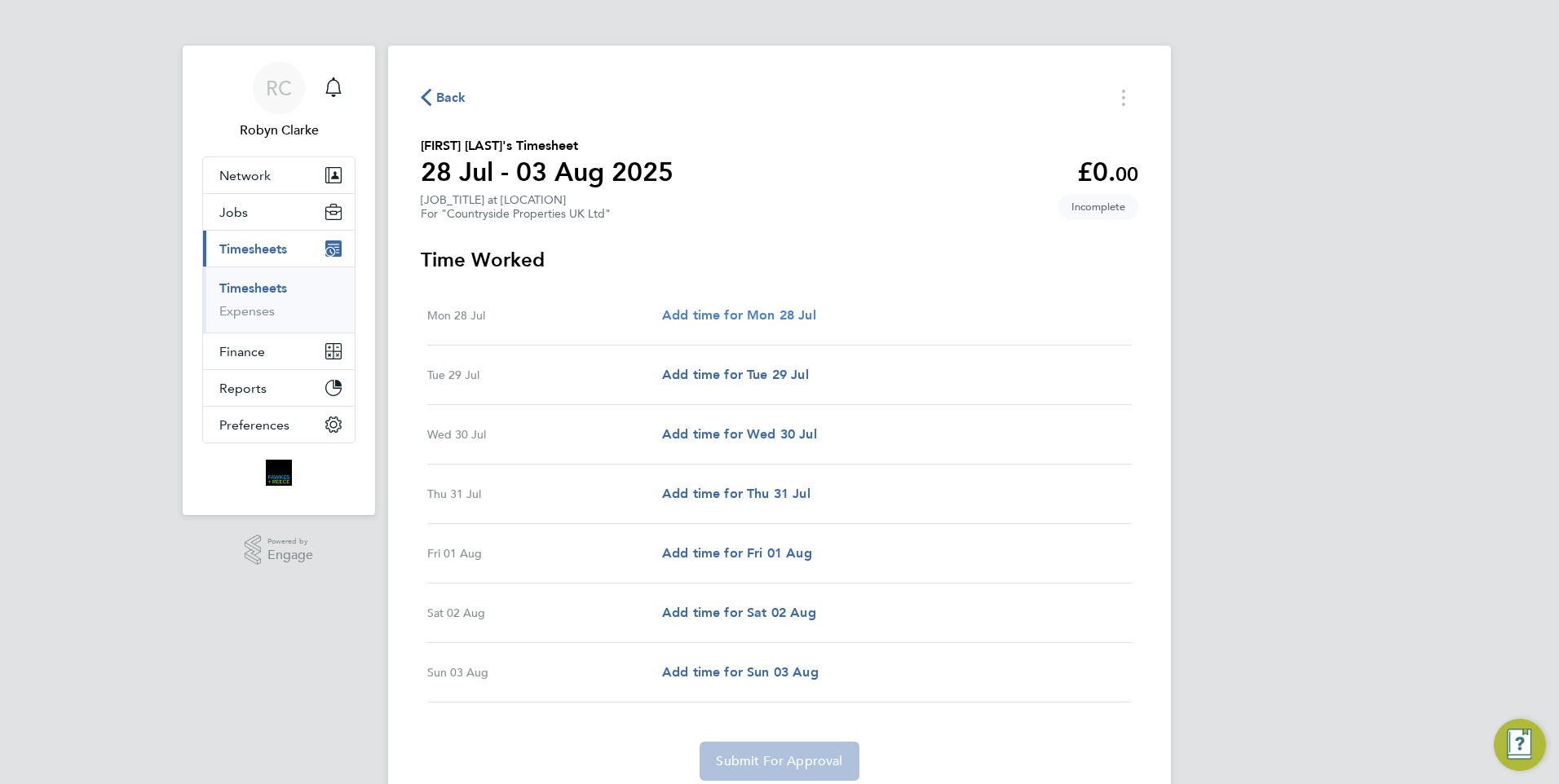 click on "Add time for Mon 28 Jul" at bounding box center [739, 315] 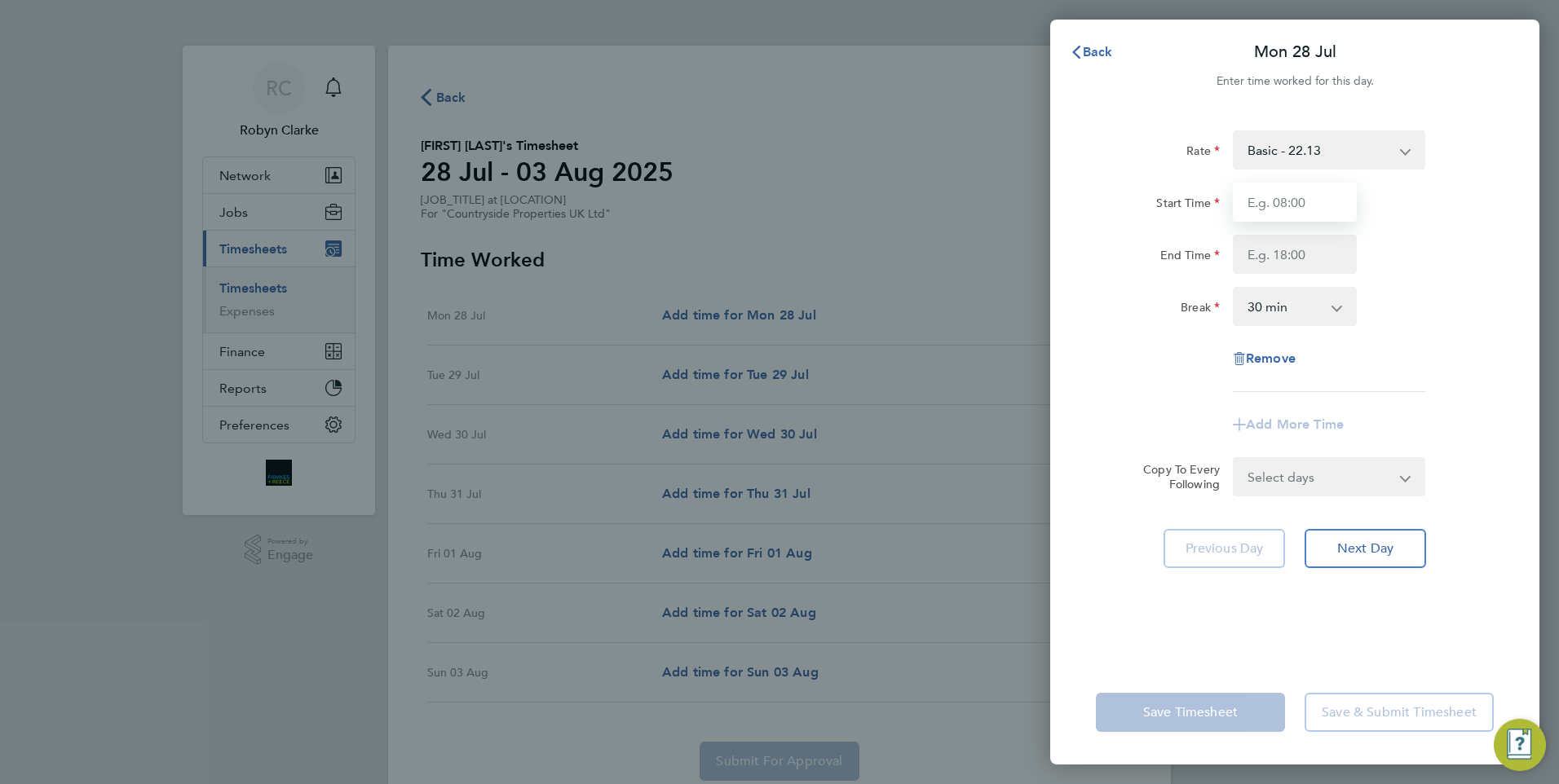 click on "Start Time" at bounding box center [1295, 202] 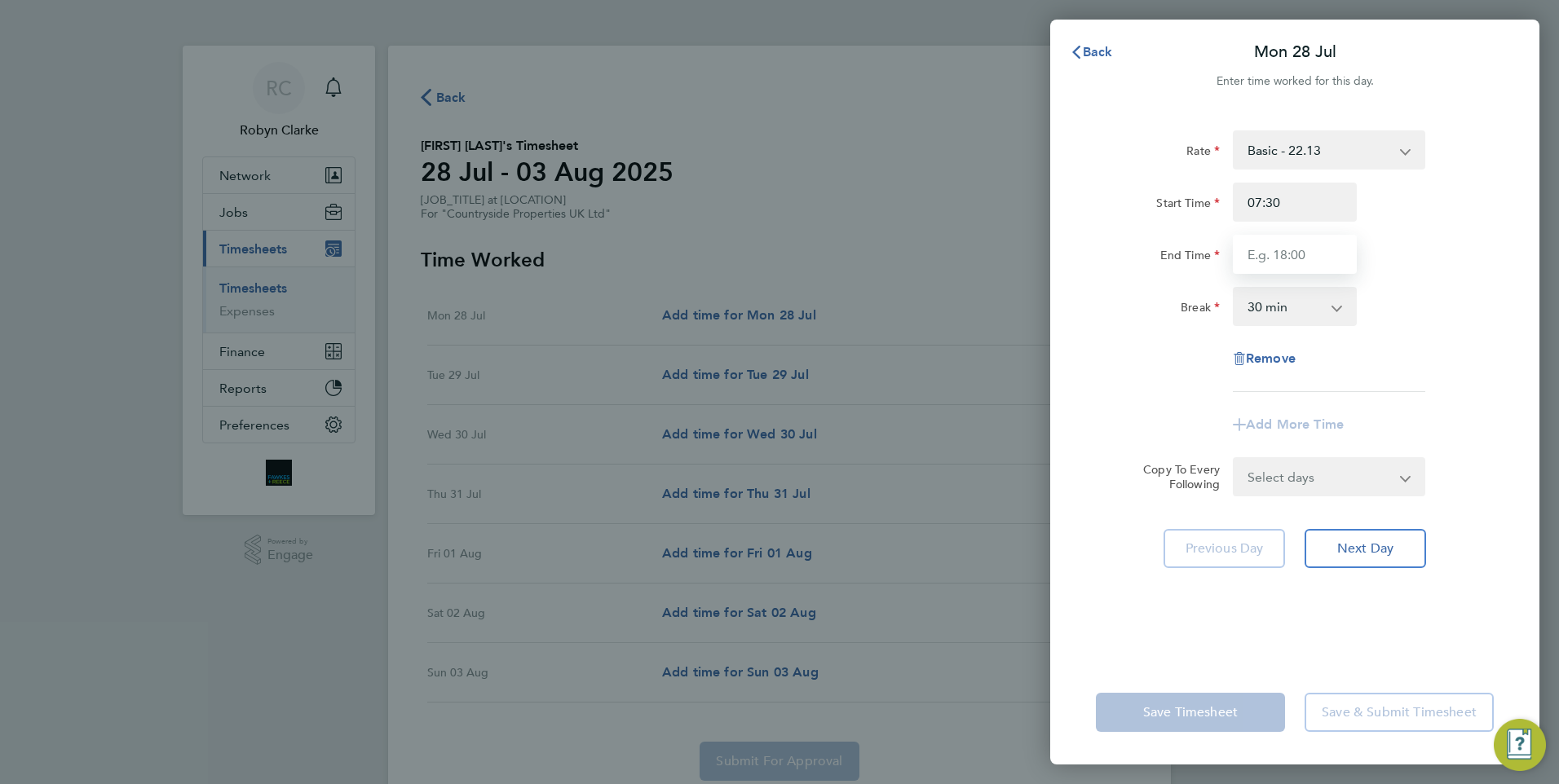 type on "18:00" 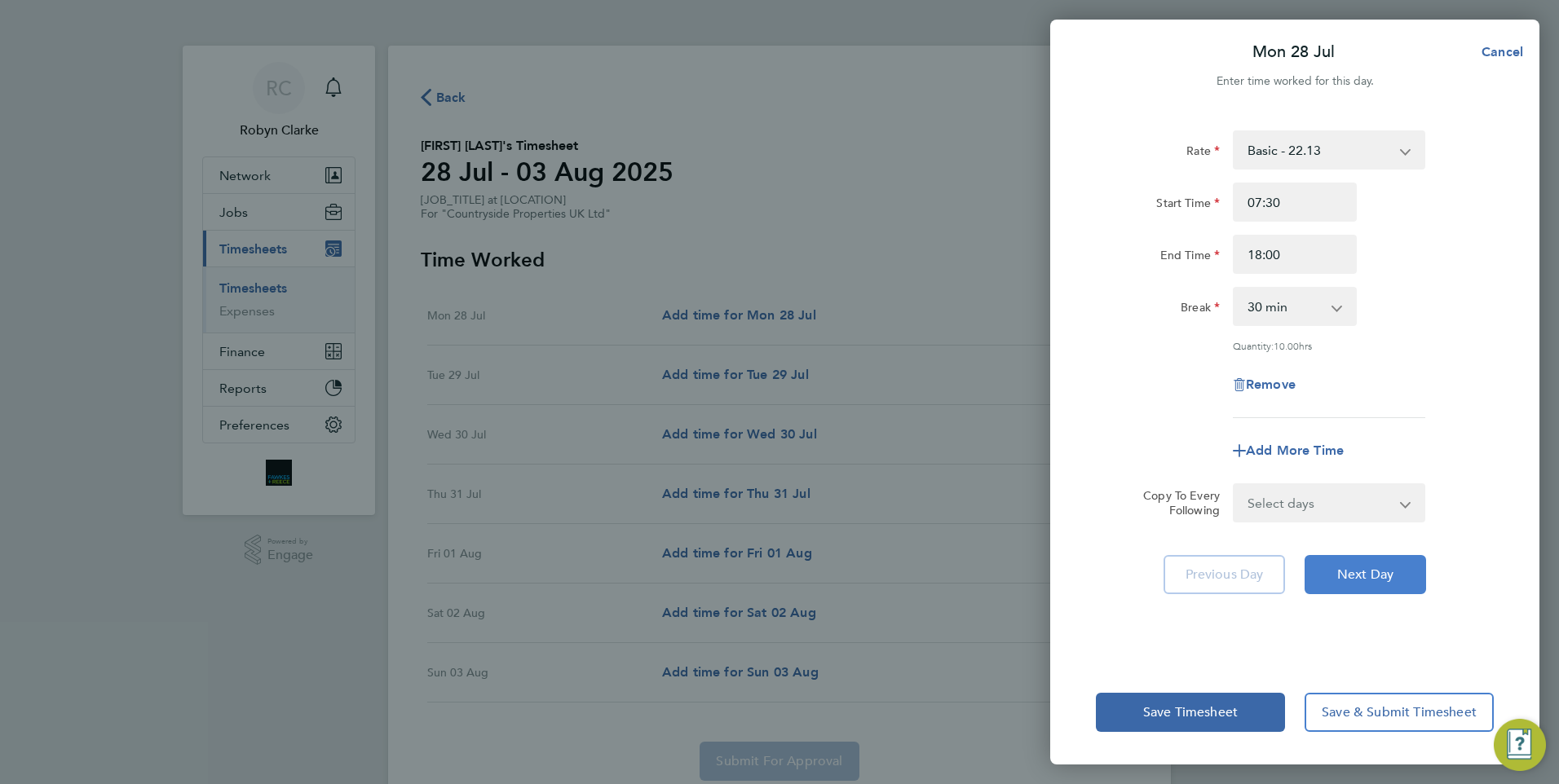 click on "Next Day" 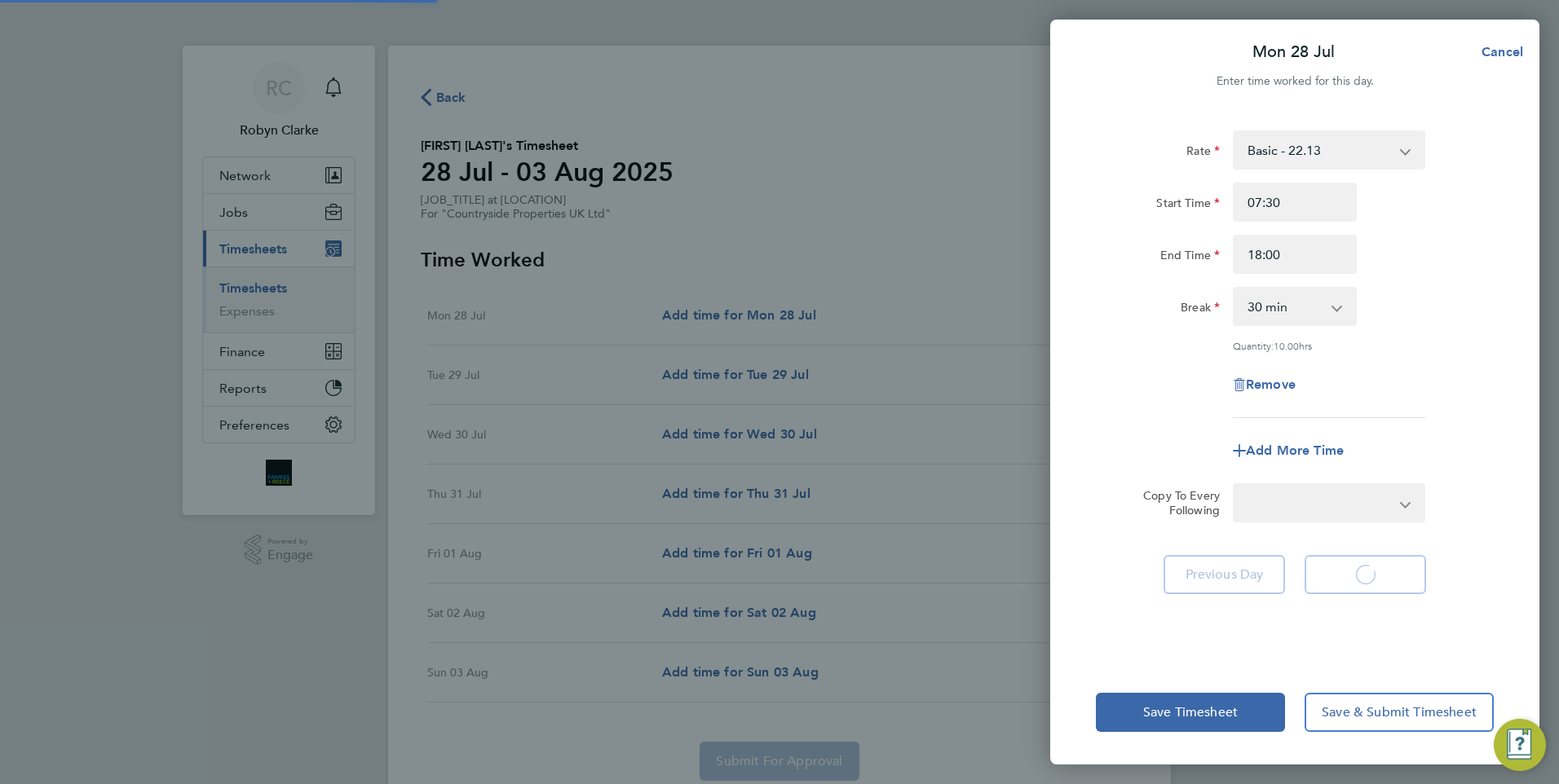 select on "30" 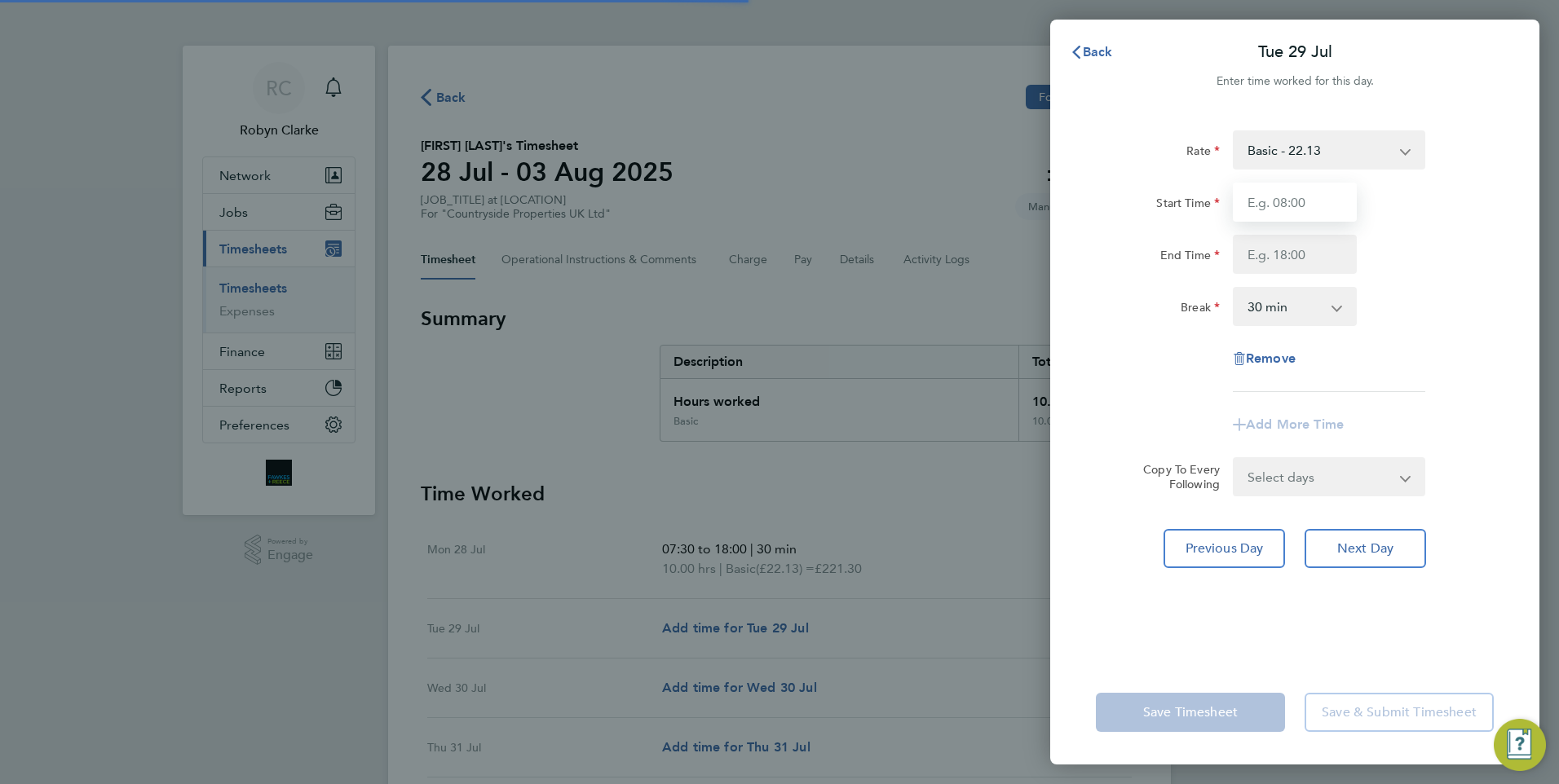 drag, startPoint x: 1277, startPoint y: 202, endPoint x: 1290, endPoint y: 212, distance: 16 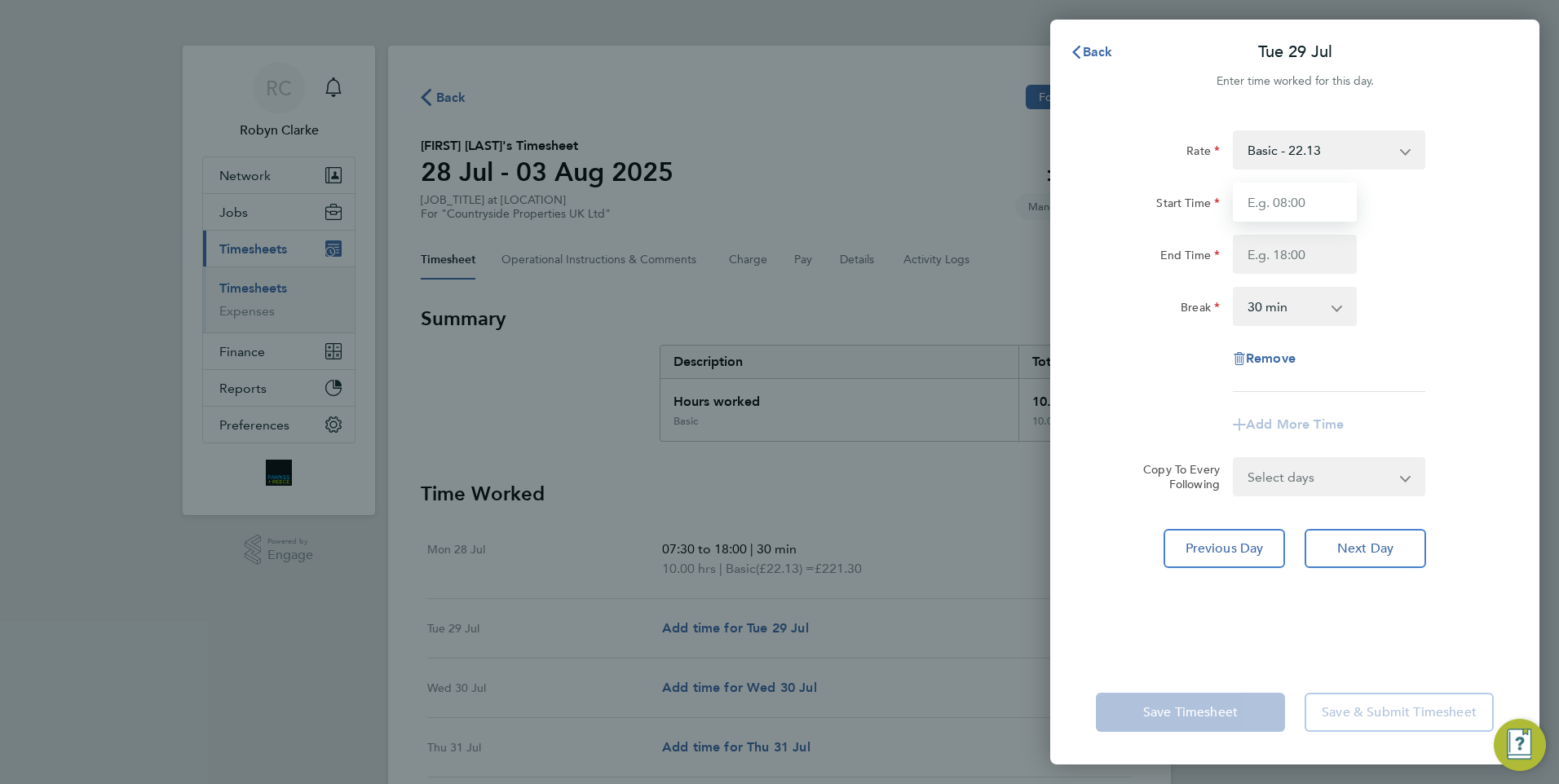 type on "07:30" 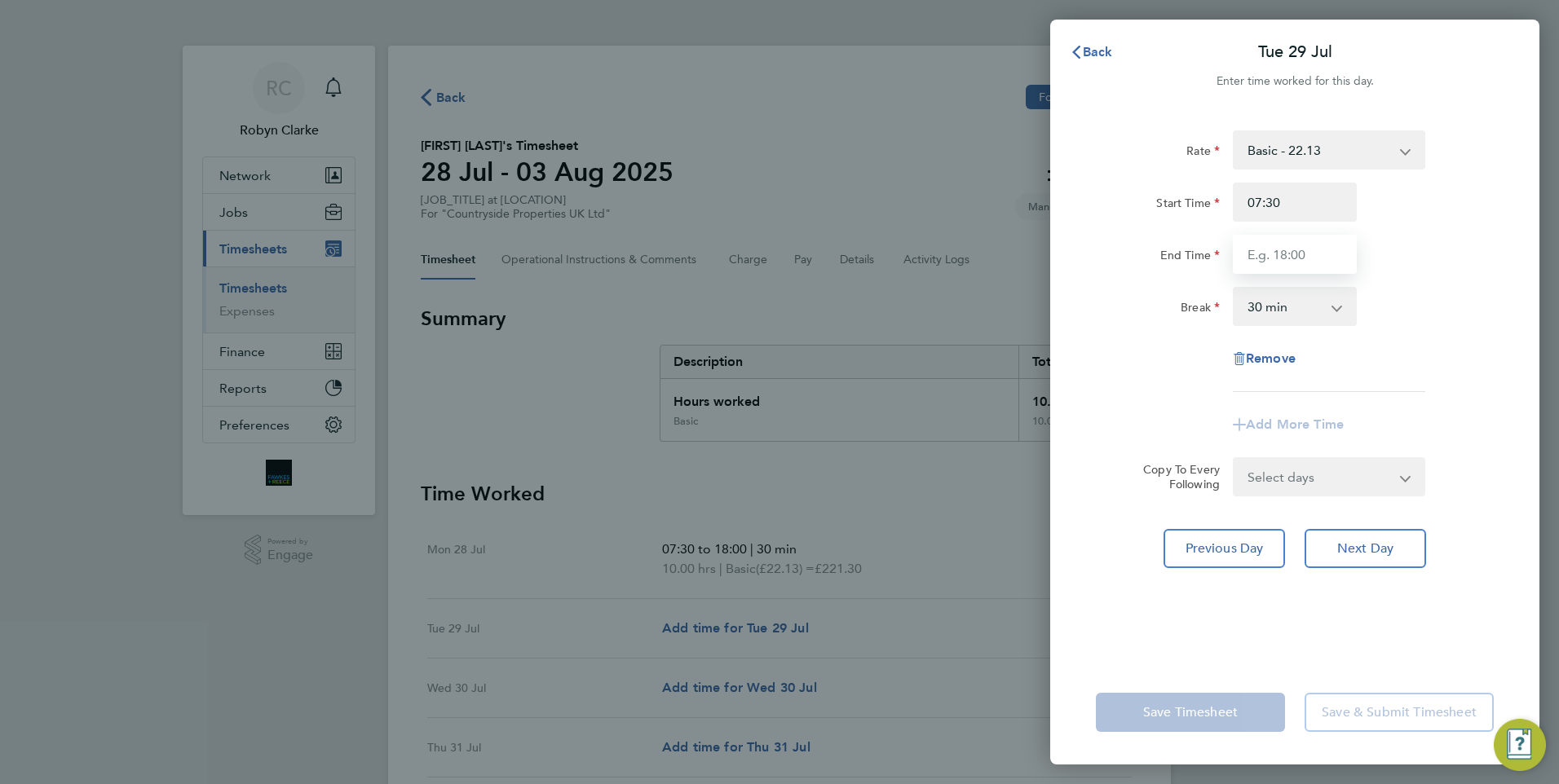 type on "18:00" 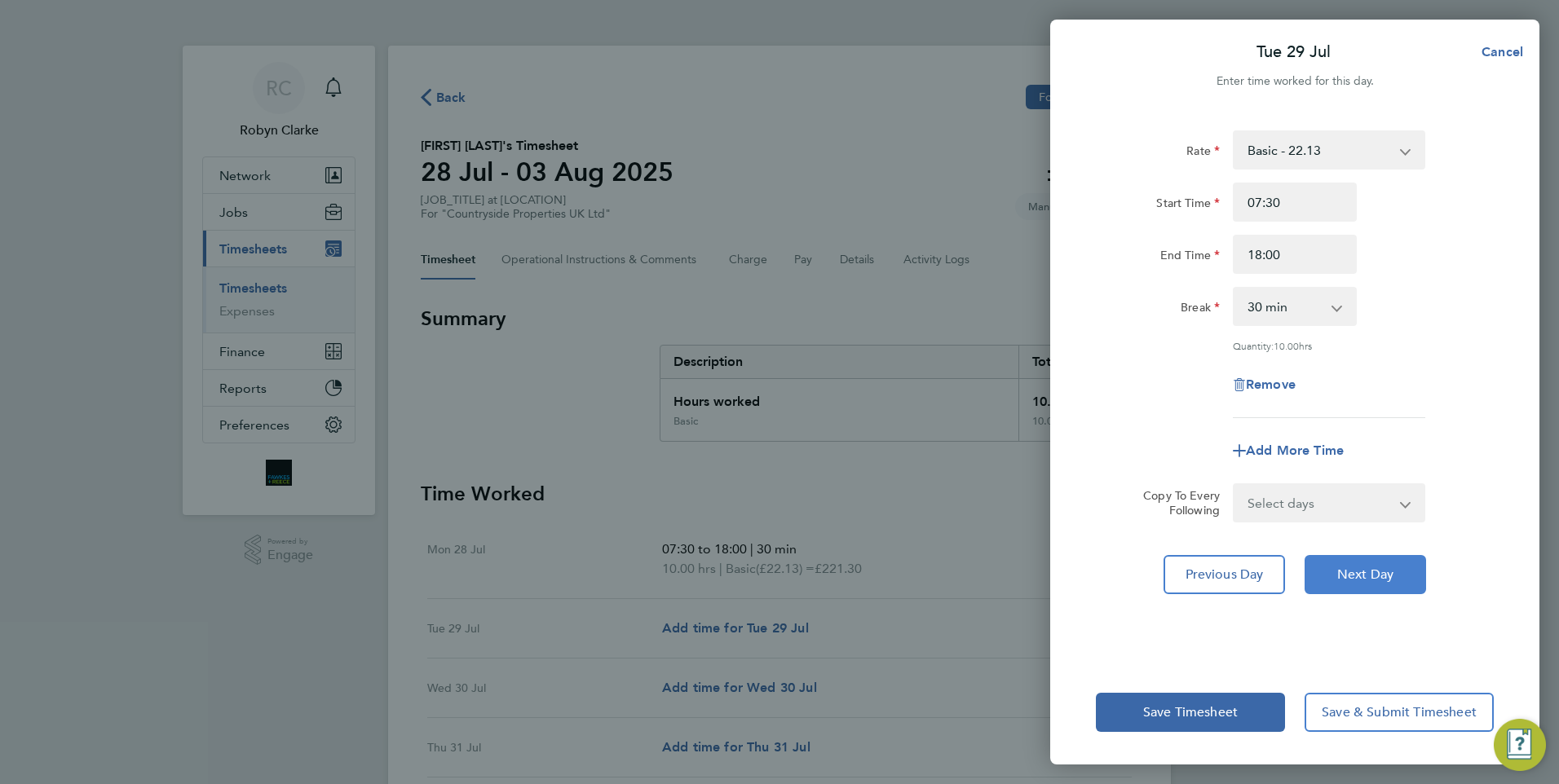 drag, startPoint x: 1386, startPoint y: 584, endPoint x: 1378, endPoint y: 547, distance: 37.85499 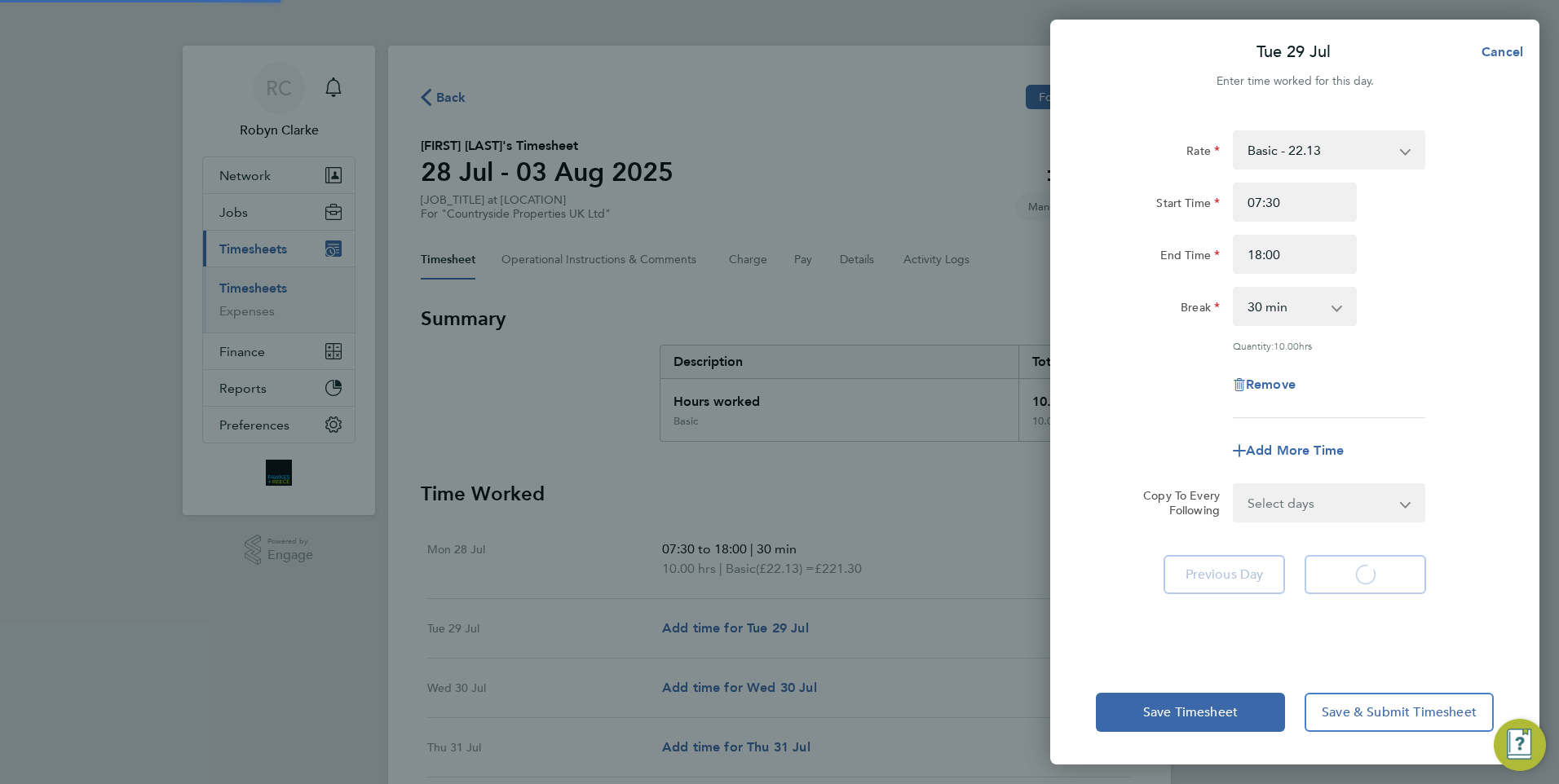 select on "30" 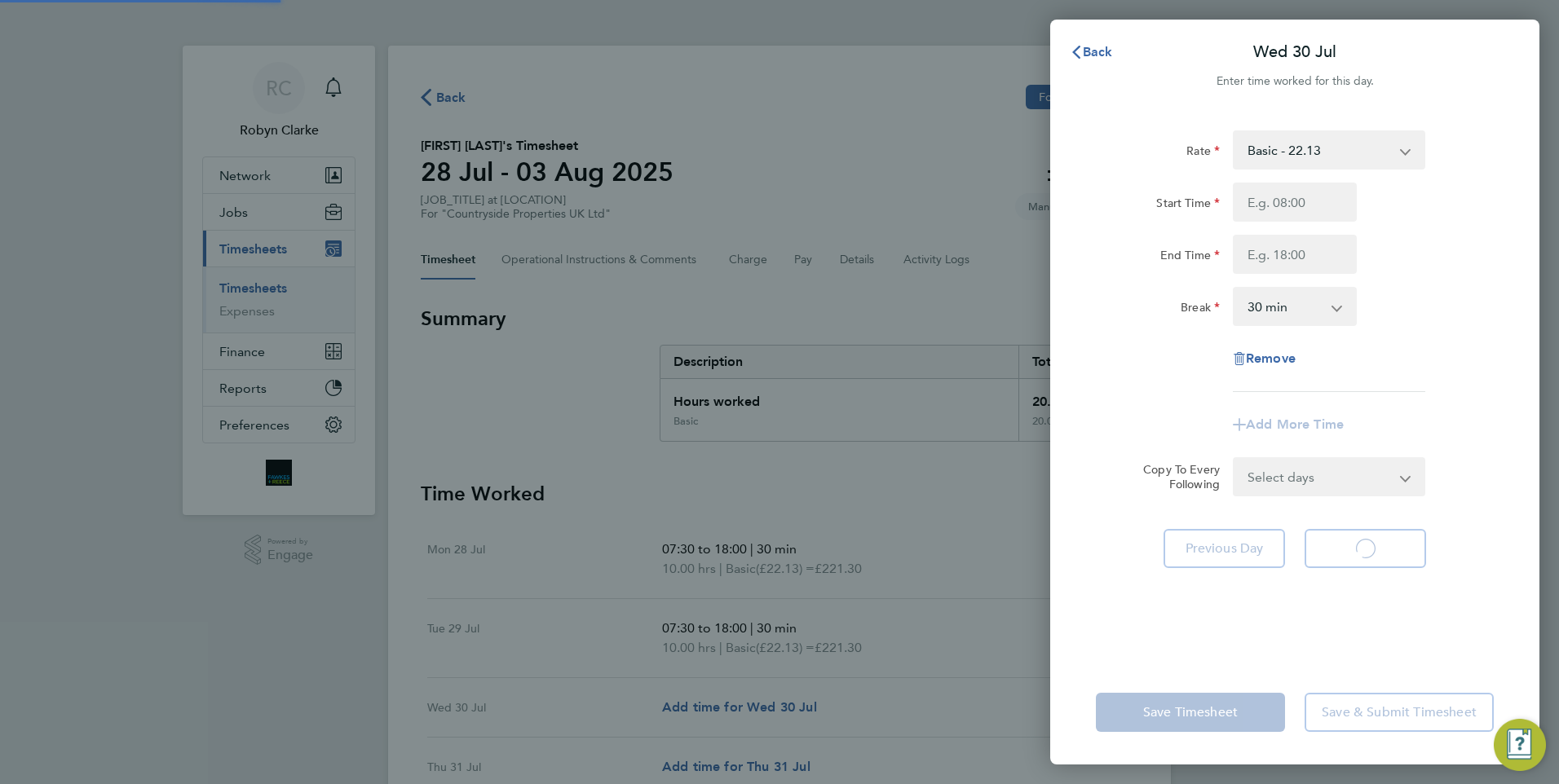select on "30" 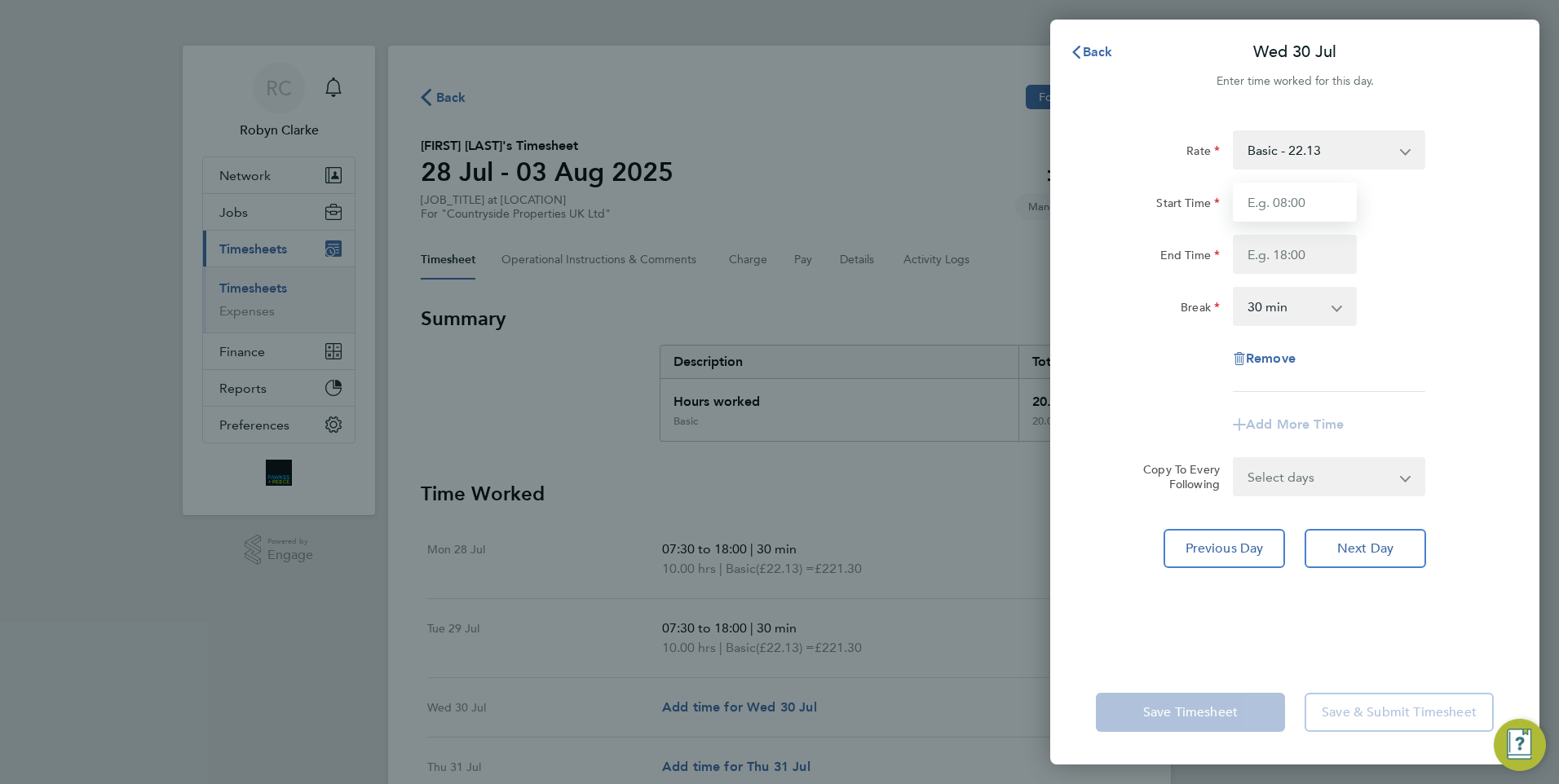 click on "Start Time" at bounding box center (1295, 202) 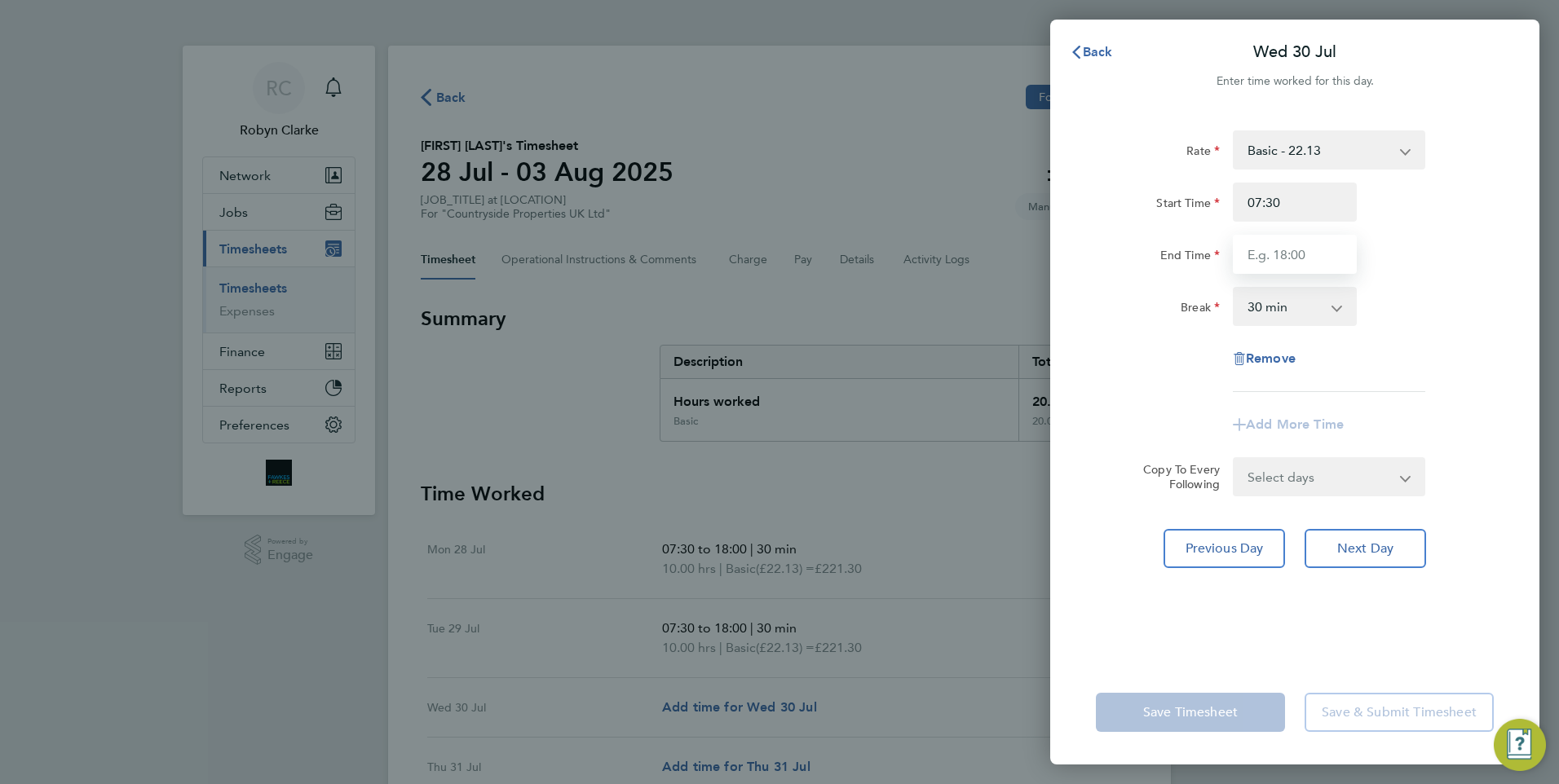 type on "18:00" 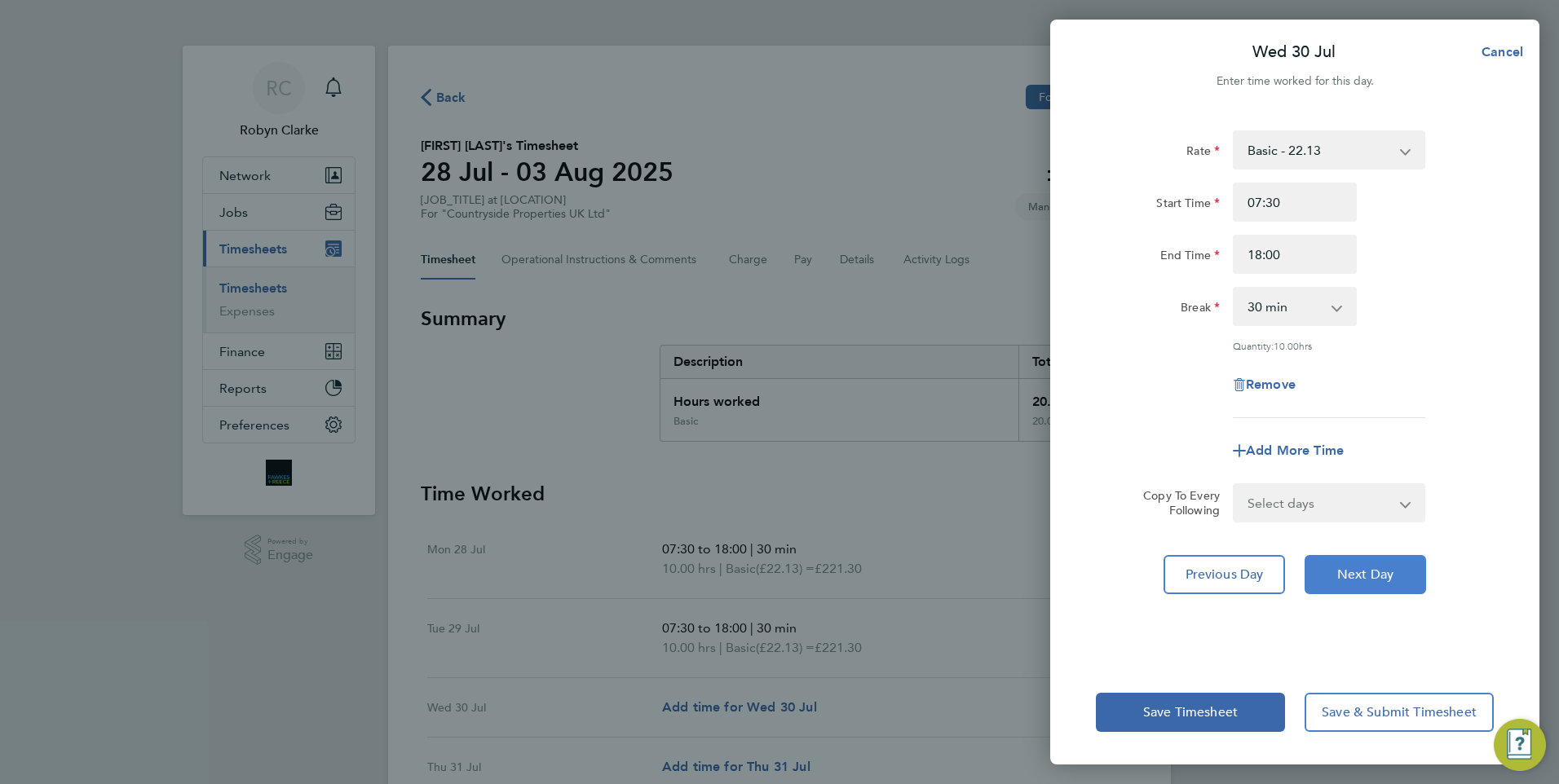 click on "Next Day" 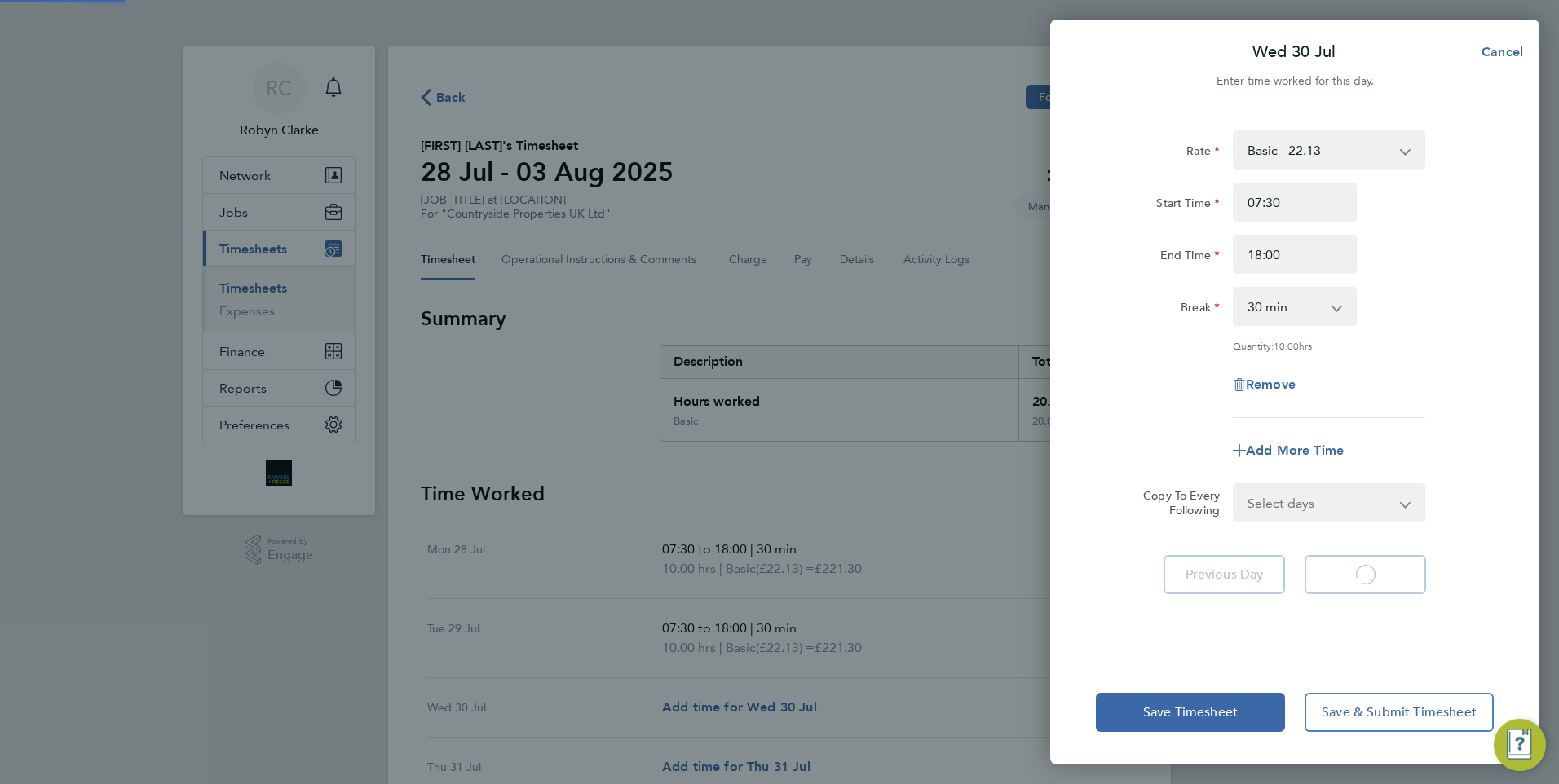 select on "30" 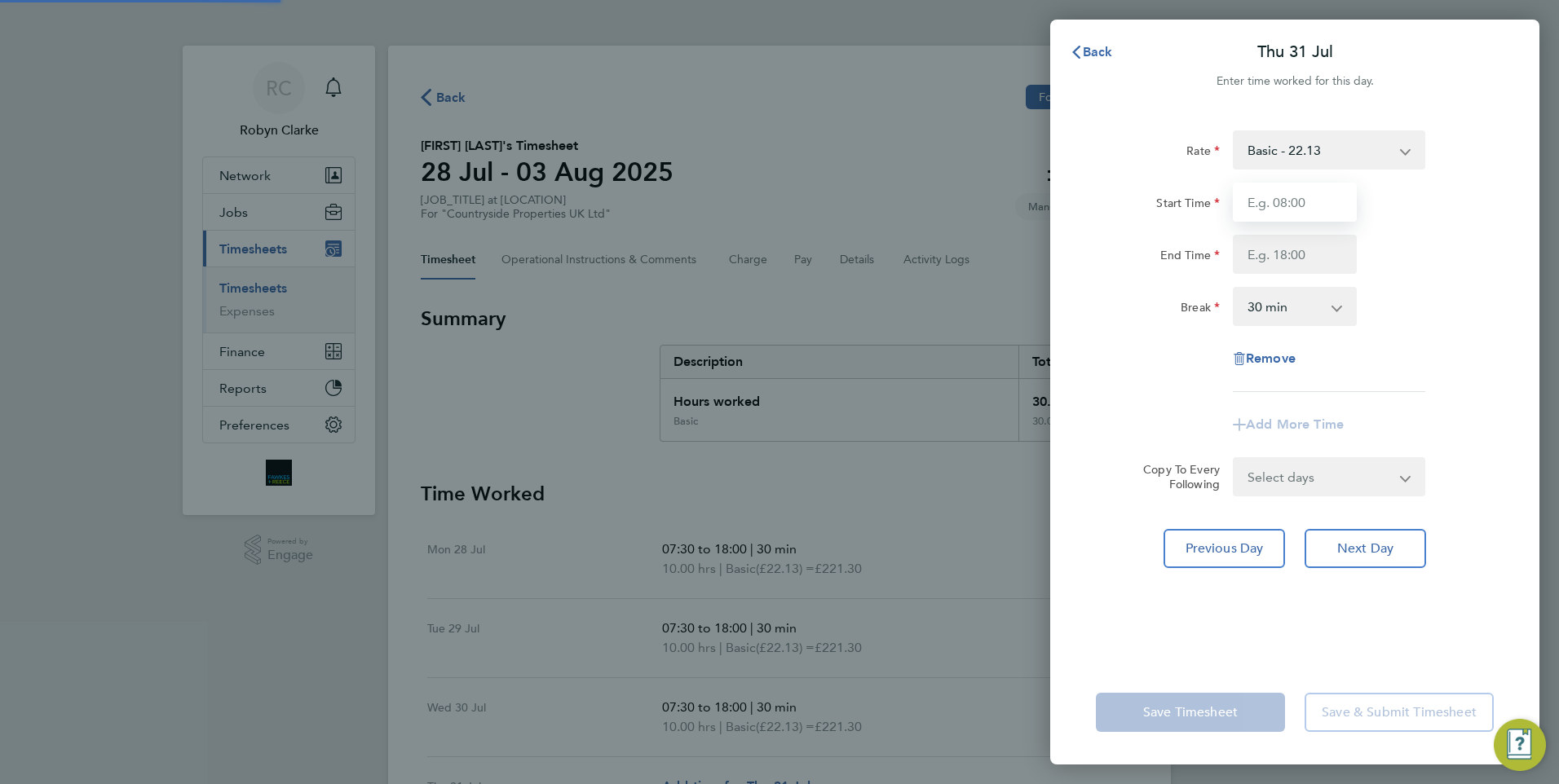 click on "Start Time" at bounding box center [1295, 202] 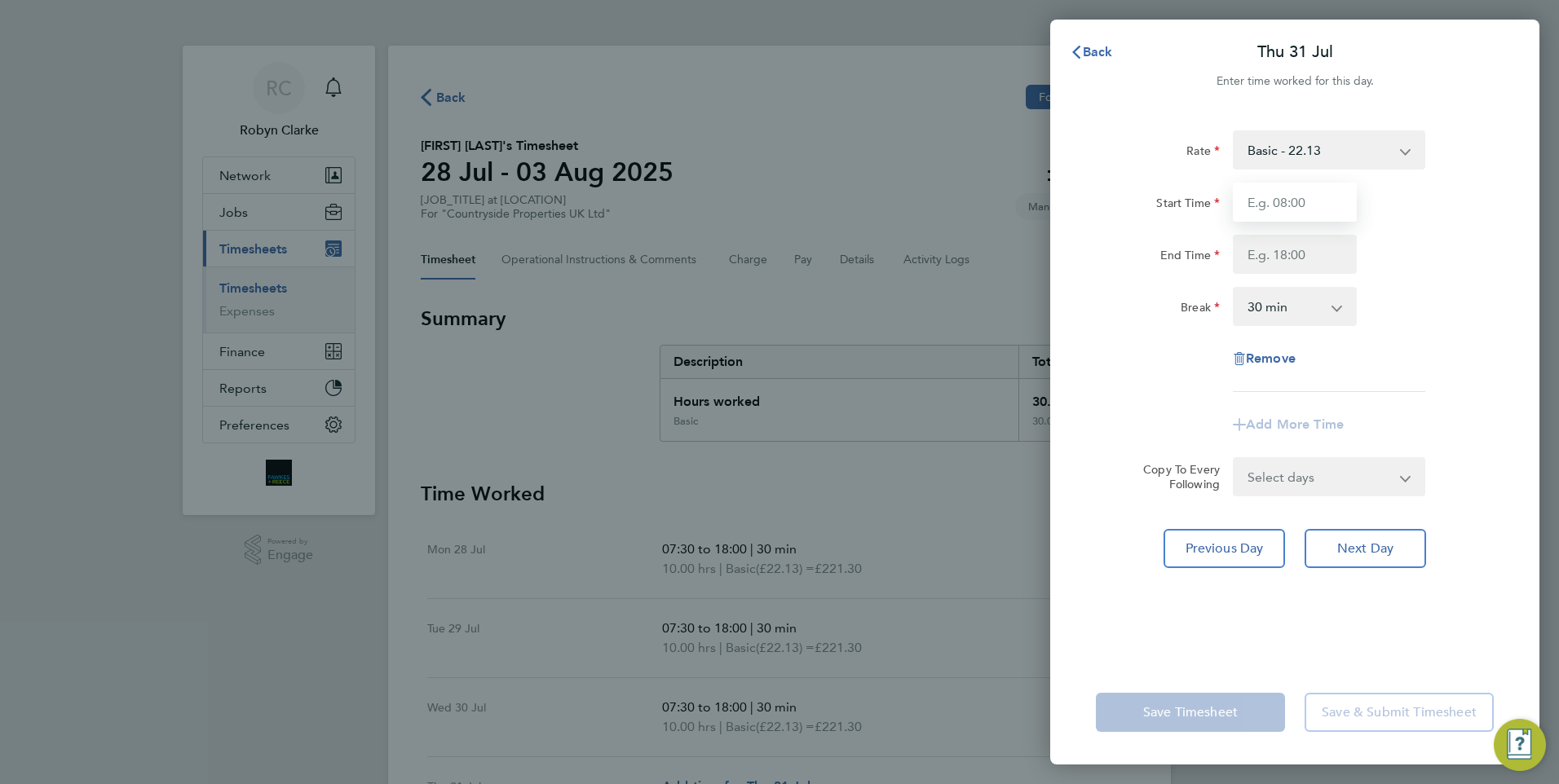 type on "07:30" 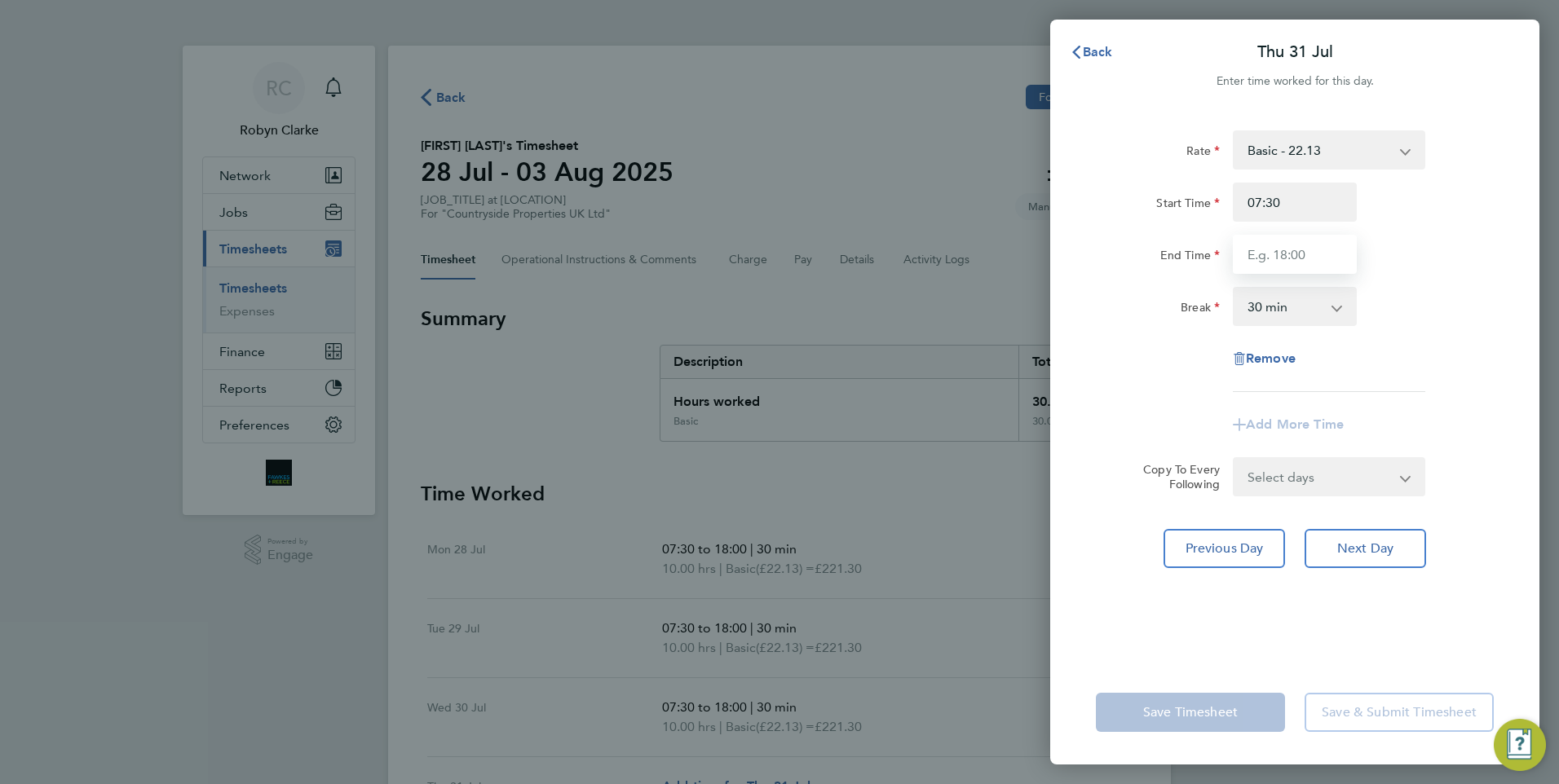 type on "18:00" 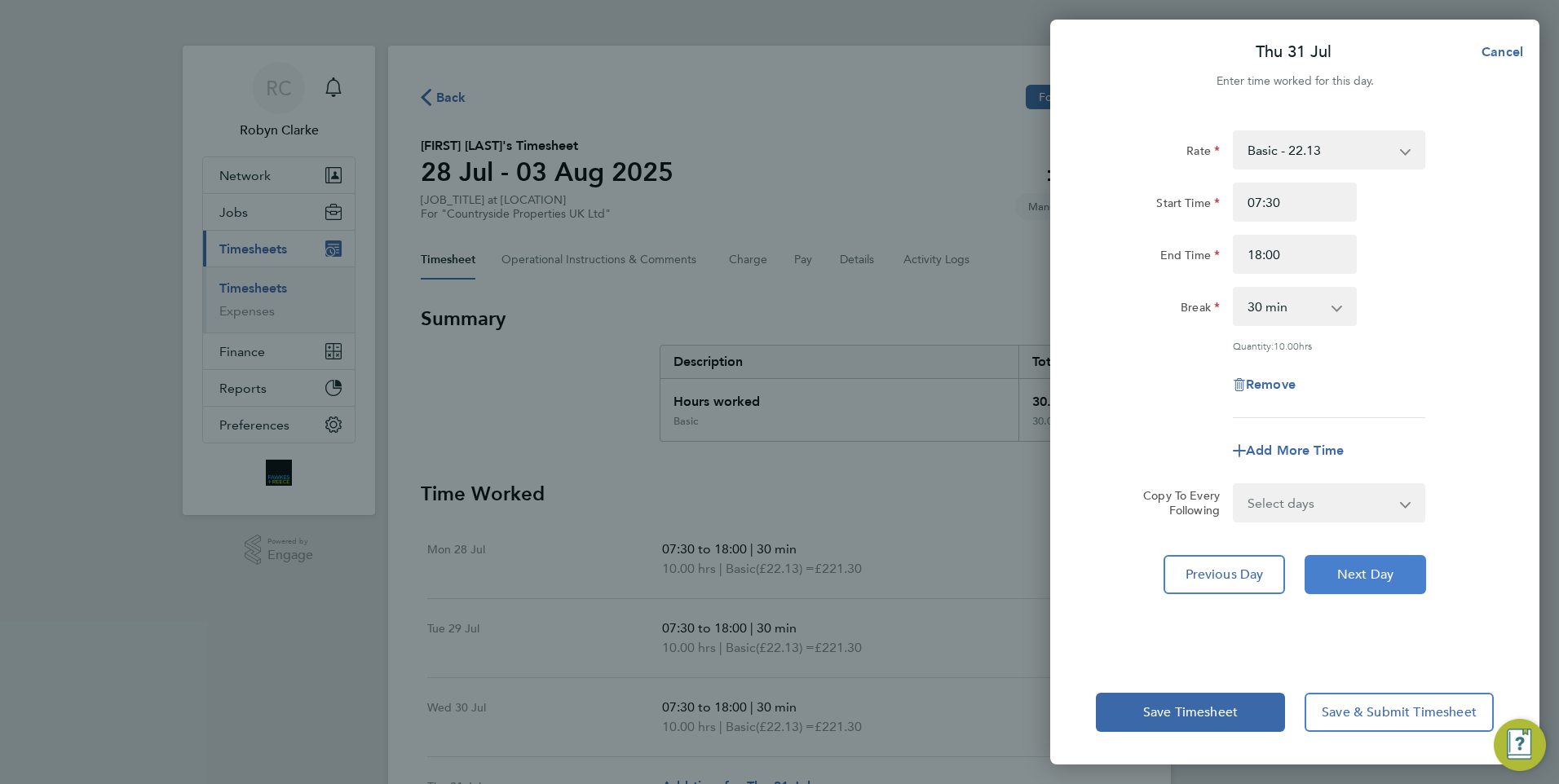click on "Next Day" 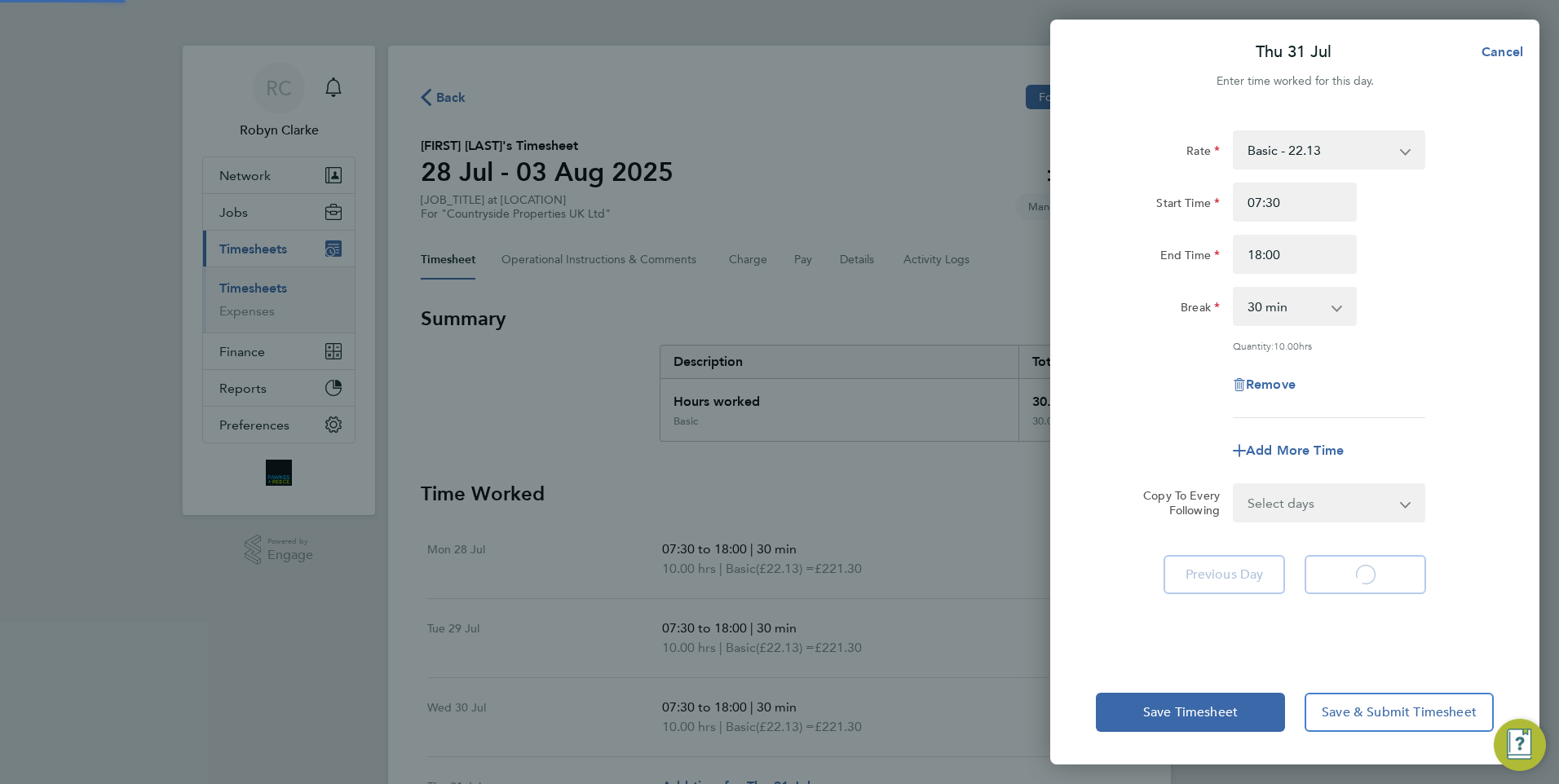 select on "30" 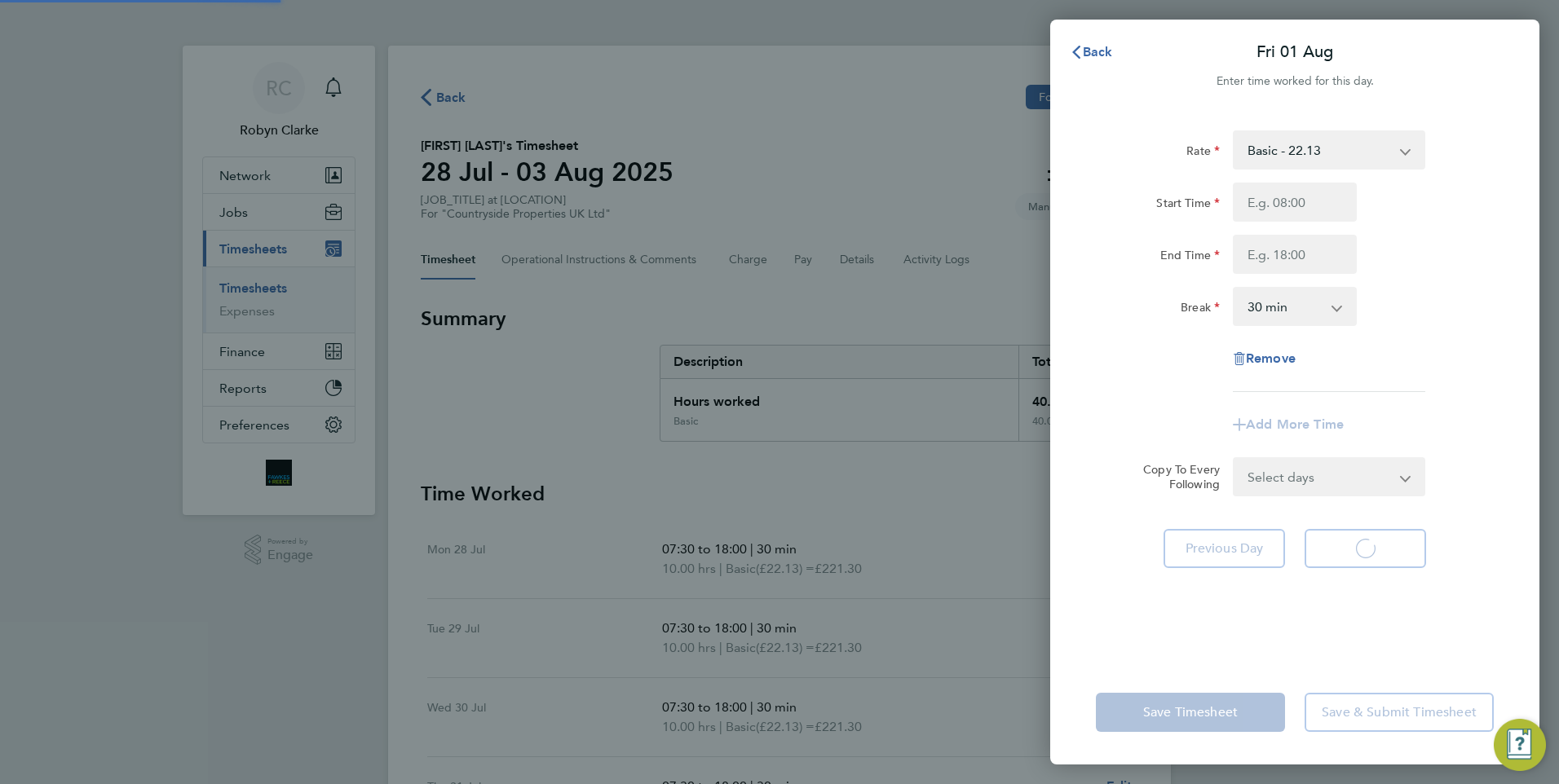 select on "30" 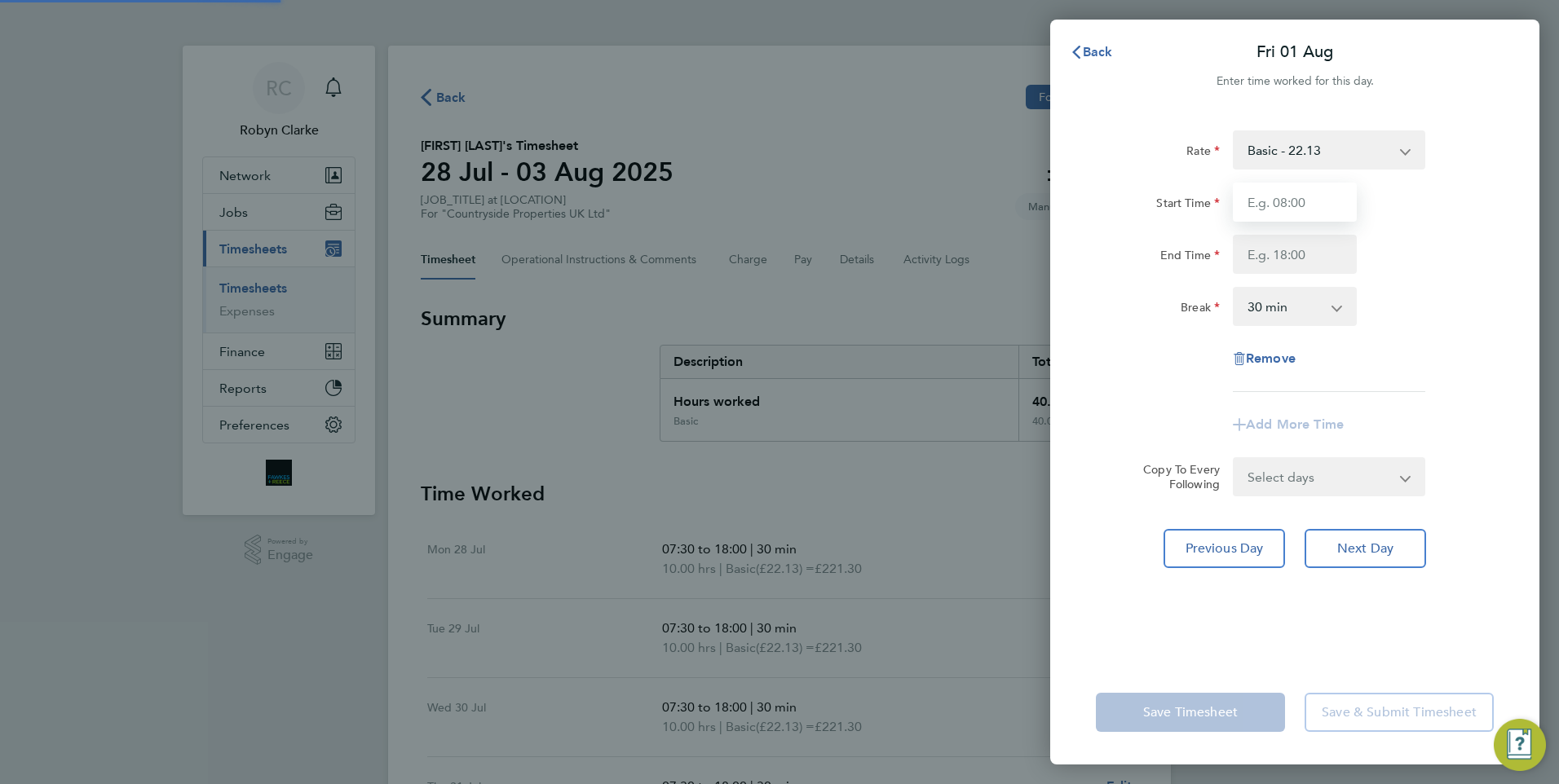 click on "Start Time" at bounding box center [1295, 202] 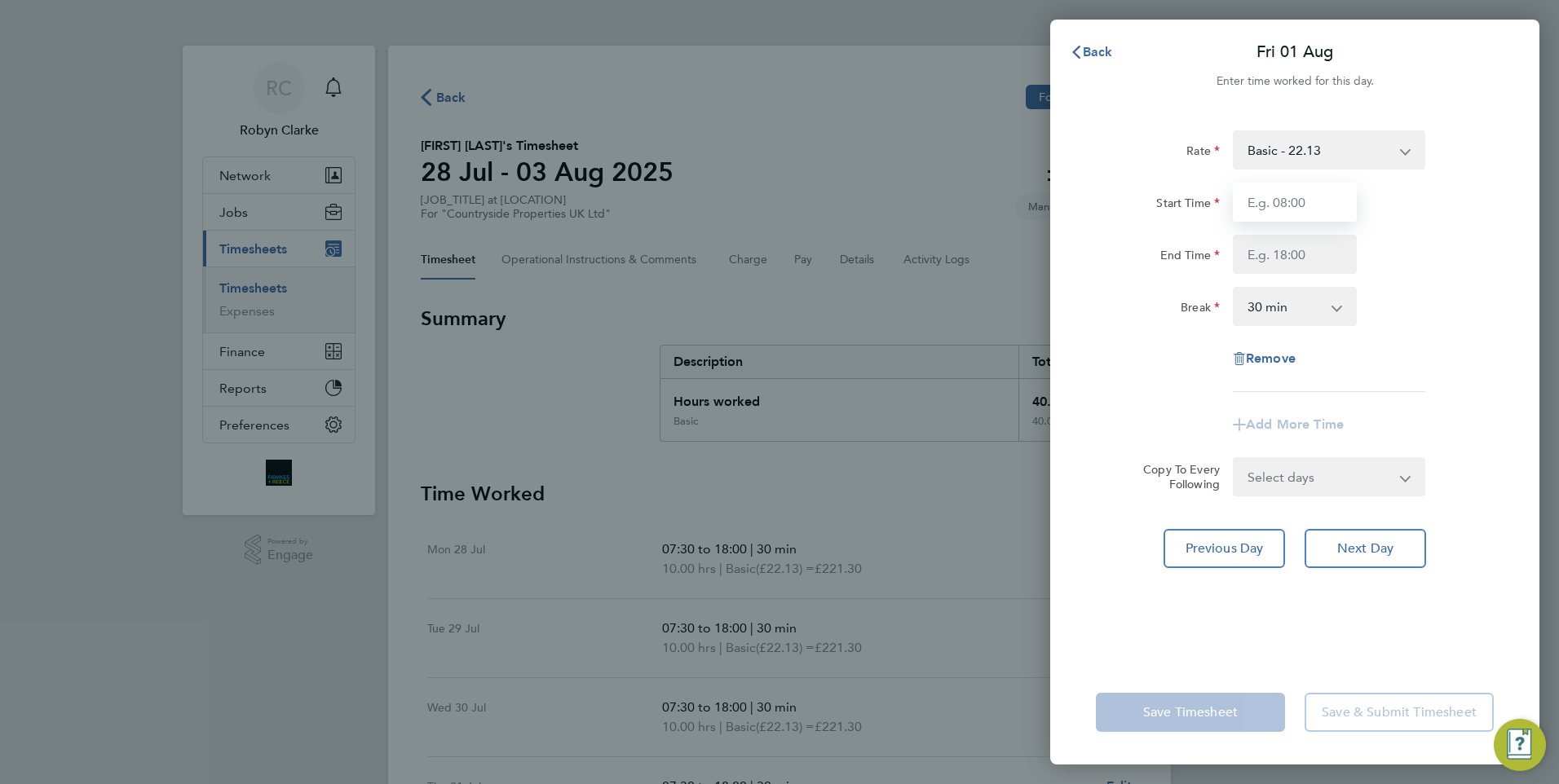 type on "07:30" 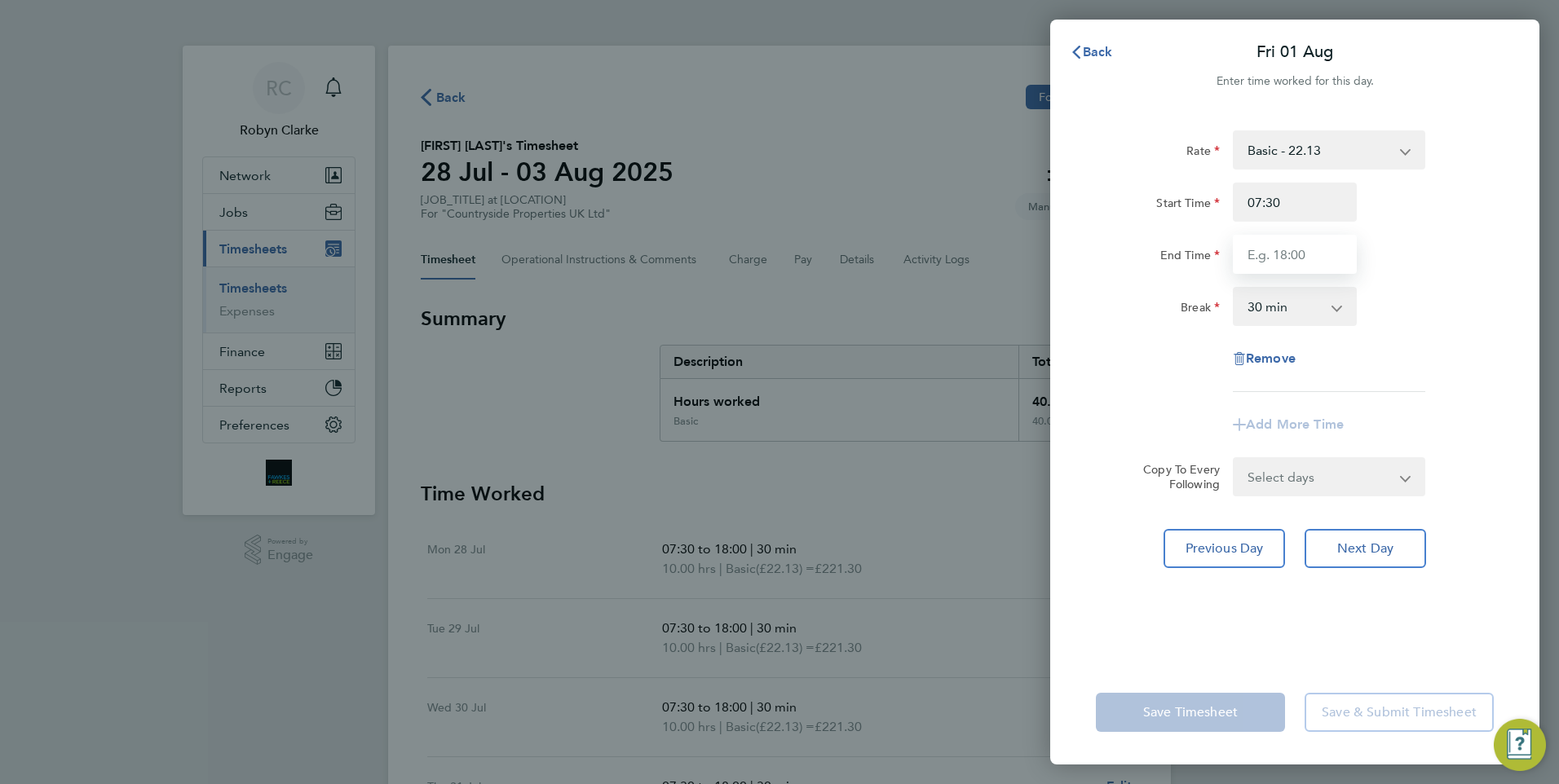 type on "18:00" 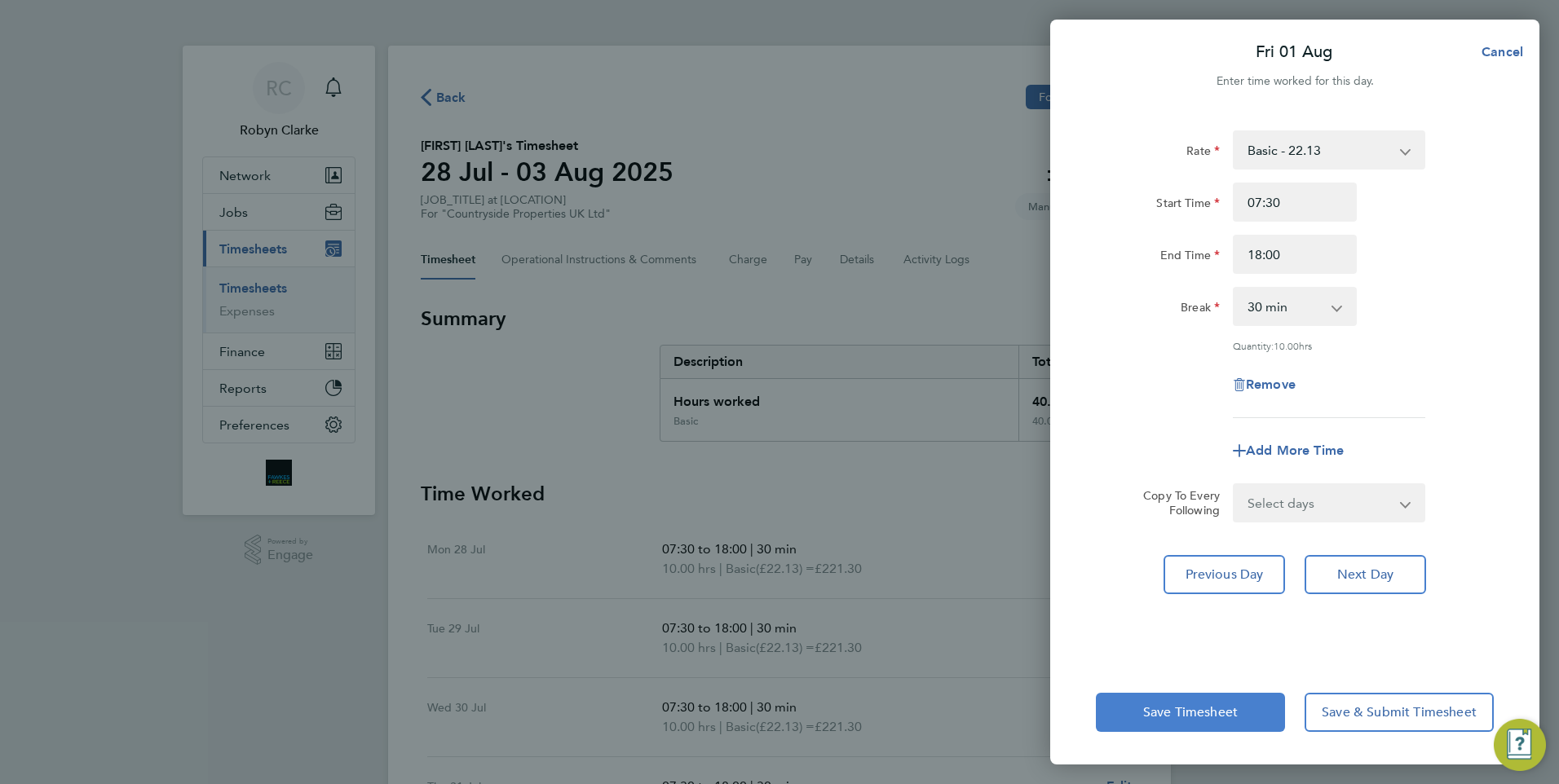 drag, startPoint x: 1228, startPoint y: 715, endPoint x: 1238, endPoint y: 710, distance: 11.18034 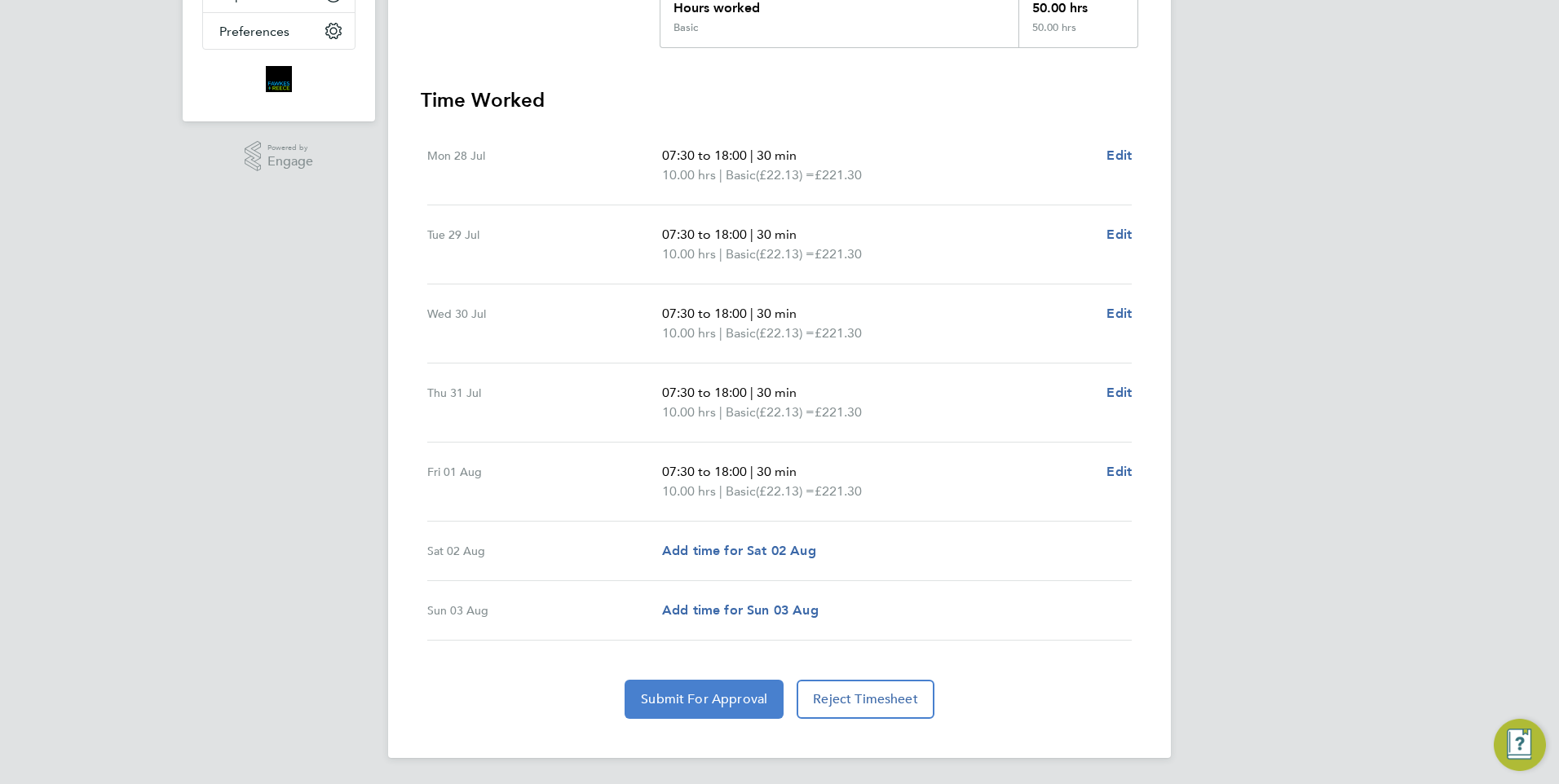 click on "Submit For Approval" 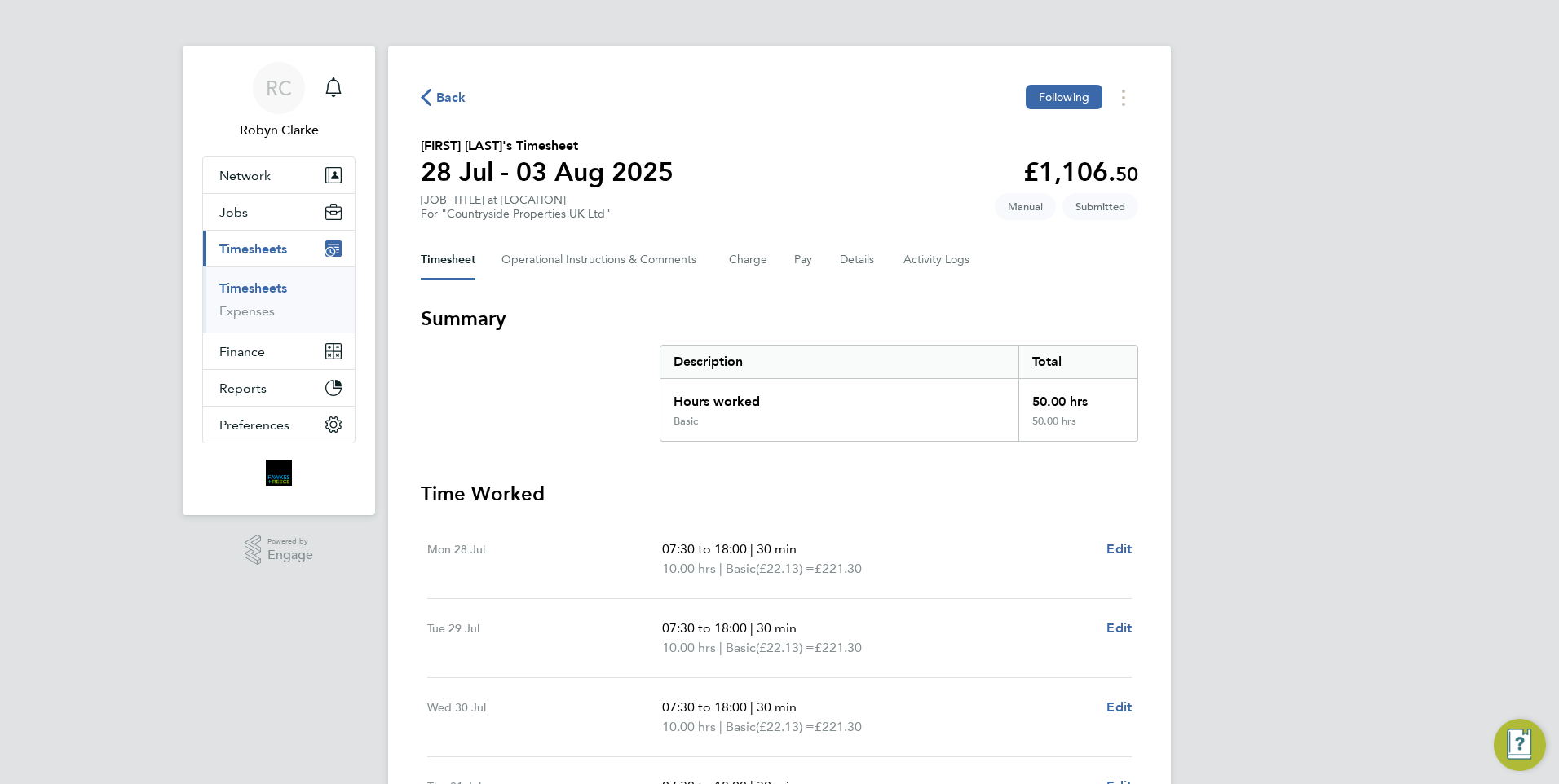 click on "Back" 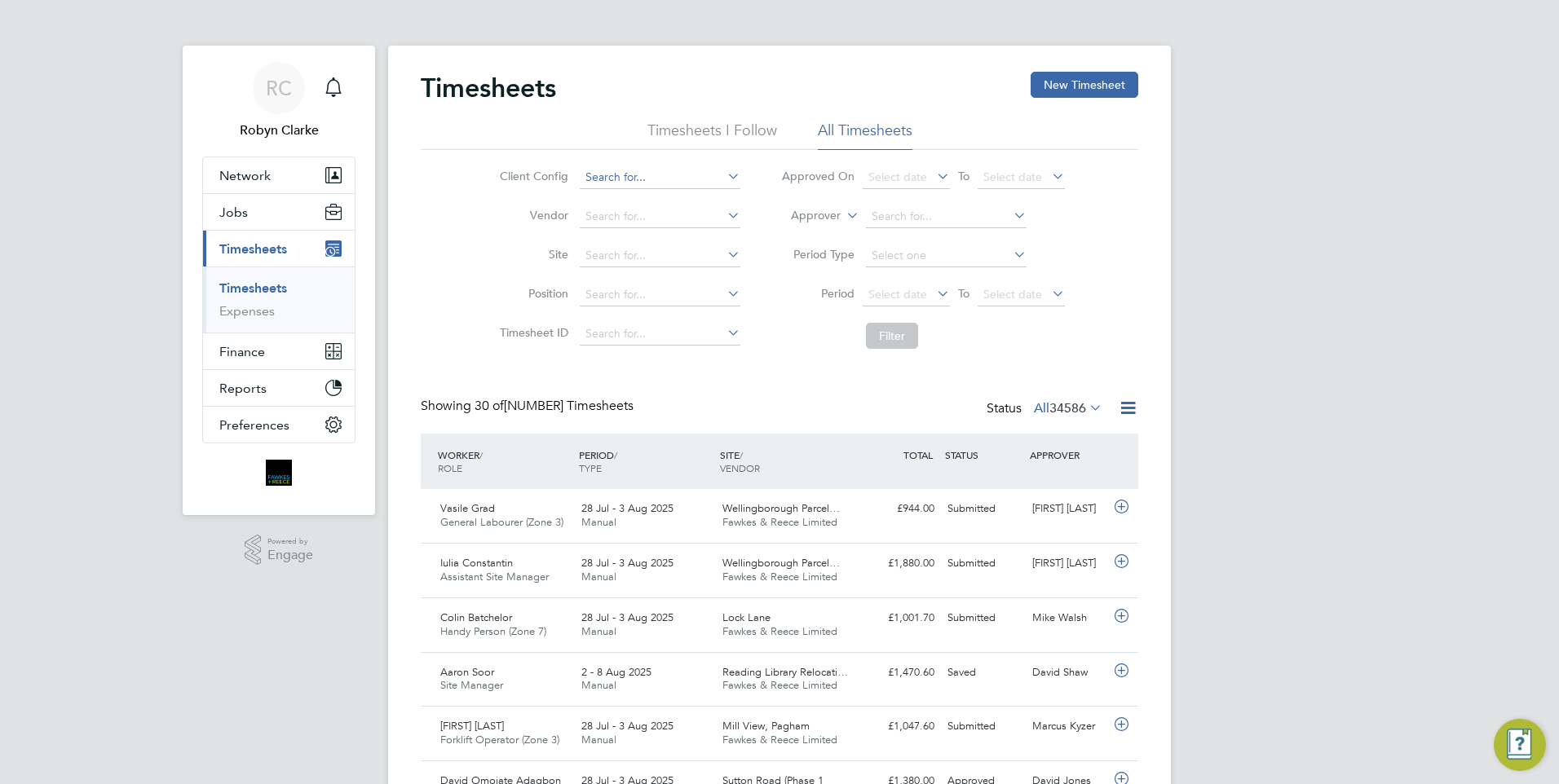click 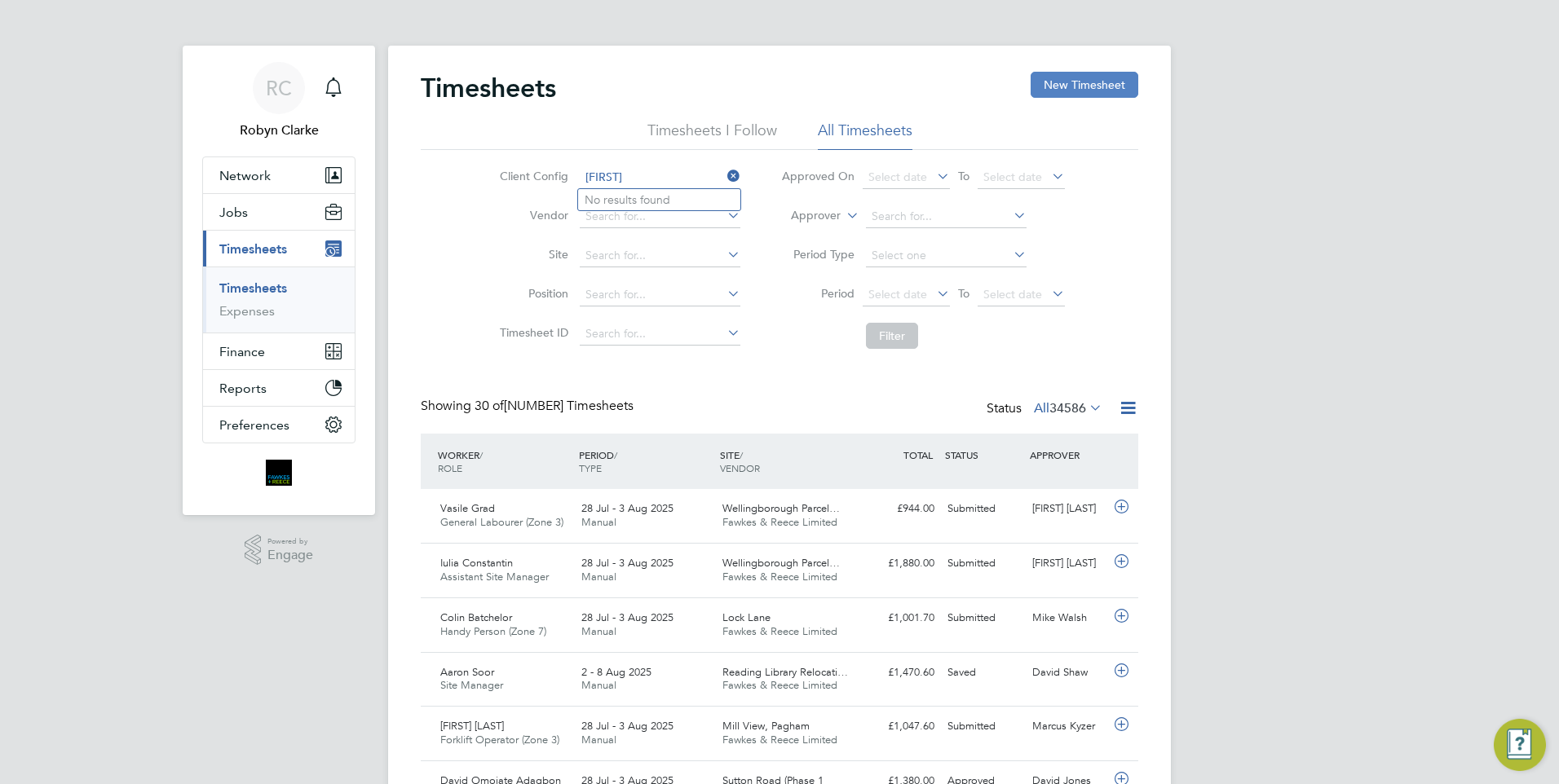 type on "wade" 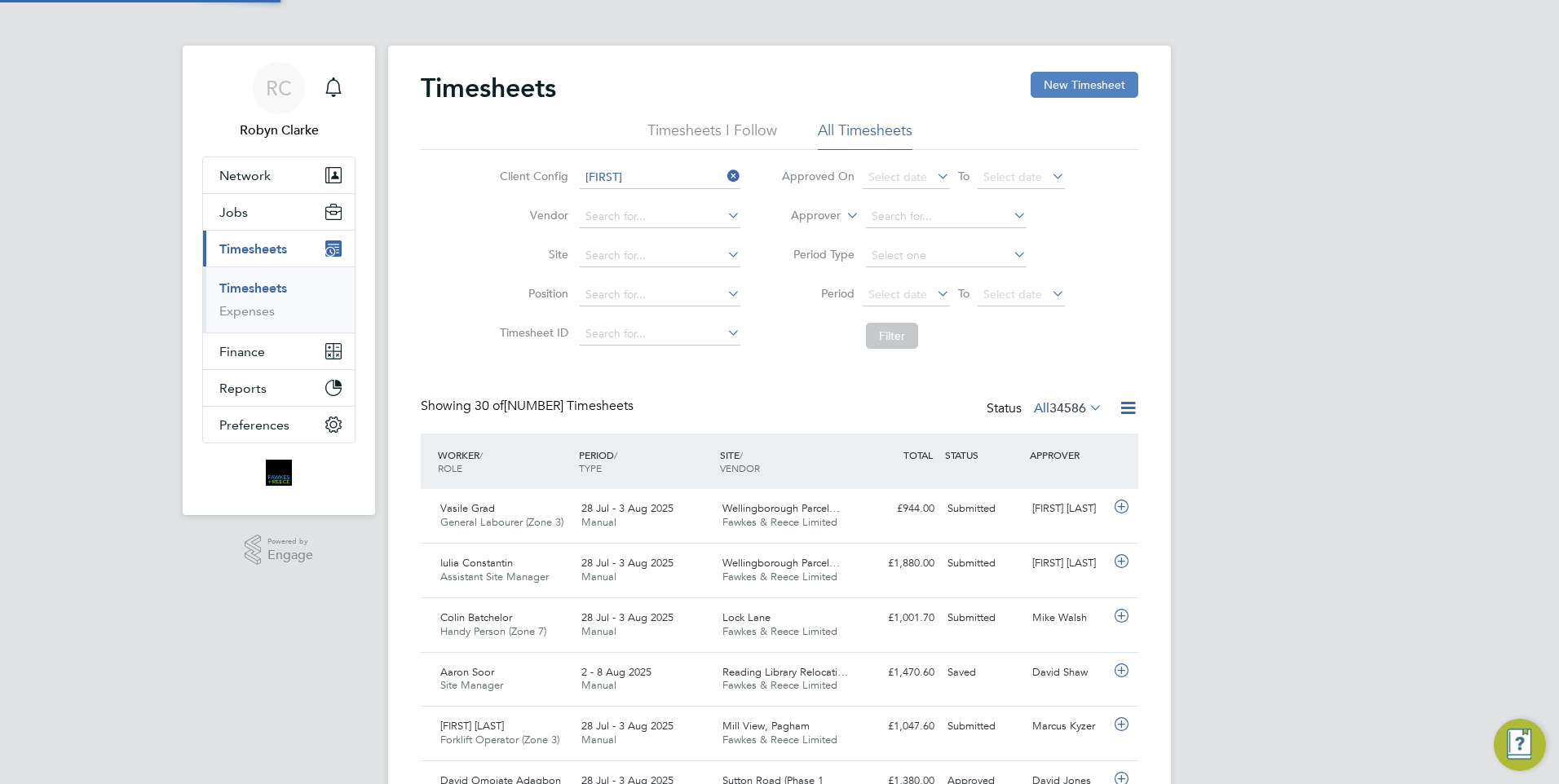 type 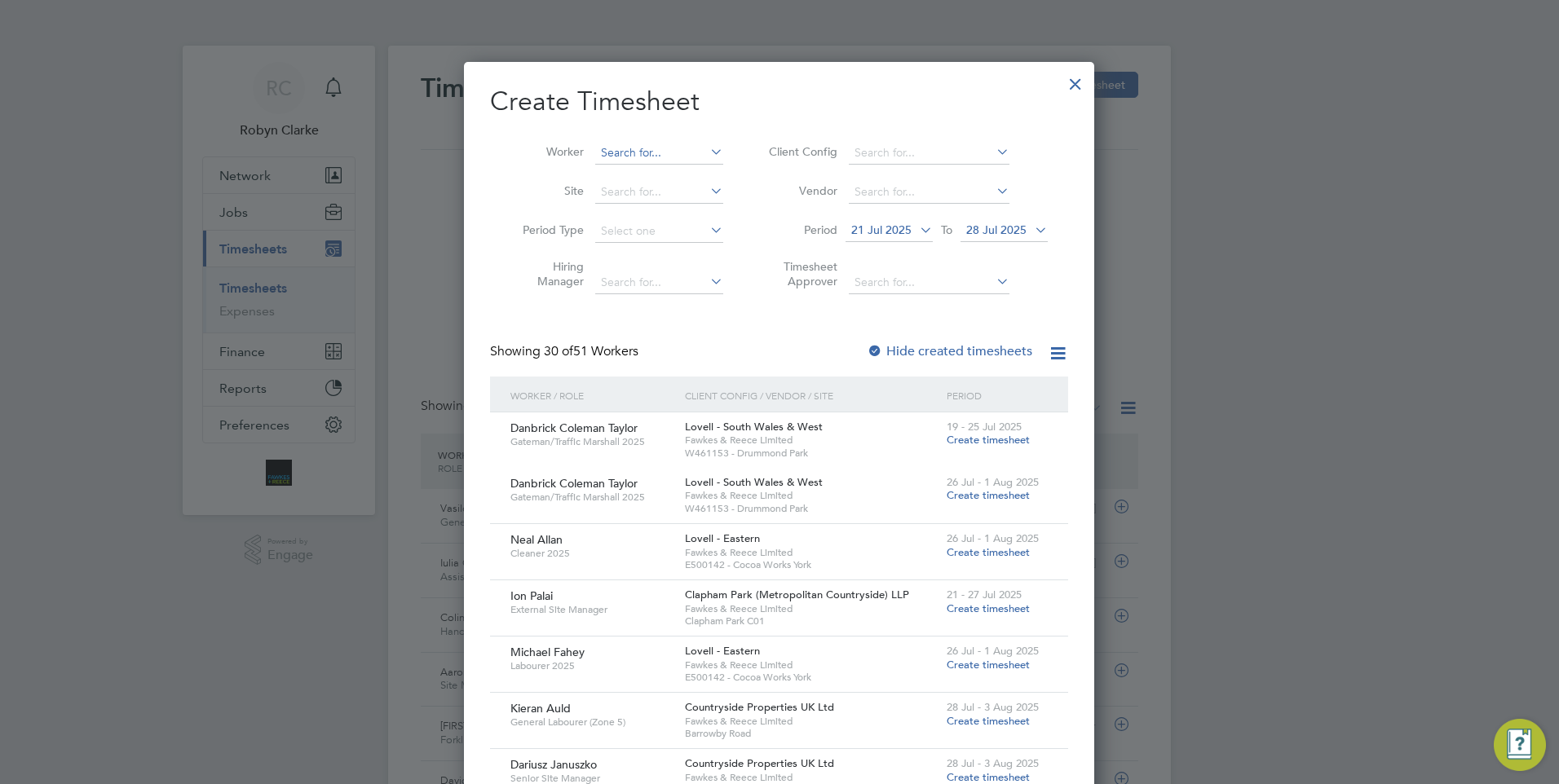 click at bounding box center [659, 153] 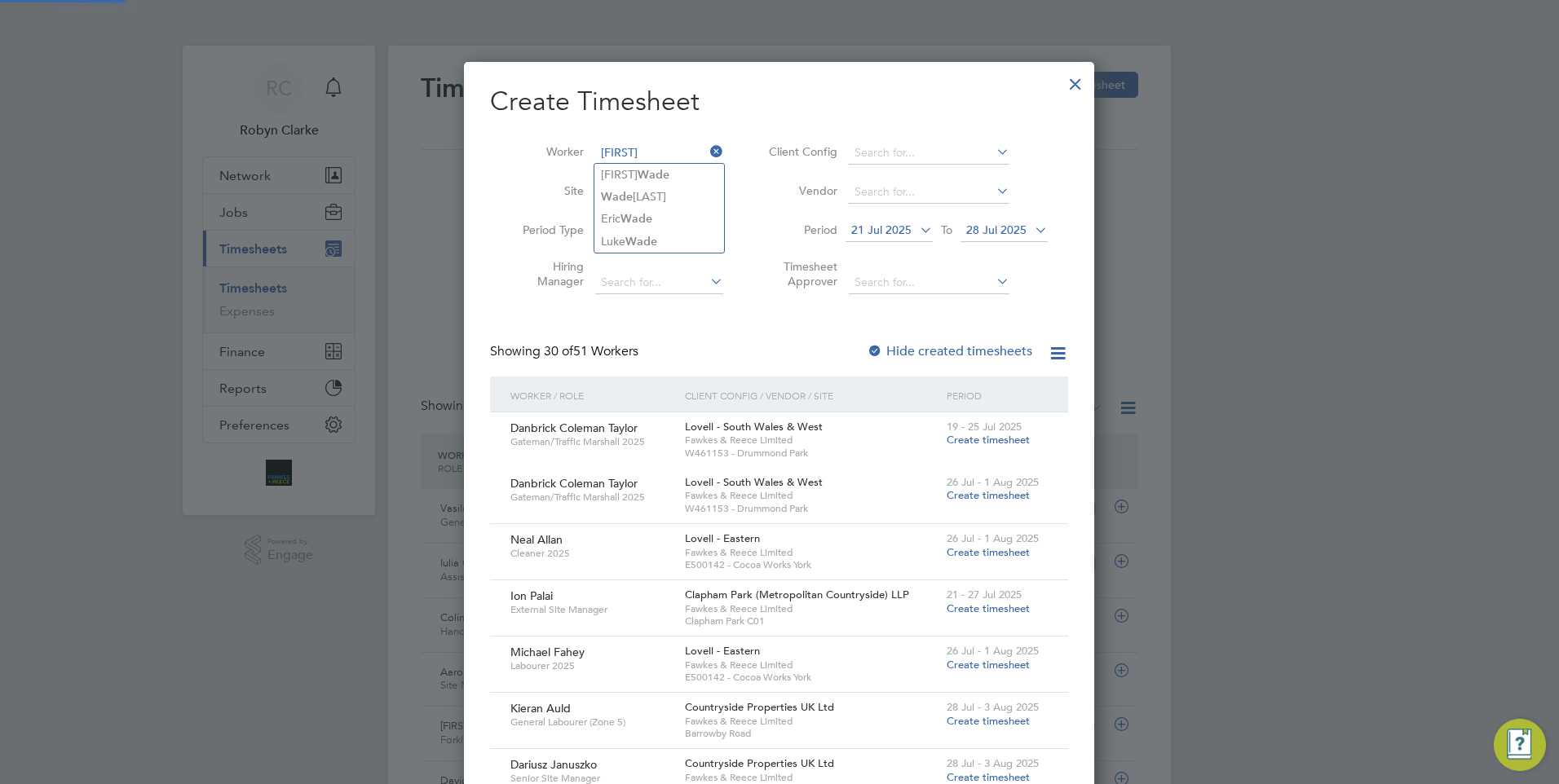 click on "Wade" 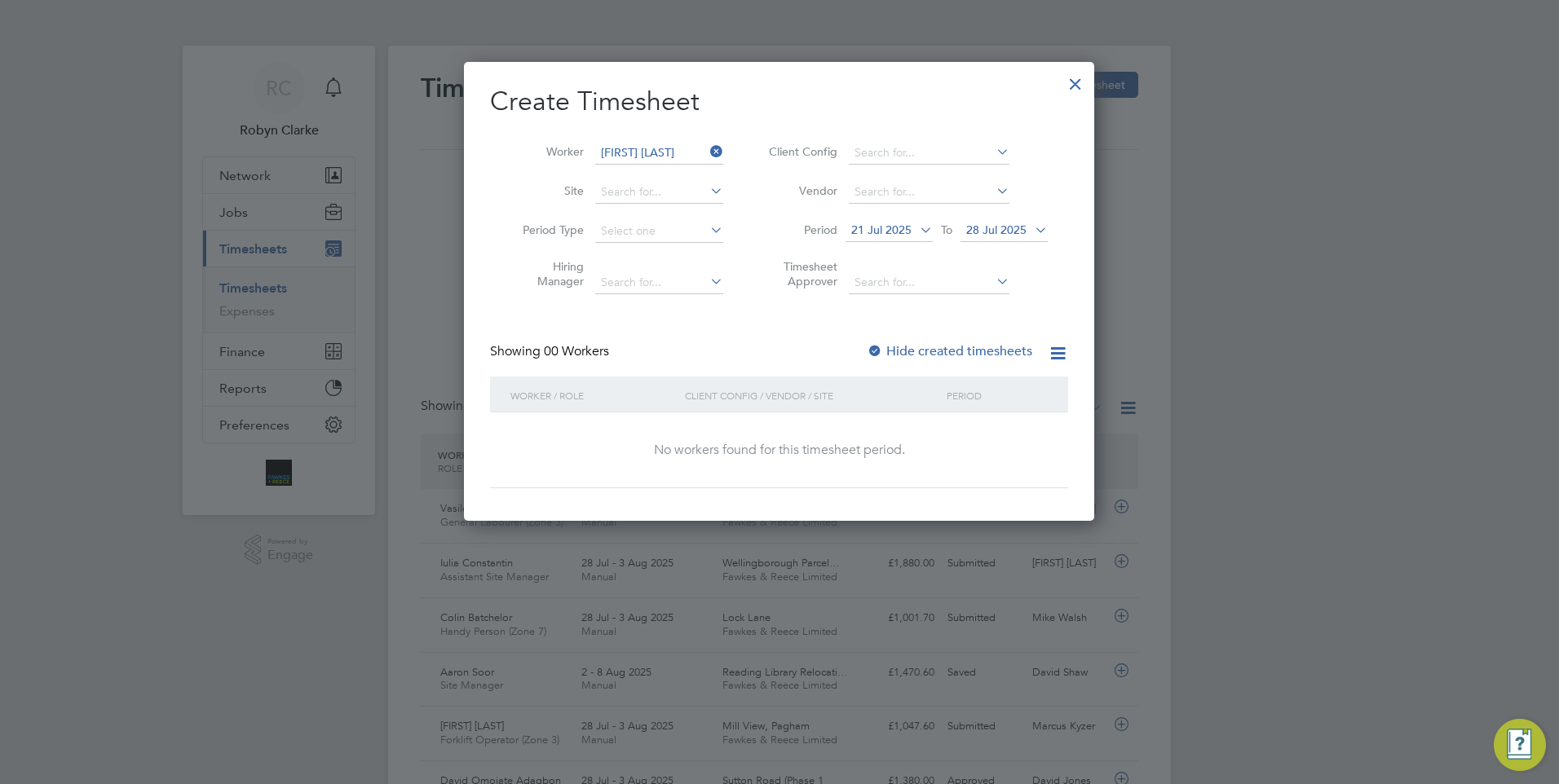 click at bounding box center (707, 152) 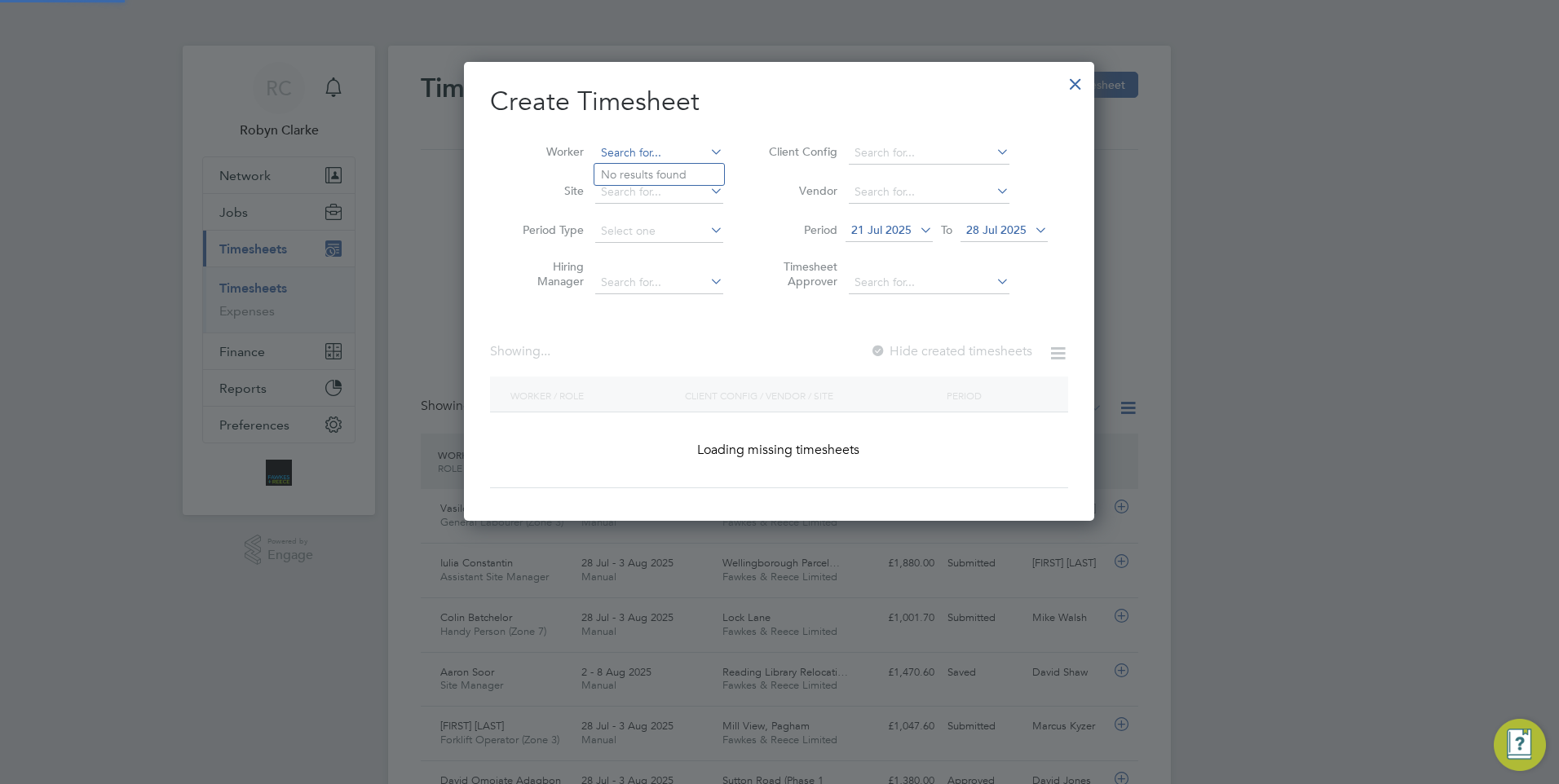 click at bounding box center [659, 153] 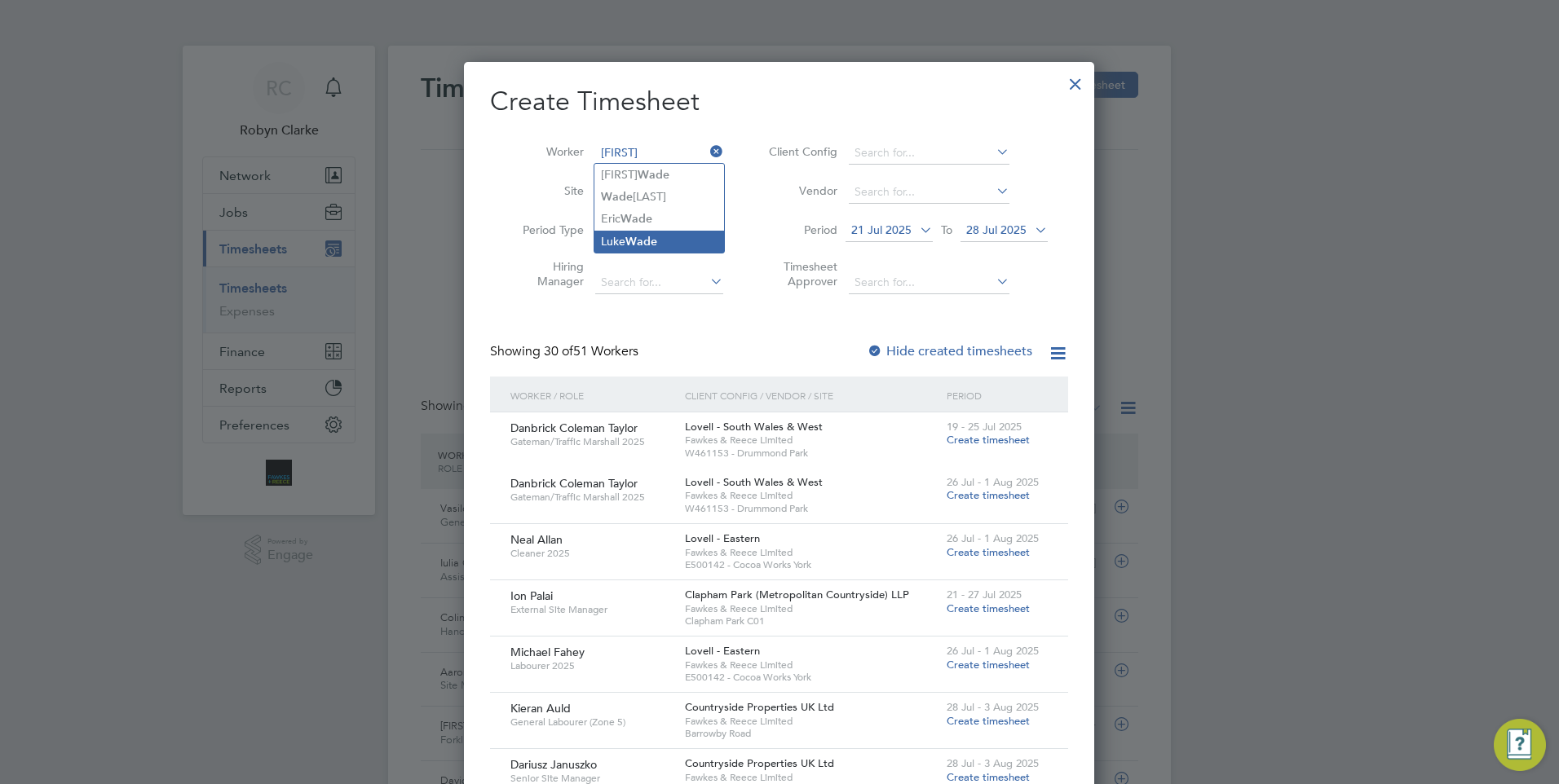 click on "Wade" 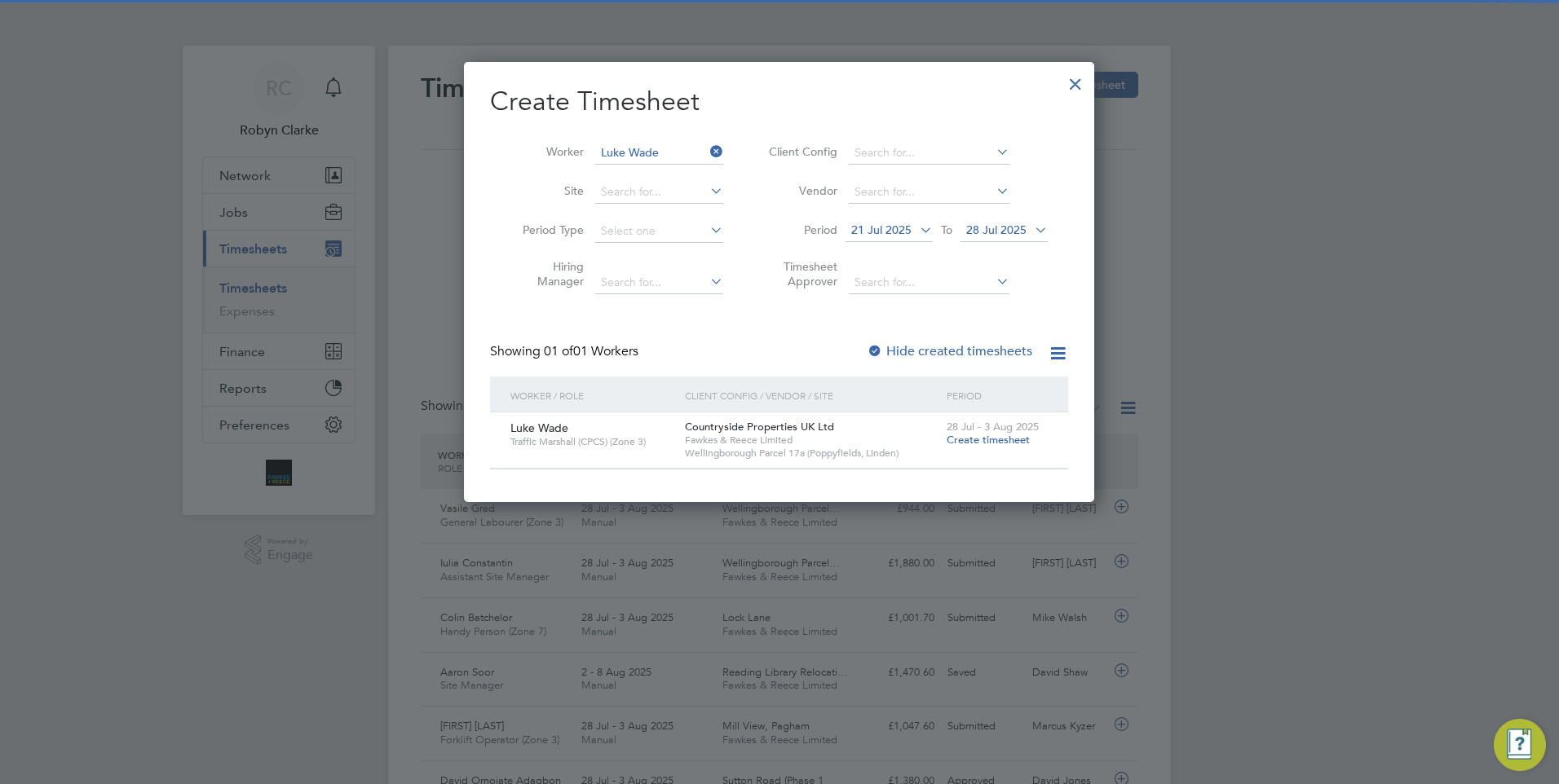 click on "Create timesheet" at bounding box center (988, 439) 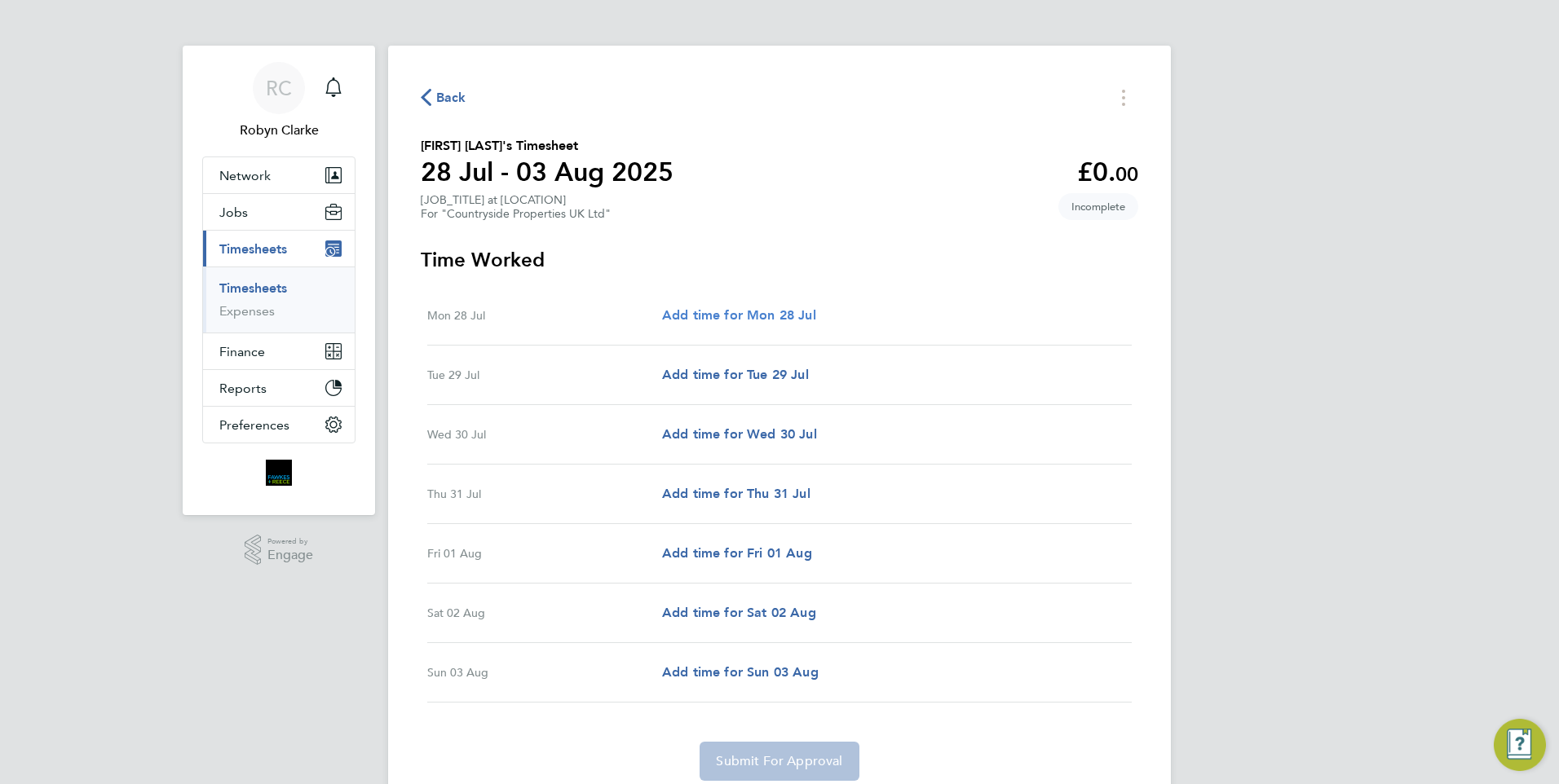 click on "Add time for Mon 28 Jul" at bounding box center [739, 315] 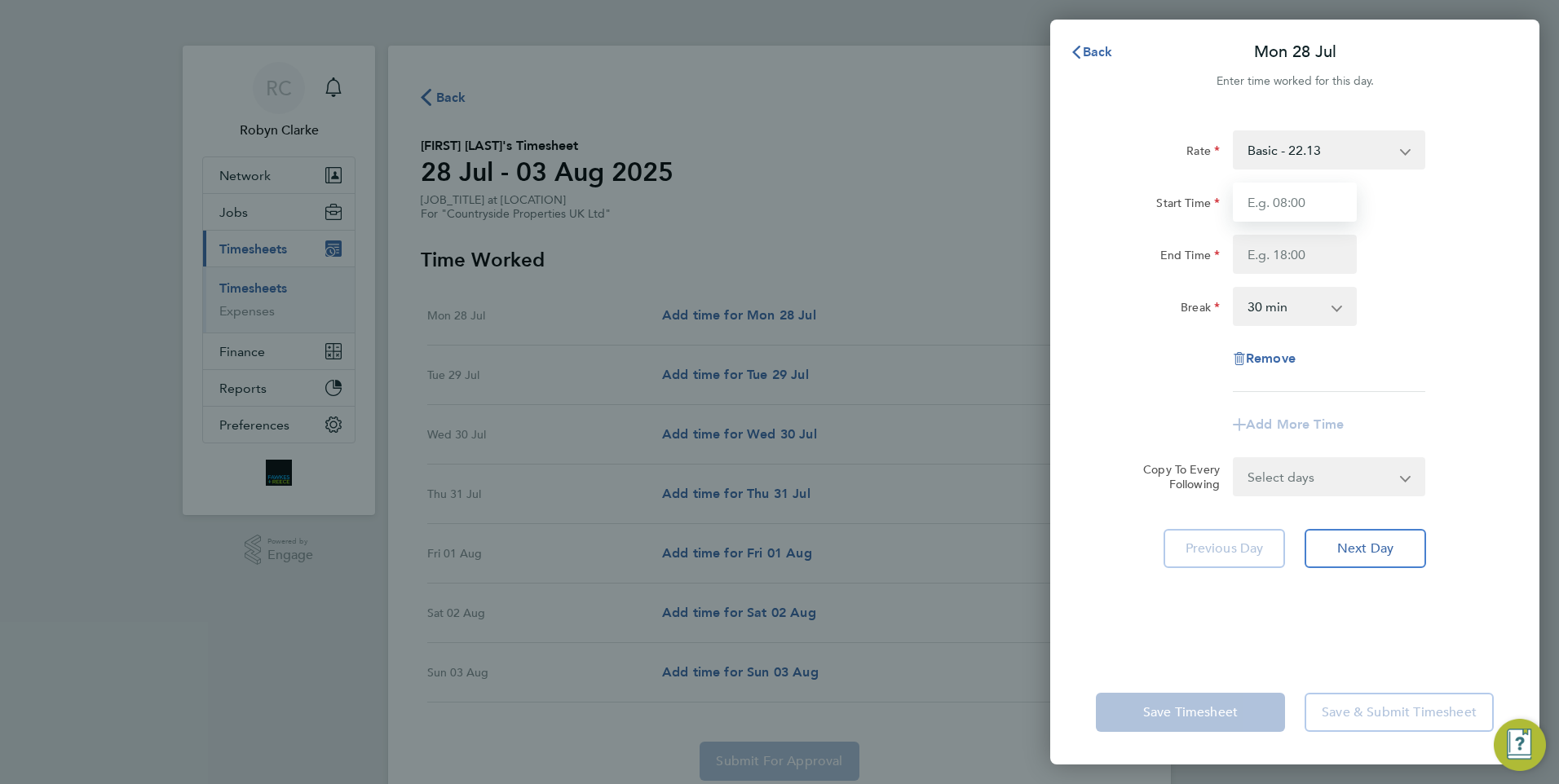 drag, startPoint x: 1331, startPoint y: 192, endPoint x: 1310, endPoint y: 205, distance: 24.698178 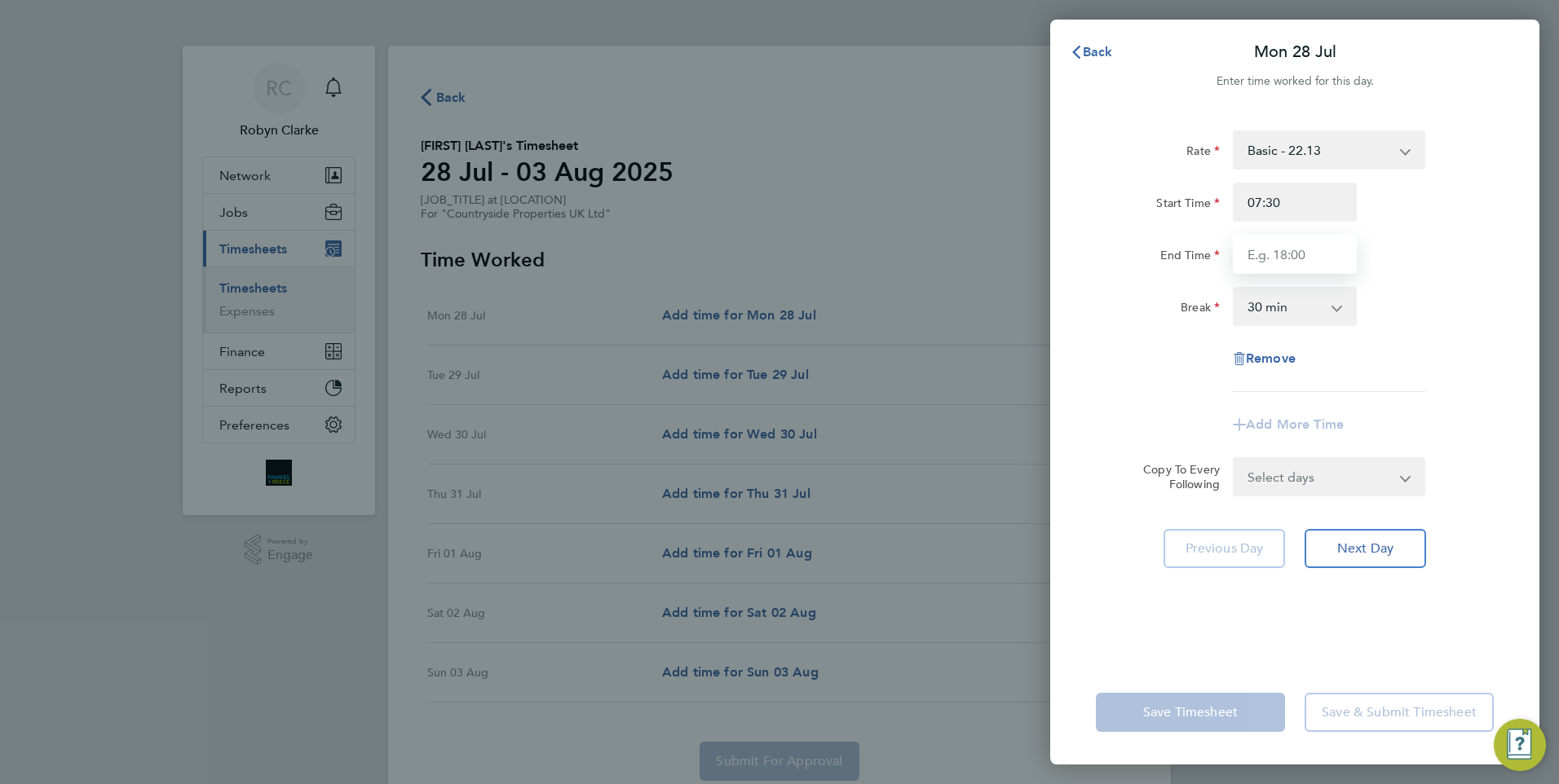 type on "18:00" 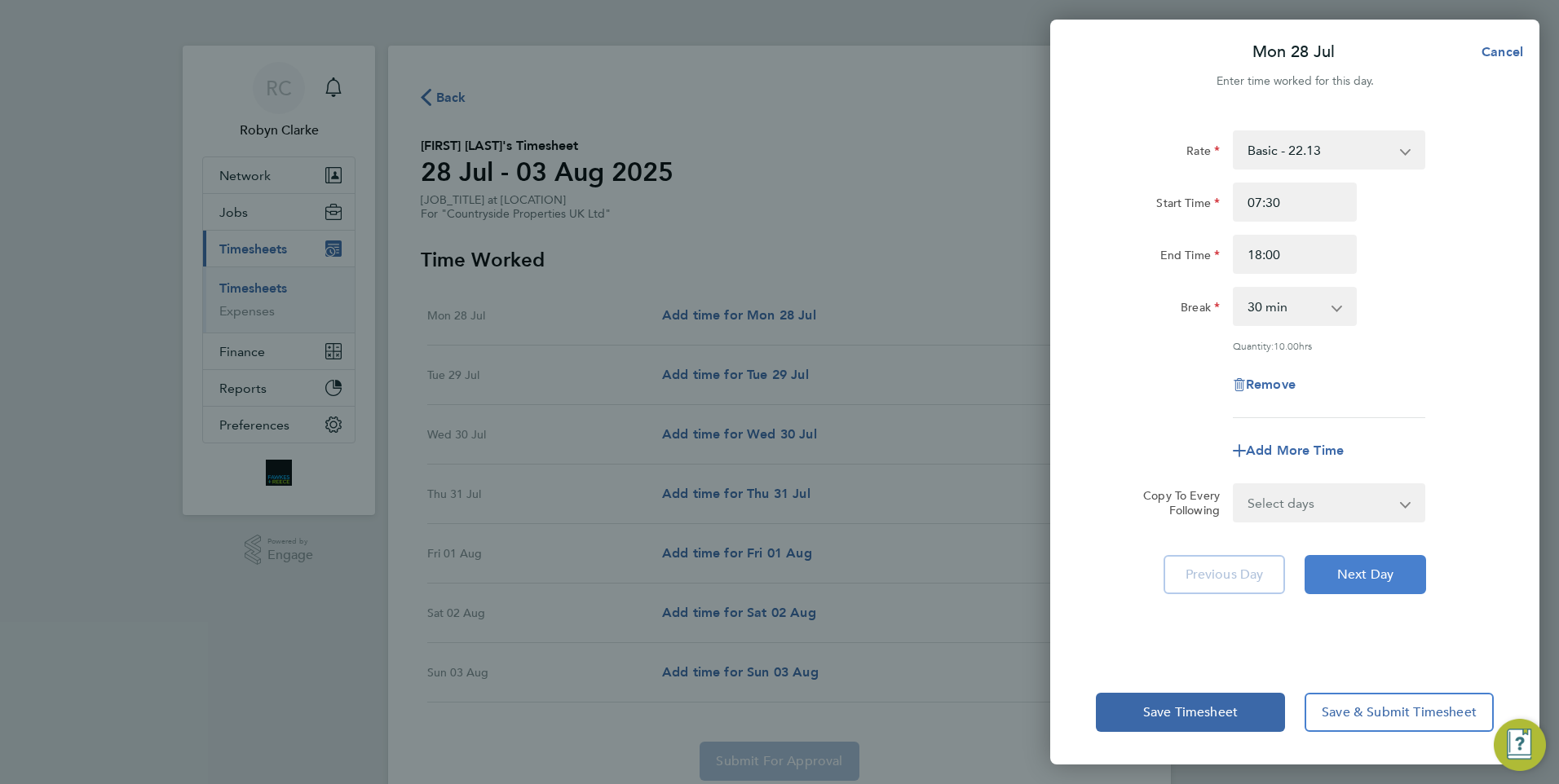 click on "Next Day" 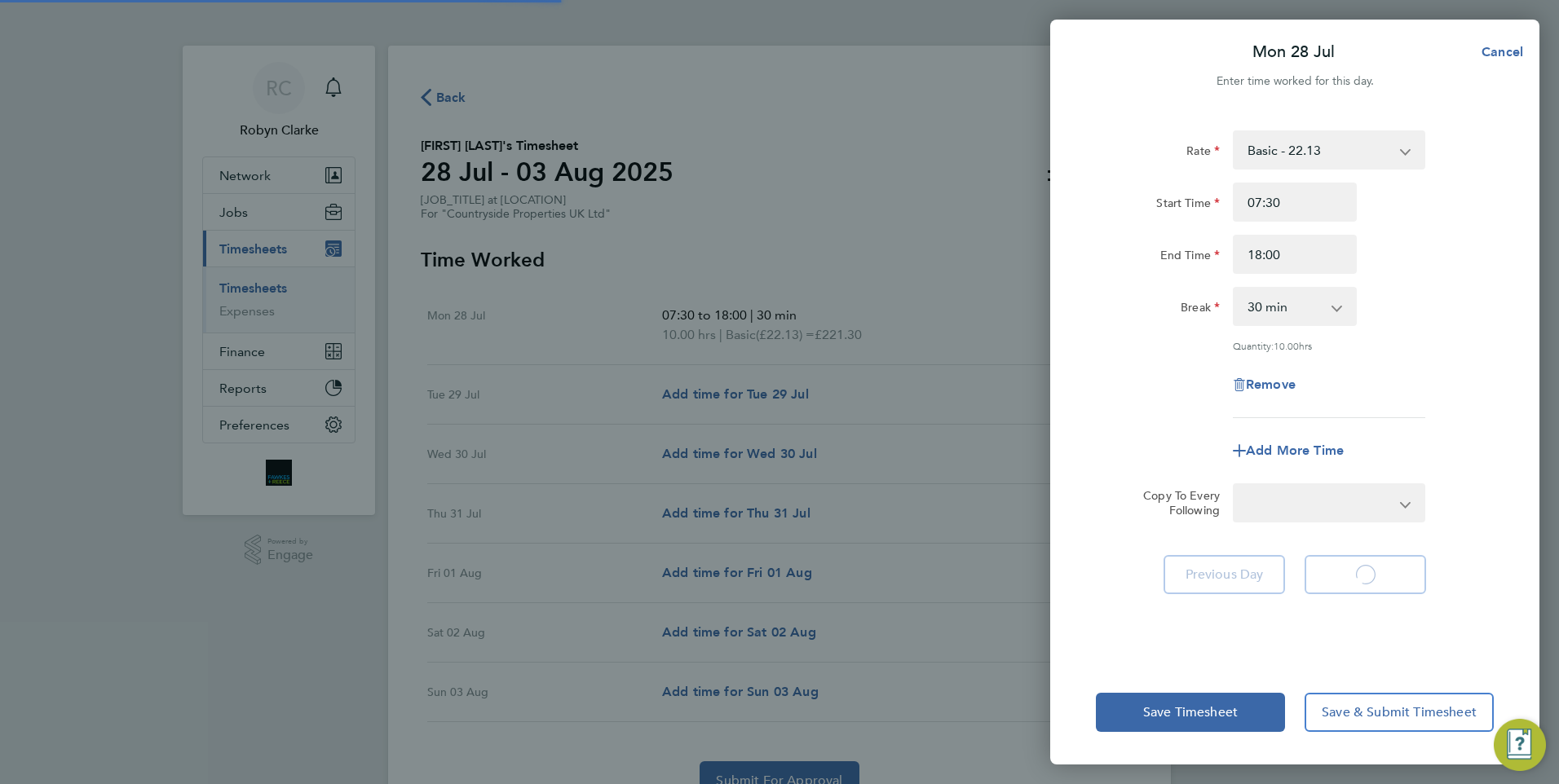select on "30" 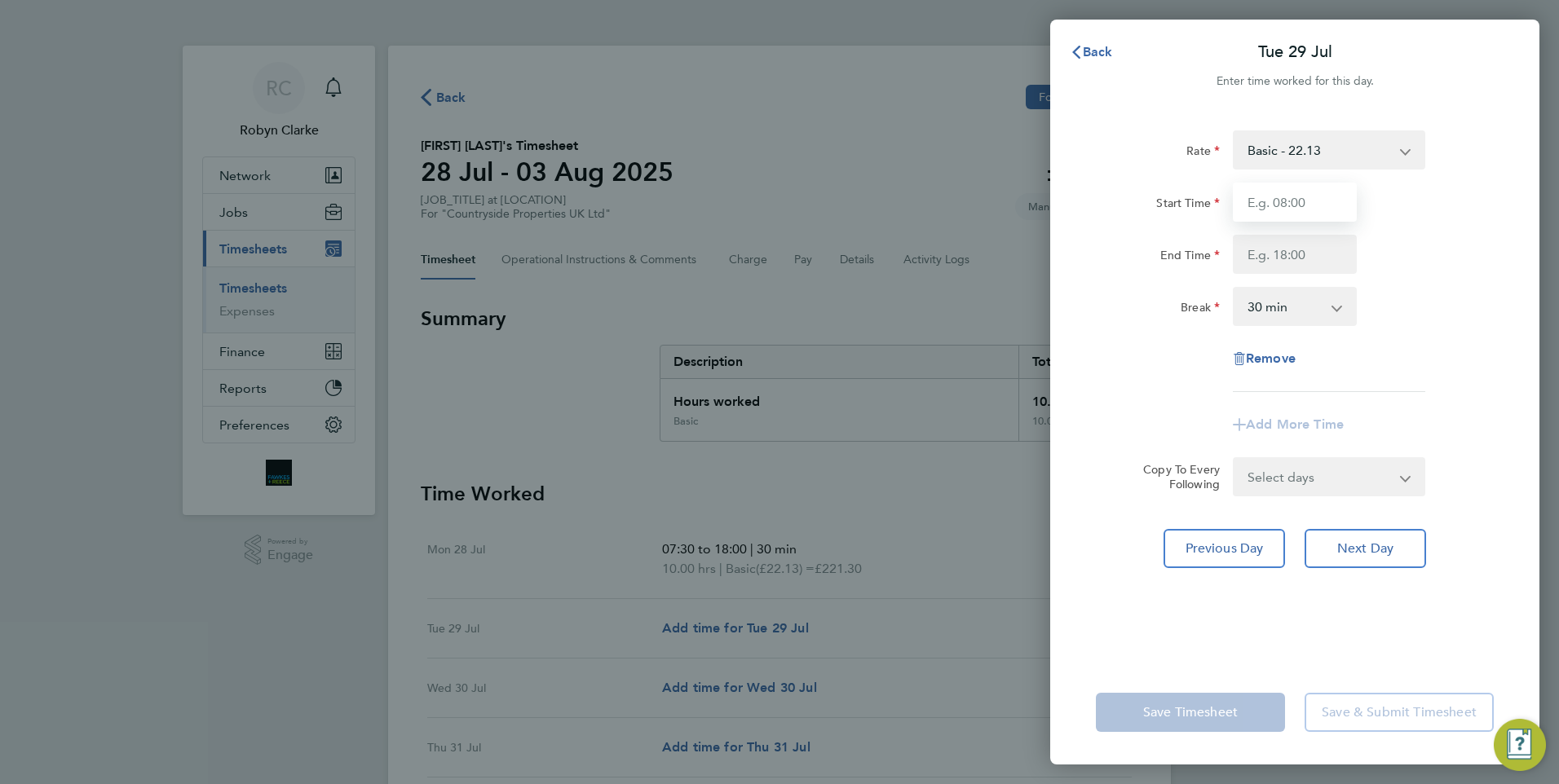 click on "Start Time" at bounding box center [1295, 202] 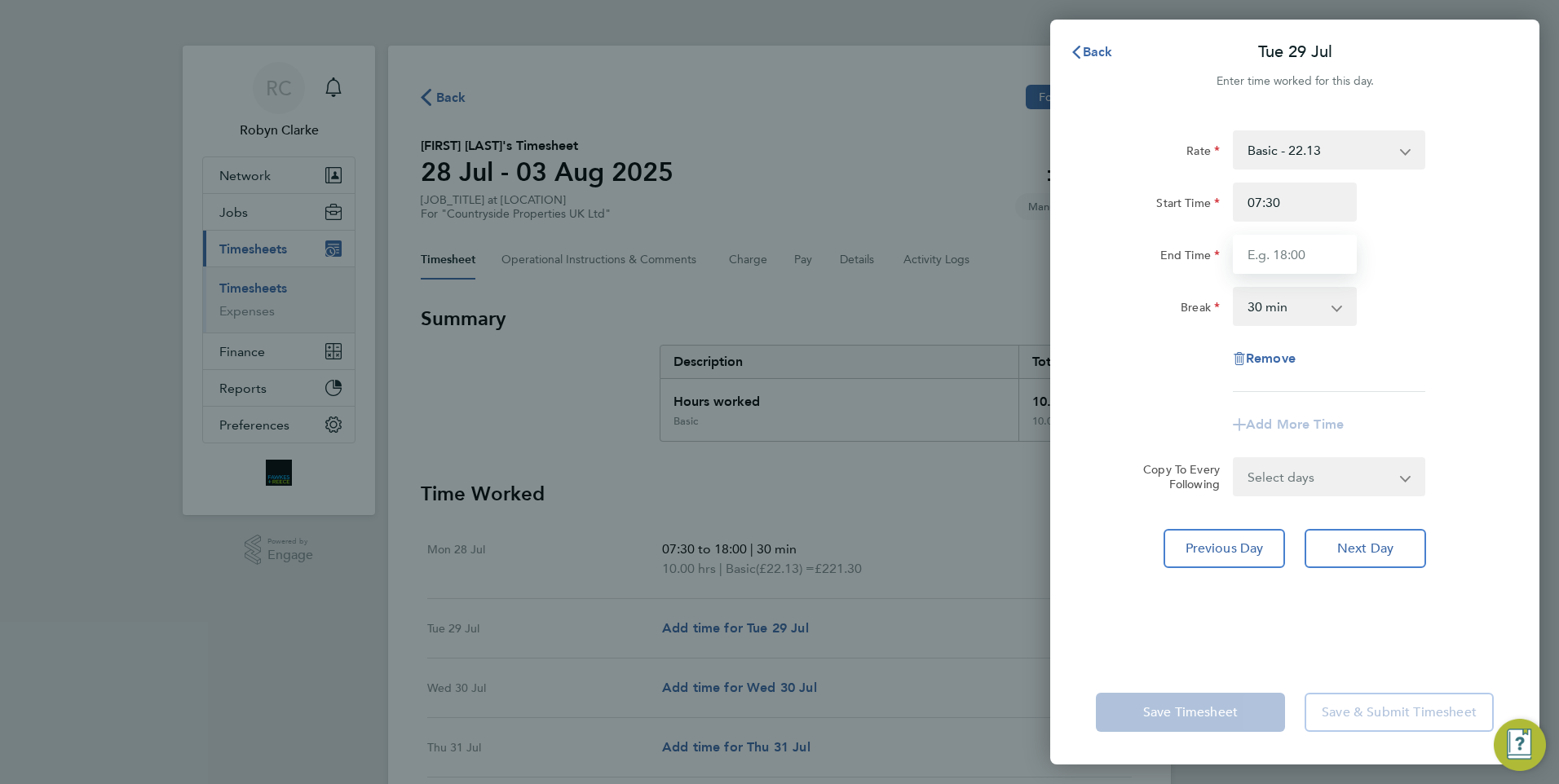 type on "18:00" 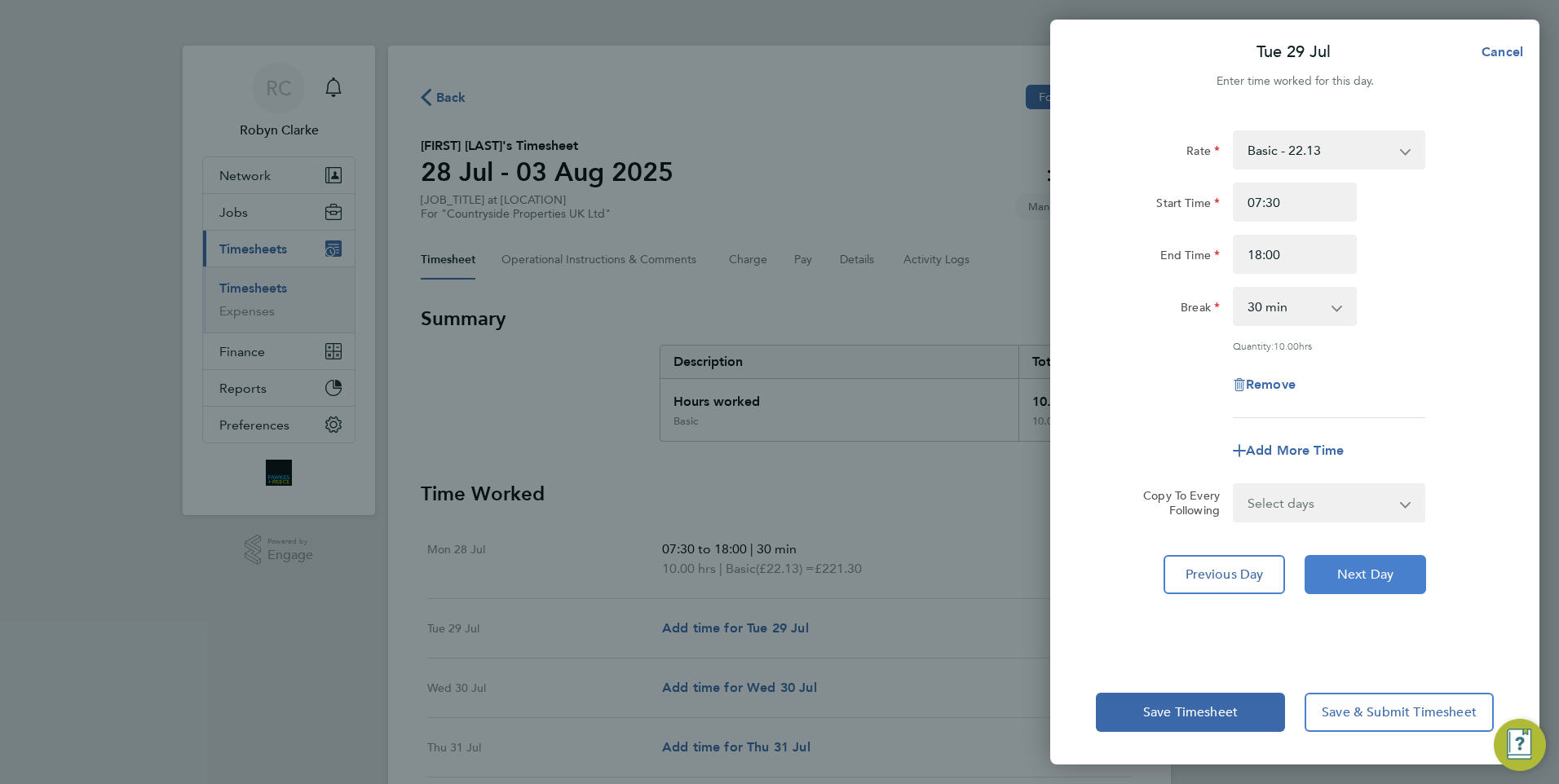 click on "Next Day" 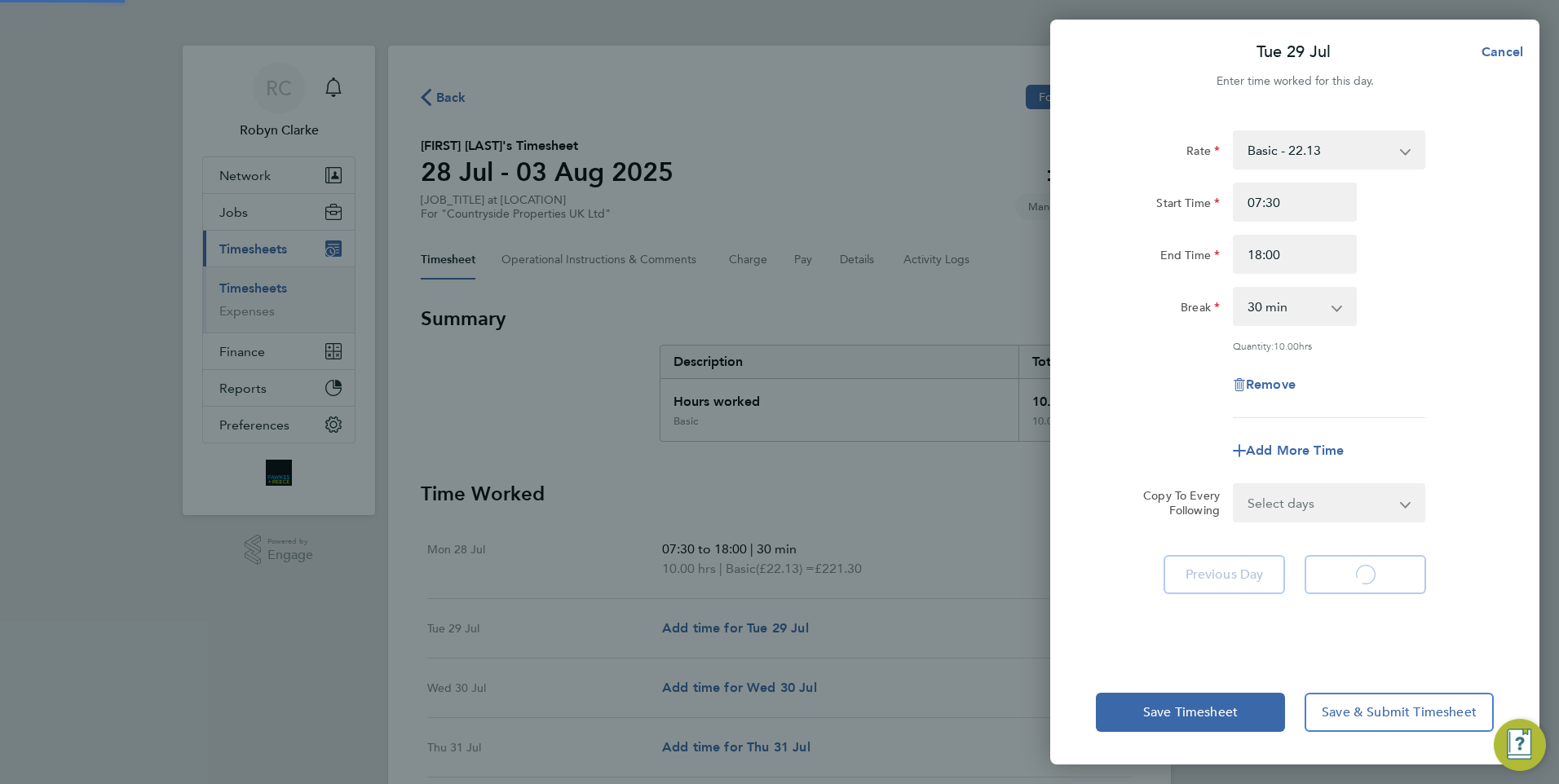 select on "30" 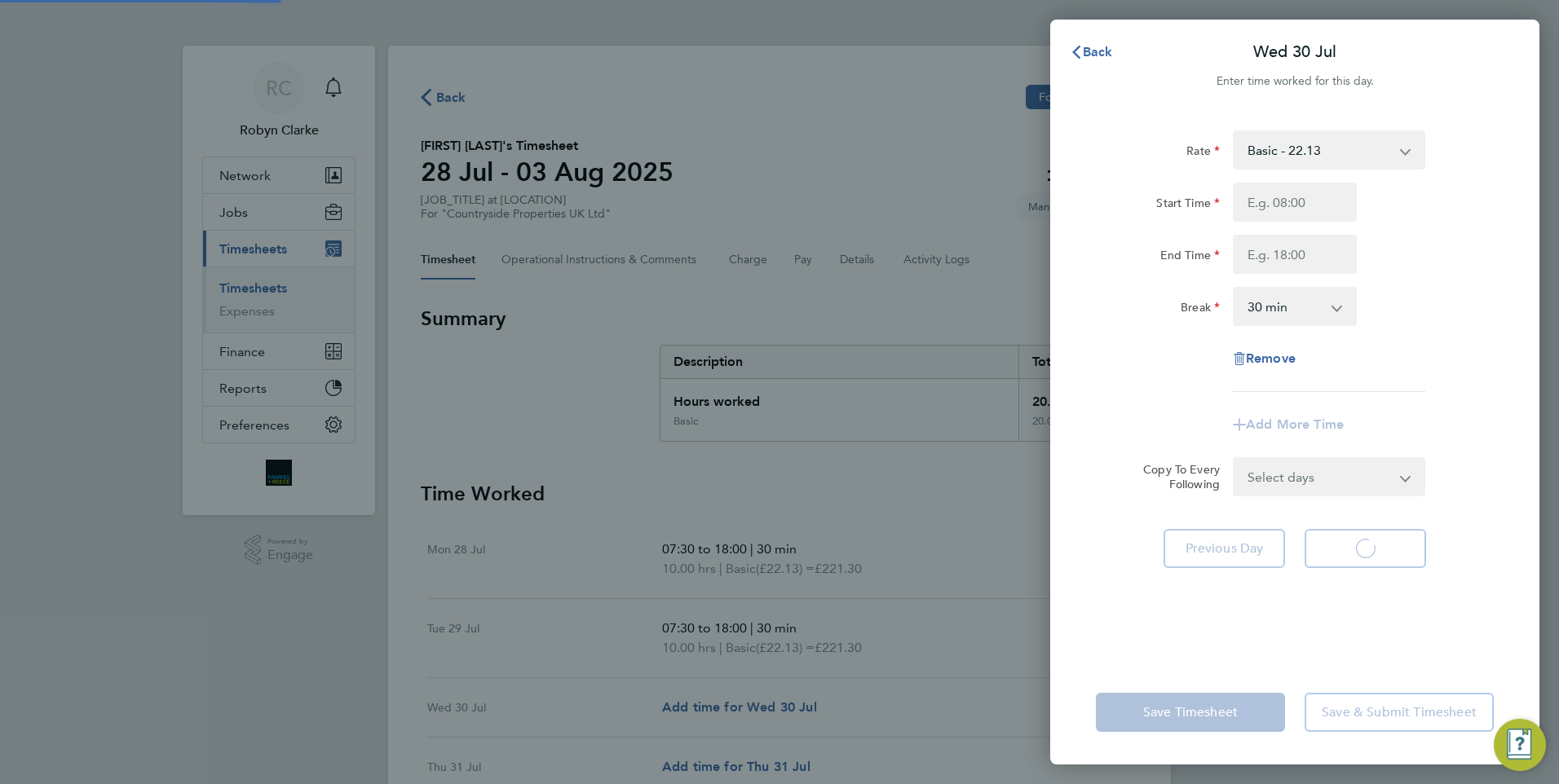 select on "30" 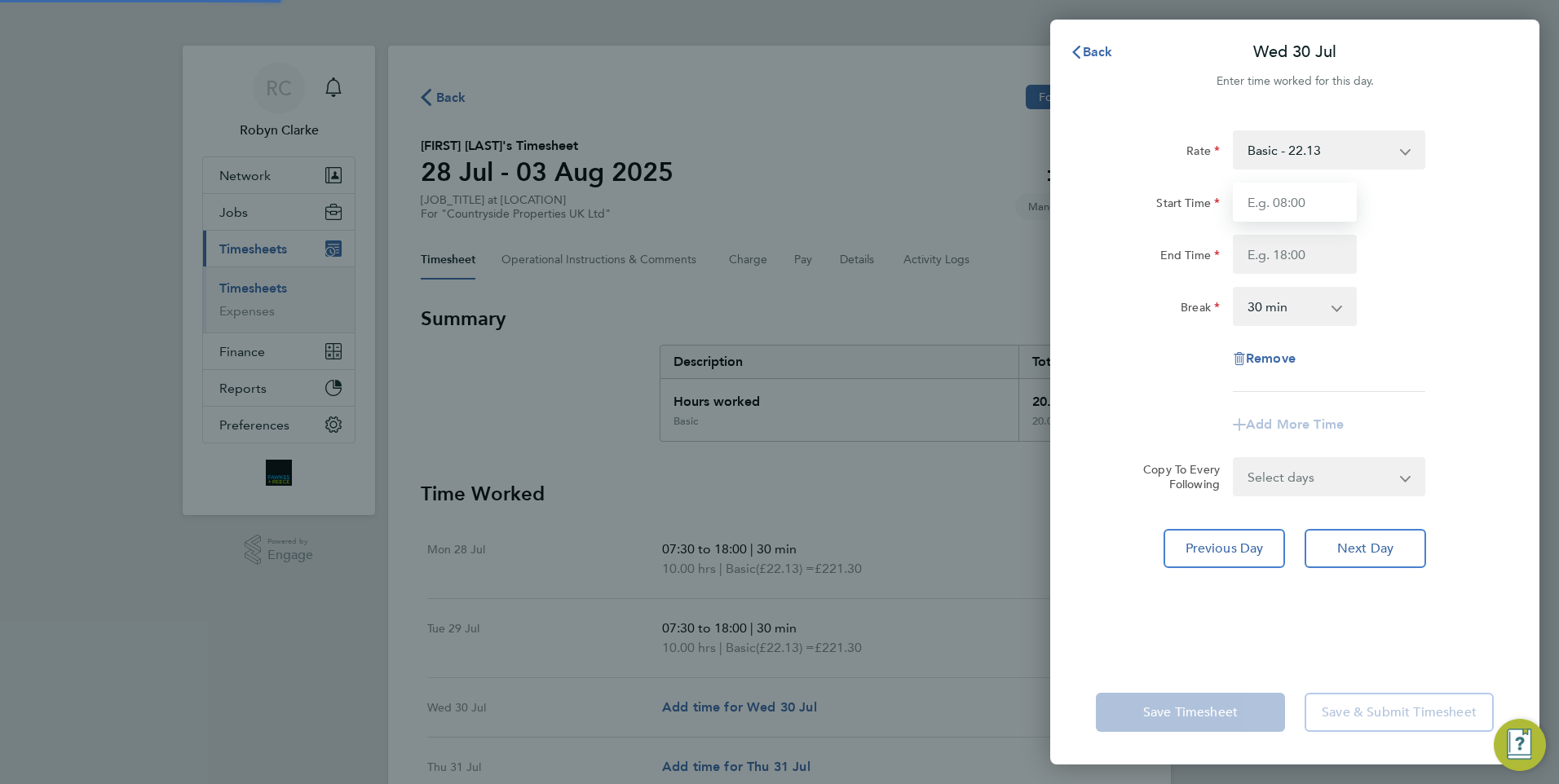 click on "Start Time" at bounding box center (1295, 202) 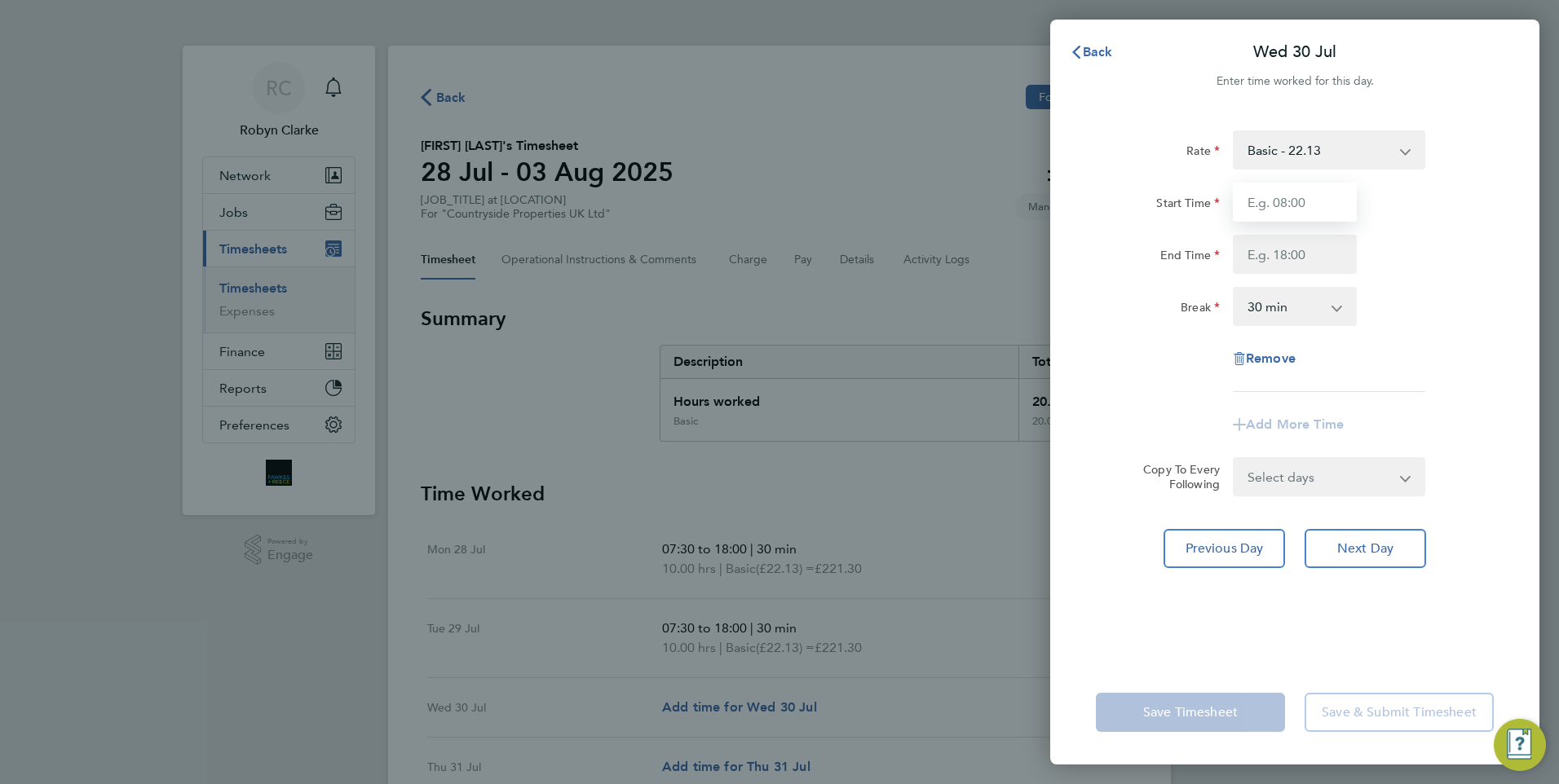 type on "07:30" 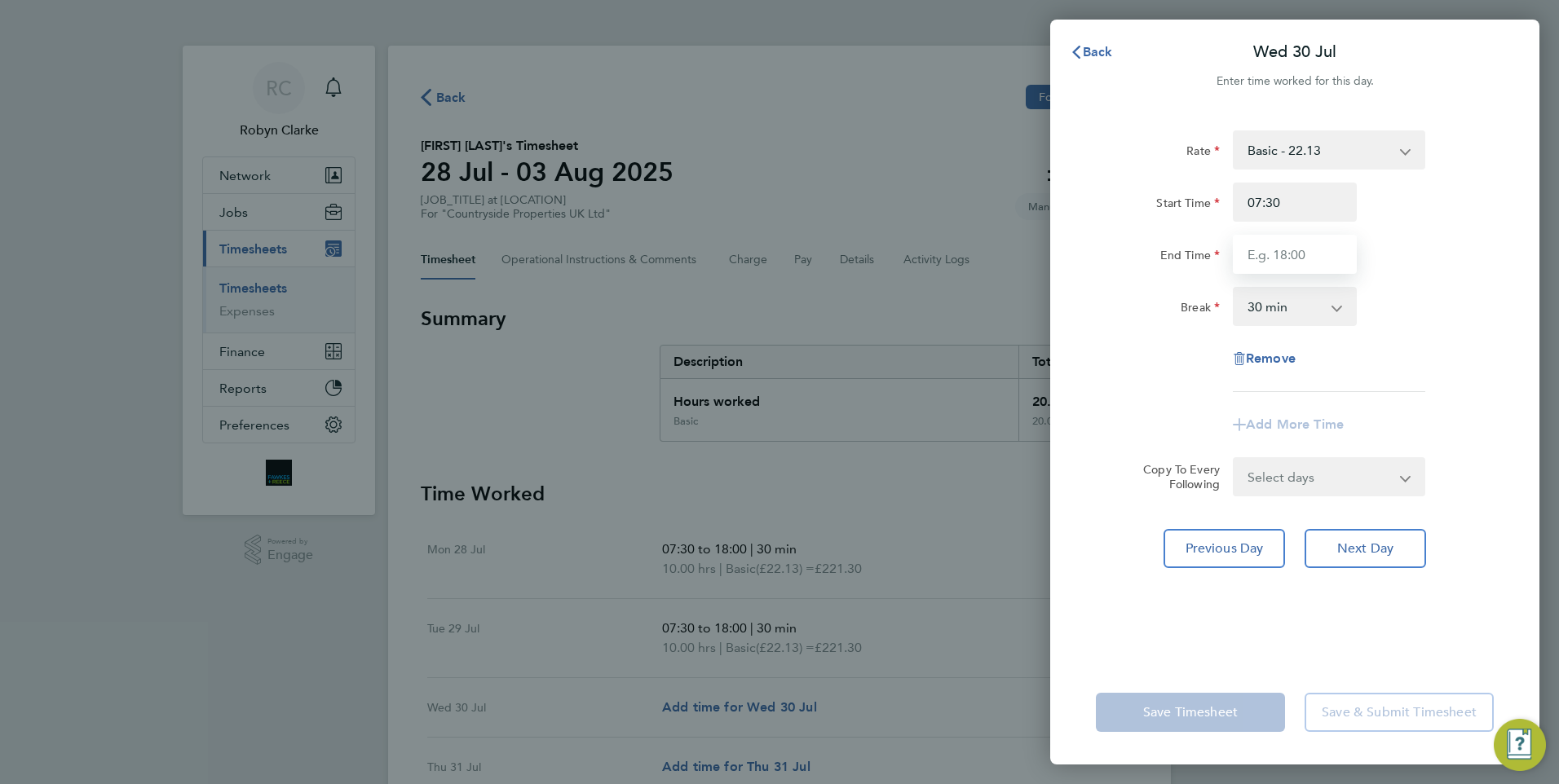 type on "18:00" 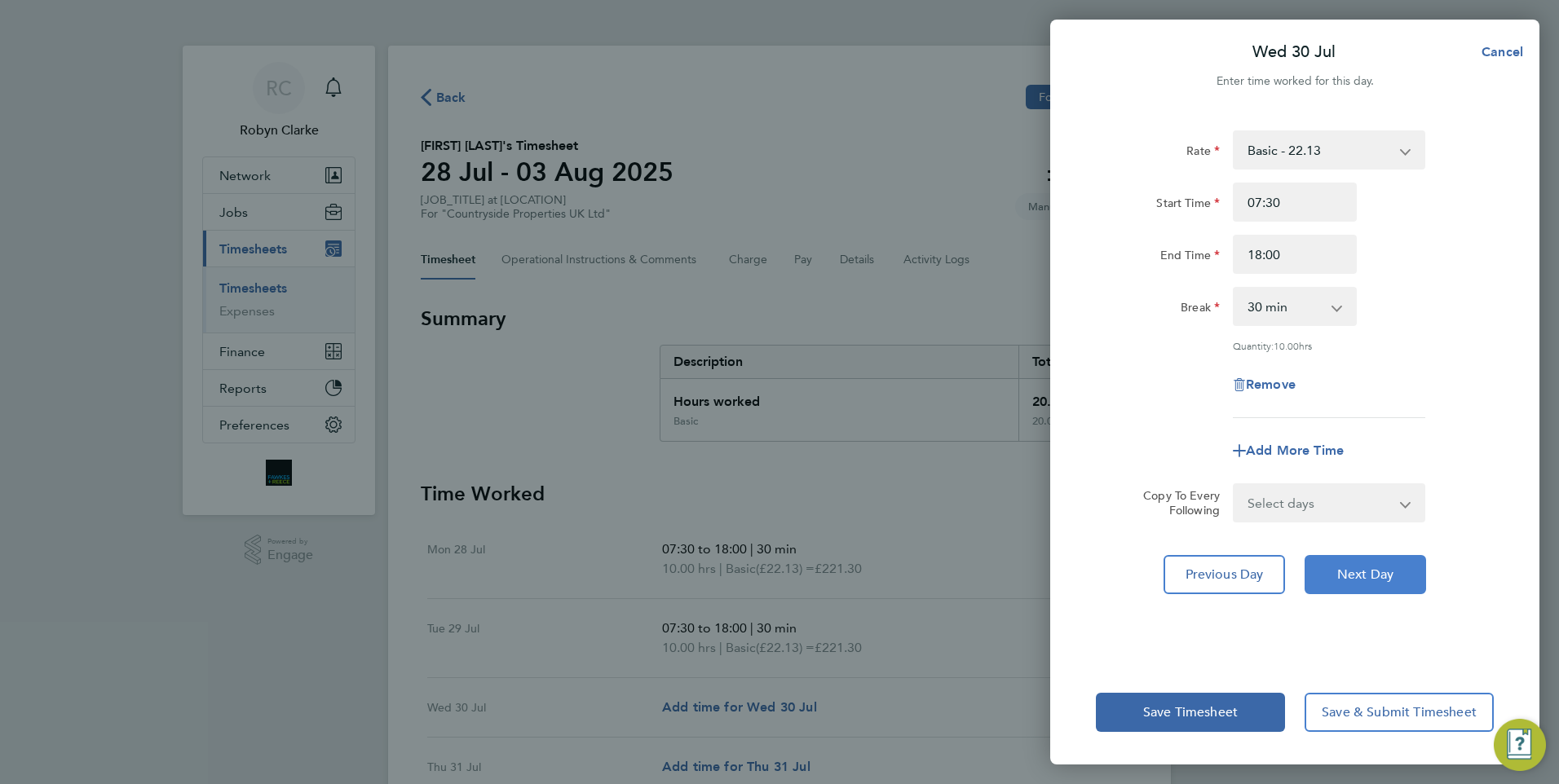 click on "Next Day" 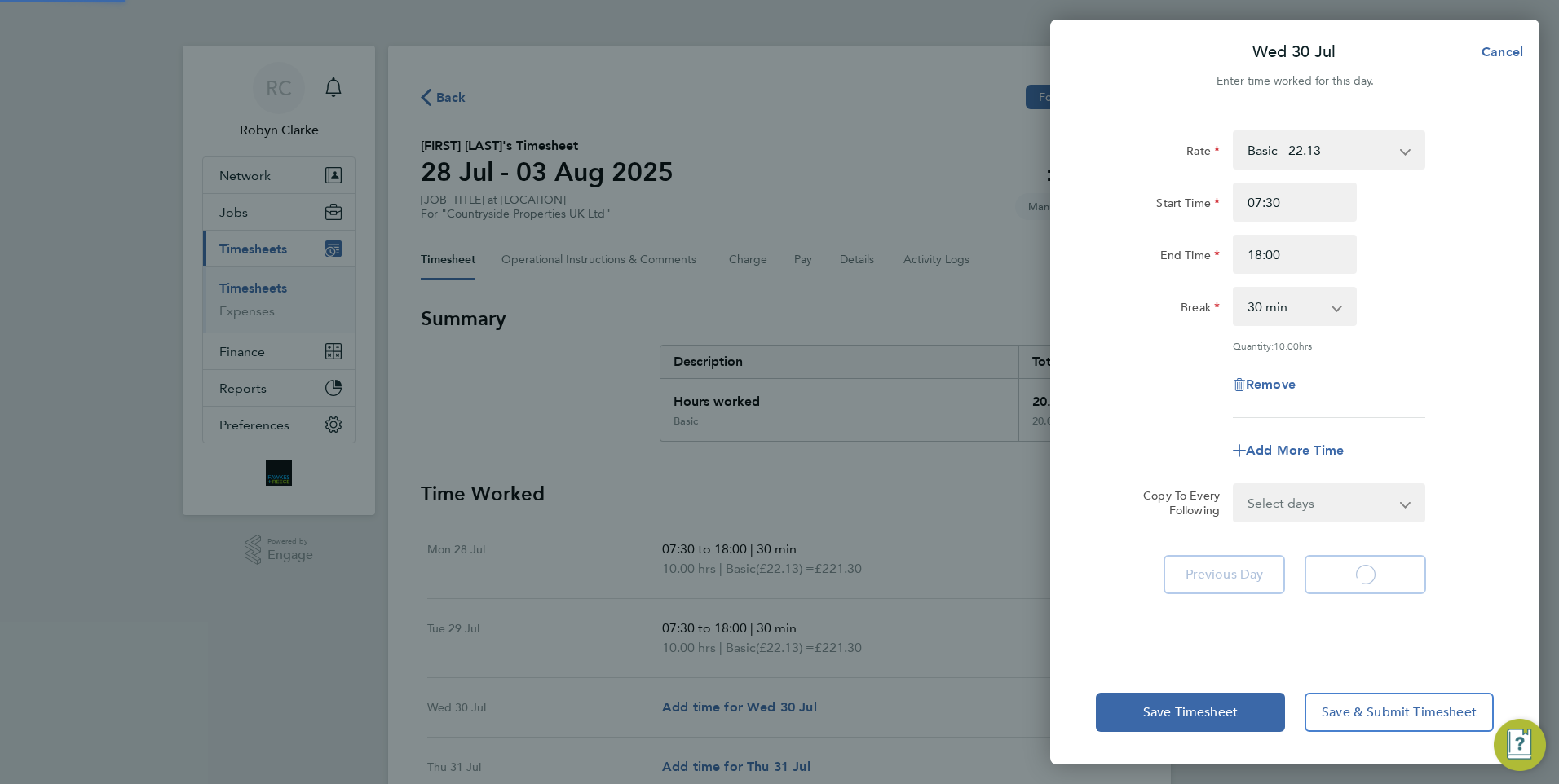 select on "30" 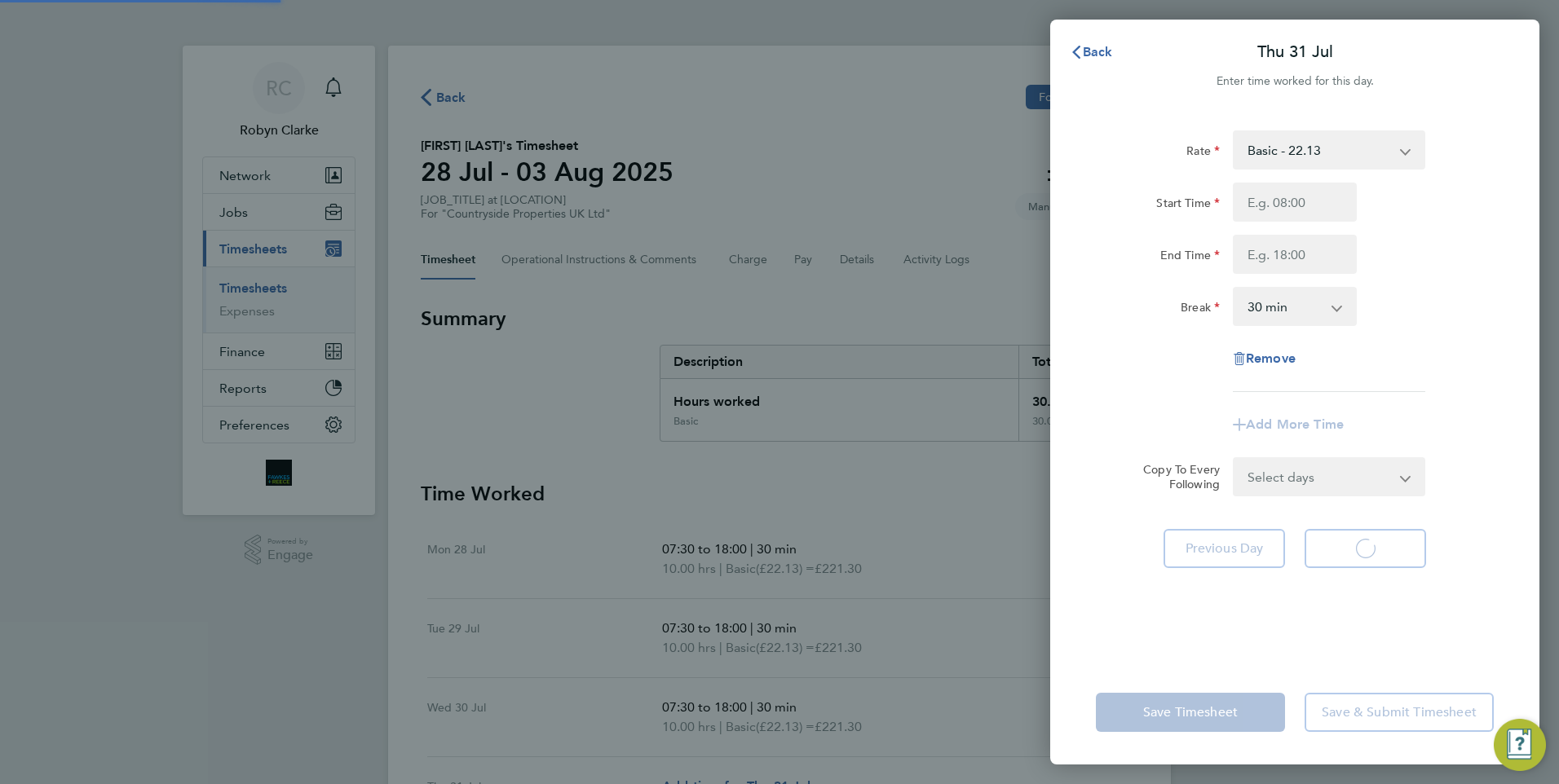 select on "30" 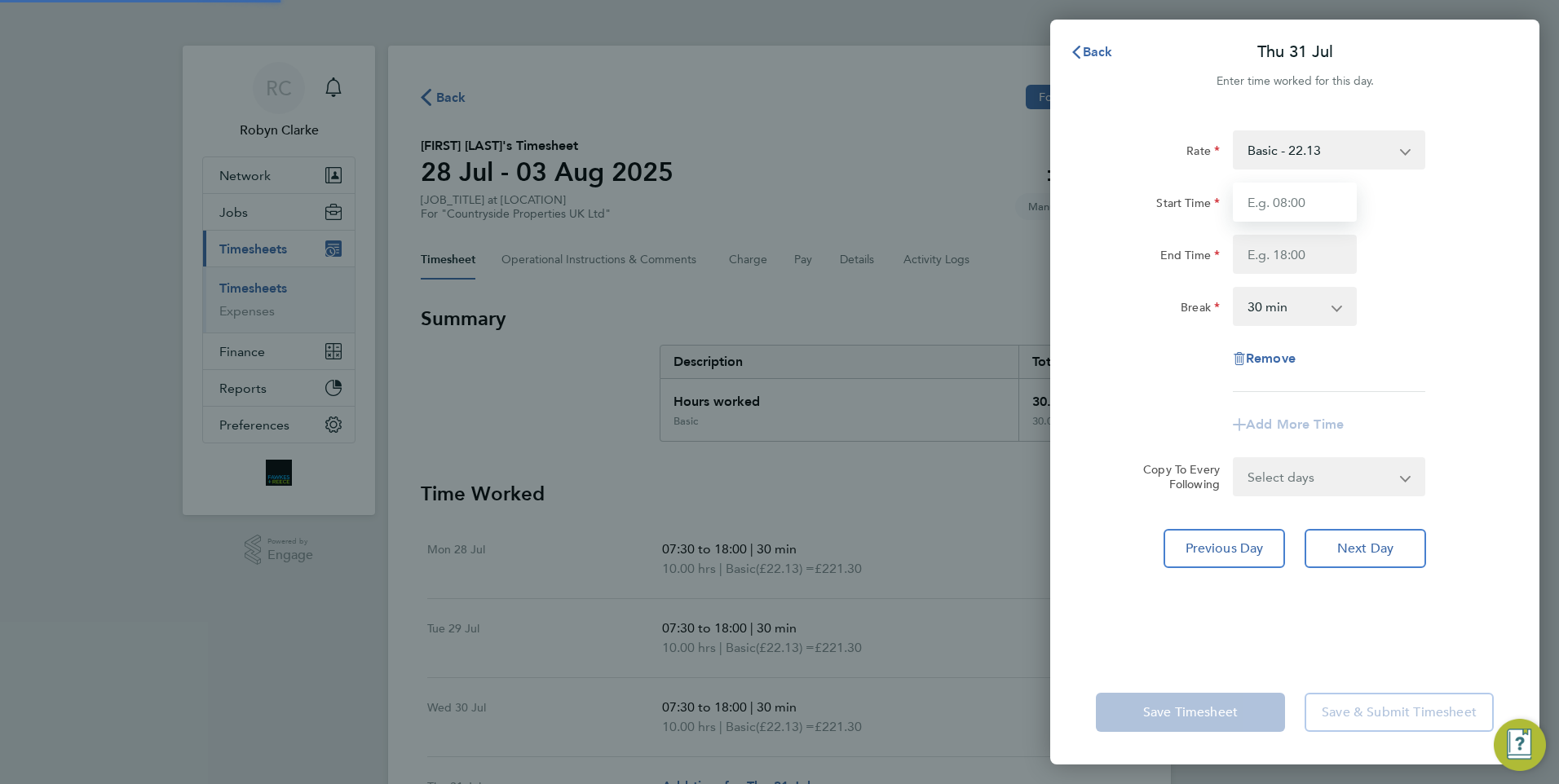 click on "Start Time" at bounding box center [1295, 202] 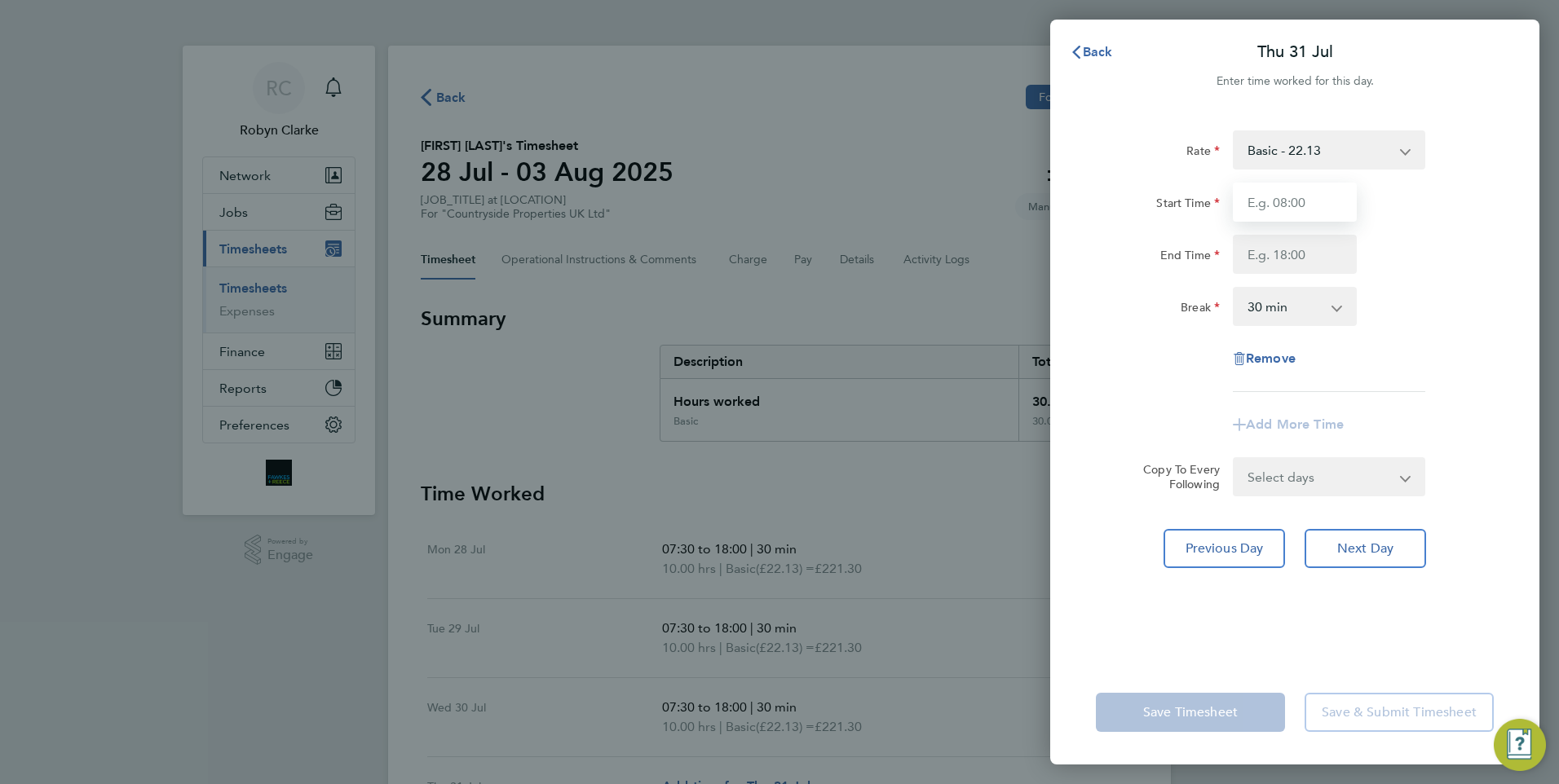 type on "07:30" 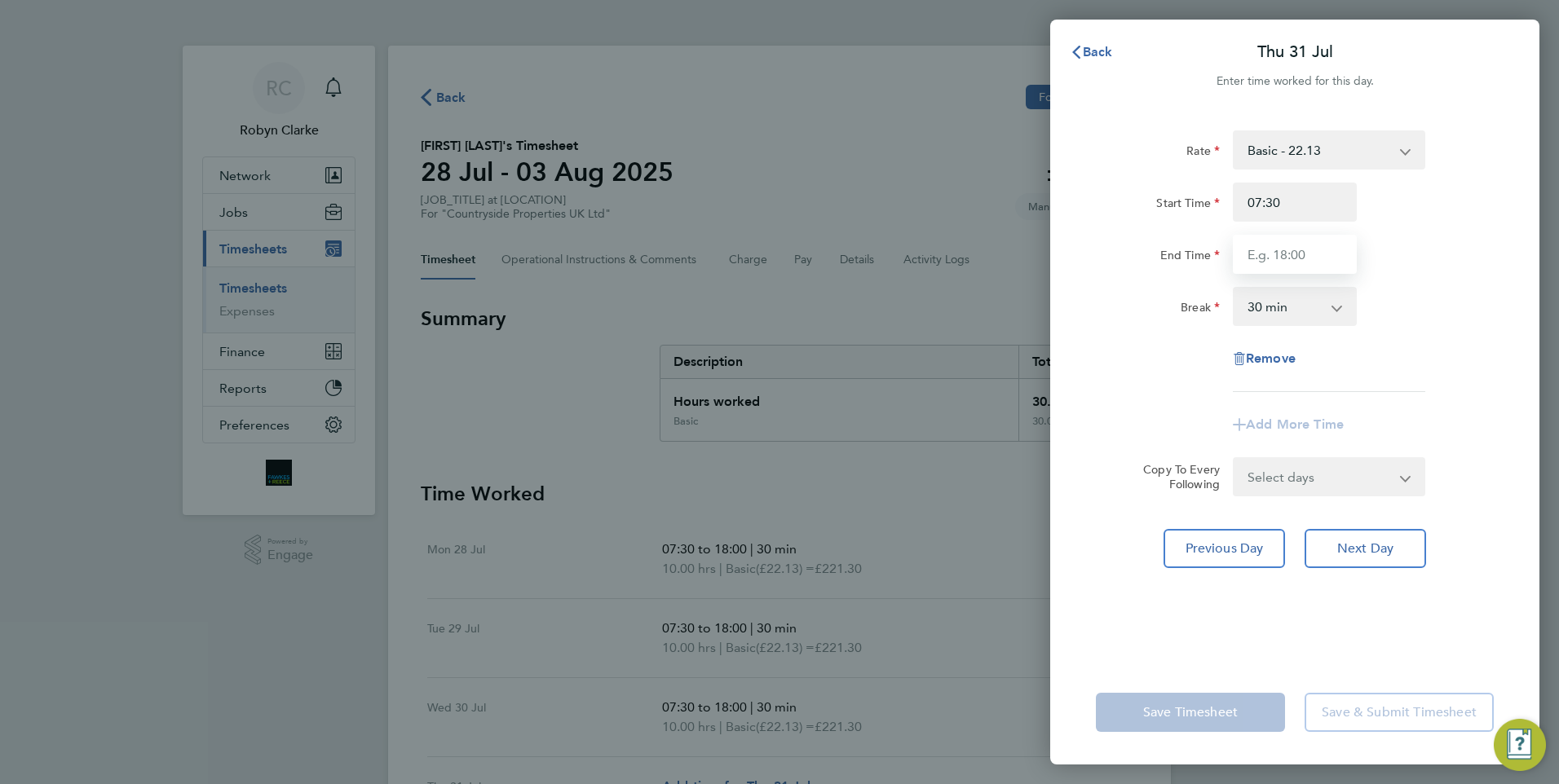type on "18:00" 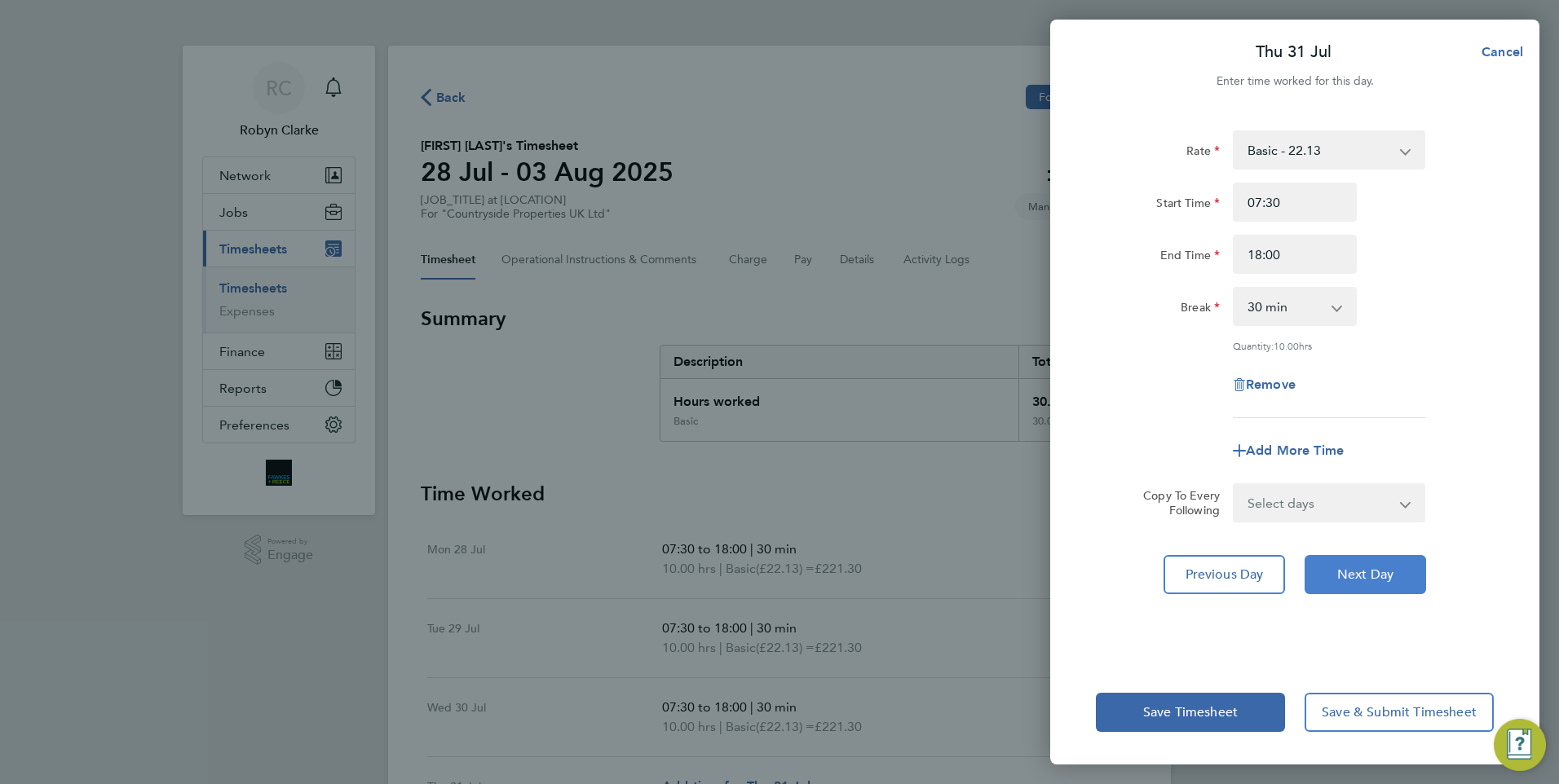 drag, startPoint x: 1384, startPoint y: 576, endPoint x: 1289, endPoint y: 368, distance: 228.66788 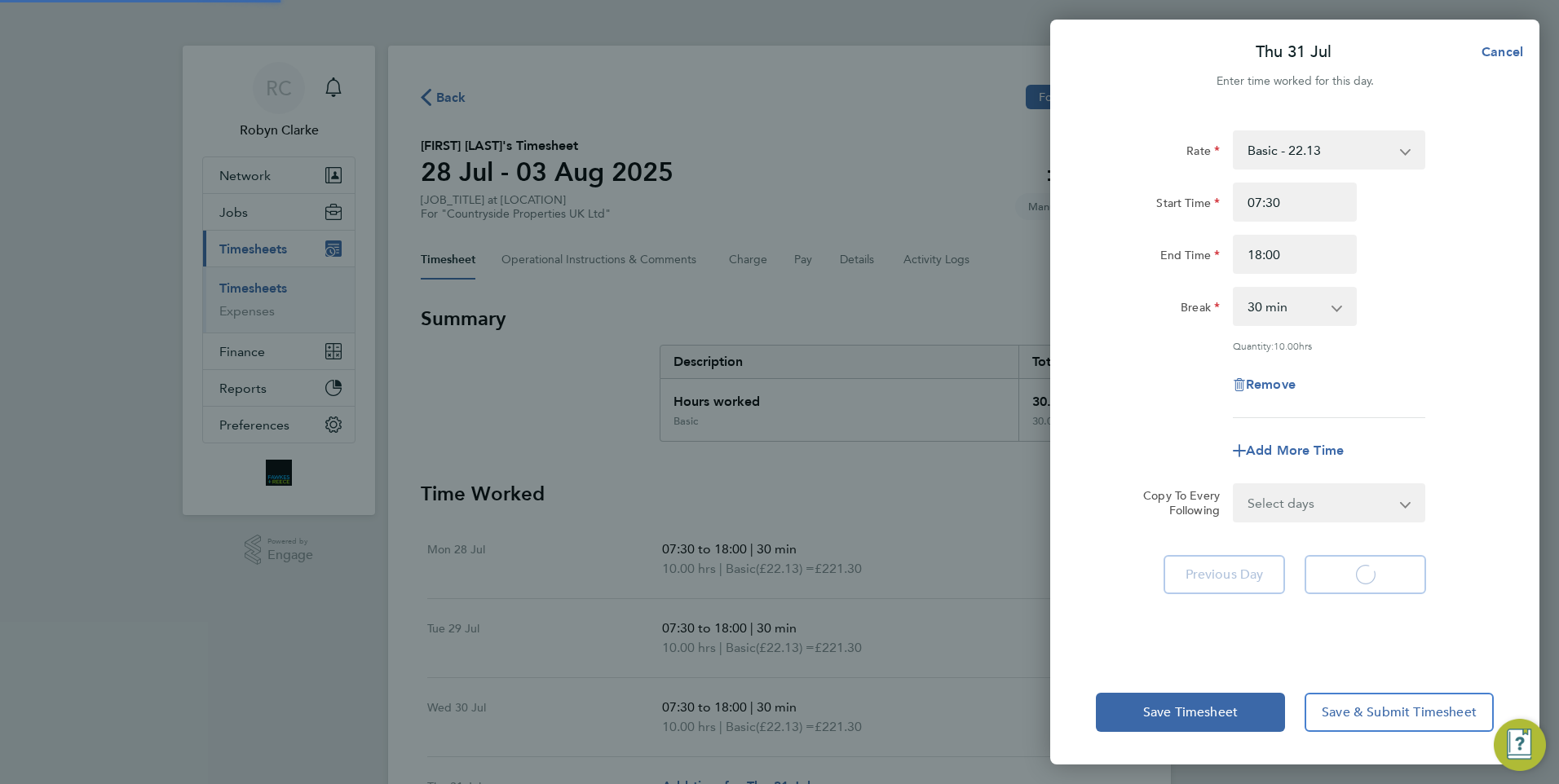 select on "30" 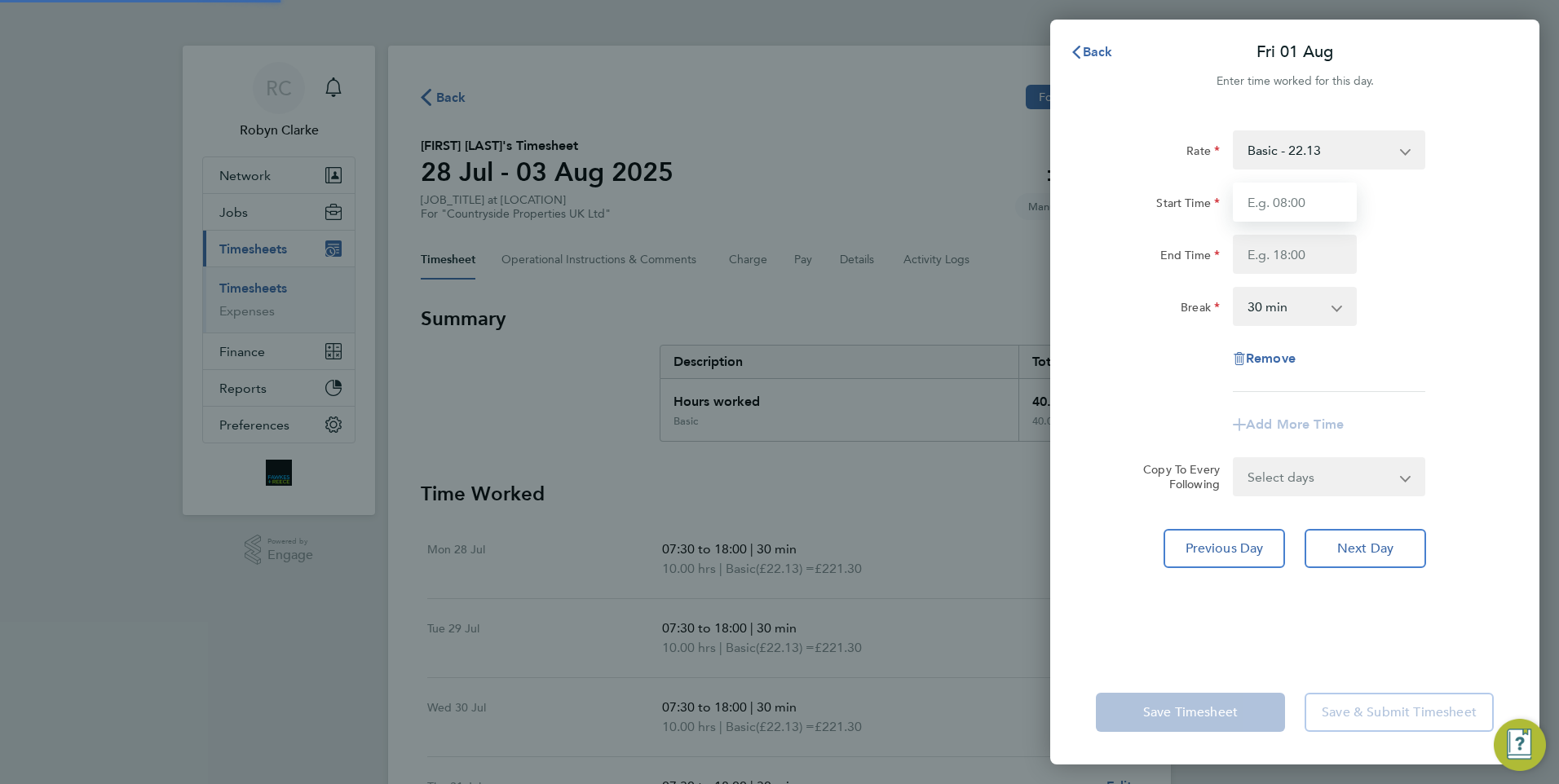 click on "Start Time" at bounding box center [1295, 202] 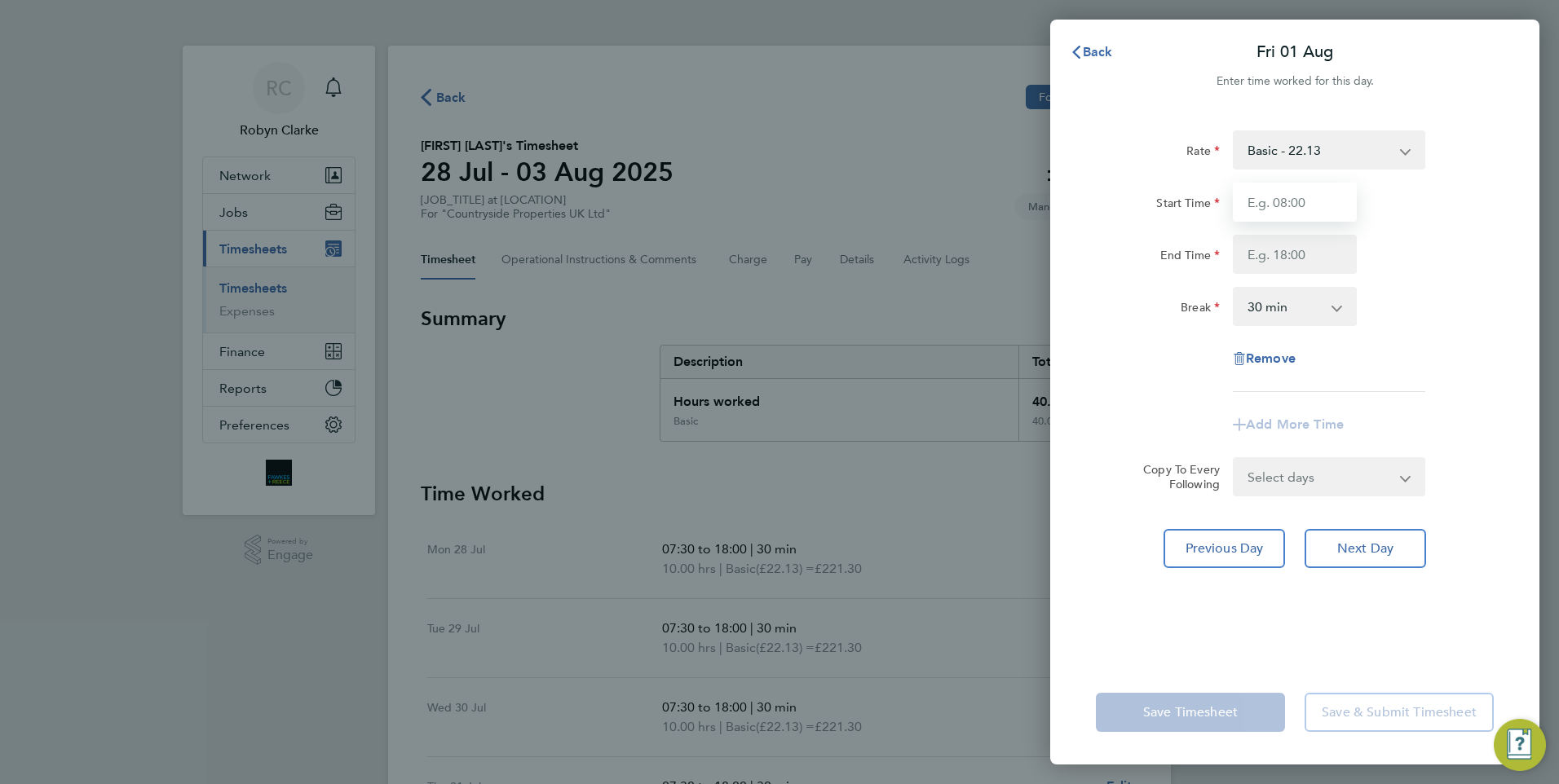 type on "07:30" 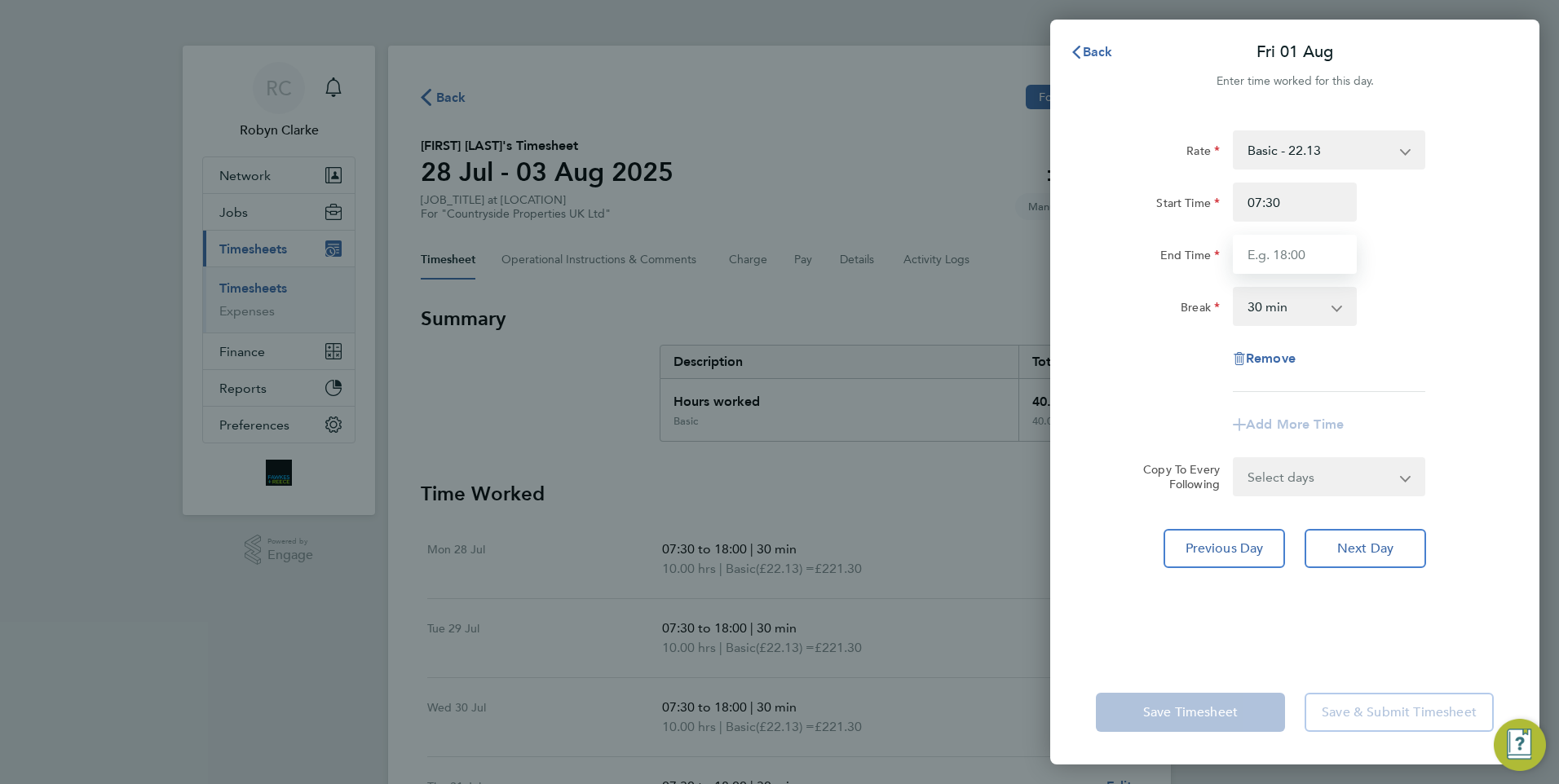 type on "18:00" 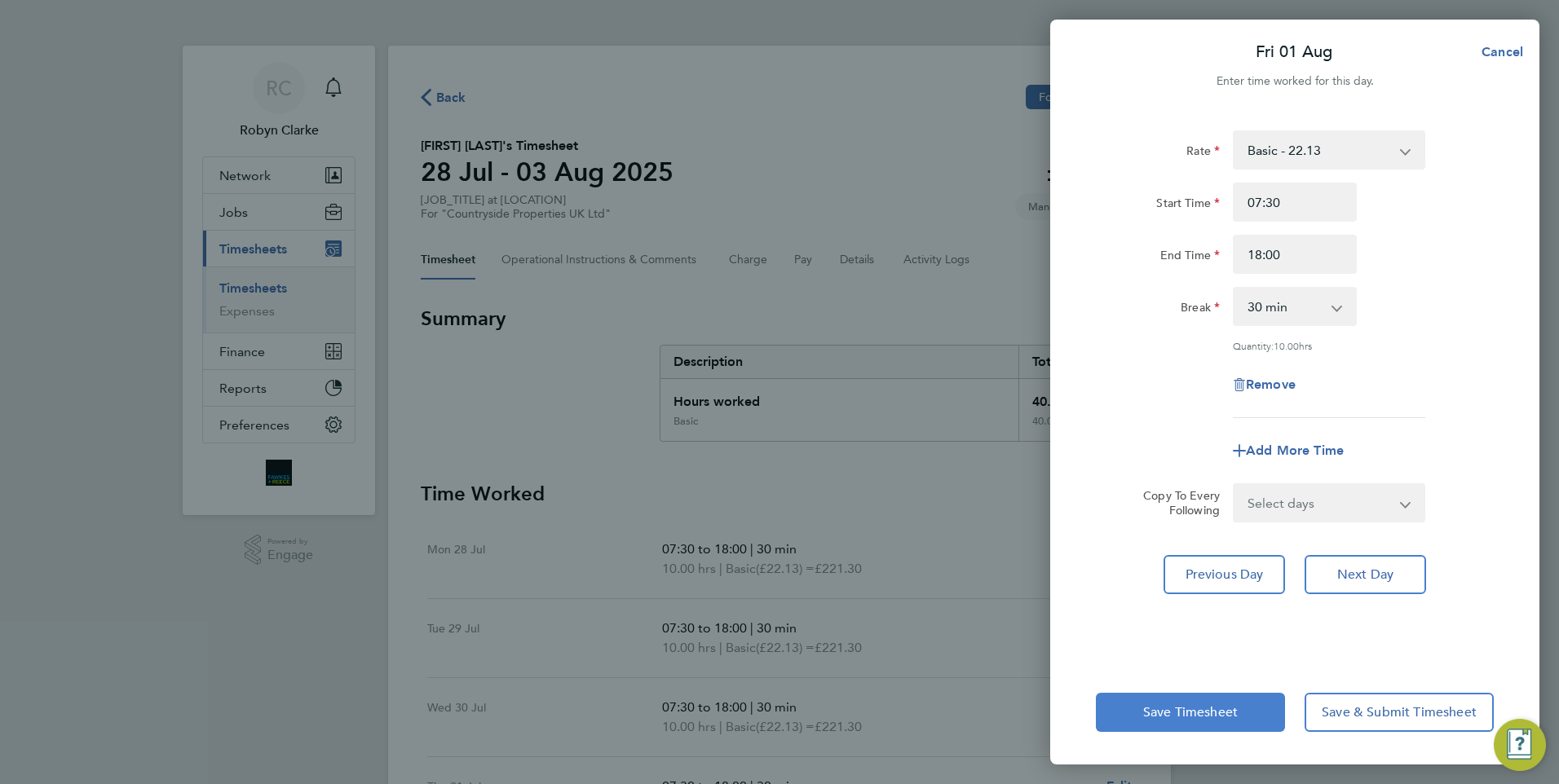 click on "Save Timesheet" 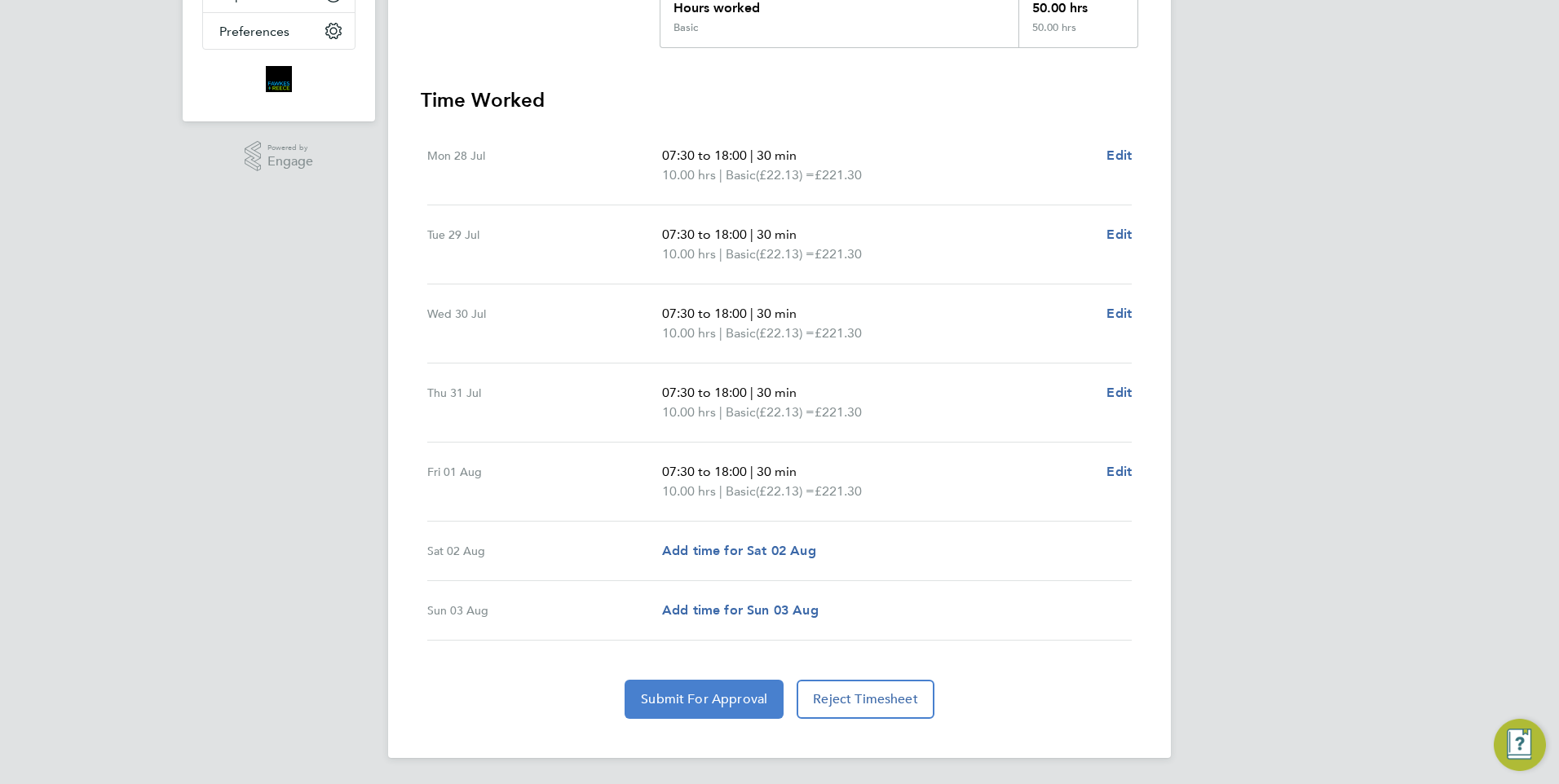 click on "Submit For Approval" 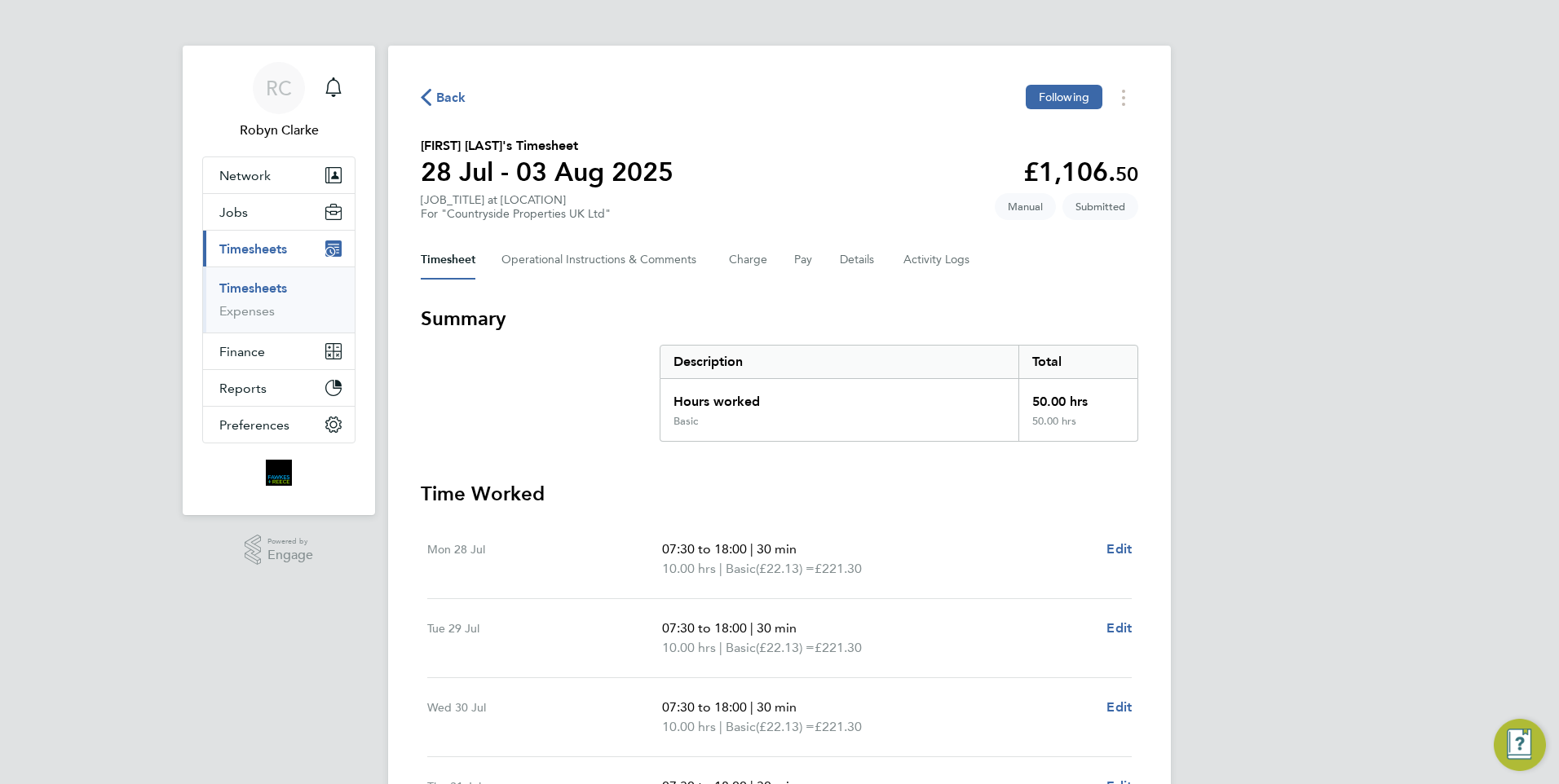 click on "Back" 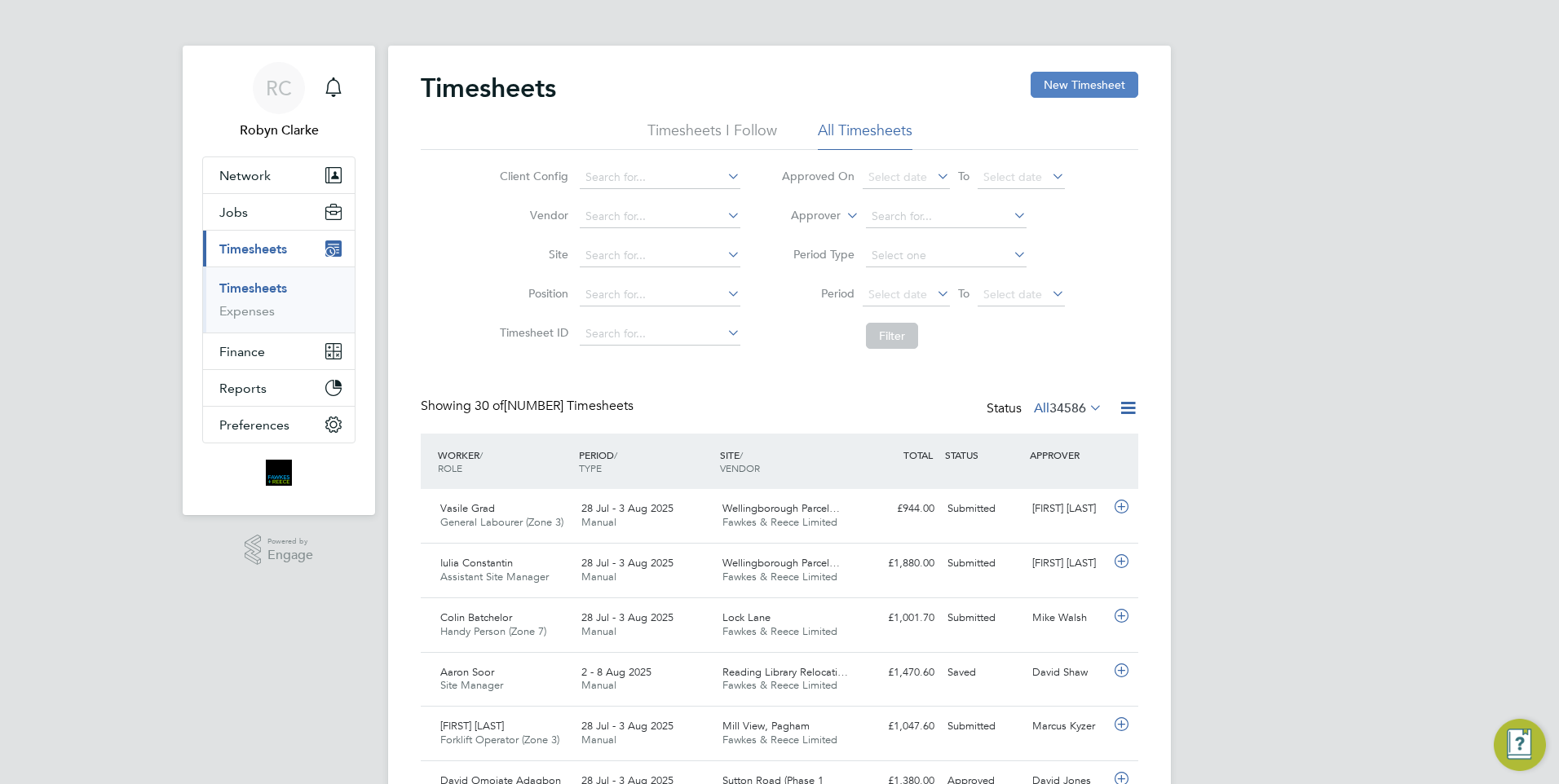 click on "New Timesheet" 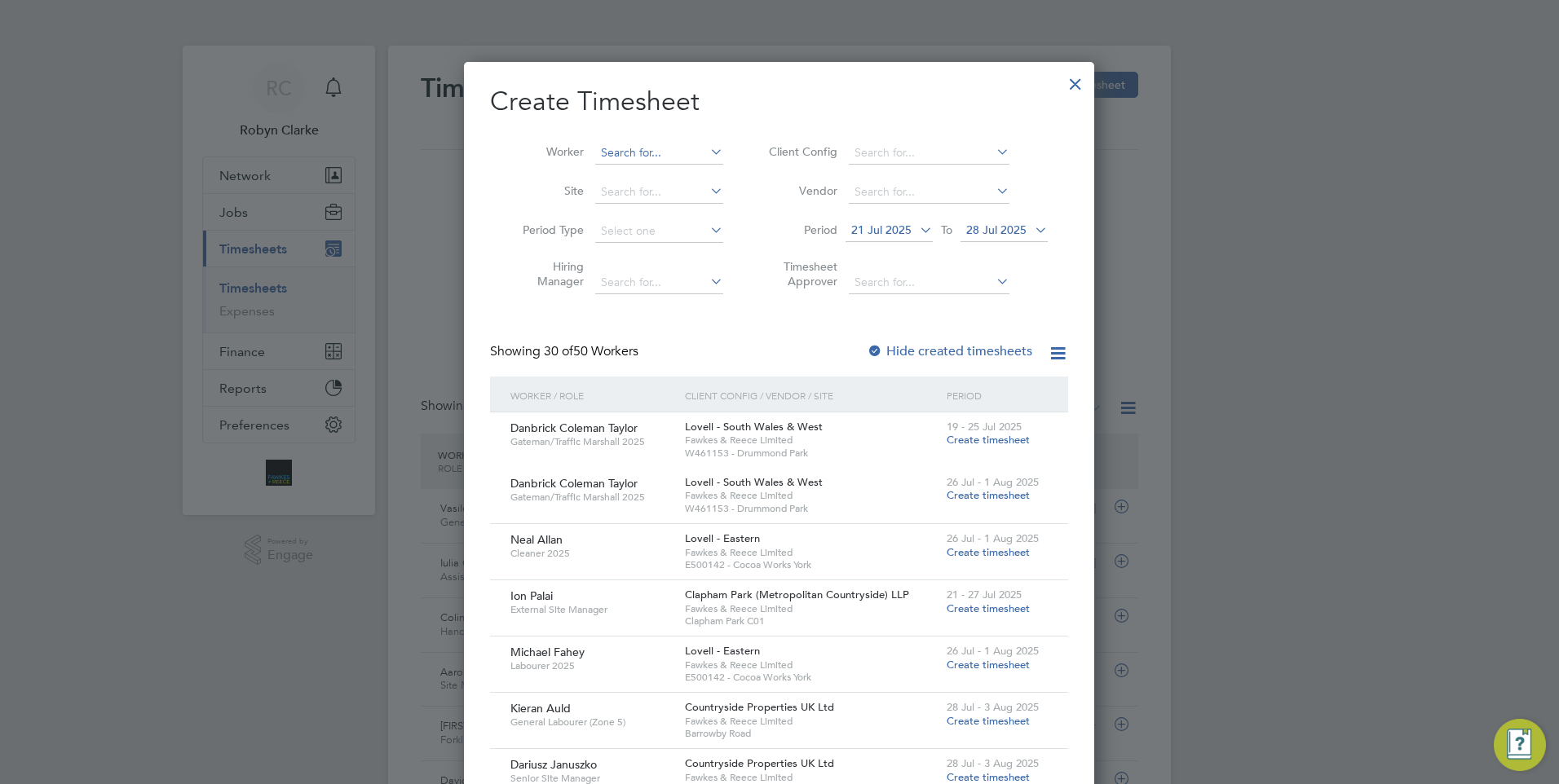click at bounding box center [659, 153] 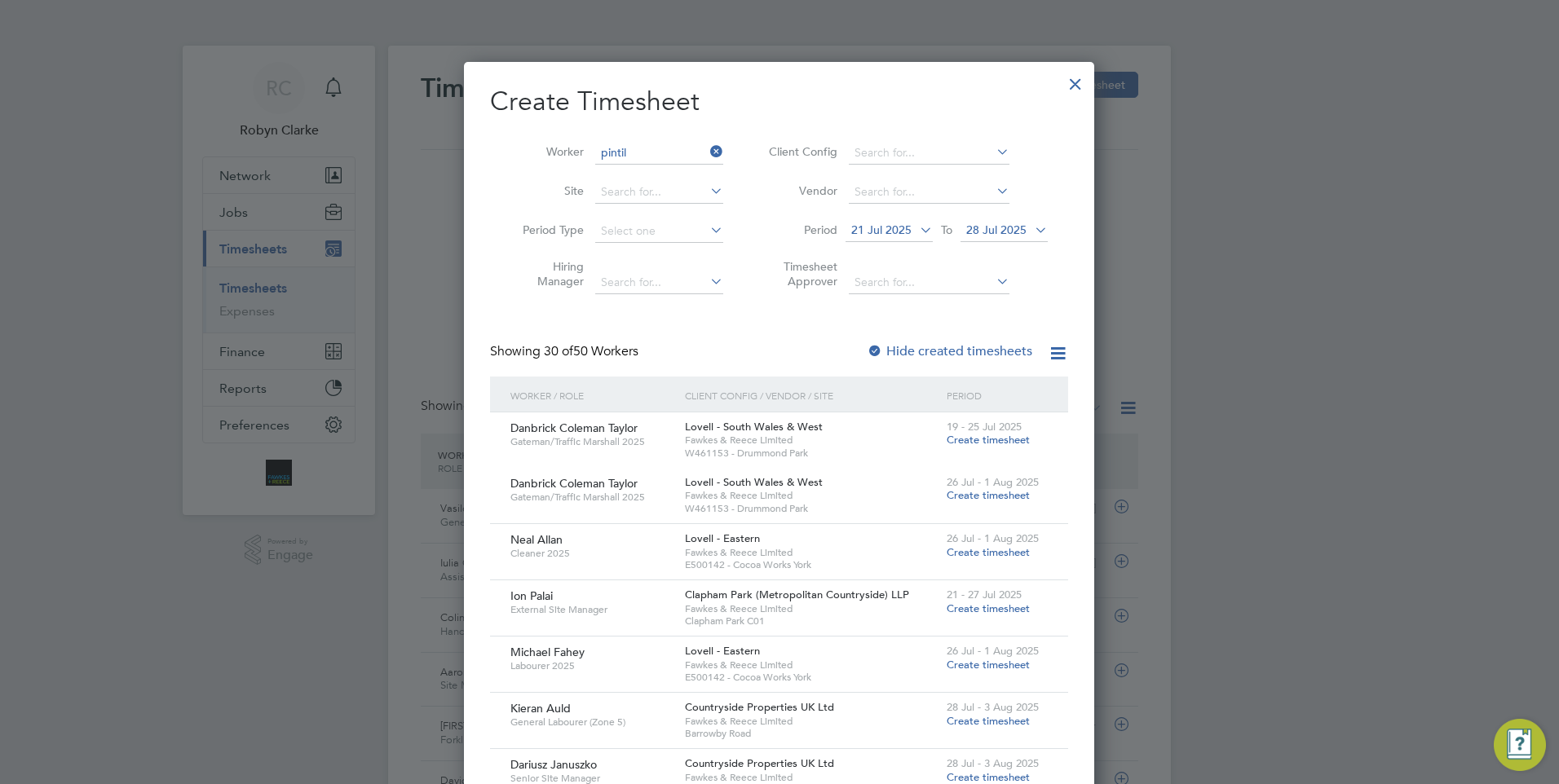 click on "Ion  Pintil ie" 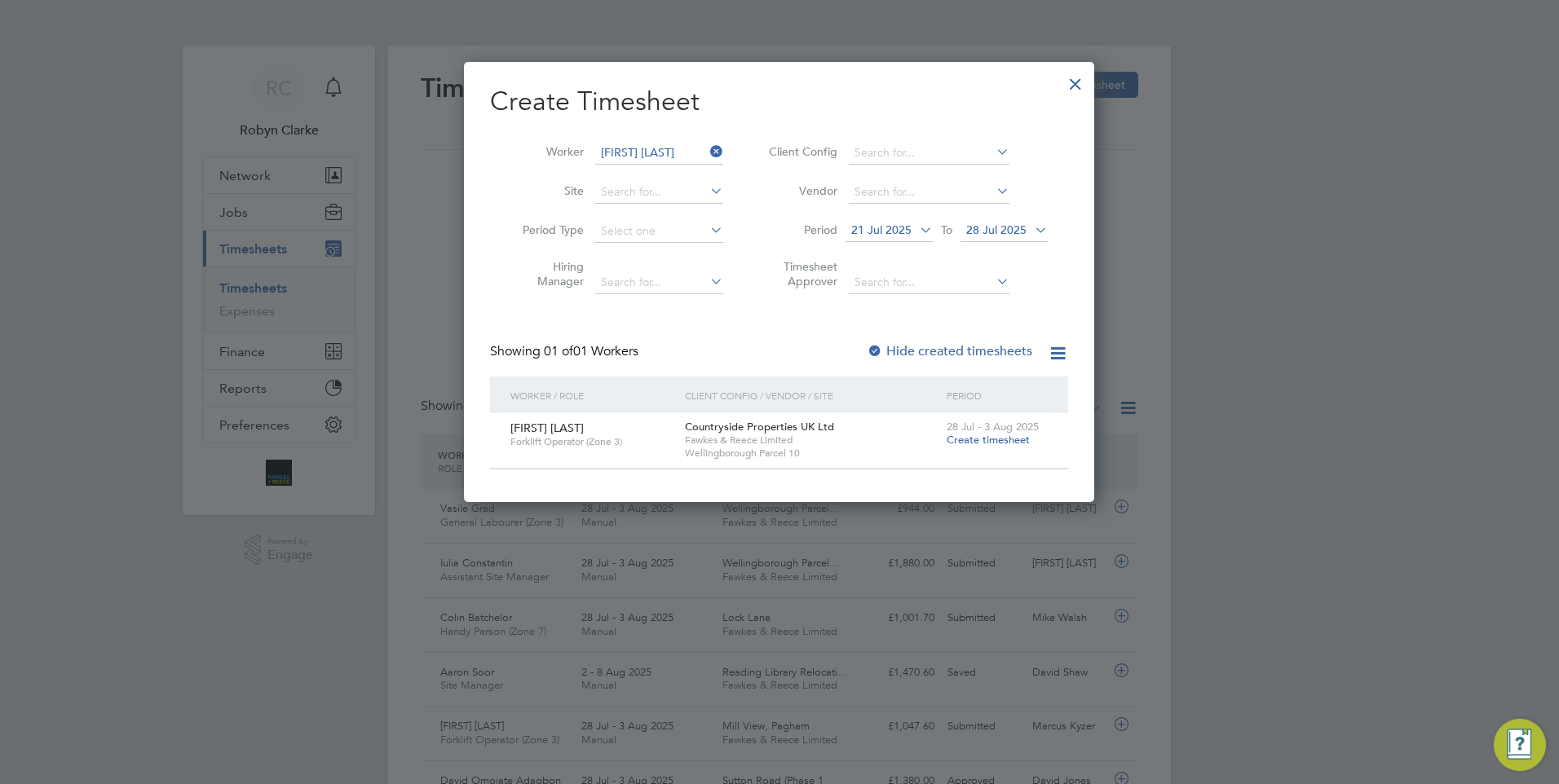 click on "Create timesheet" at bounding box center [988, 439] 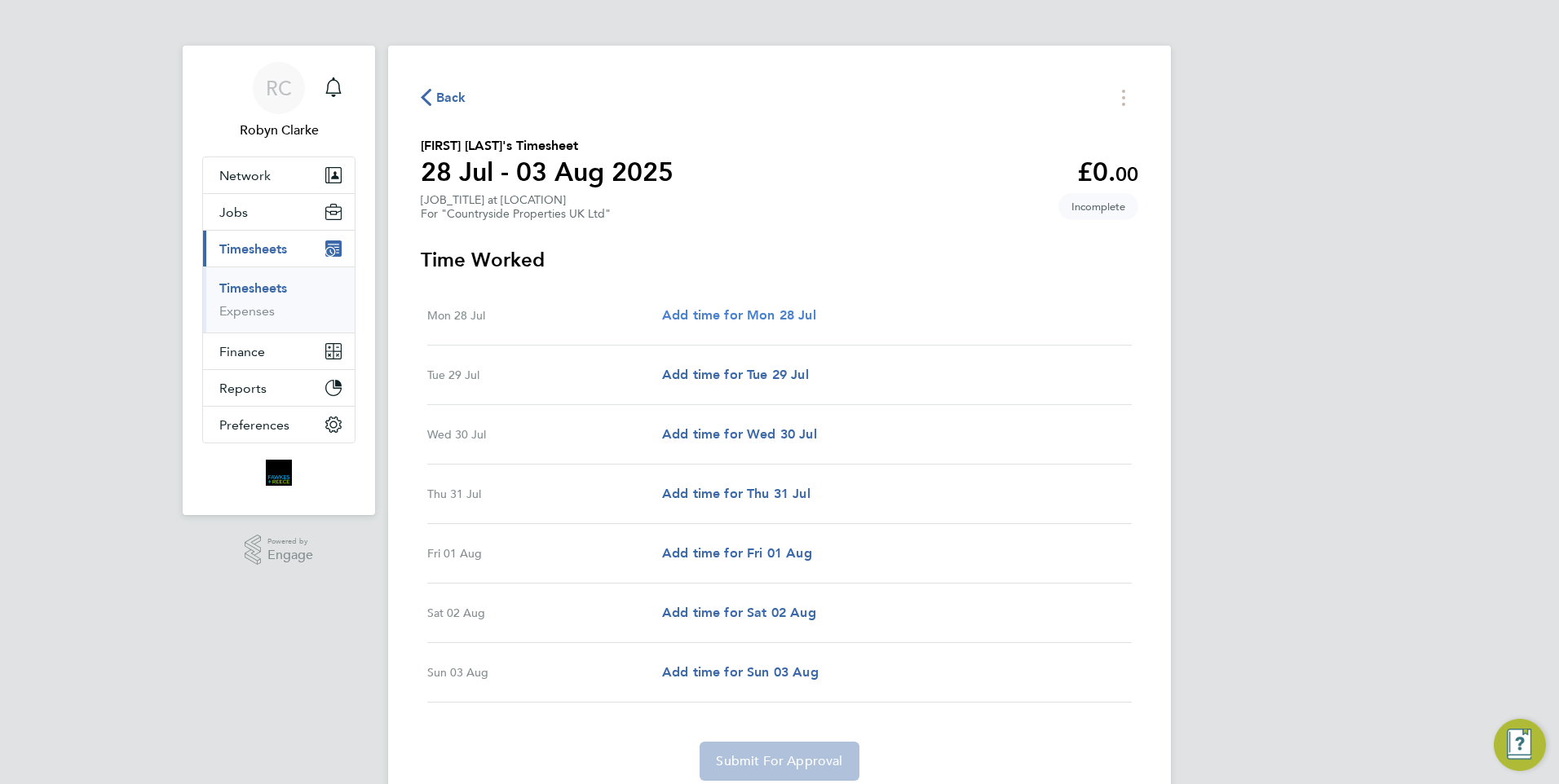 click on "Add time for Mon 28 Jul" at bounding box center [739, 315] 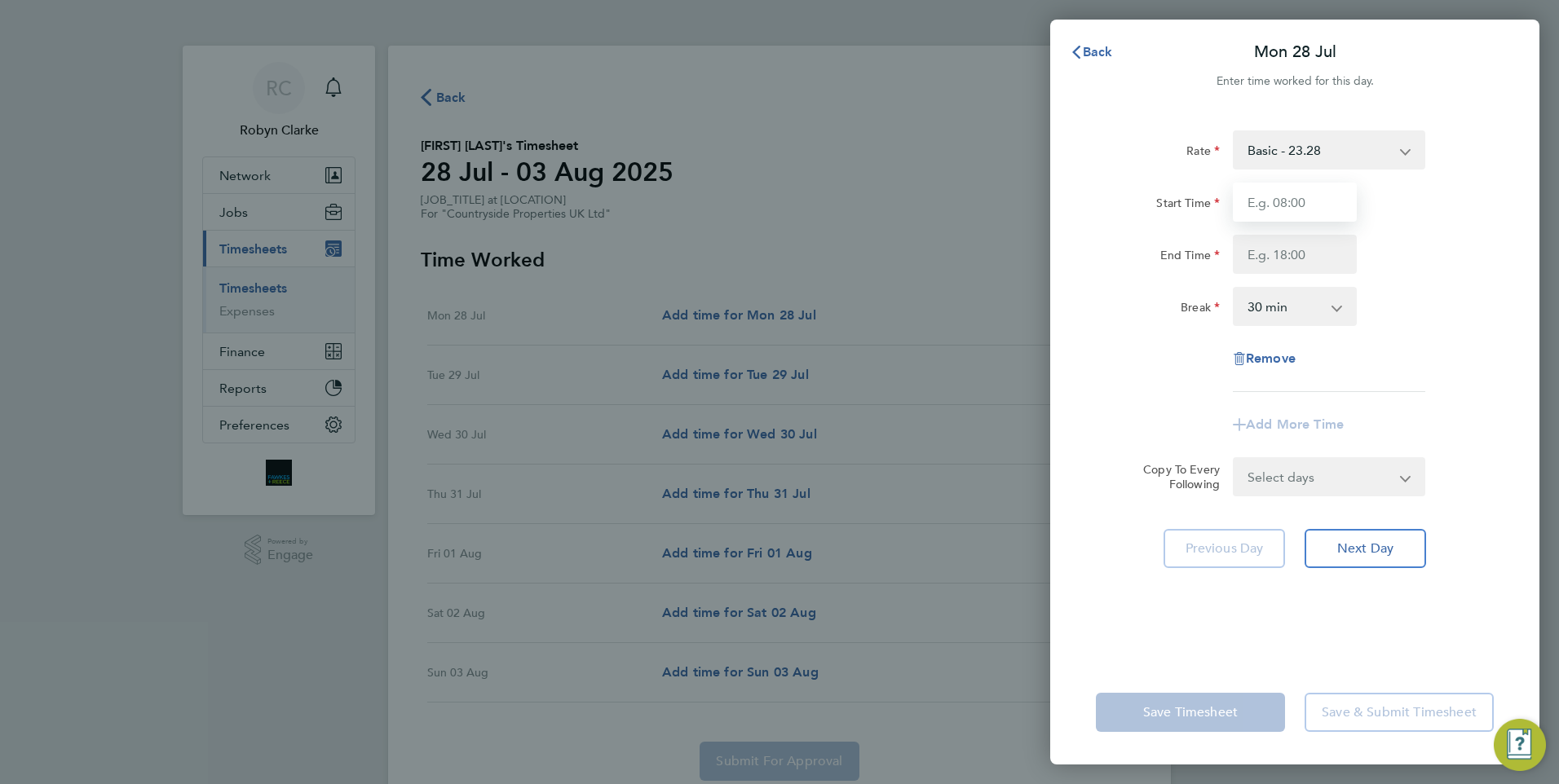 click on "Start Time" at bounding box center [1295, 202] 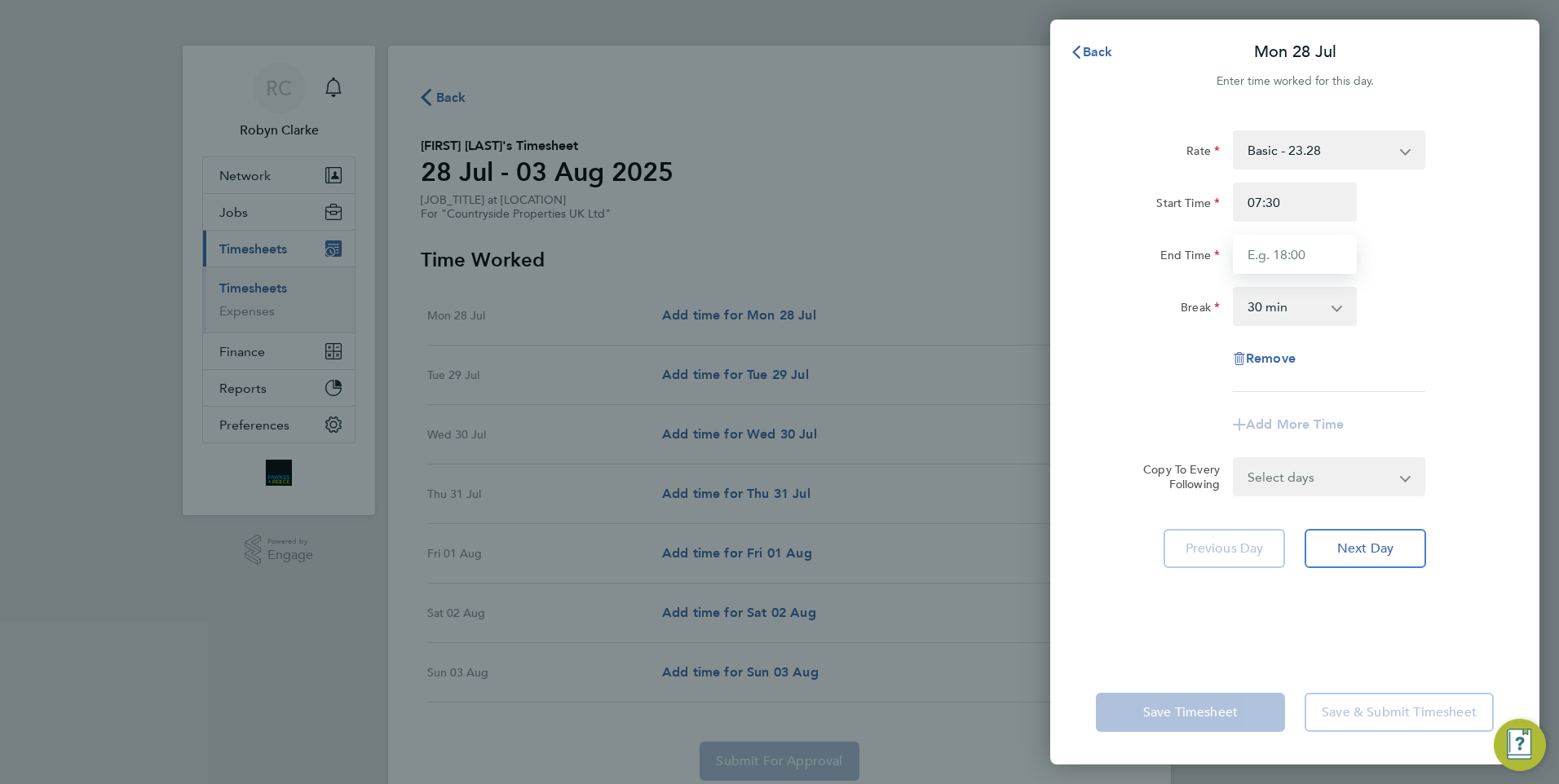 type on "18:00" 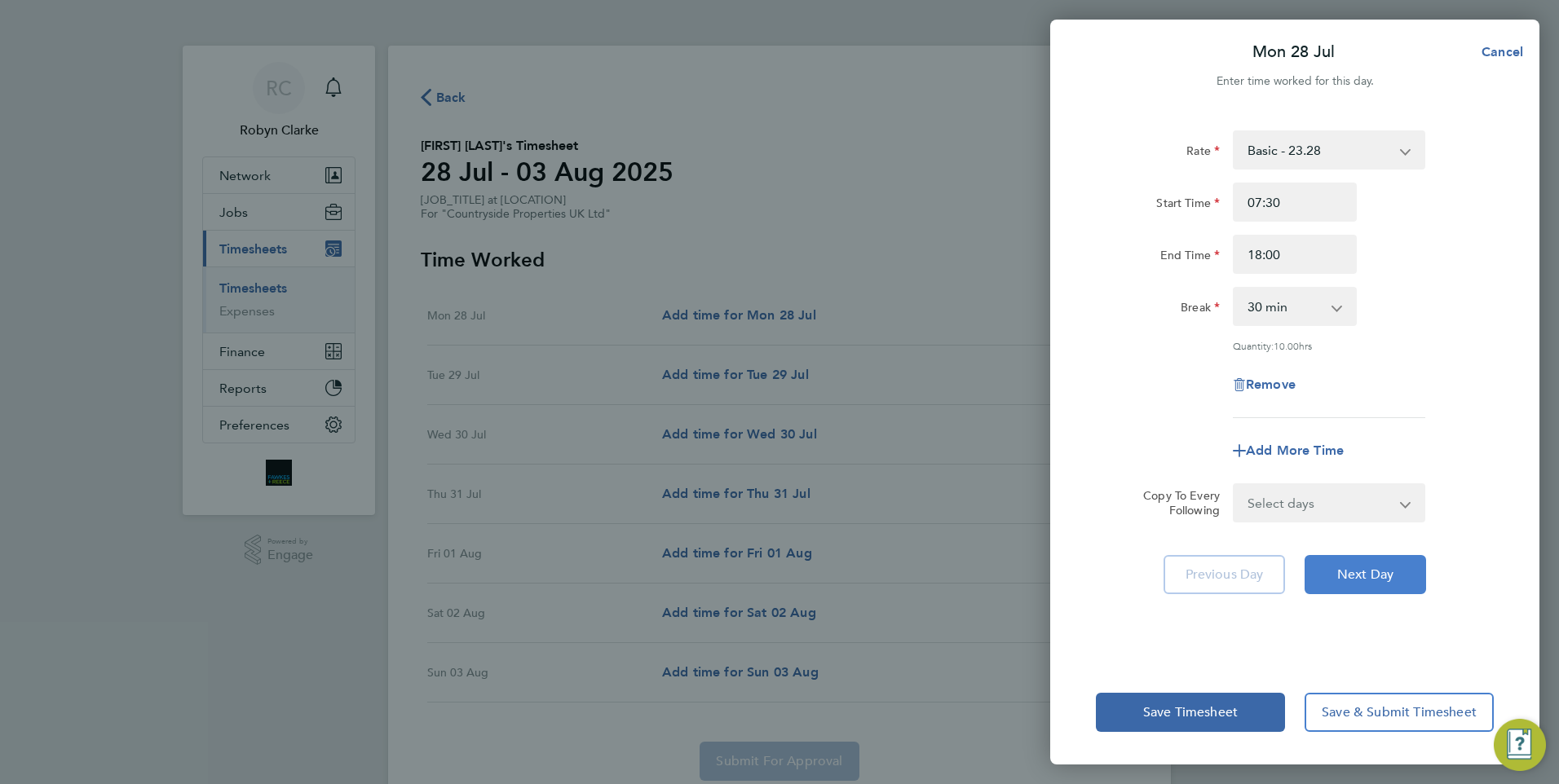 click on "Next Day" 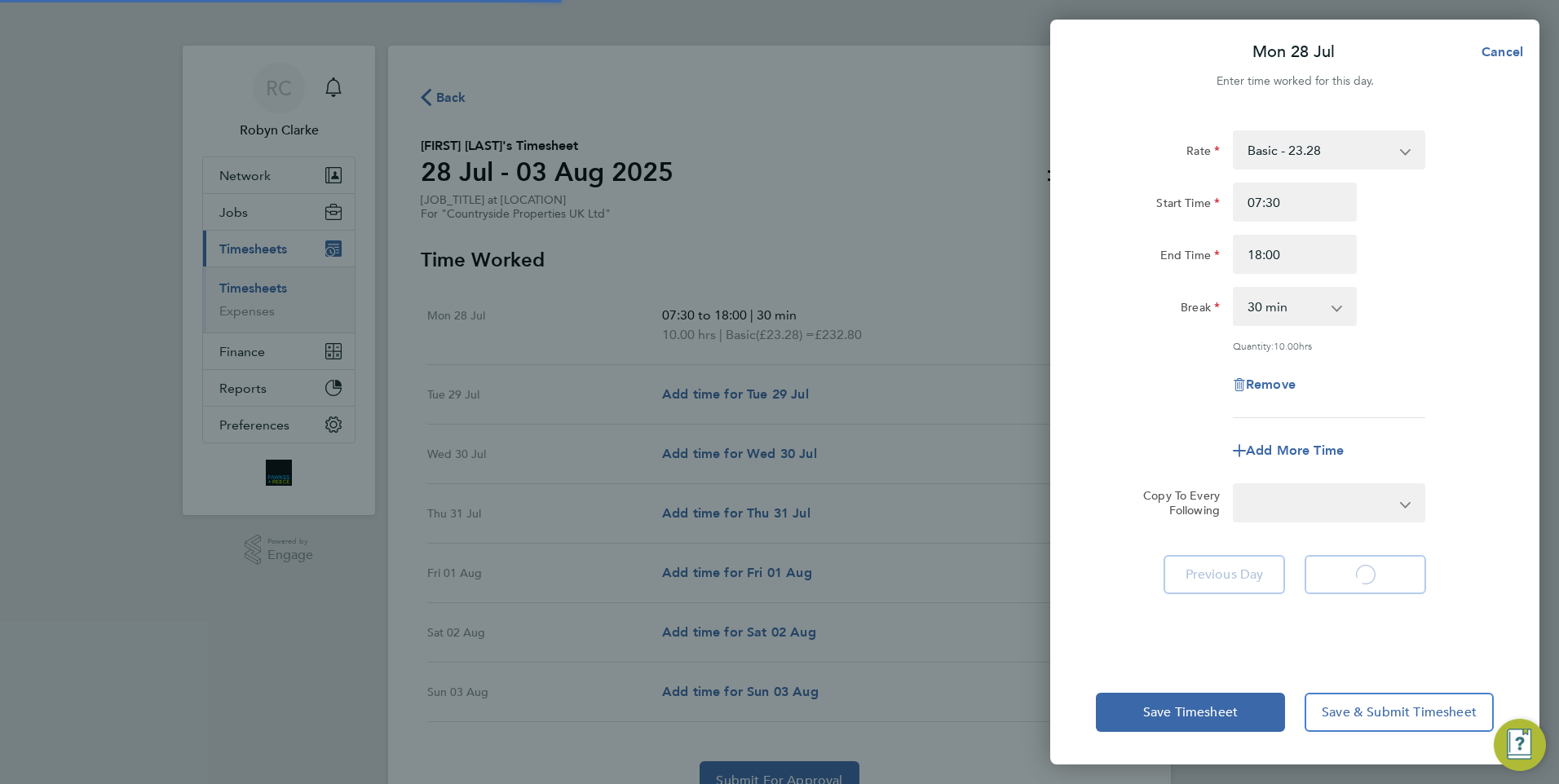 select on "30" 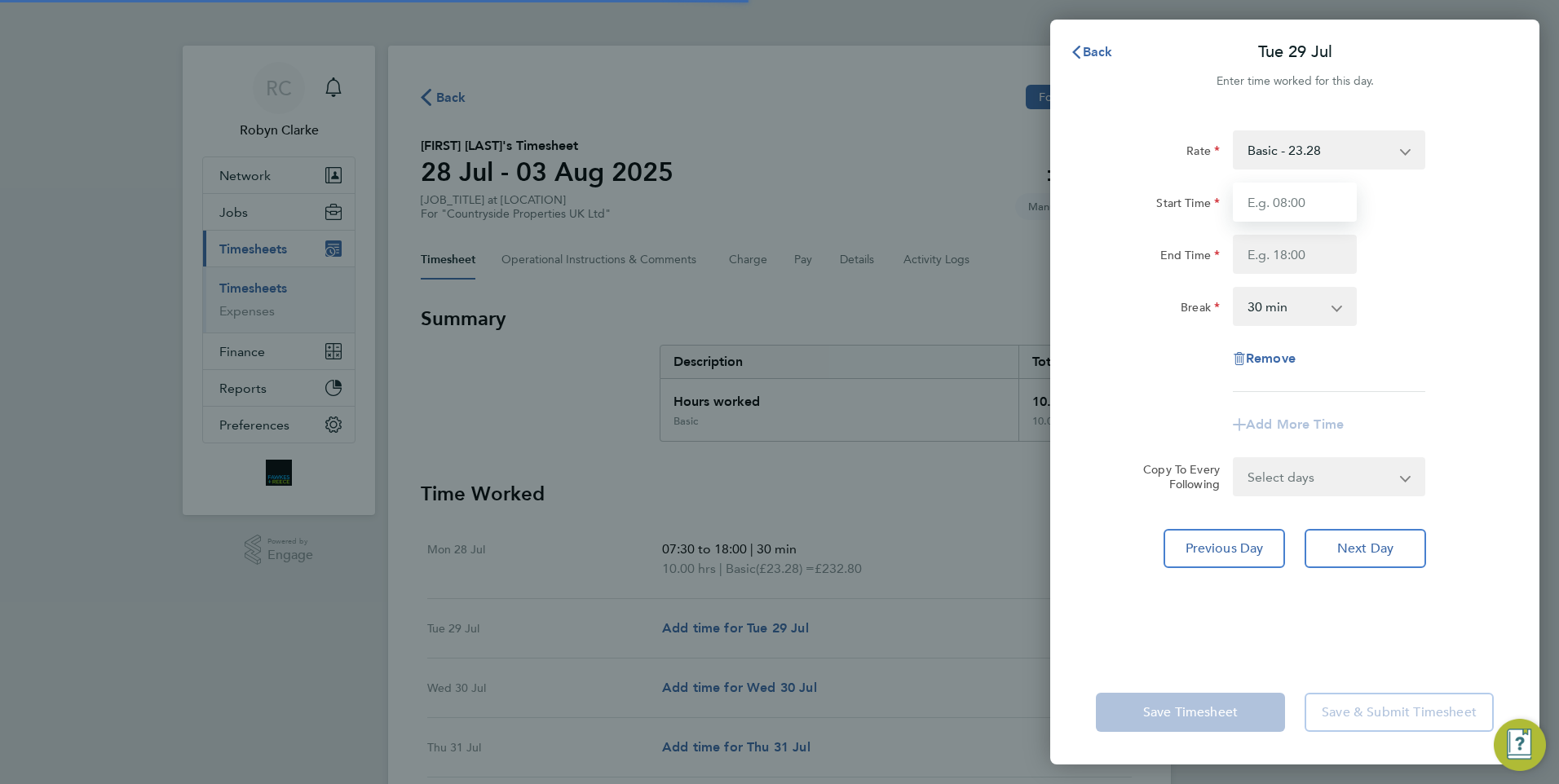 click on "Start Time" at bounding box center [1295, 202] 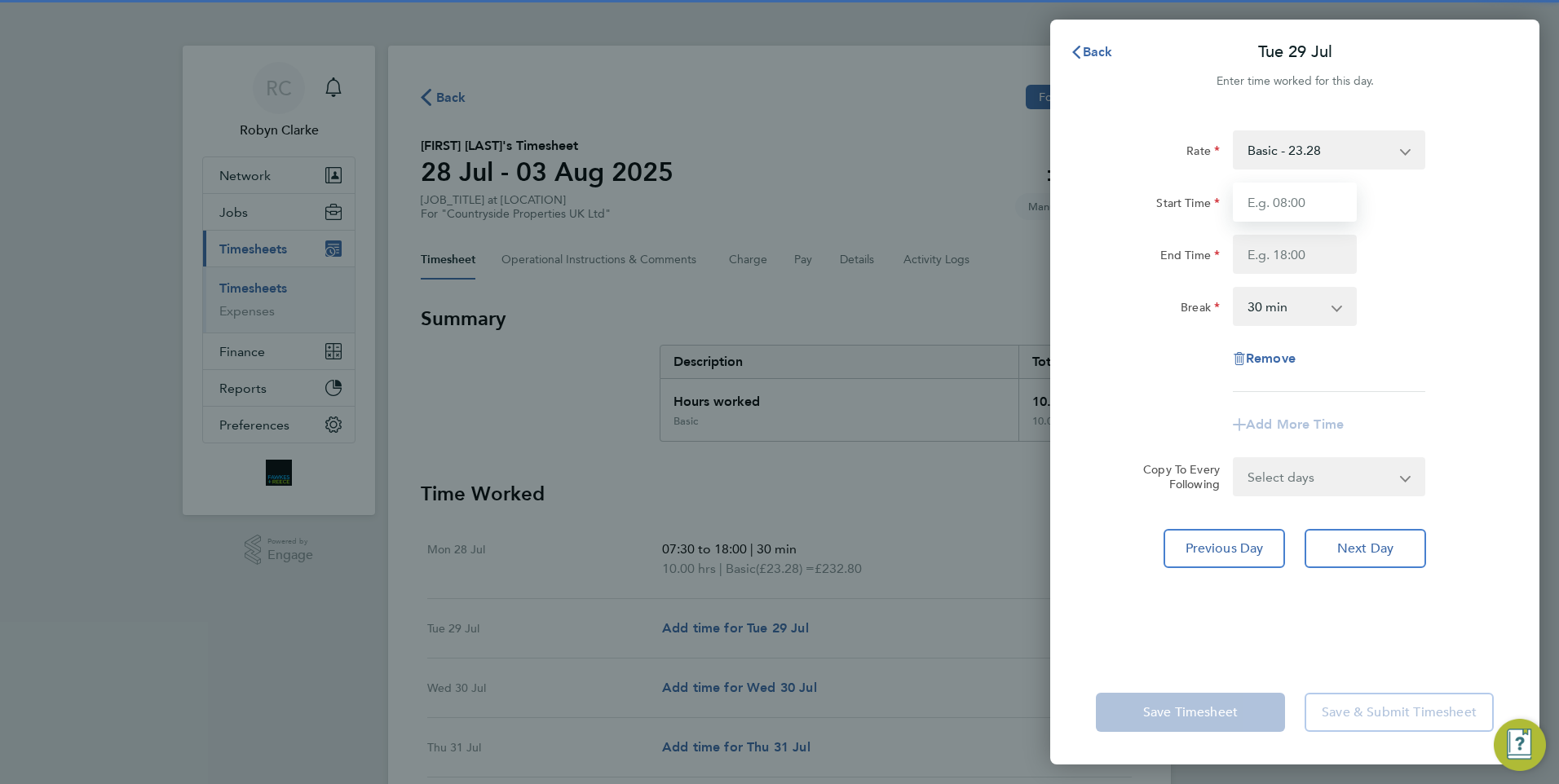 type on "07:30" 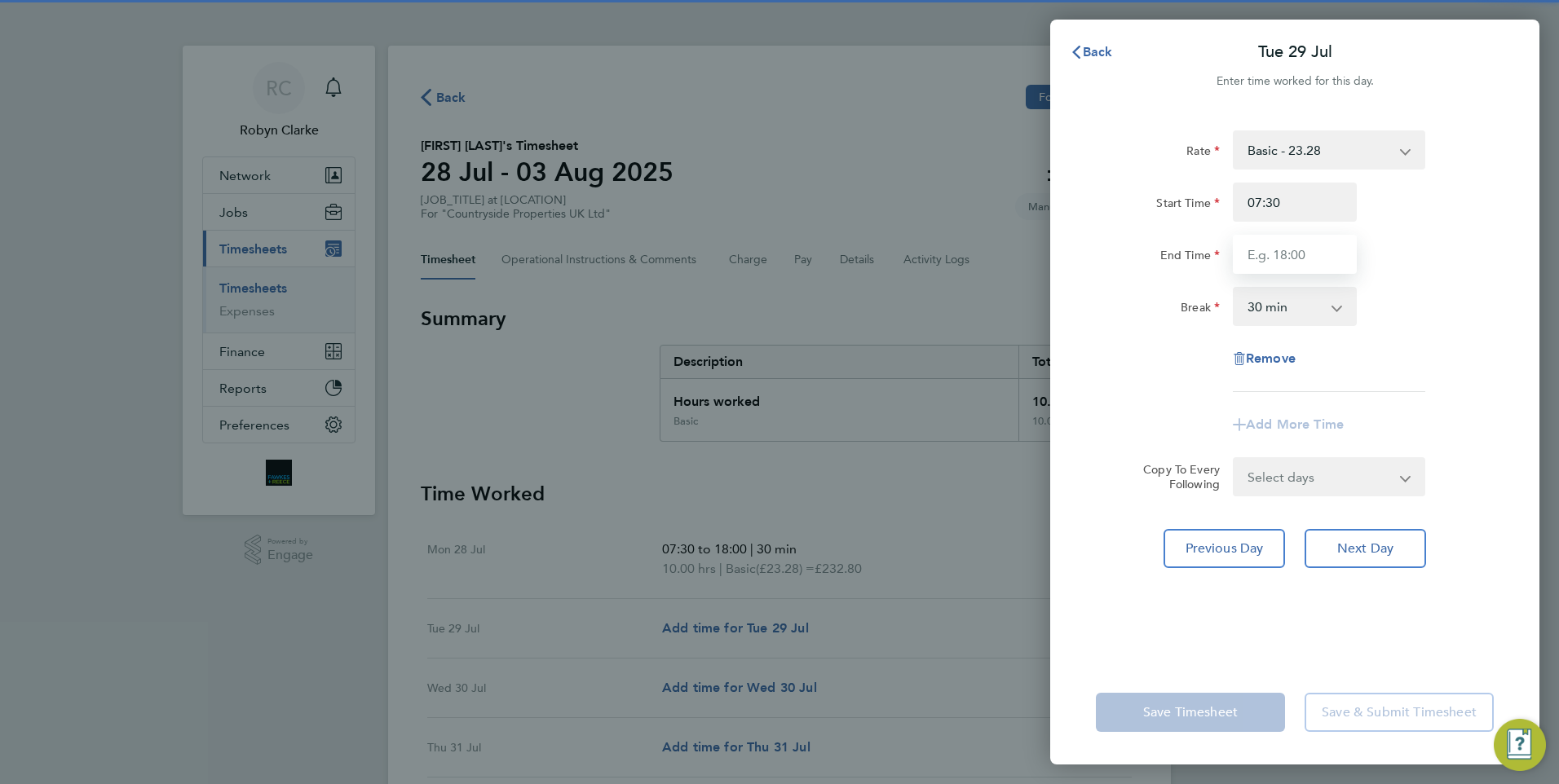 type on "18:00" 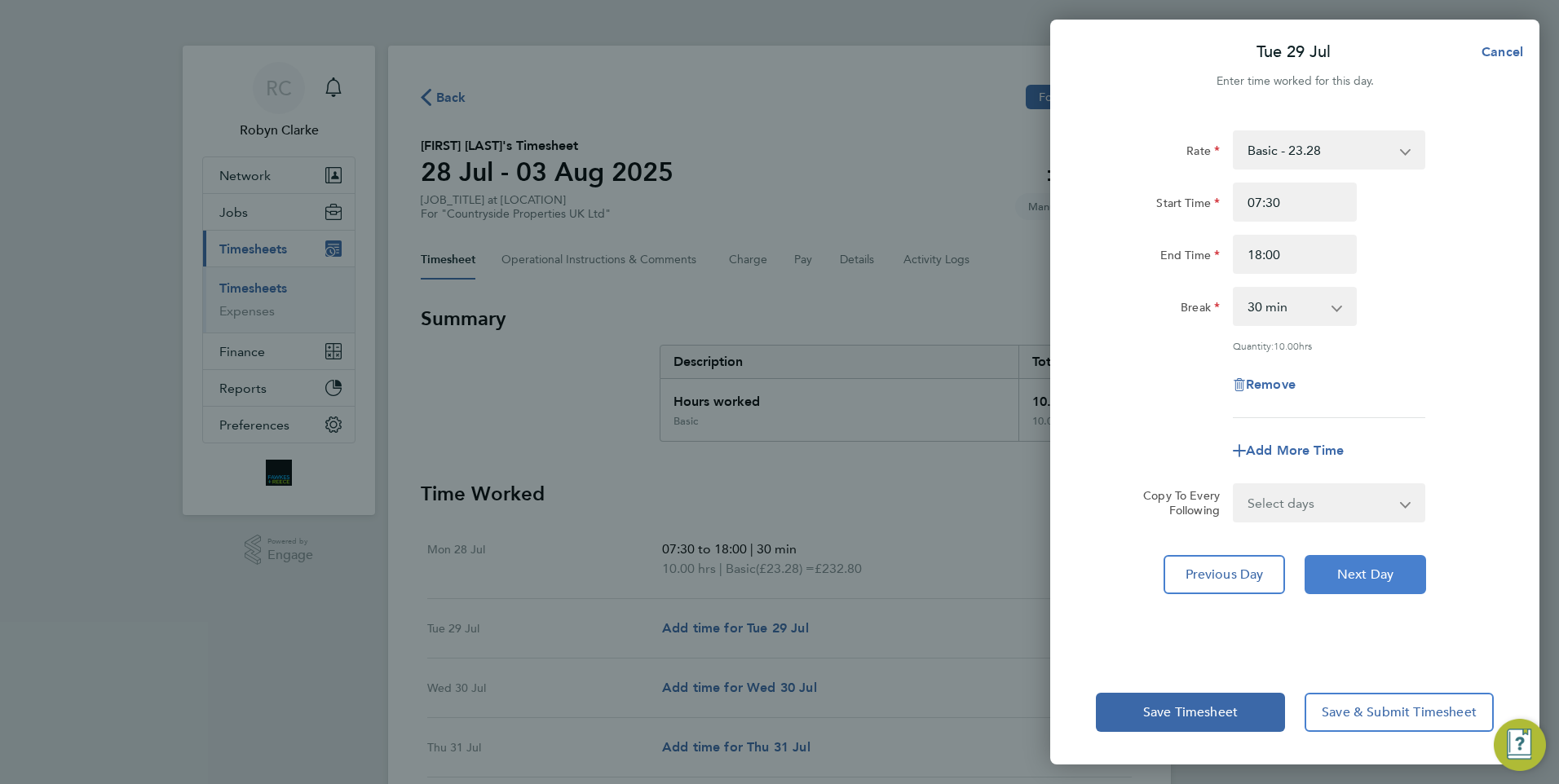 click on "Next Day" 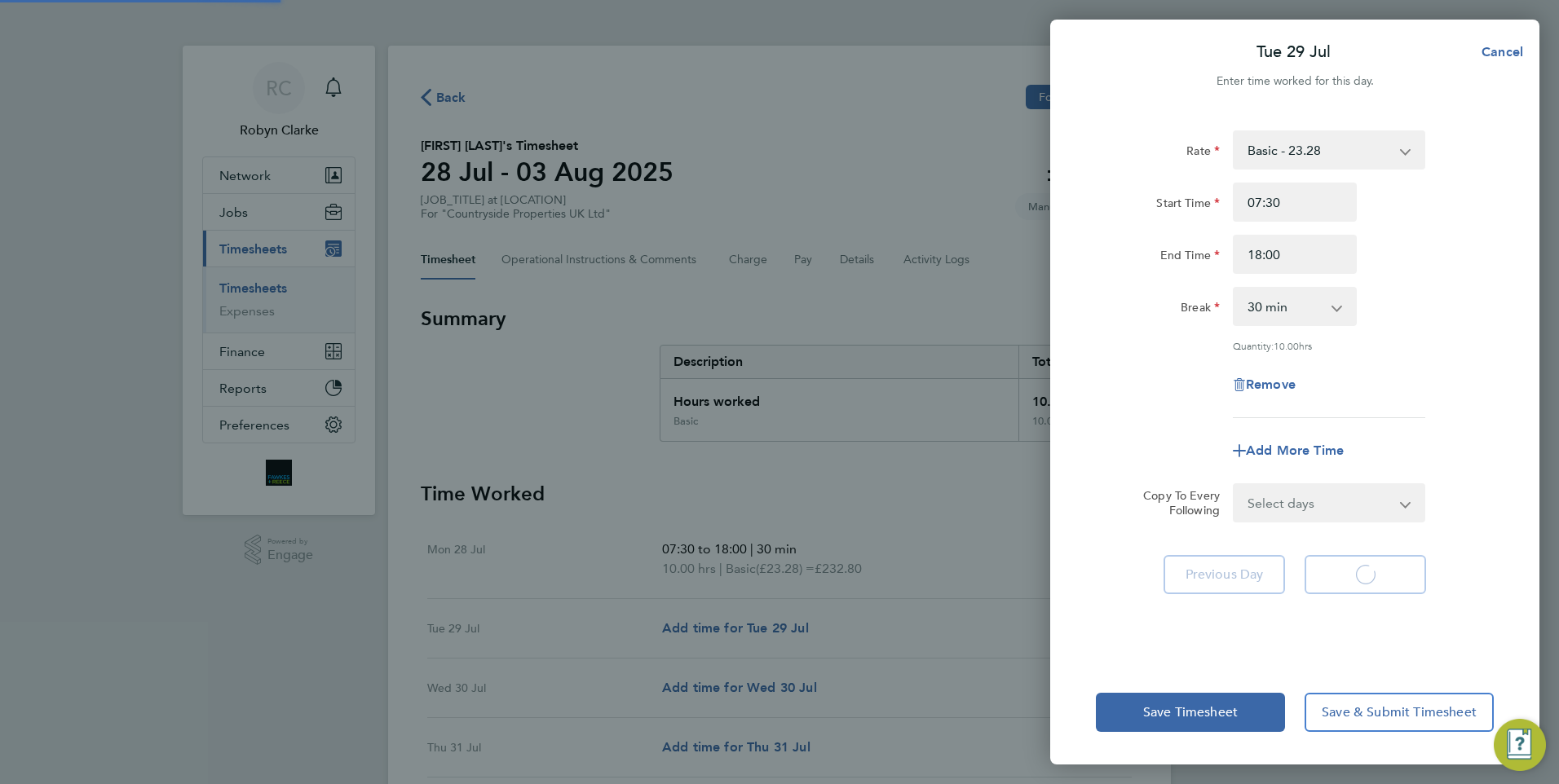 select on "30" 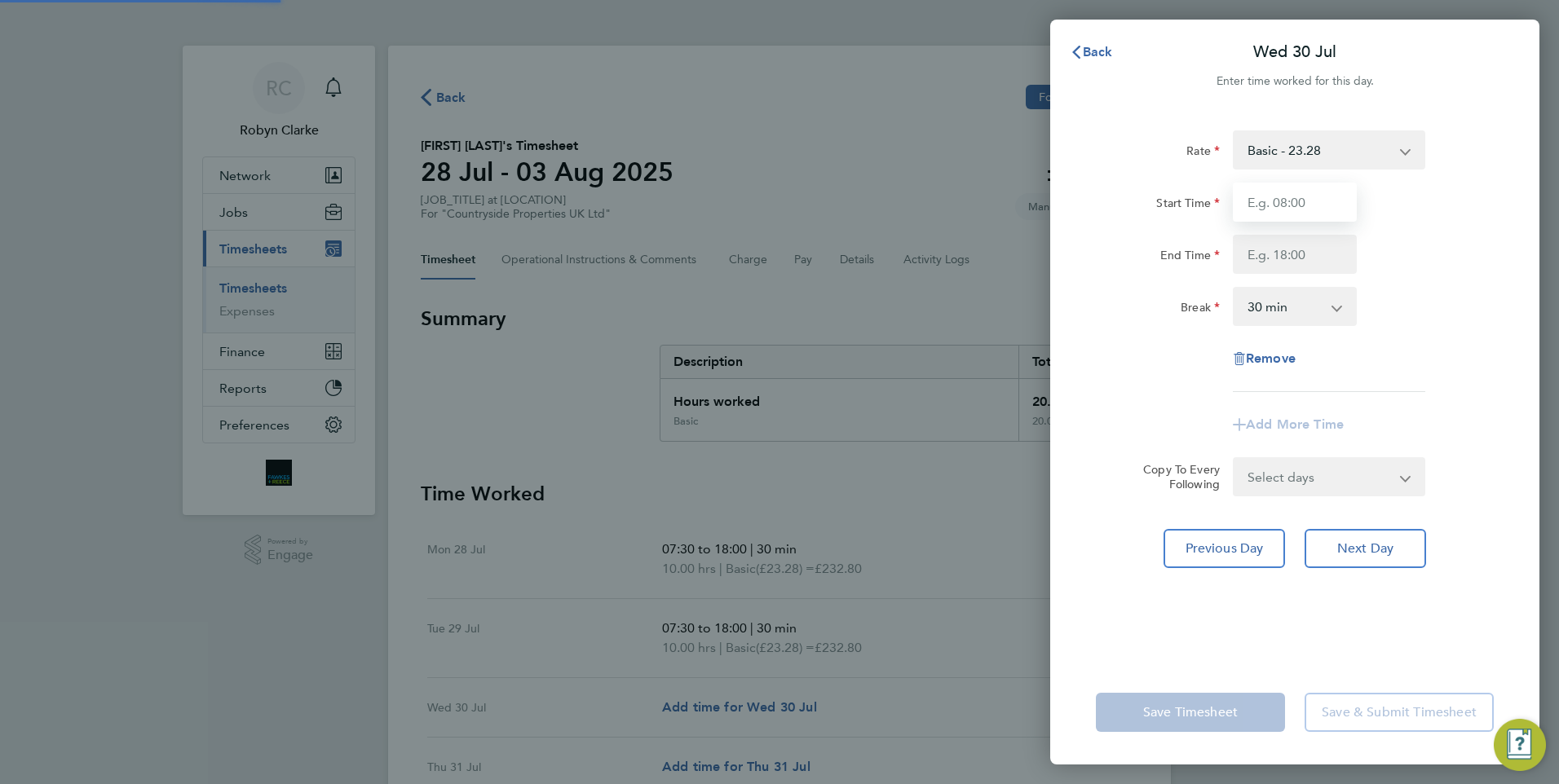 click on "Start Time" at bounding box center [1295, 202] 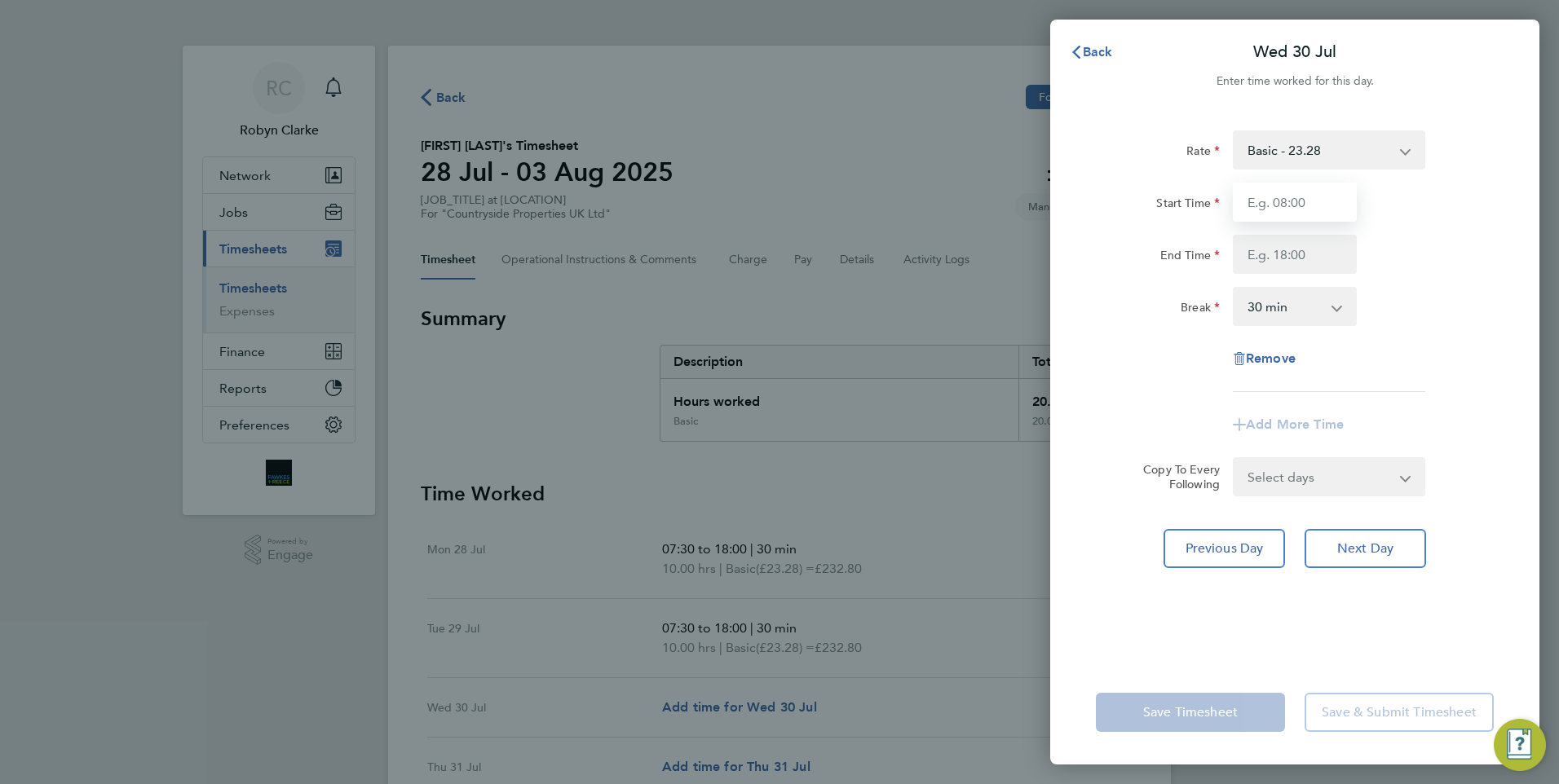 type on "07:30" 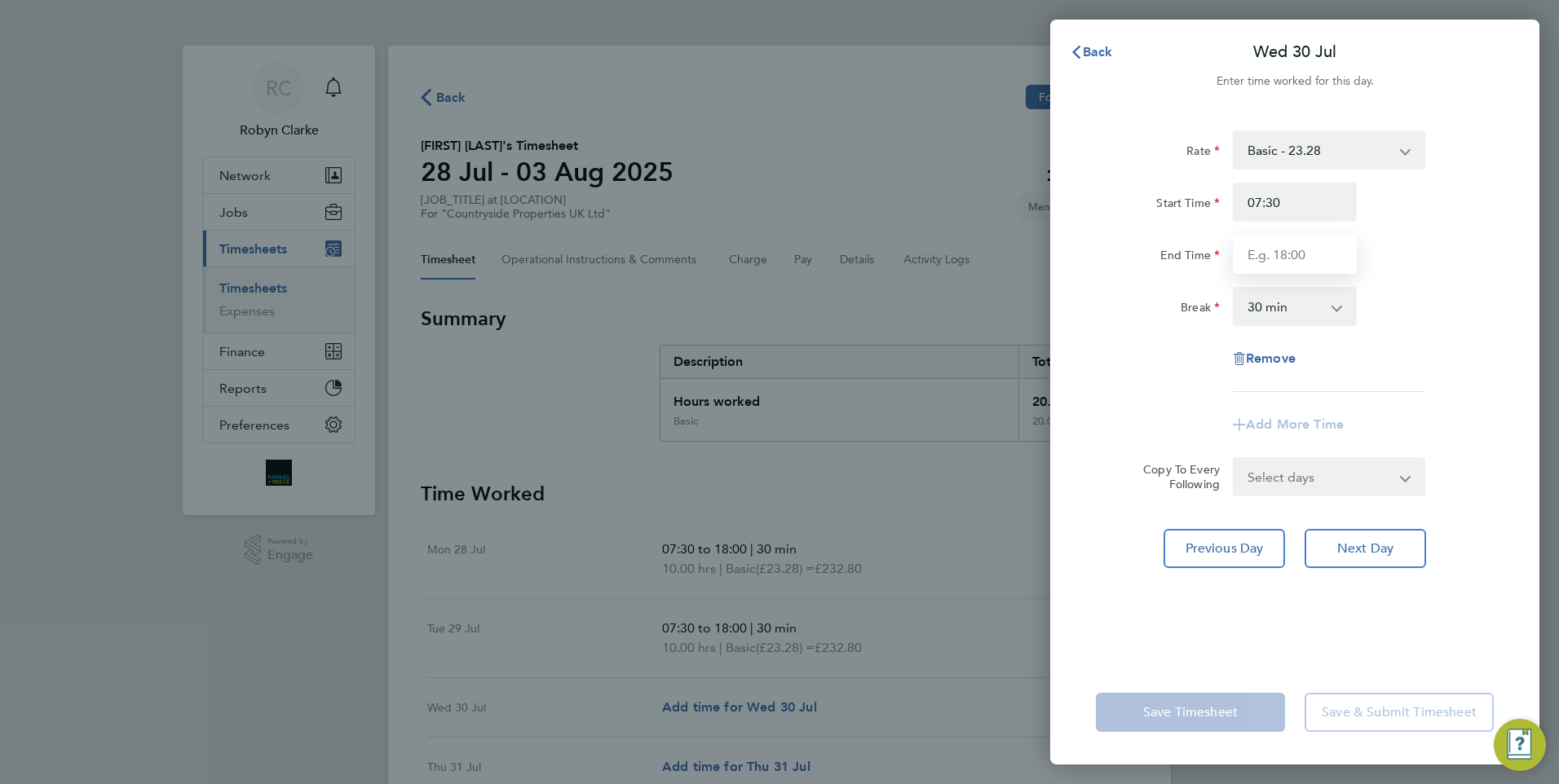 type on "18:00" 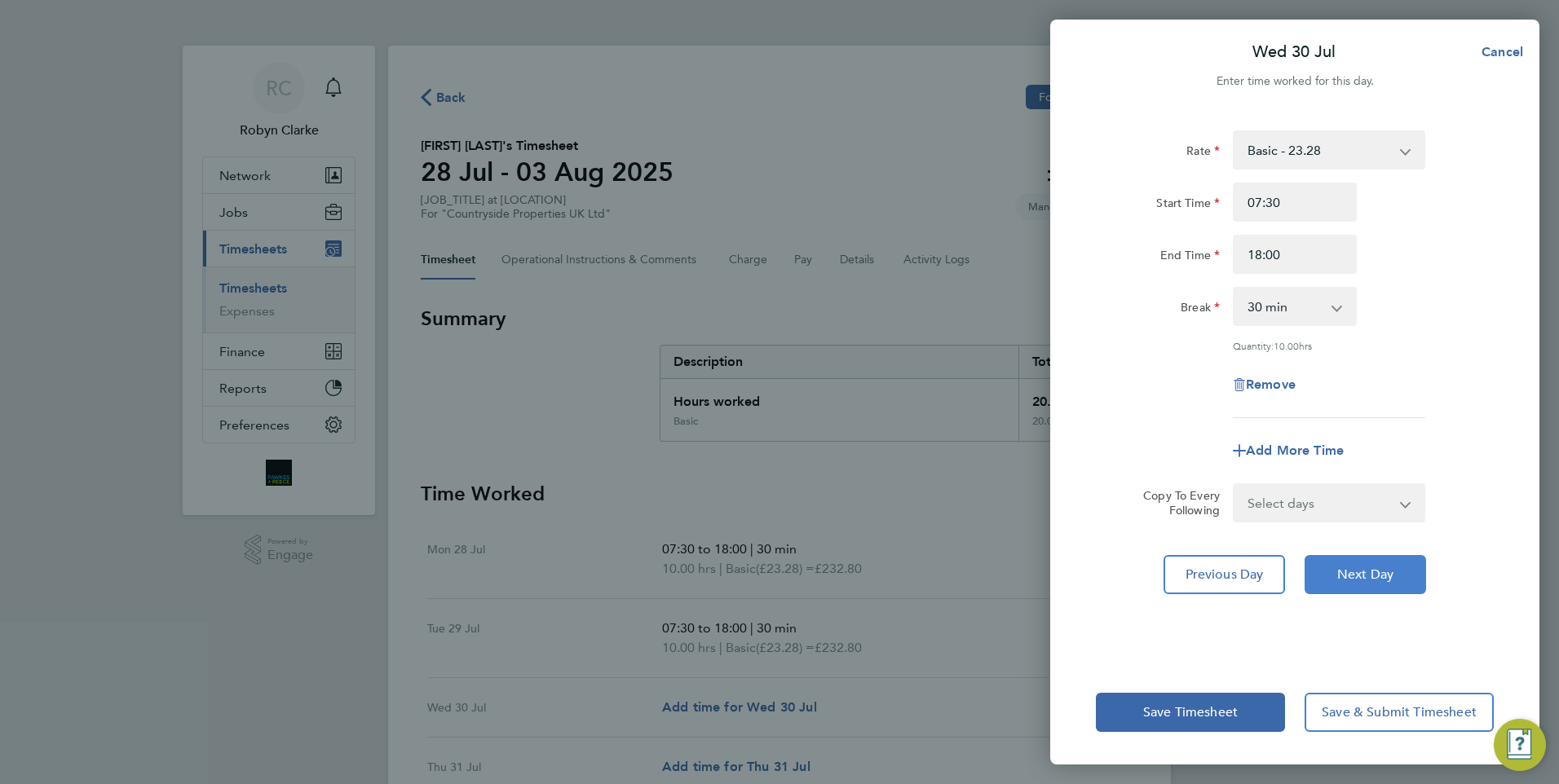 click on "Next Day" 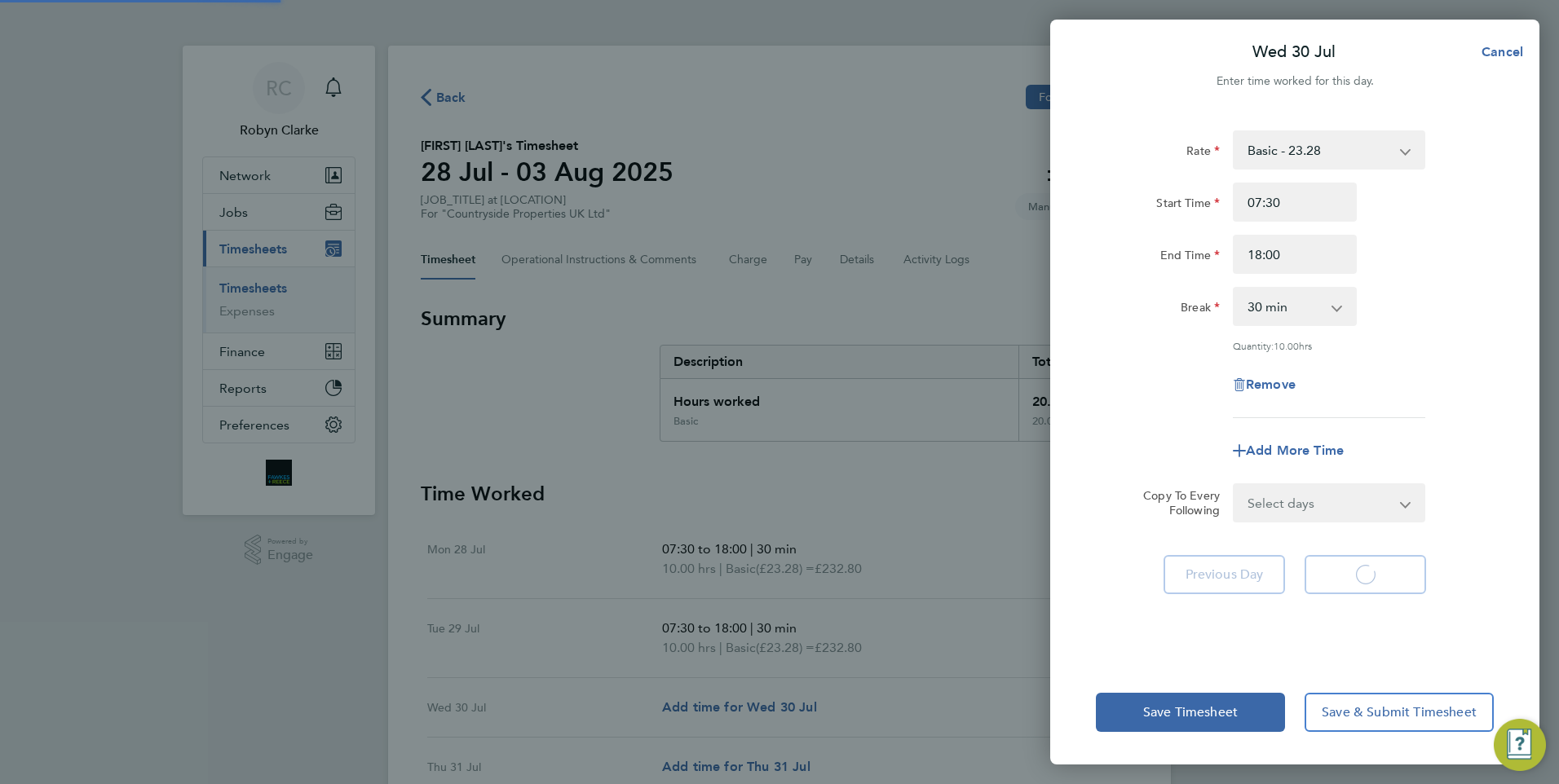 select on "30" 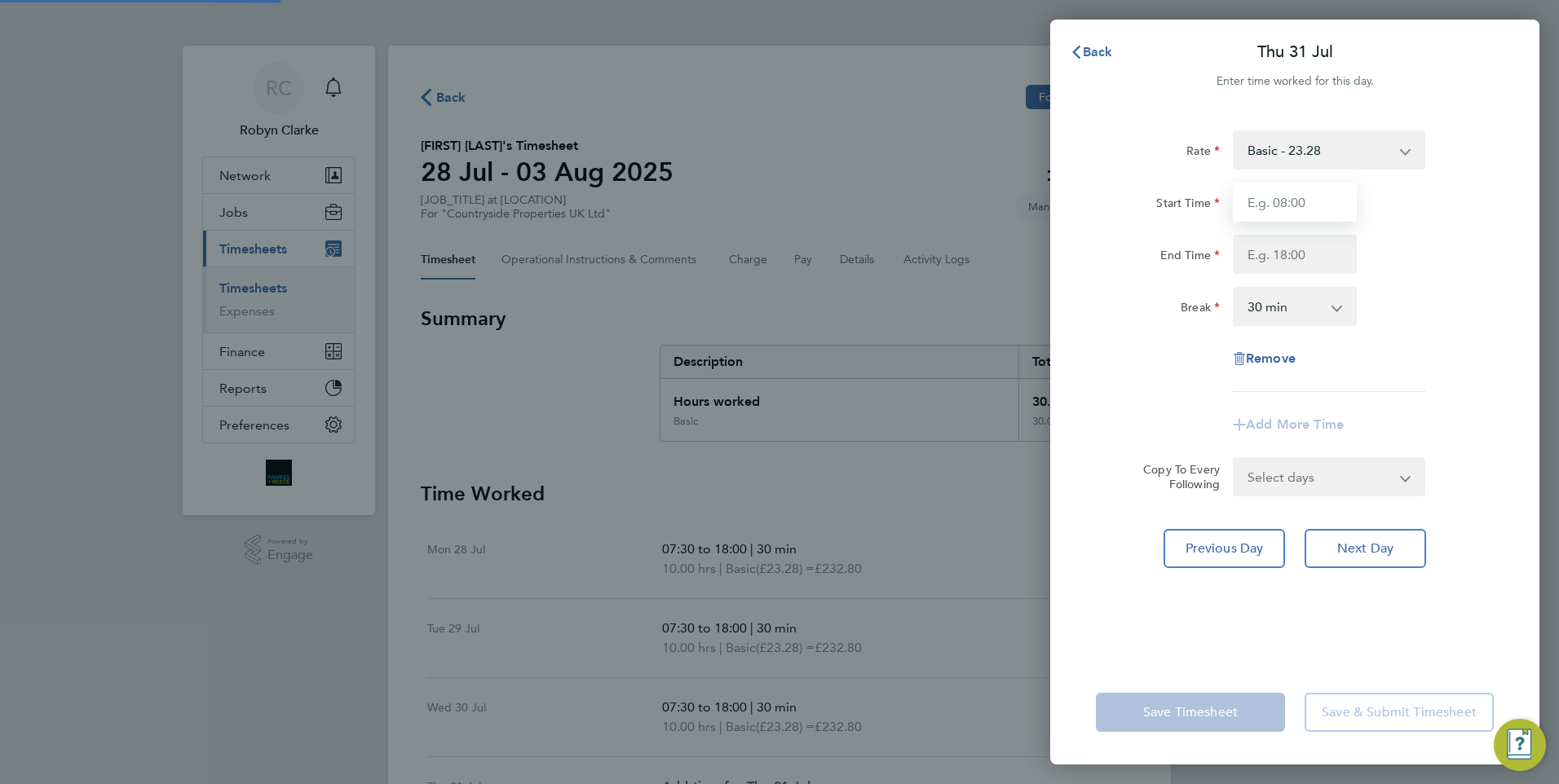 click on "Start Time" at bounding box center (1295, 202) 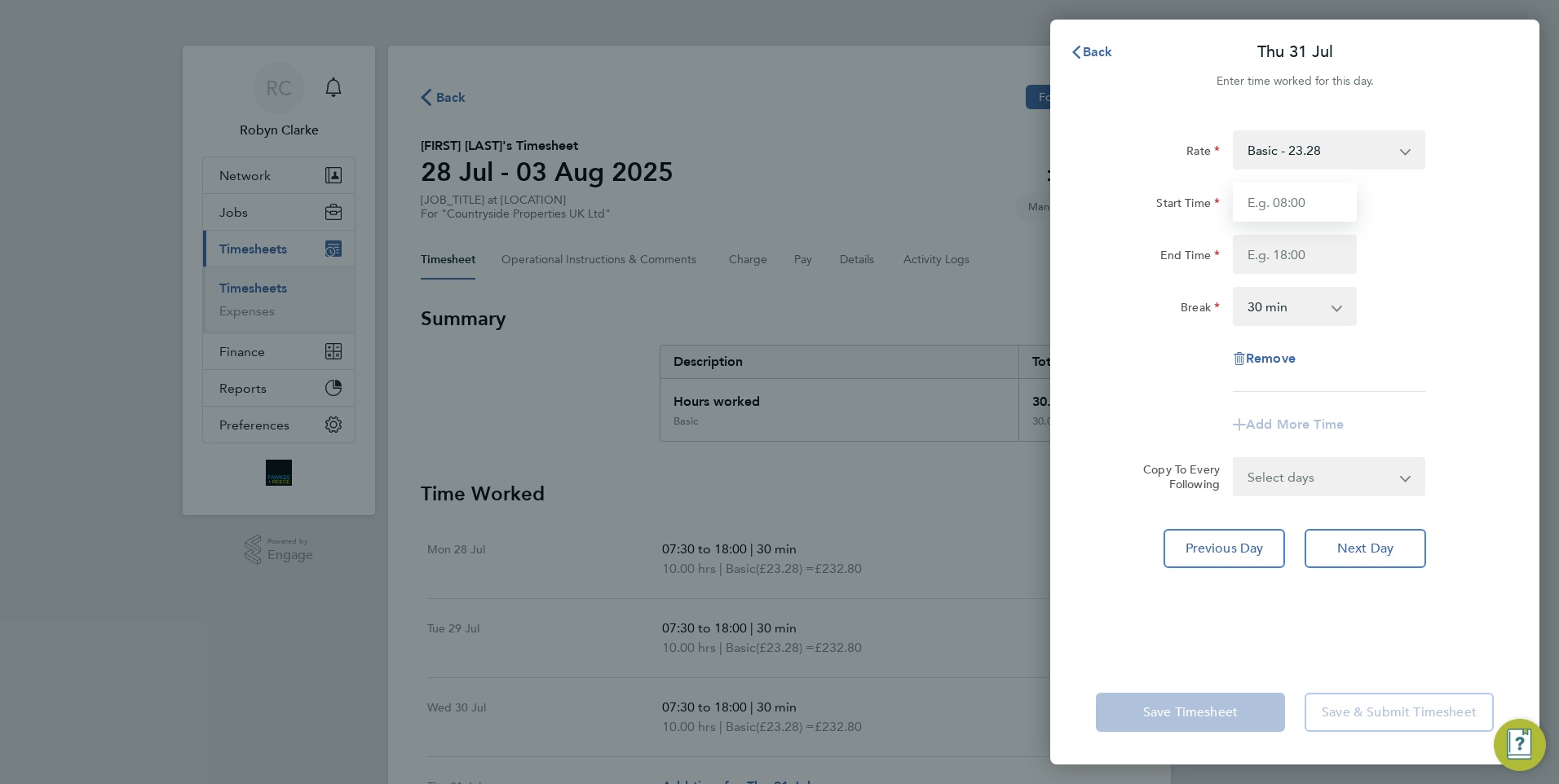 type on "07:30" 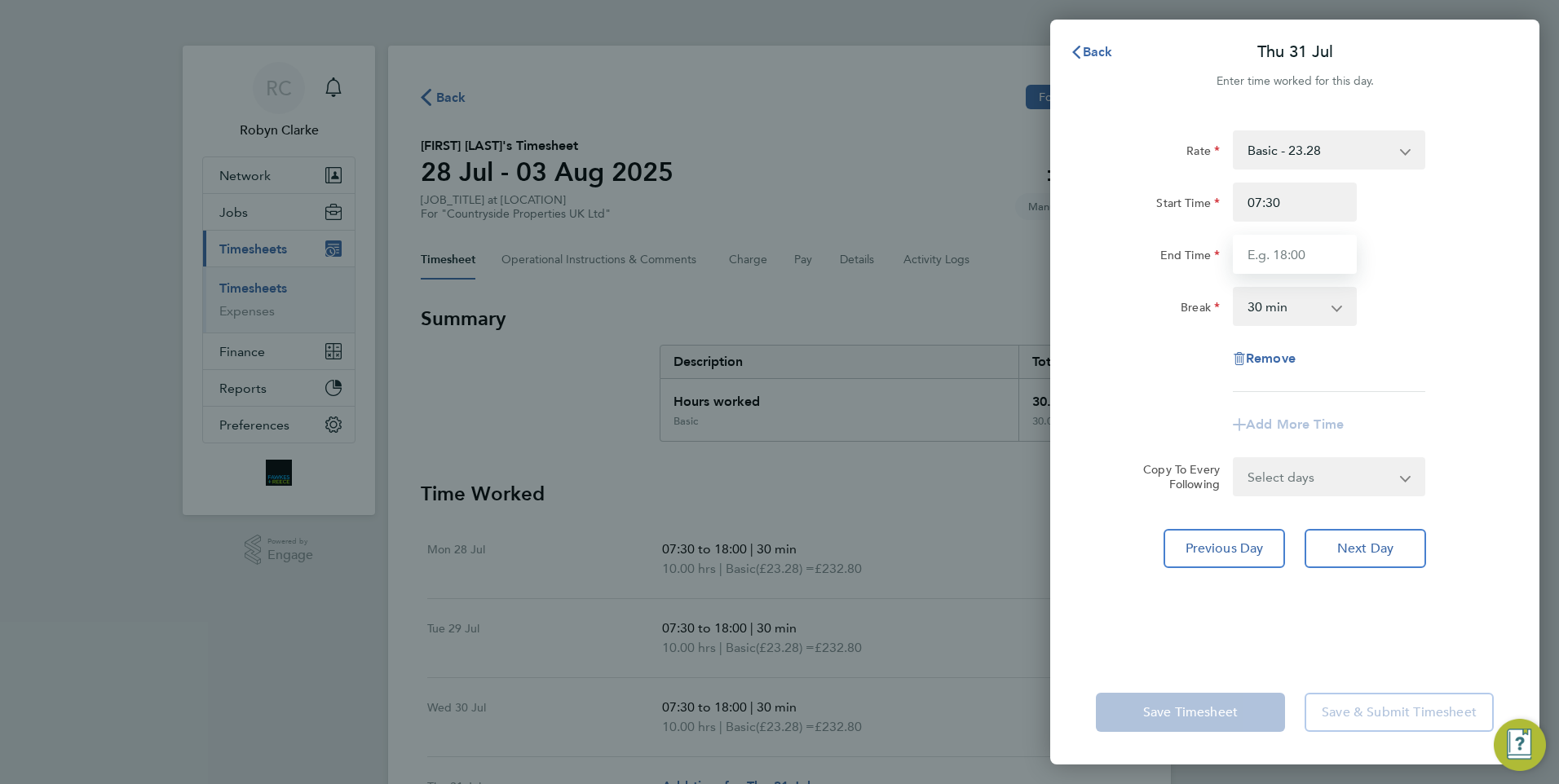 type on "18:00" 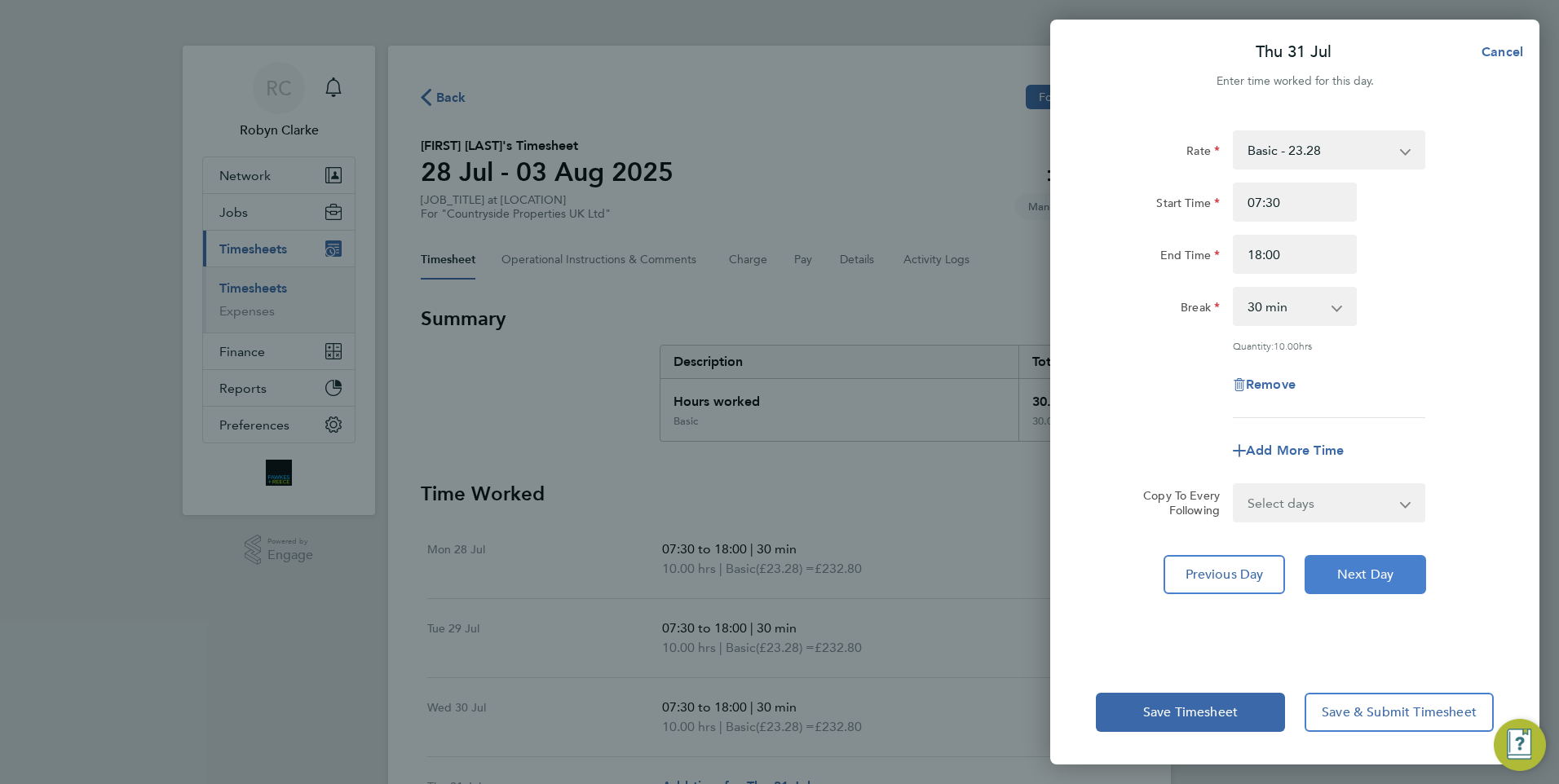 click on "Next Day" 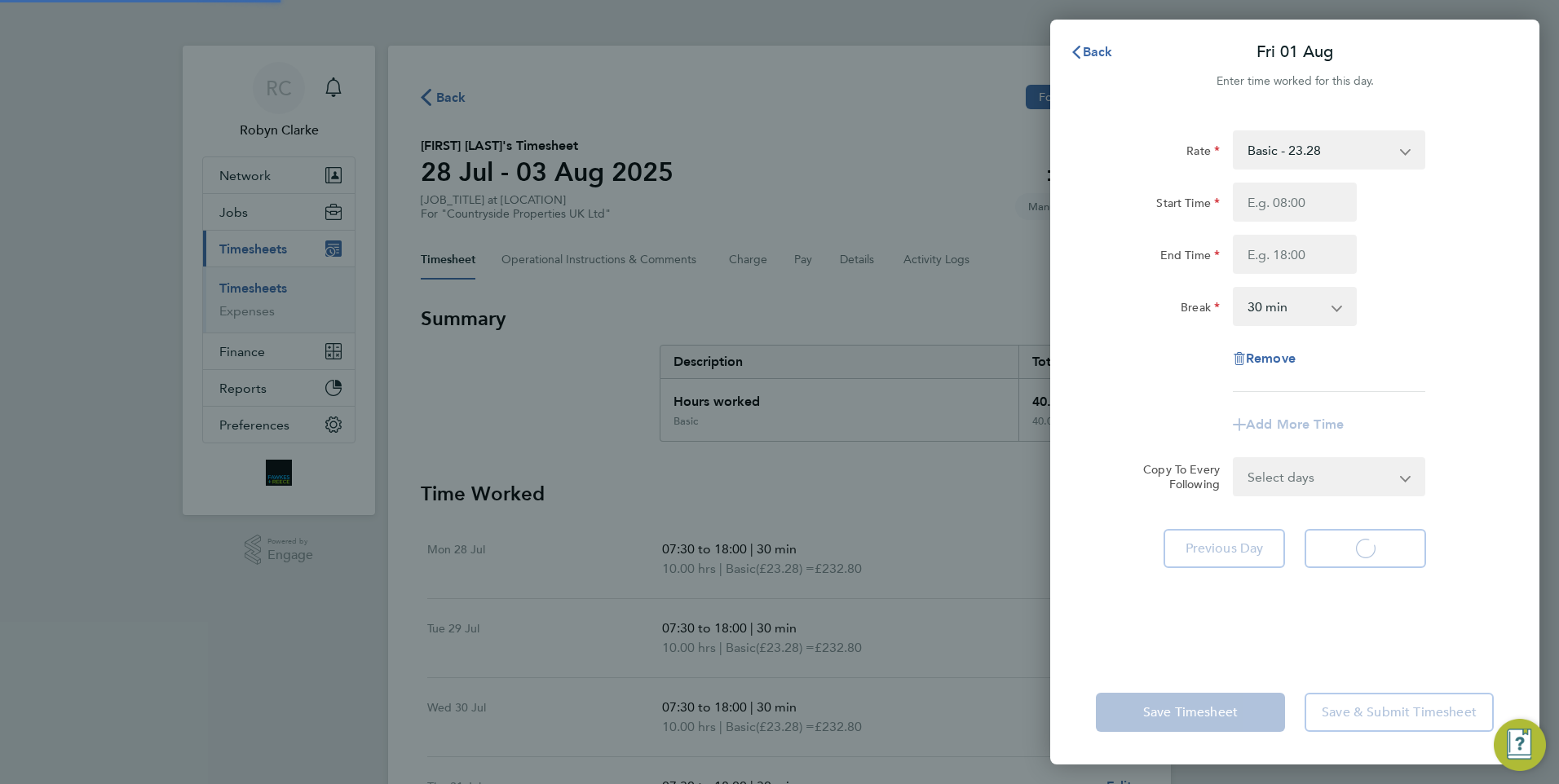 select on "30" 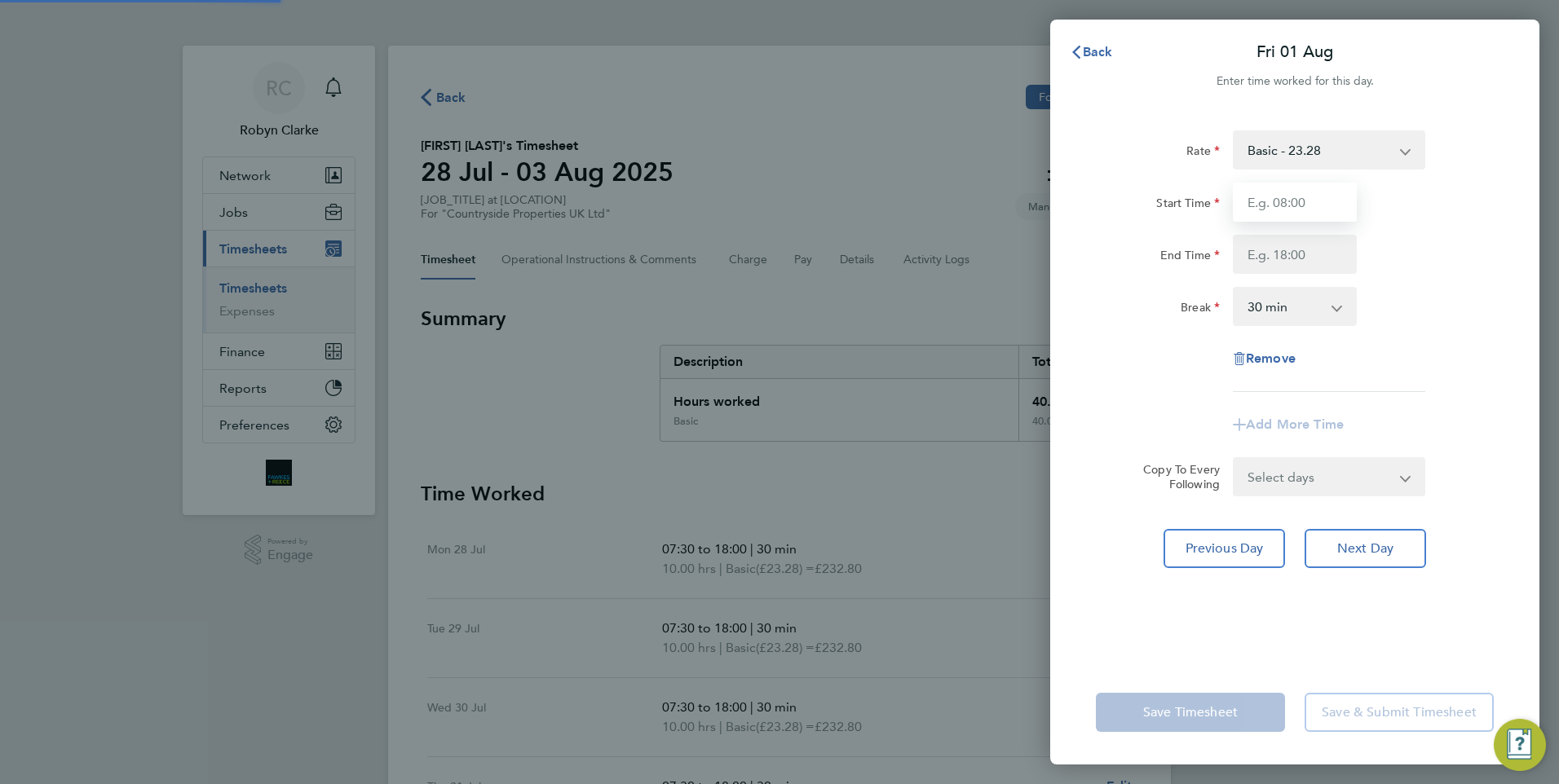 click on "Start Time" at bounding box center [1295, 202] 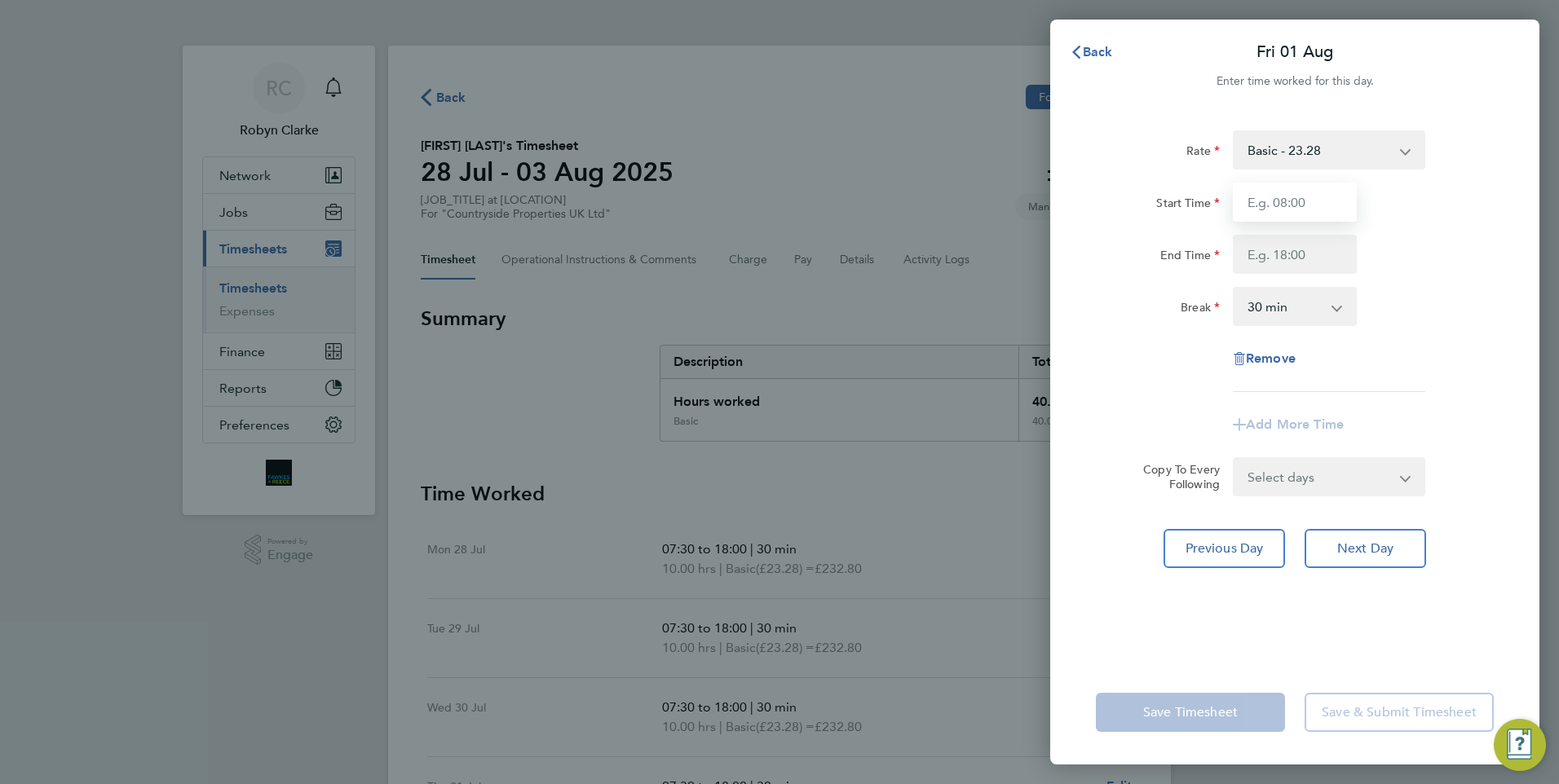 type on "07:30" 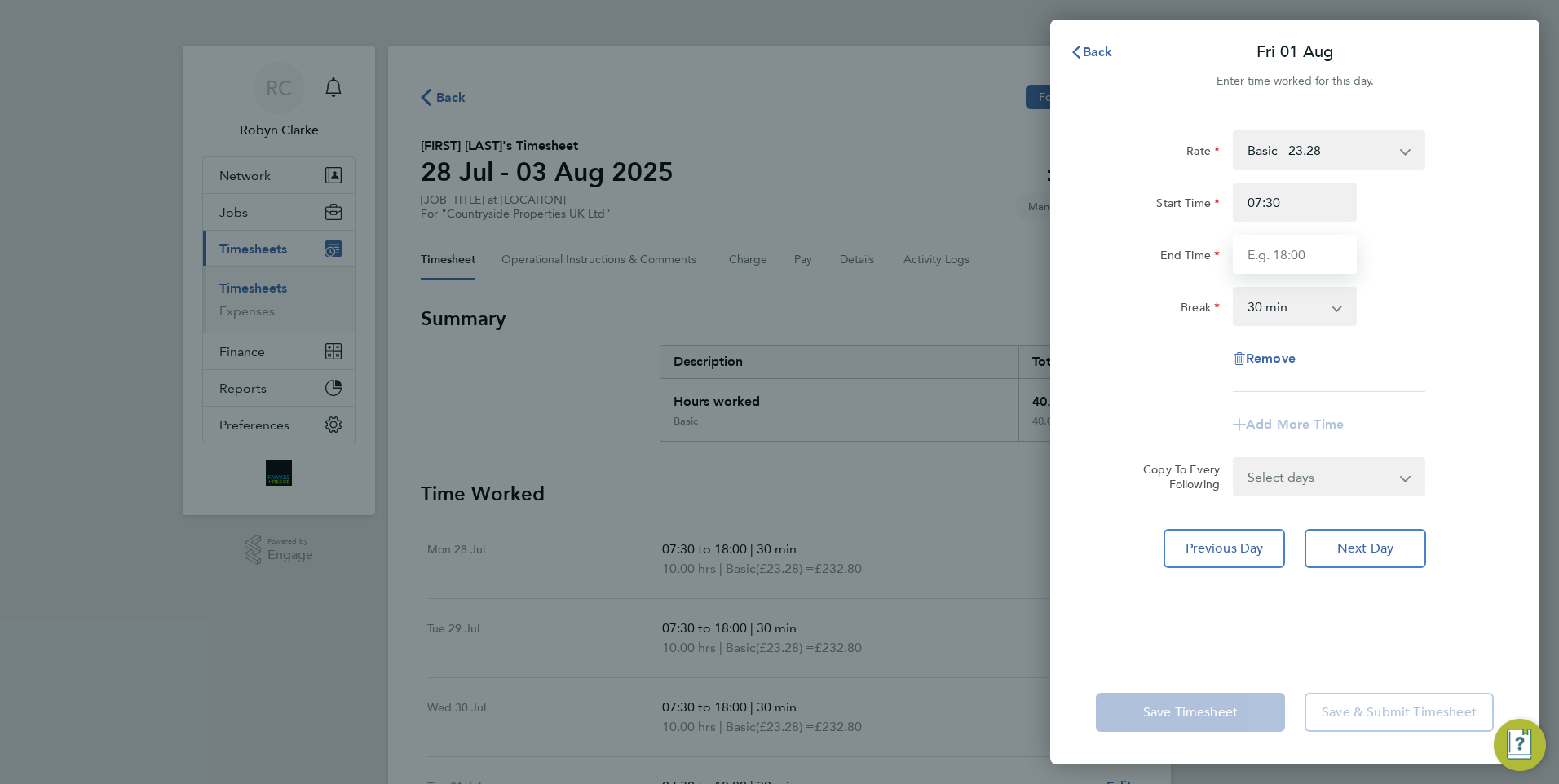 type on "18:00" 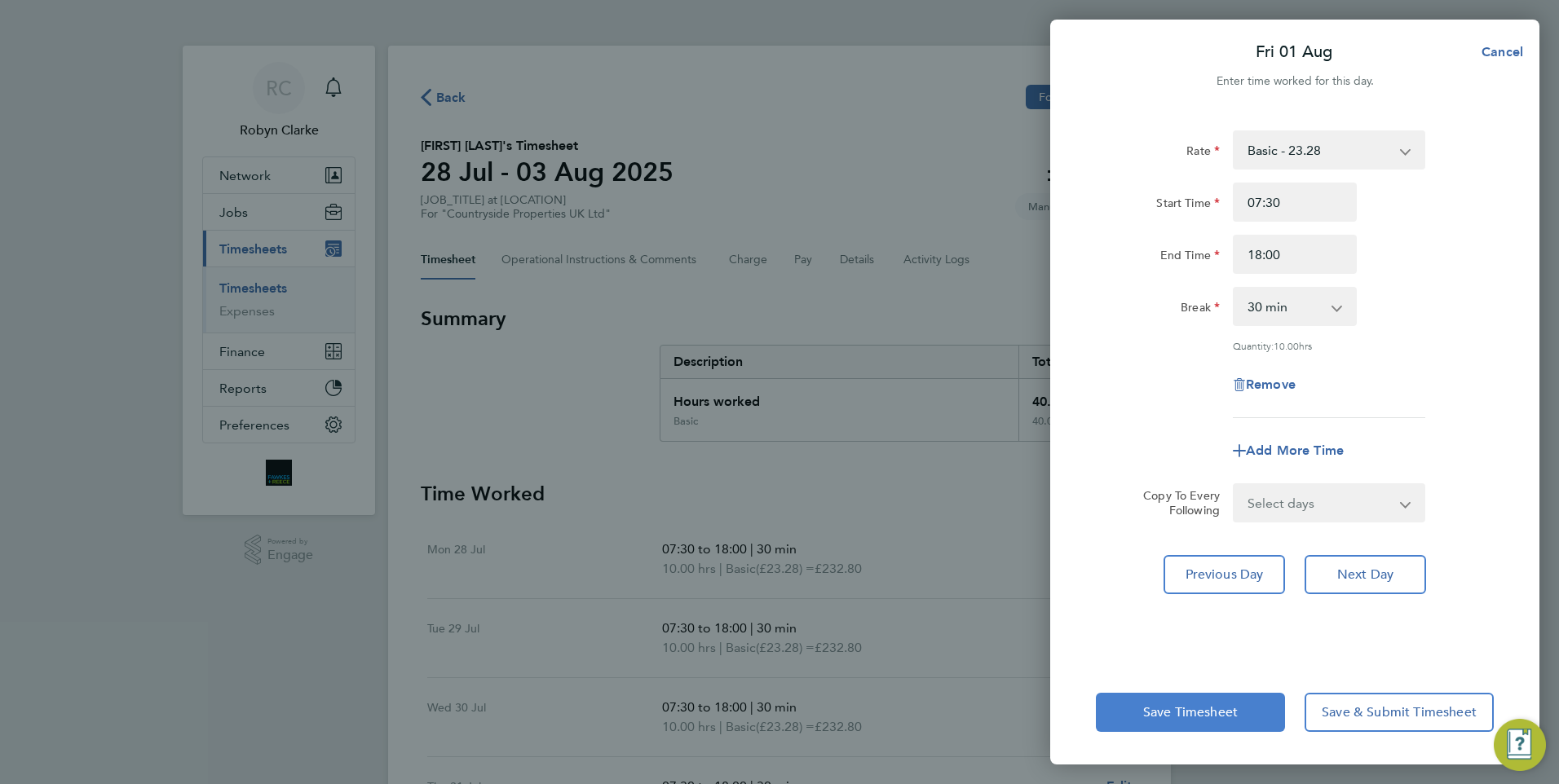 click on "Save Timesheet" 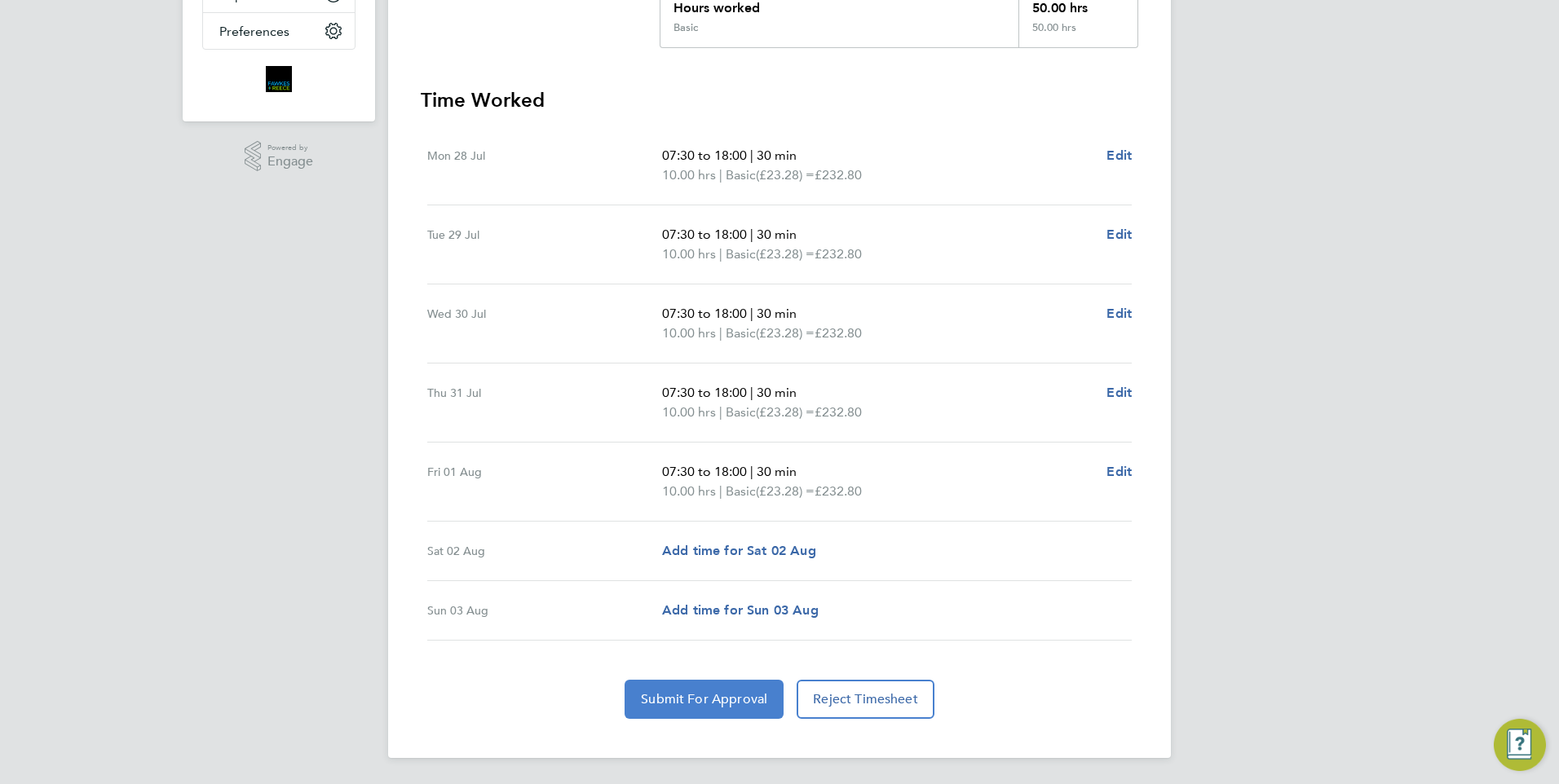 click on "Submit For Approval" 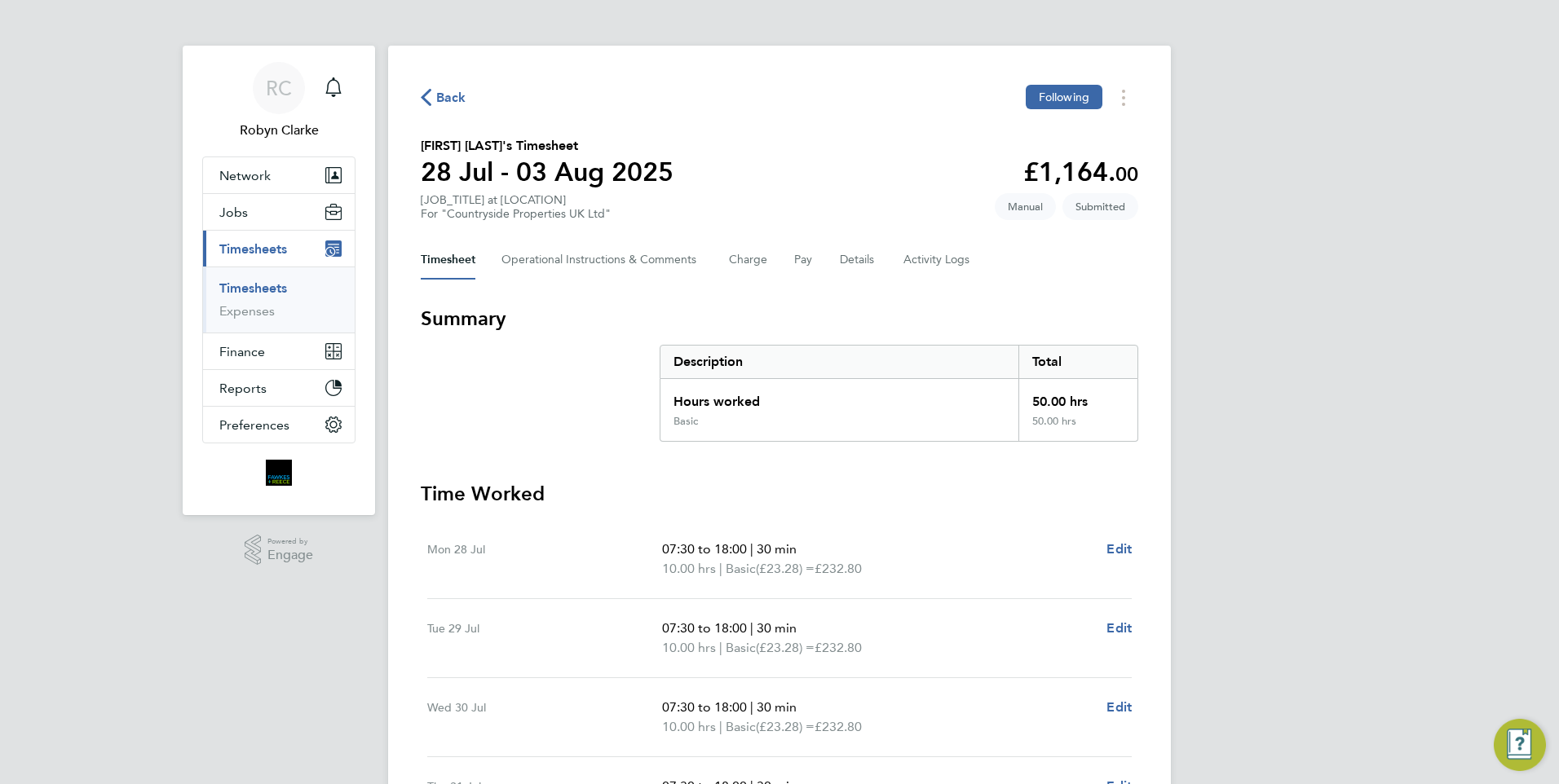 click on "Back" 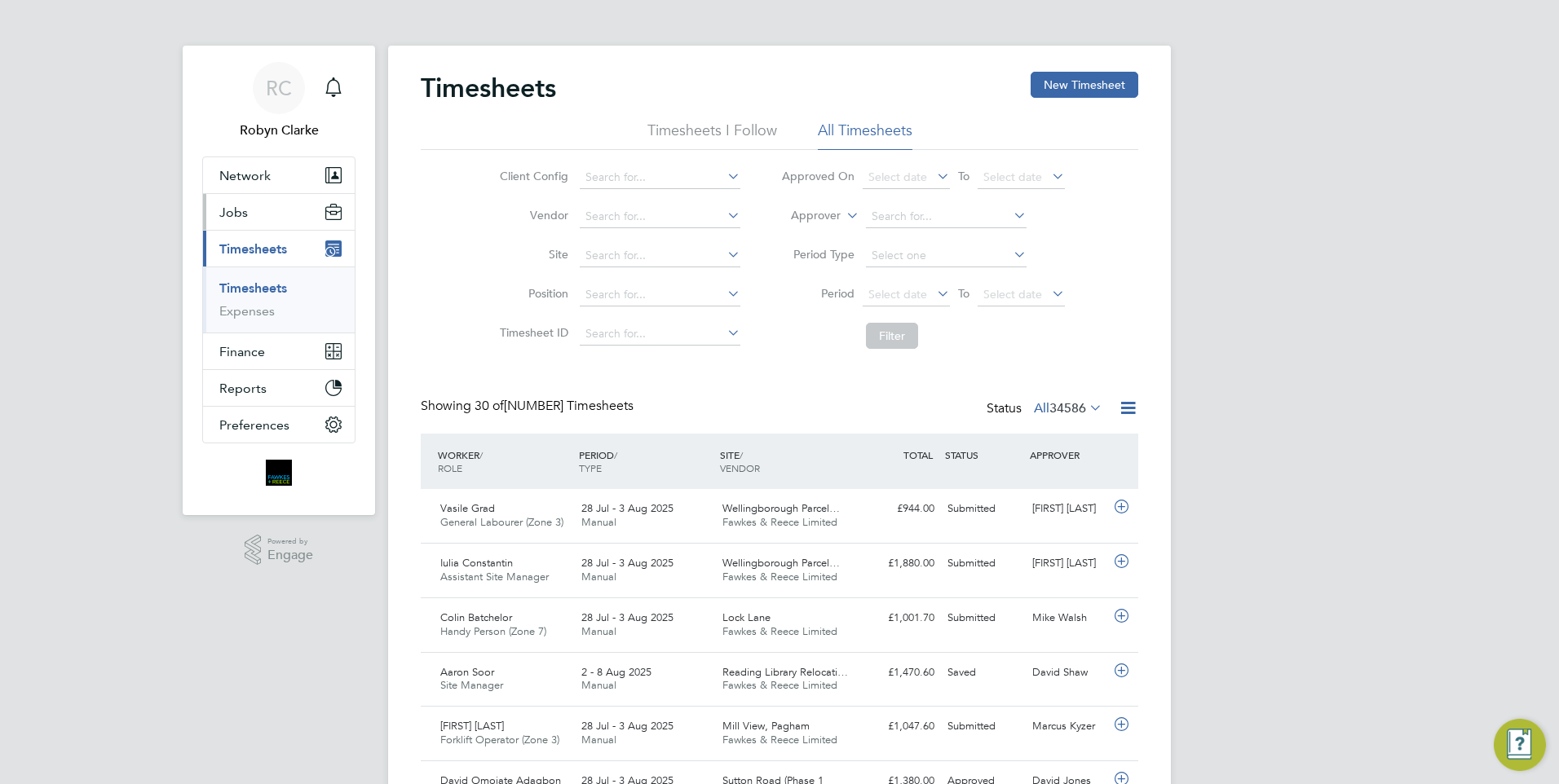 click on "Jobs" at bounding box center [233, 212] 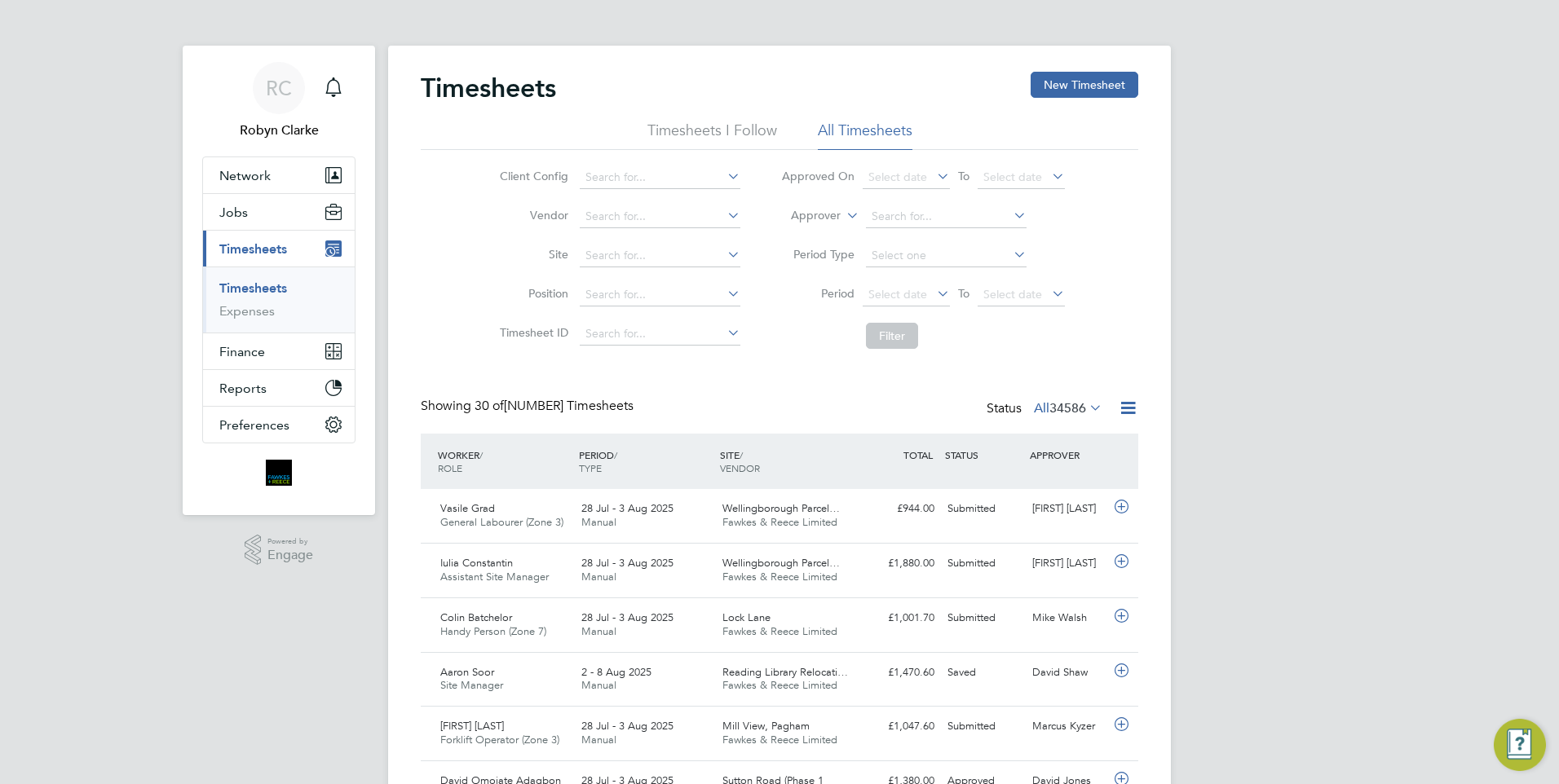 click on "Site" 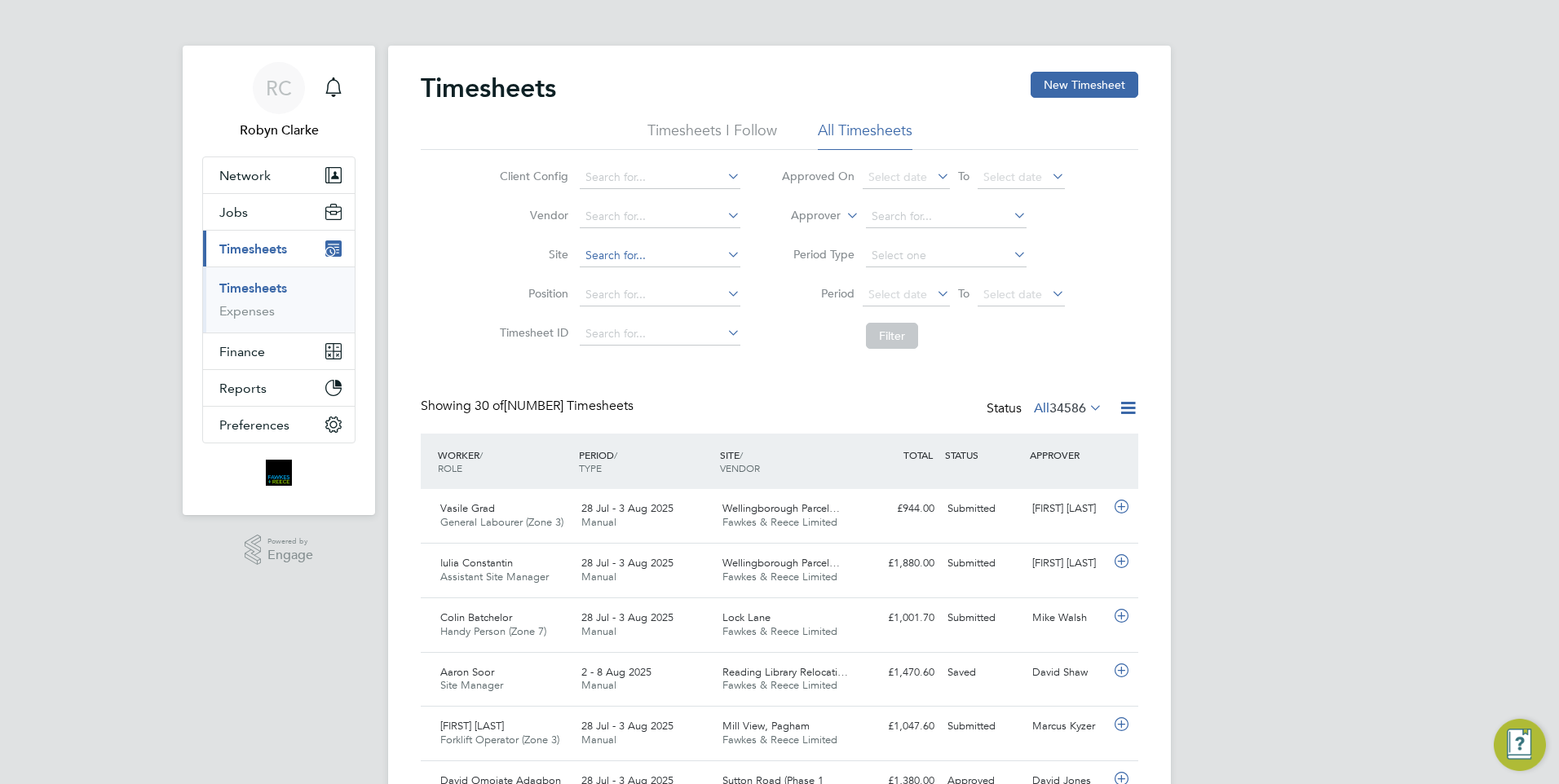 click 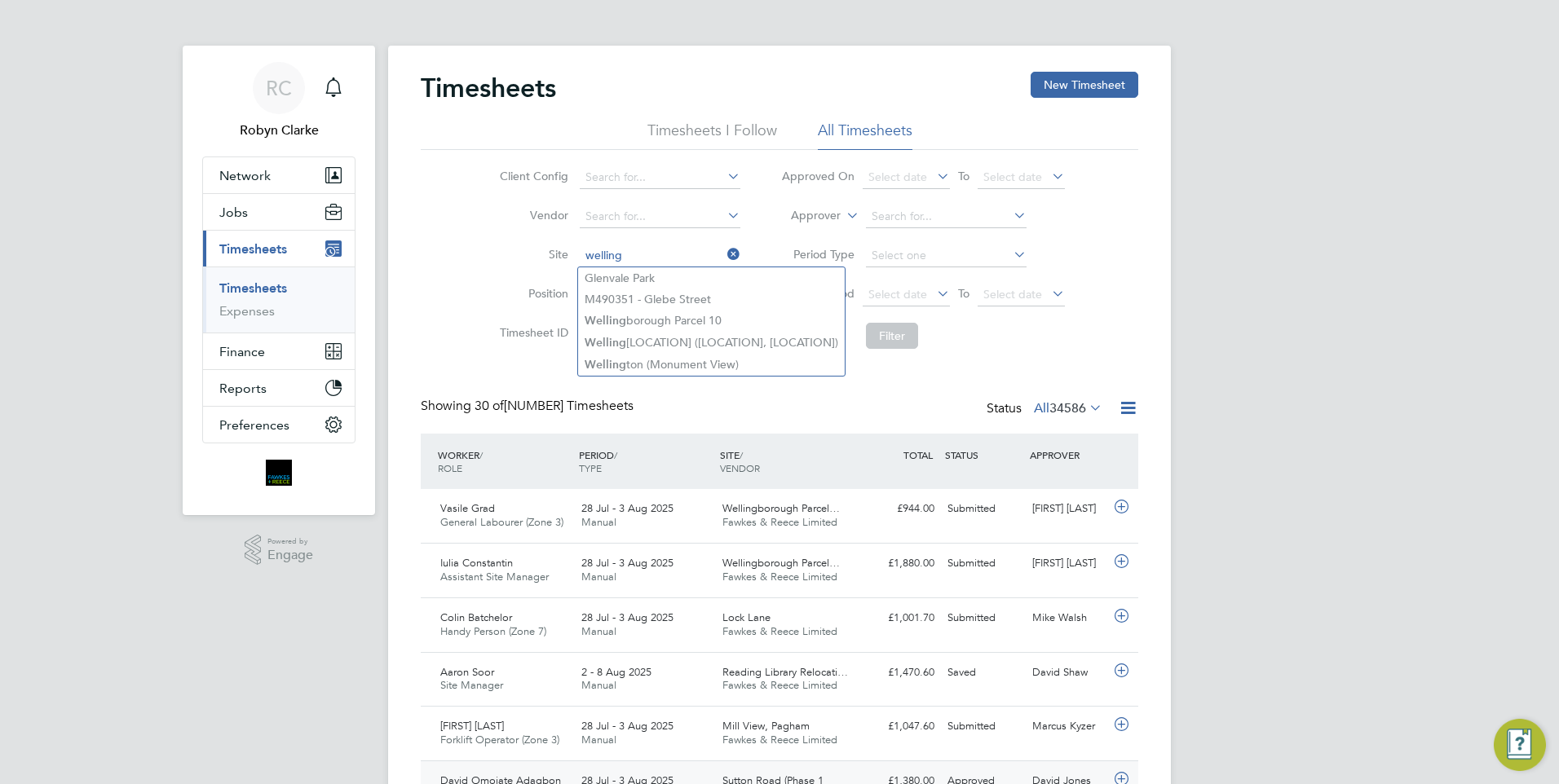 type on "welling" 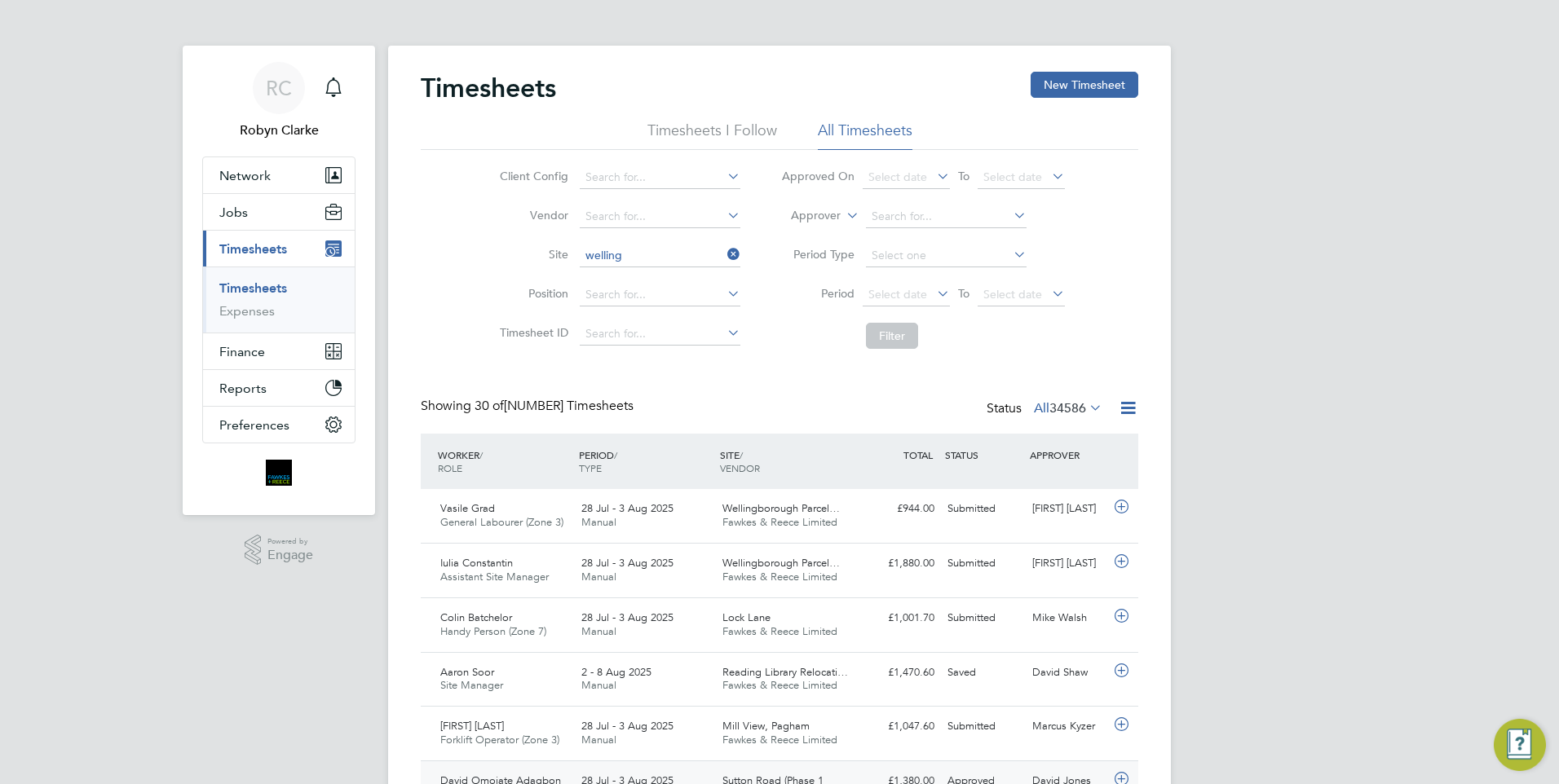 type 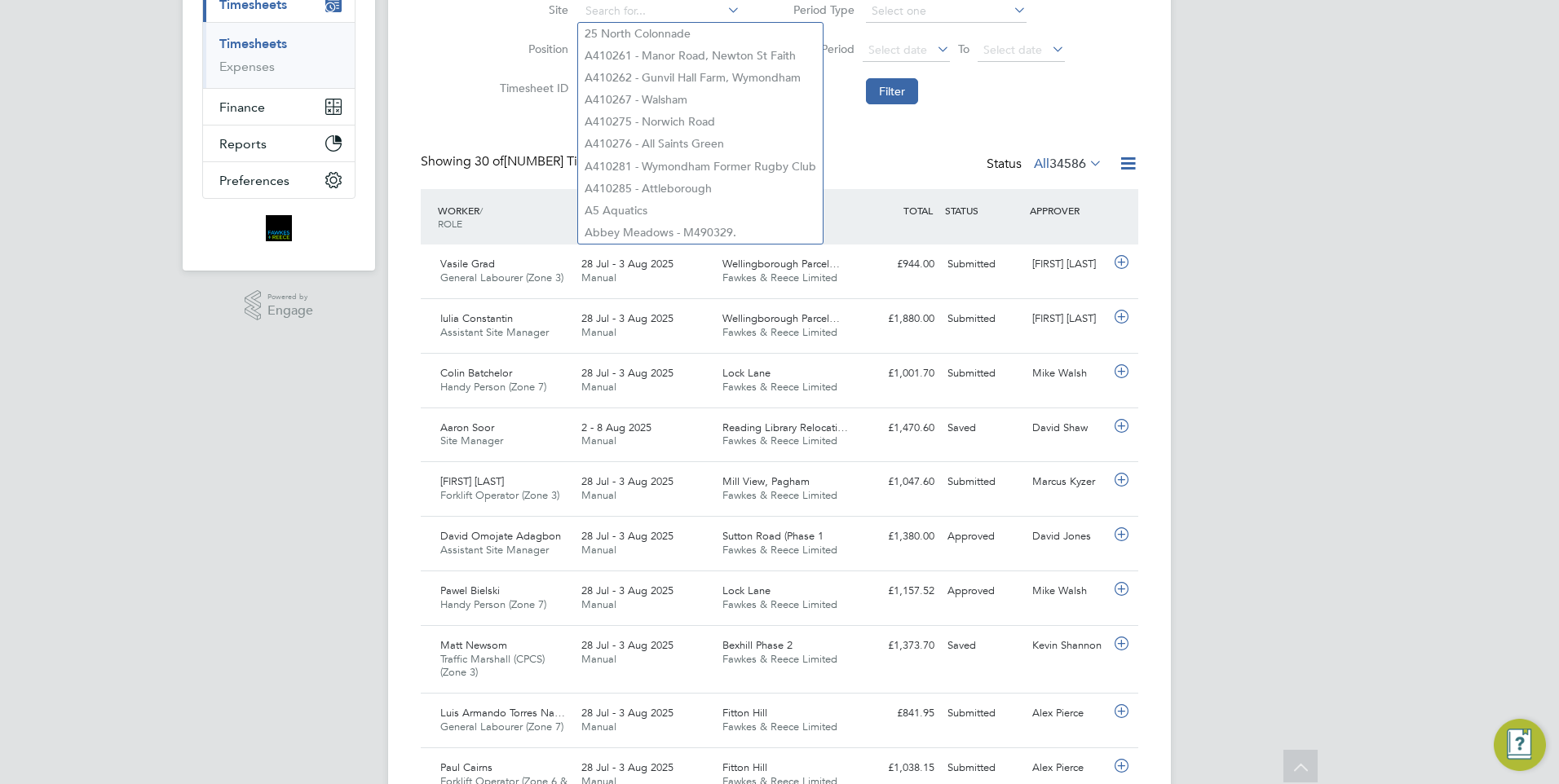 scroll, scrollTop: 0, scrollLeft: 0, axis: both 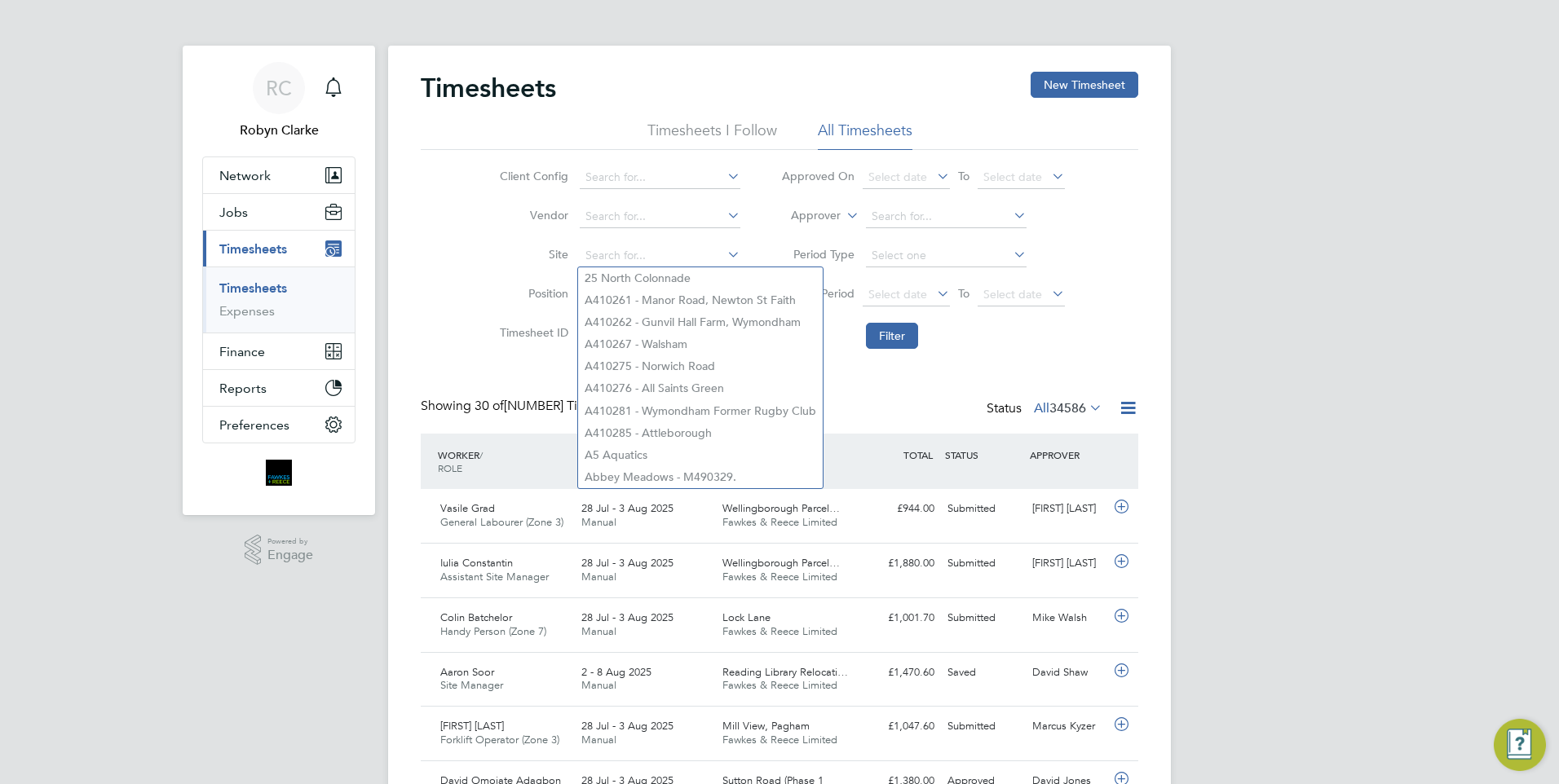 click on "Timesheets I Follow" 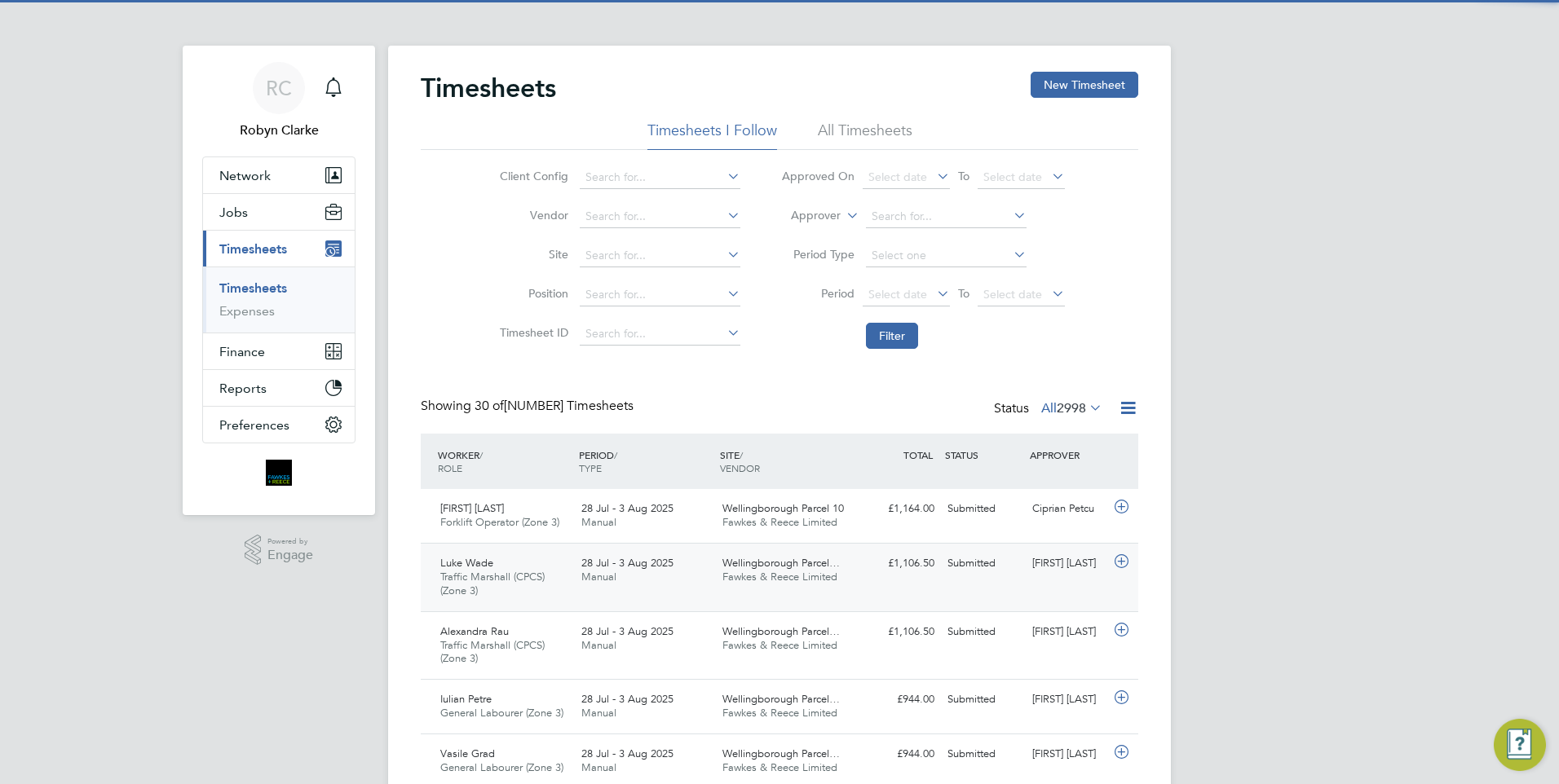 scroll, scrollTop: 8, scrollLeft: 8, axis: both 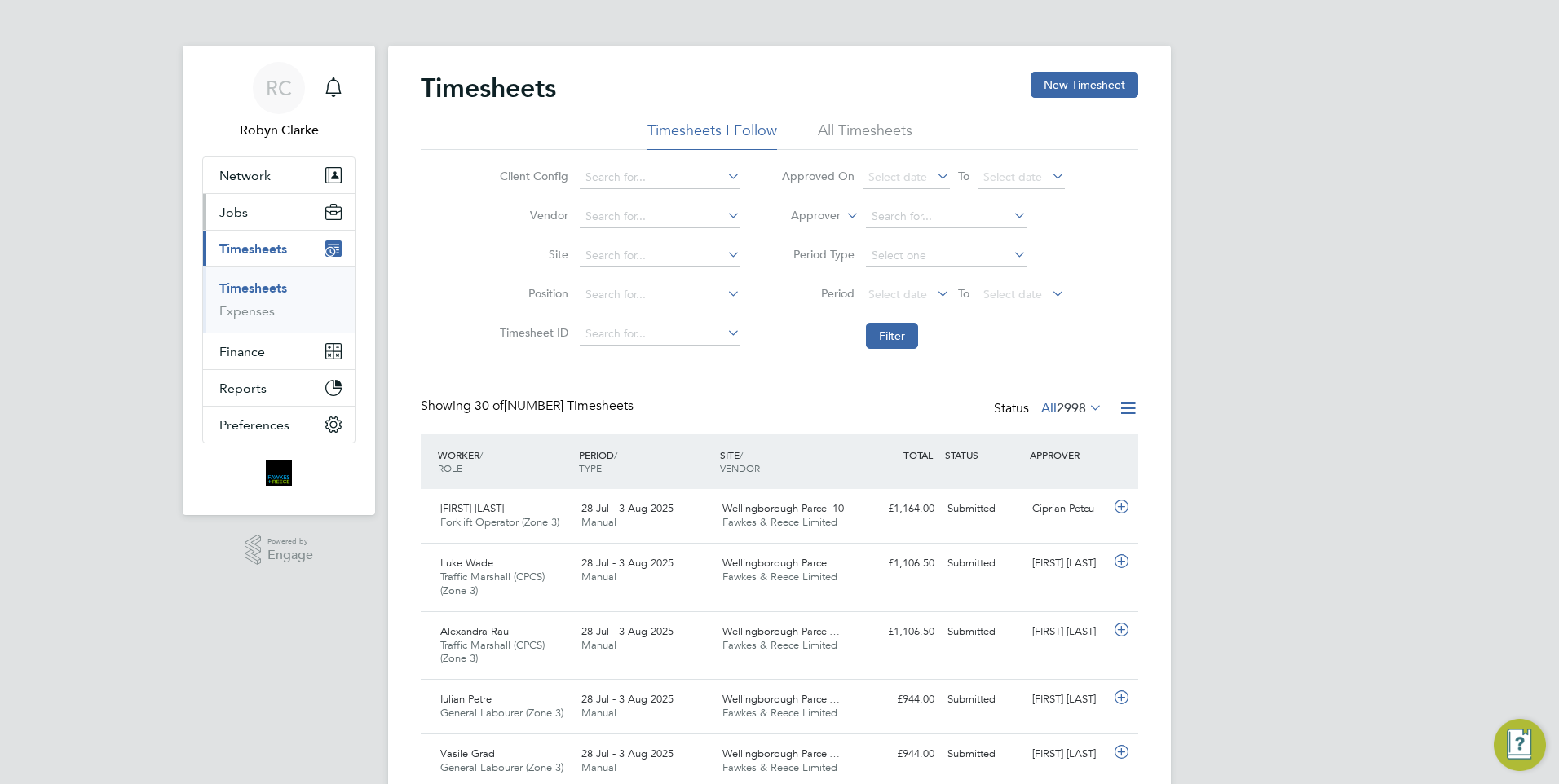 click on "Jobs" at bounding box center (233, 212) 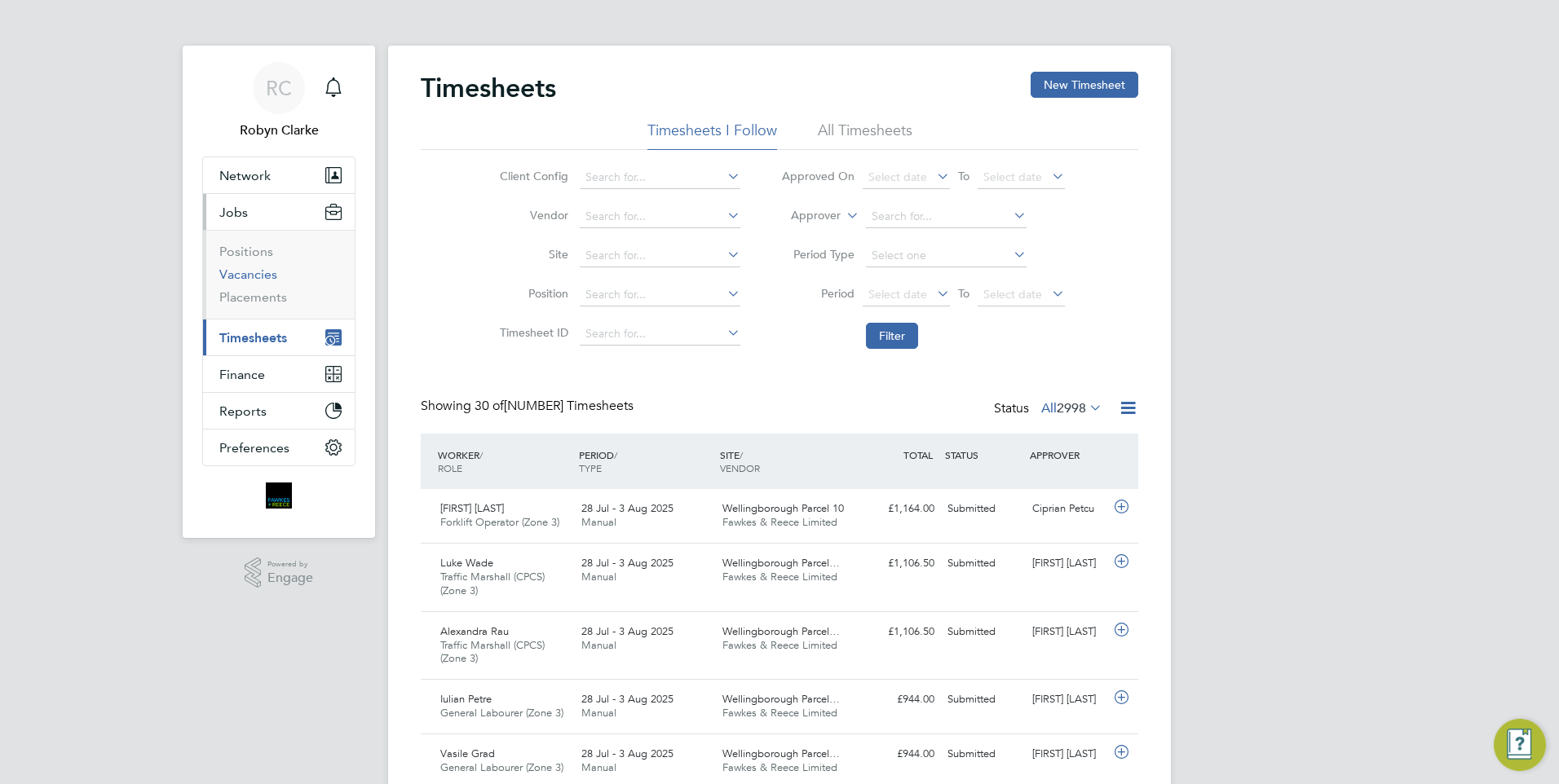 click on "Vacancies" at bounding box center (248, 274) 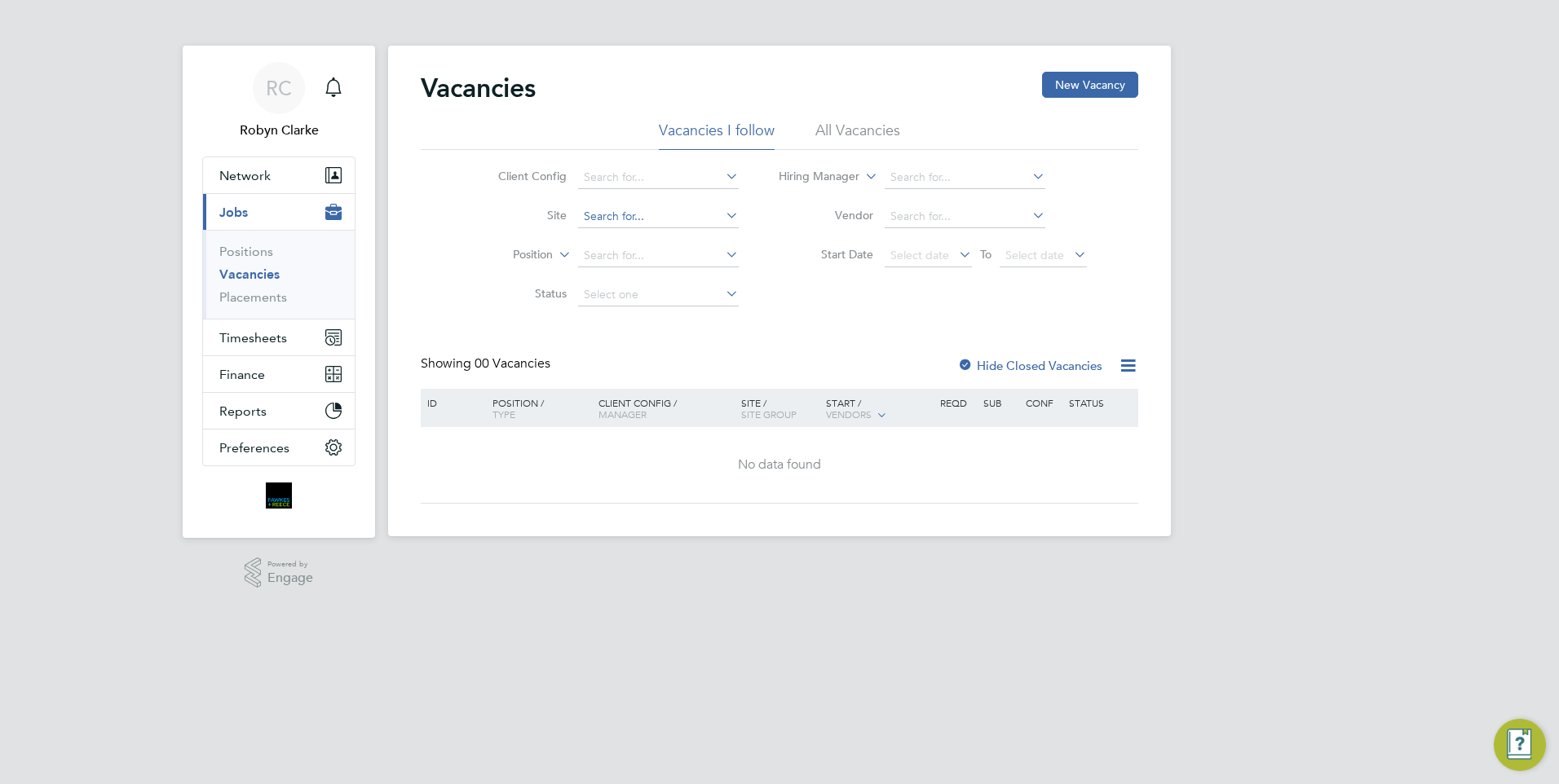 click 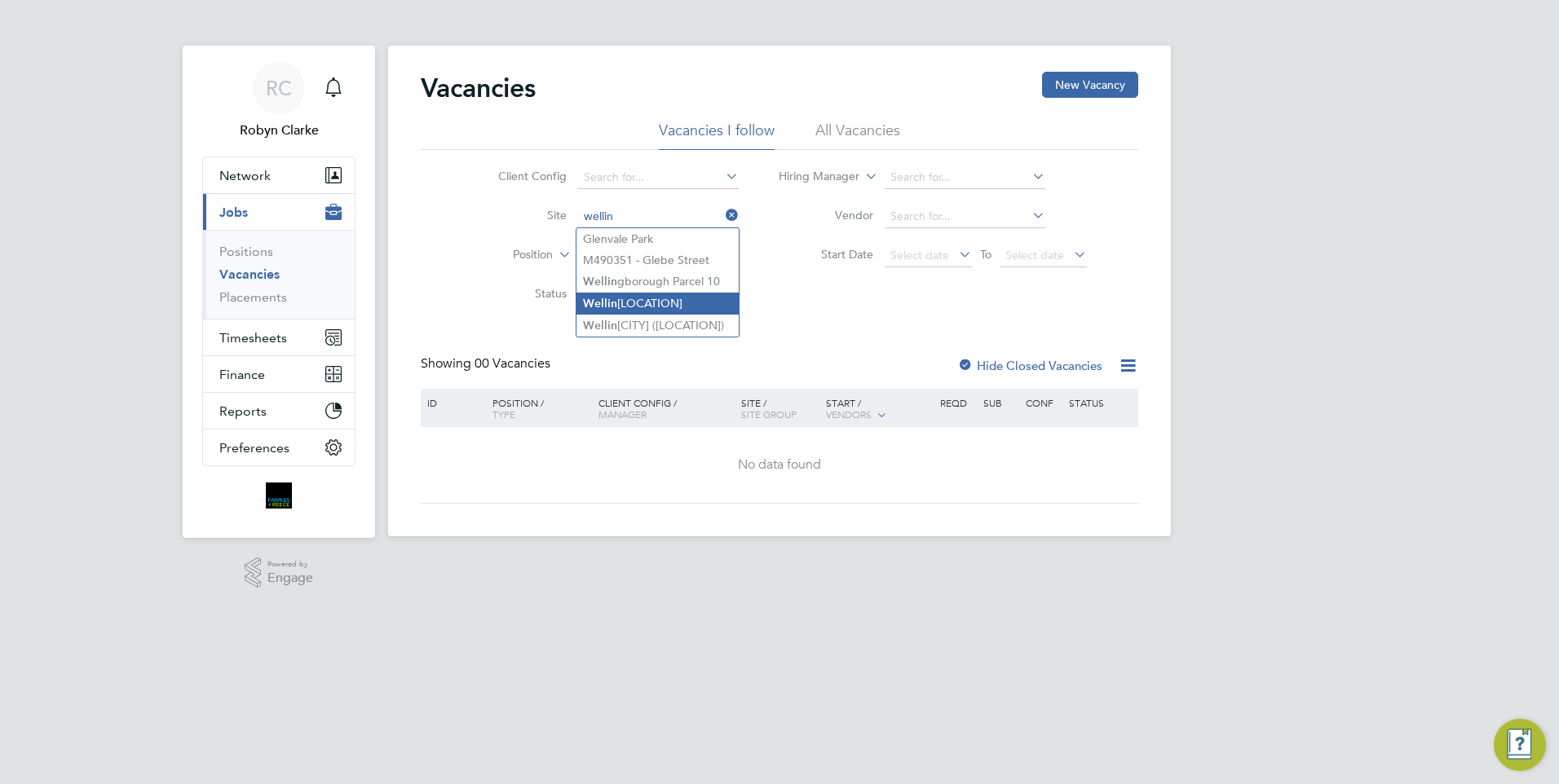 click on "Wellin gborough Parcel 17a  (Poppyfields, Linden)" 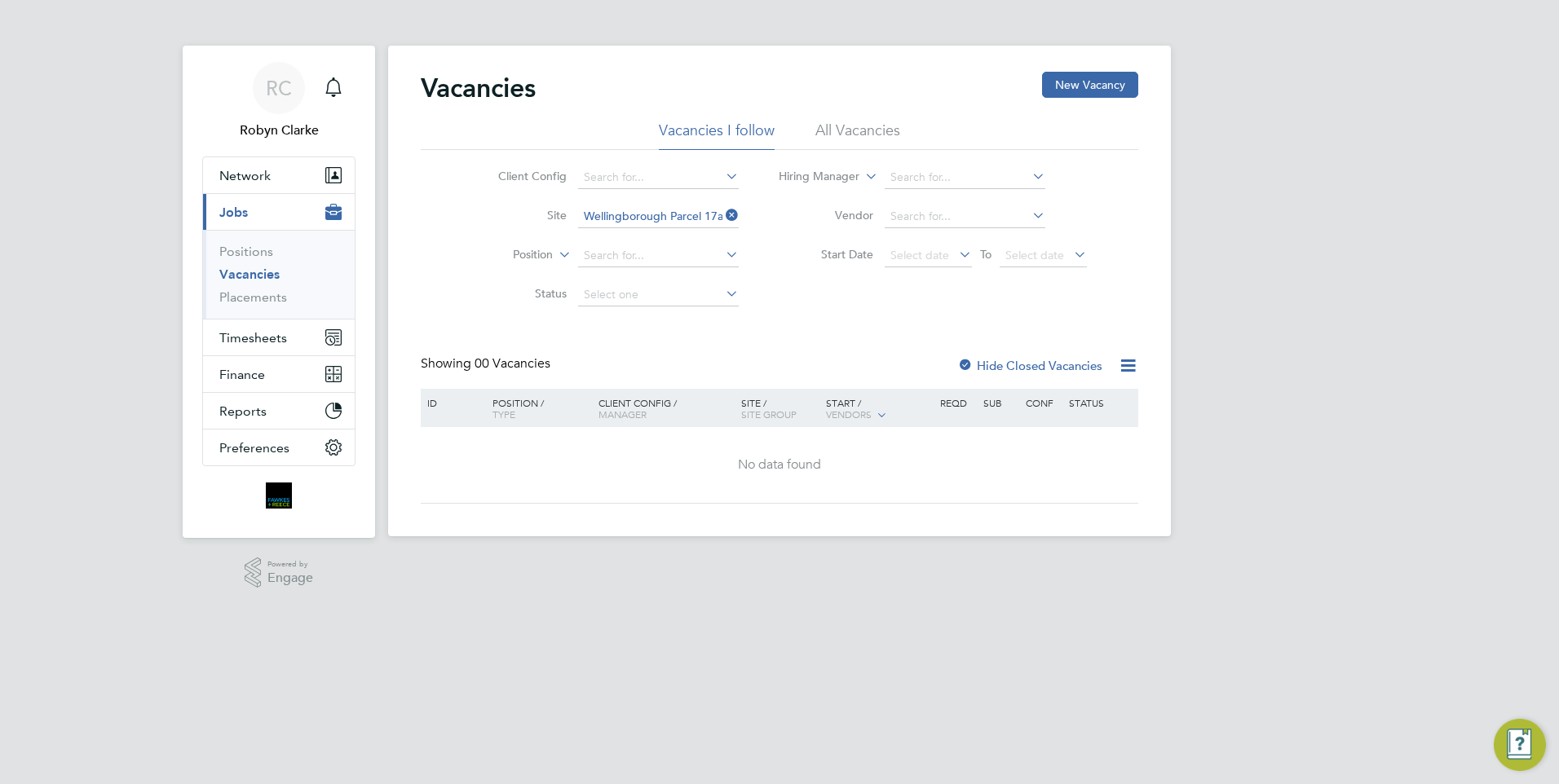 click on "Hide Closed Vacancies" 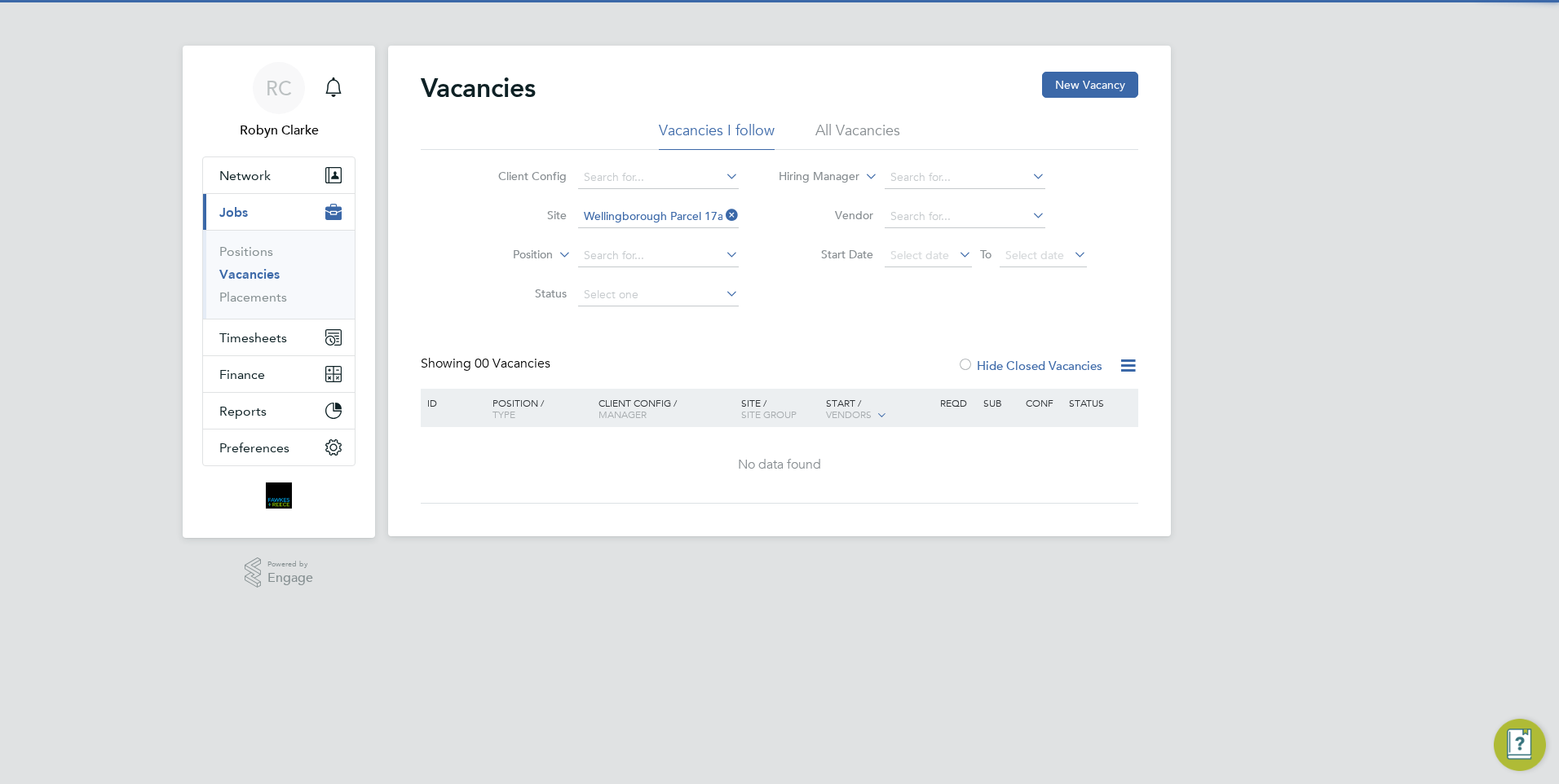click on "Hide Closed Vacancies" 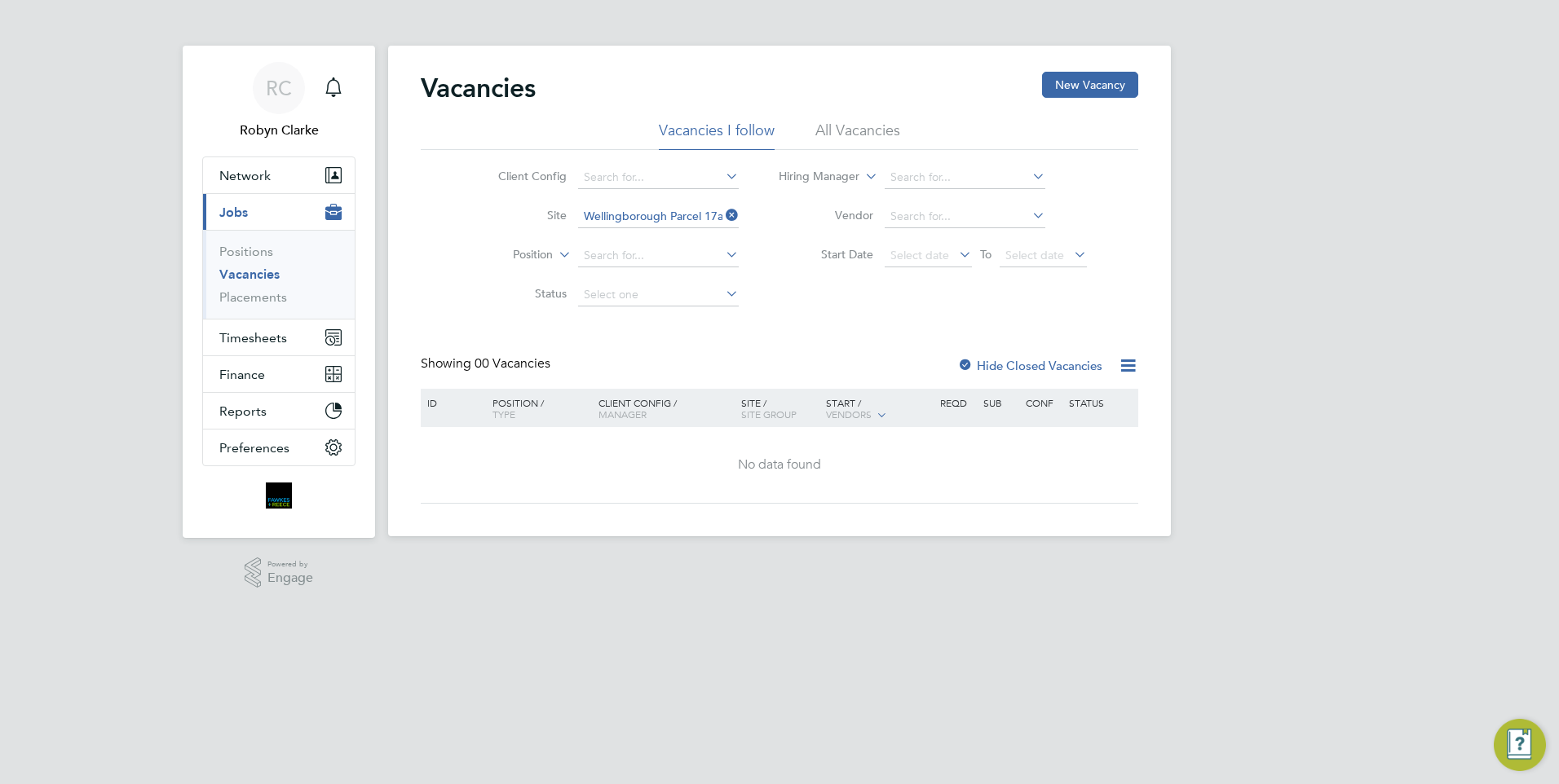 click on "All Vacancies" 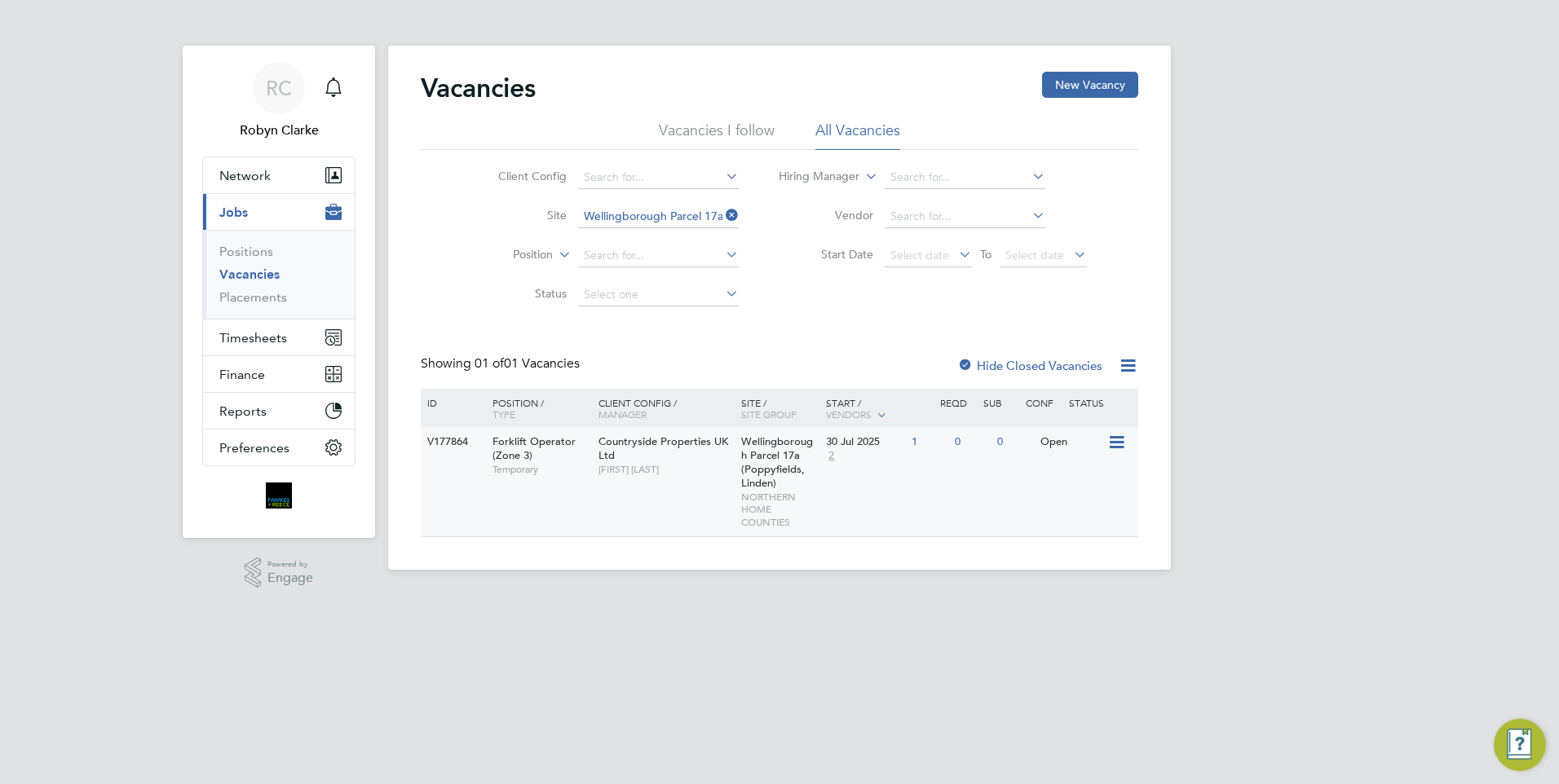 click on "Countryside Properties UK Ltd   Daniel Constantin" 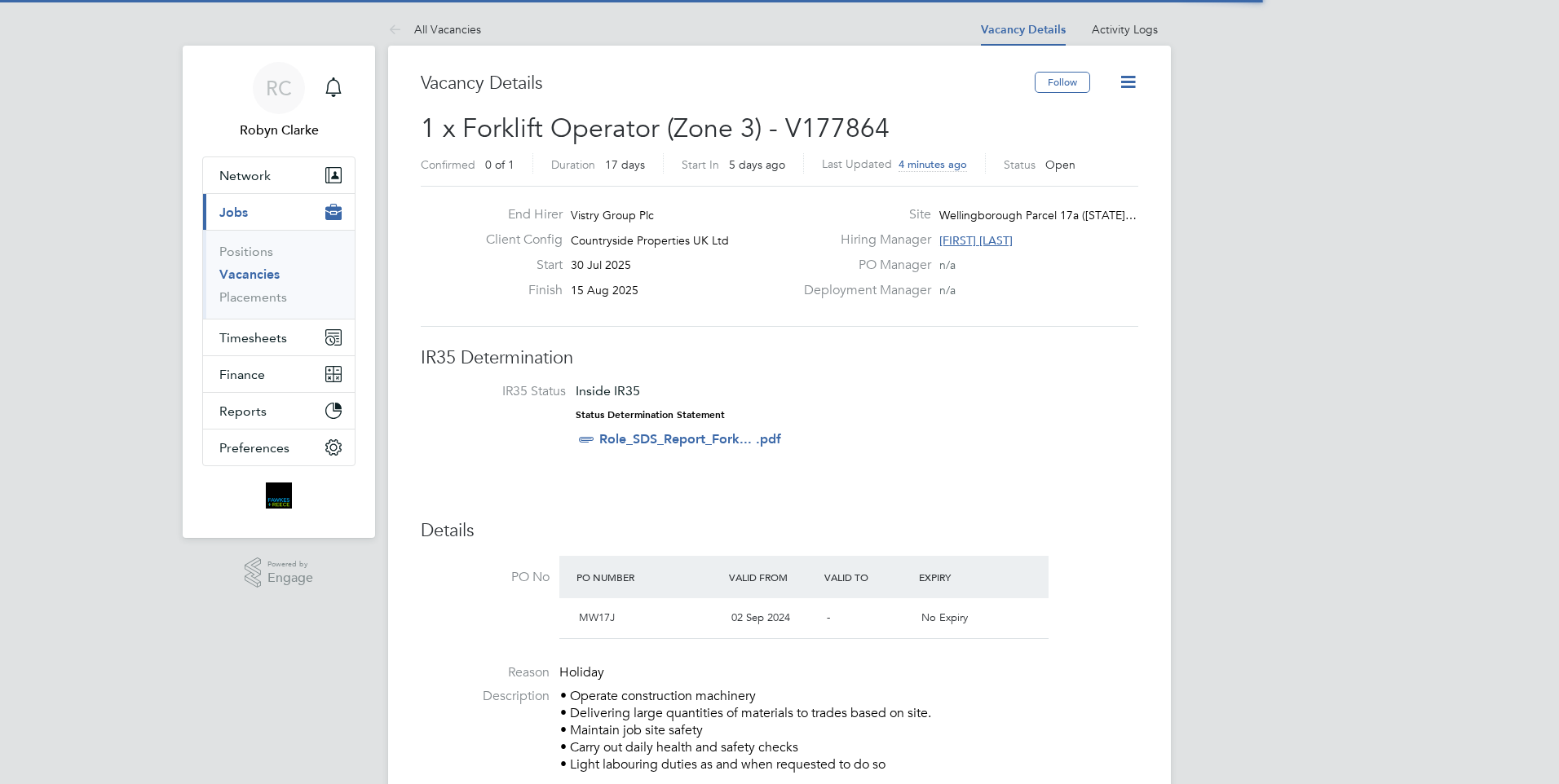scroll, scrollTop: 0, scrollLeft: 0, axis: both 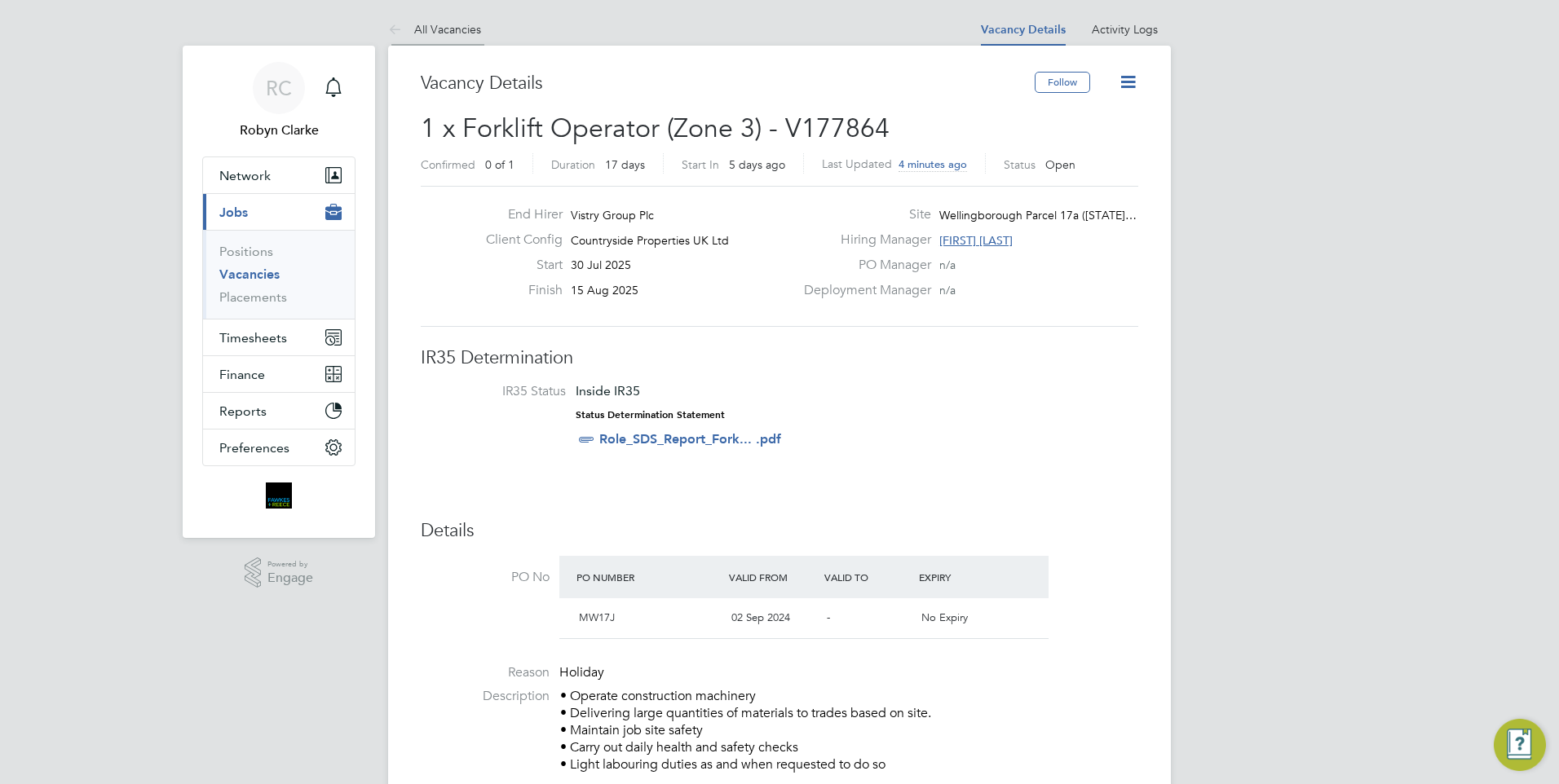 click at bounding box center (398, 30) 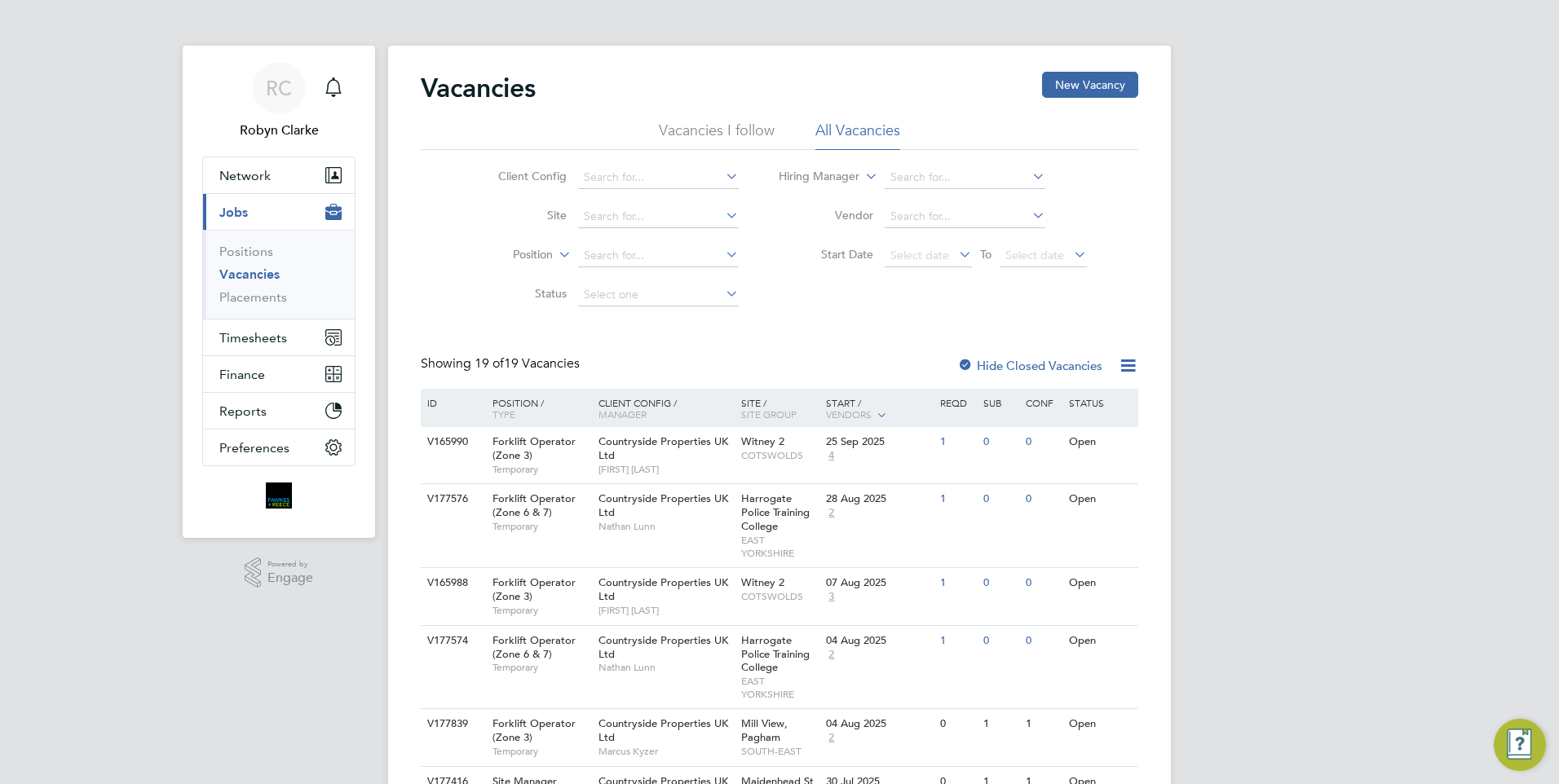 click on "Vacancies" at bounding box center (250, 274) 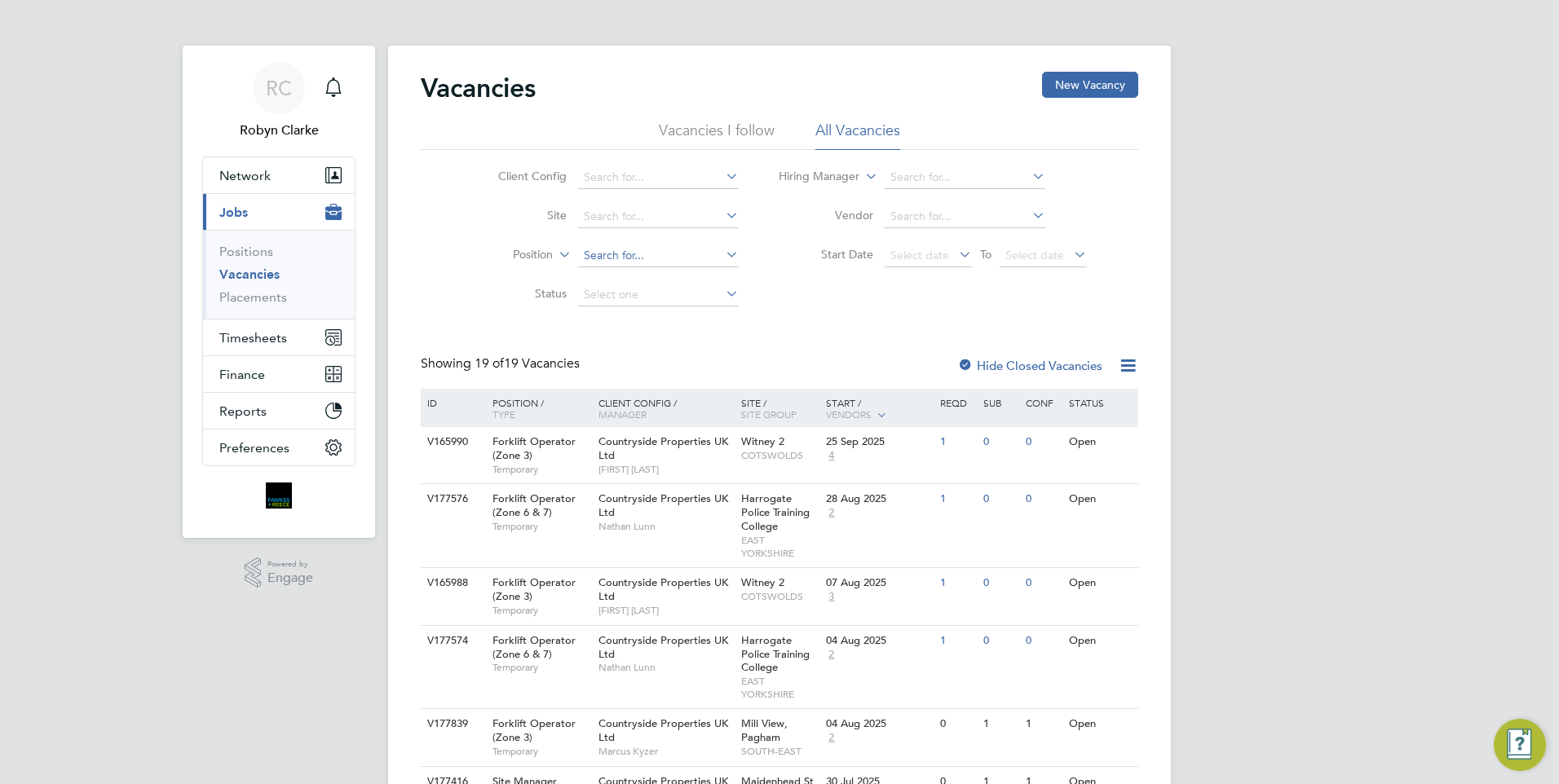 click 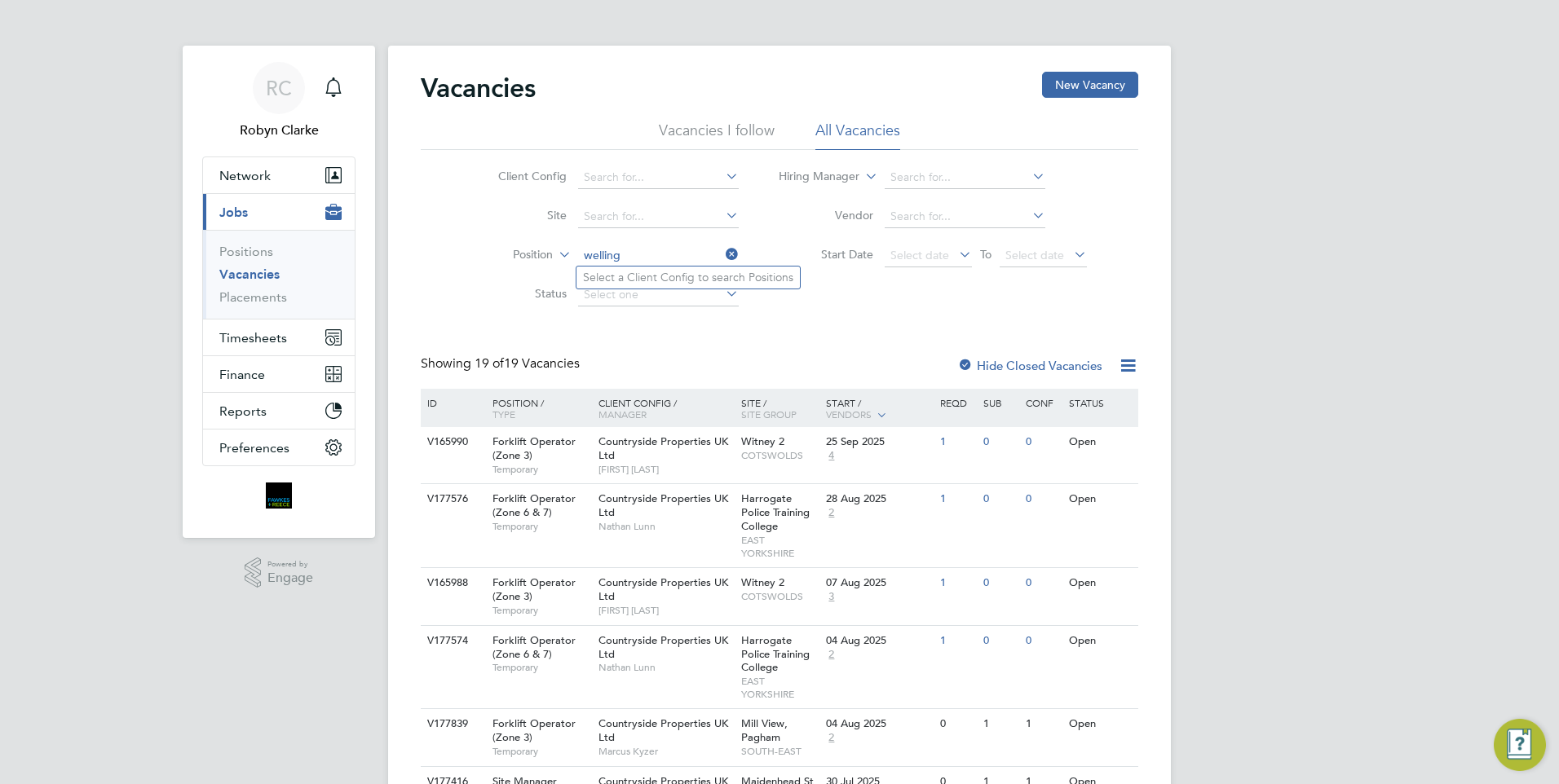 type on "welling" 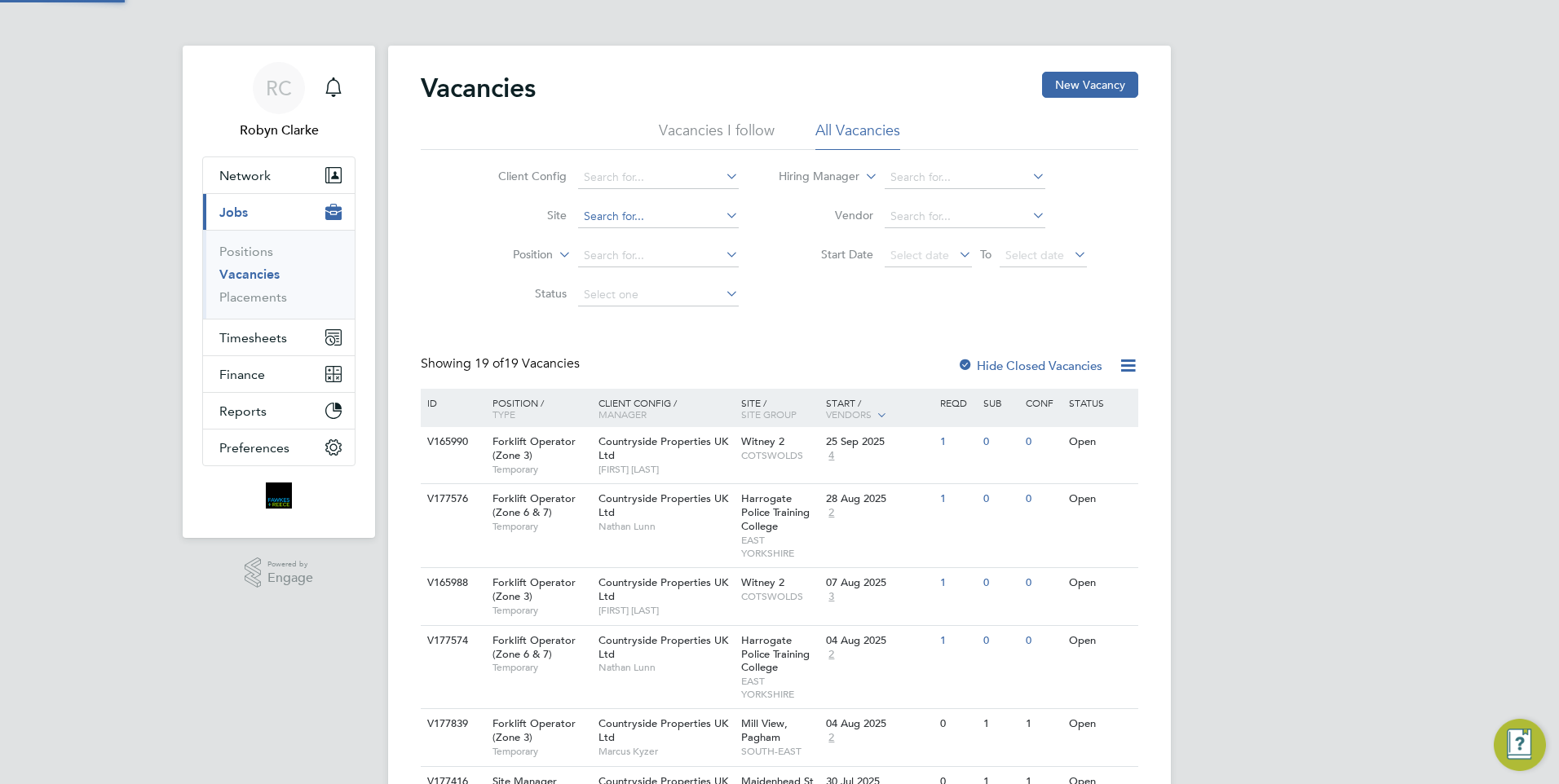 click 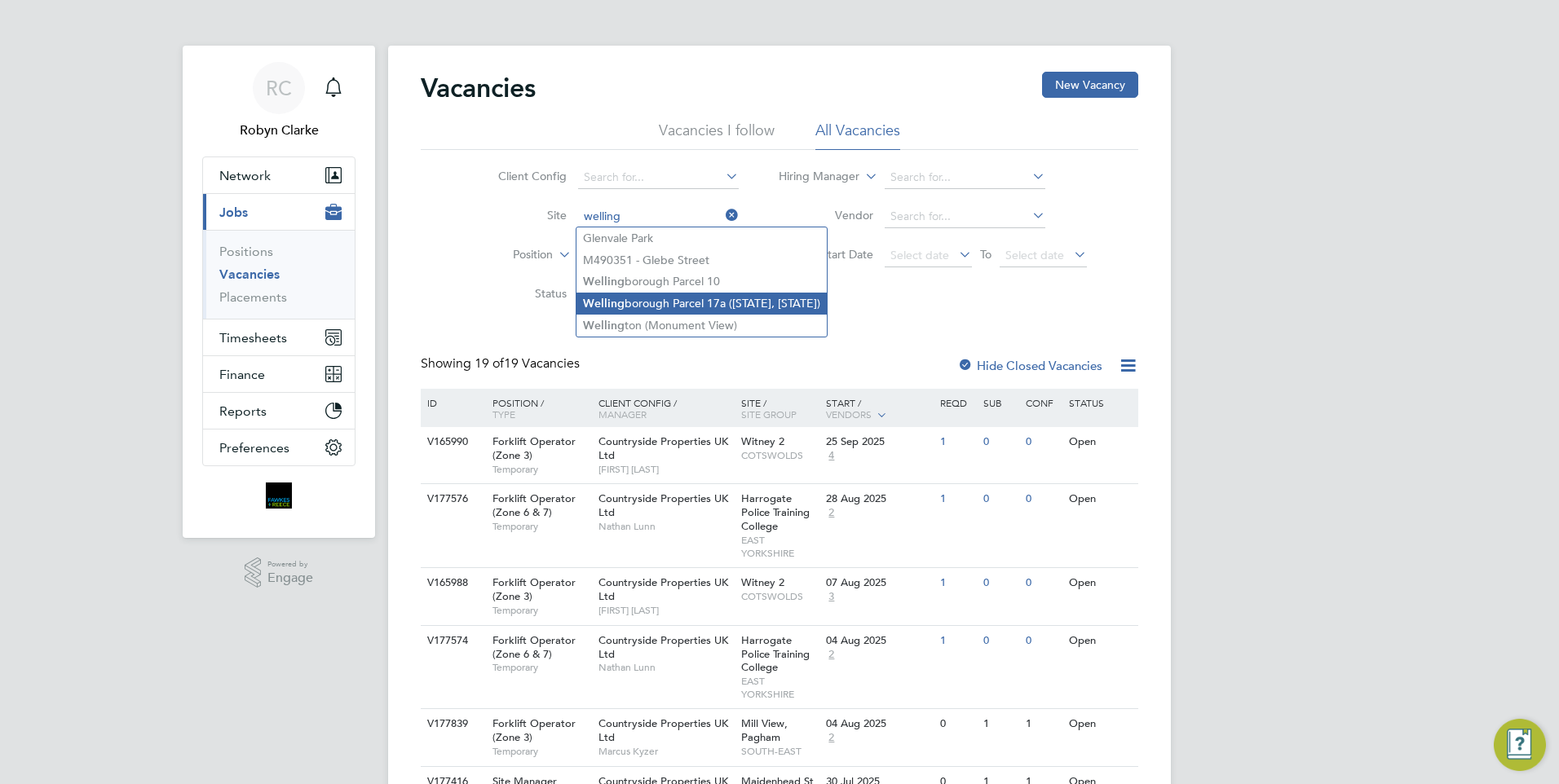 click on "Welling borough Parcel 17a  ([STATE], [STATE])" 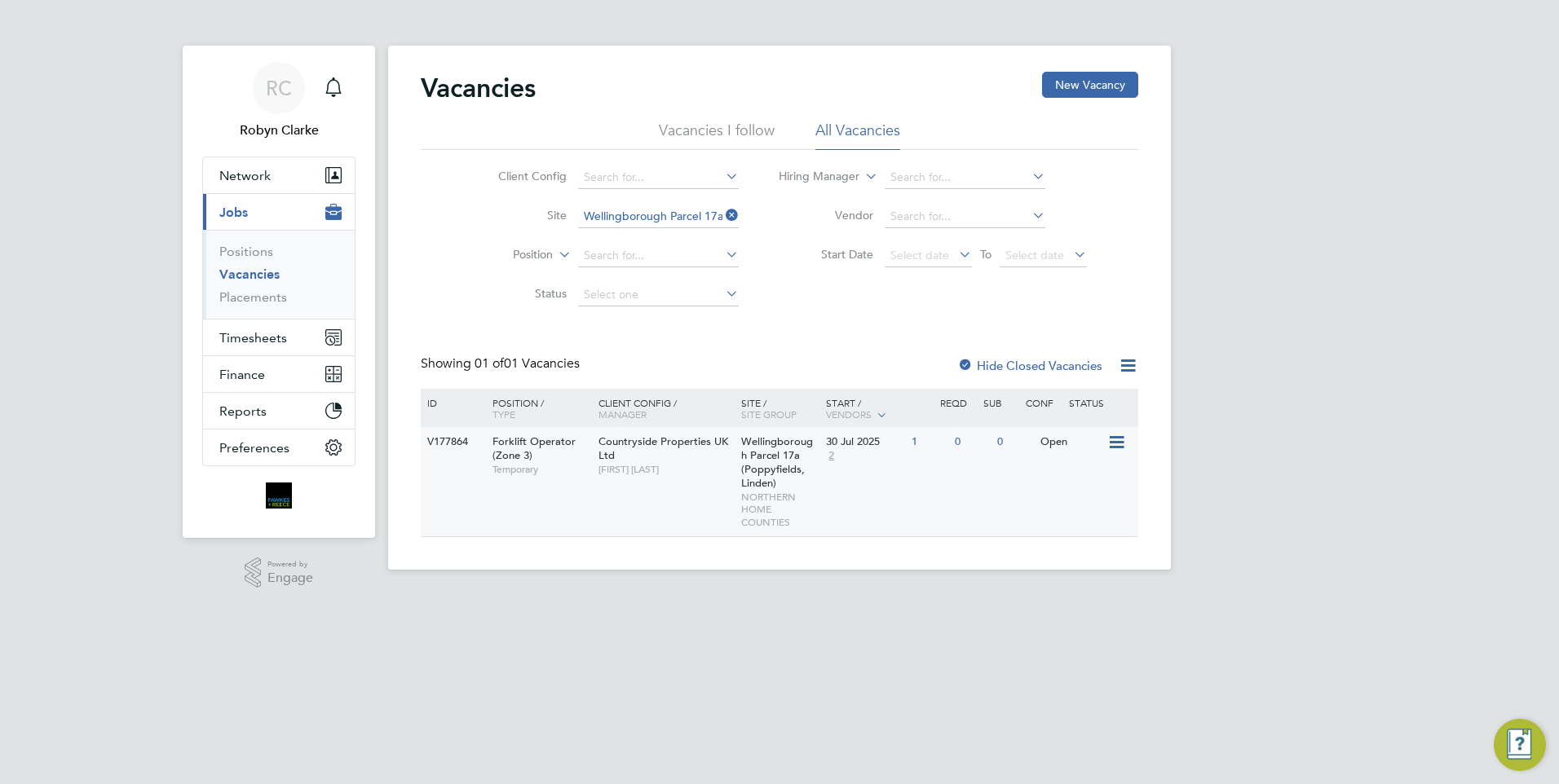 click on "[FIRST] [LAST]" 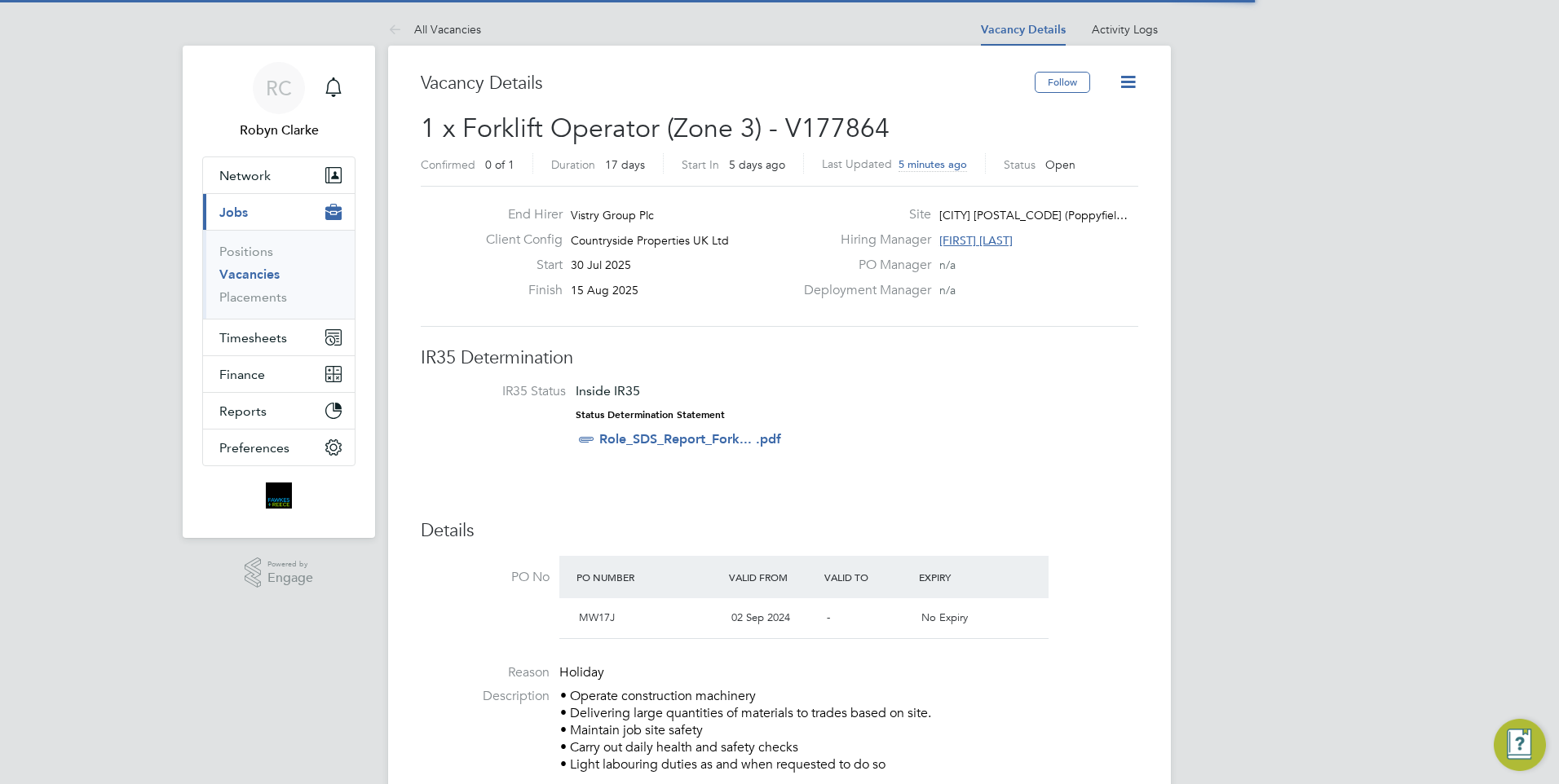 scroll, scrollTop: 0, scrollLeft: 0, axis: both 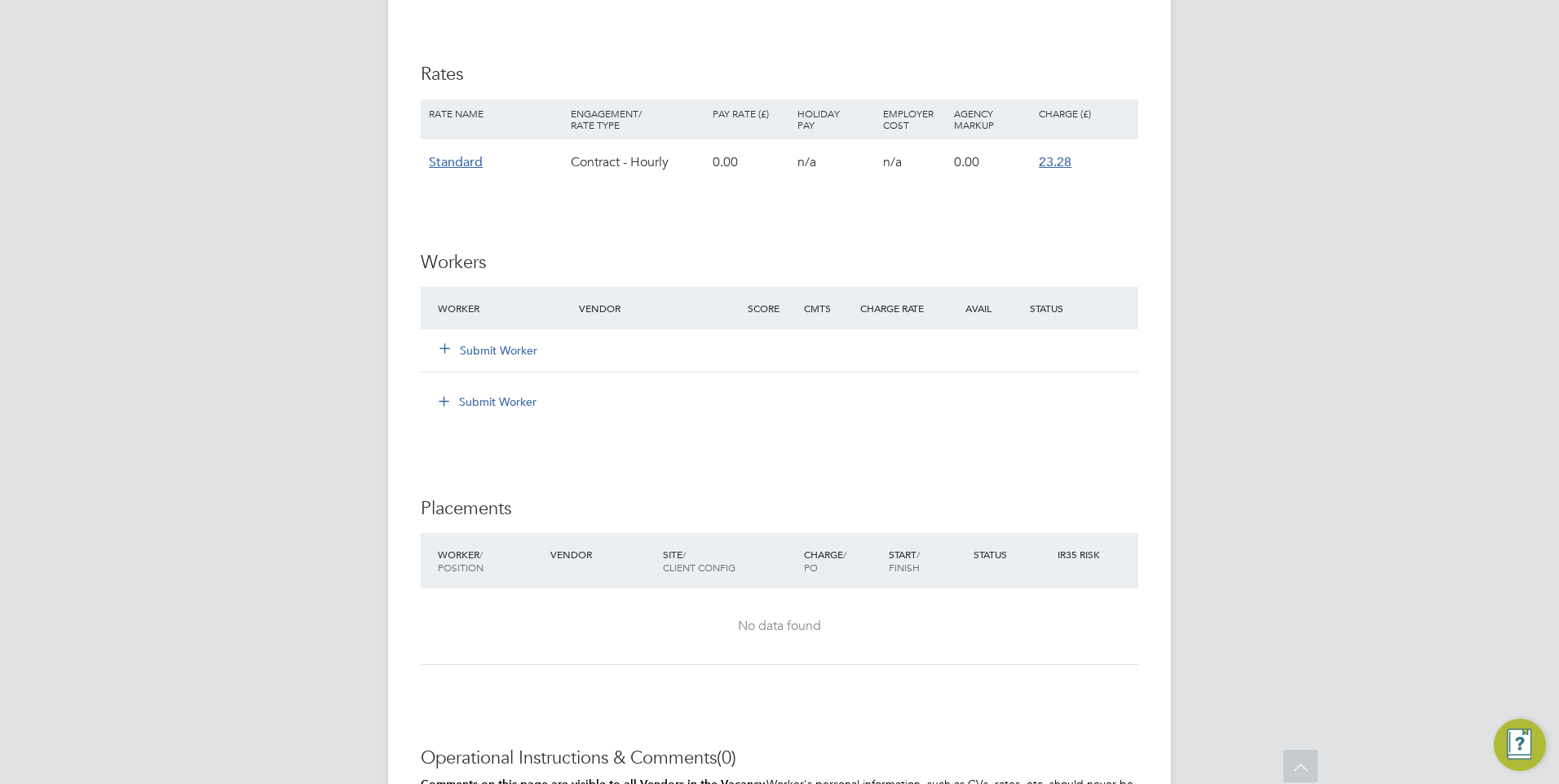 click on "Submit Worker" 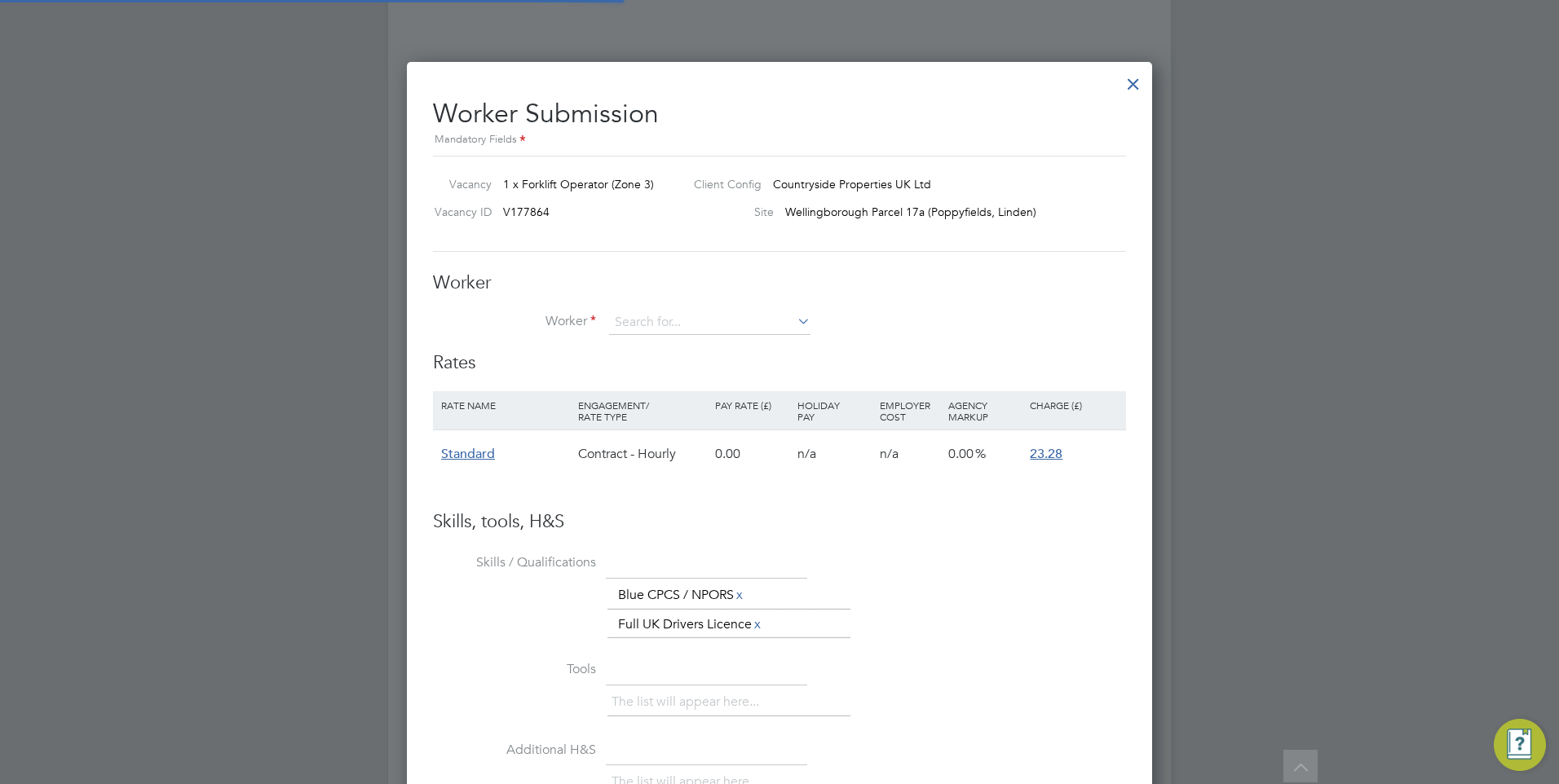 scroll, scrollTop: 8, scrollLeft: 8, axis: both 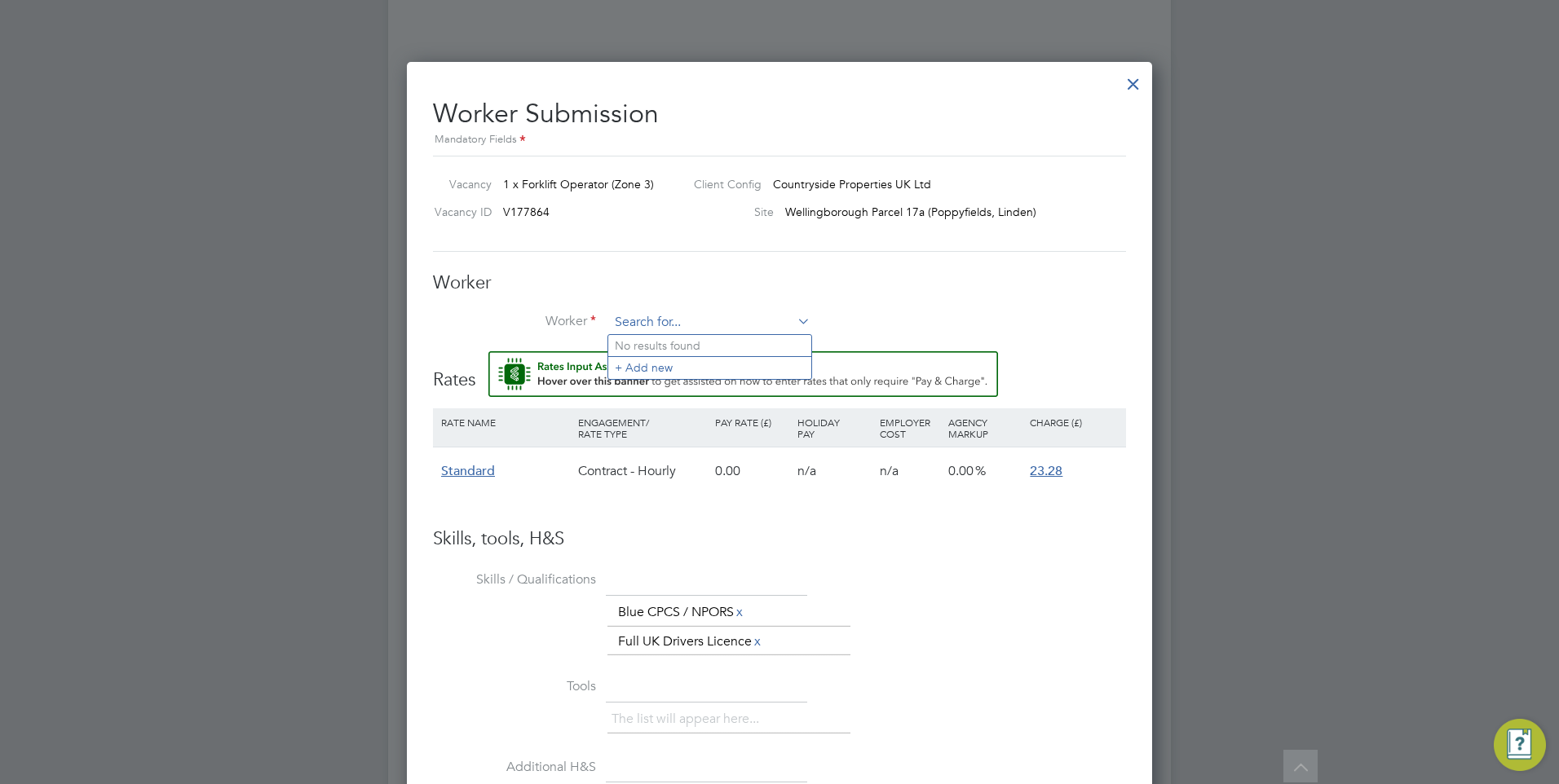 click at bounding box center [709, 323] 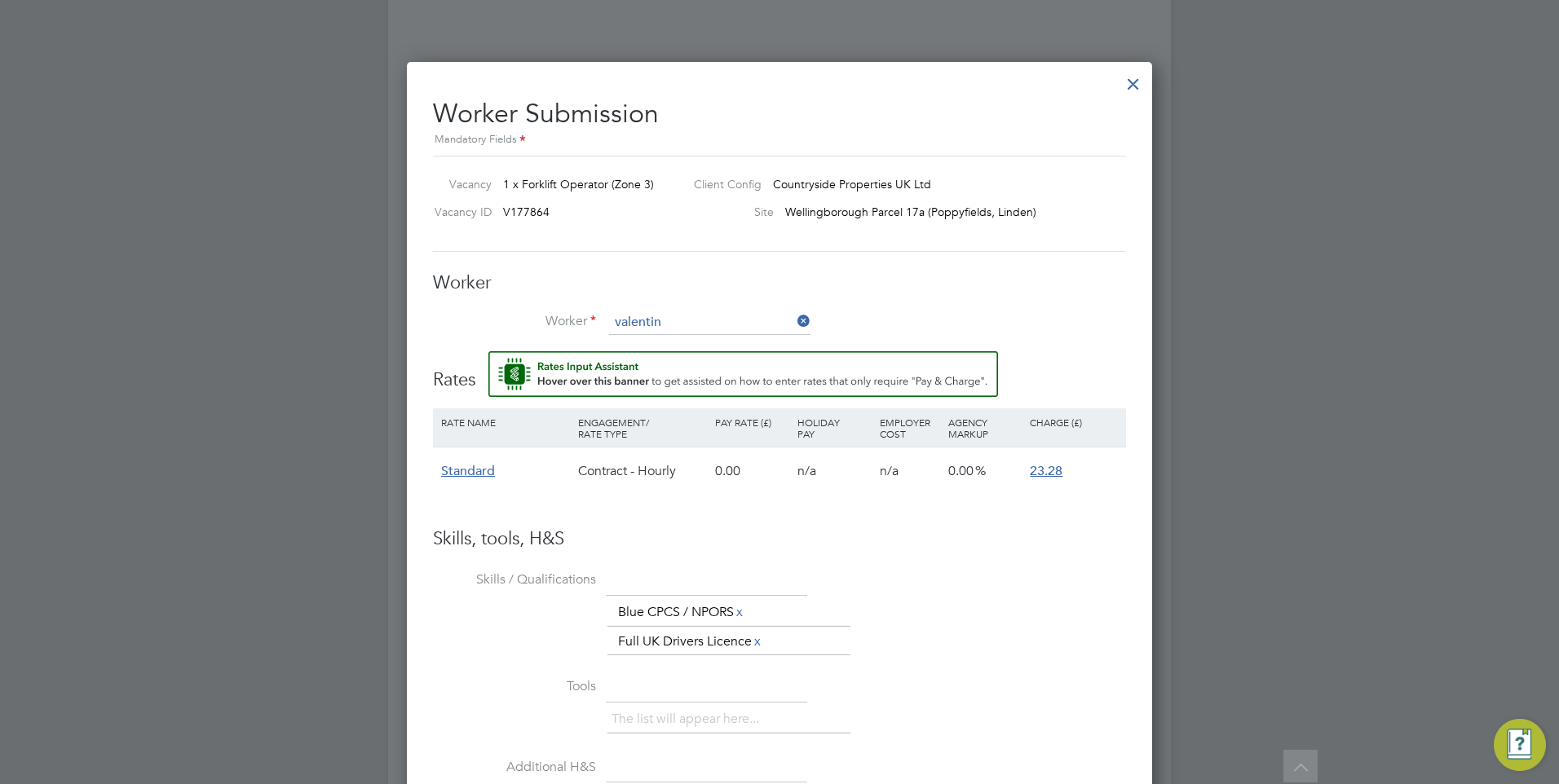 click on "[FIRST] [LAST] (CAN-[NUMBER])" 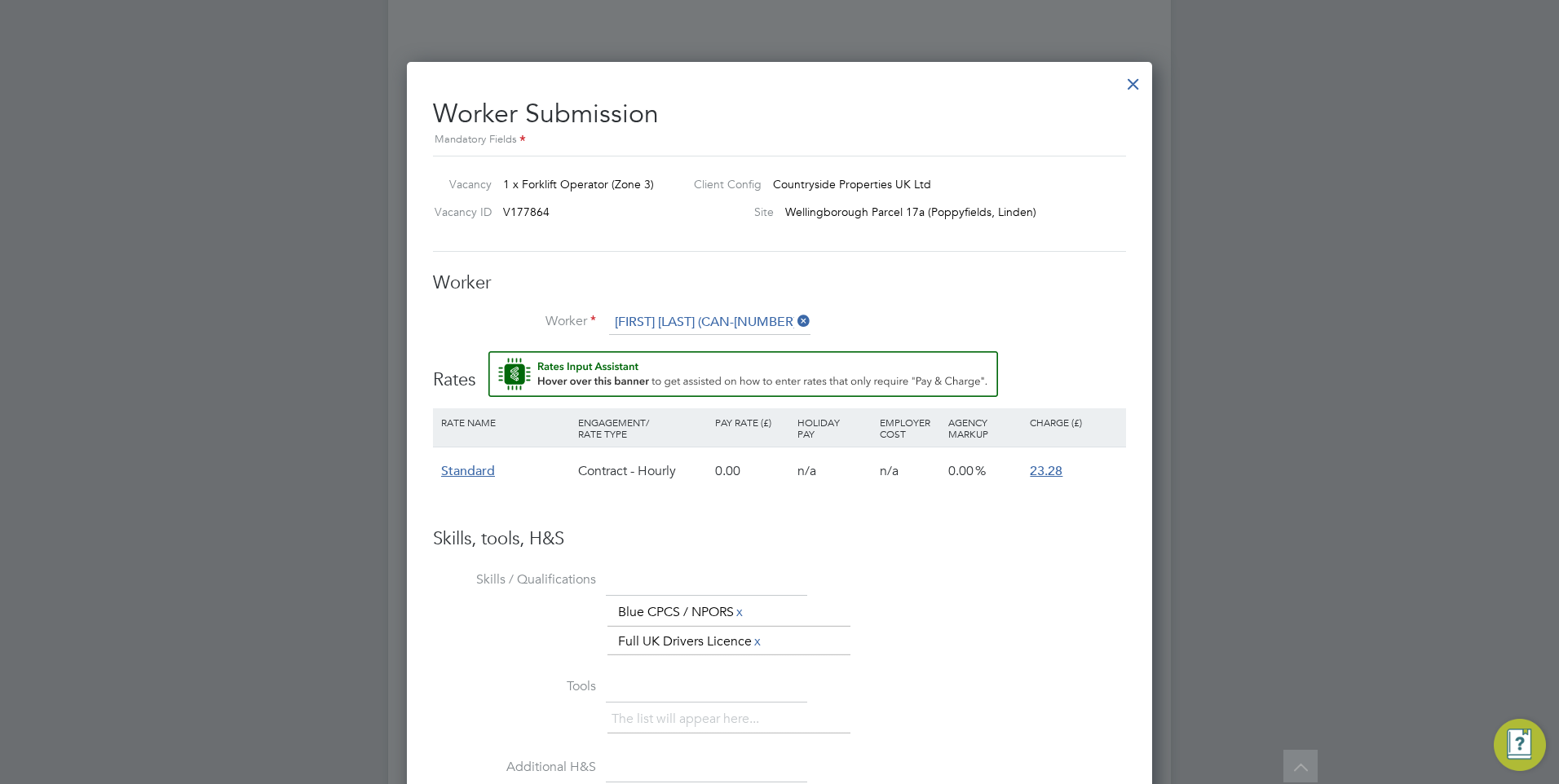 scroll, scrollTop: 8, scrollLeft: 8, axis: both 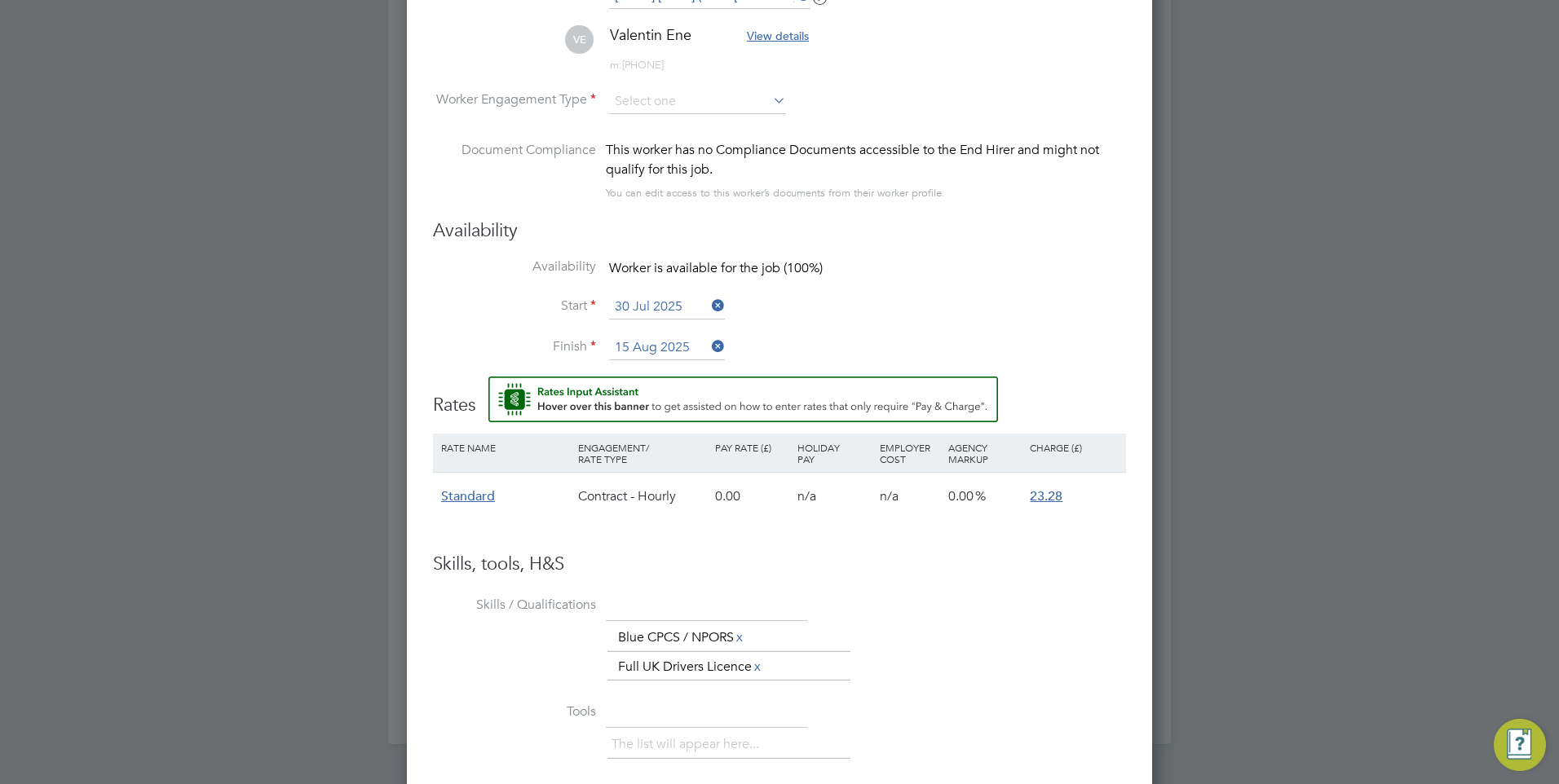 click on "Contract - Hourly" at bounding box center (643, 496) 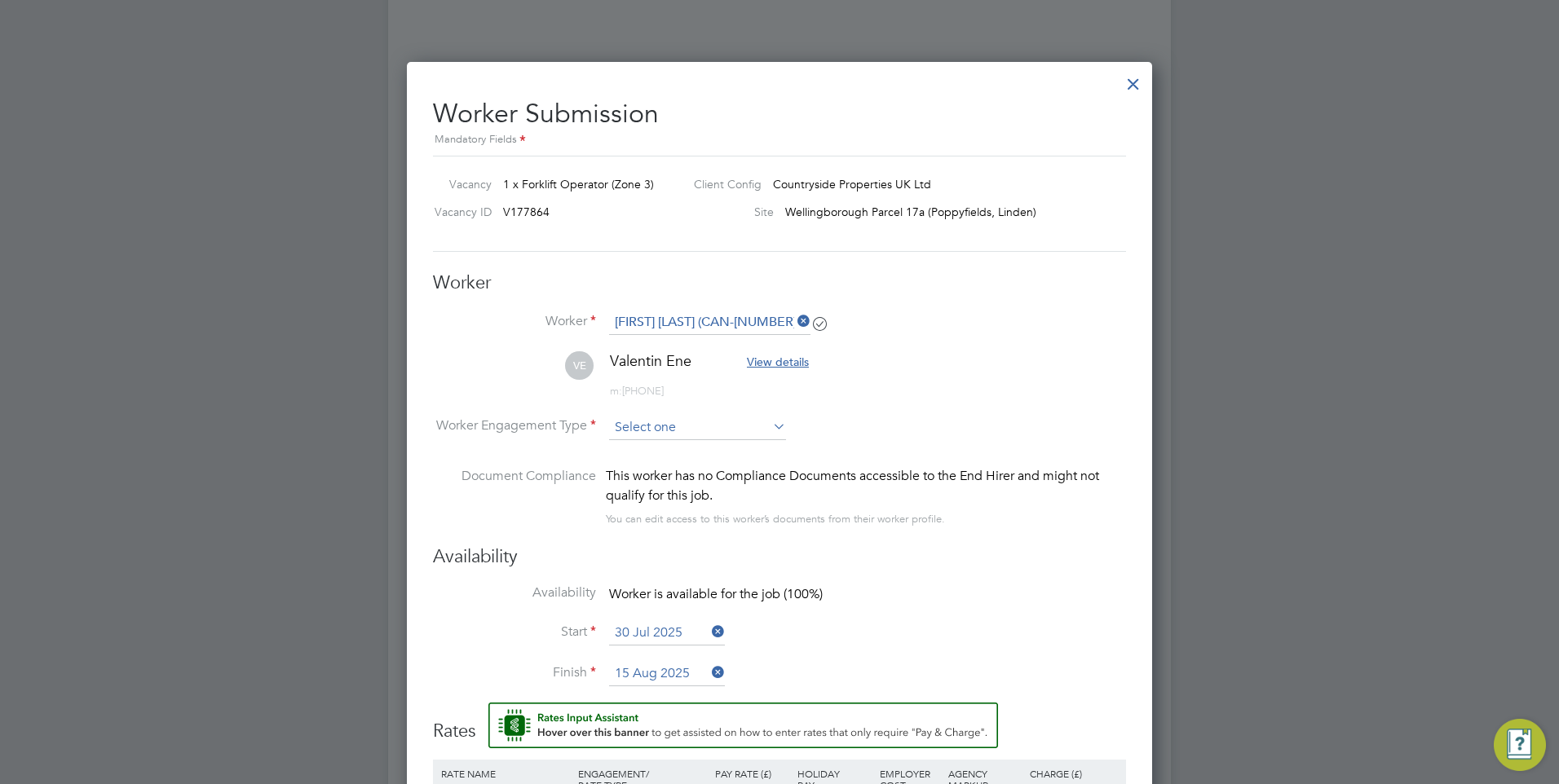 click at bounding box center (697, 428) 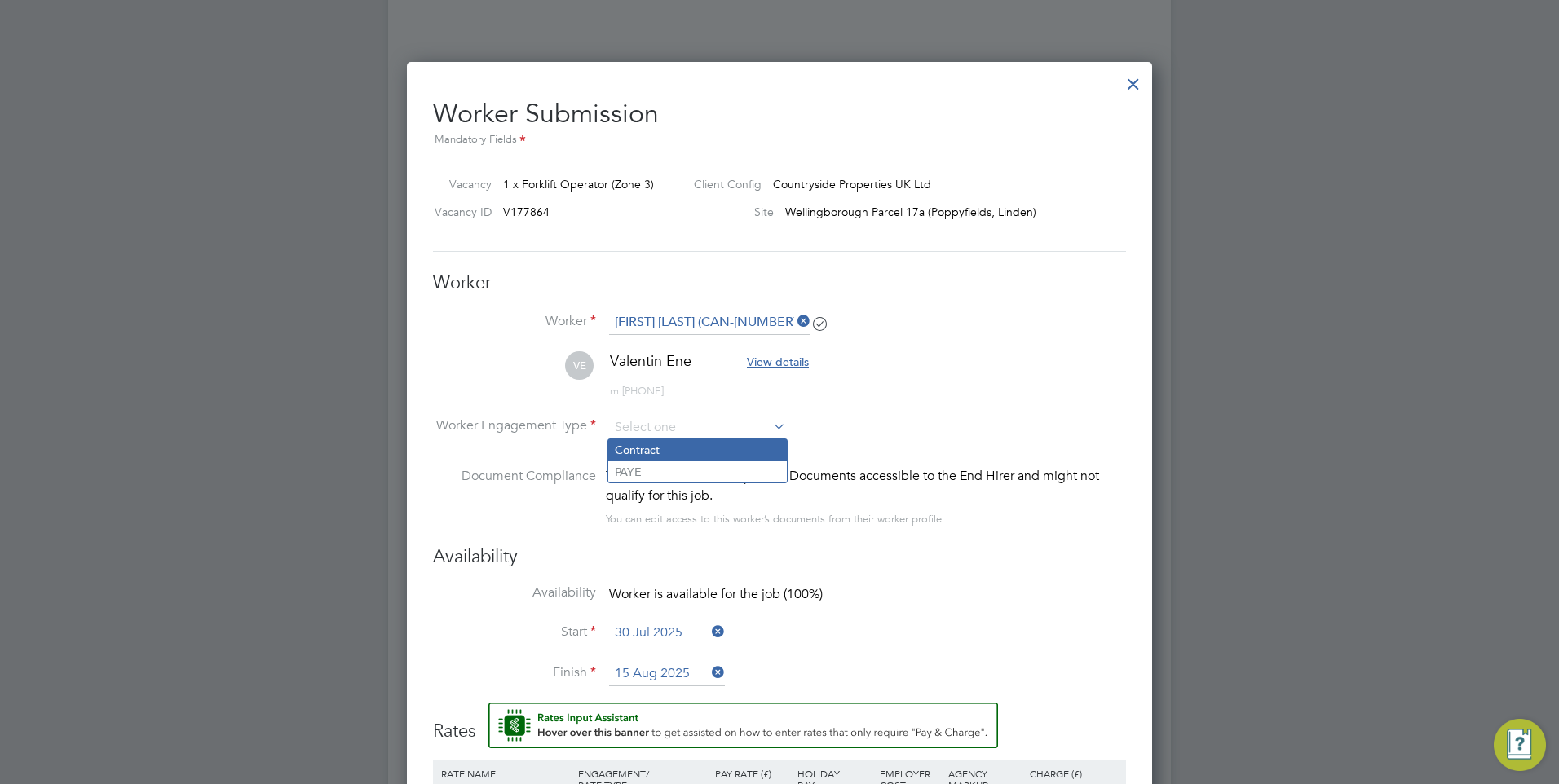 click on "Contract" 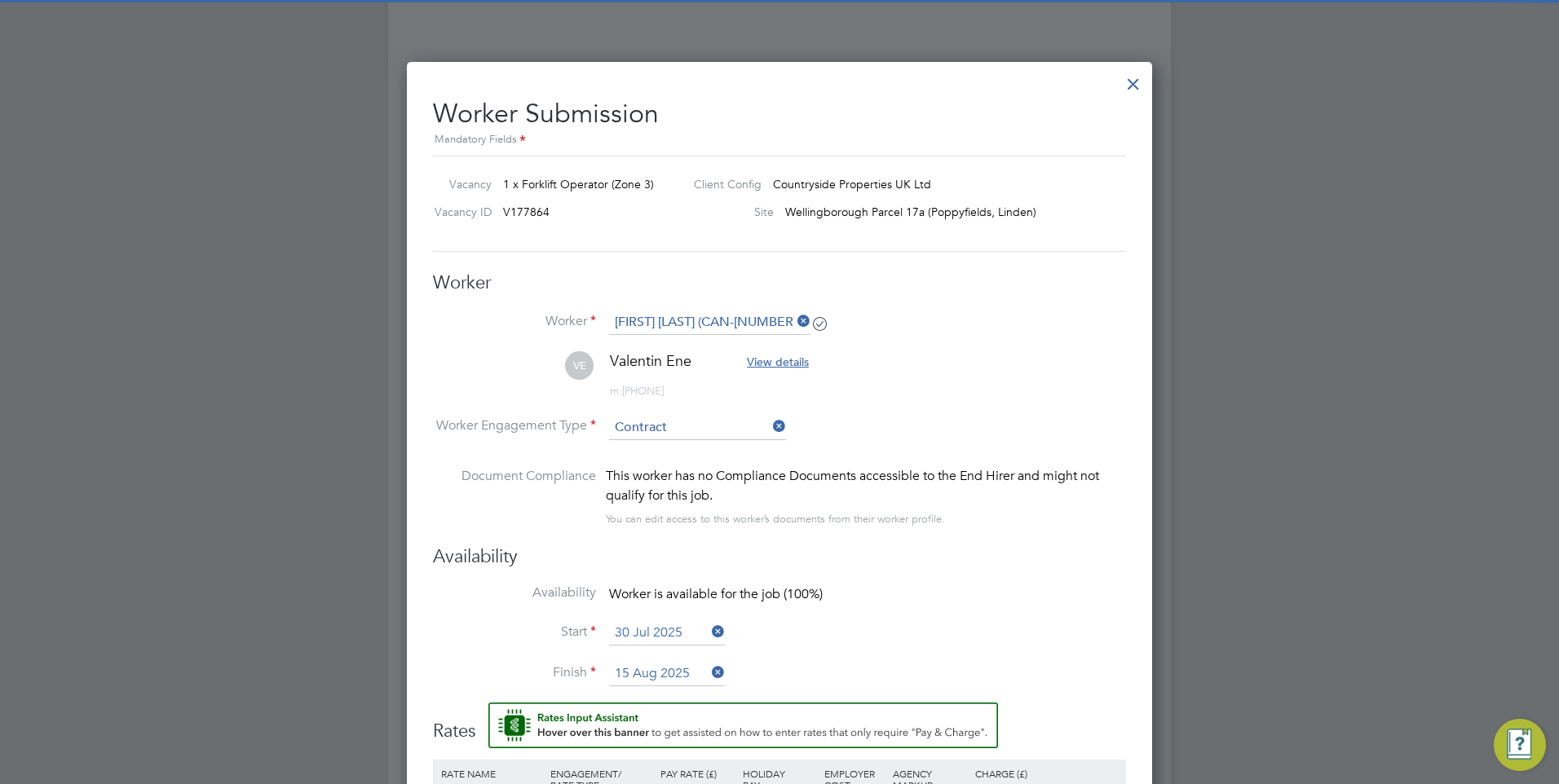 click on "Worker Engagement Type   Contract" at bounding box center (780, 441) 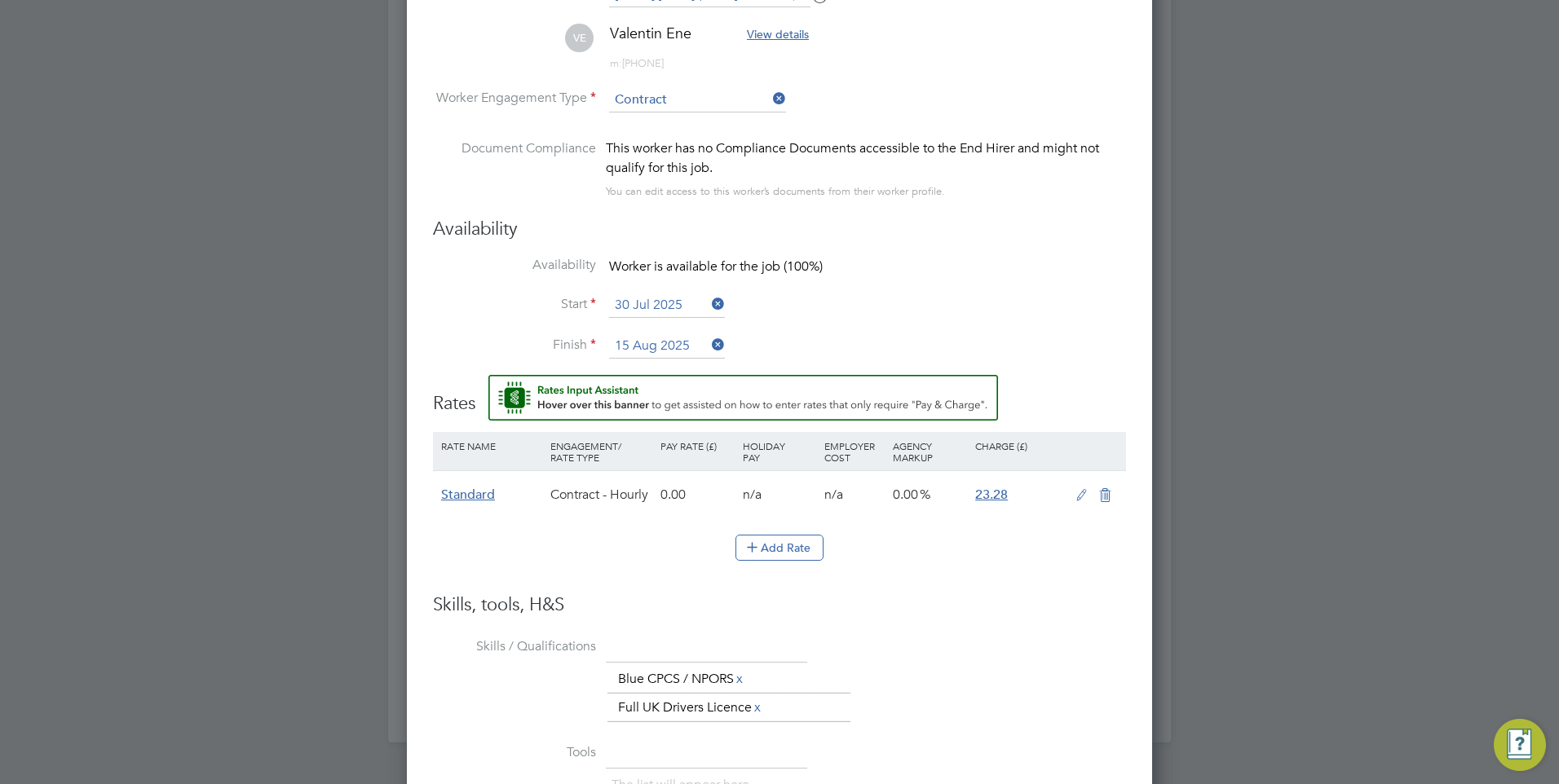click at bounding box center (1081, 496) 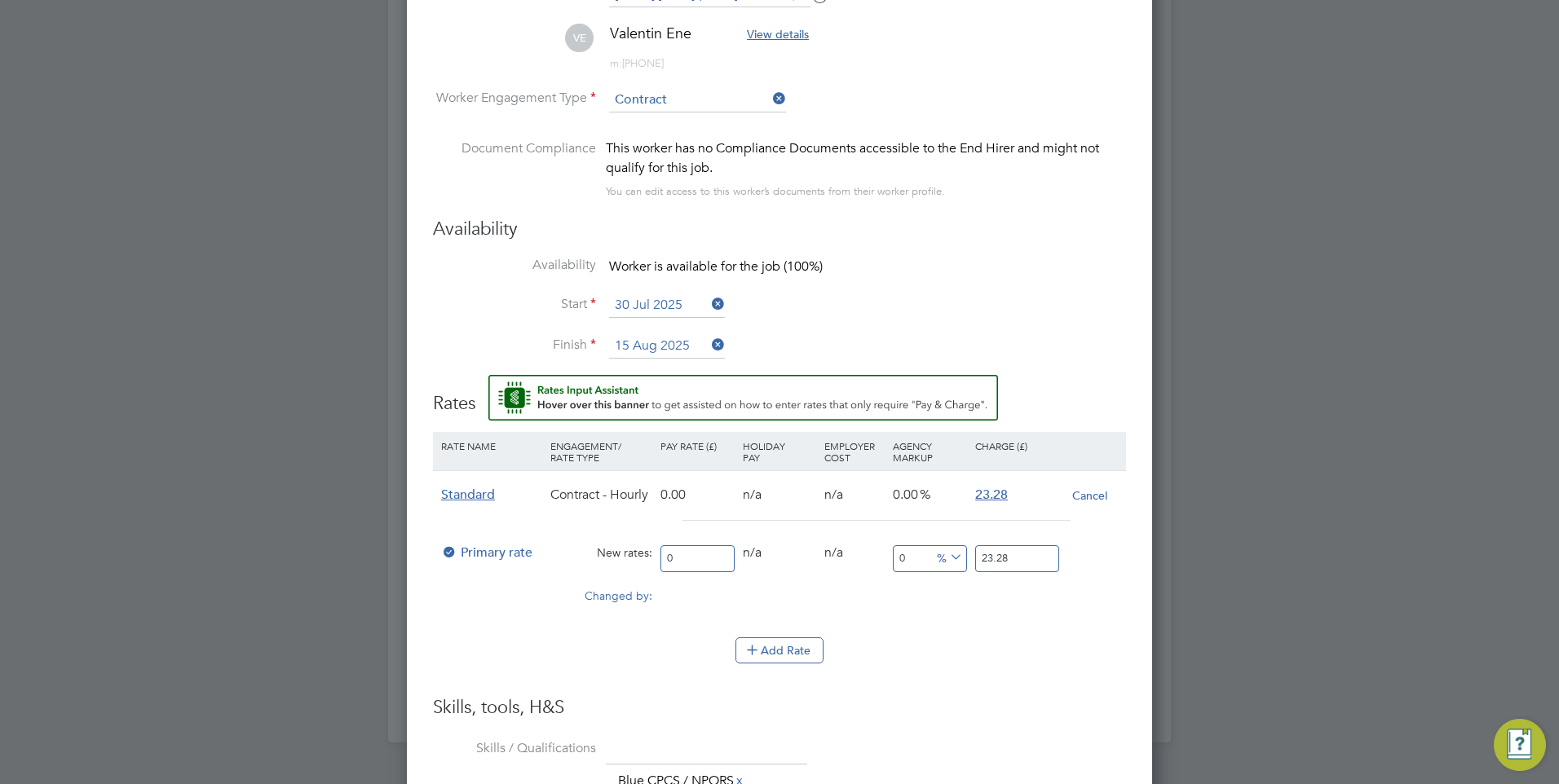 drag, startPoint x: 689, startPoint y: 562, endPoint x: 629, endPoint y: 551, distance: 61 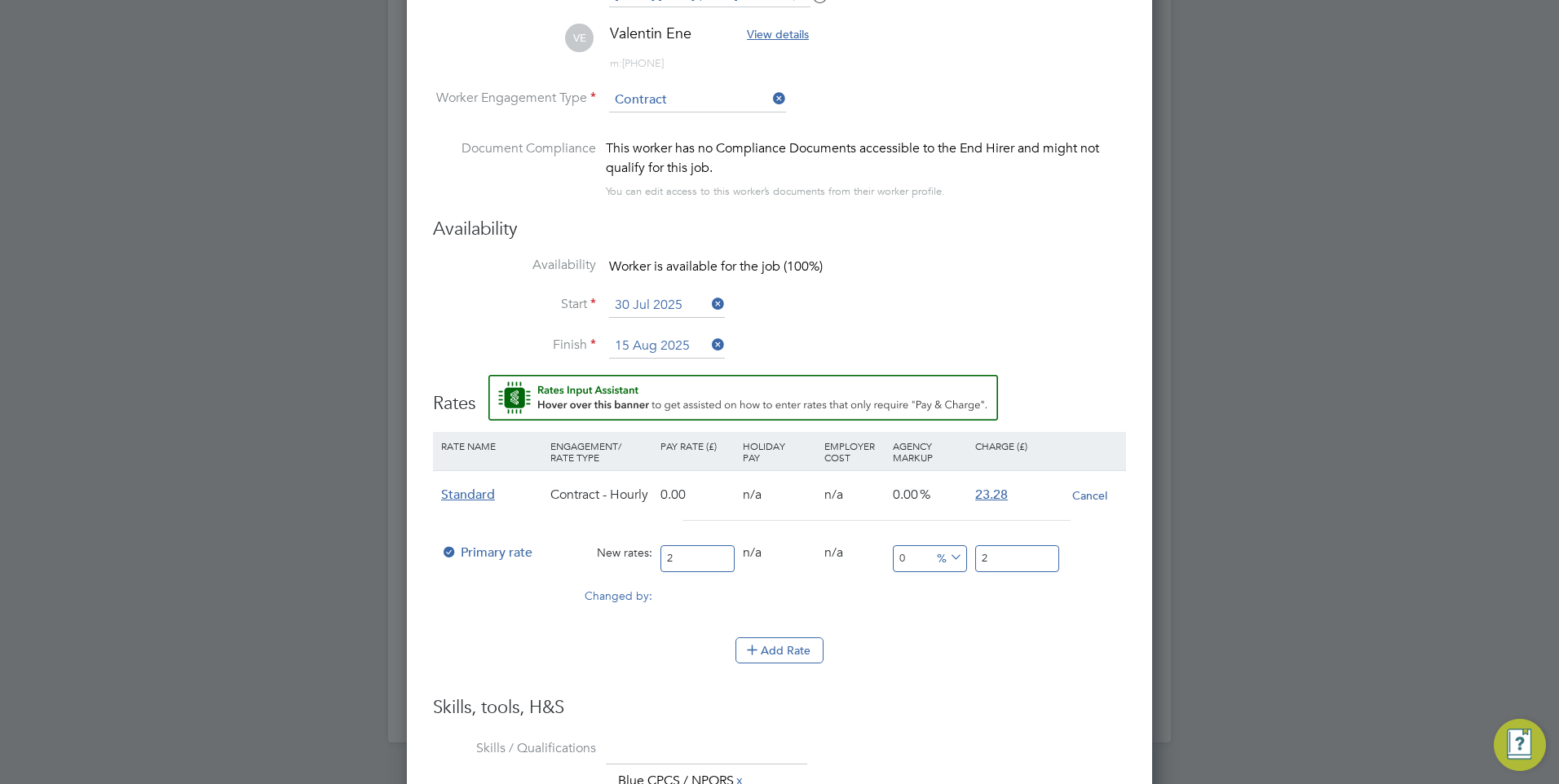 type on "20" 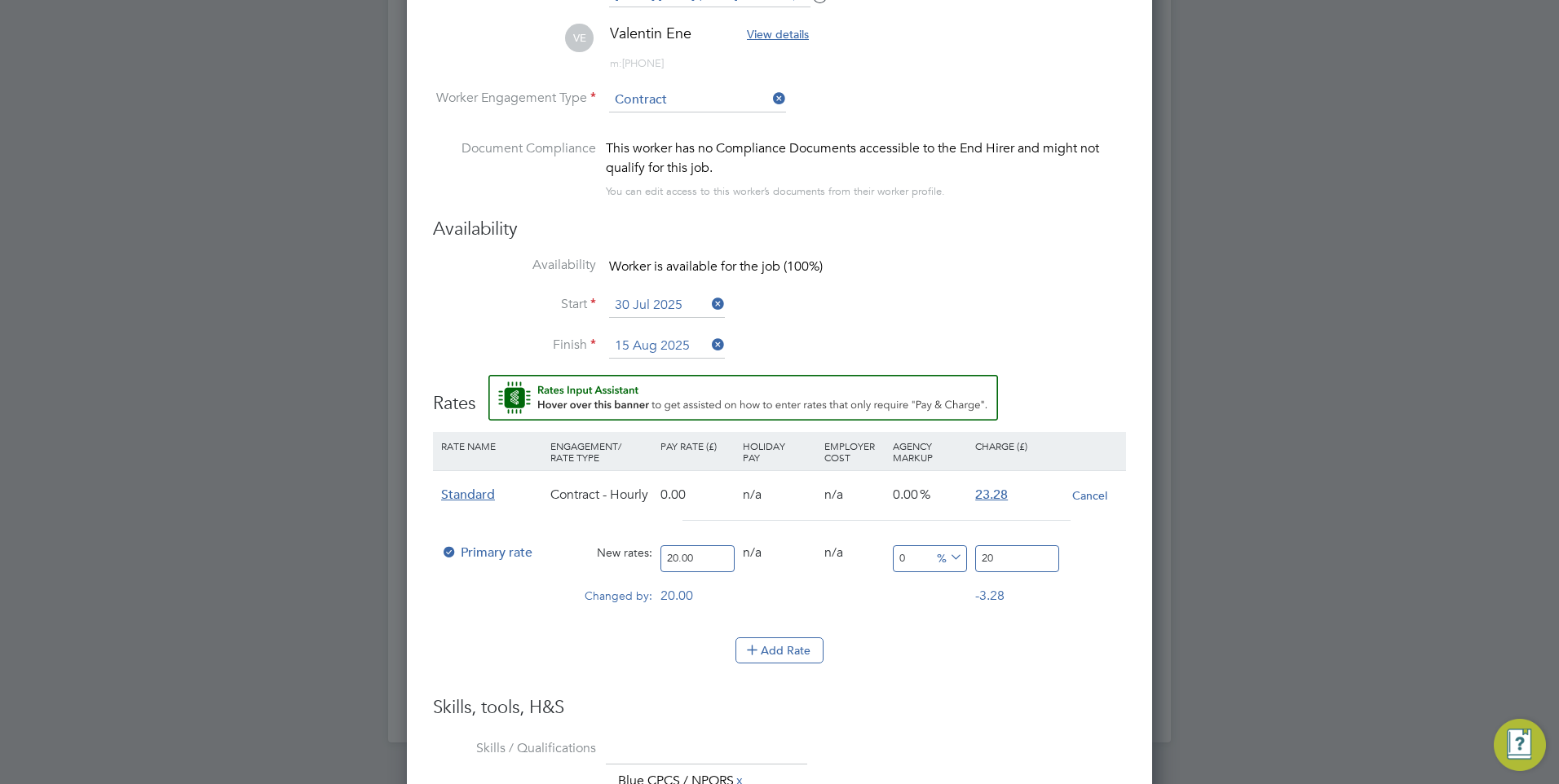 type on "20.00" 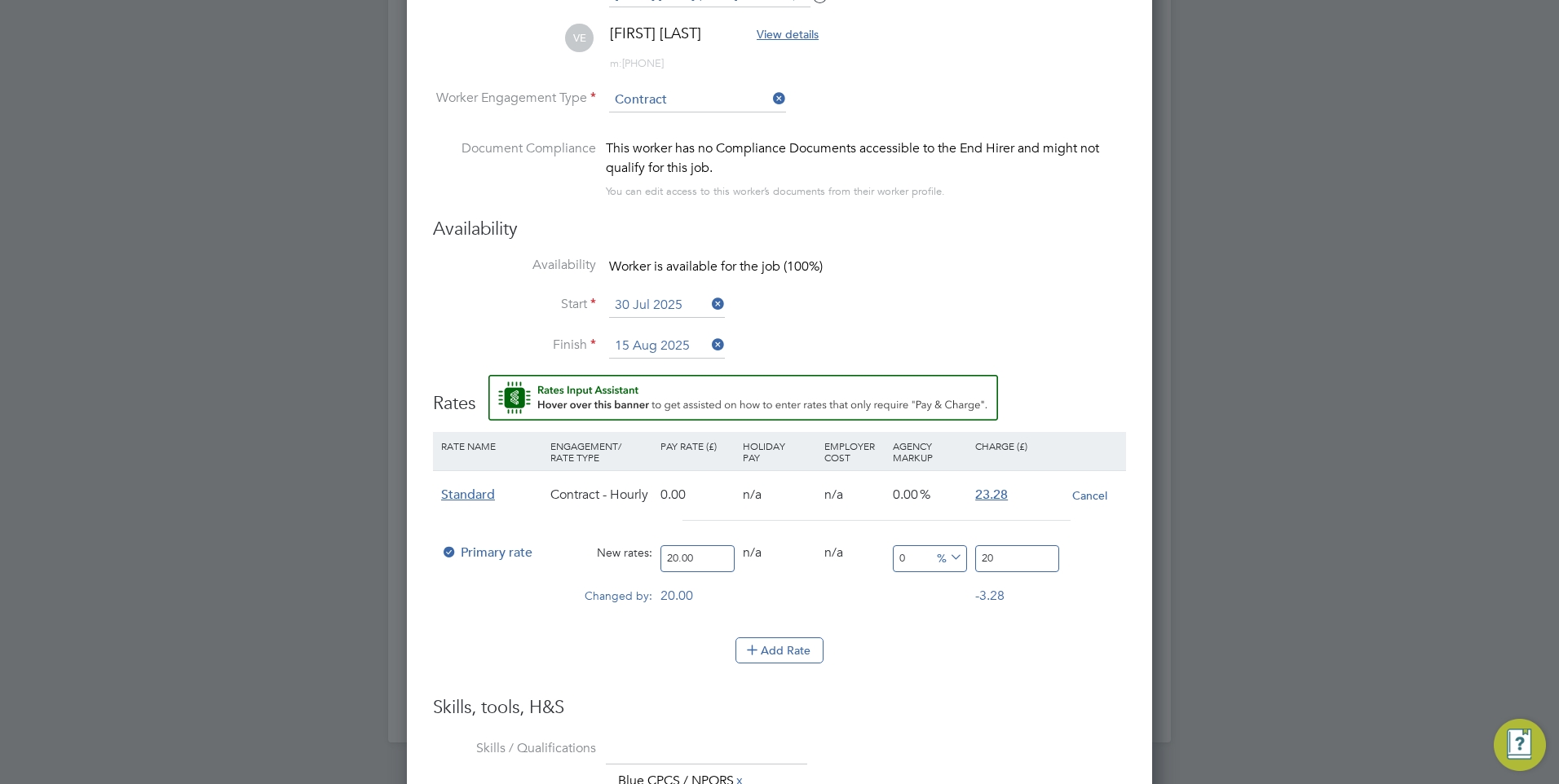 type on "2" 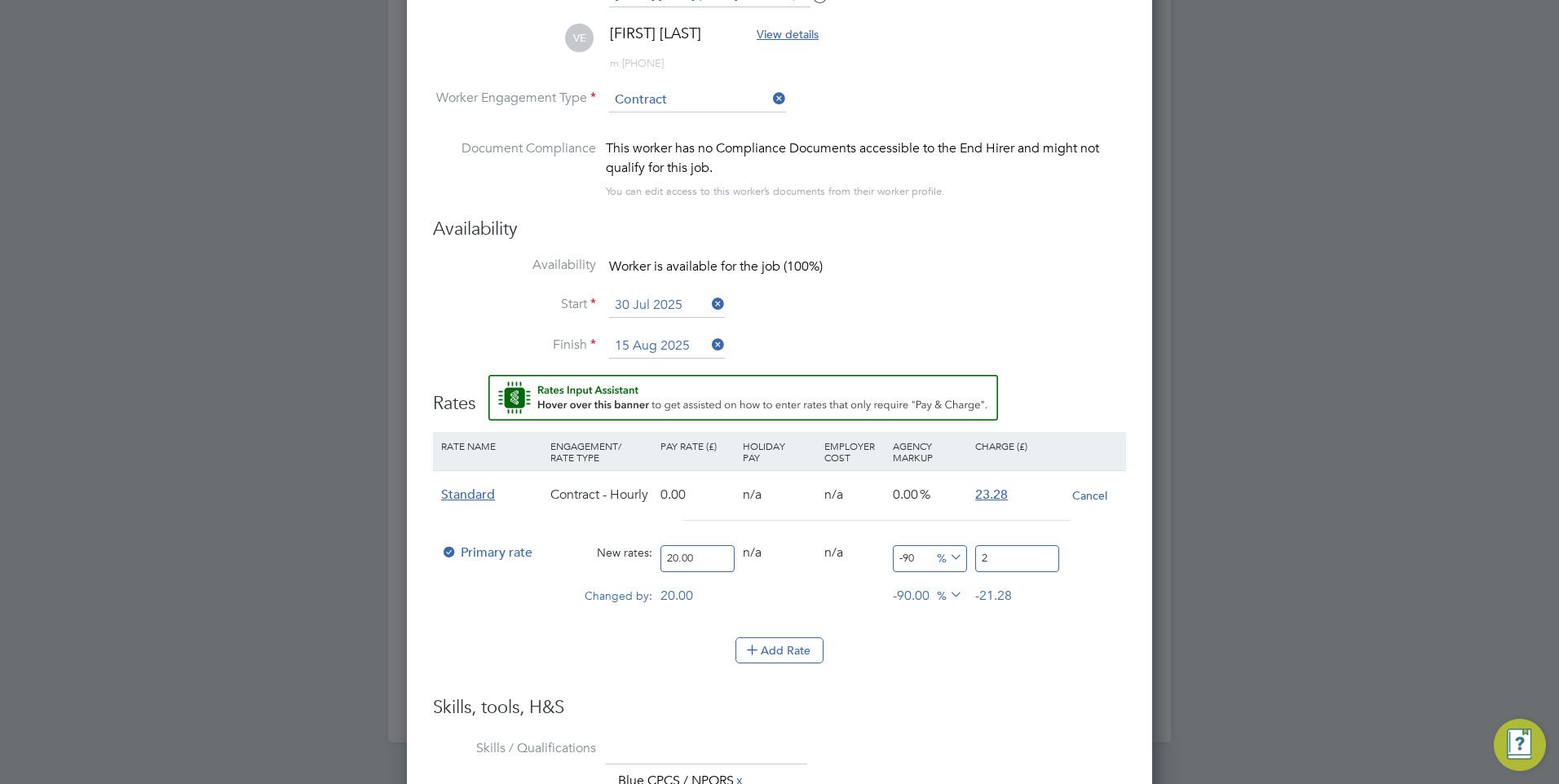 type on "15" 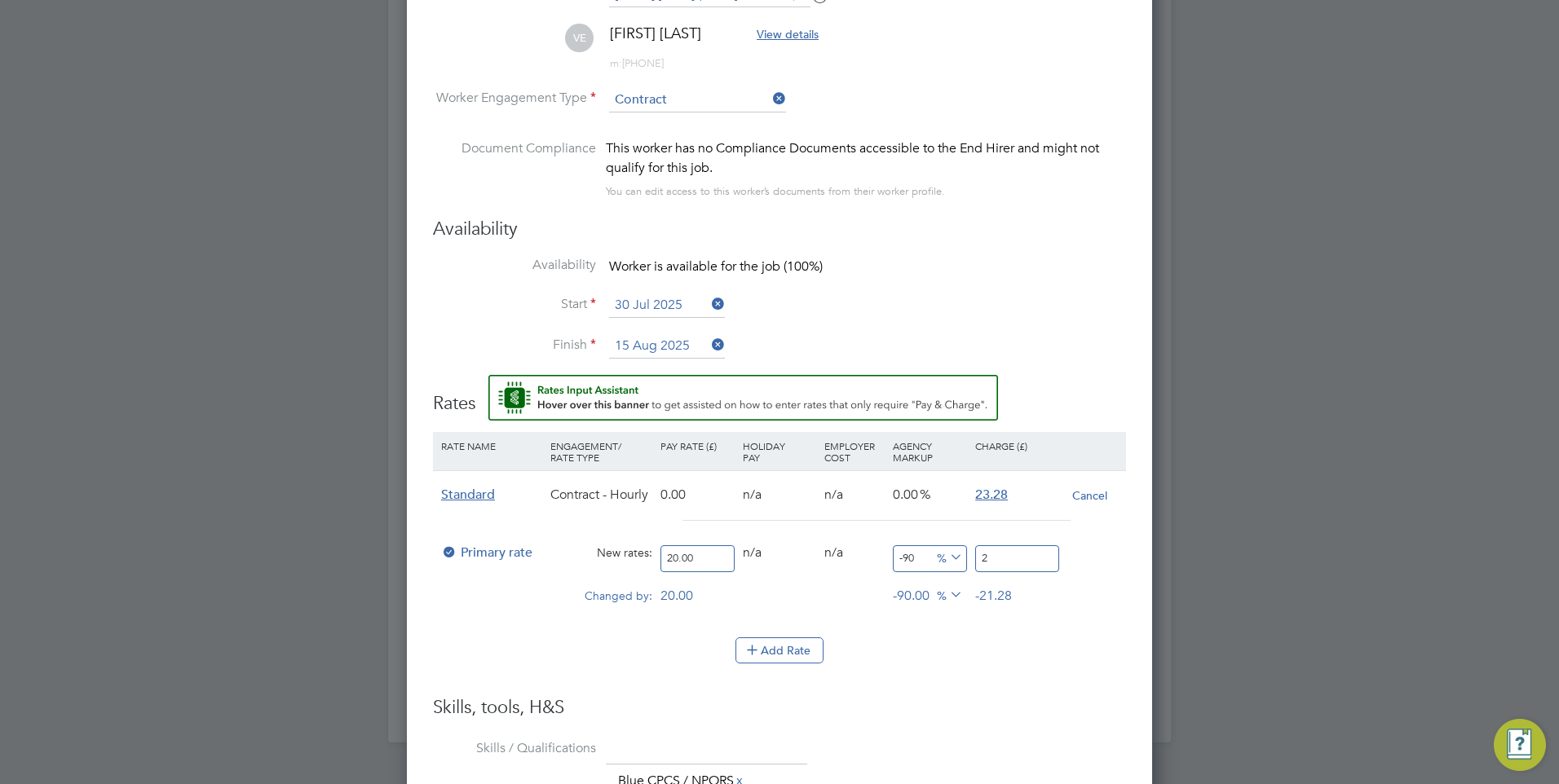 type on "23" 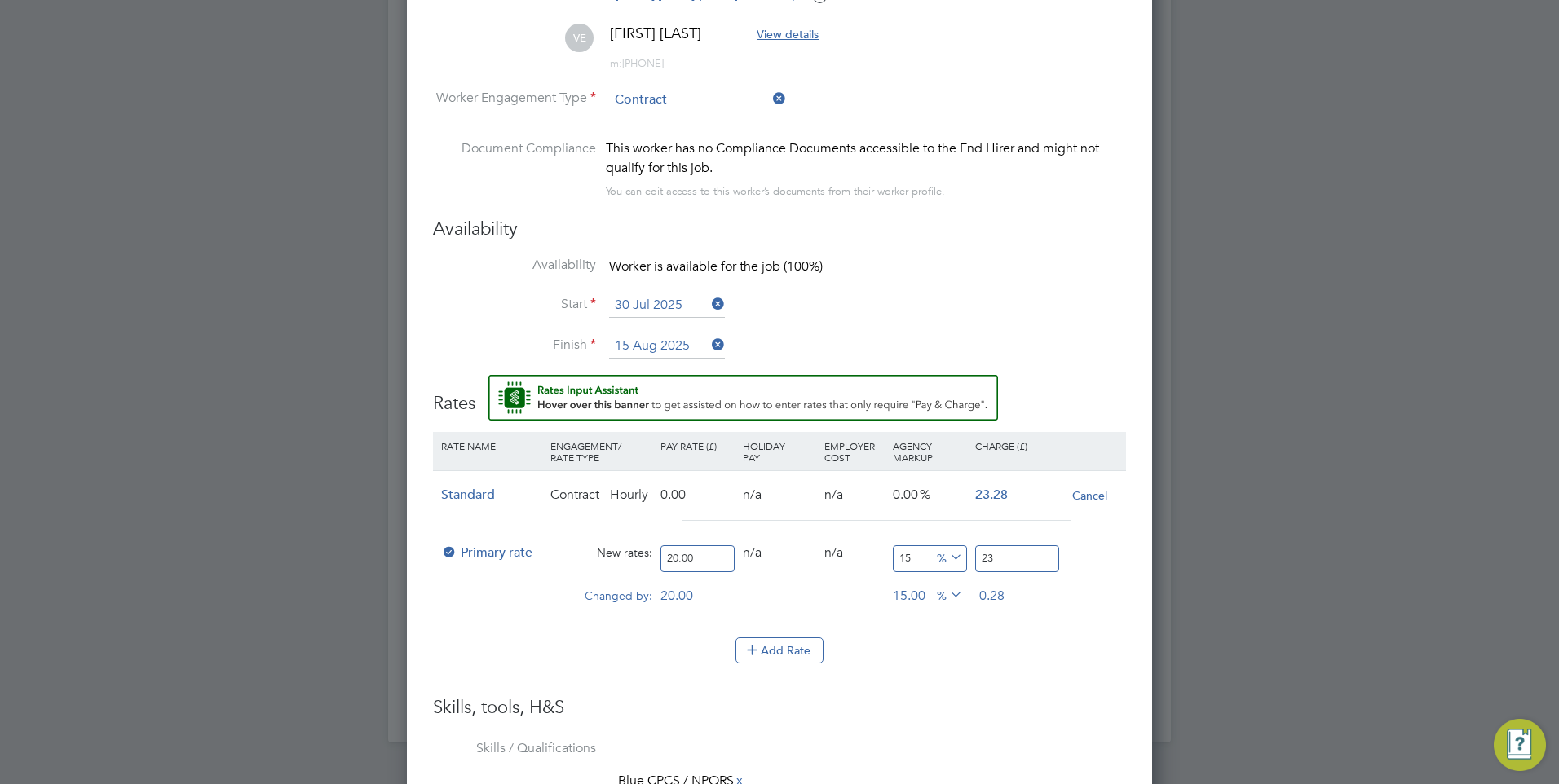 type on "16" 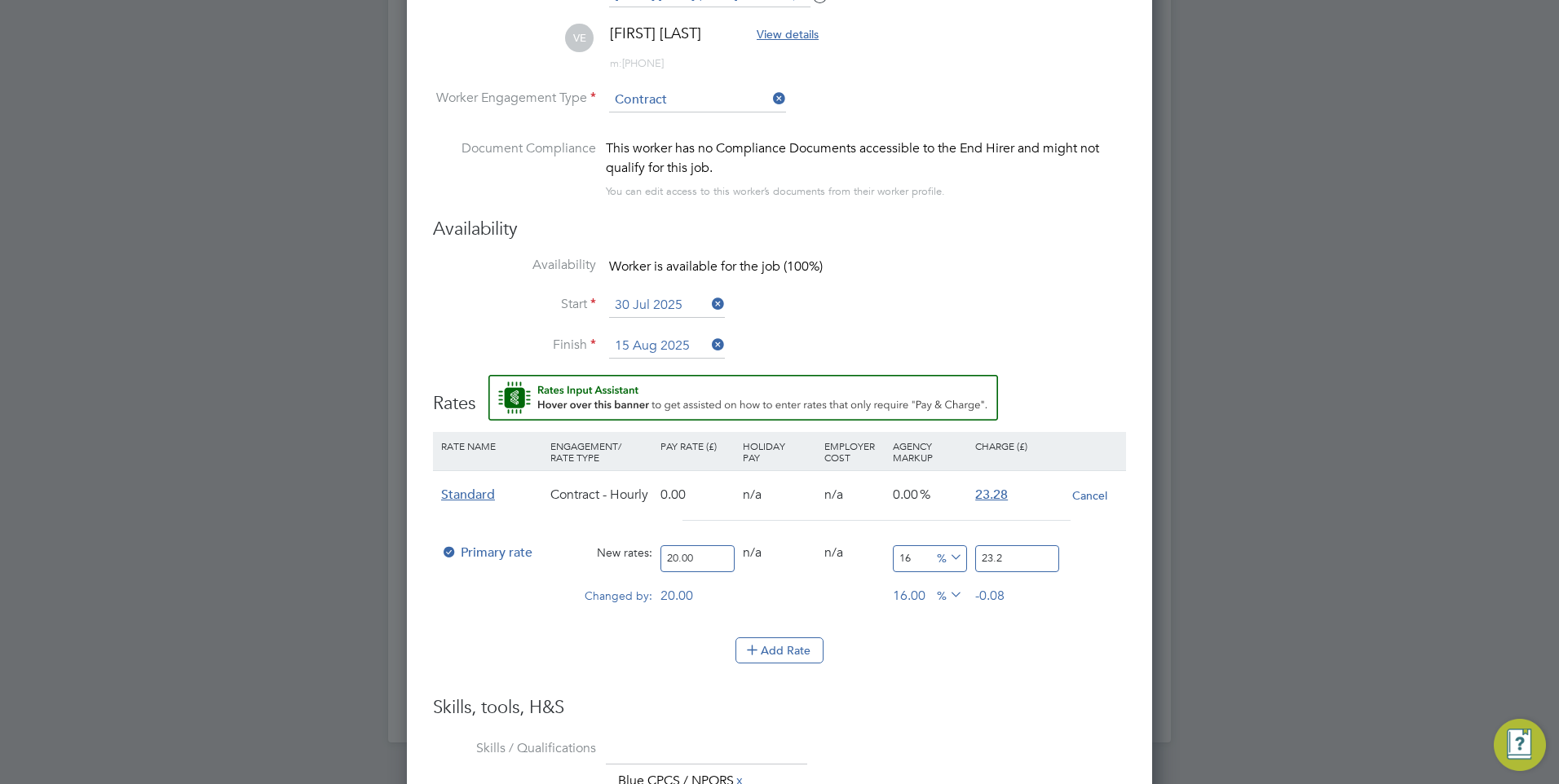 type on "16.4" 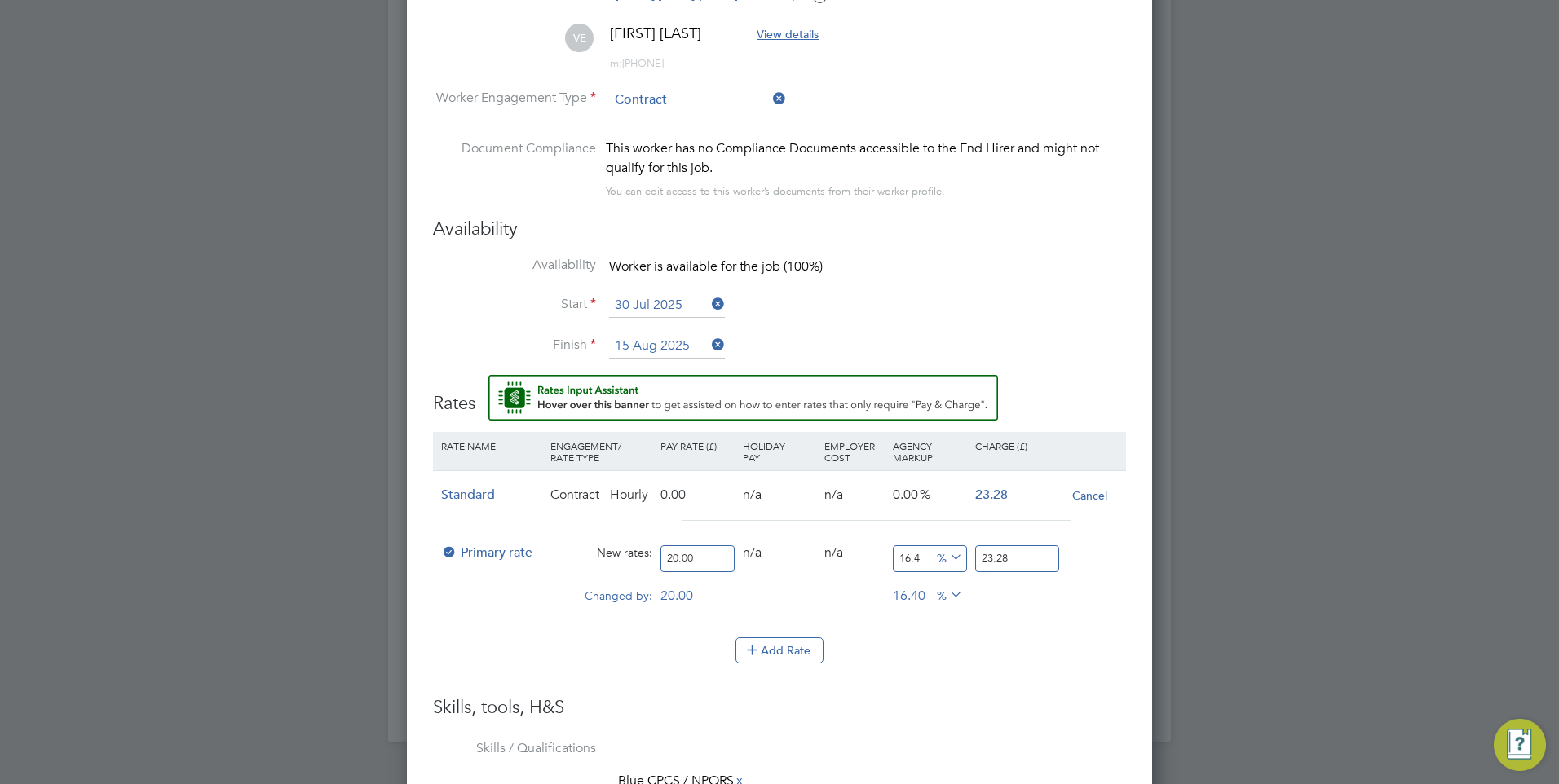 type on "23.28" 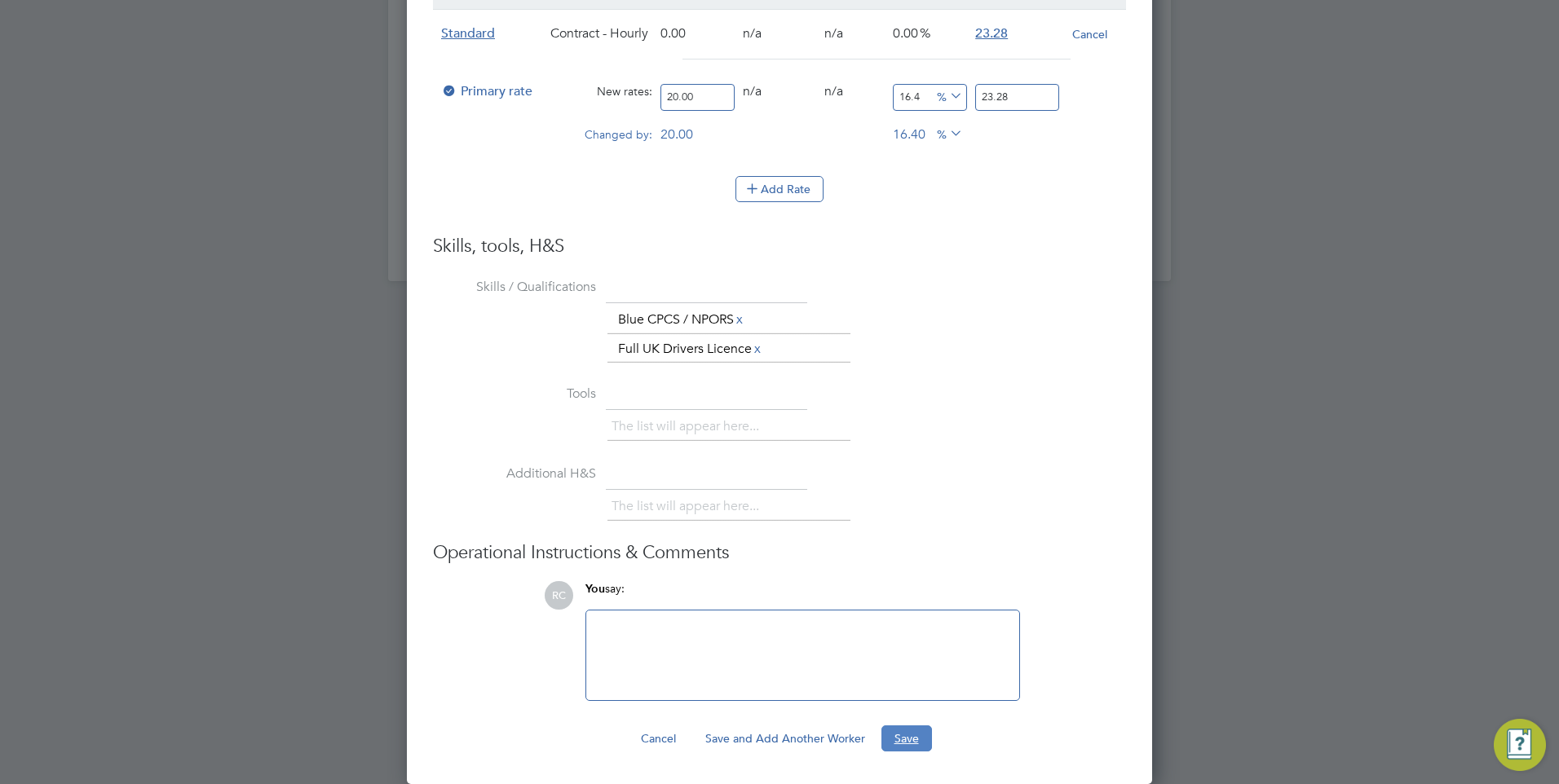 click on "Save" 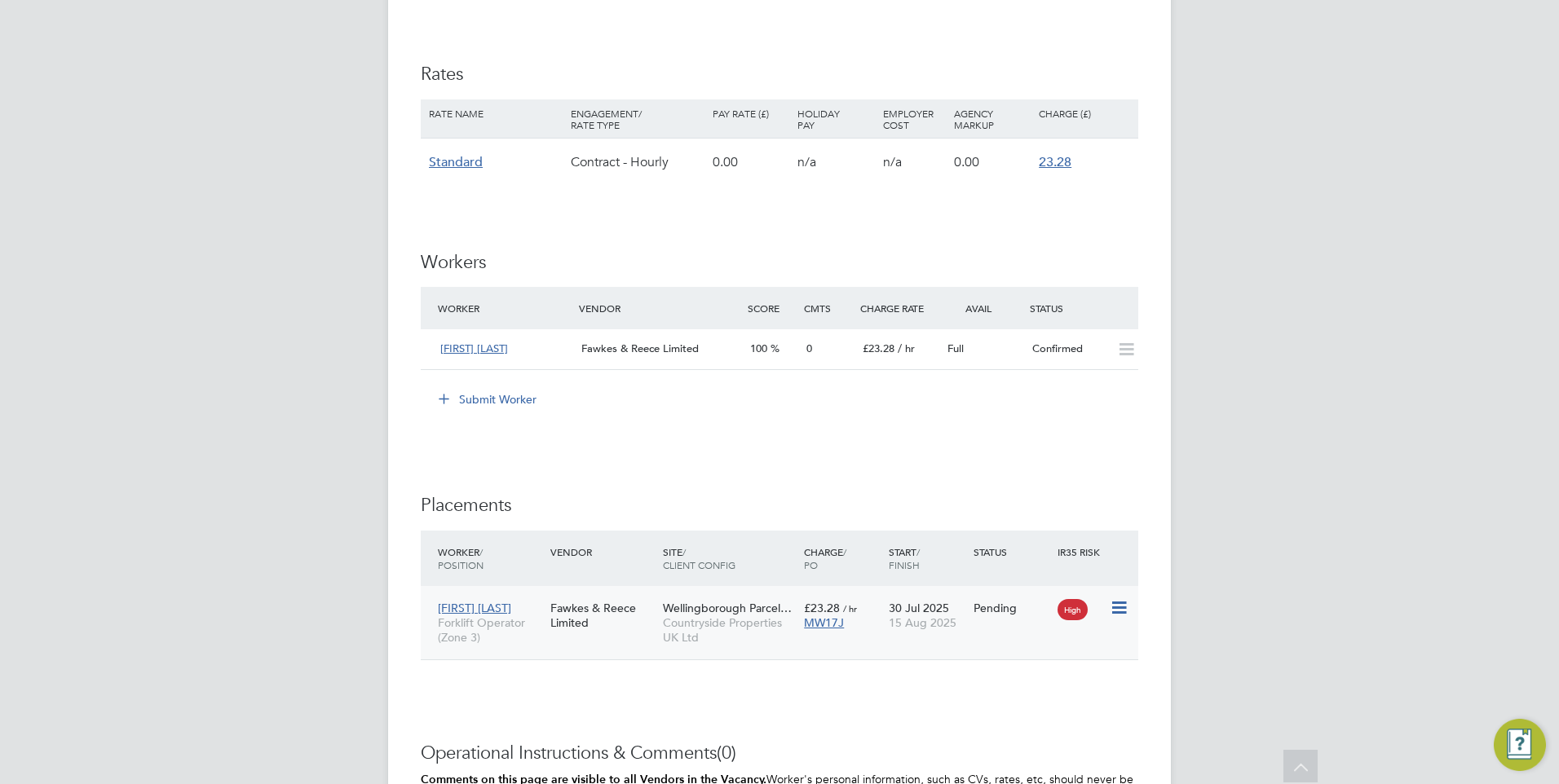 click on "Countryside Properties UK Ltd" 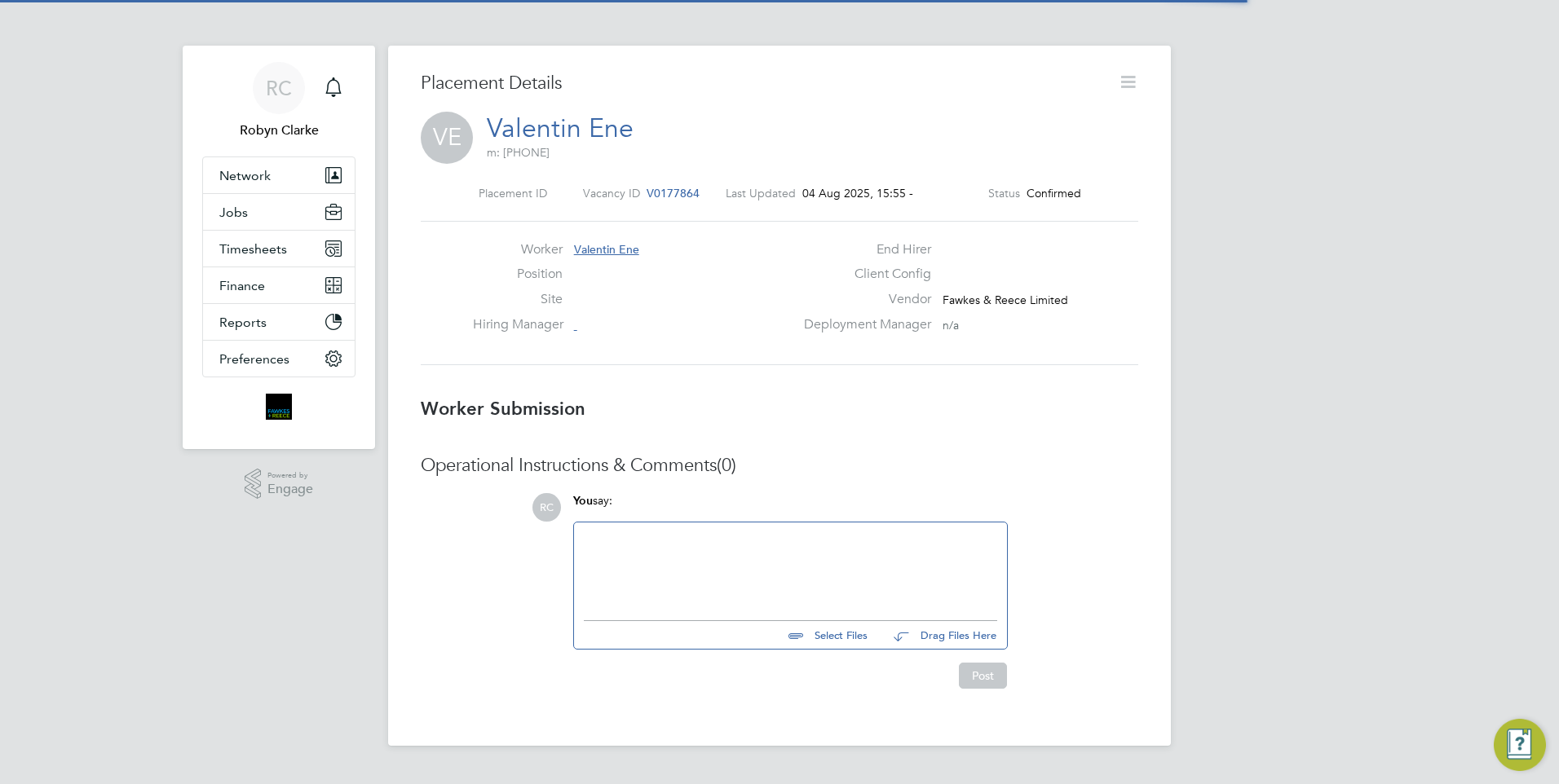 scroll, scrollTop: 0, scrollLeft: 0, axis: both 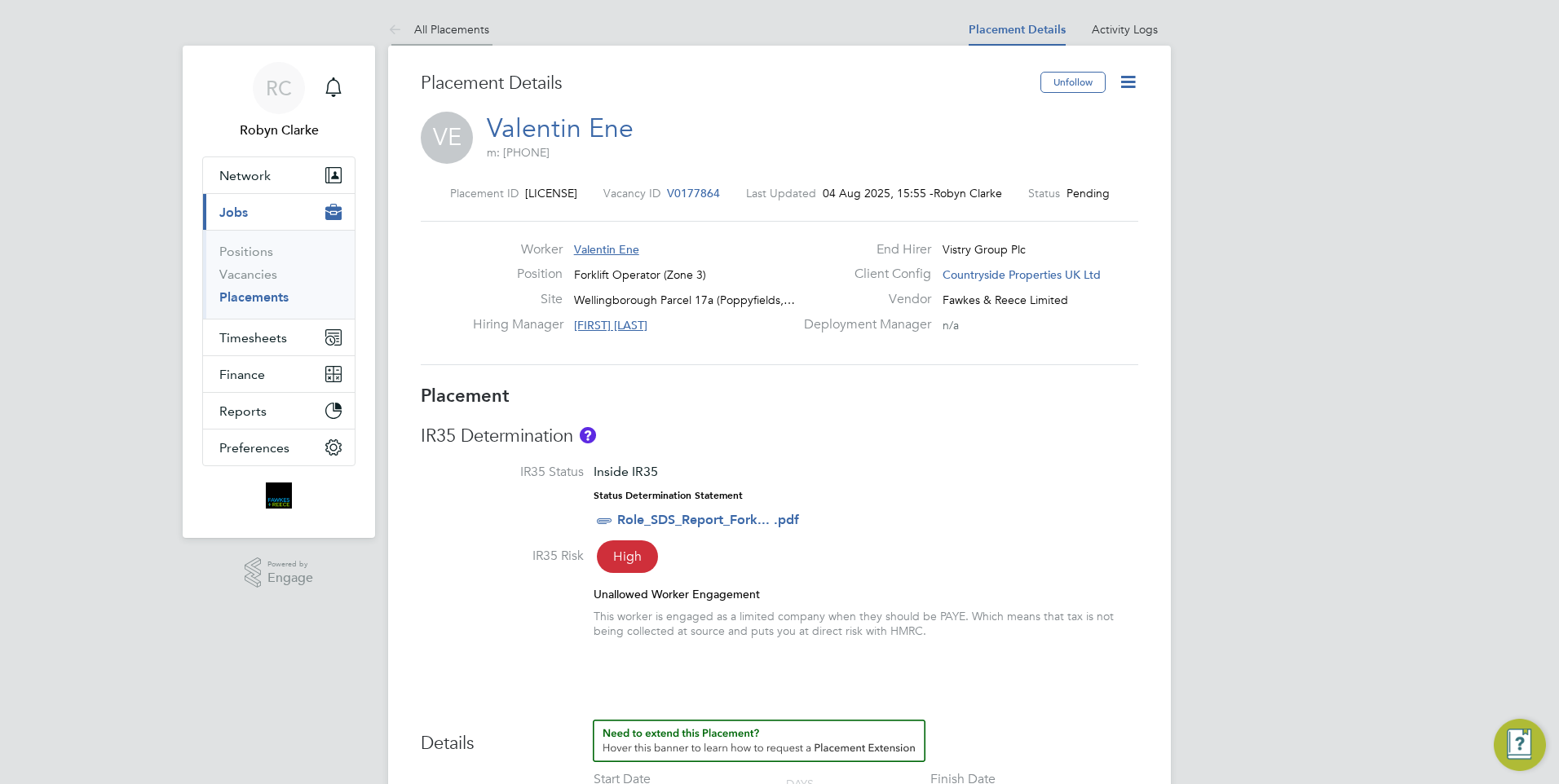 click at bounding box center [398, 30] 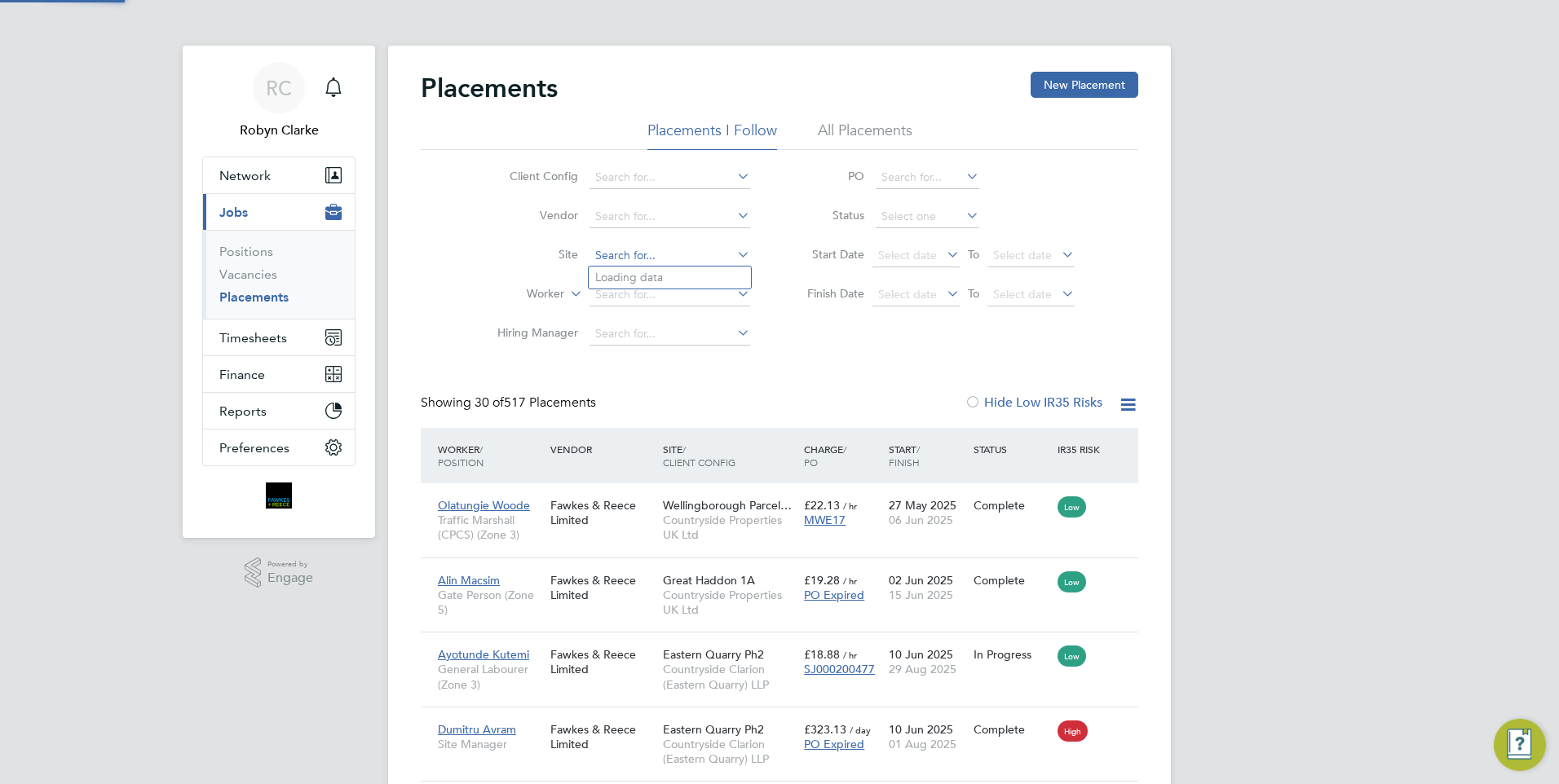 click 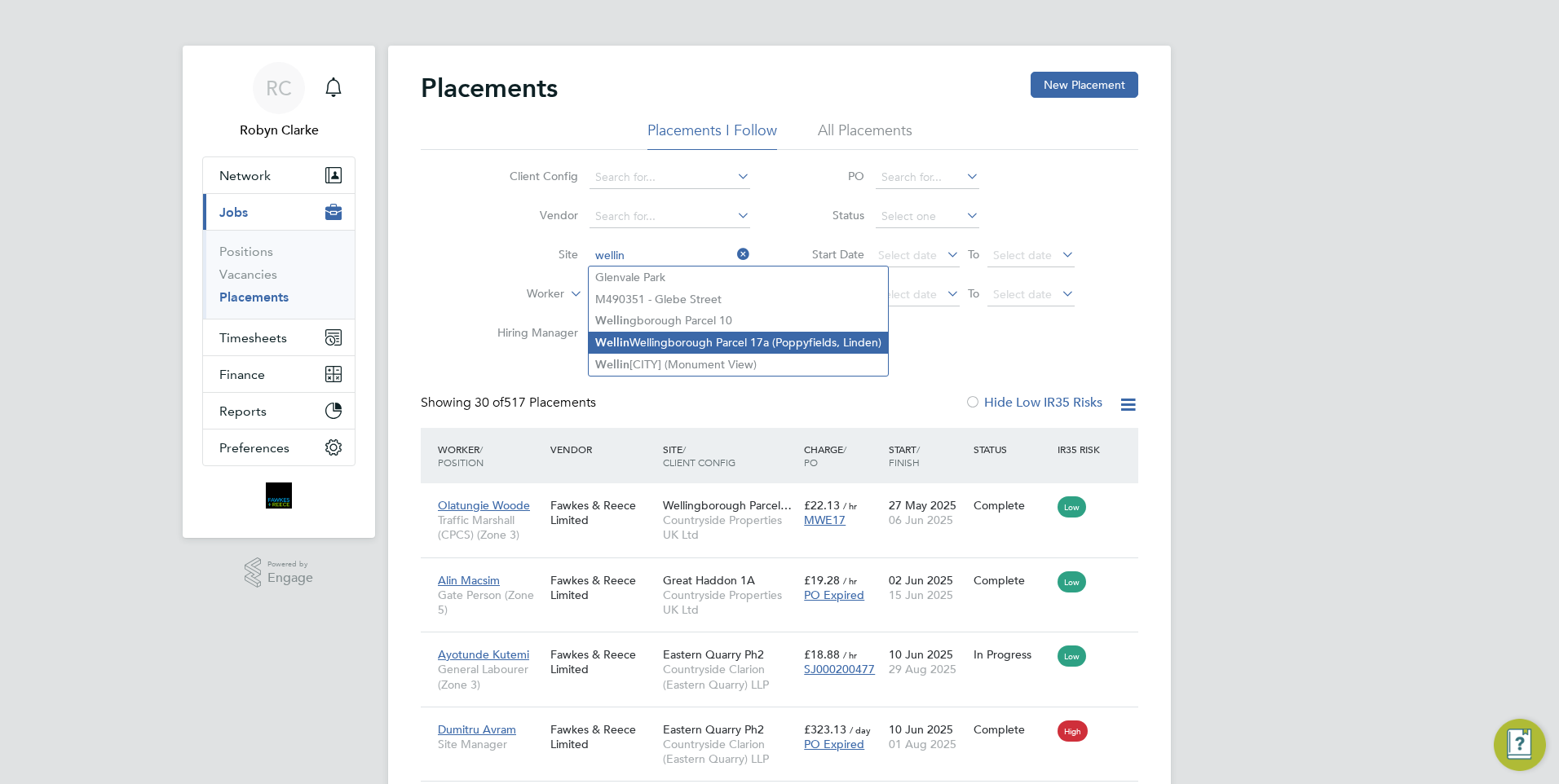 click on "Wellingborough Parcel 17a  (Poppyfields, Linden)" 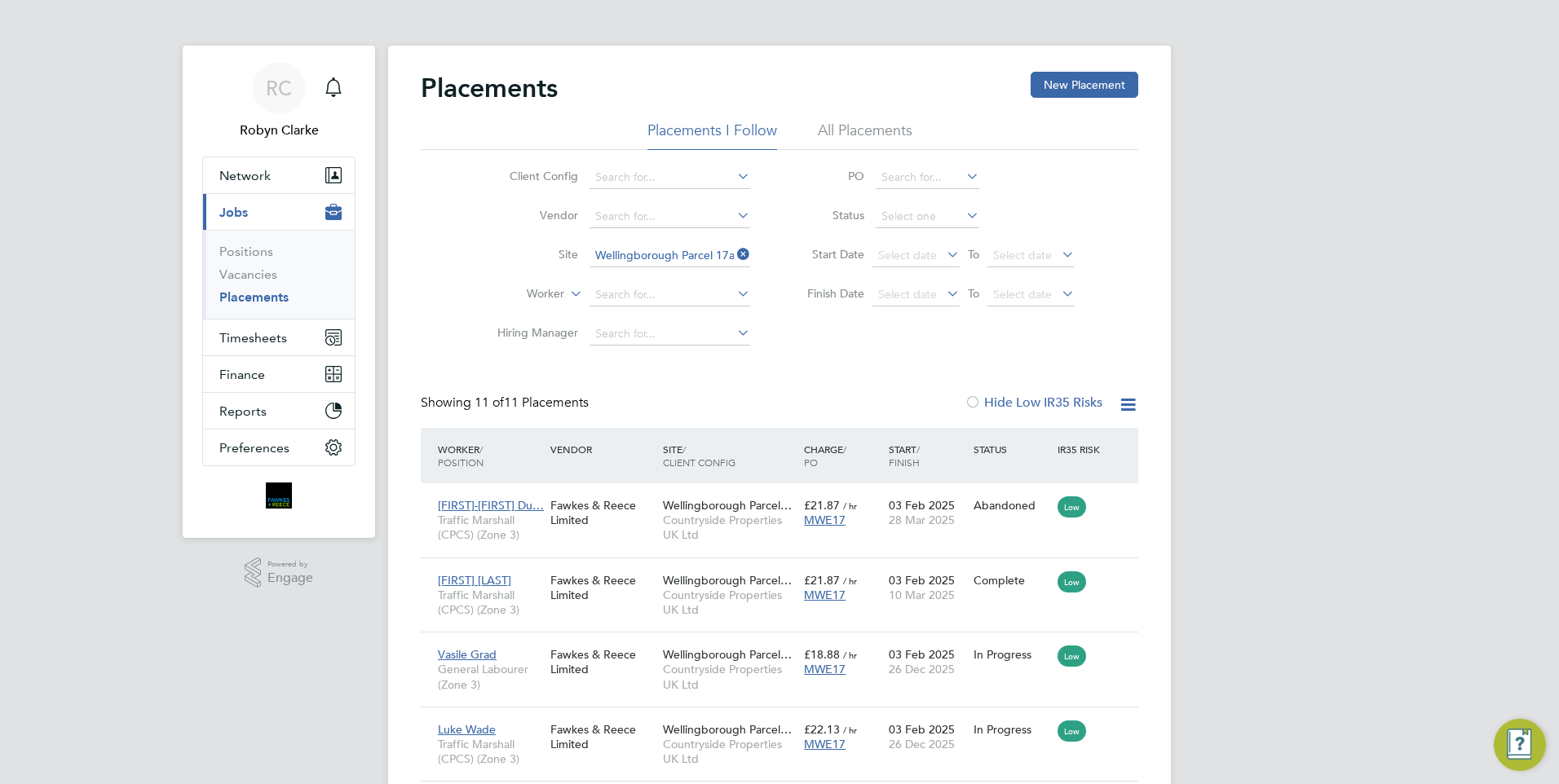 click 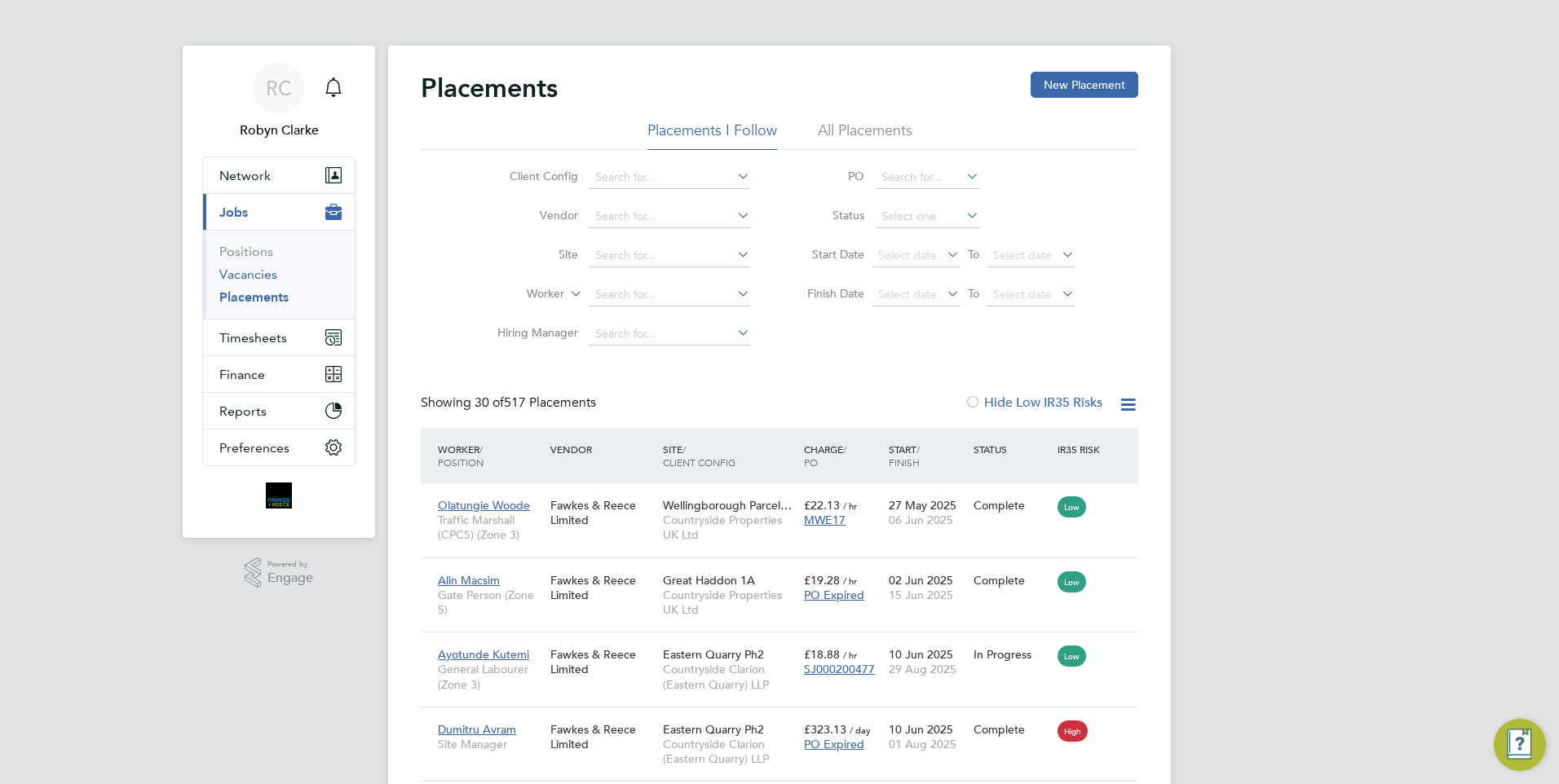 click on "Vacancies" at bounding box center (248, 274) 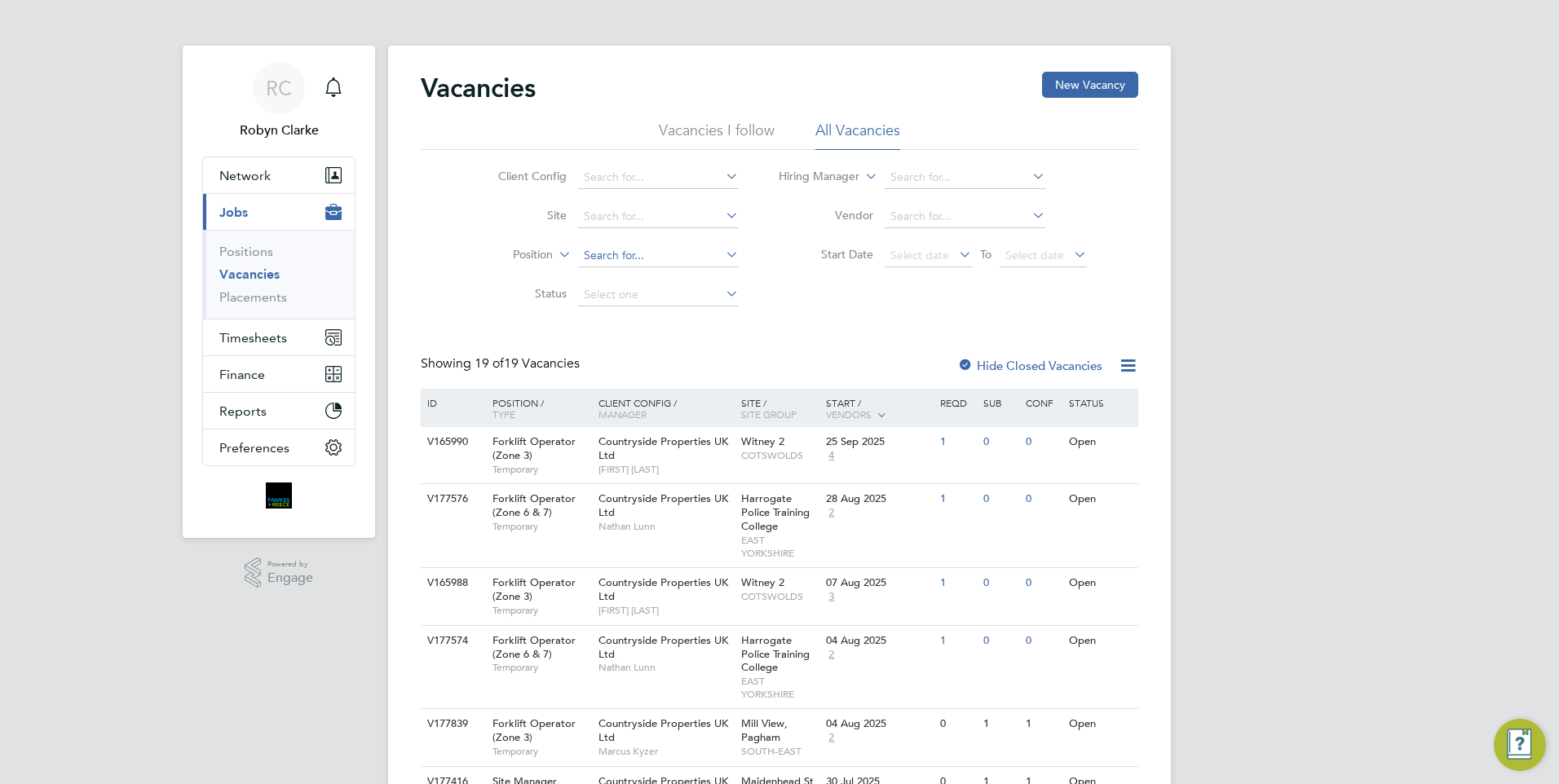 click 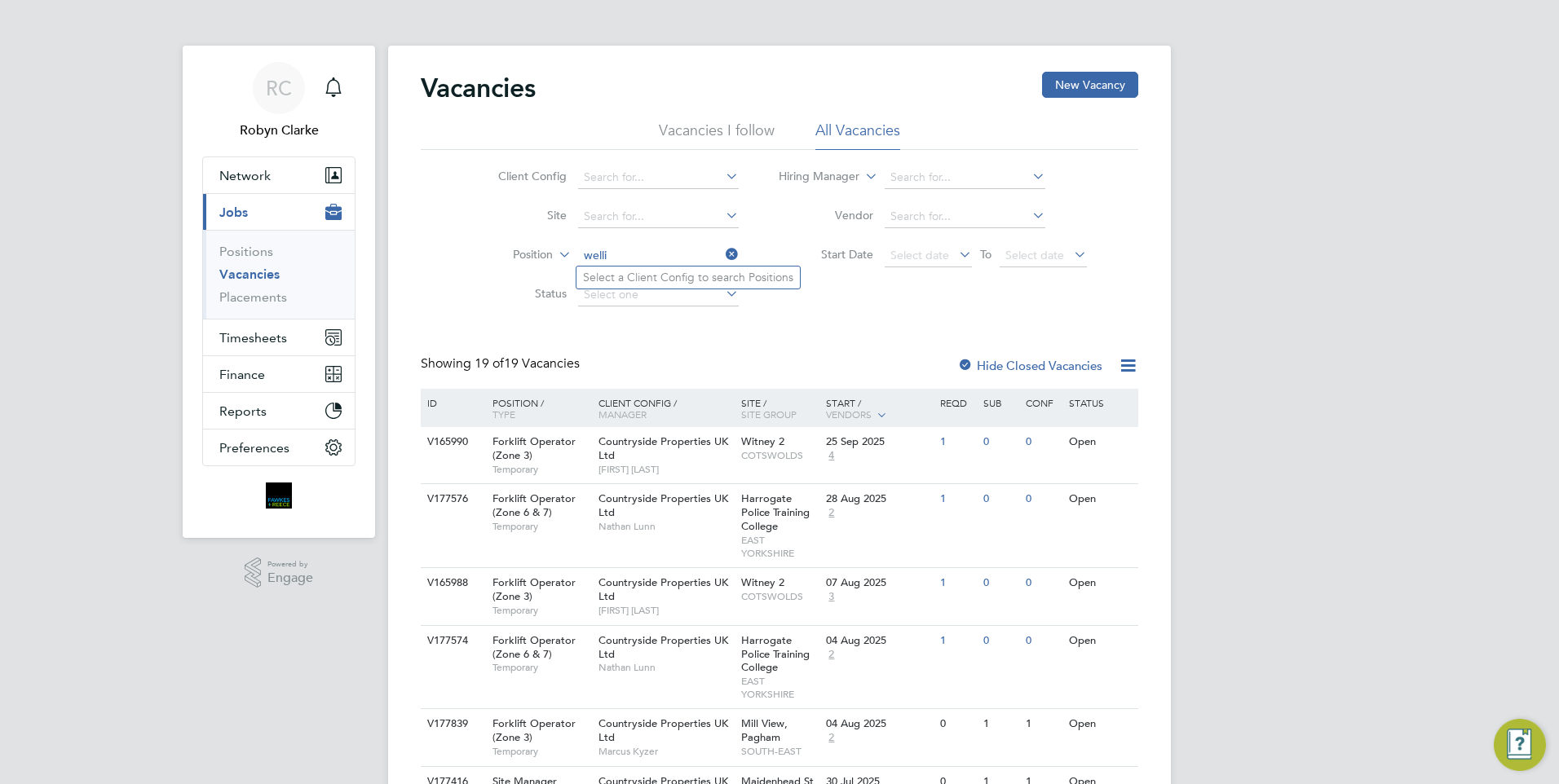 drag, startPoint x: 616, startPoint y: 257, endPoint x: 589, endPoint y: 253, distance: 27.29469 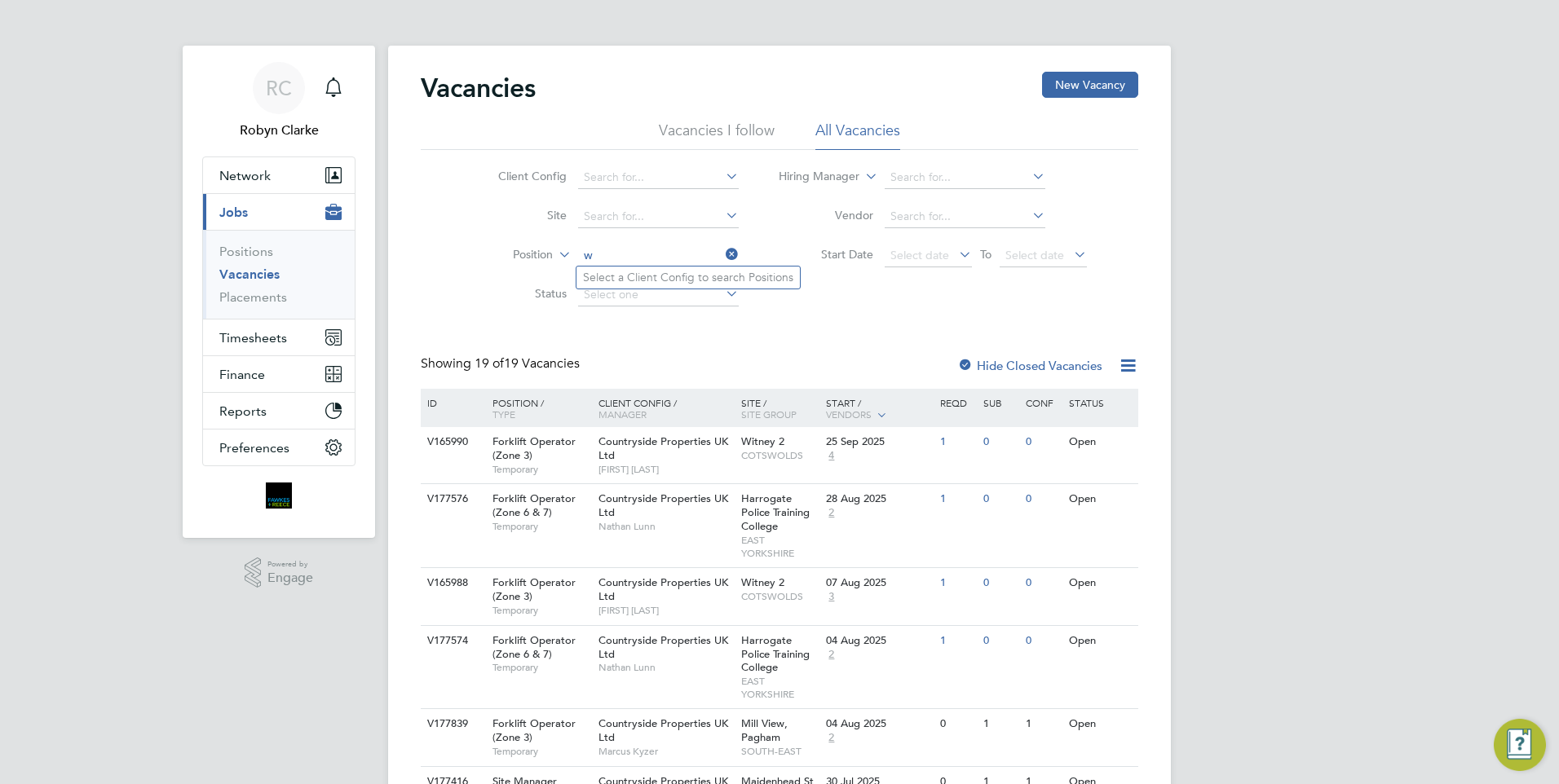 type 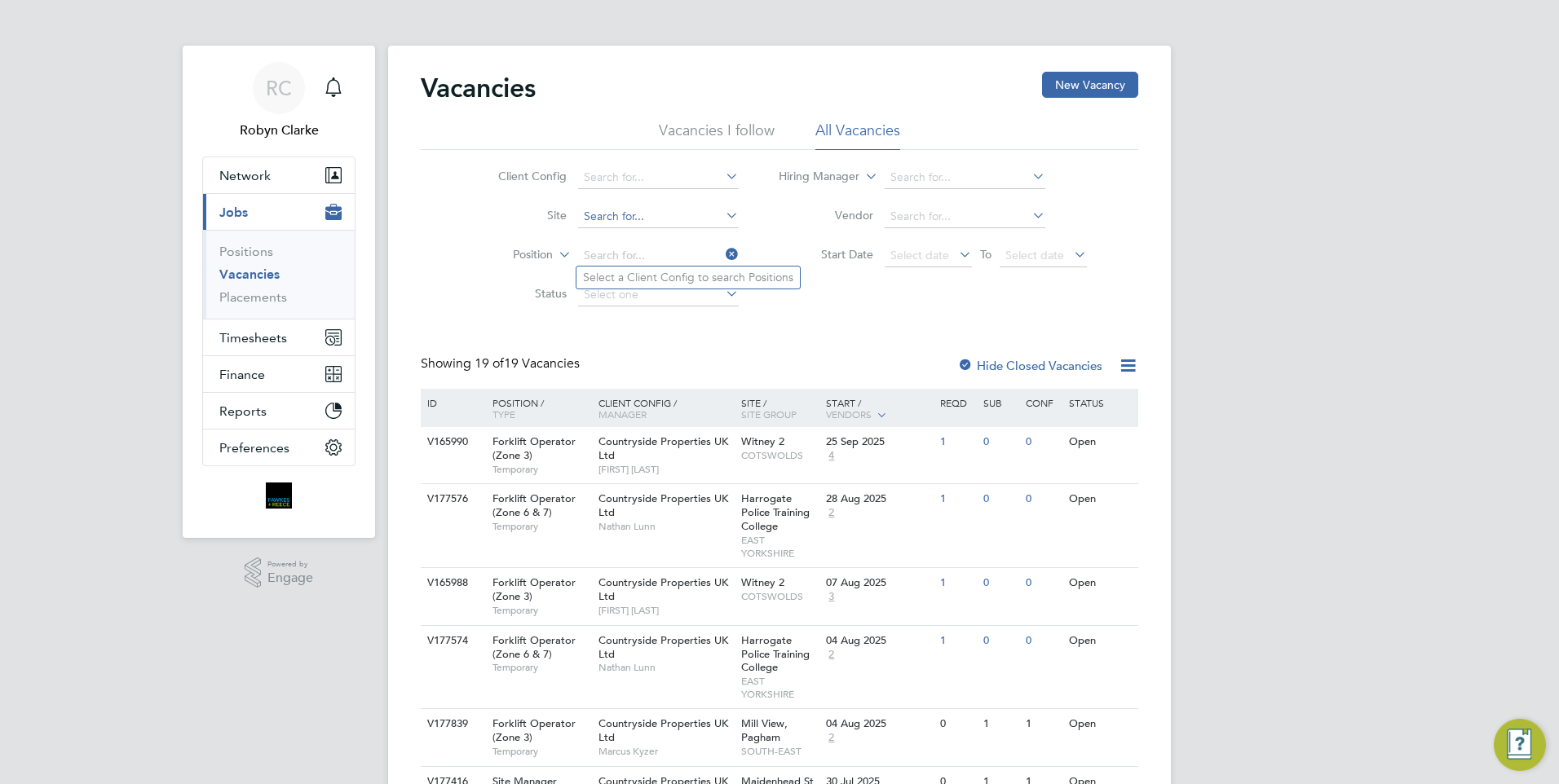 click 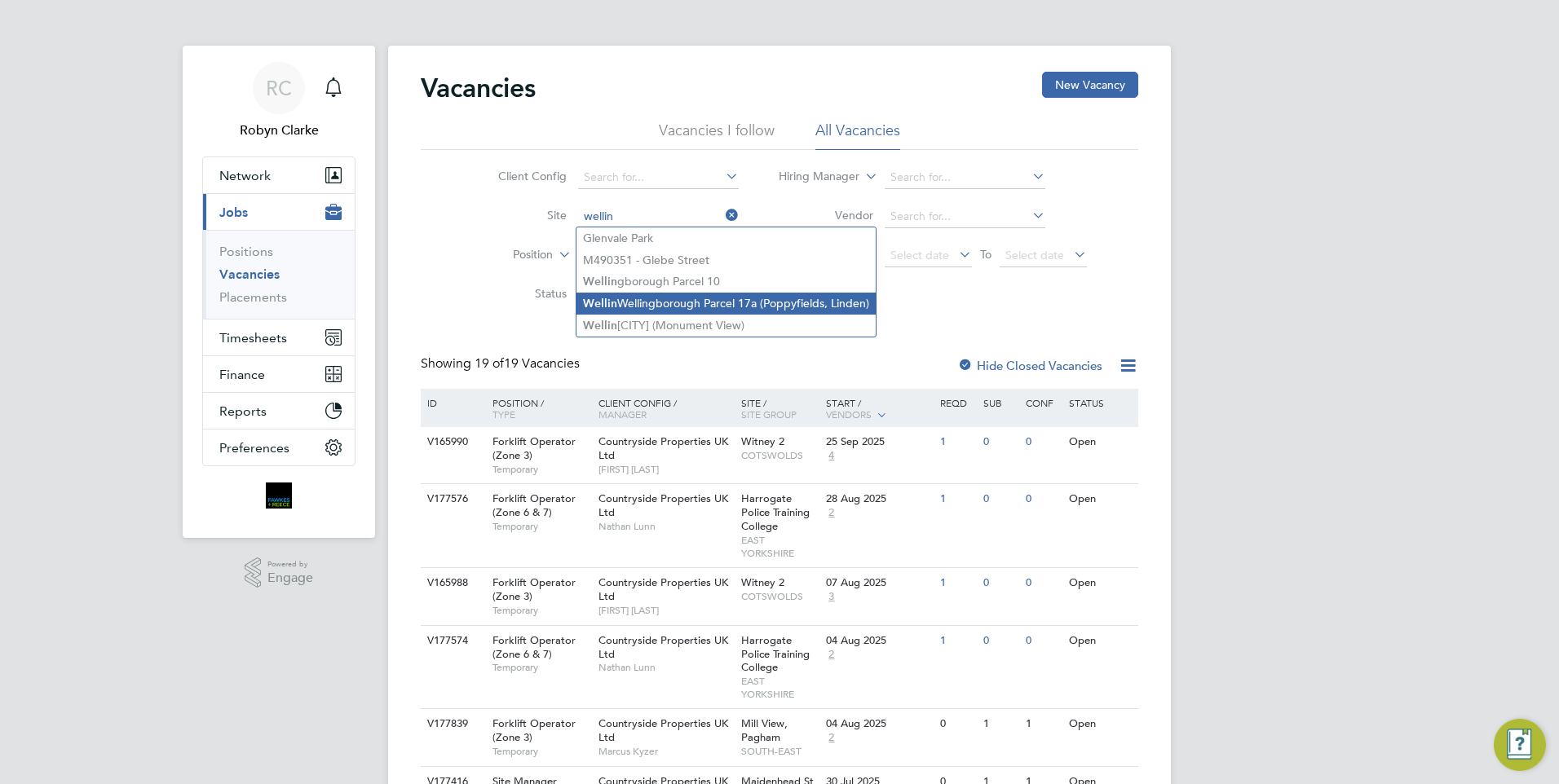 click on "Wellin gborough Parcel 17a  (Poppyfields, Linden)" 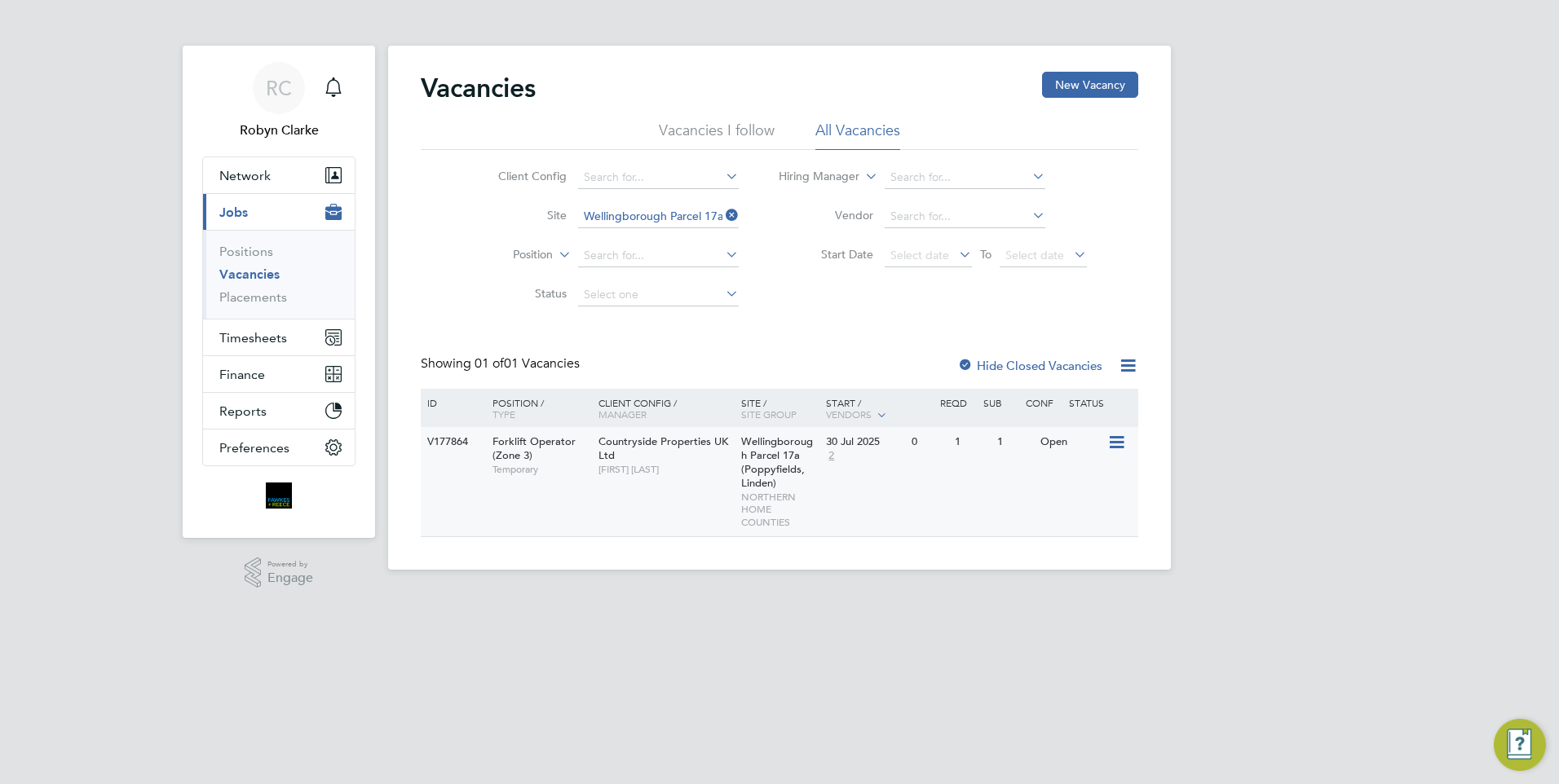 click 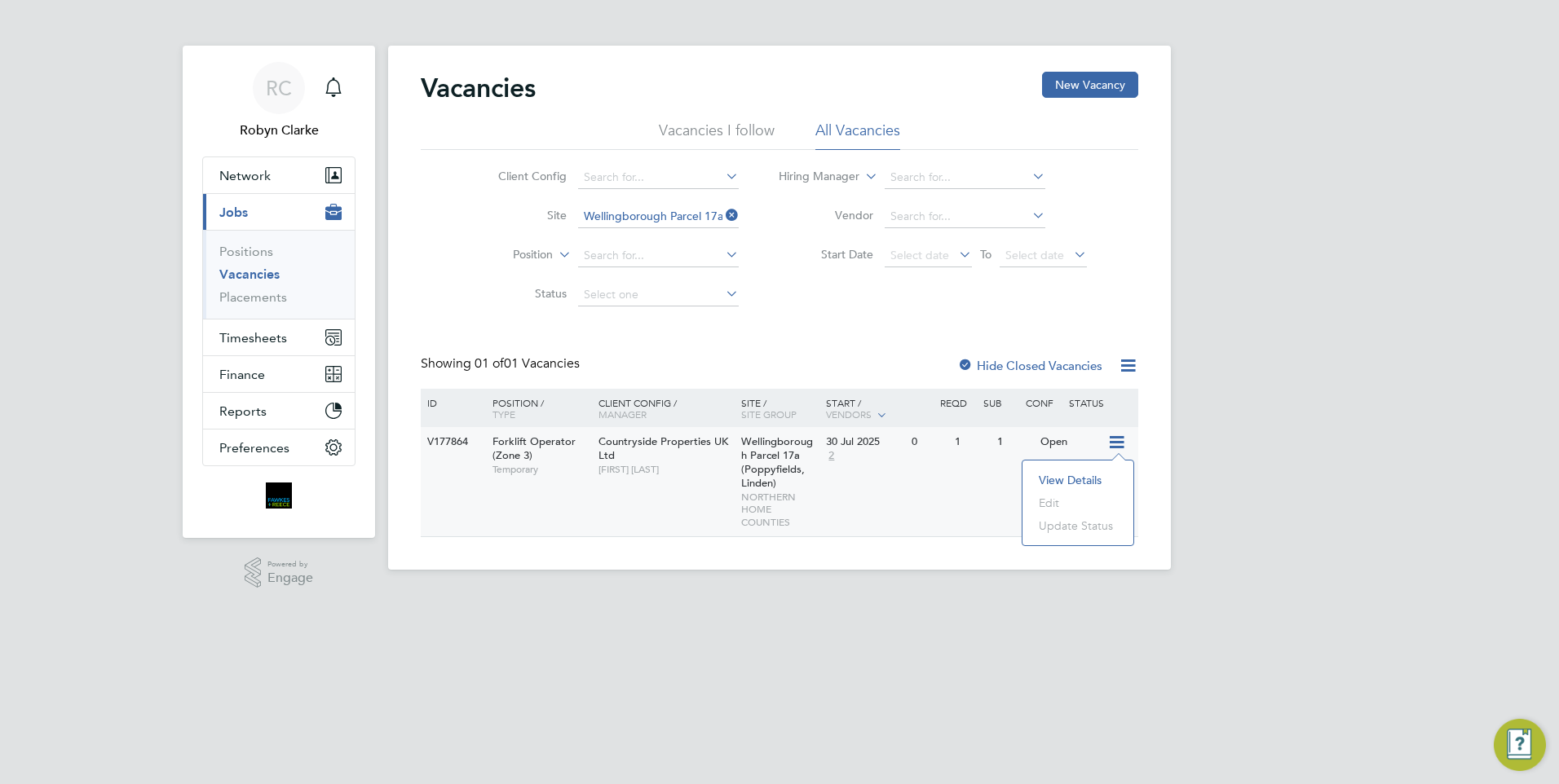 click on "V177864 Forklift Operator (Zone 3)   Temporary Countryside Properties UK Ltd   Daniel Constantin Wellingborough Parcel 17a  (Poppyfields, Linden)   NORTHERN HOME COUNTIES 30 Jul 2025 2 0 1 1 Open" 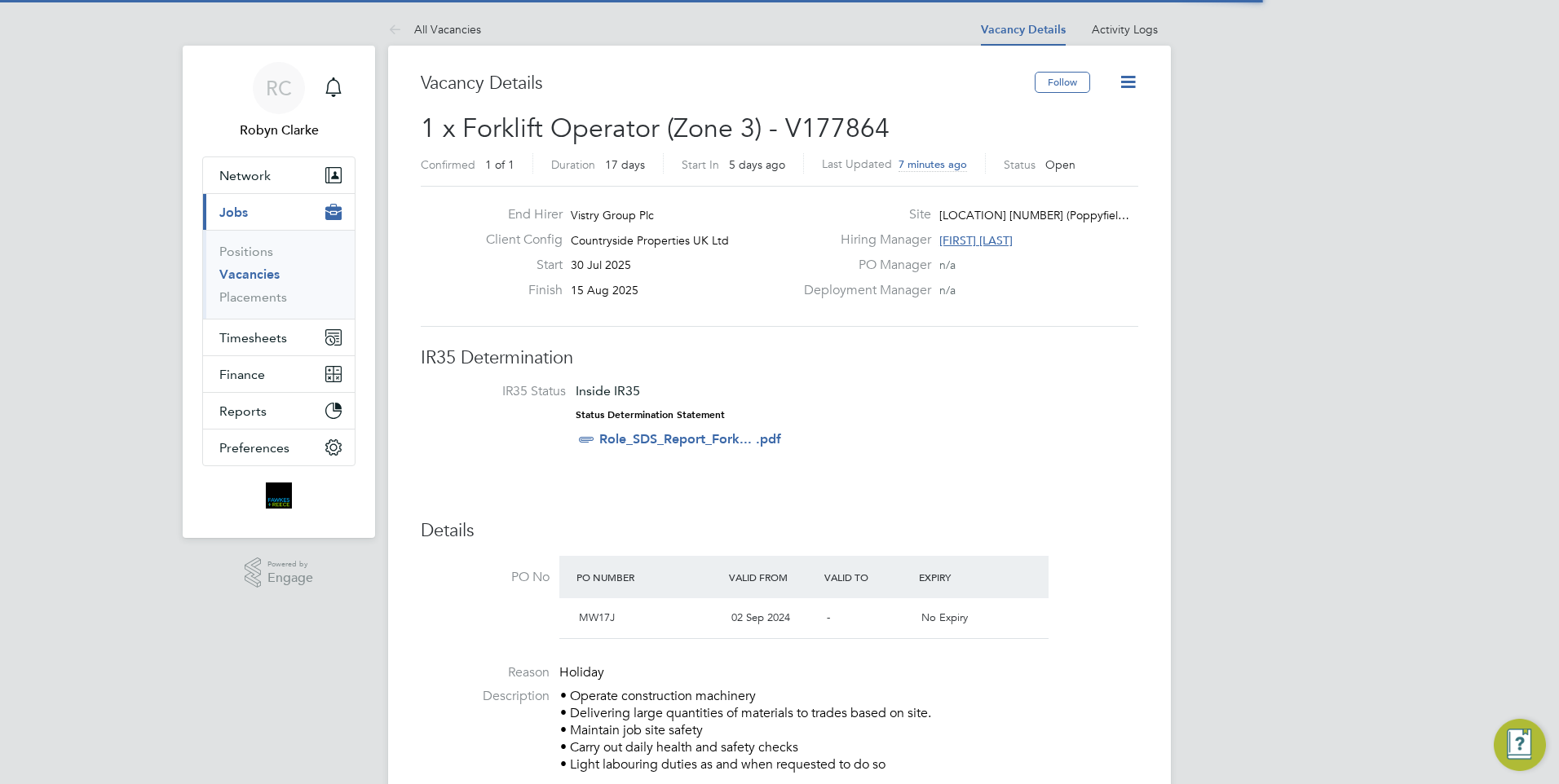 scroll, scrollTop: 0, scrollLeft: 0, axis: both 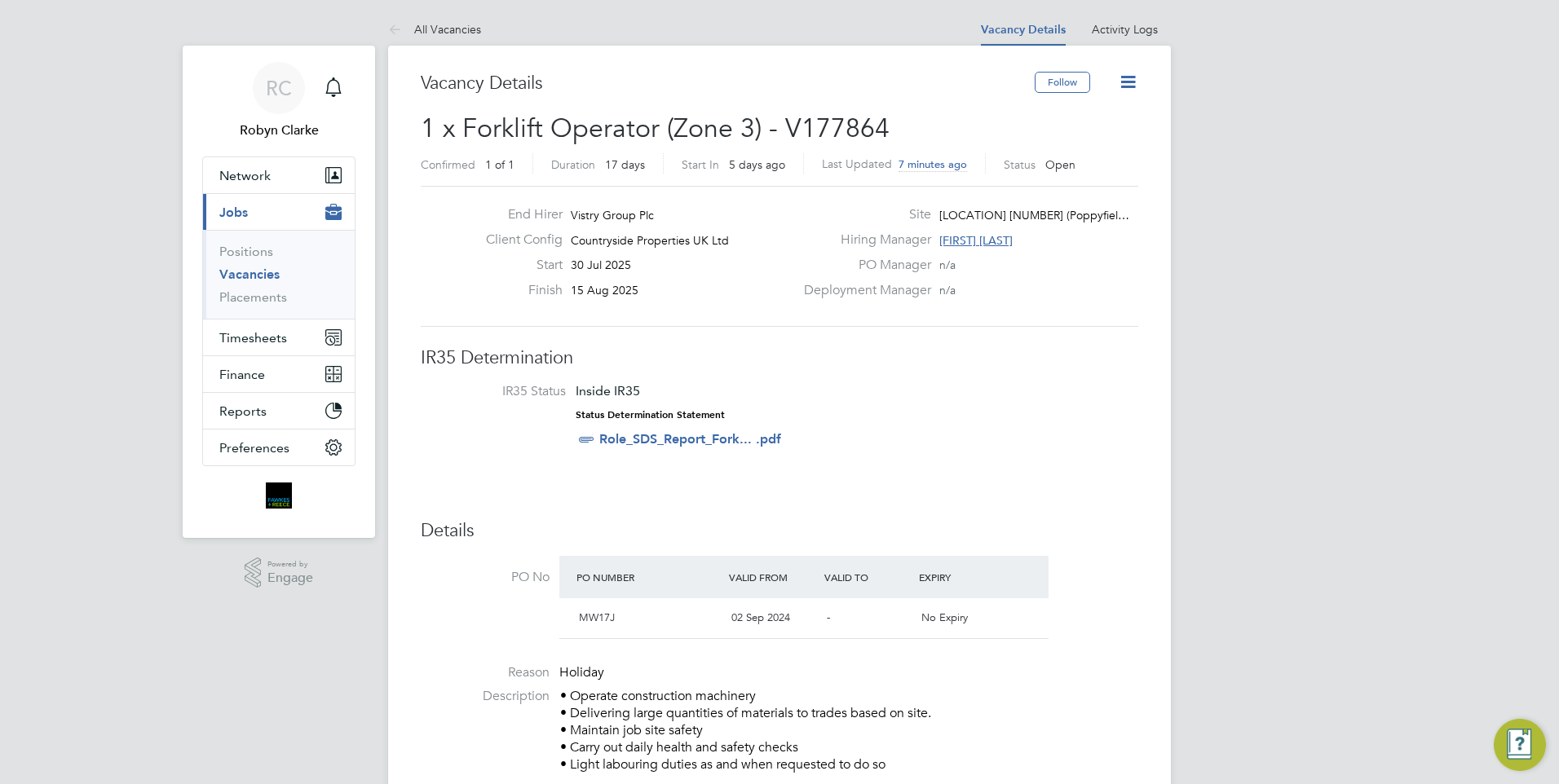 click 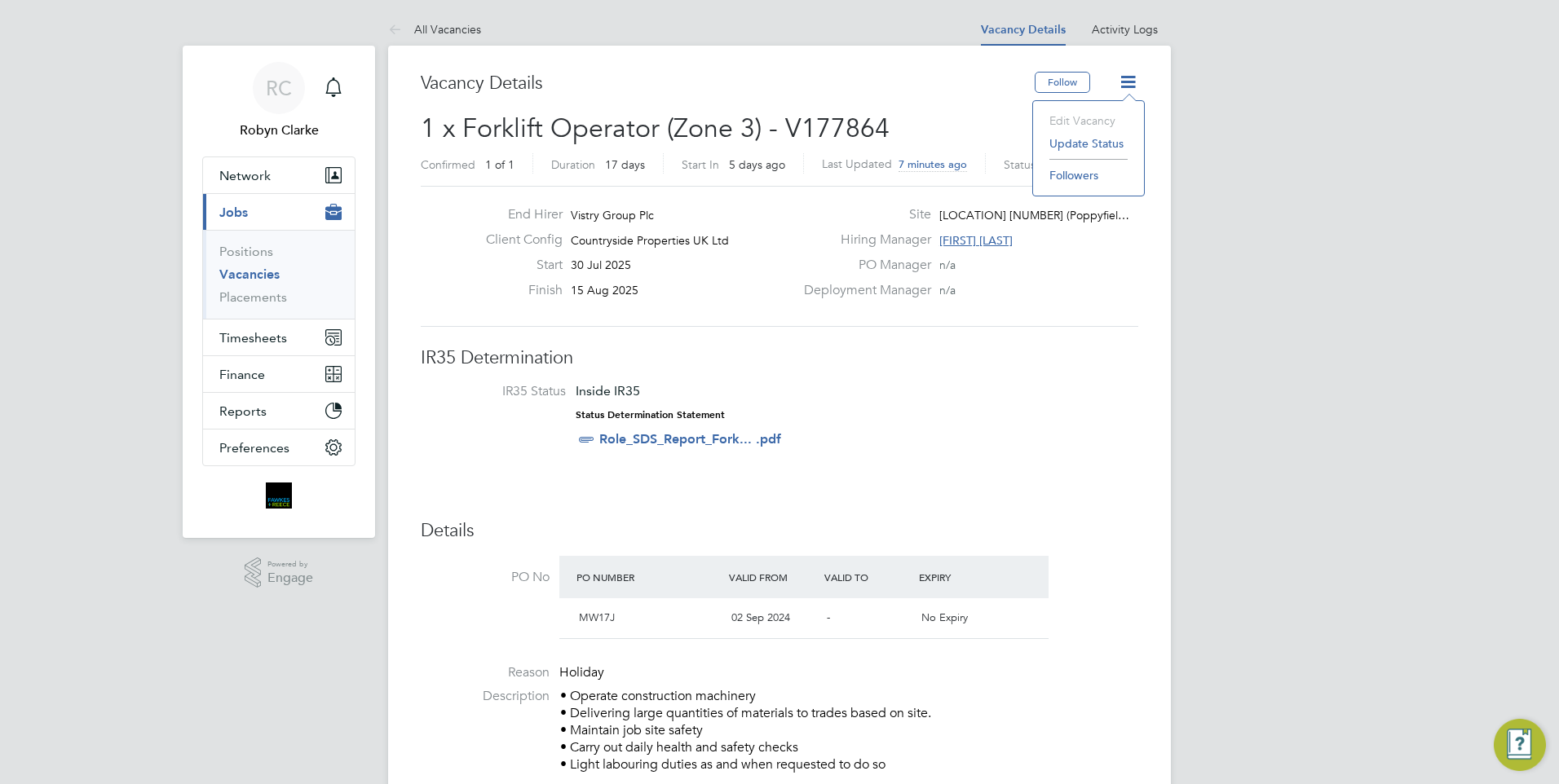 click on "1 x Forklift Operator (Zone 3) - V177864 Confirmed   1 of 1 Duration   17 days Start In     5 days ago Last Updated 7 minutes ago Status   Open" 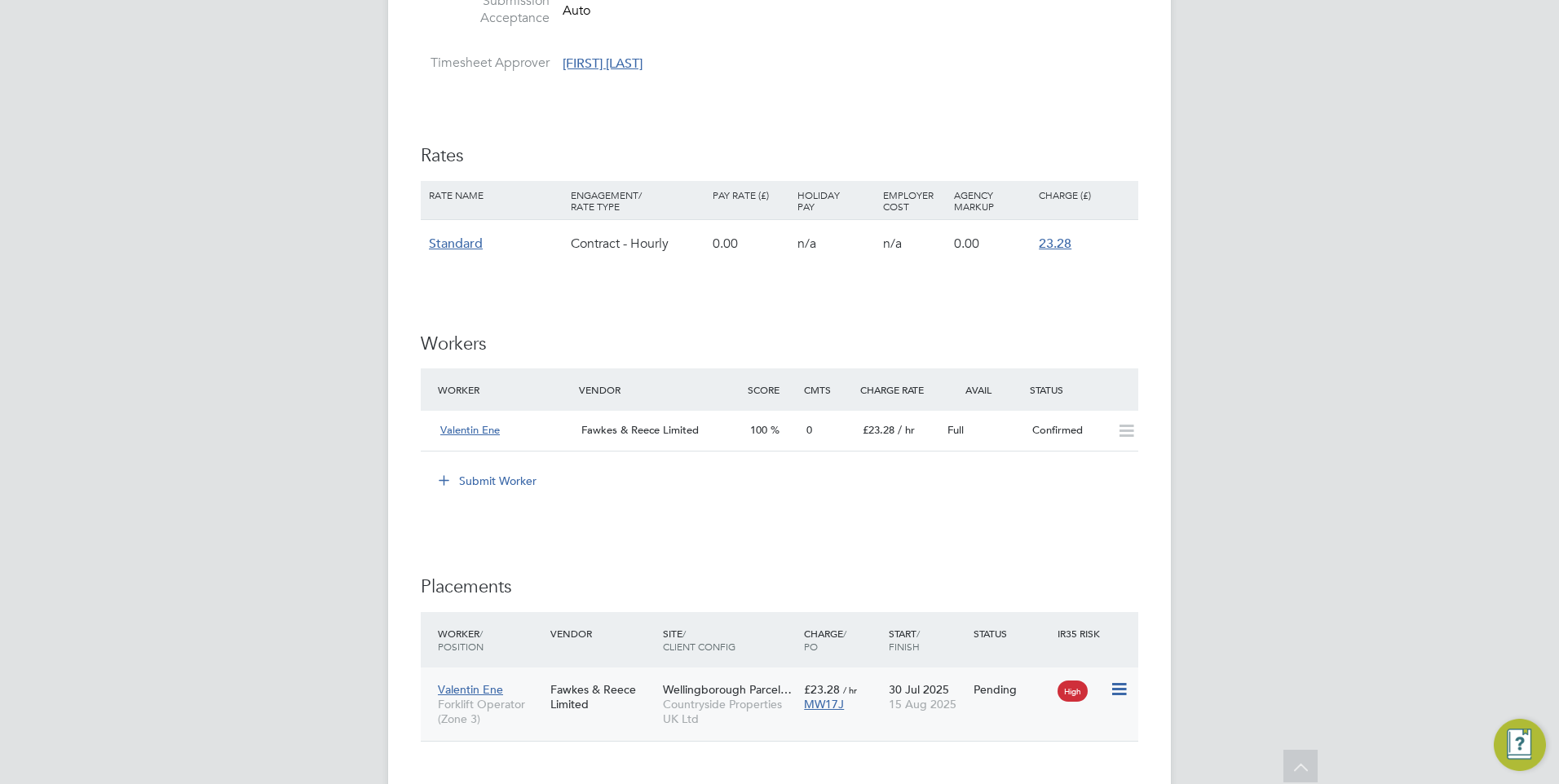 scroll, scrollTop: 1141, scrollLeft: 0, axis: vertical 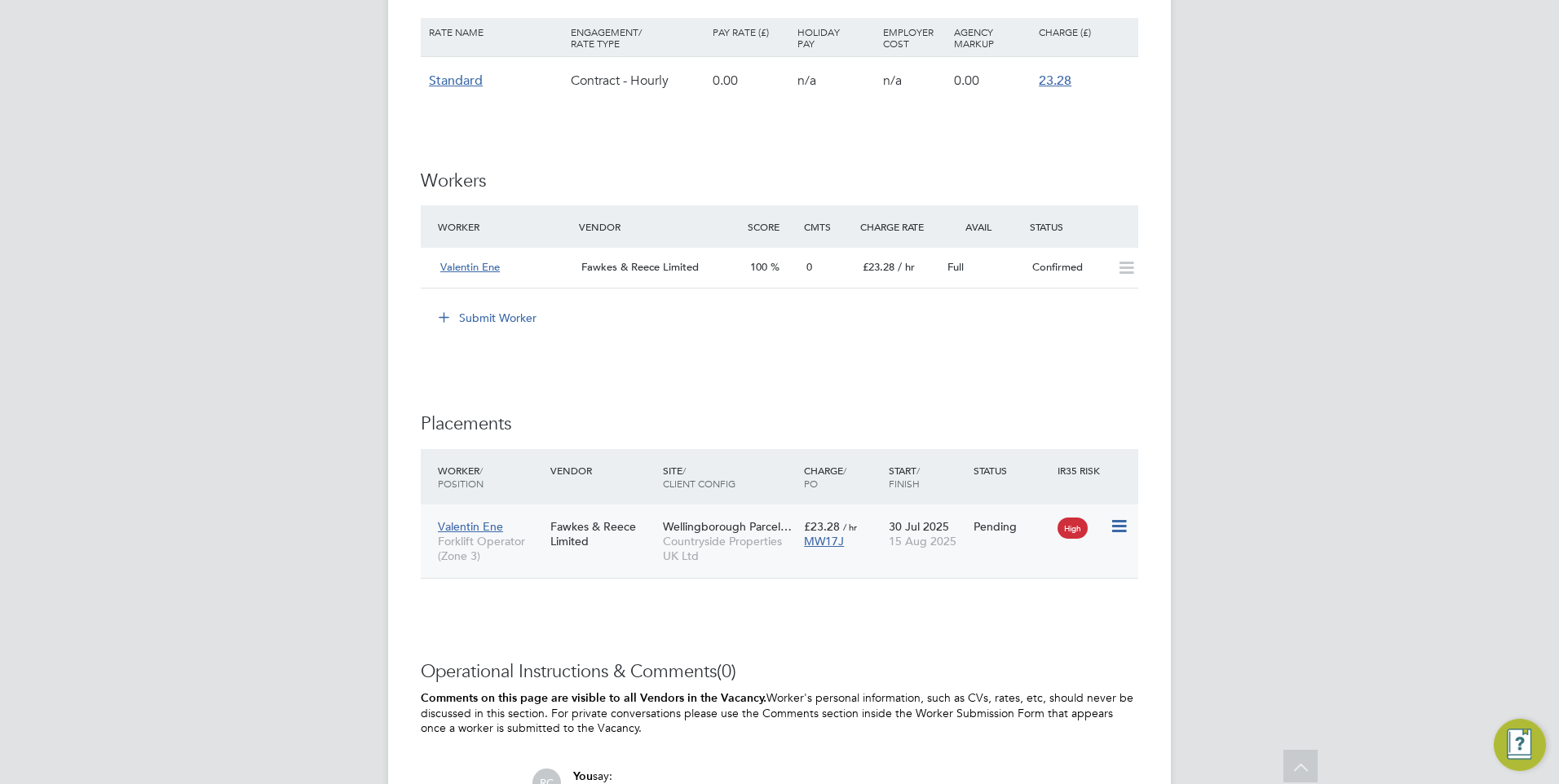 click 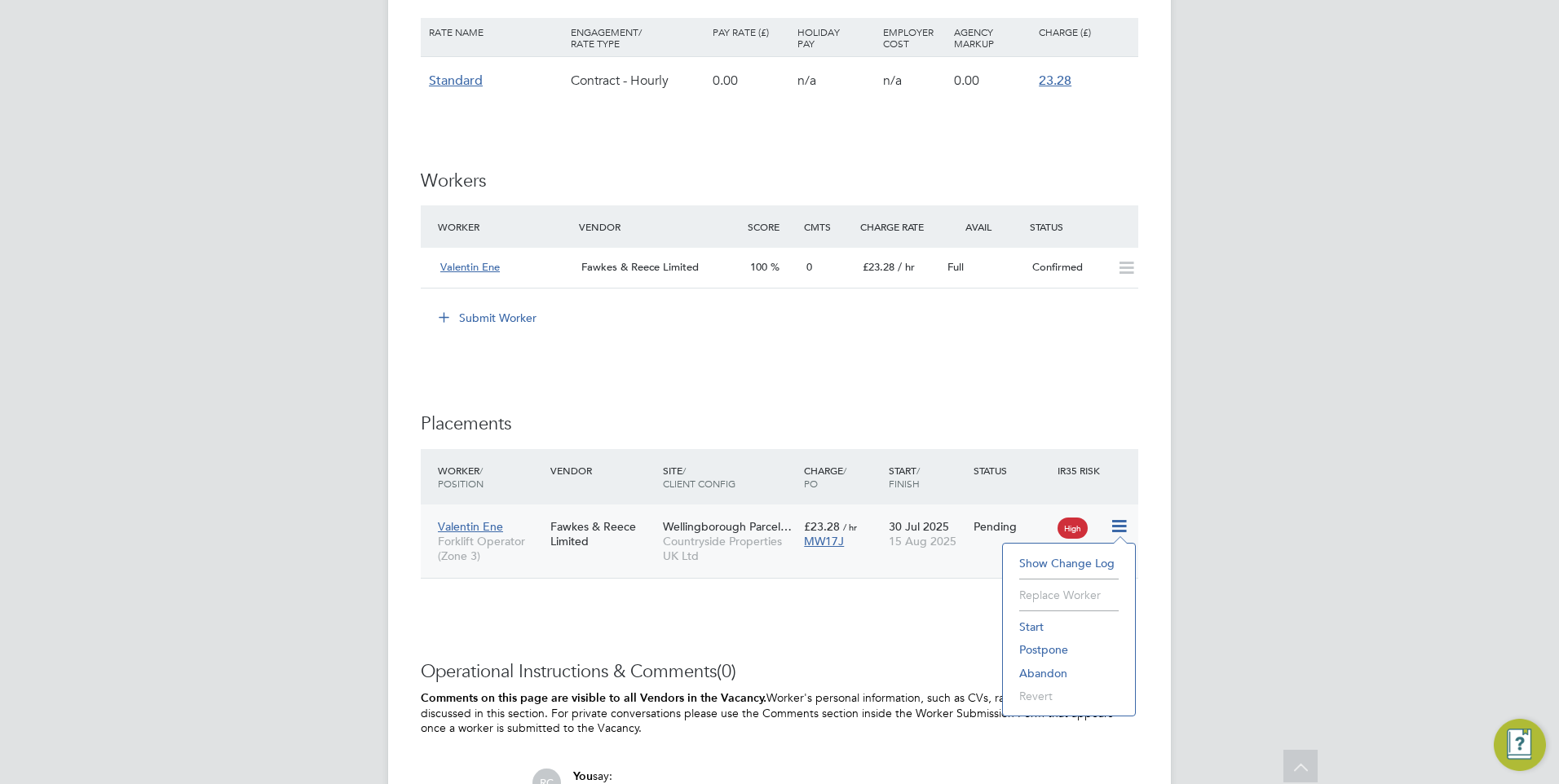 click on "Start" 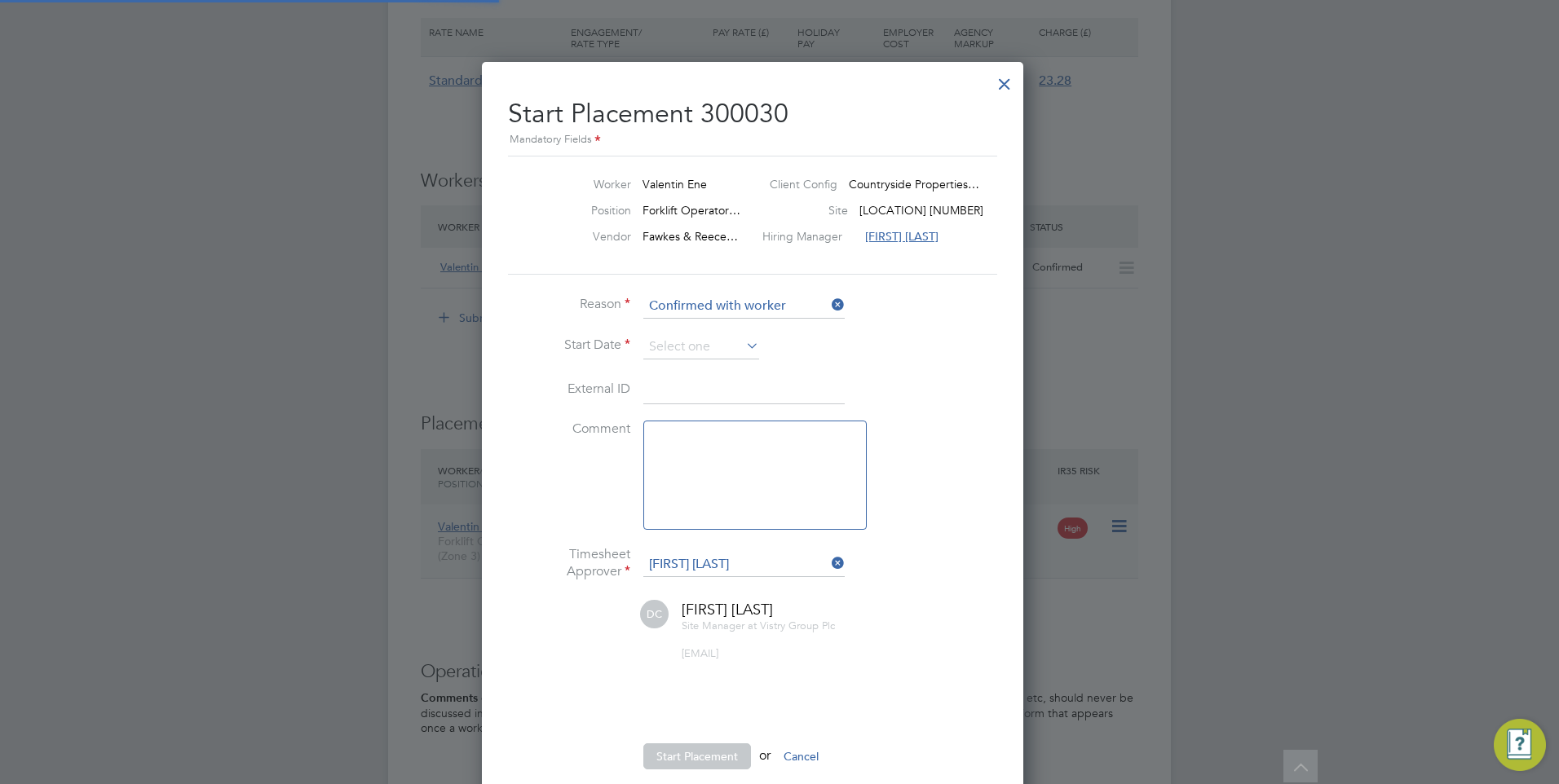 scroll, scrollTop: 8, scrollLeft: 8, axis: both 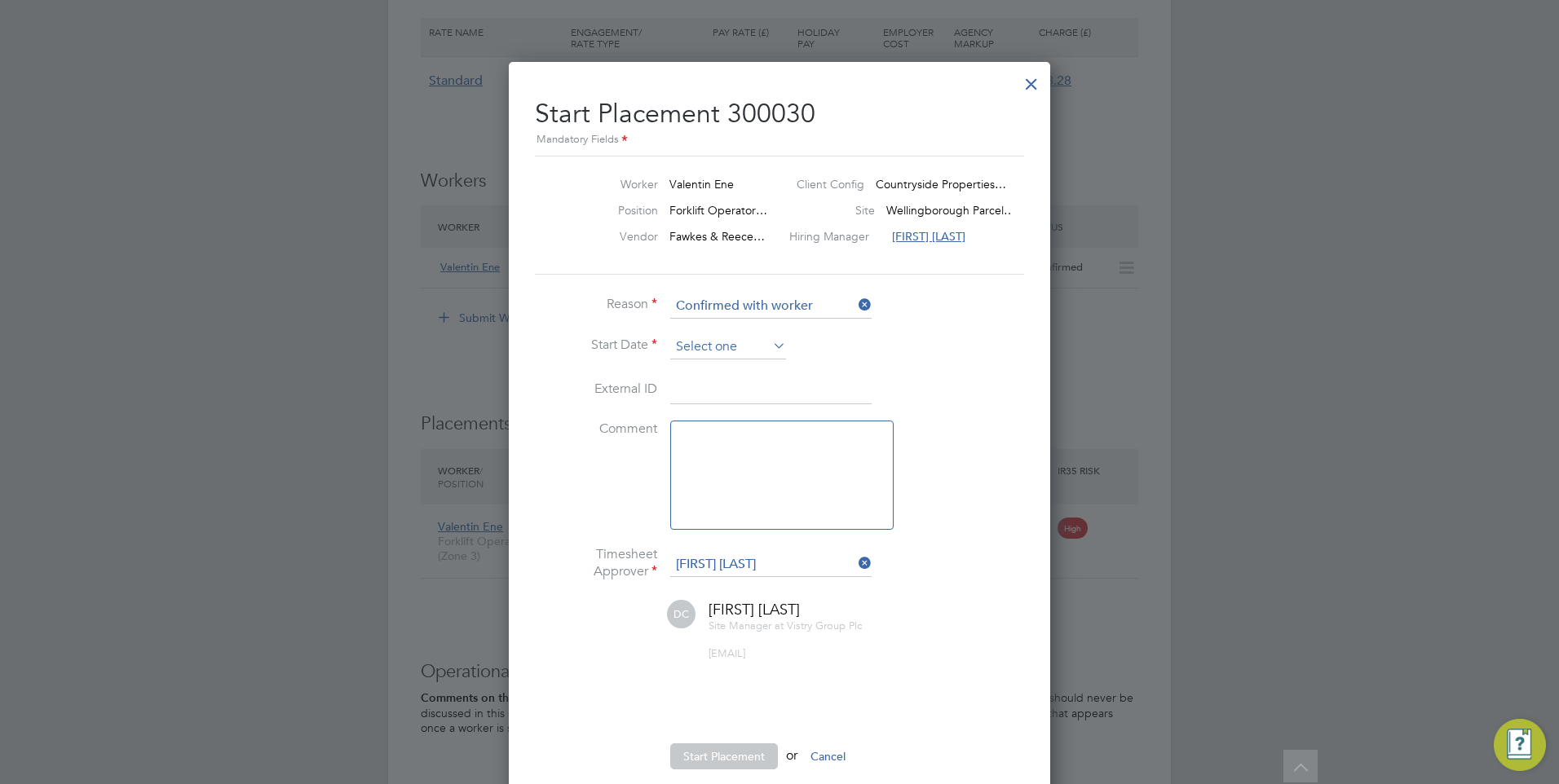 click 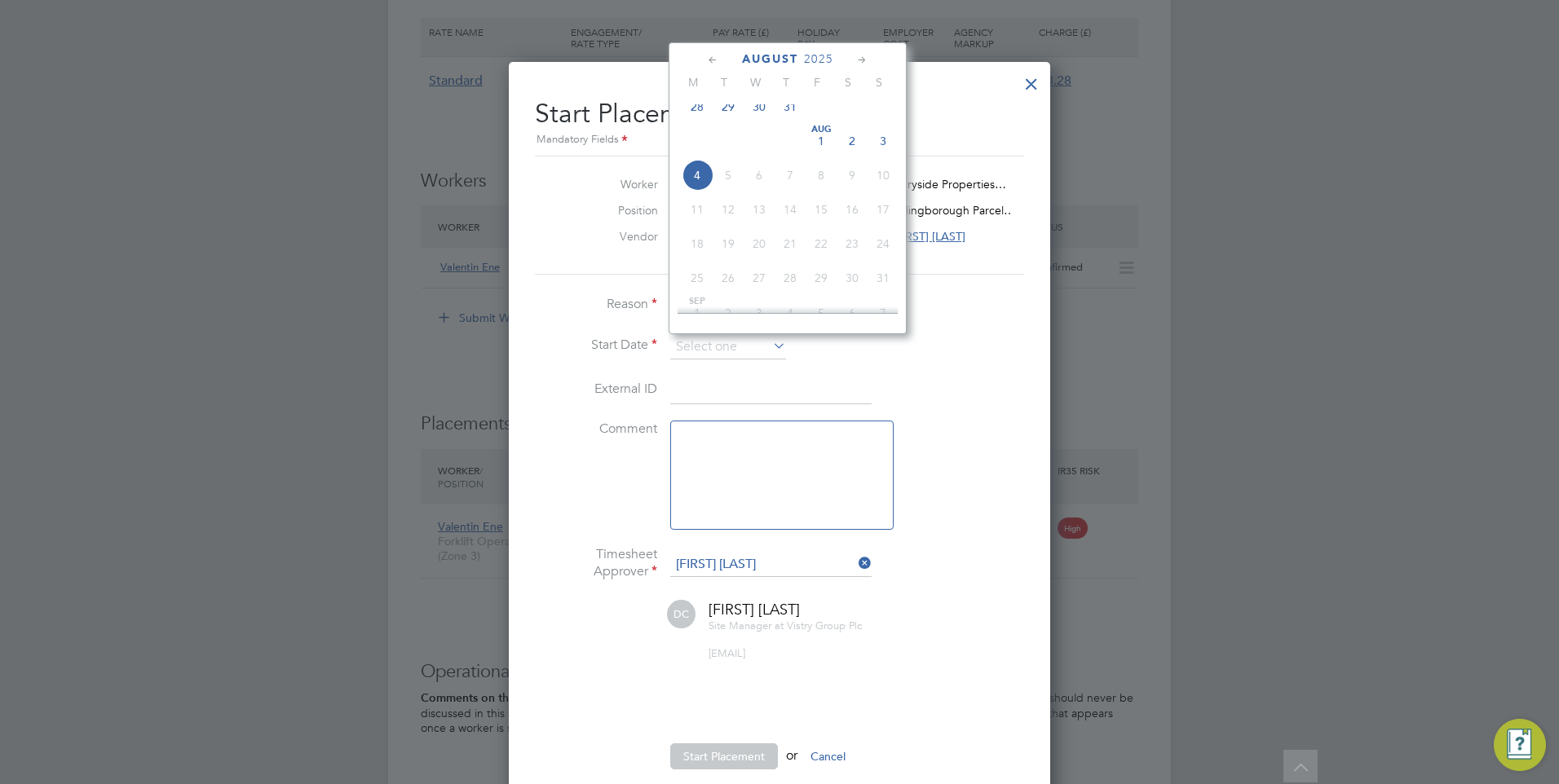 click on "30" 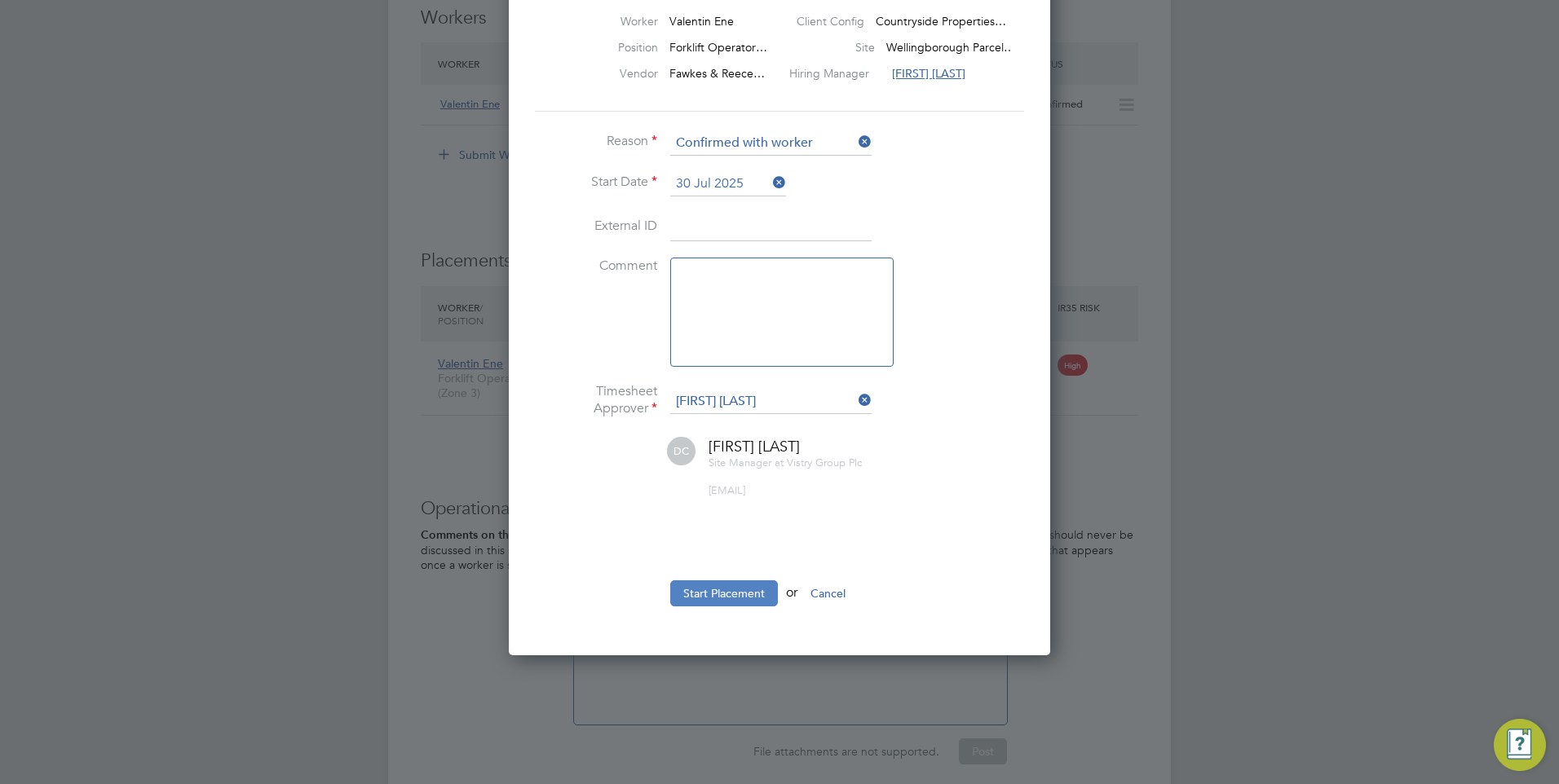 click on "Start Placement" 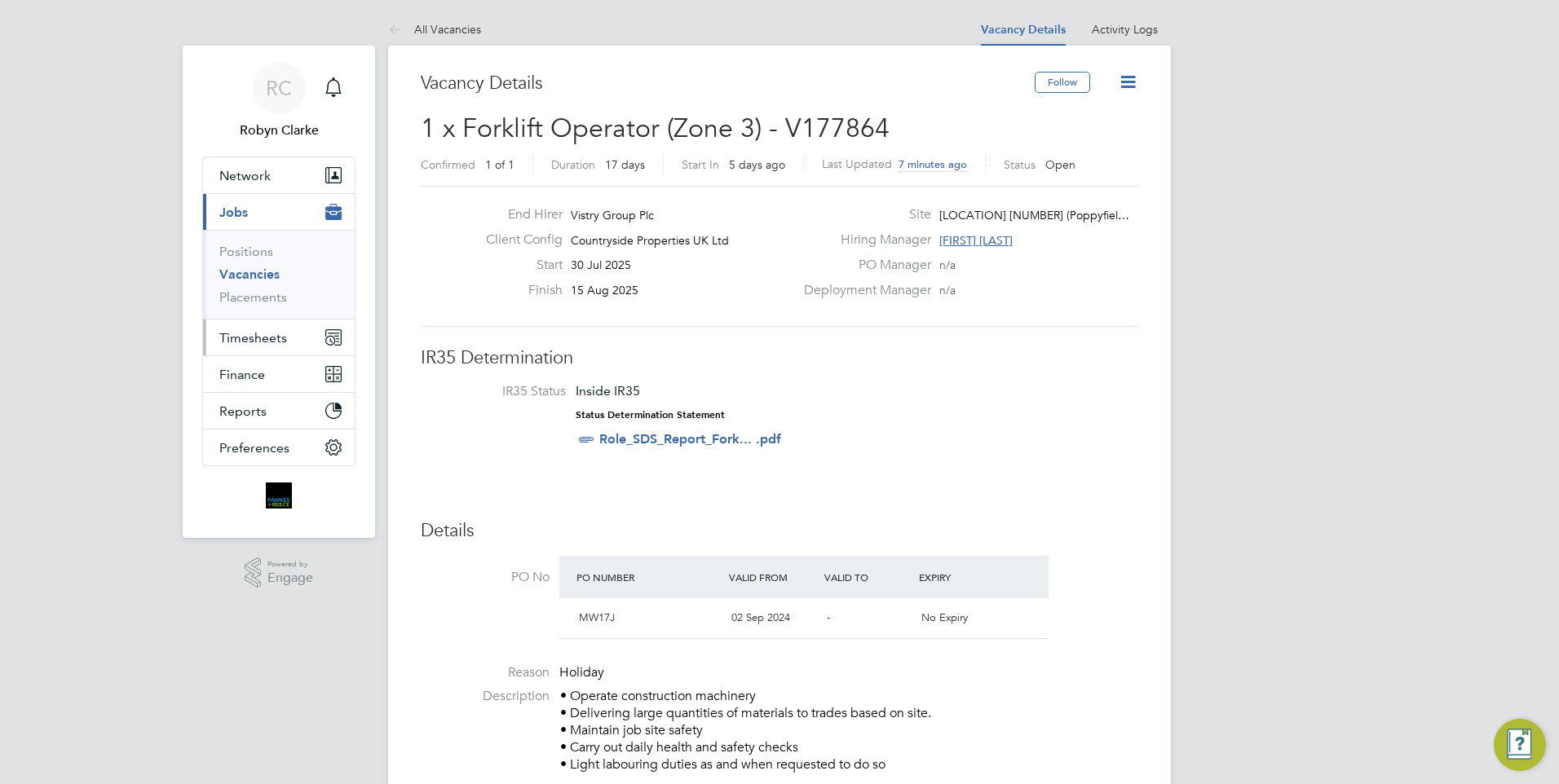 click on "Timesheets" at bounding box center (253, 337) 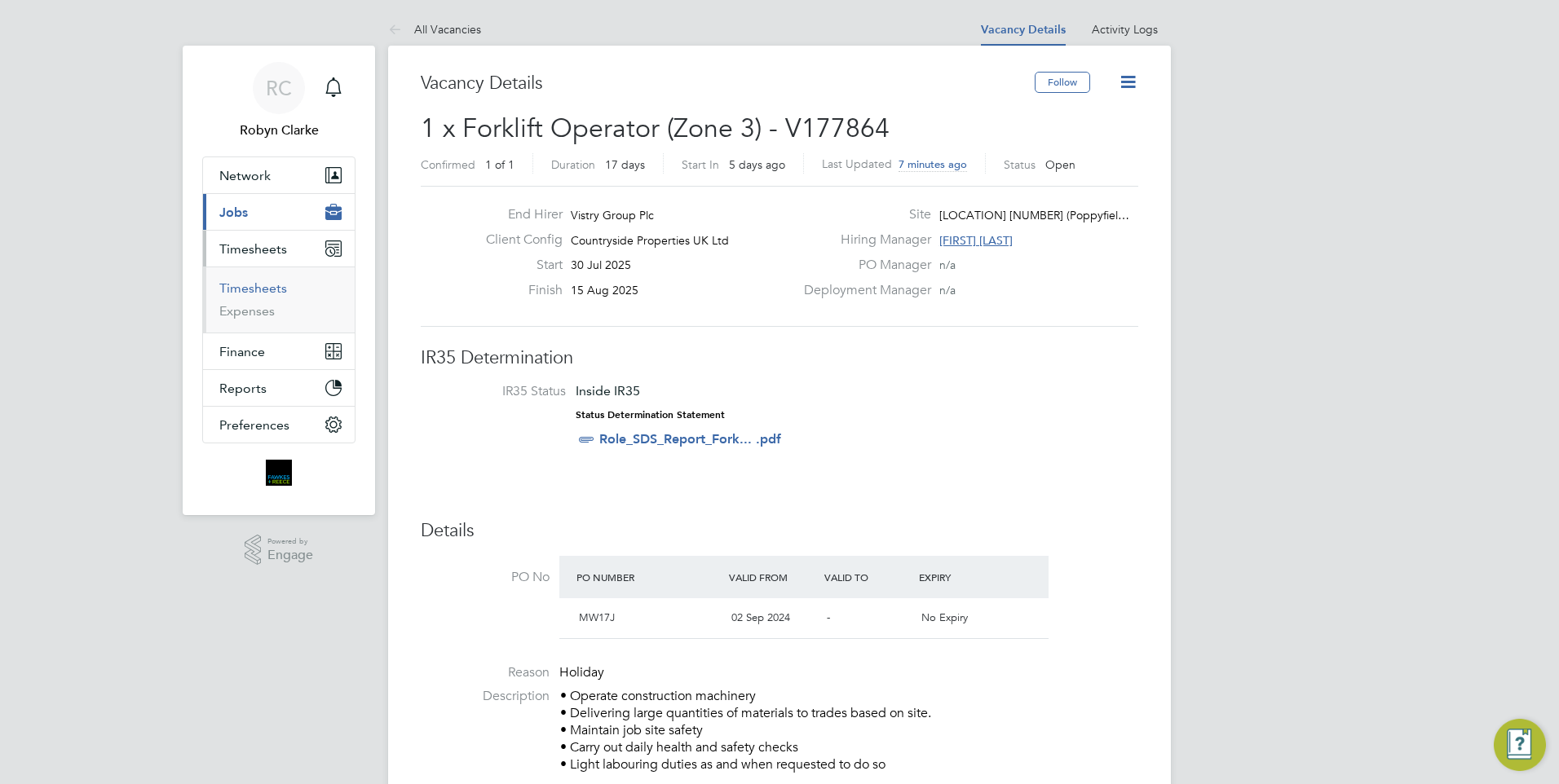 click on "Timesheets" at bounding box center [253, 288] 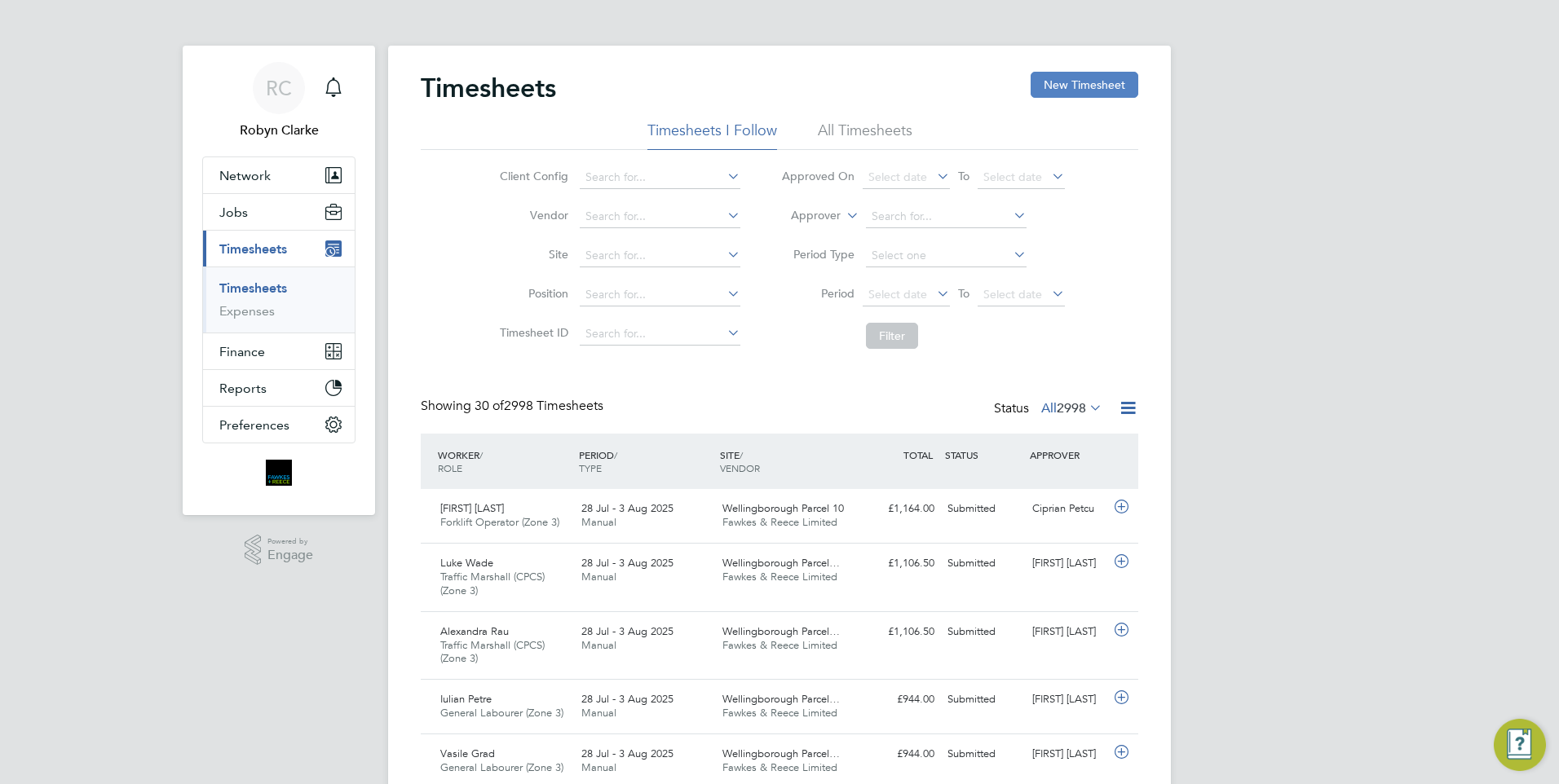 click on "New Timesheet" 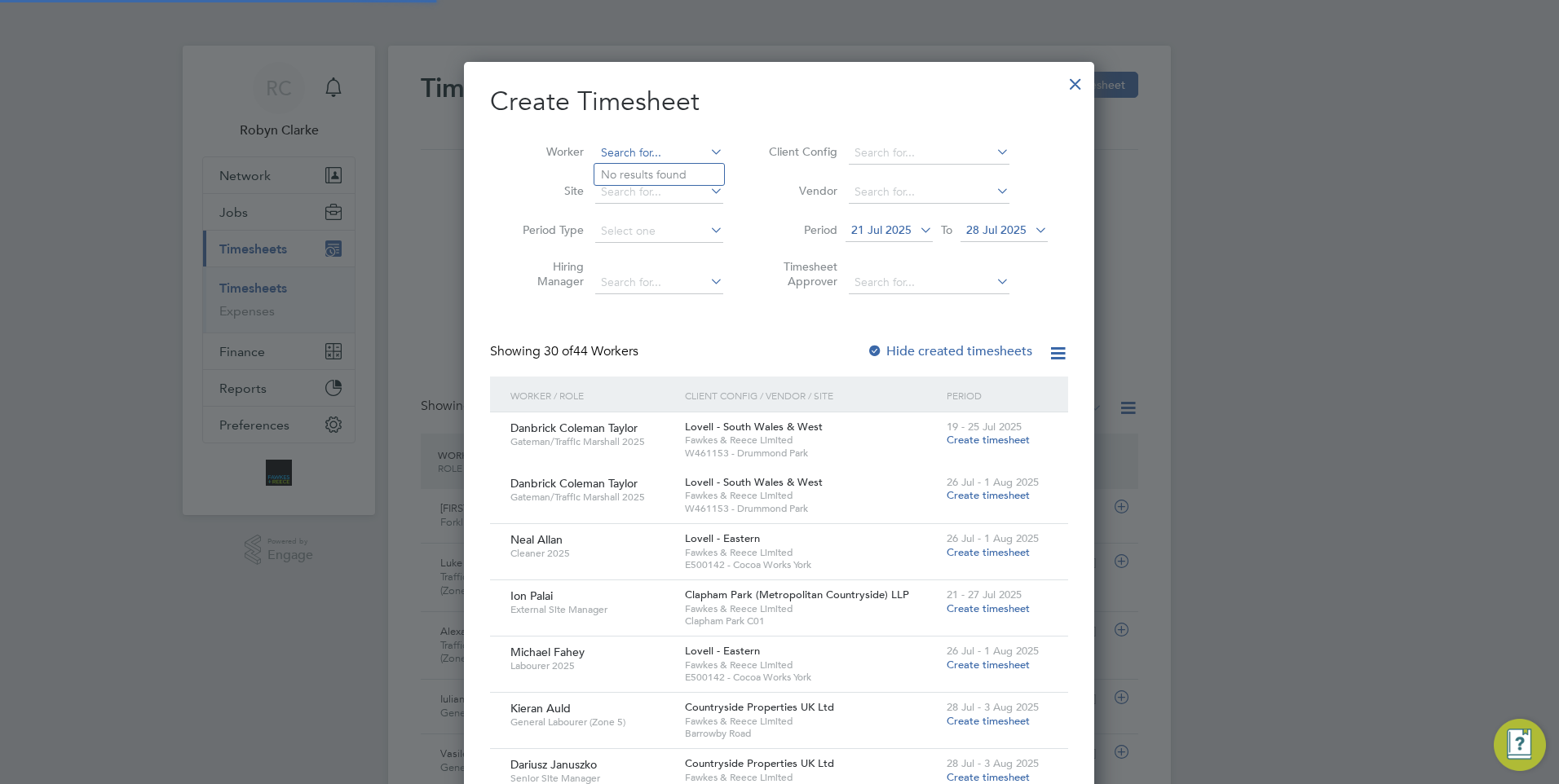 click at bounding box center (659, 153) 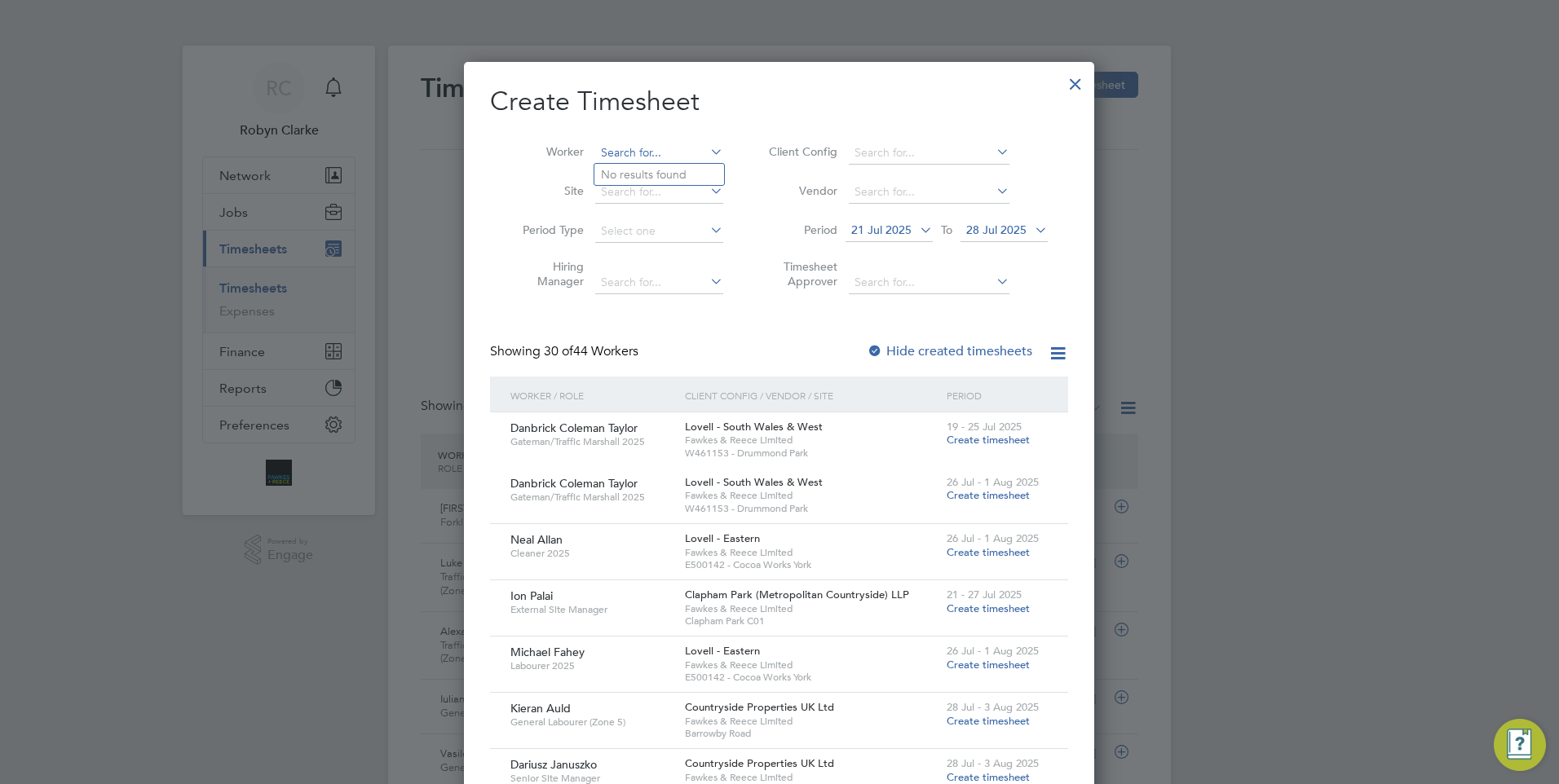 click at bounding box center [659, 153] 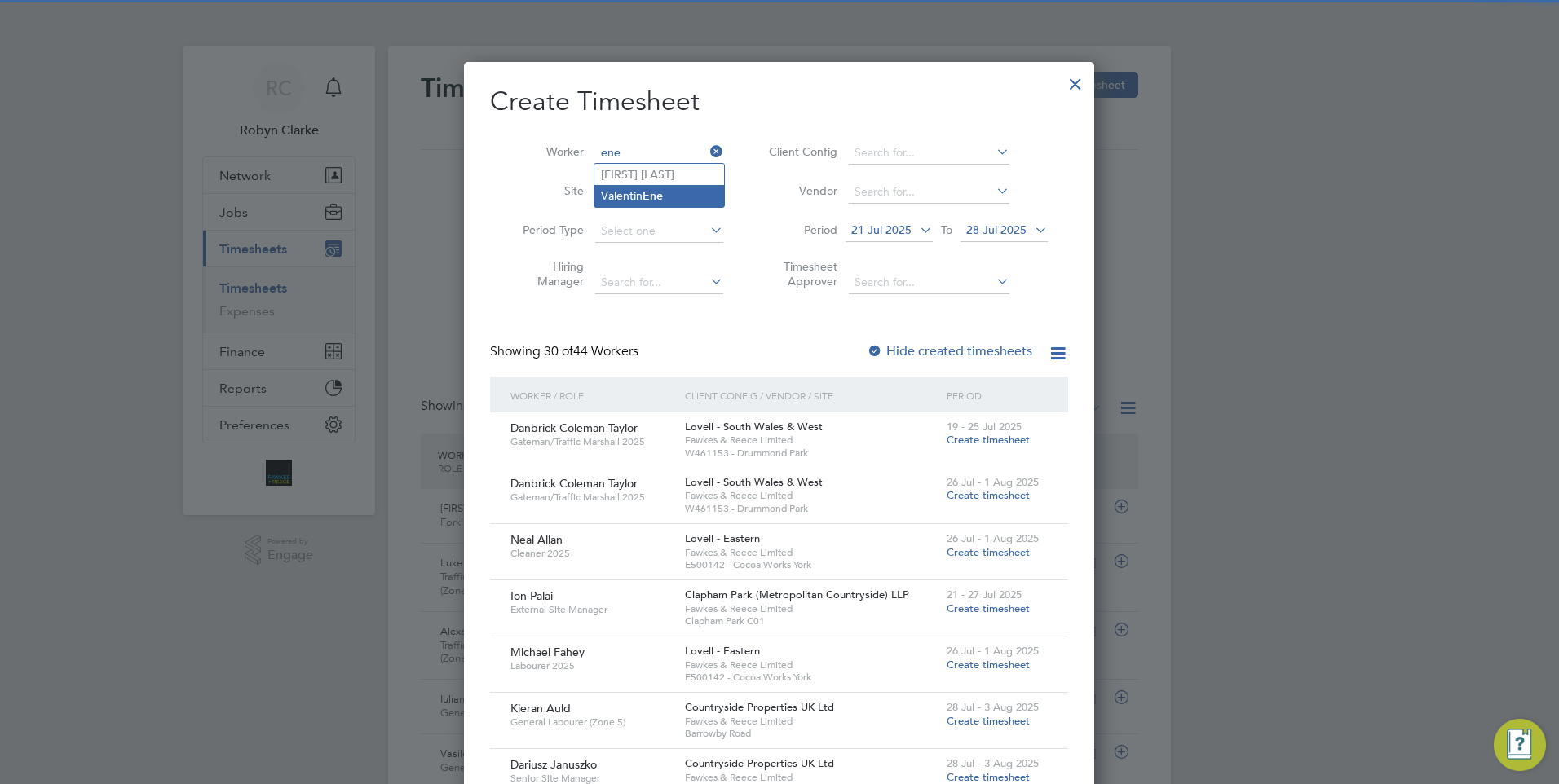 click on "Ene" 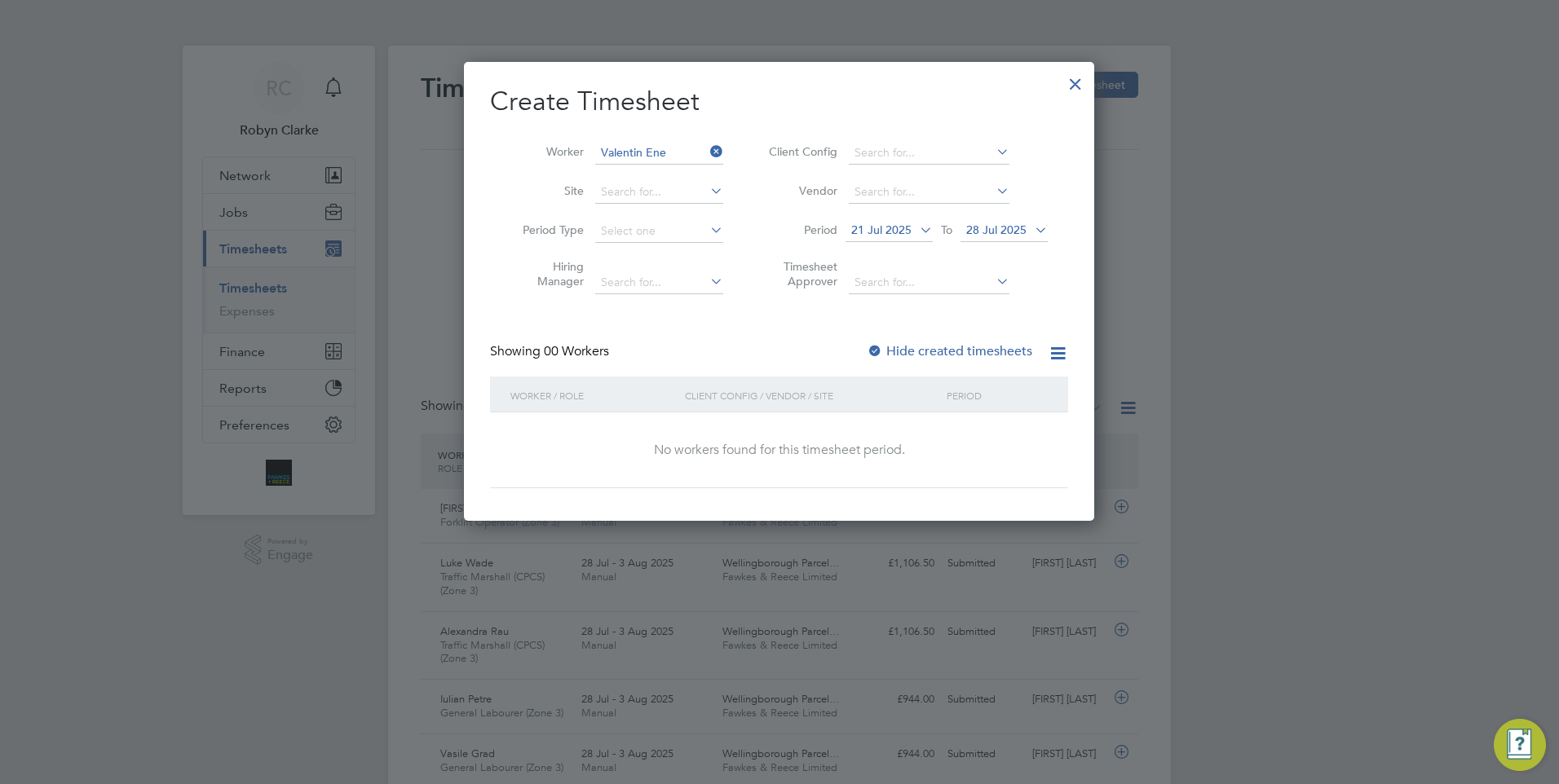 click at bounding box center (916, 230) 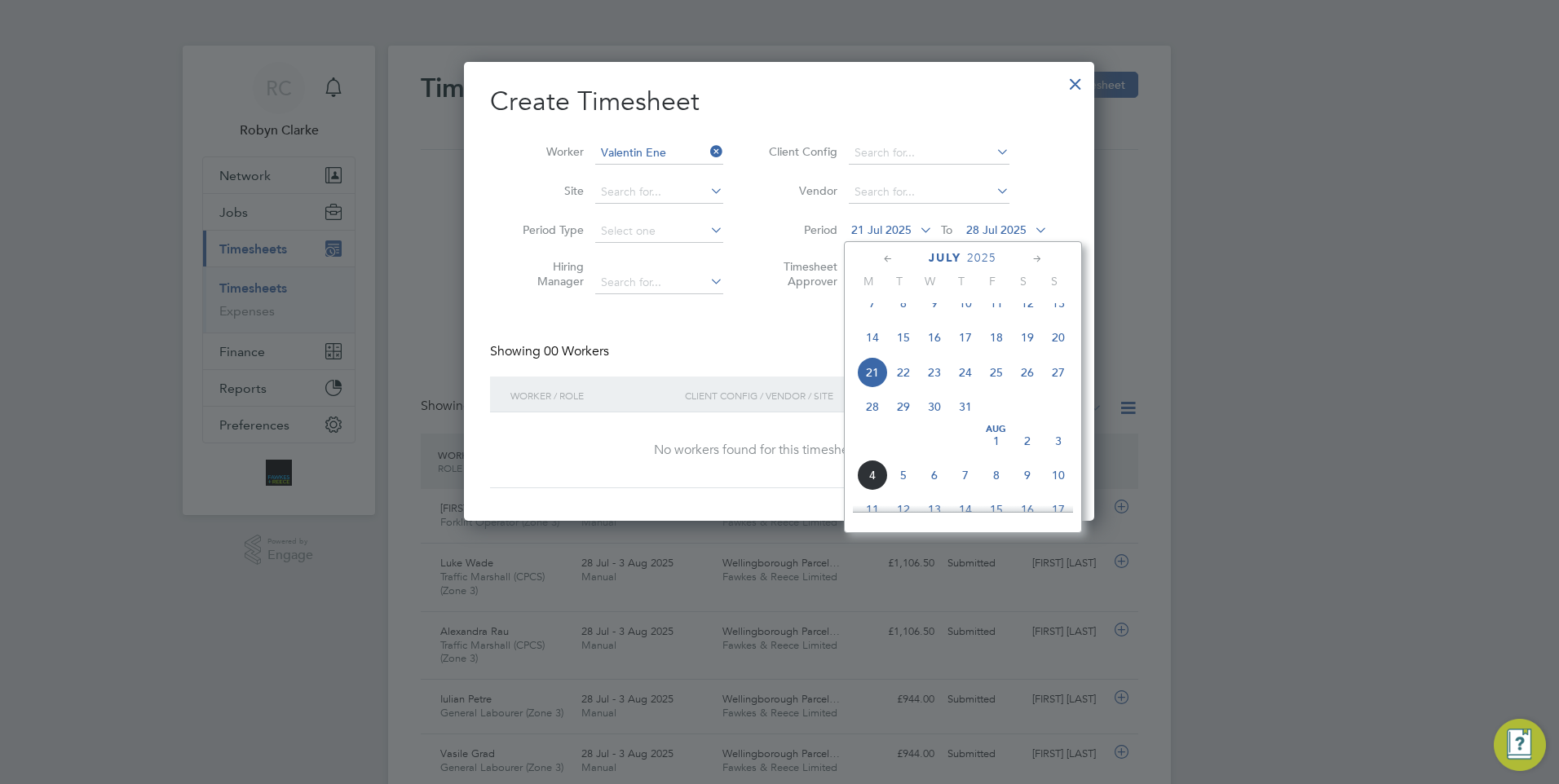 click on "28" 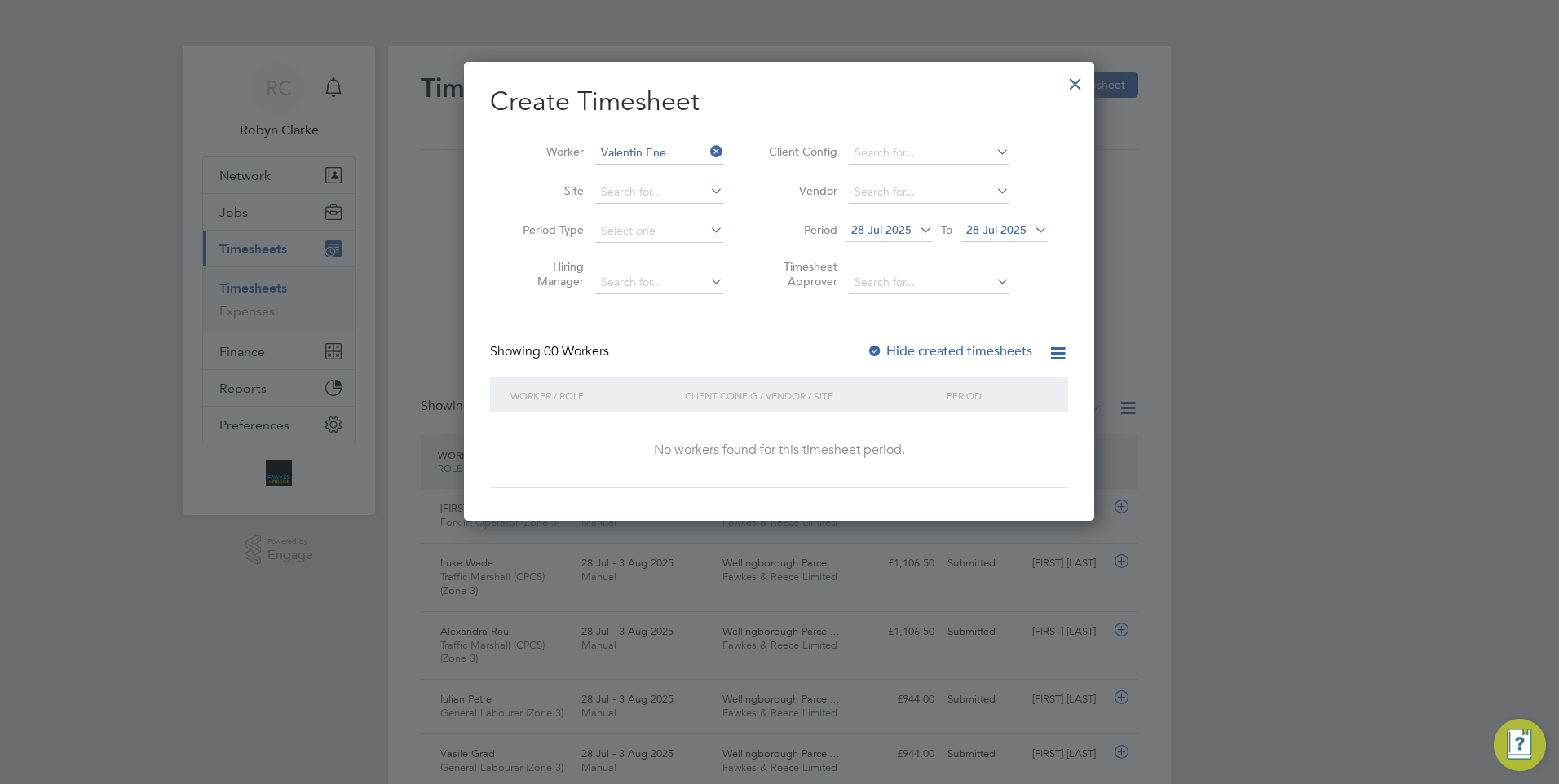 click at bounding box center [916, 230] 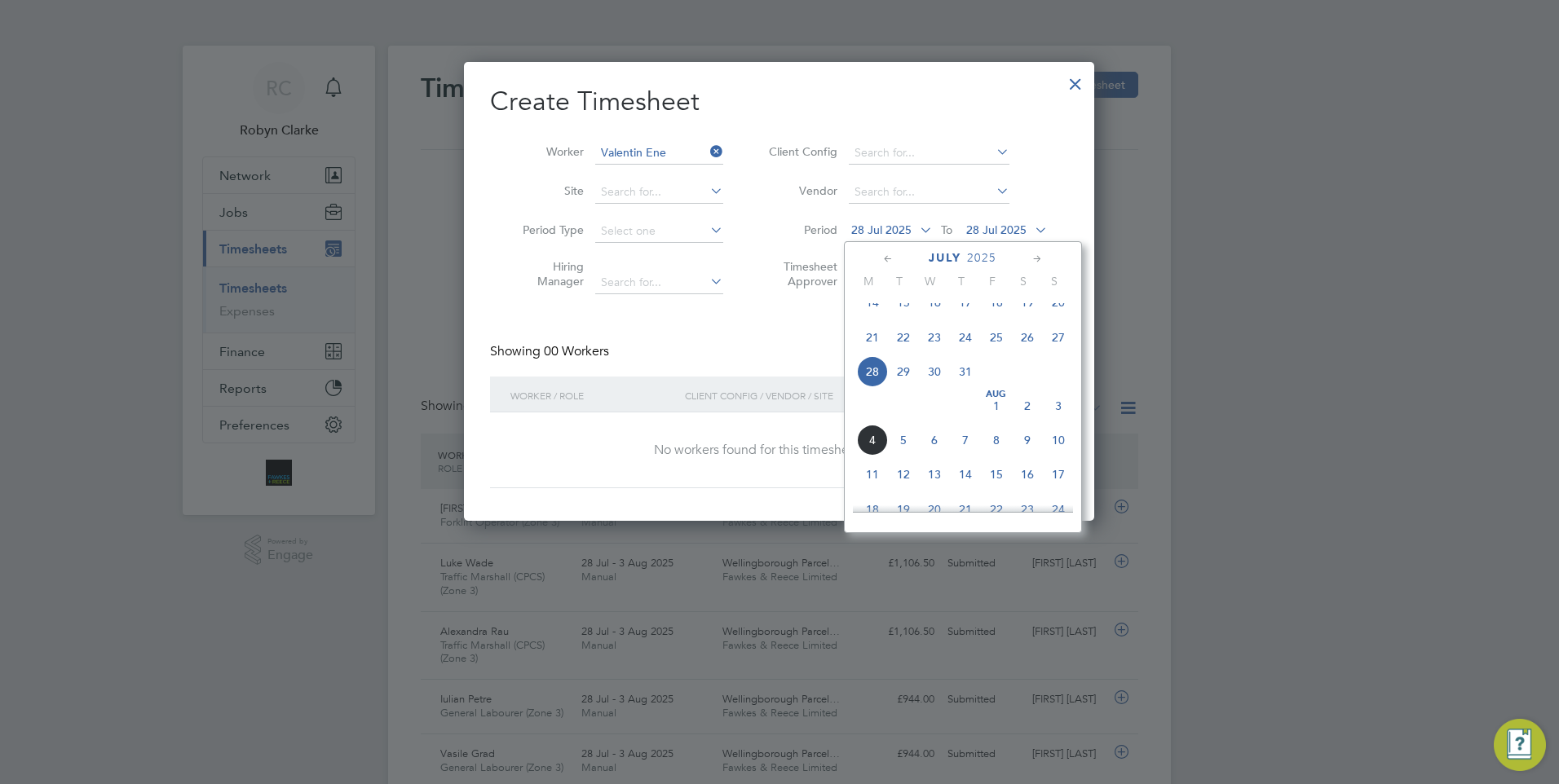 drag, startPoint x: 864, startPoint y: 384, endPoint x: 896, endPoint y: 365, distance: 37.215588 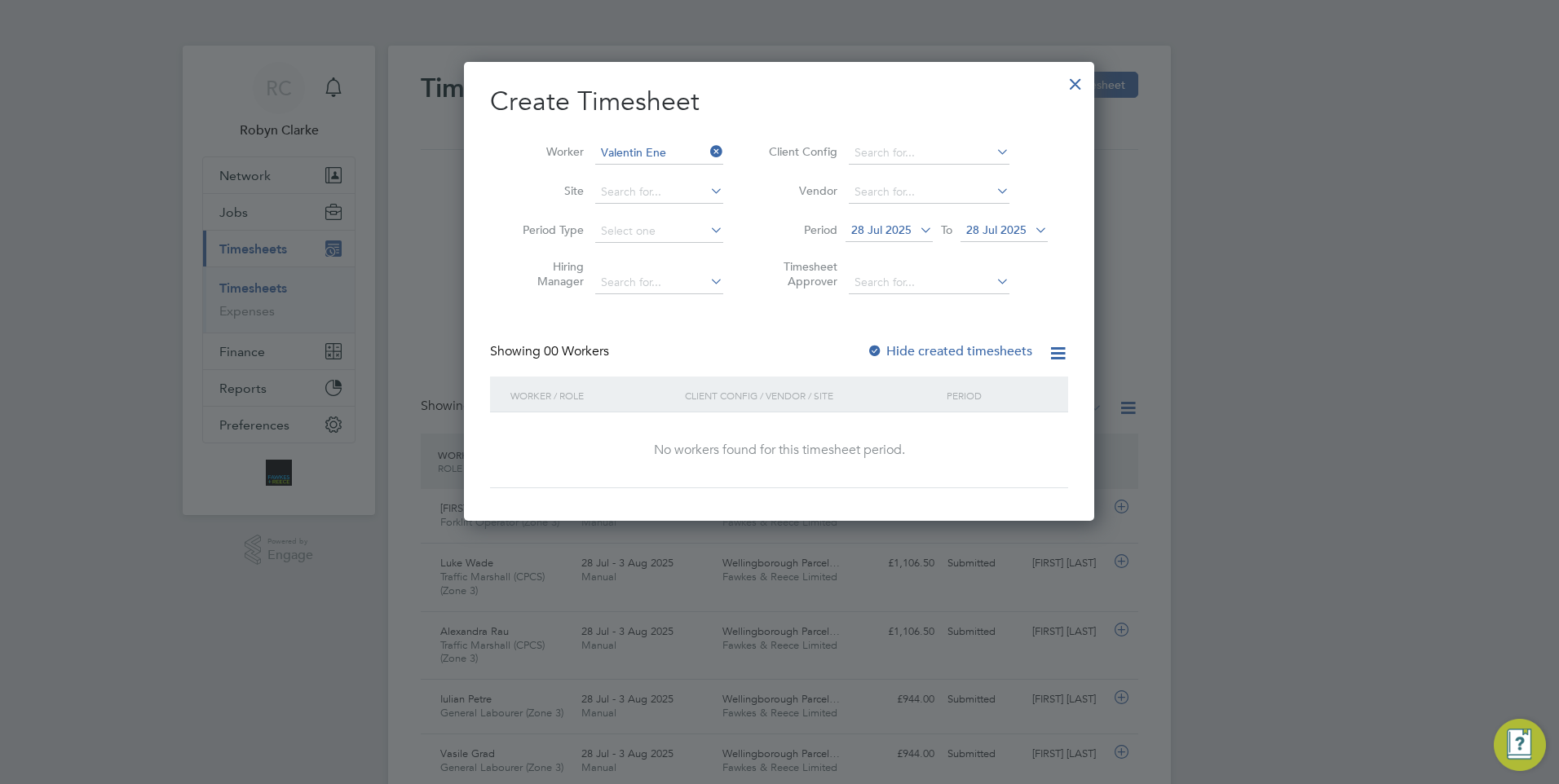 click at bounding box center (1031, 230) 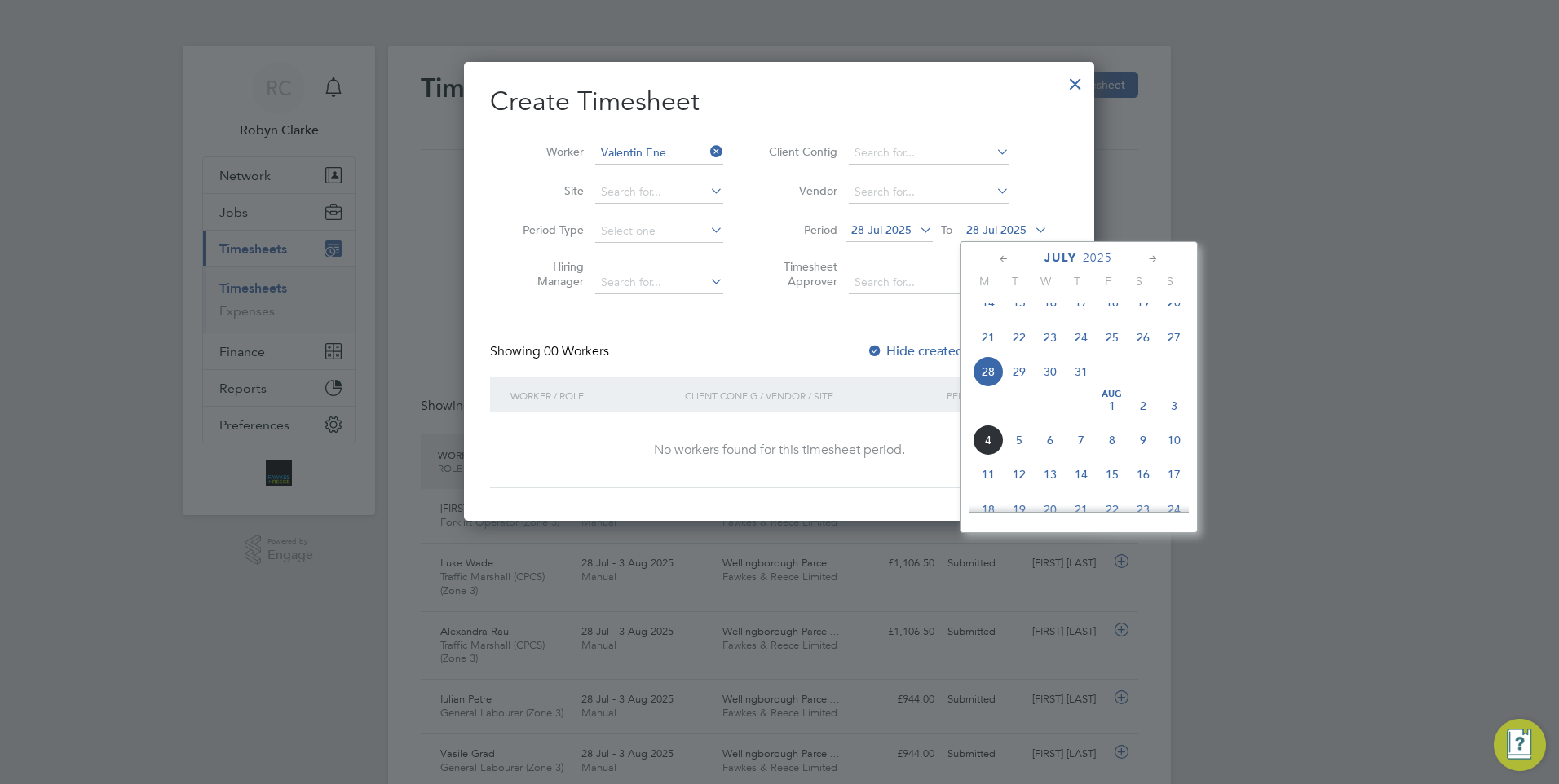 click on "3" 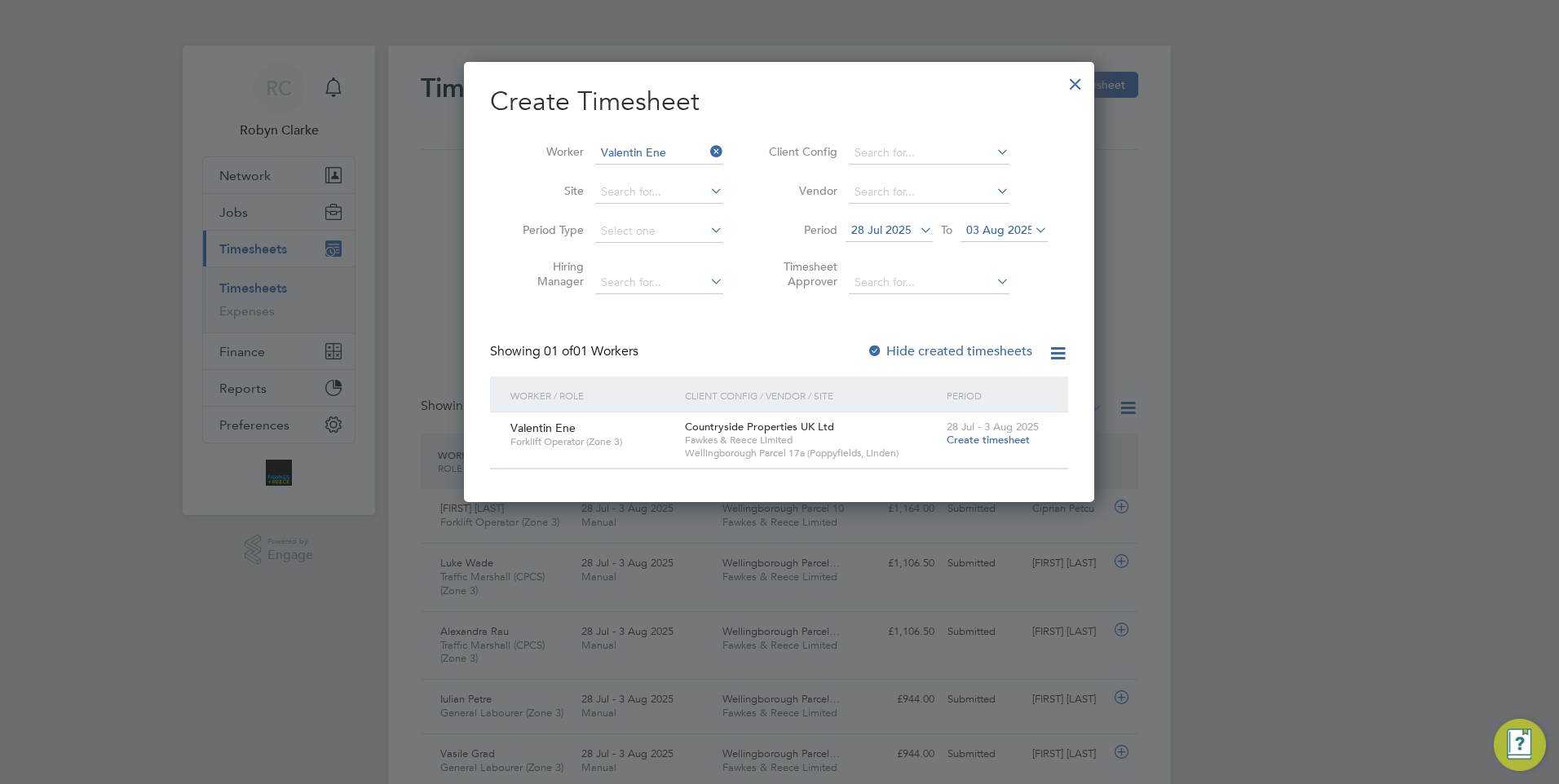 click on "Create timesheet" at bounding box center (988, 439) 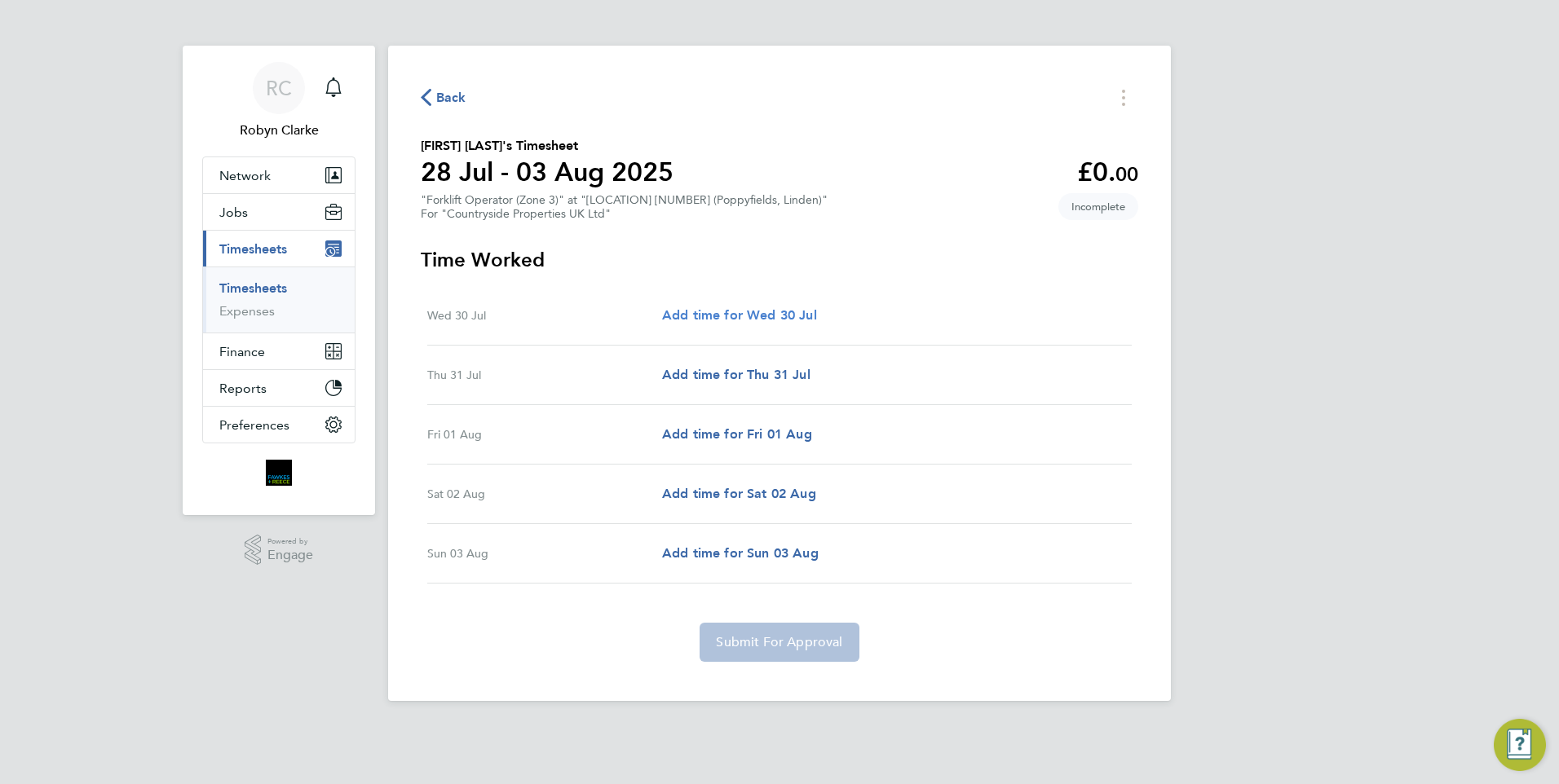 click on "Add time for Wed 30 Jul" at bounding box center (740, 315) 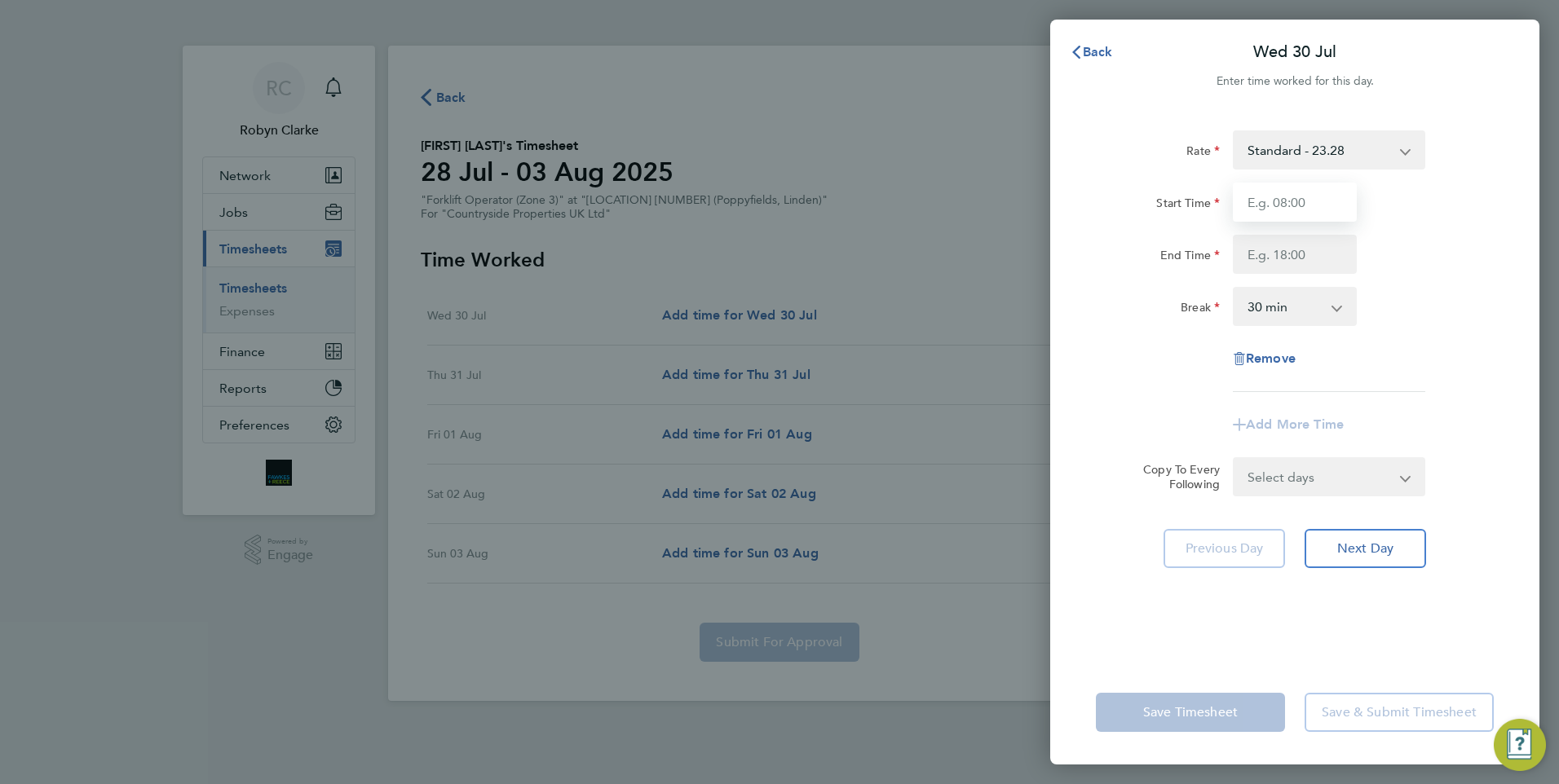 drag, startPoint x: 1263, startPoint y: 204, endPoint x: 1284, endPoint y: 215, distance: 23.706539 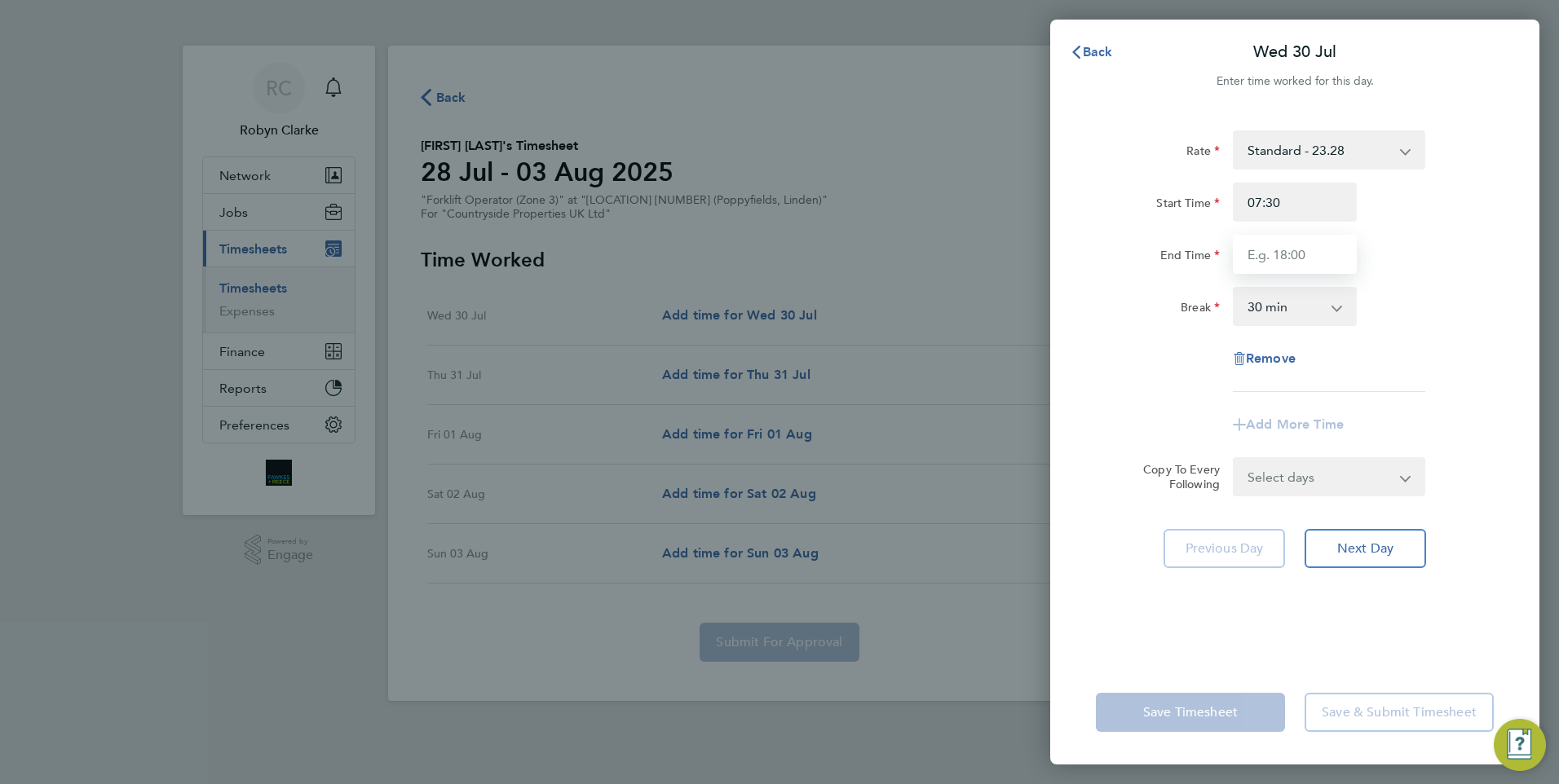 type on "18:00" 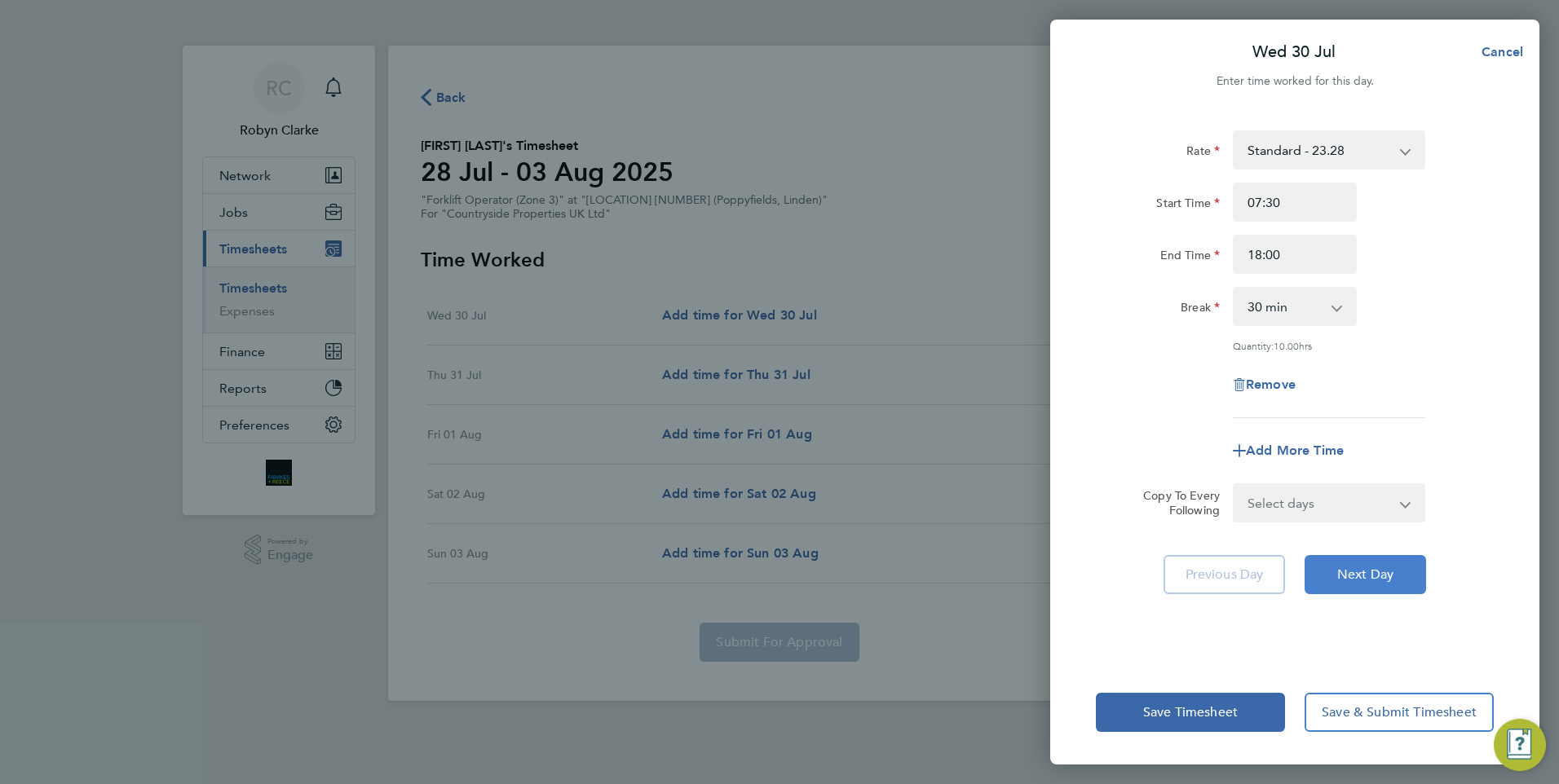 click on "Next Day" 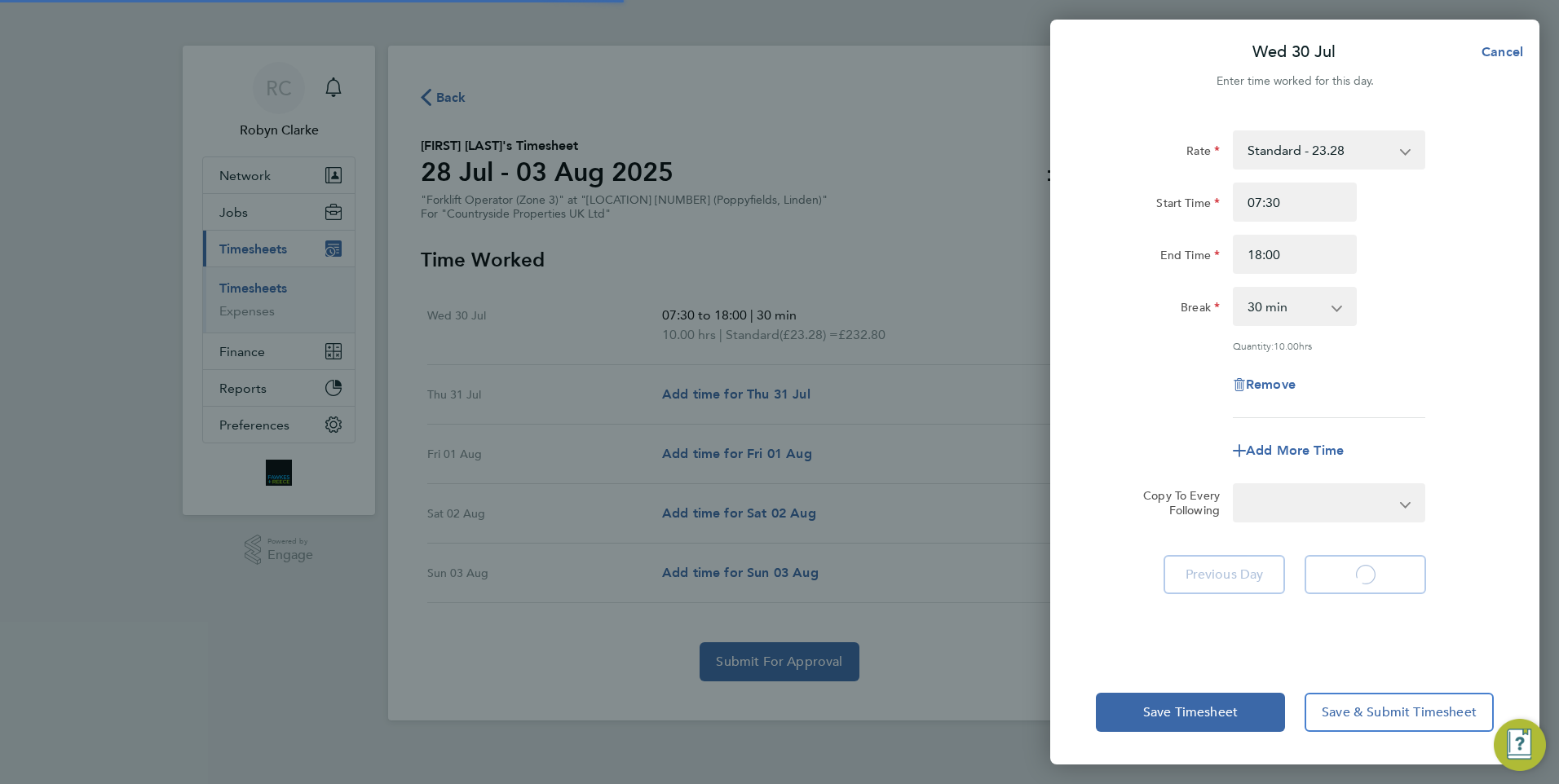 select on "30" 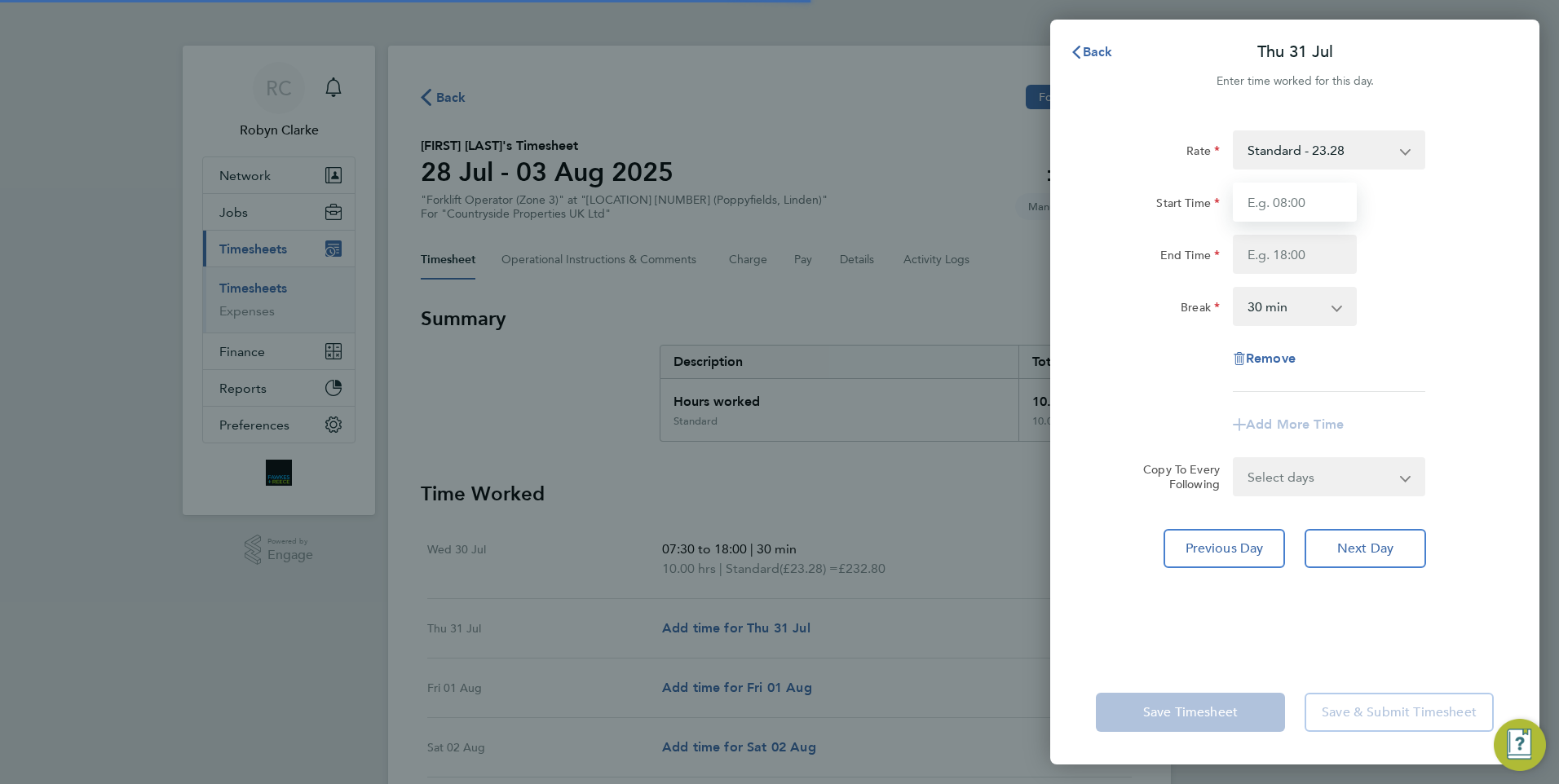 drag, startPoint x: 1292, startPoint y: 198, endPoint x: 1305, endPoint y: 215, distance: 21.400935 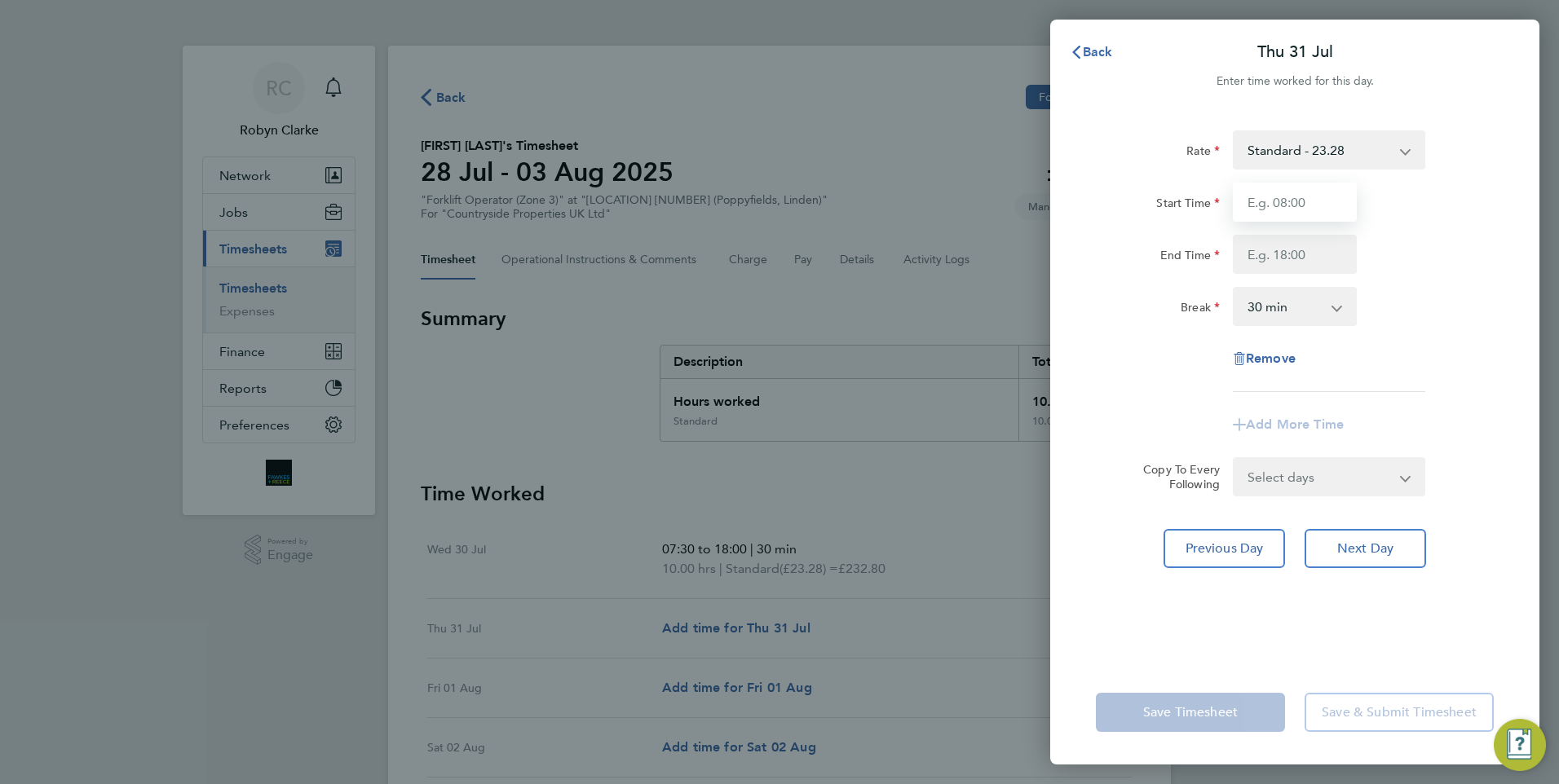 type on "07:30" 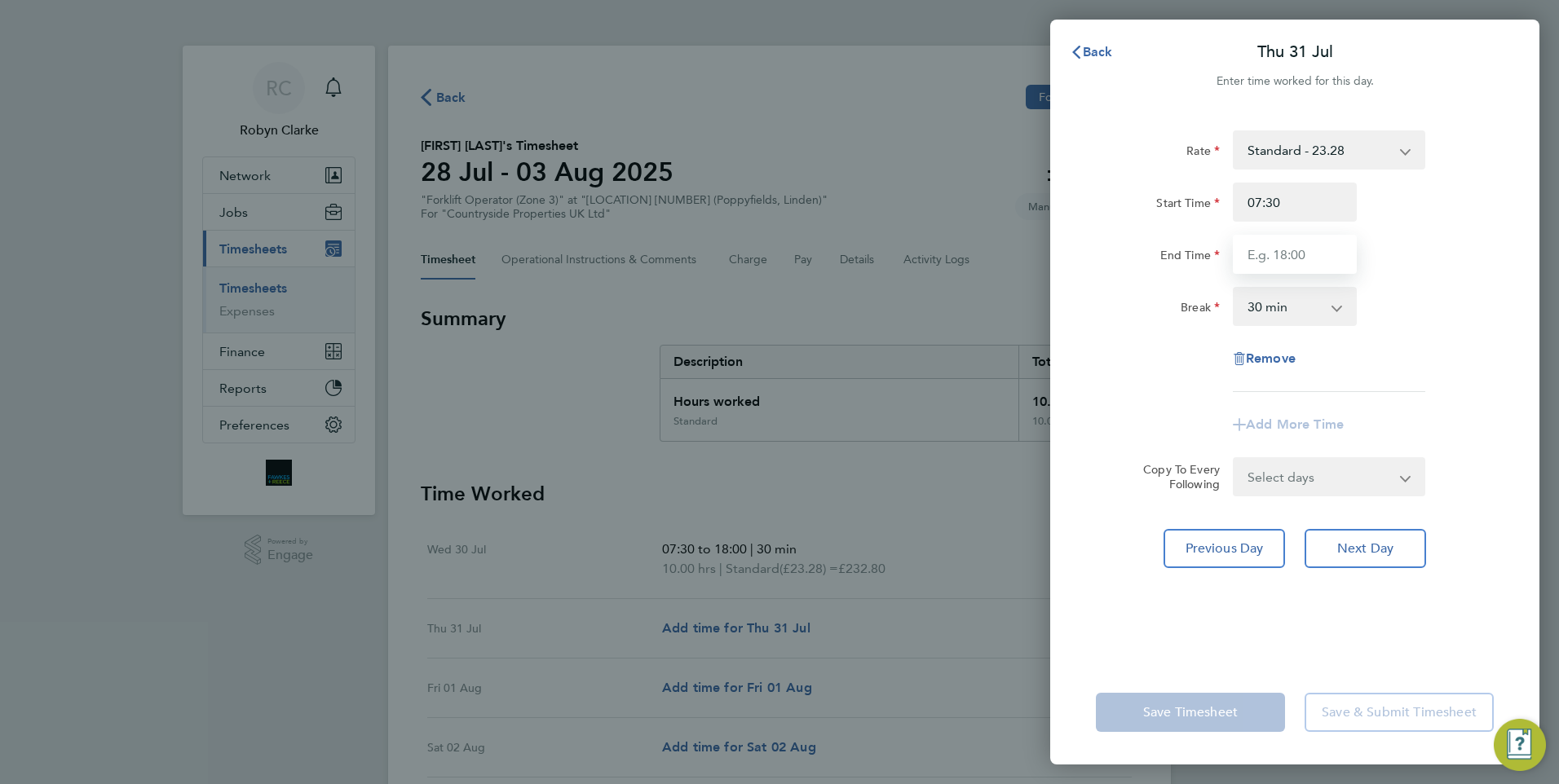 type on "18:00" 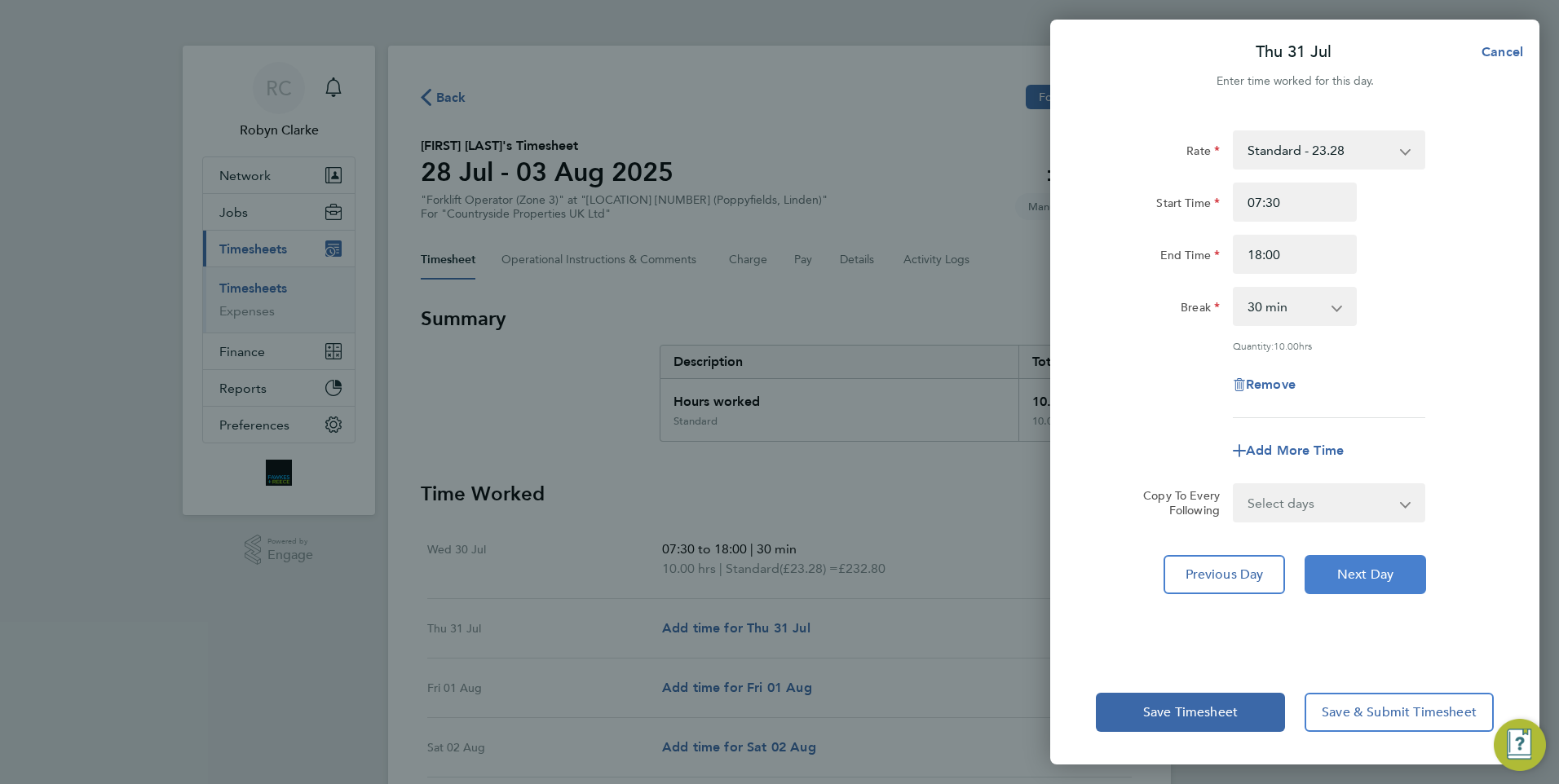 click on "Next Day" 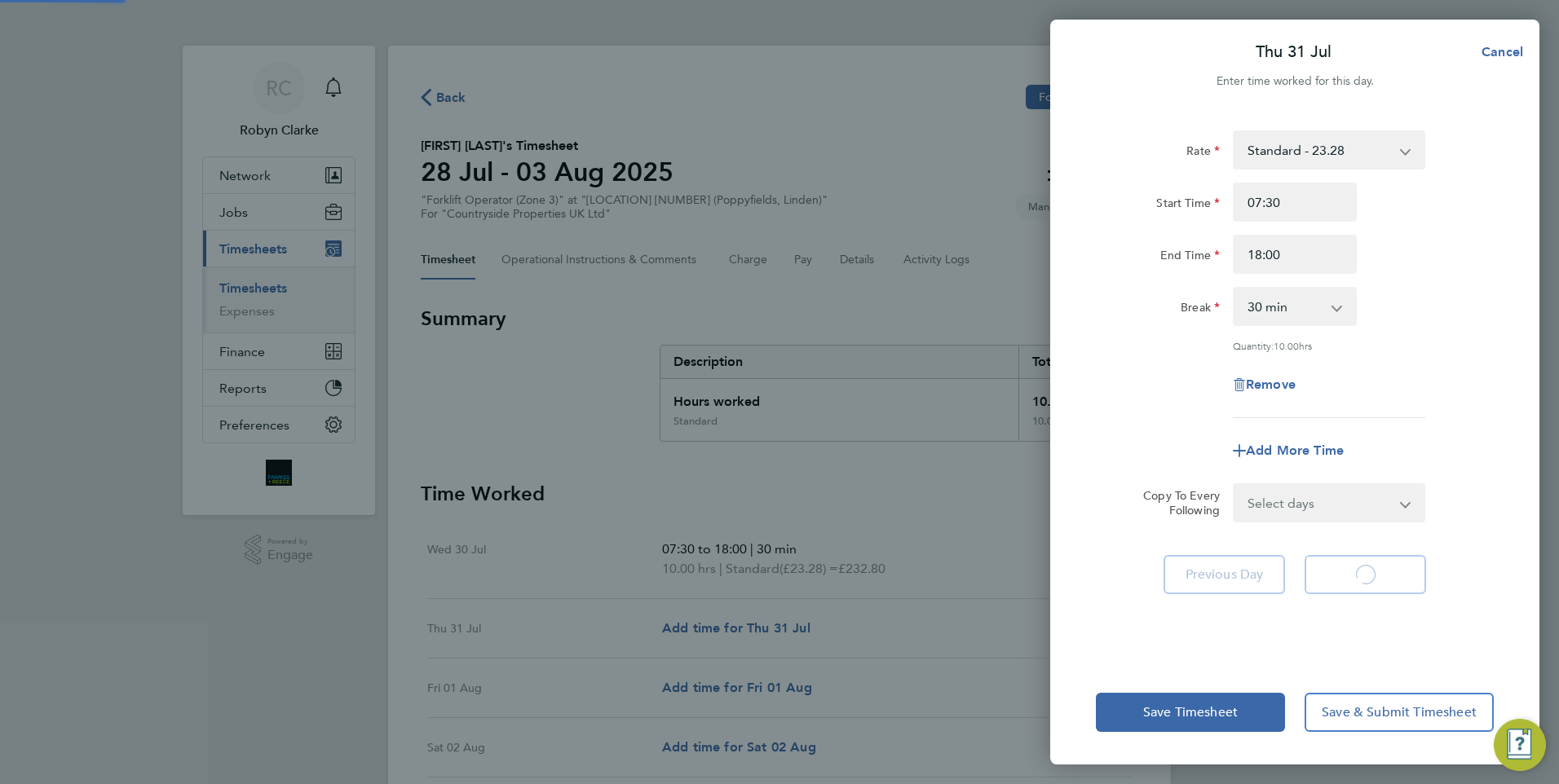 select on "30" 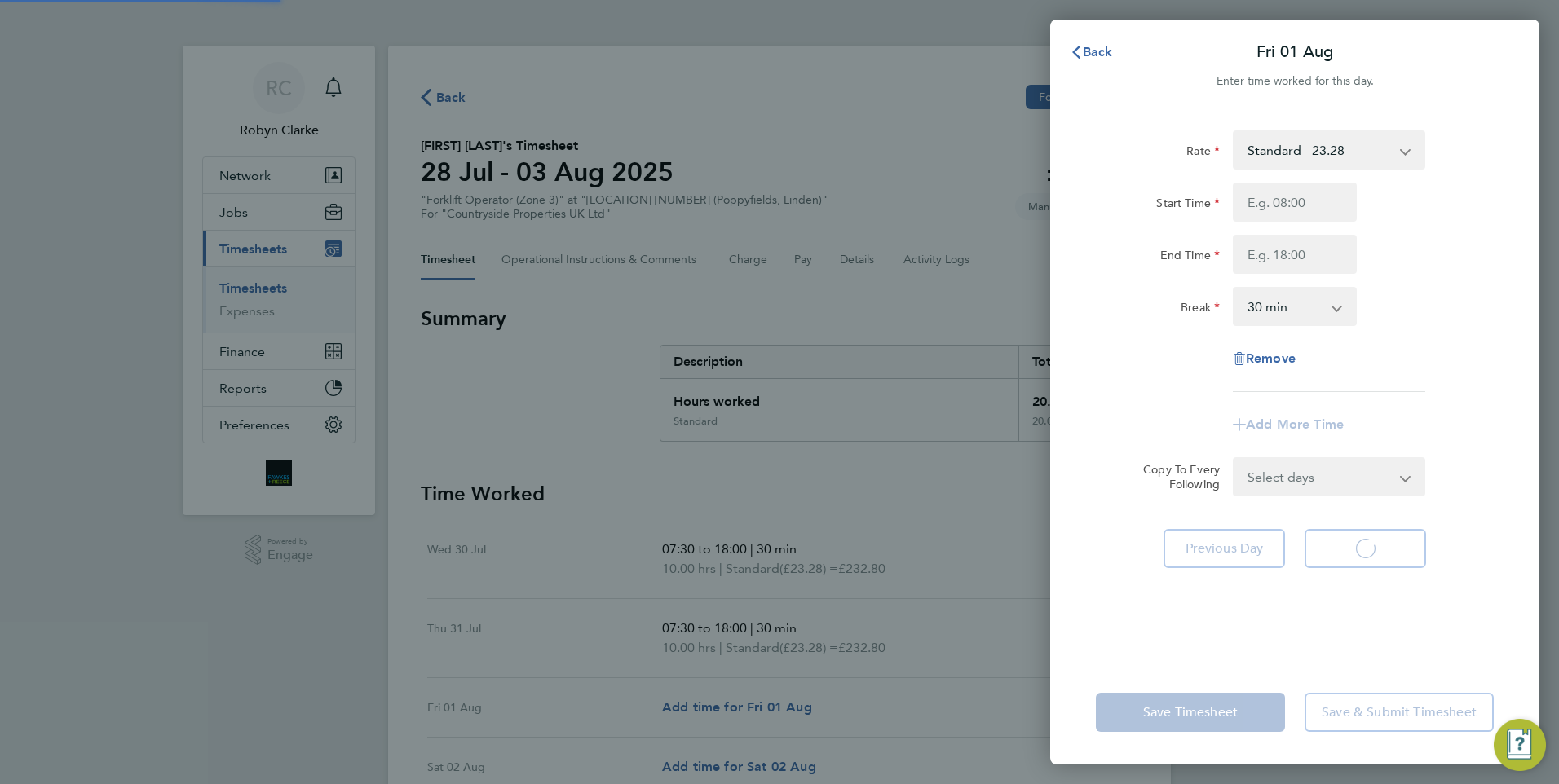 select on "30" 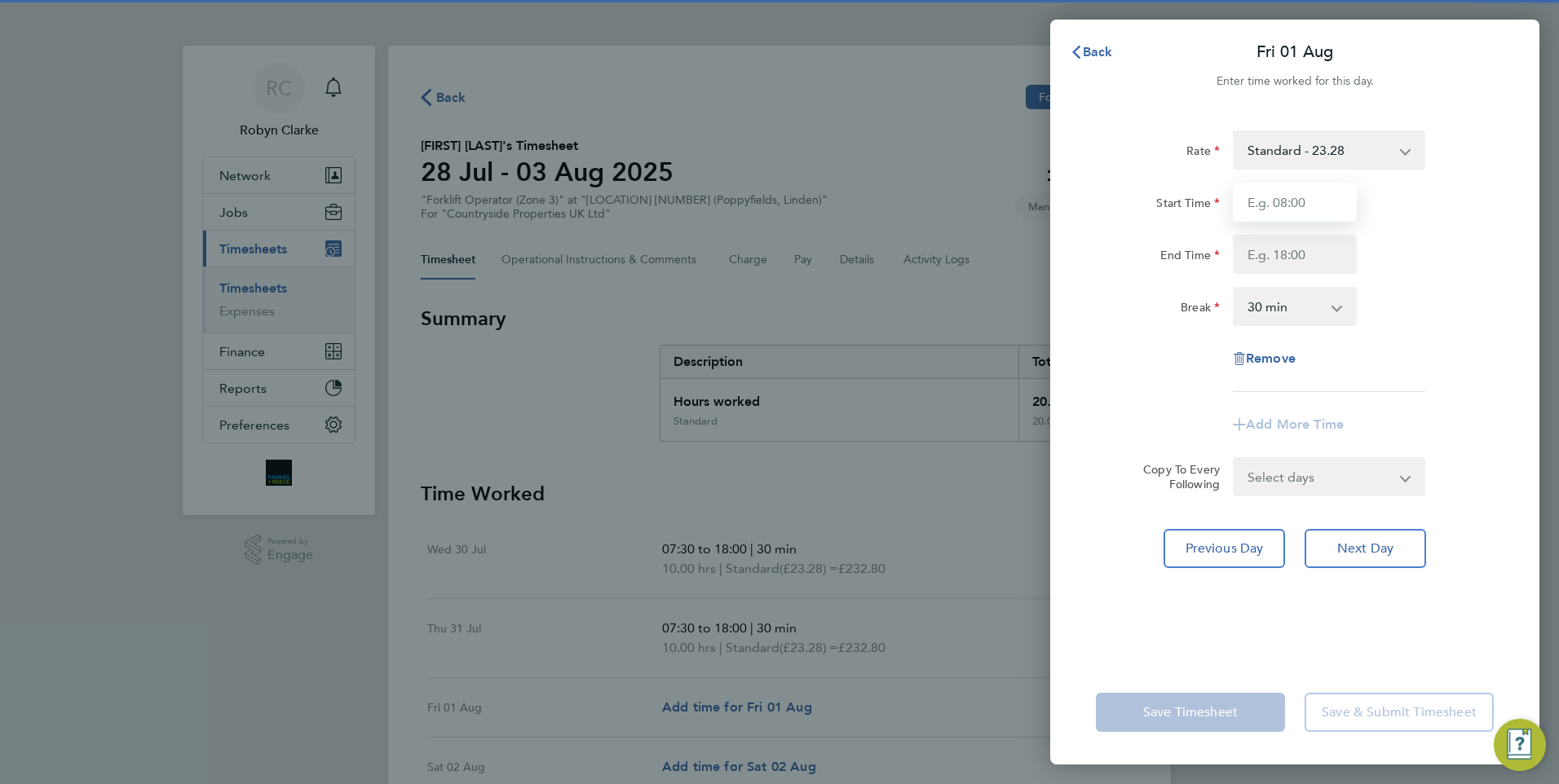 click on "Start Time" at bounding box center (1295, 202) 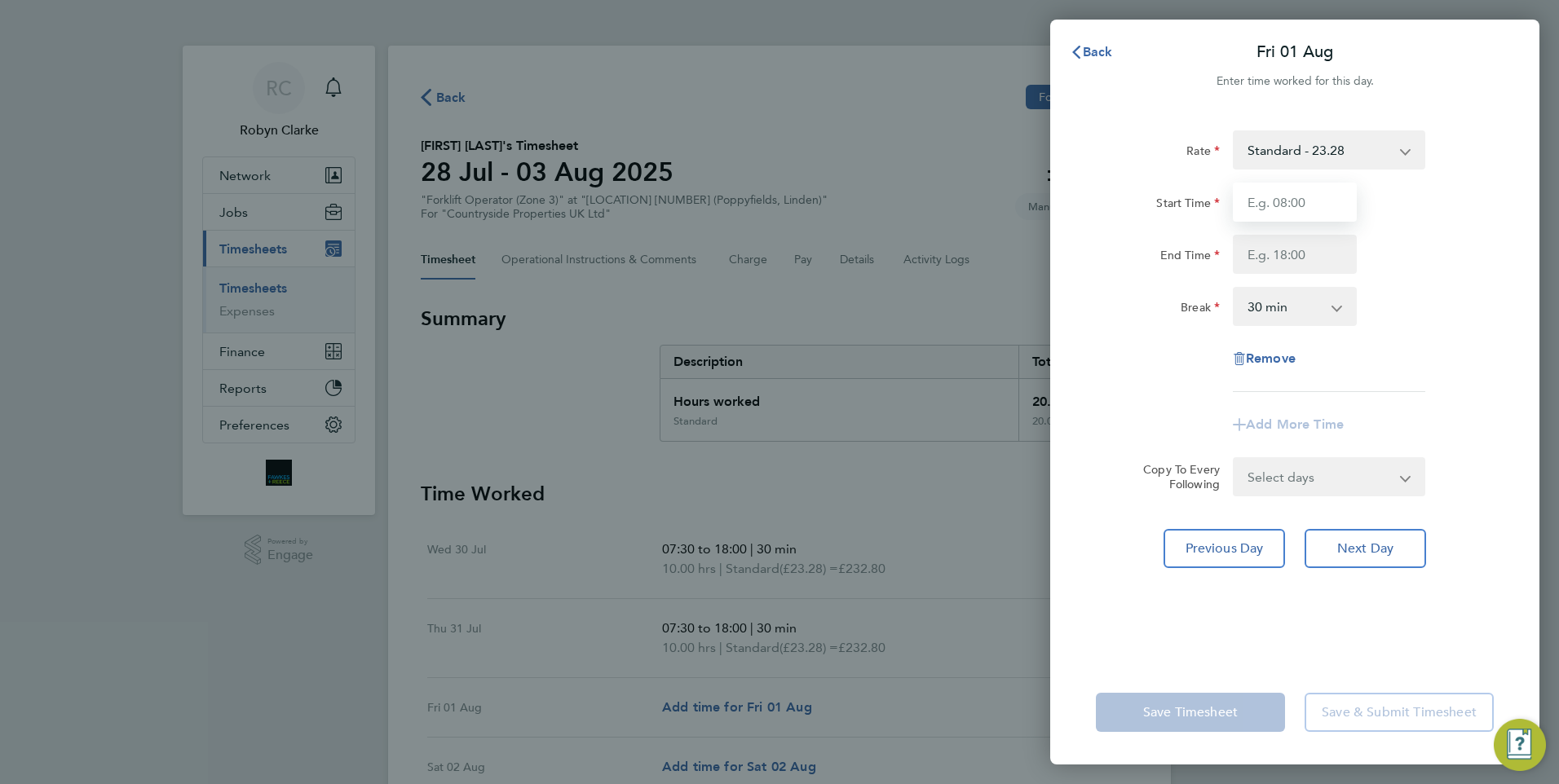type on "07:30" 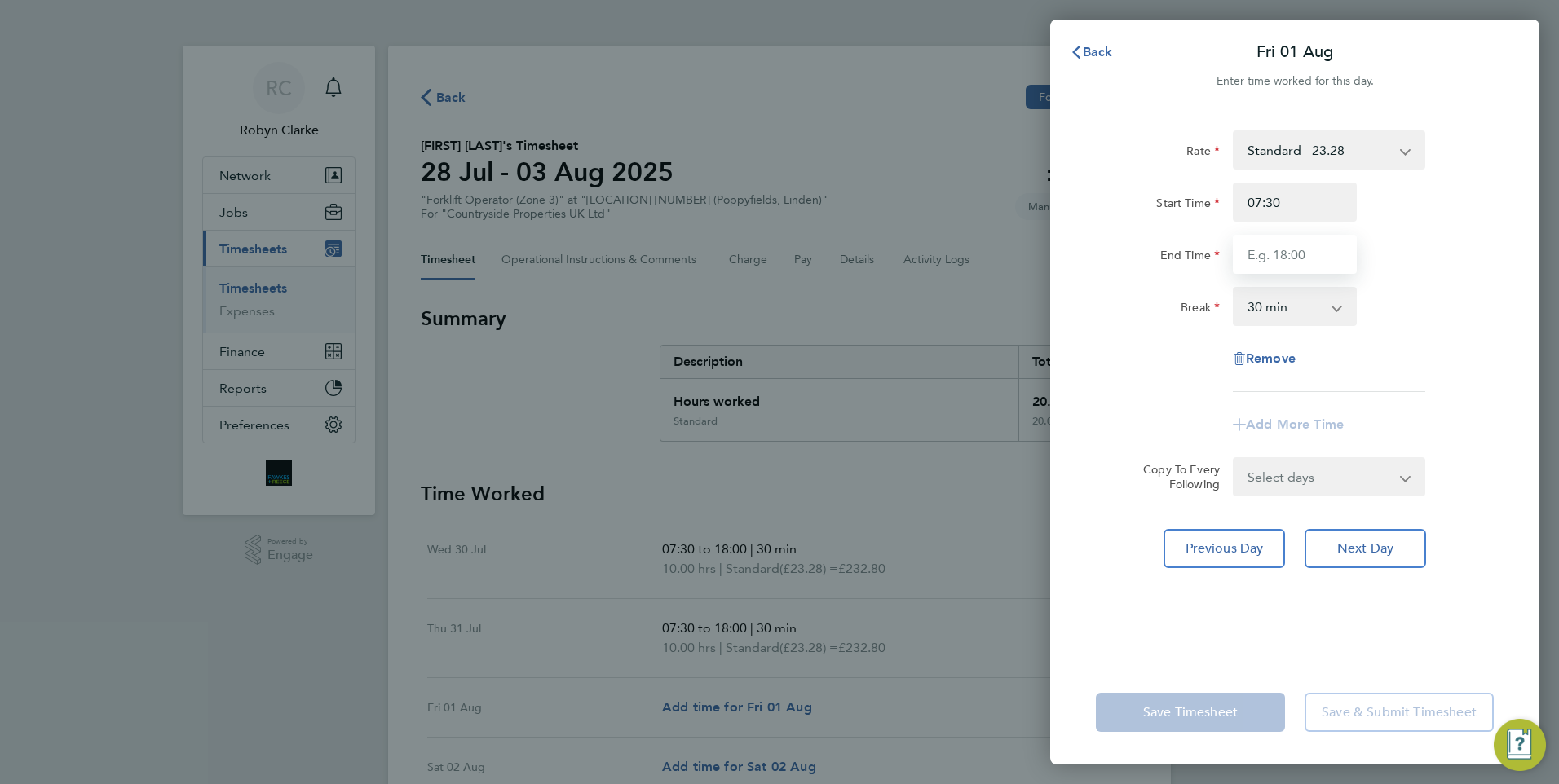 type on "18:00" 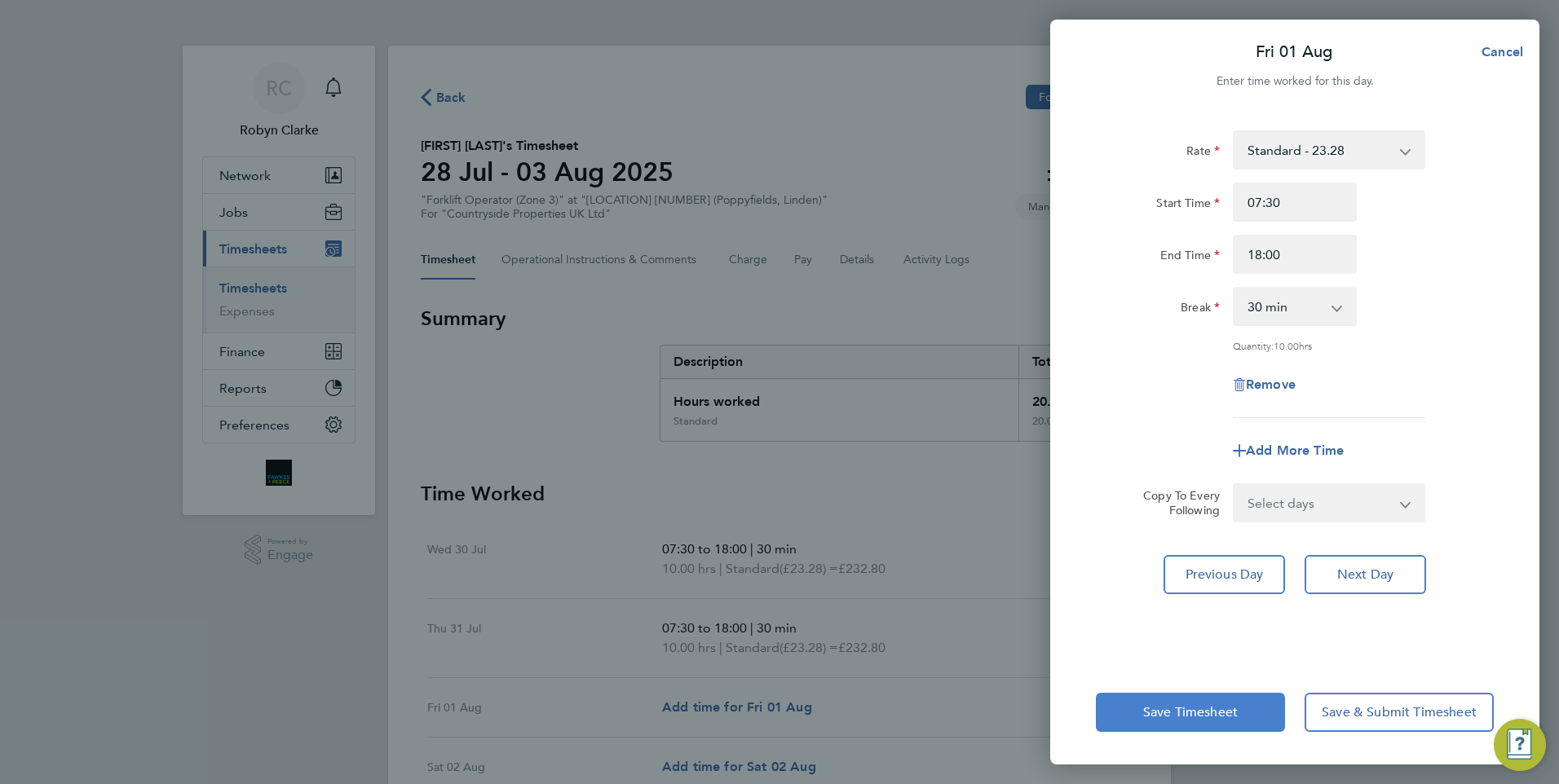 click on "Save Timesheet" 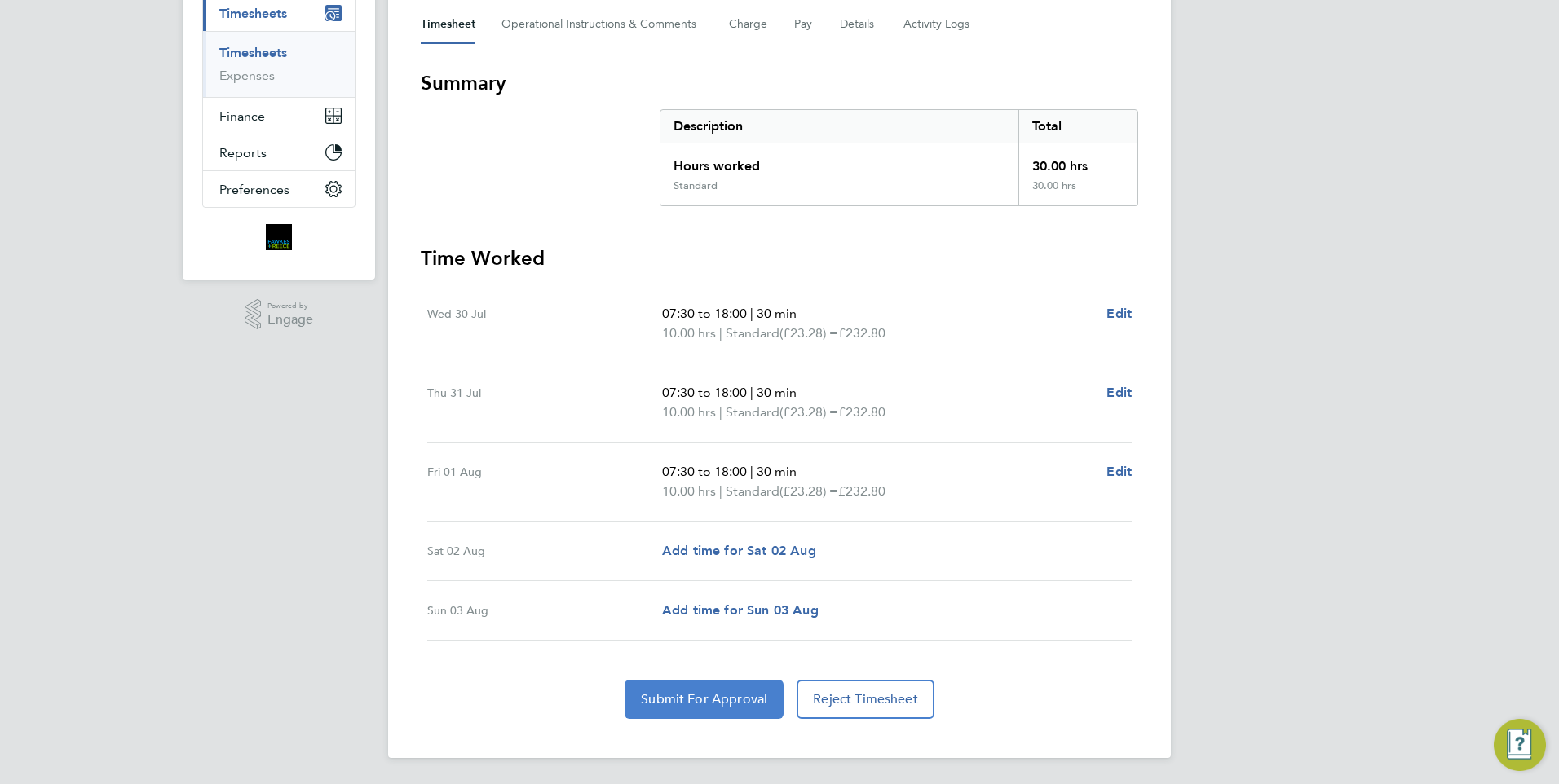 click on "Submit For Approval" 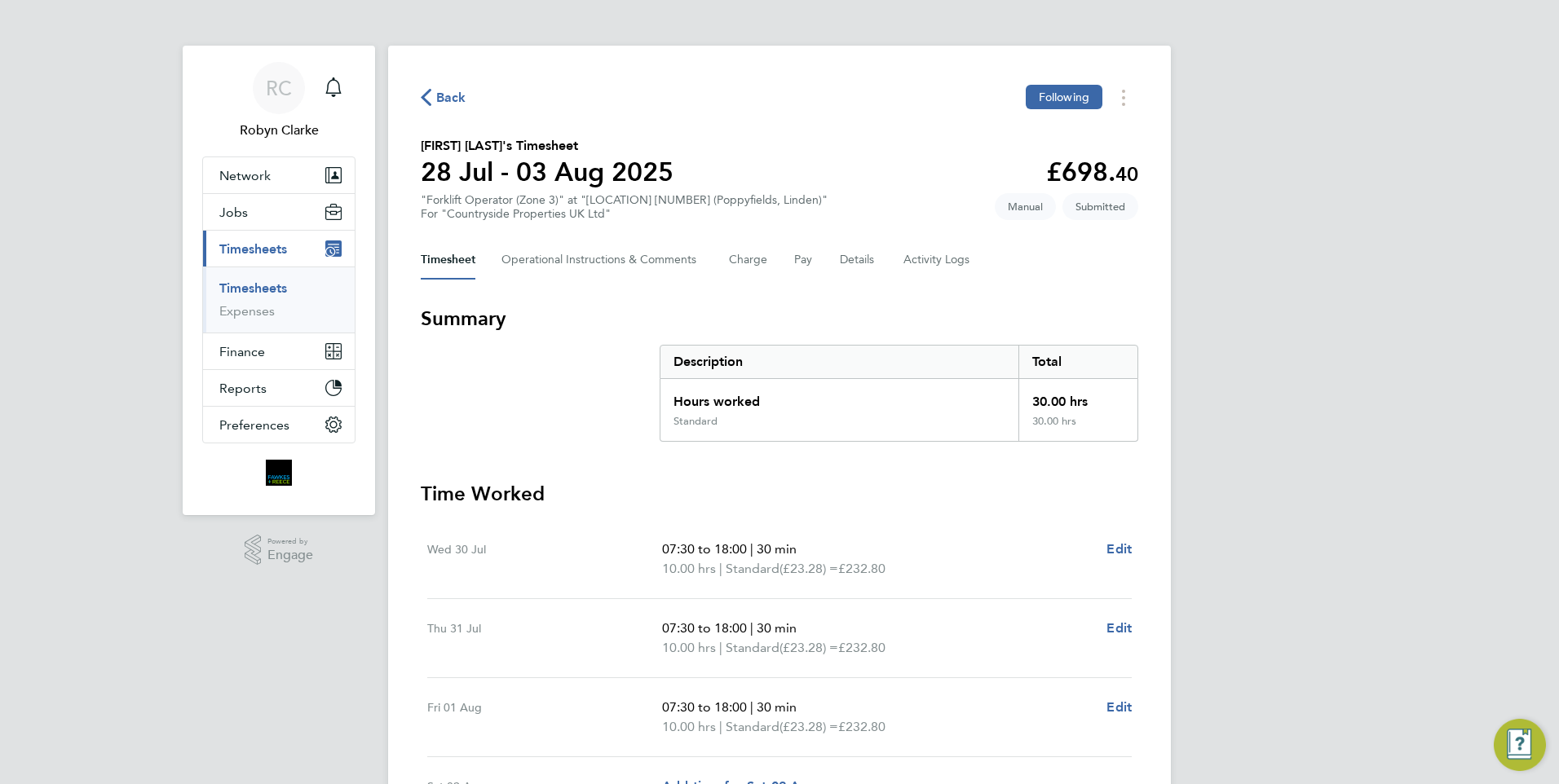 click on "Back" 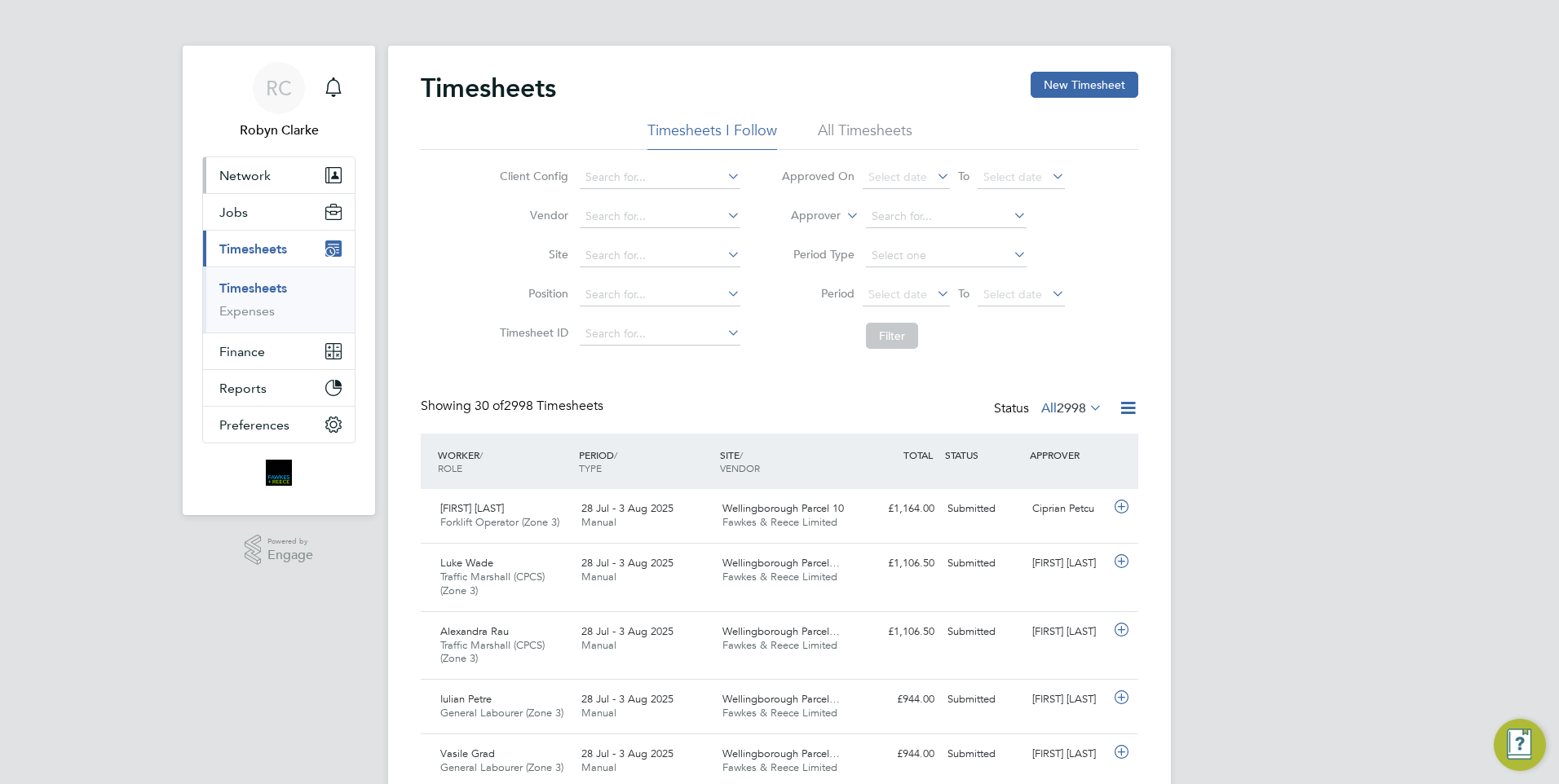 click on "Network" at bounding box center [245, 175] 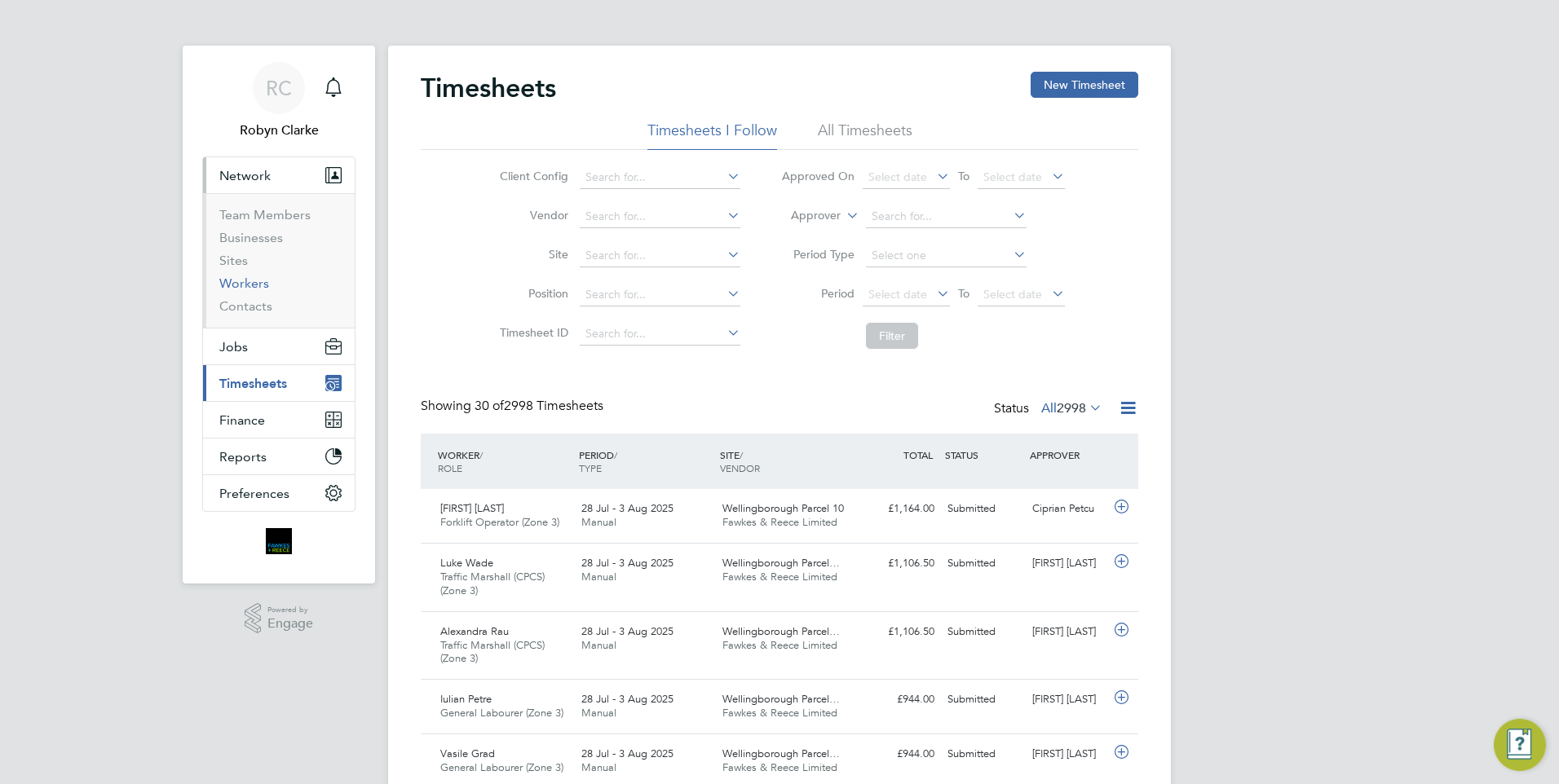click on "Workers" at bounding box center (244, 283) 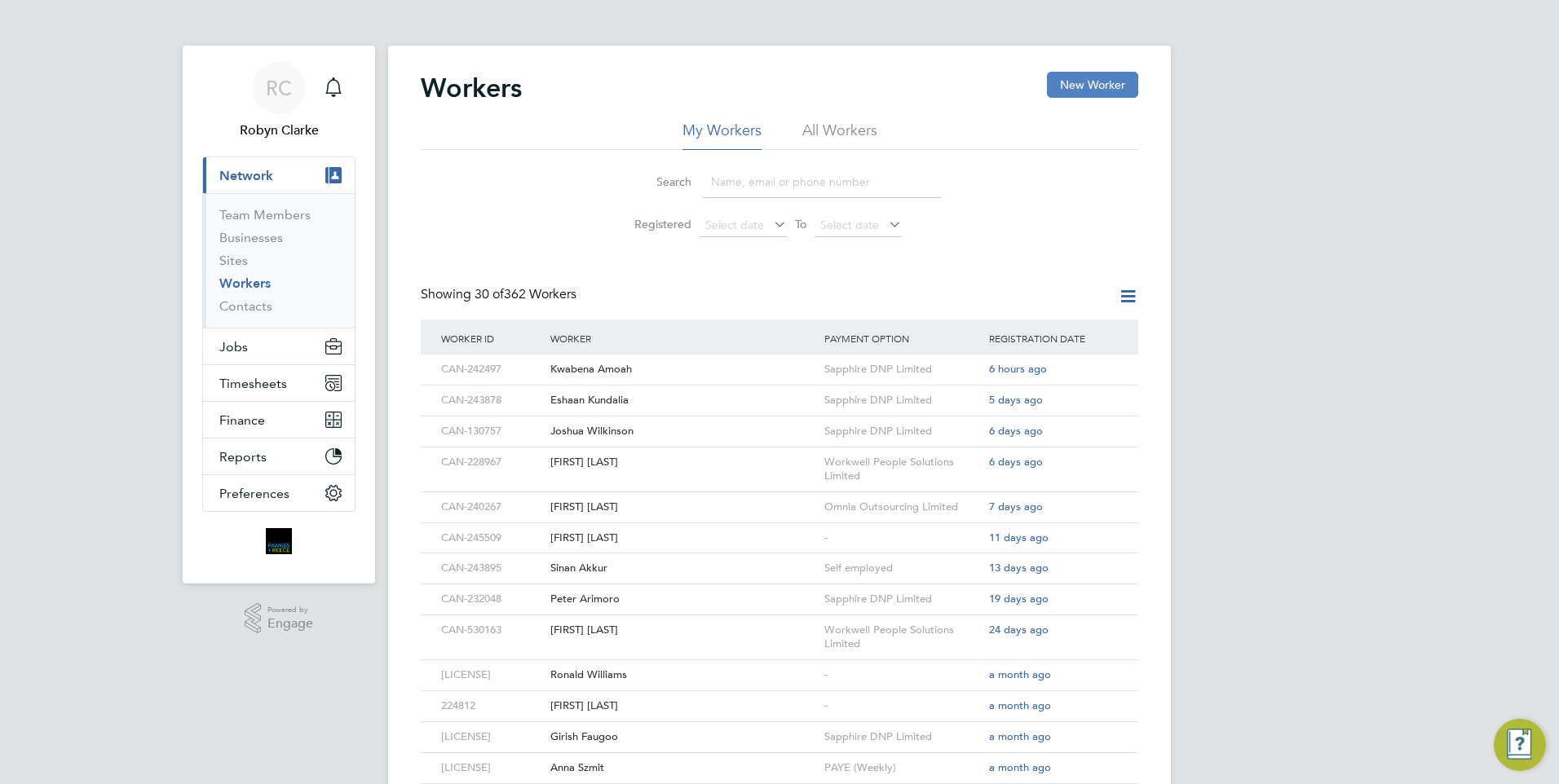 click on "New Worker" 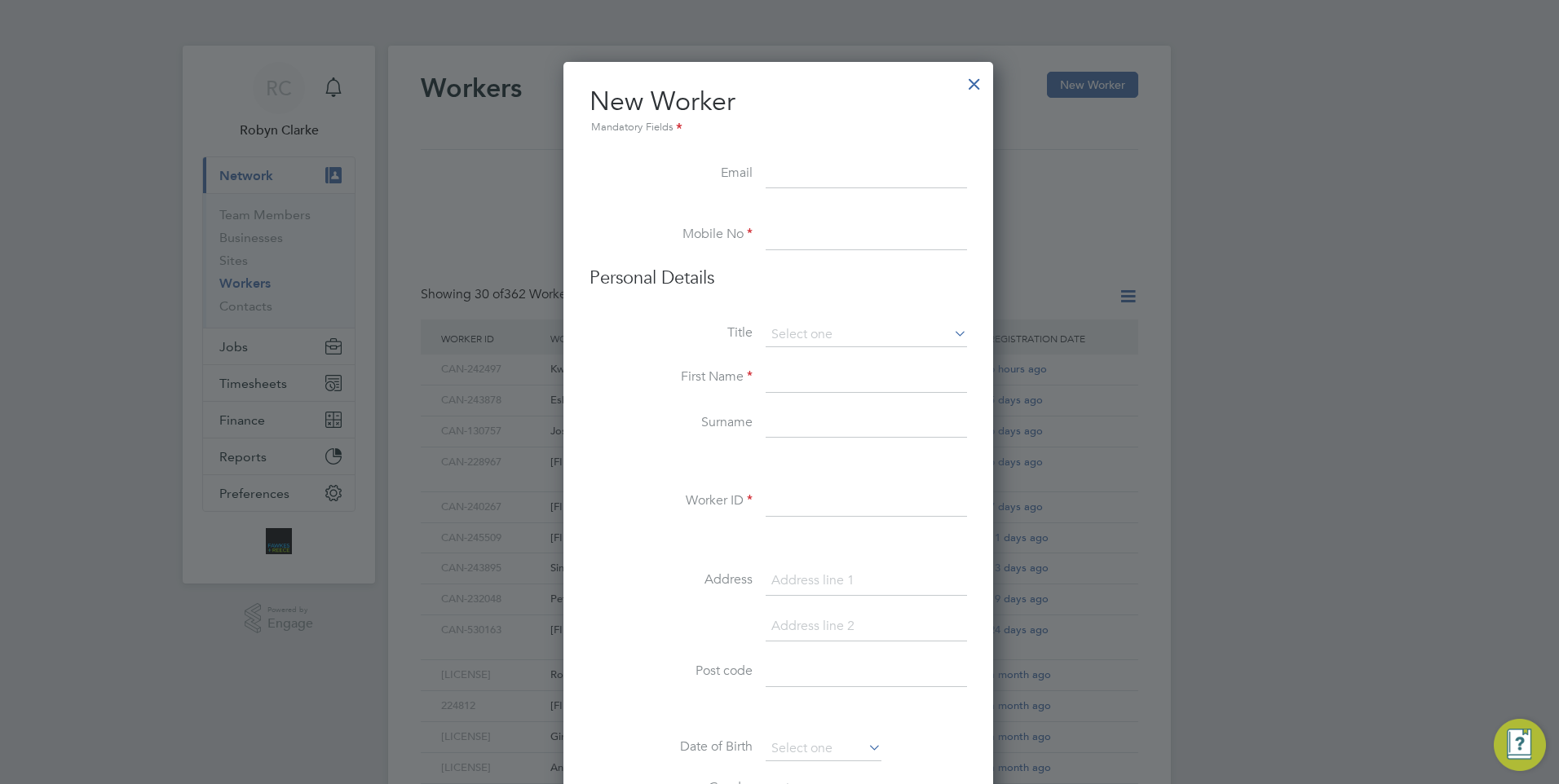 click at bounding box center (866, 378) 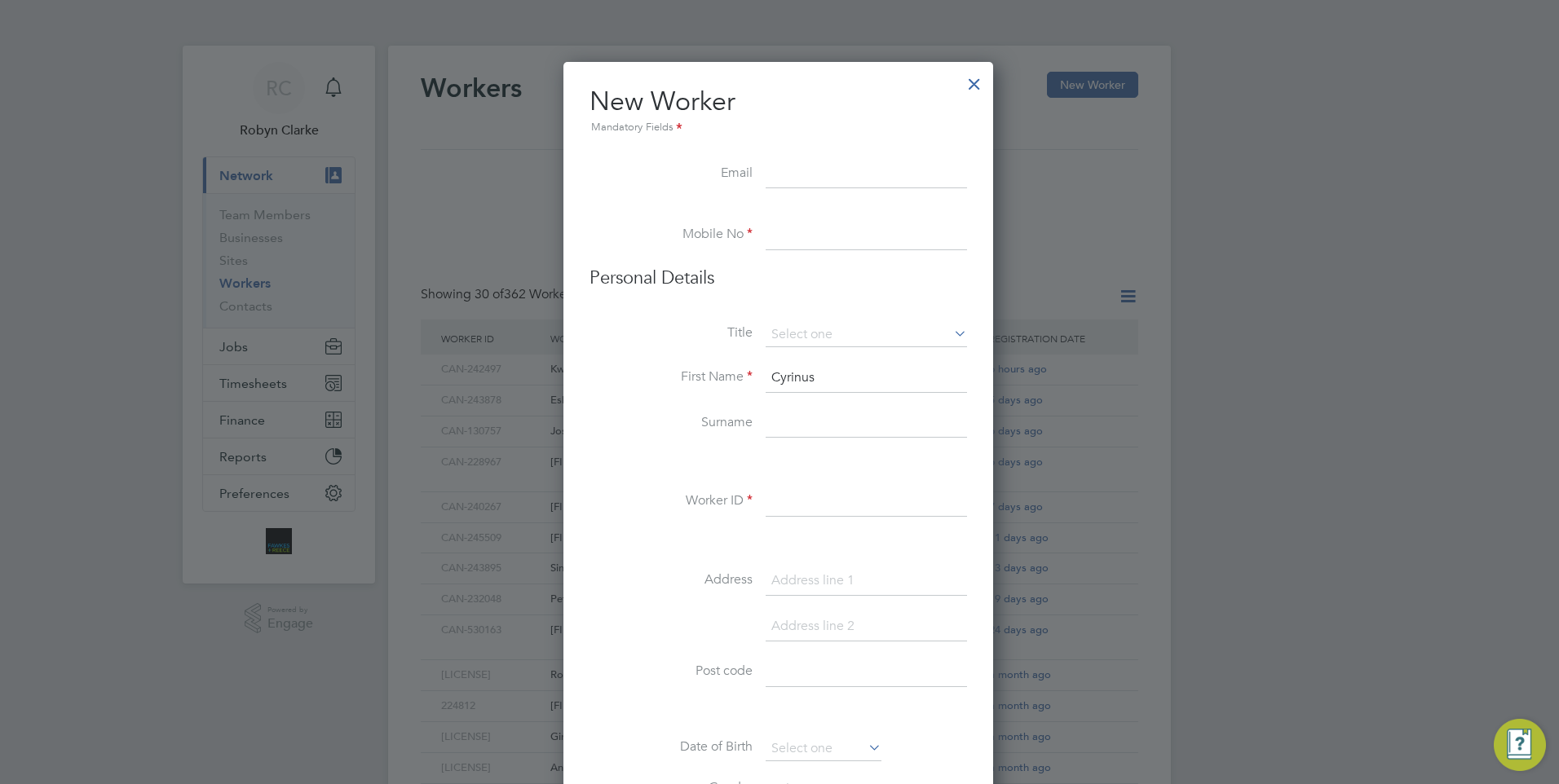 type on "Cyrinus" 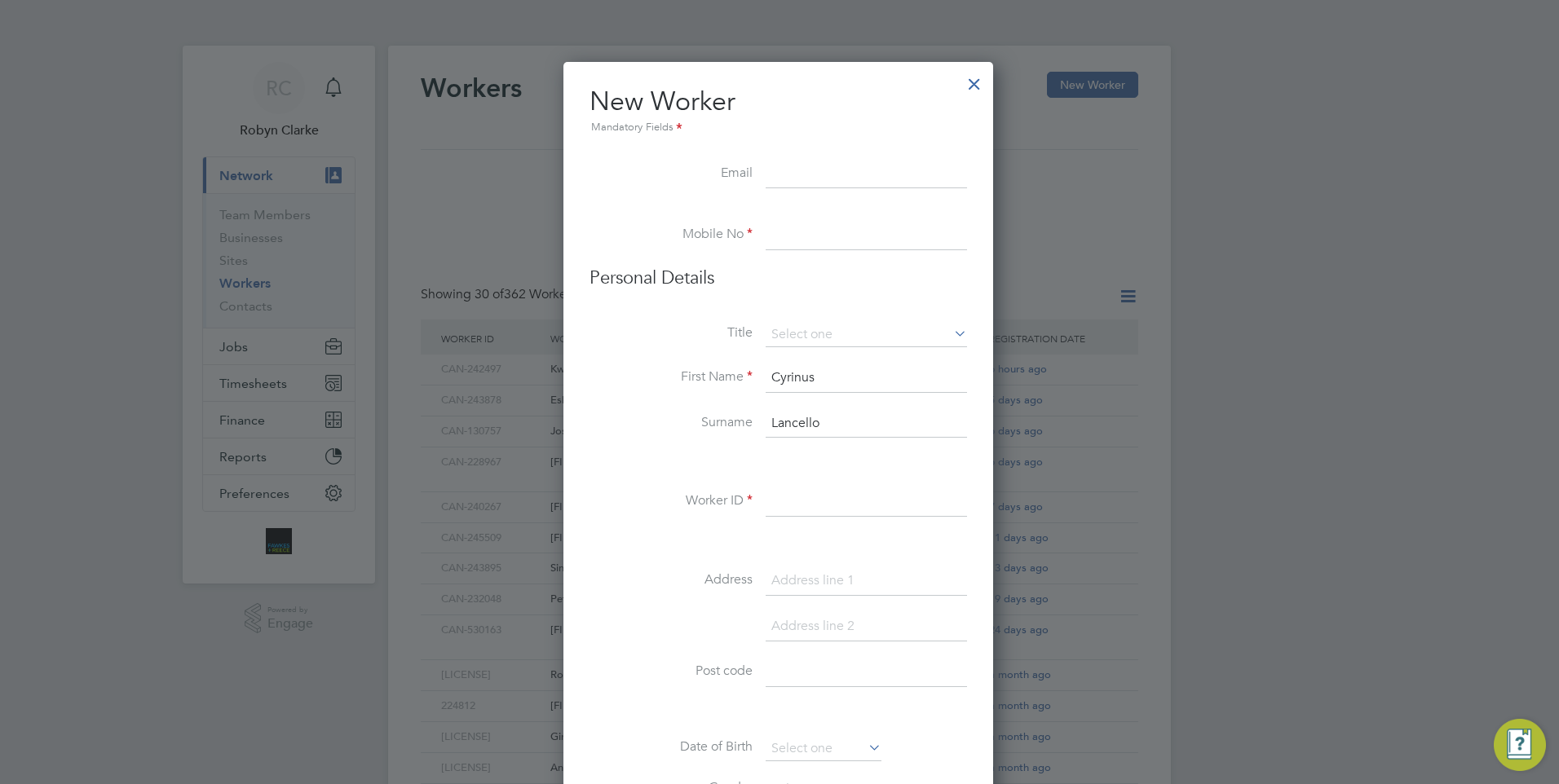 type on "Lancello" 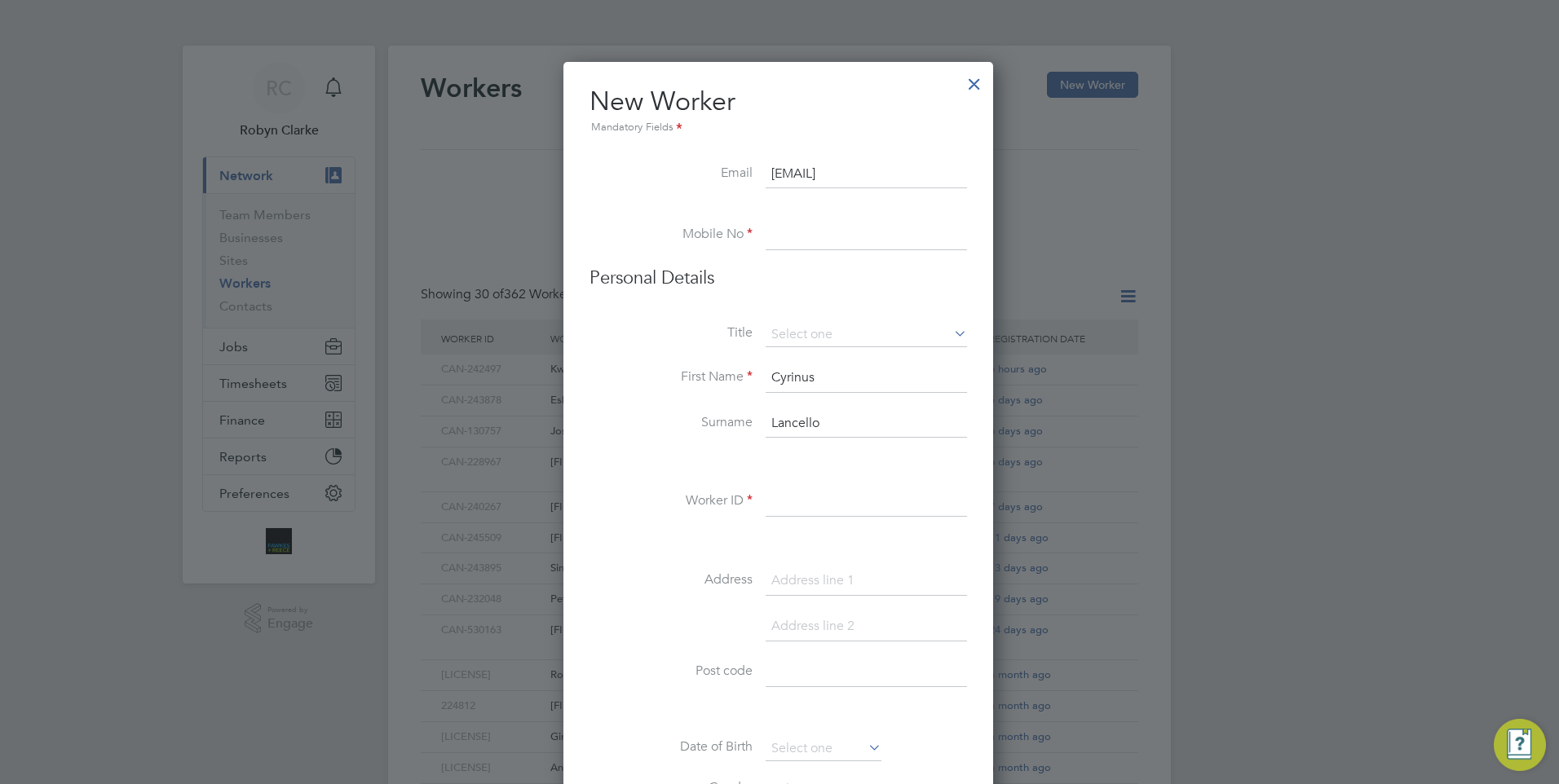 type on "clancello1@gmail.com" 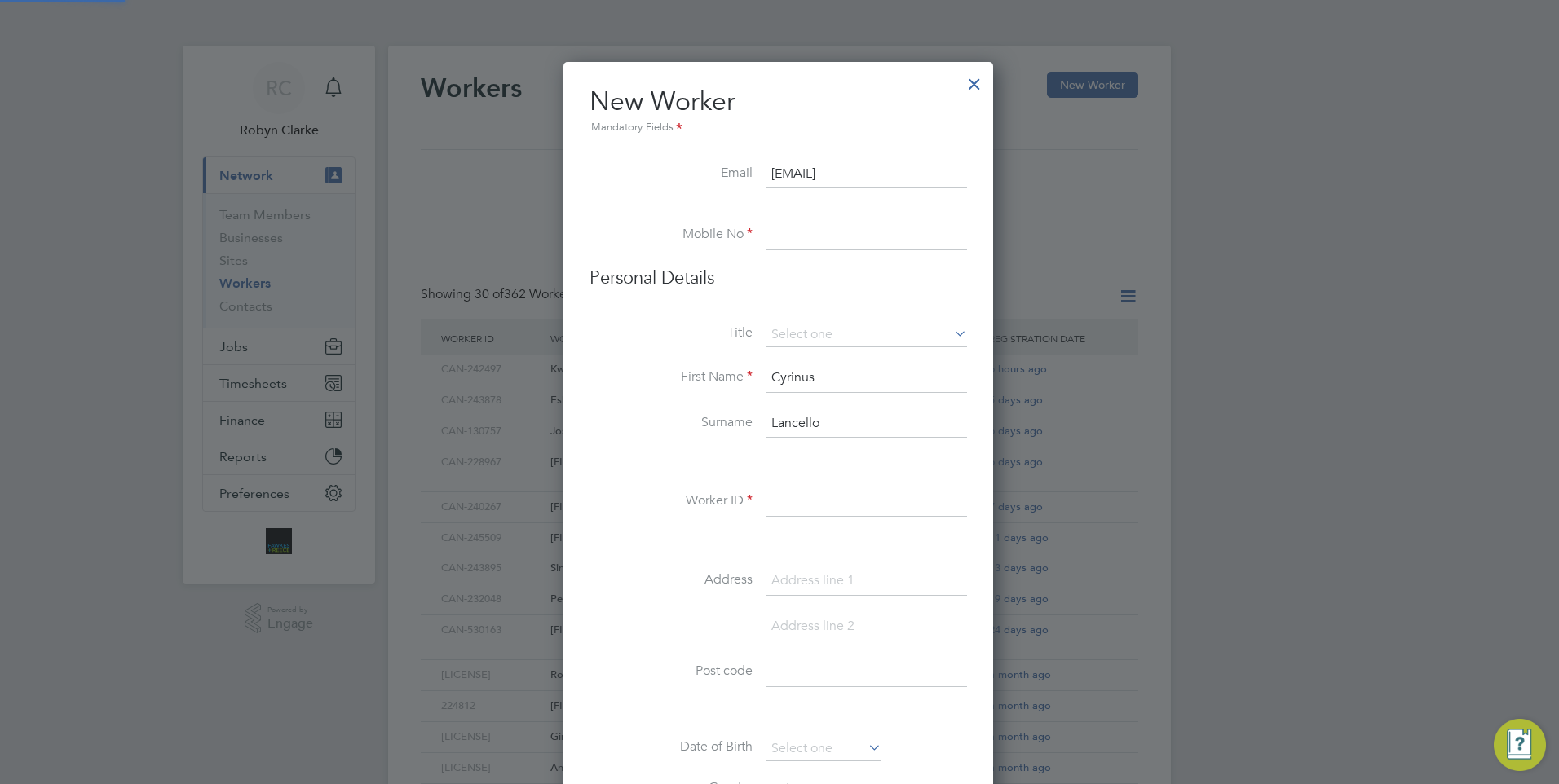 type 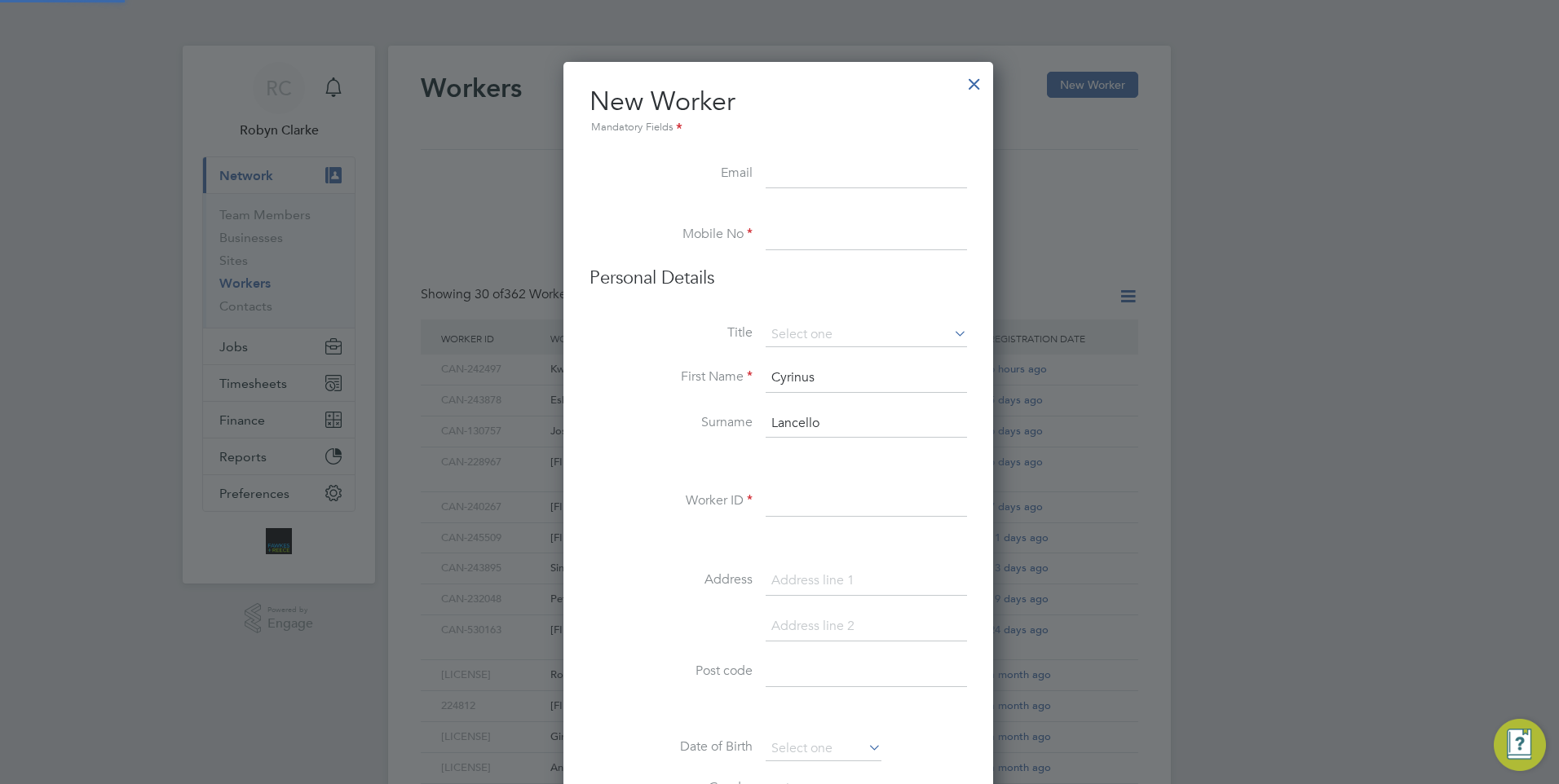 click on "Workers New Worker My Workers All Workers Search   Registered
Select date
To
Select date
Showing   30 of  362 Workers   Worker ID Worker Payment Option Registration Date CAN-242497 Kwabena Amoah Sapphire DNP Limited 6 hours ago CAN-243878 Eshaan Kundalia Sapphire DNP Limited 5 days ago CAN-130757 Joshua Wilkinson Sapphire DNP Limited 6 days ago CAN-228967 Cyrinus Lancello Workwell People Solutions Limited 6 days ago CAN-240267 Adewale Oluwatosin Omnia Outsourcing Limited 7 days ago CAN-245509 Mohammad Ashiq - 11 days ago CAN-243895 Sinan Akkur Self employed 13 days ago CAN-232048 Peter Arimoro Sapphire DNP Limited 19 days ago CAN-530163 Michael Lapworth Workwell People Solutions Limited 24 days ago CAN-221464 Ronald Williams - a month ago 224812 Khawaja Sajjad Haider - a month ago CAN-93811 Girish Faugoo Sapphire DNP Limited a month ago CAN-244472 Anna Szmit PAYE (Weekly) a month ago CAN-183161 David Morris Sapphire DNP Limited a month ago CAN-244282 Emily Jane Smith PAYE (Weekly) - - -" 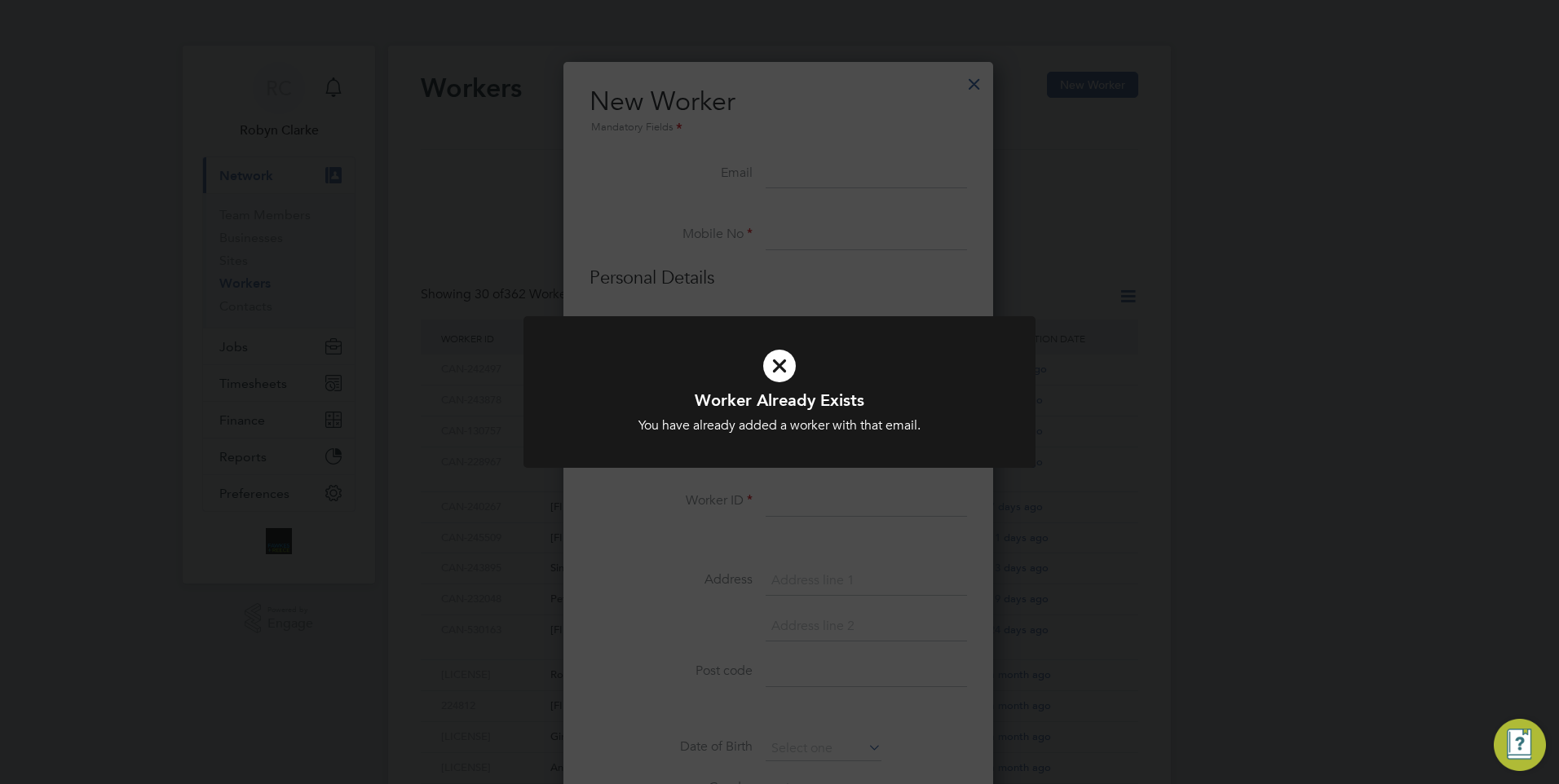 click on "Worker Already Exists You have already added a worker with that email. Cancel Okay" 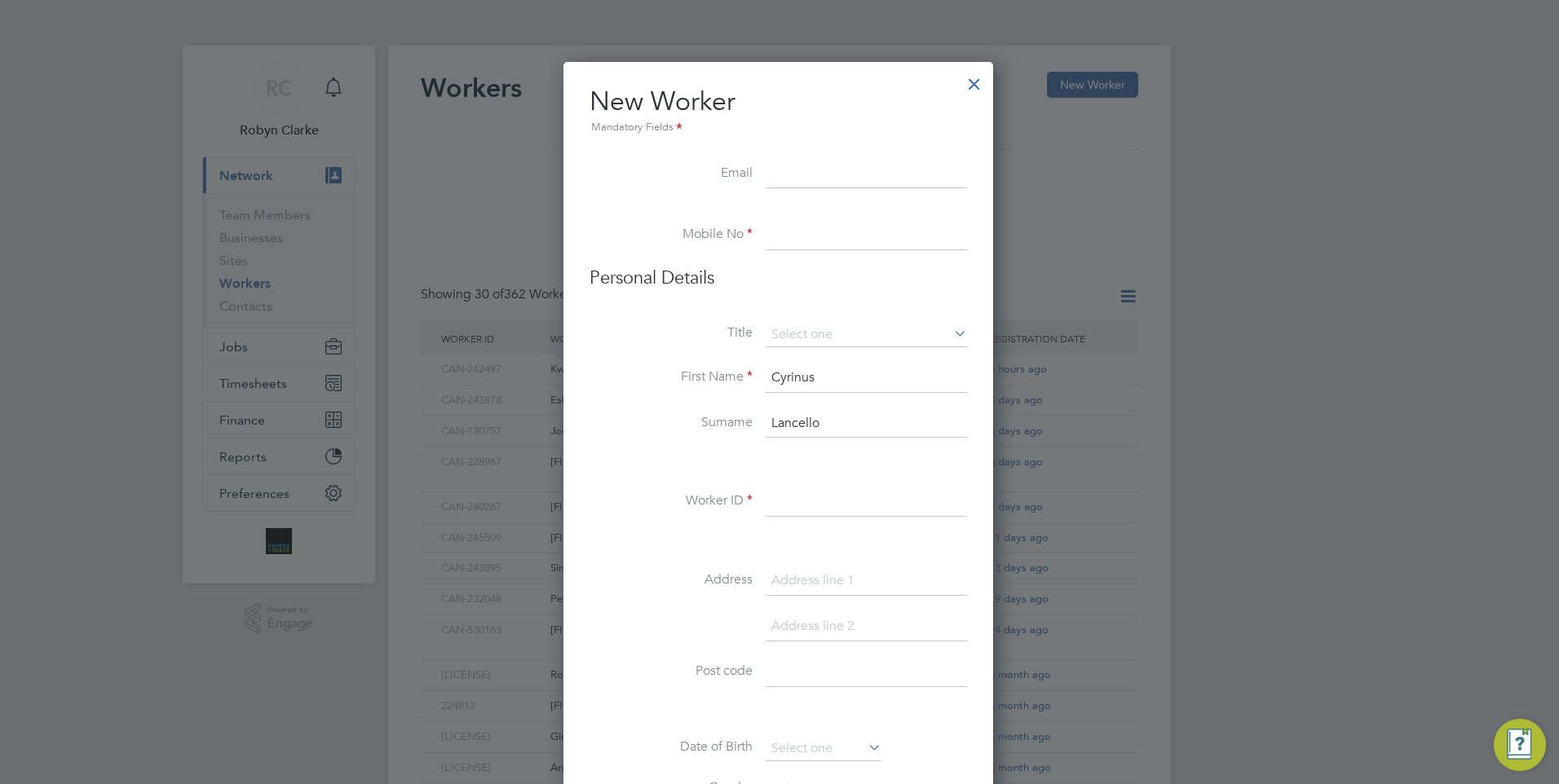 click at bounding box center (974, 80) 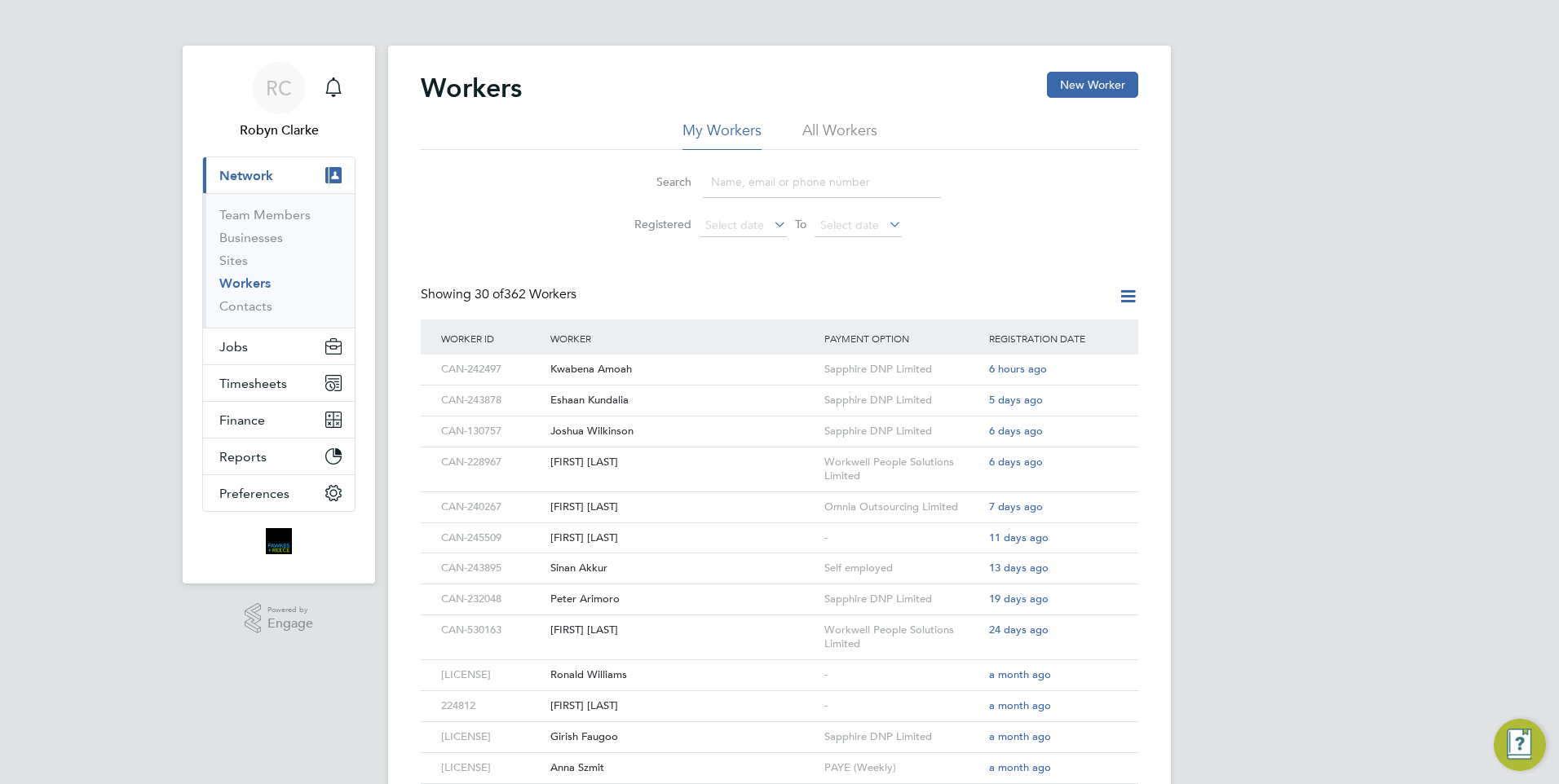 click 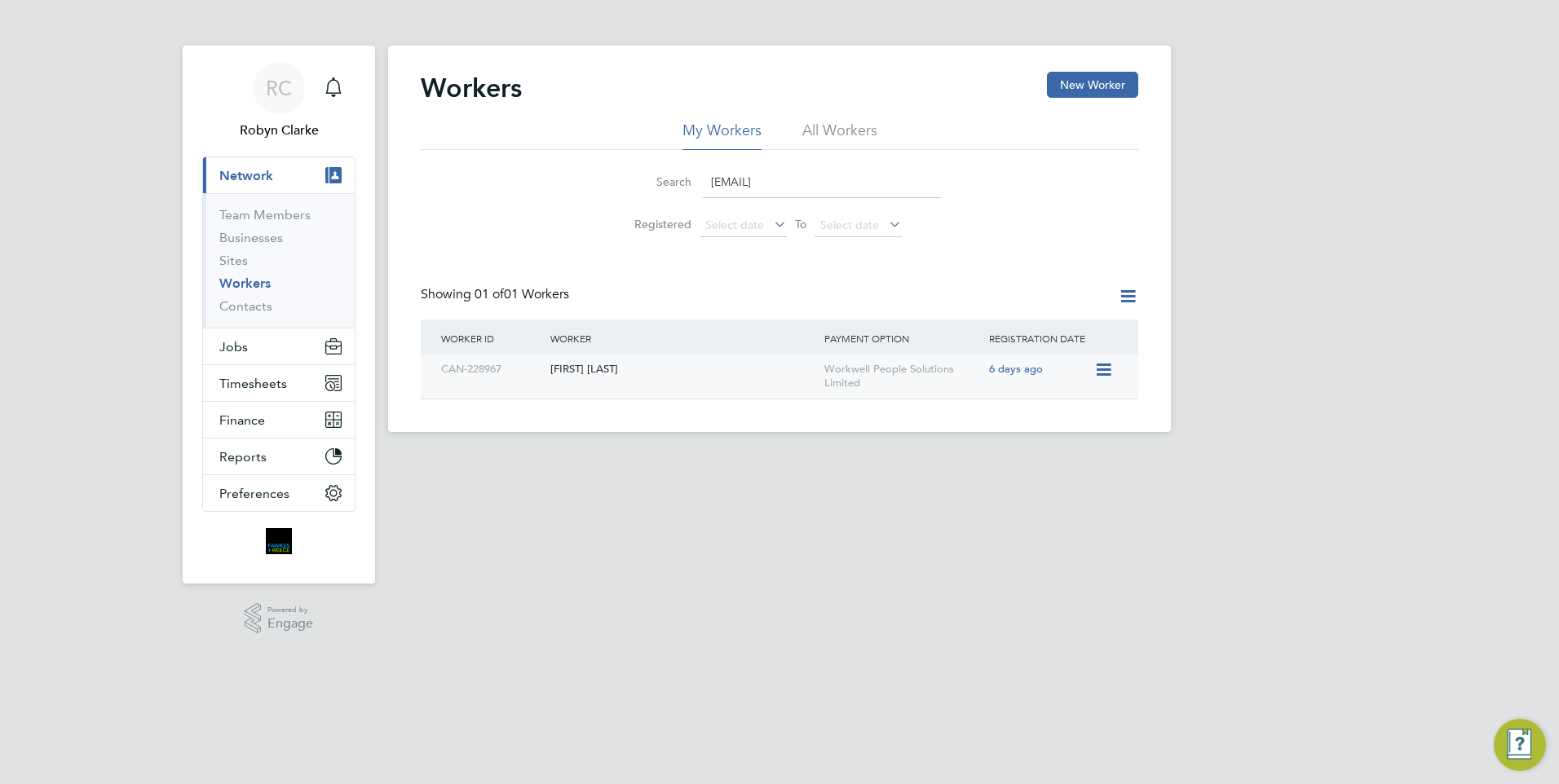 type on "clancello1@gmail.com" 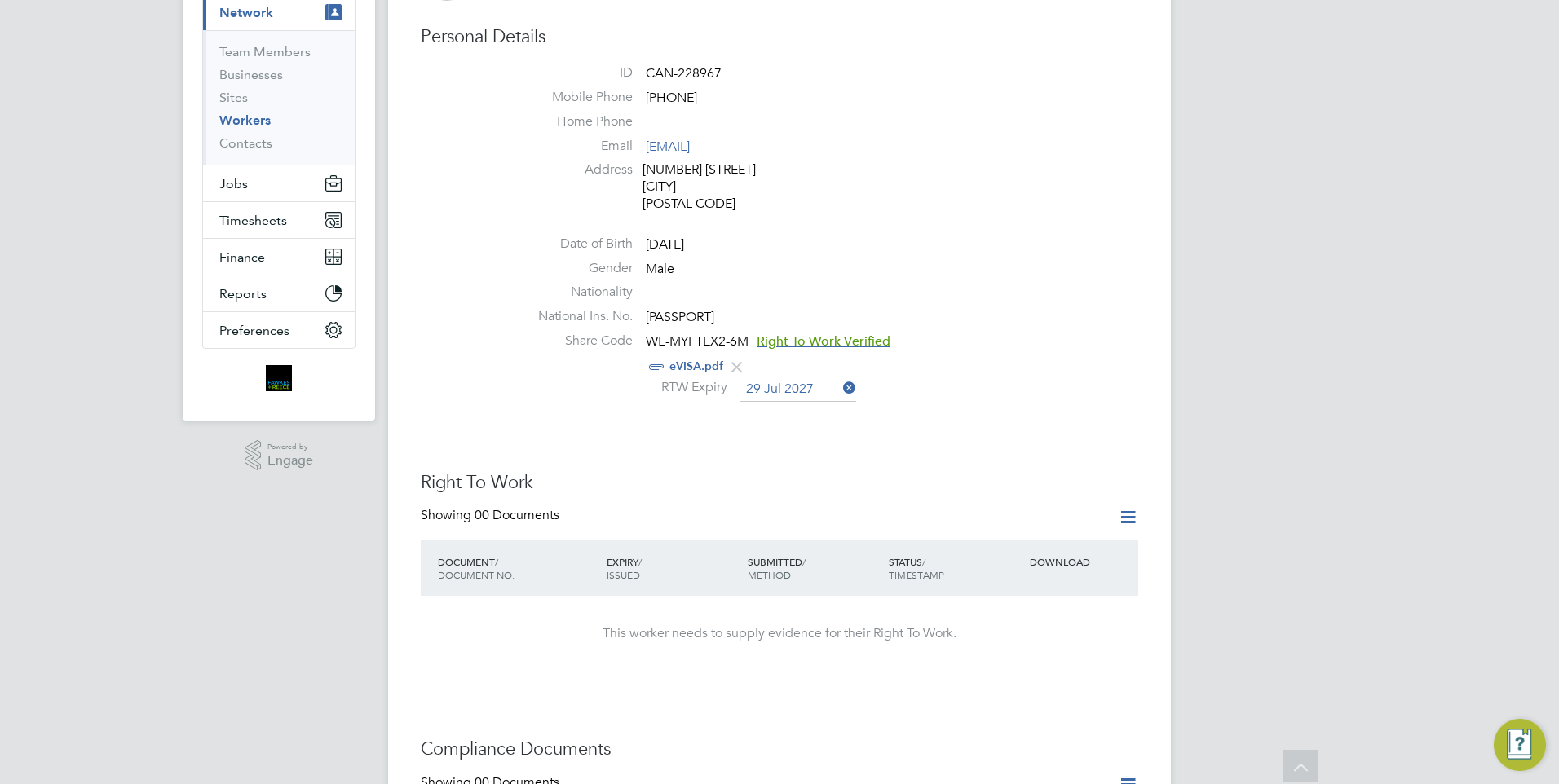 scroll, scrollTop: 0, scrollLeft: 0, axis: both 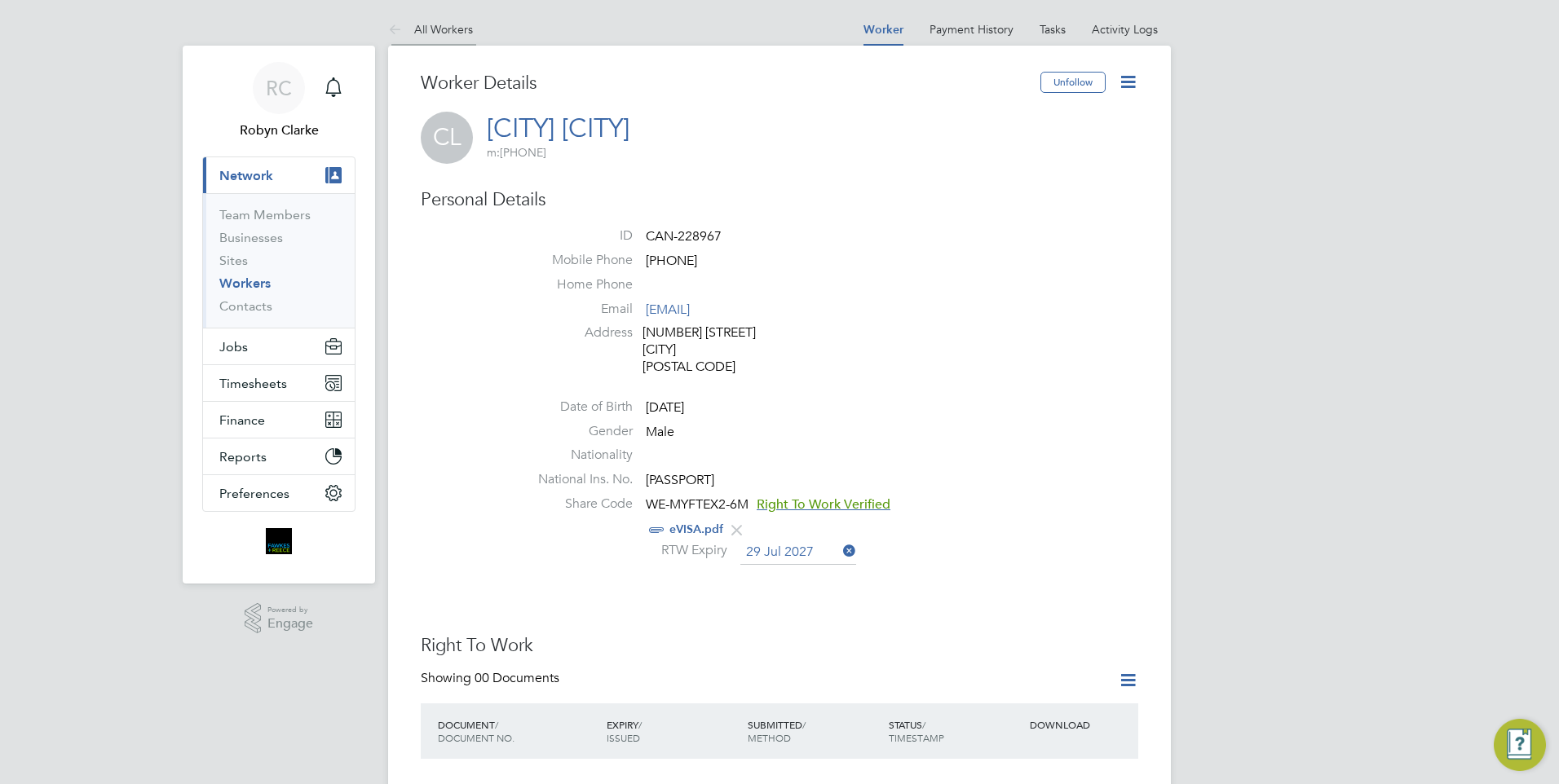 click at bounding box center [398, 30] 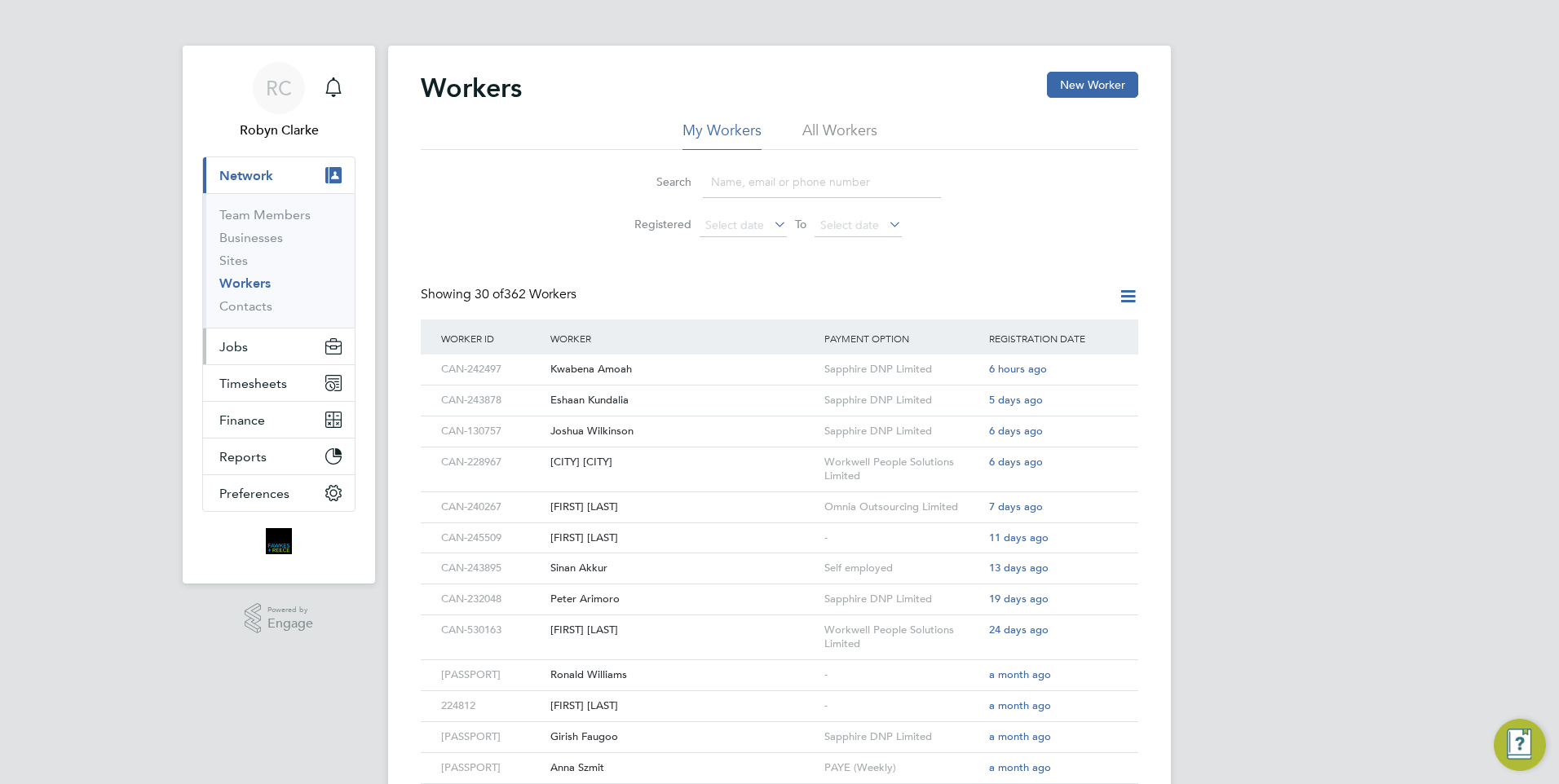 click on "Jobs" at bounding box center (233, 346) 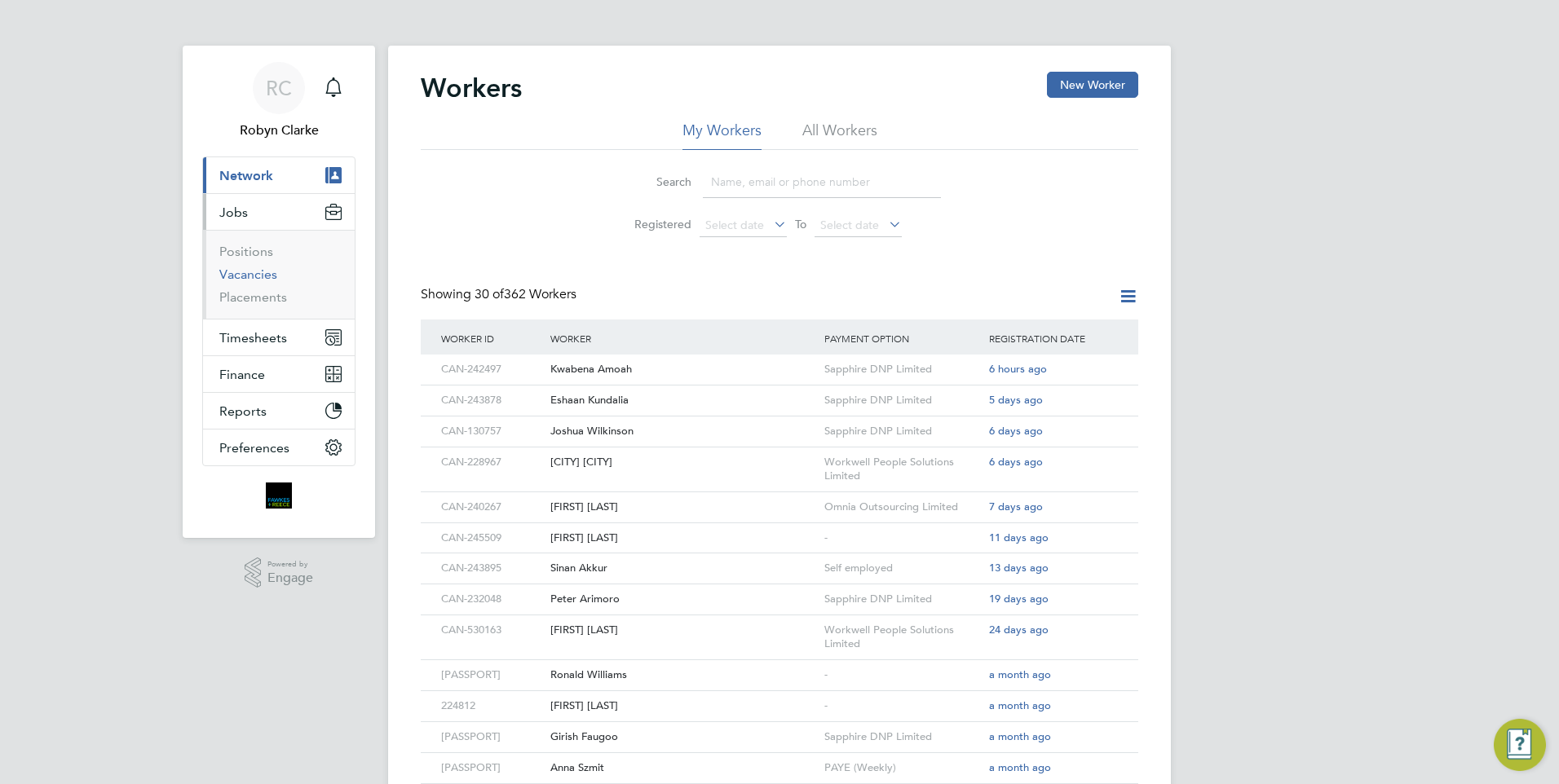 click on "Vacancies" at bounding box center [248, 274] 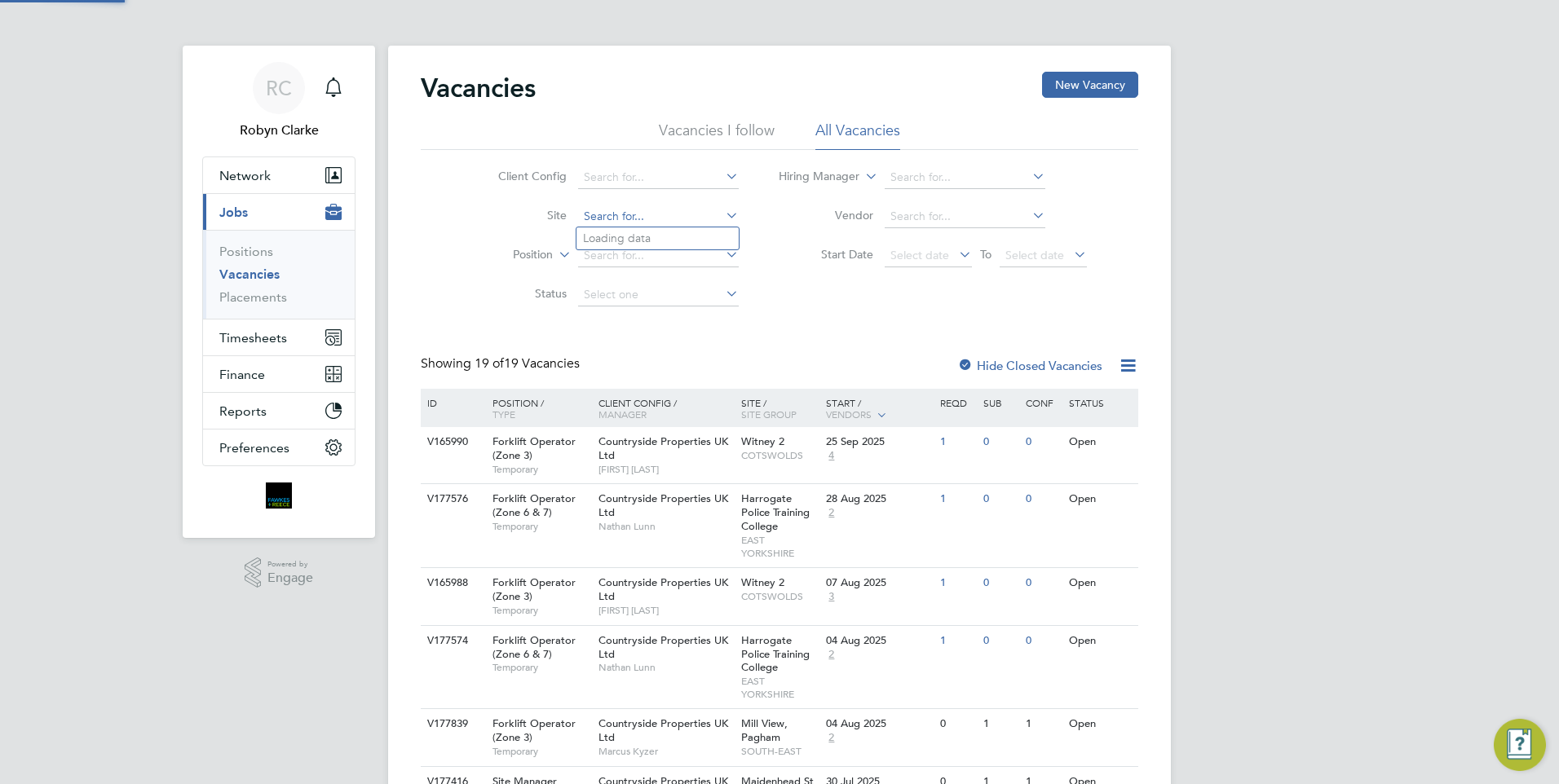click 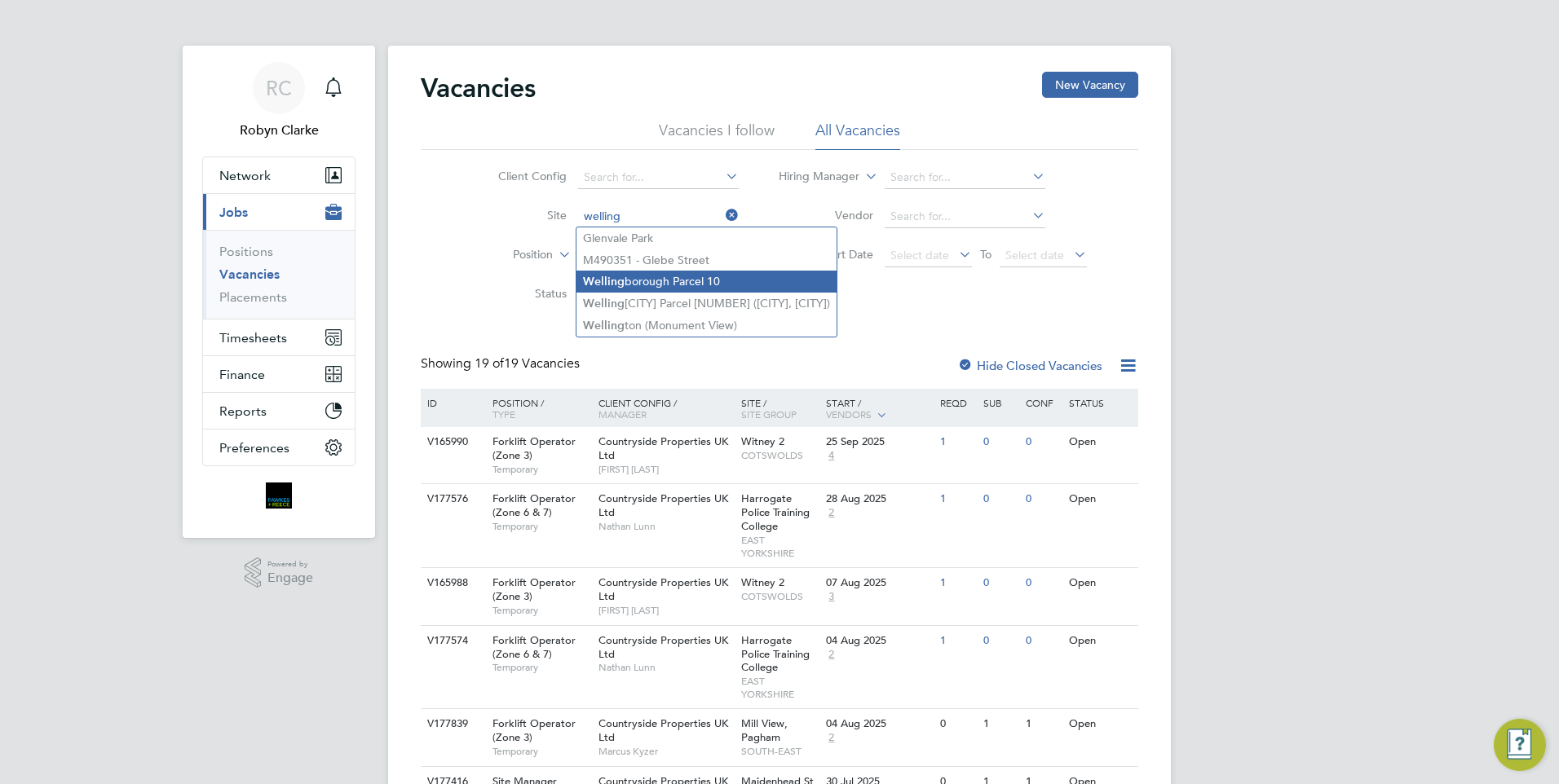 click on "Welling borough Parcel 10" 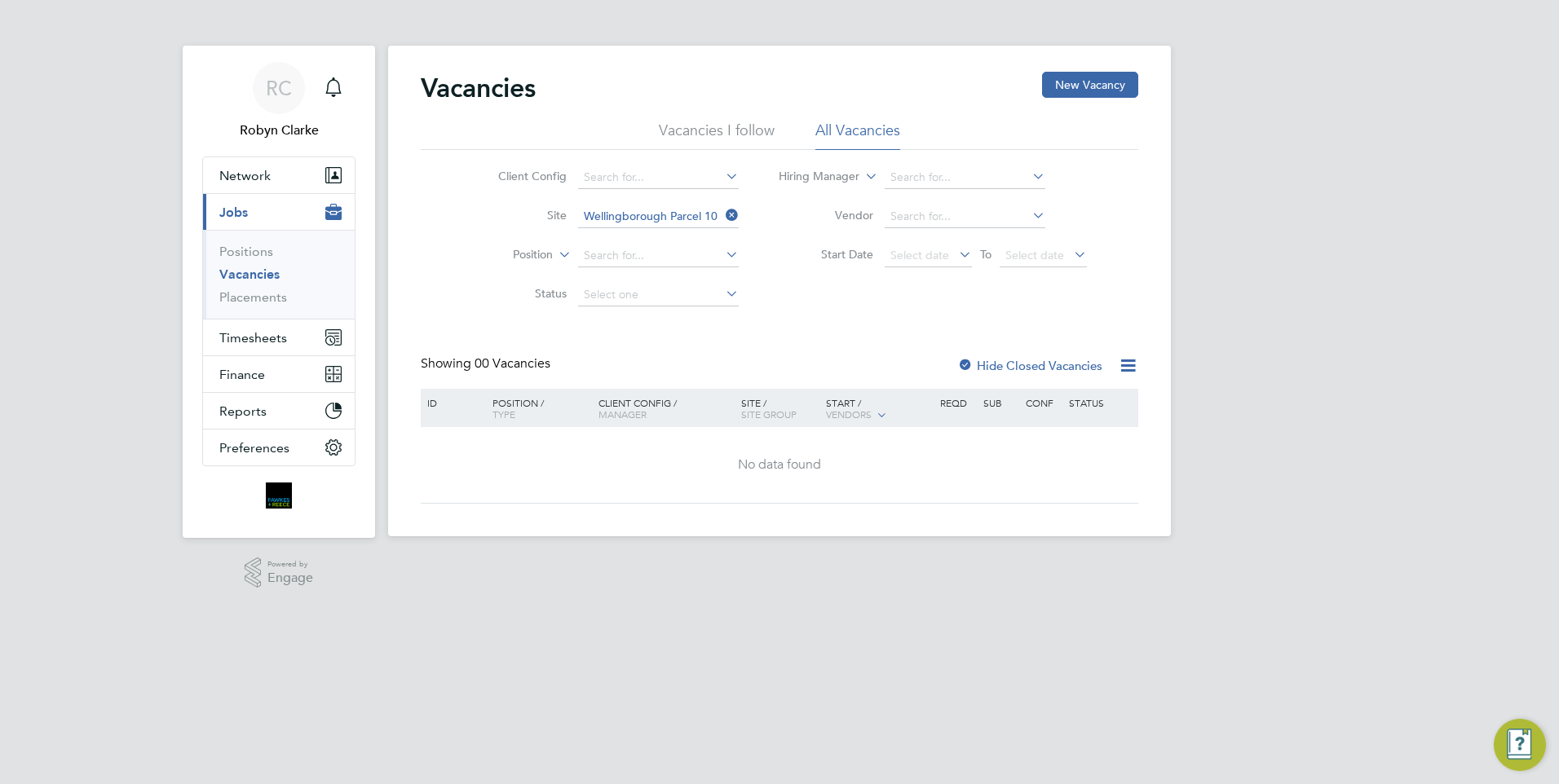 click on "Vacancies I follow" 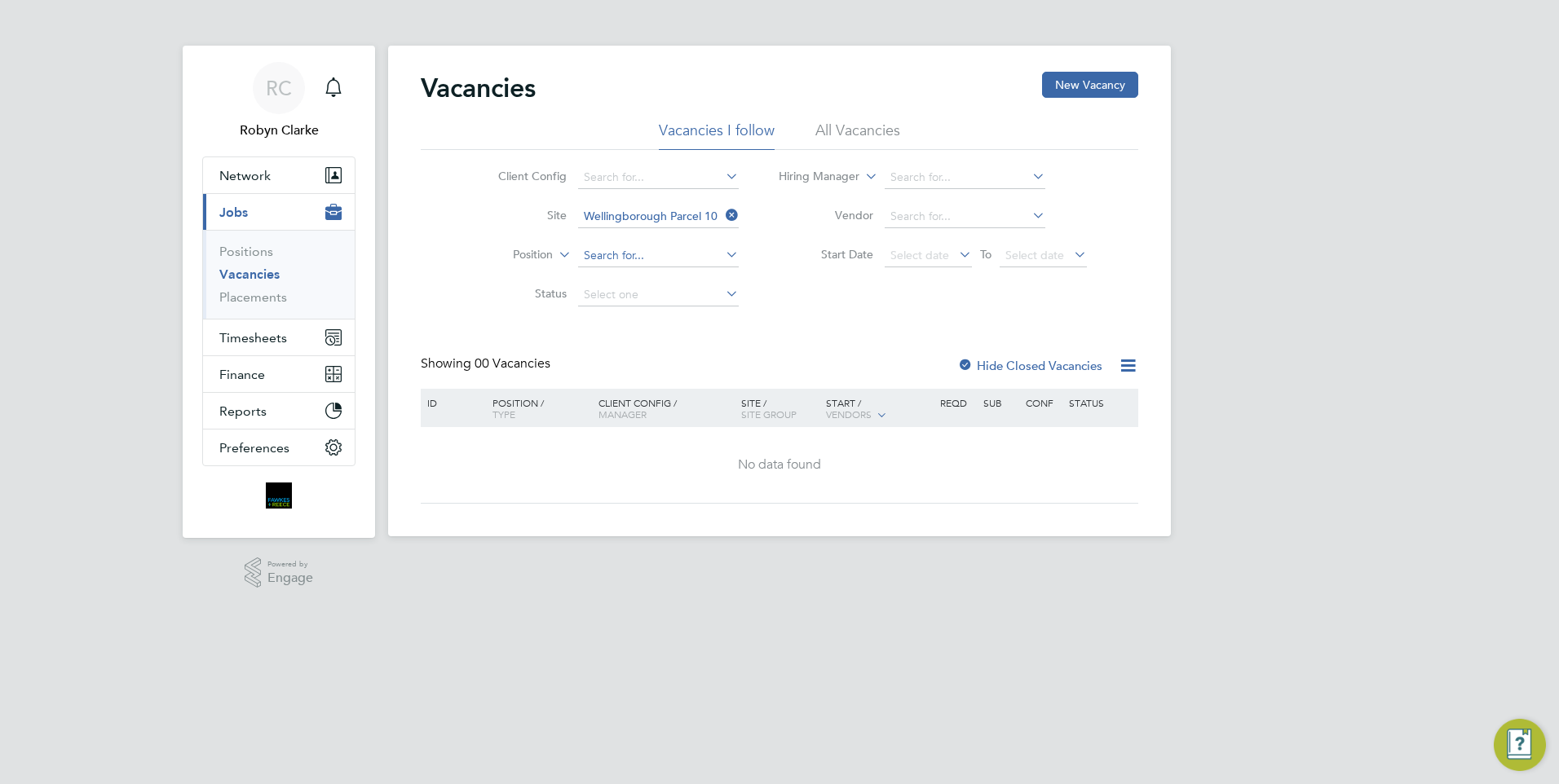 click 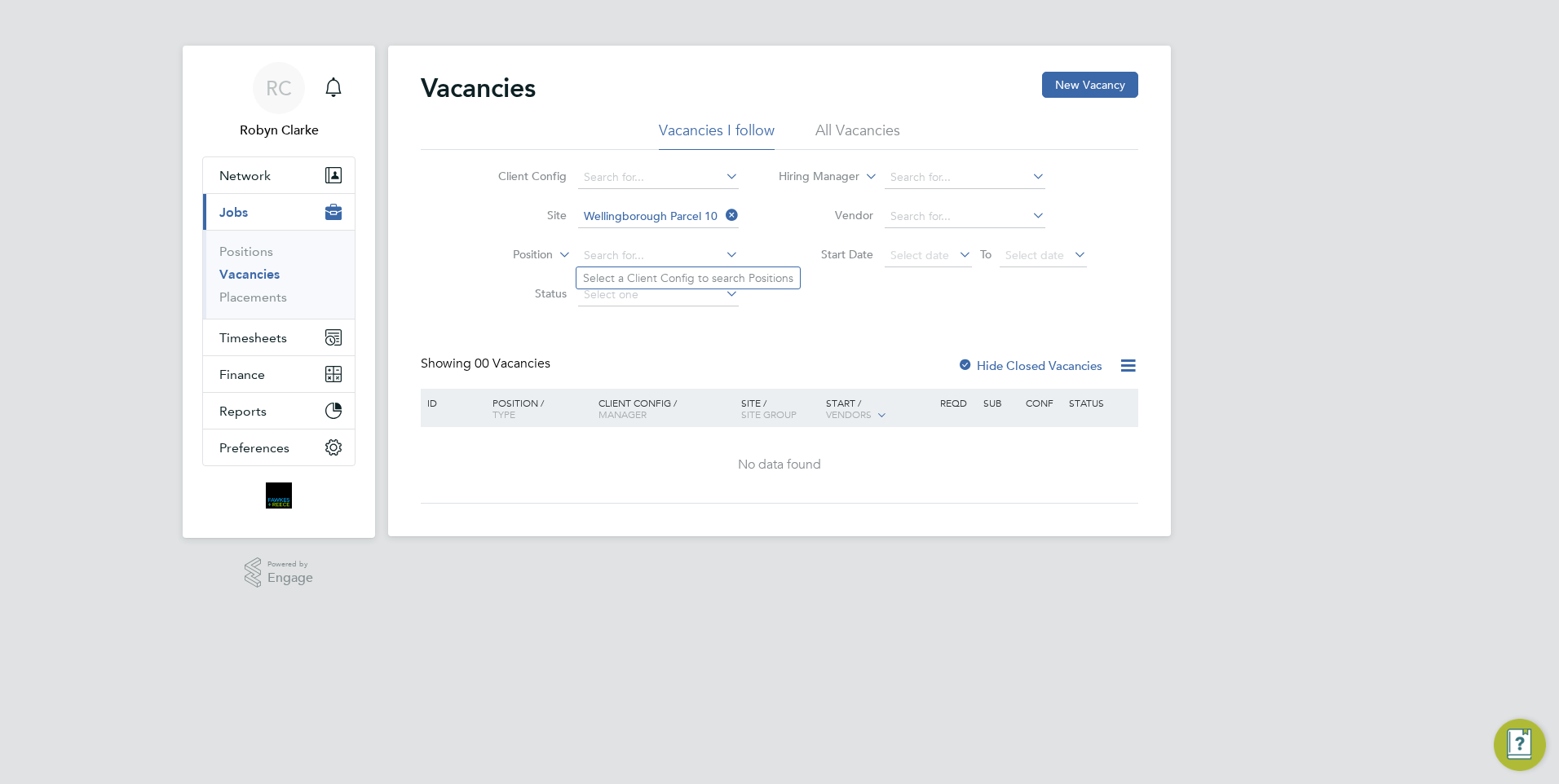 drag, startPoint x: 723, startPoint y: 253, endPoint x: 734, endPoint y: 253, distance: 11 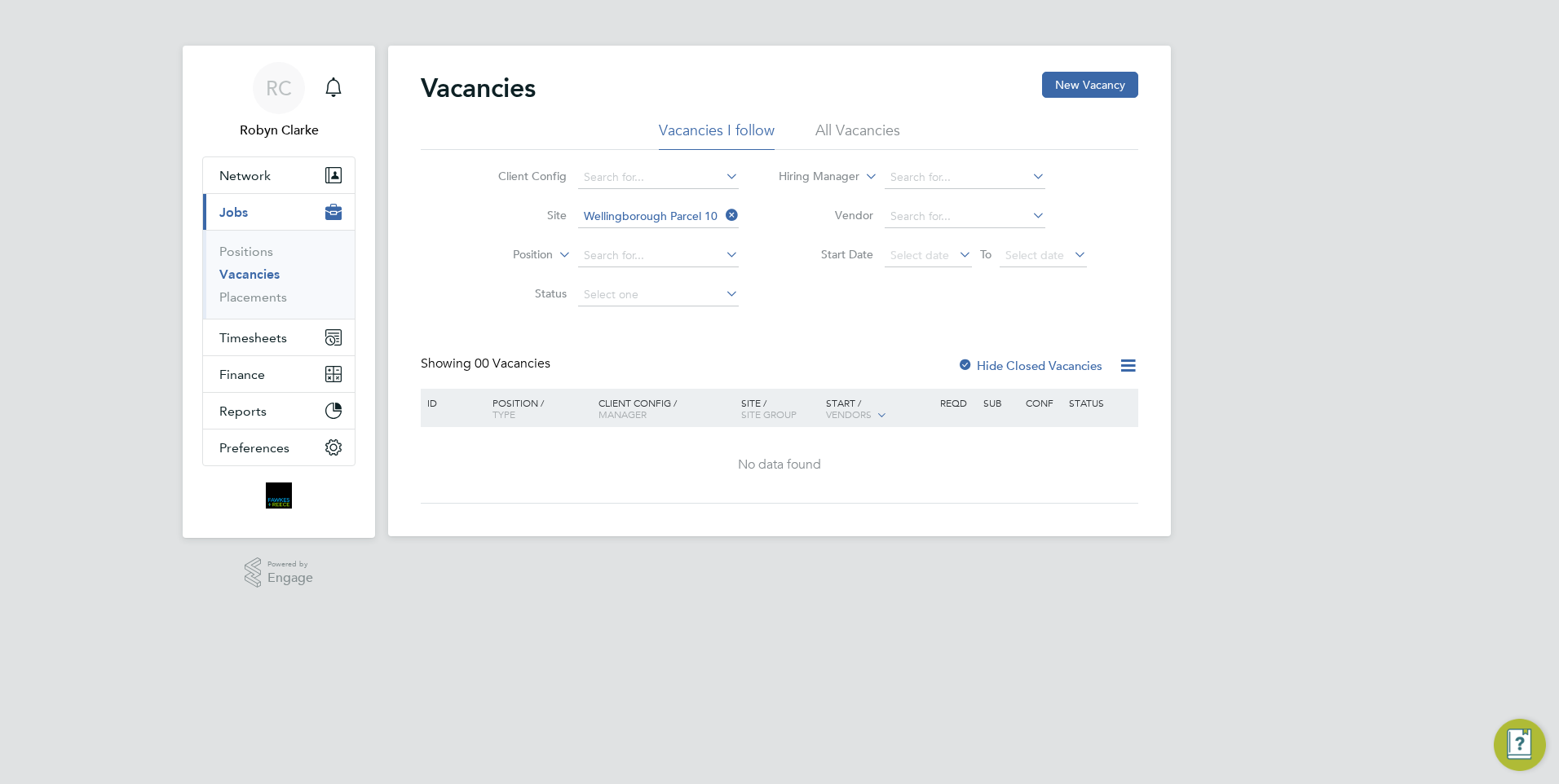 click 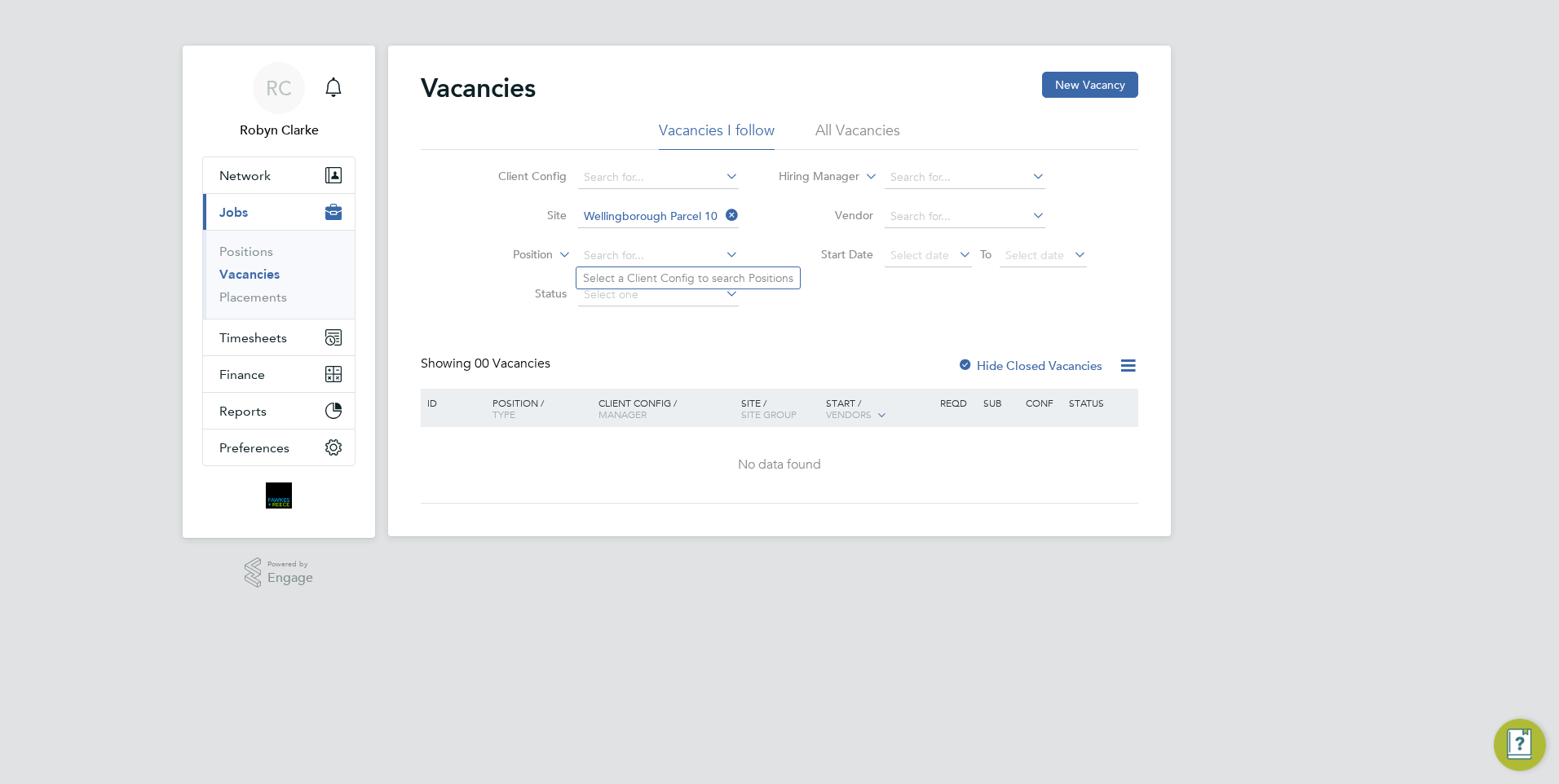 click on "Site" 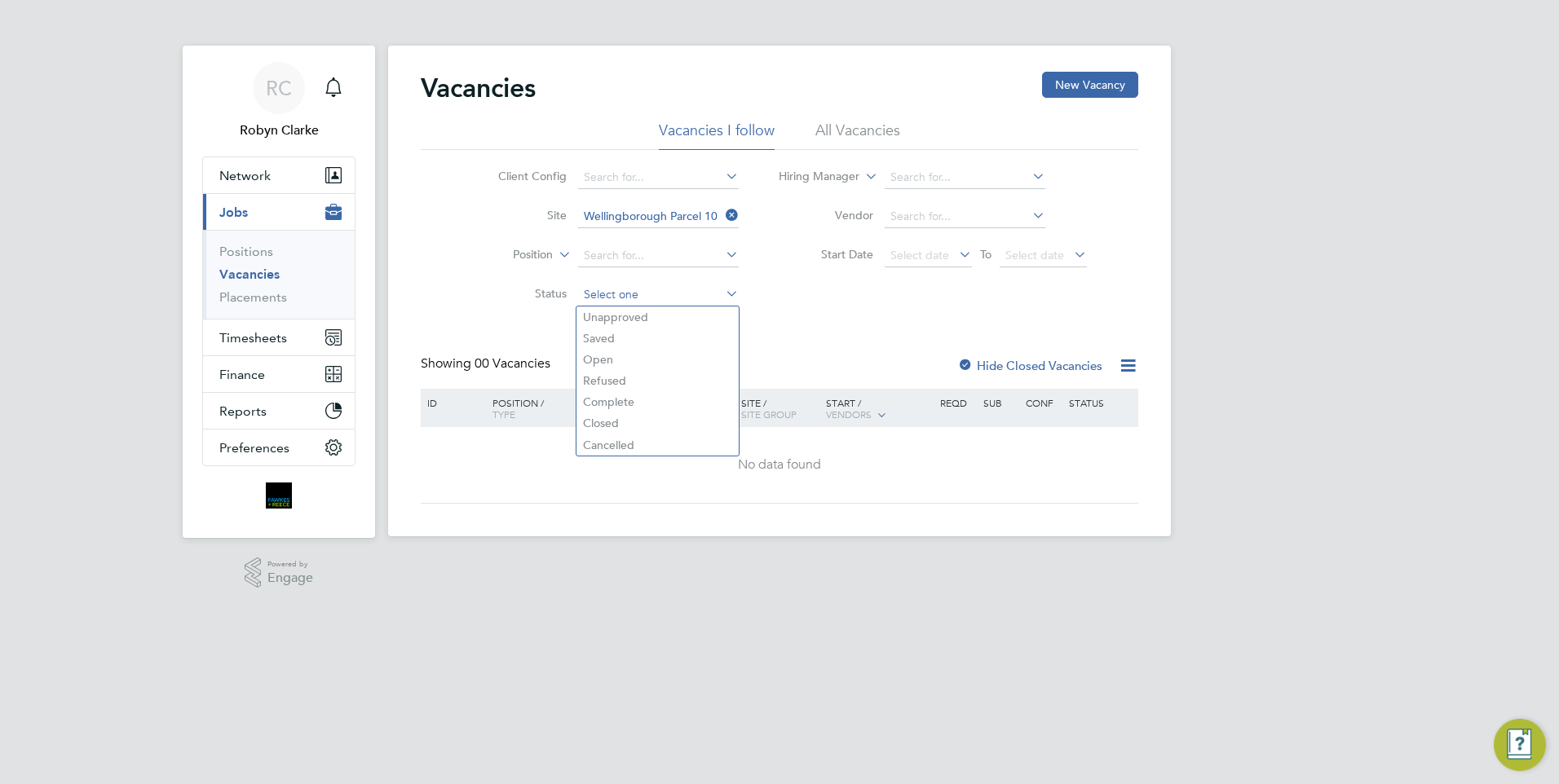 drag, startPoint x: 641, startPoint y: 284, endPoint x: 661, endPoint y: 296, distance: 23.323808 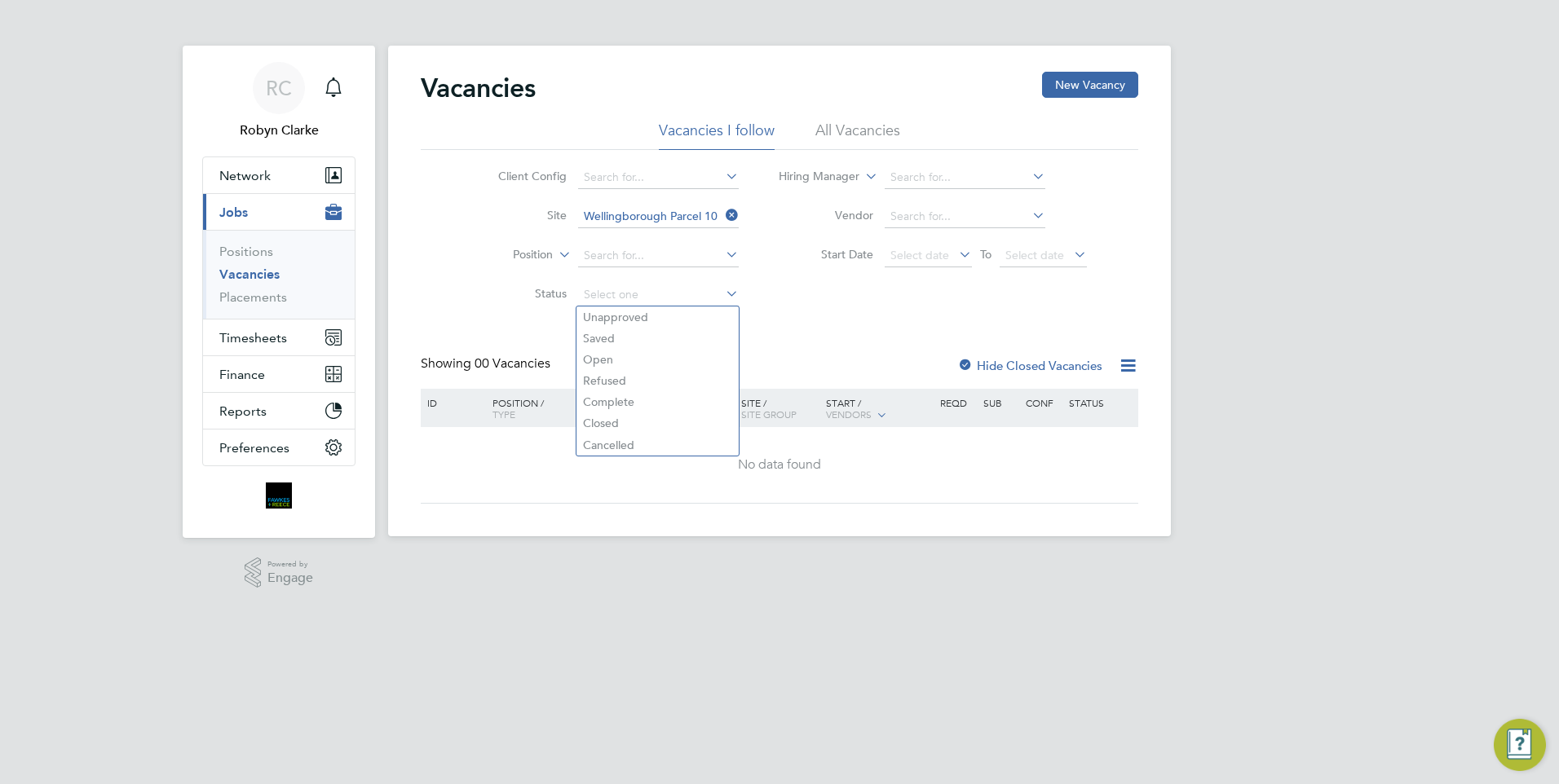 click on "Position" 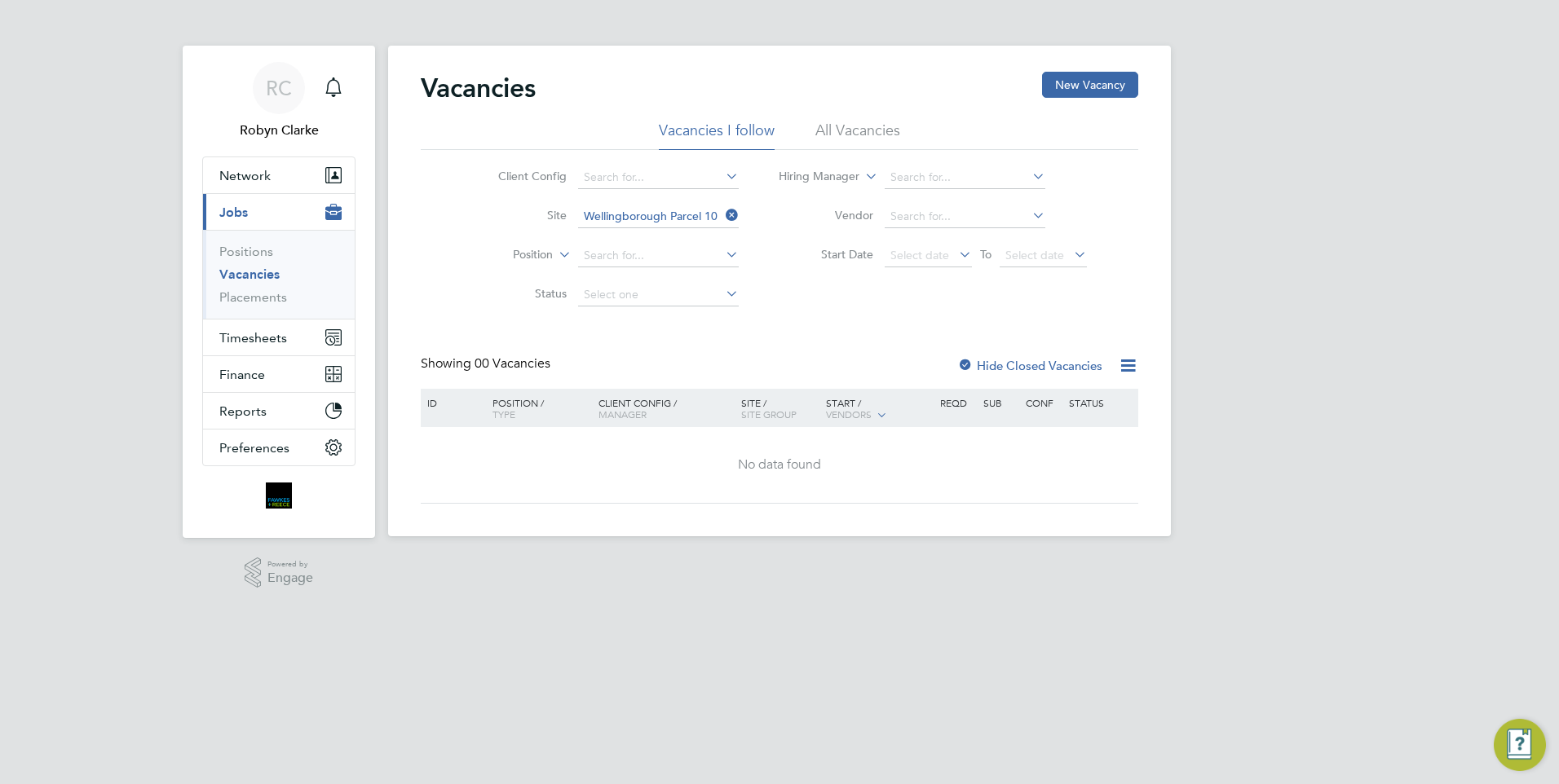 click 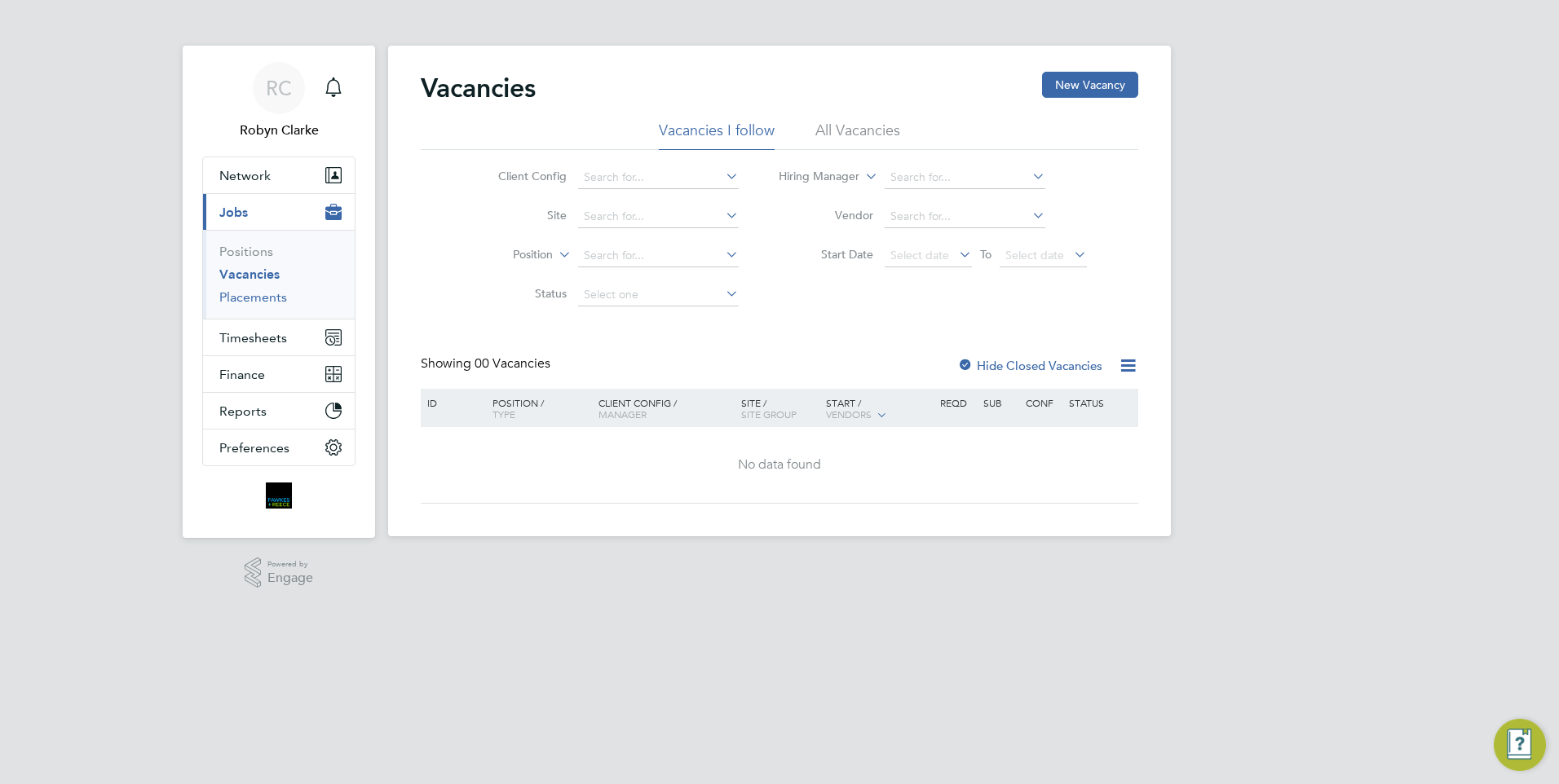 click on "Placements" at bounding box center [253, 297] 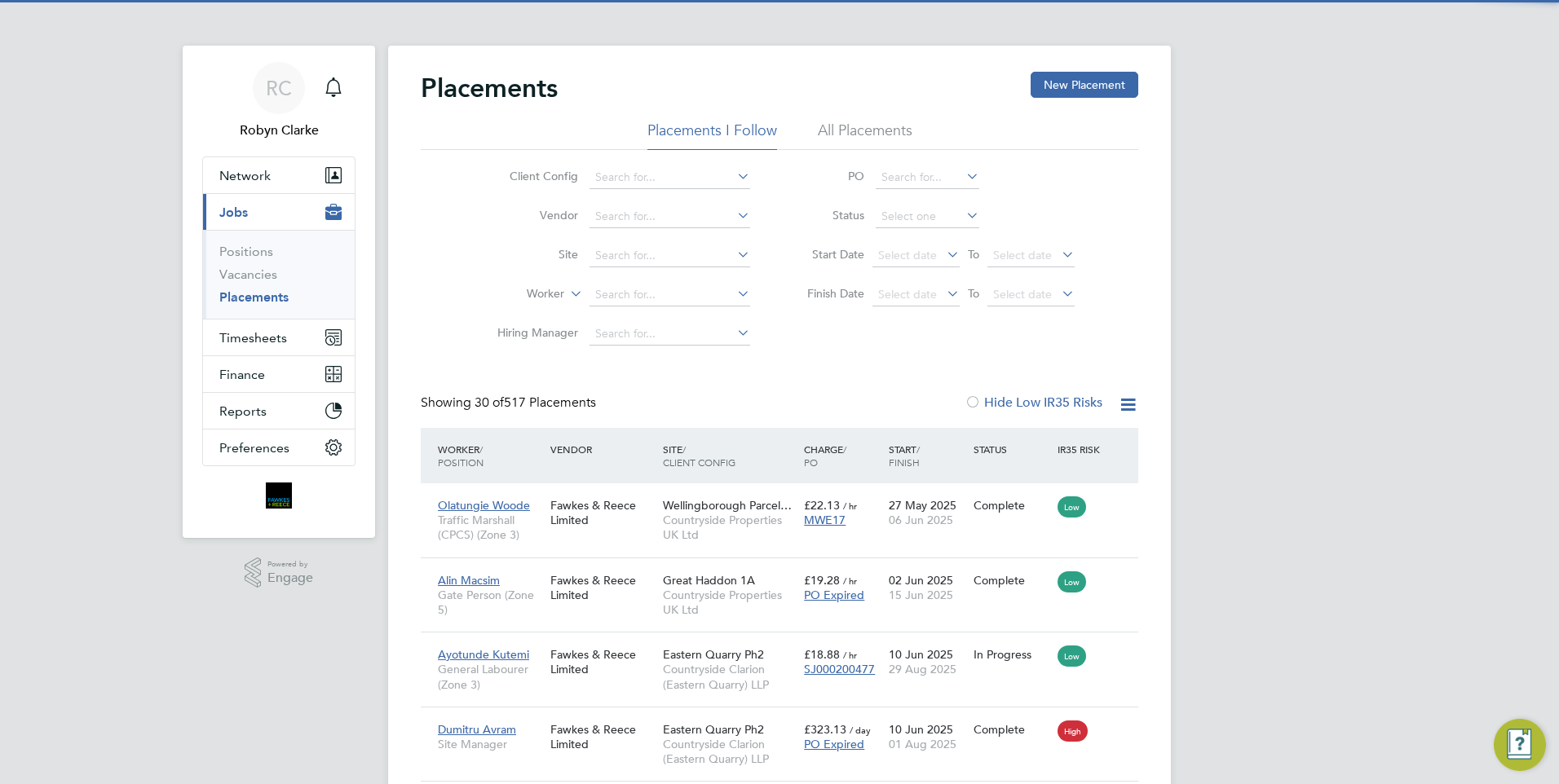 scroll, scrollTop: 8, scrollLeft: 8, axis: both 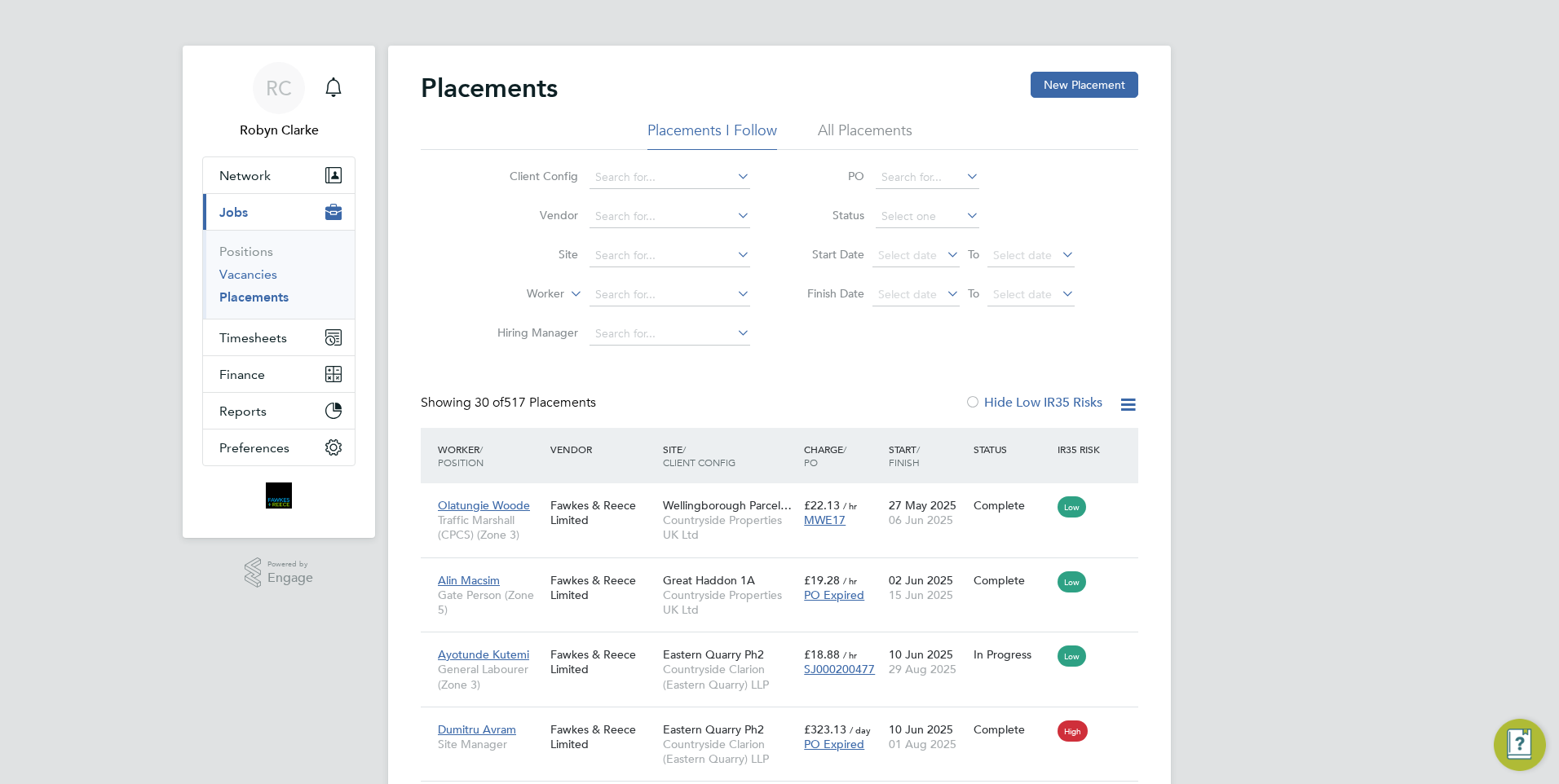 click on "Vacancies" at bounding box center [248, 274] 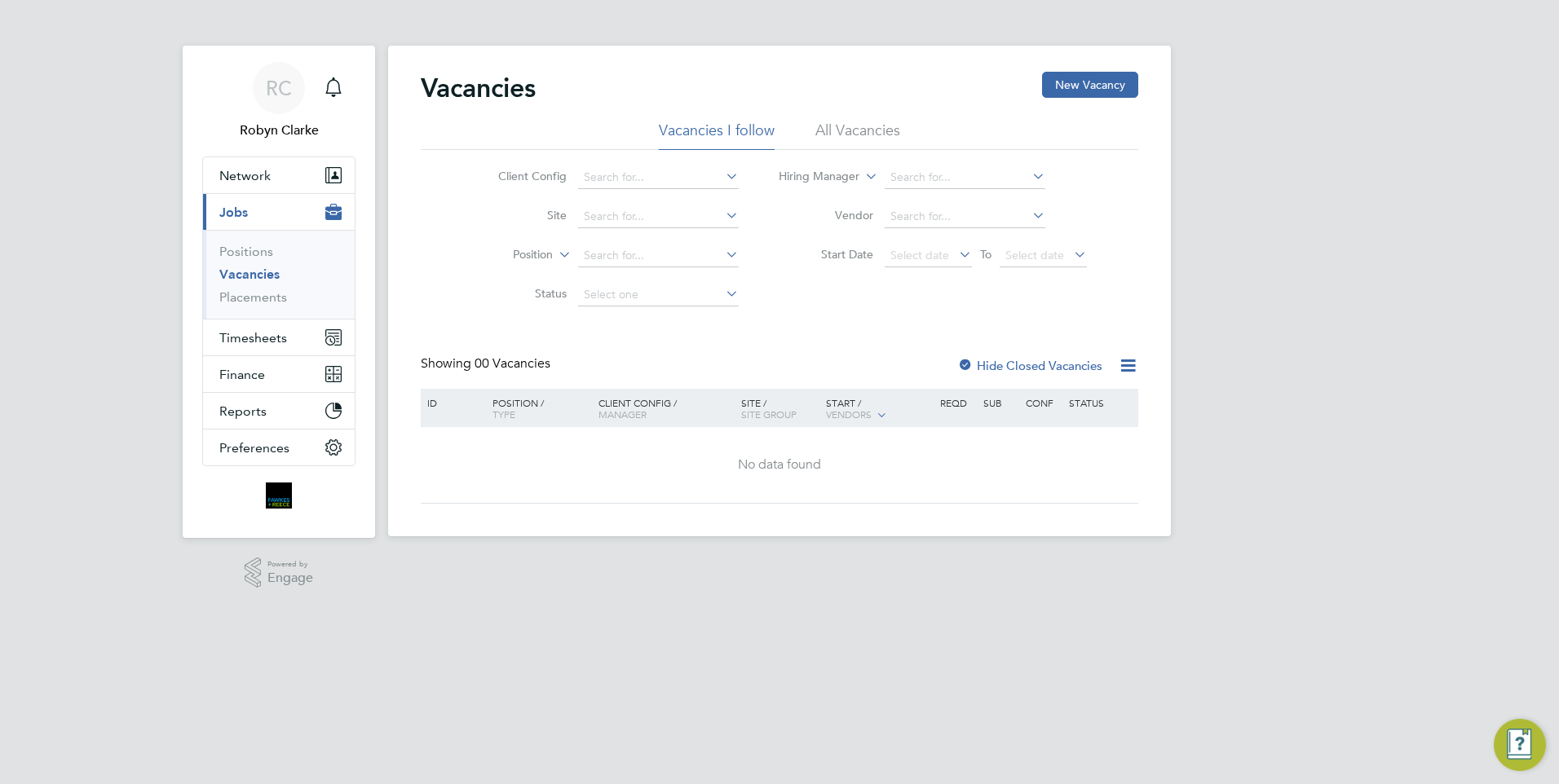 click 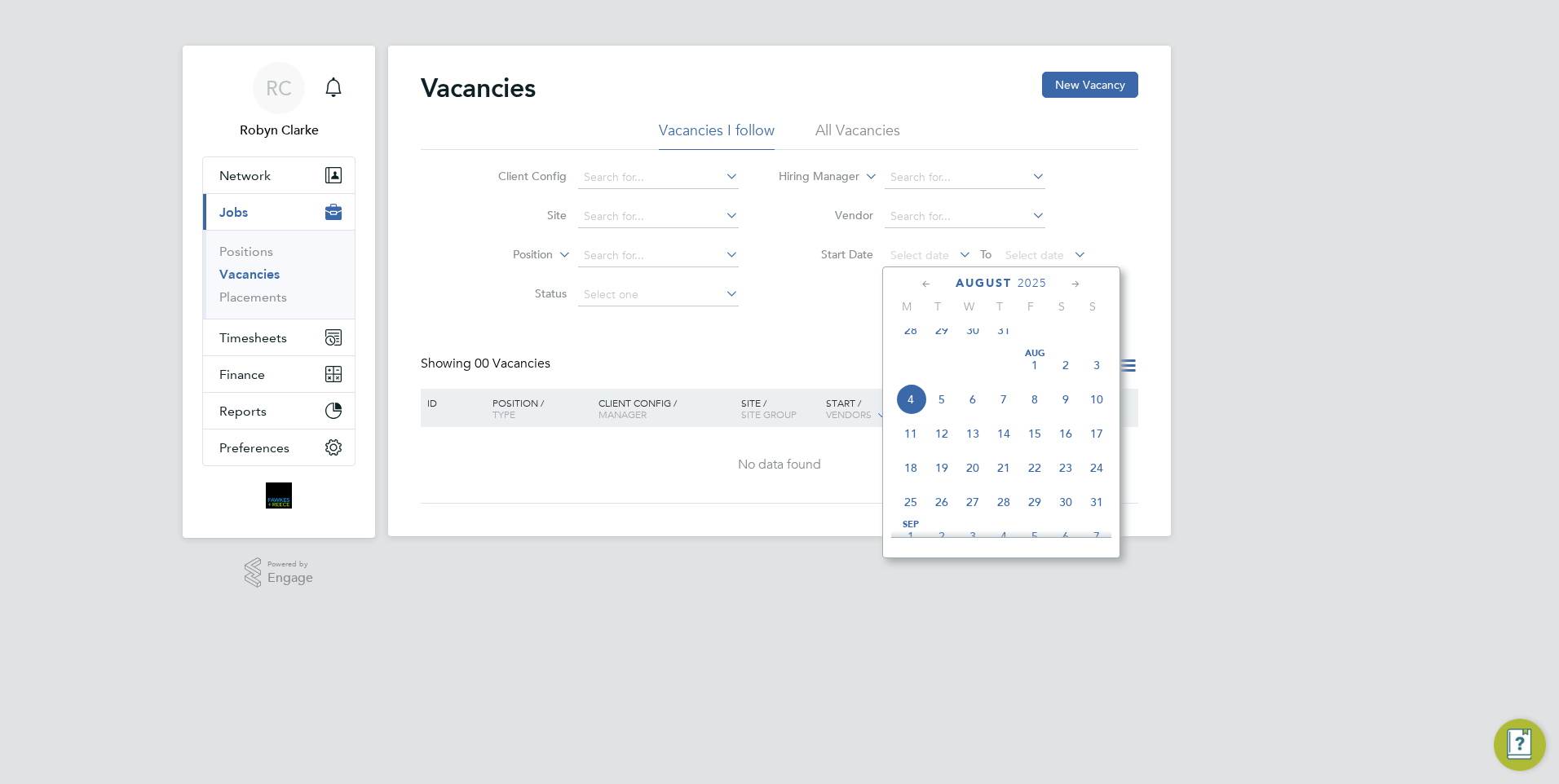 click 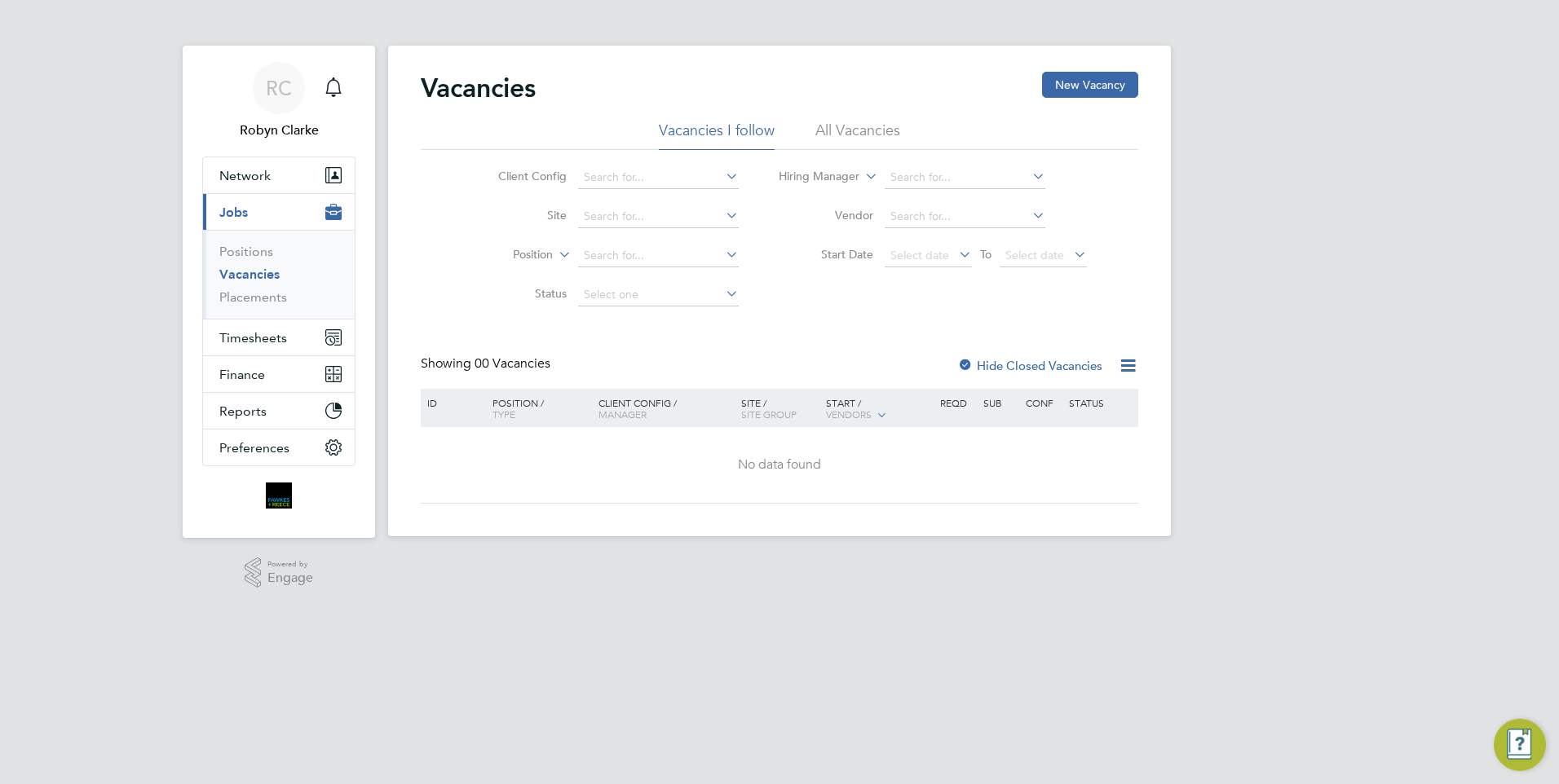 drag, startPoint x: 487, startPoint y: 227, endPoint x: 547, endPoint y: 226, distance: 60.00833 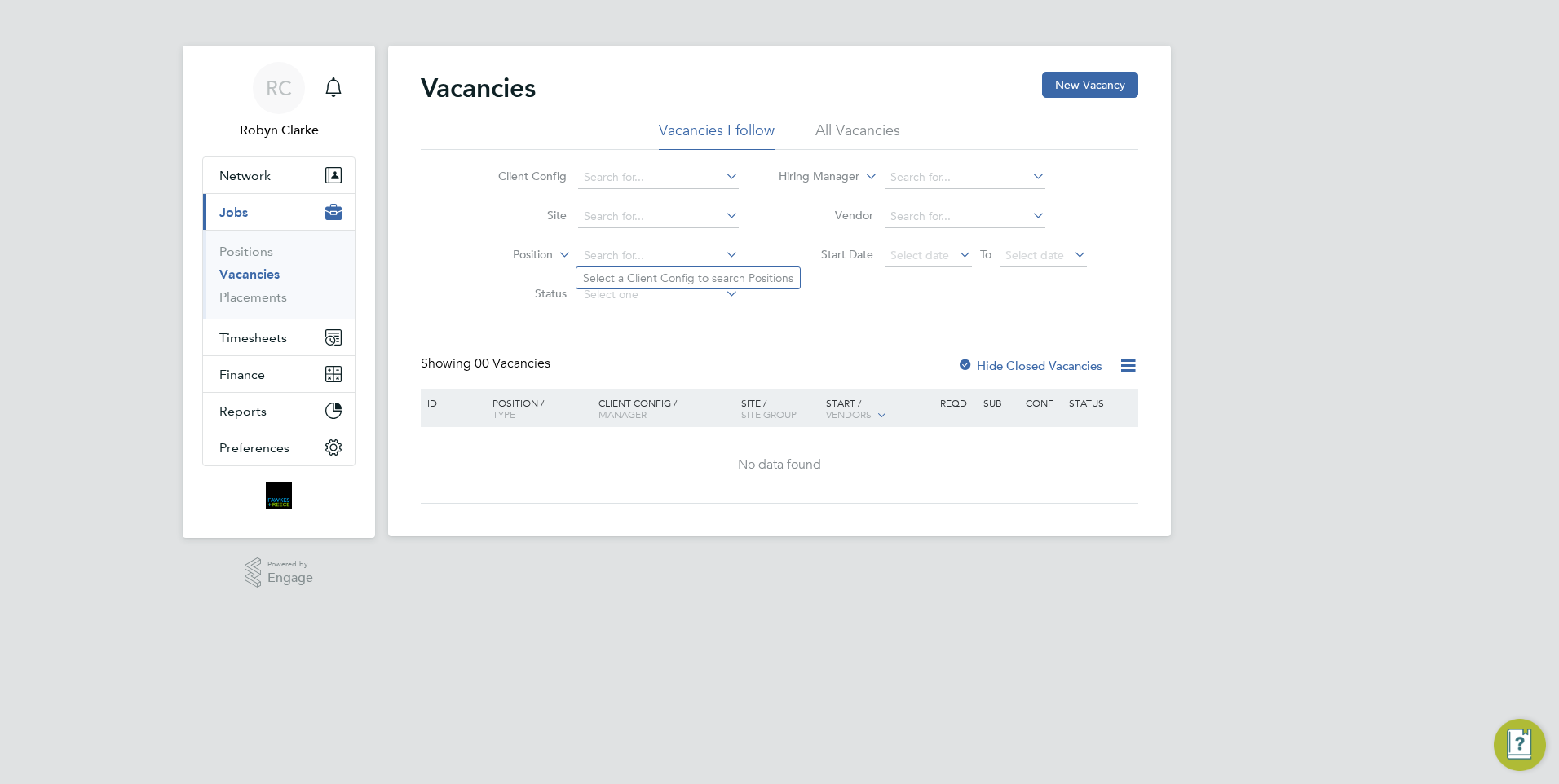 click on "Site" 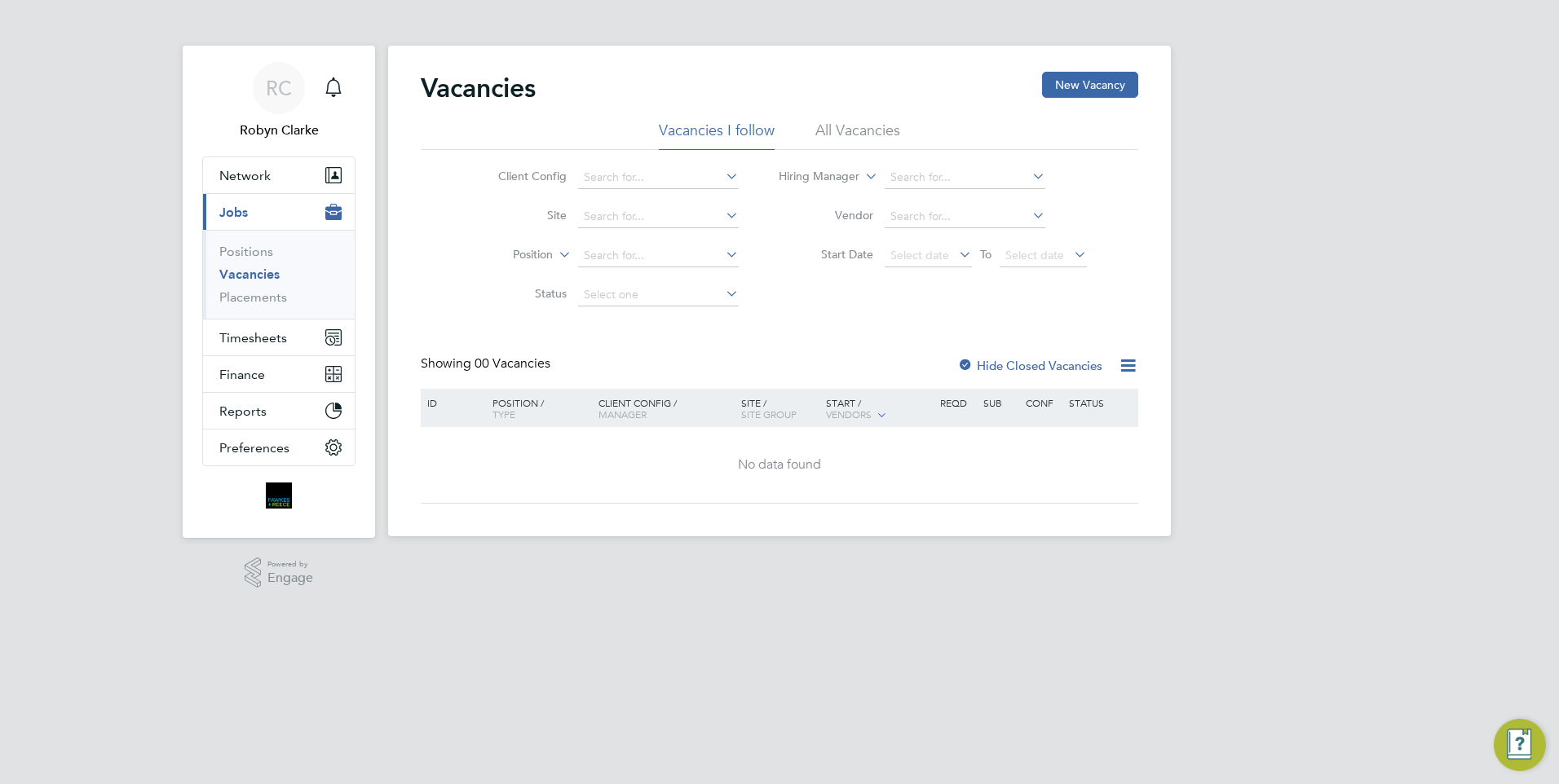 click 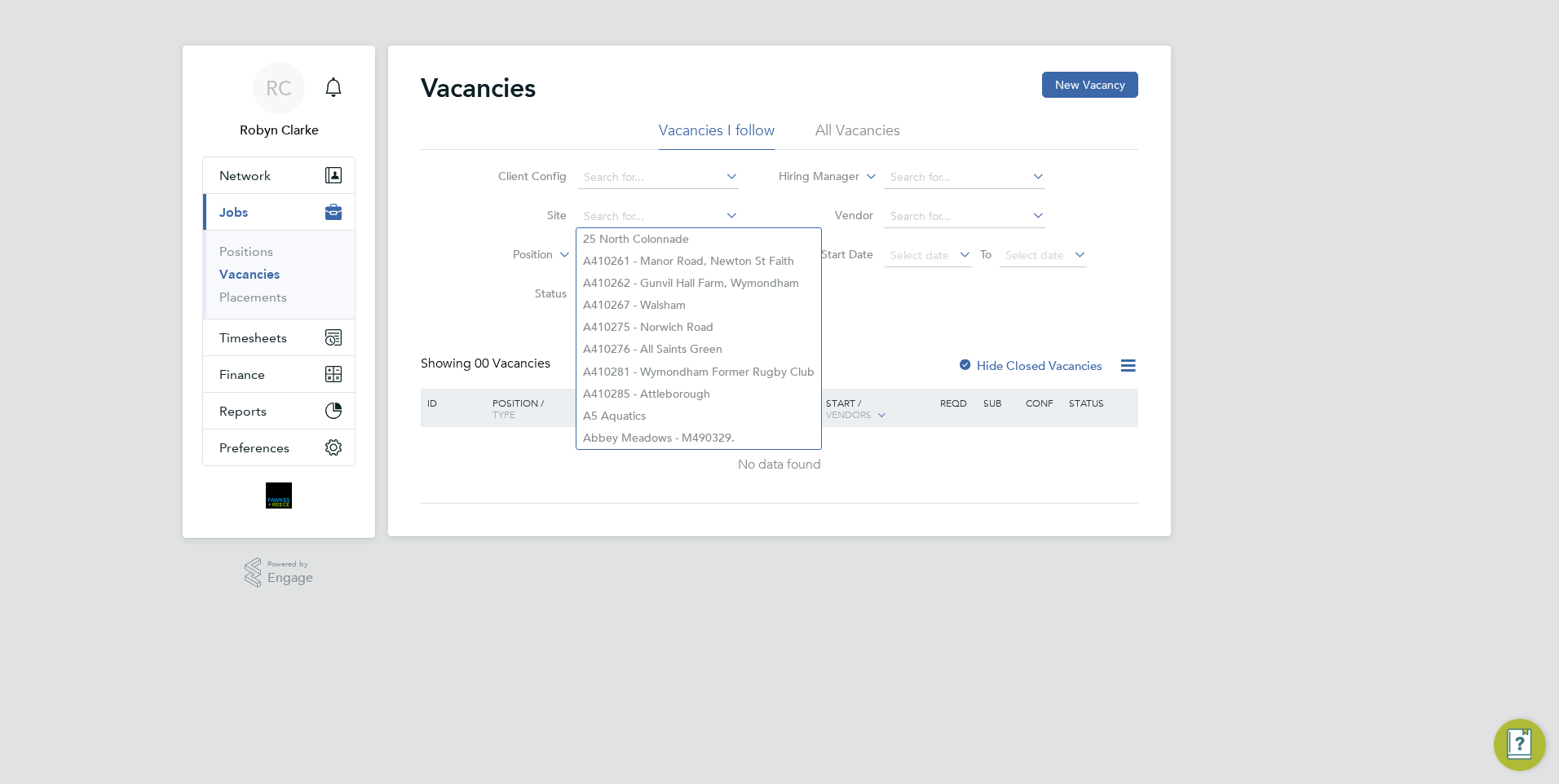 click on "Hiring Manager" 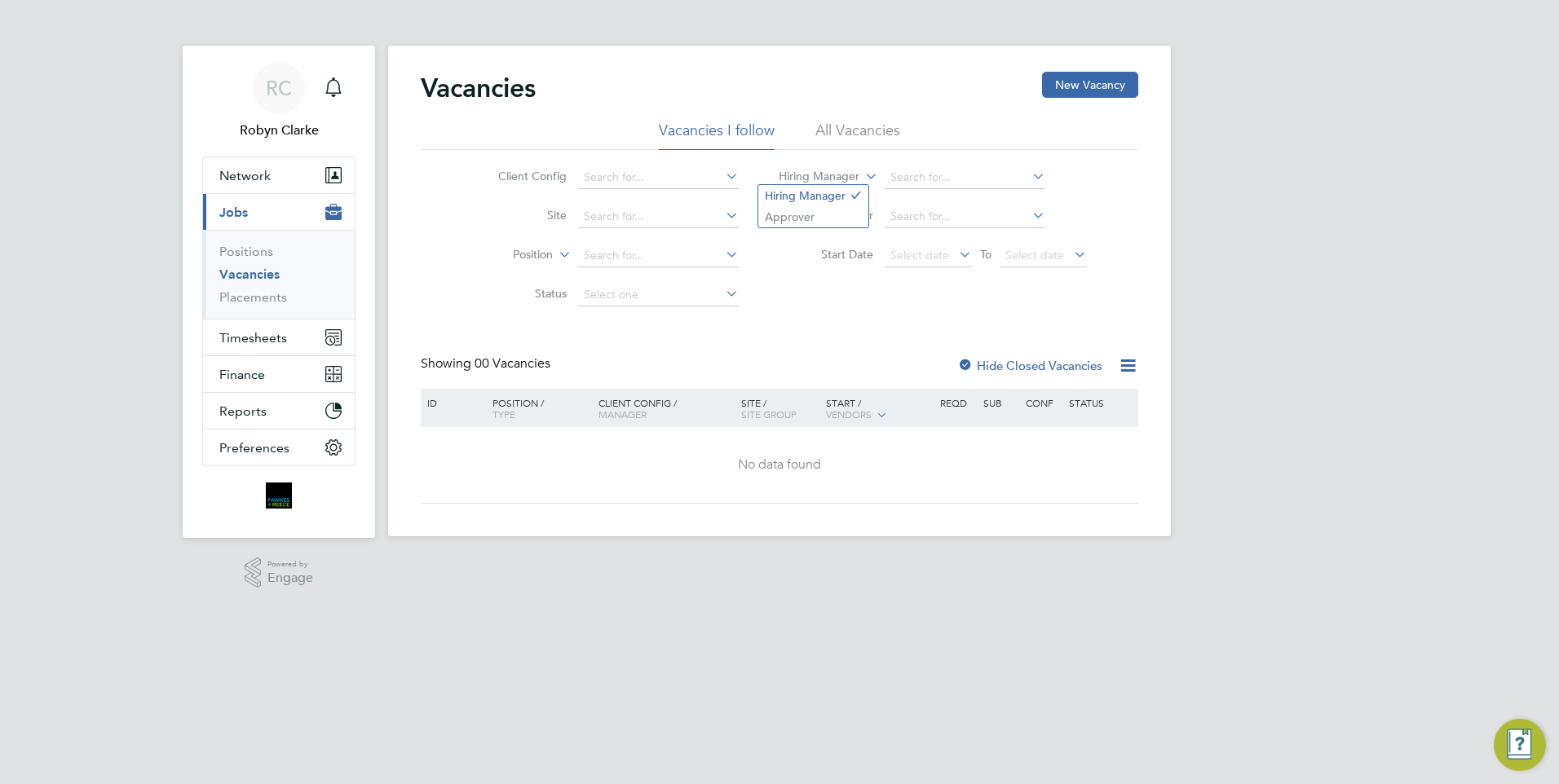 click on "All Vacancies" 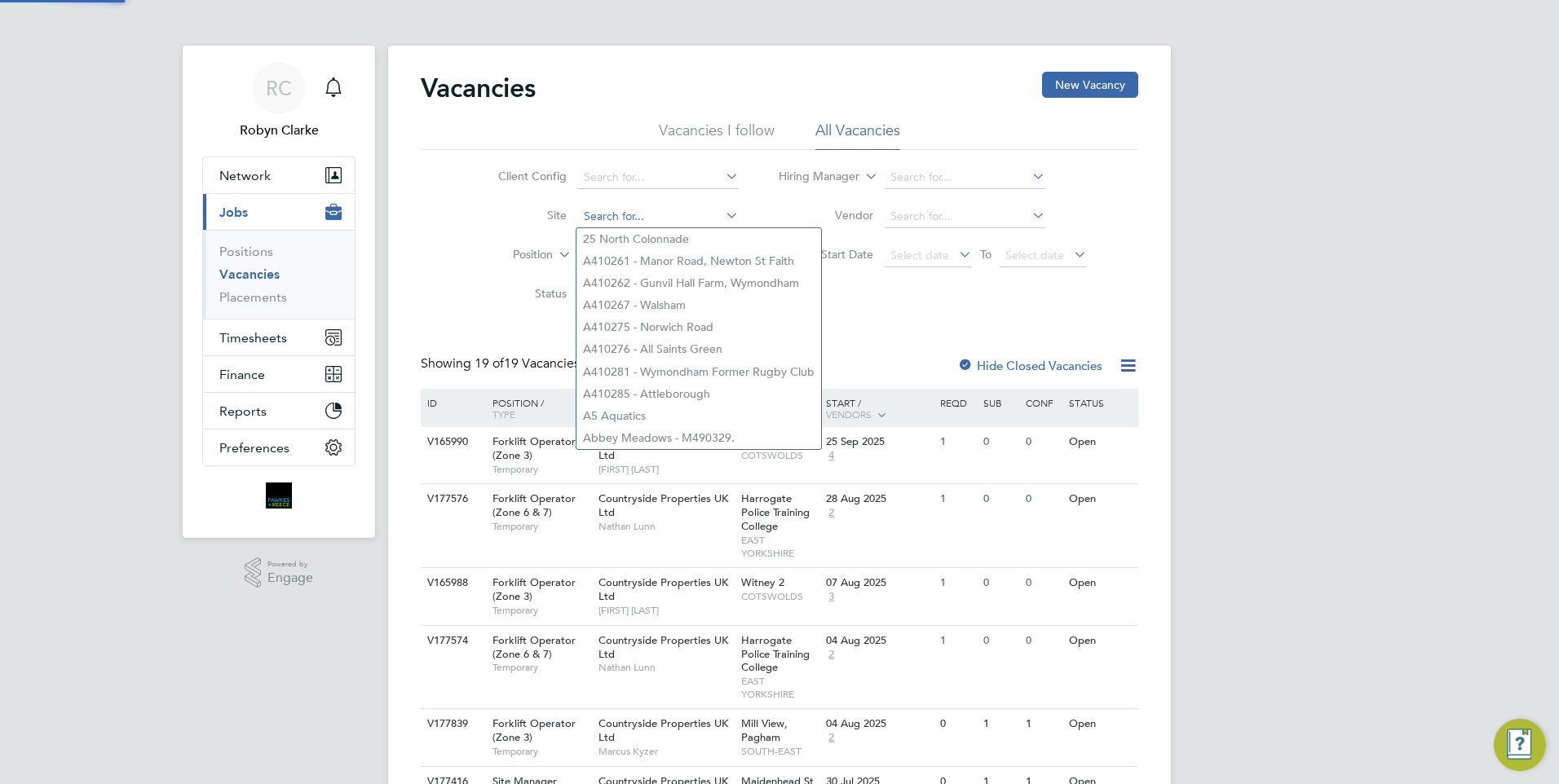 click 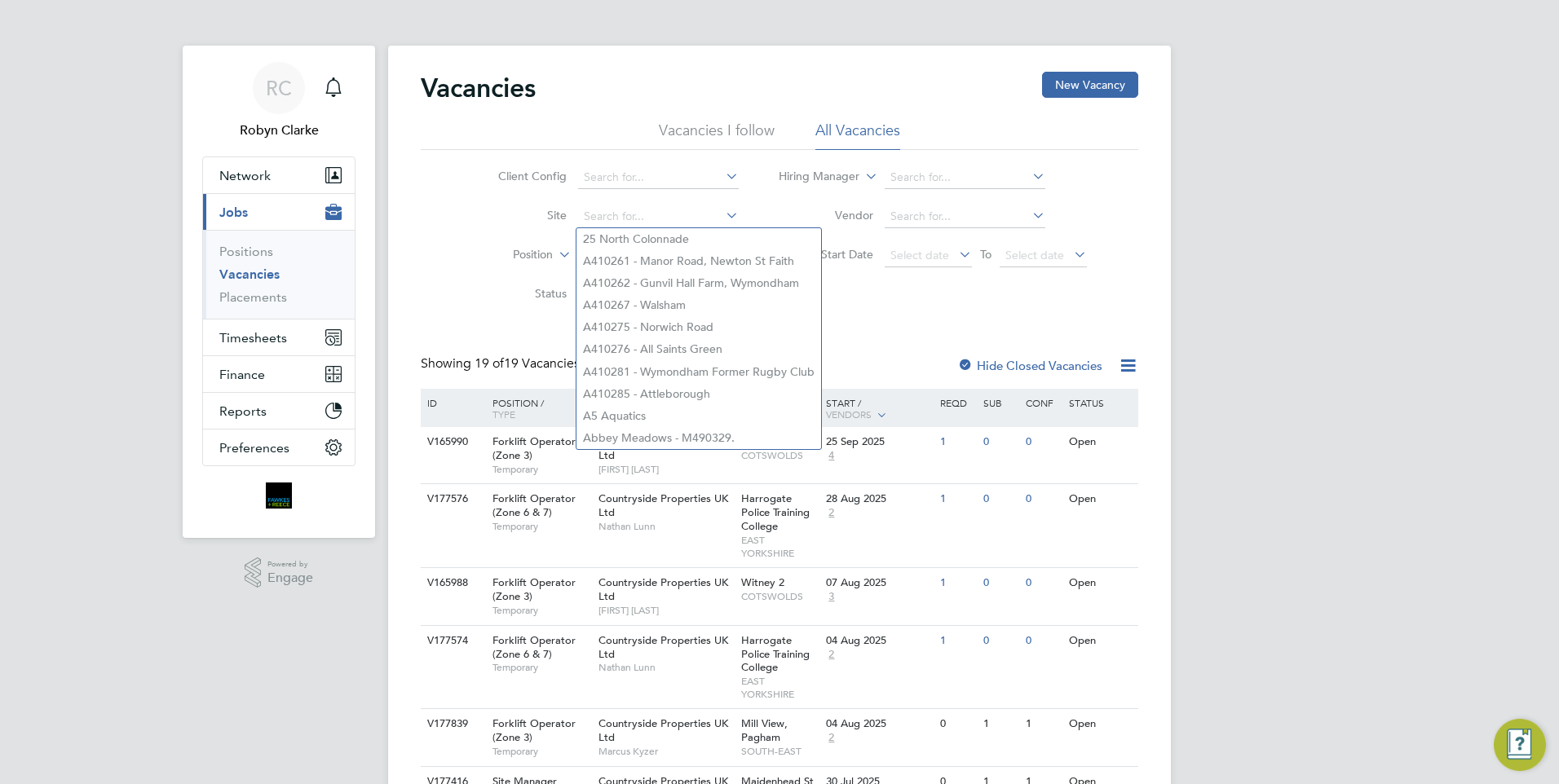 drag, startPoint x: 515, startPoint y: 217, endPoint x: 610, endPoint y: 208, distance: 95.42536 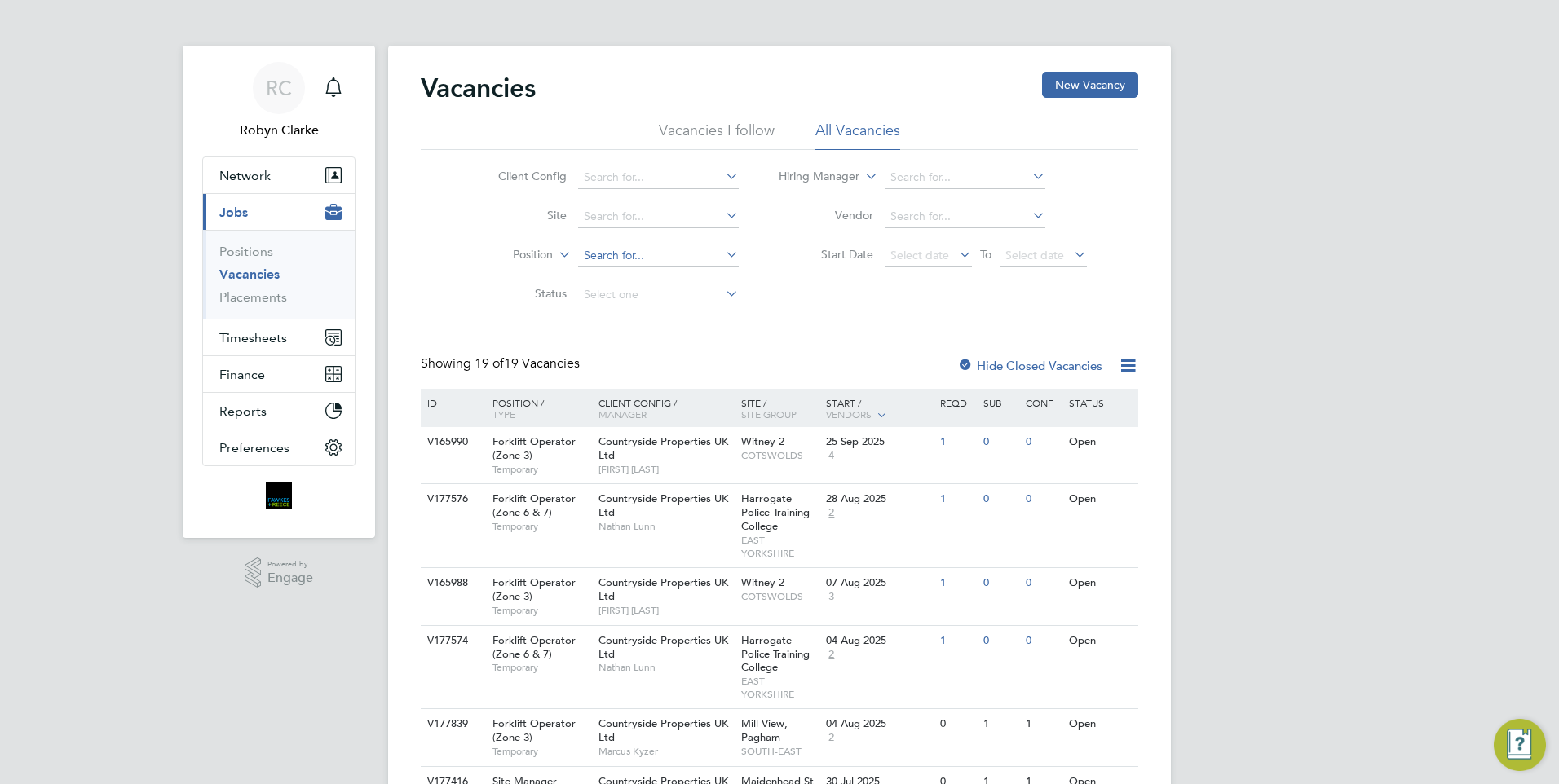 click 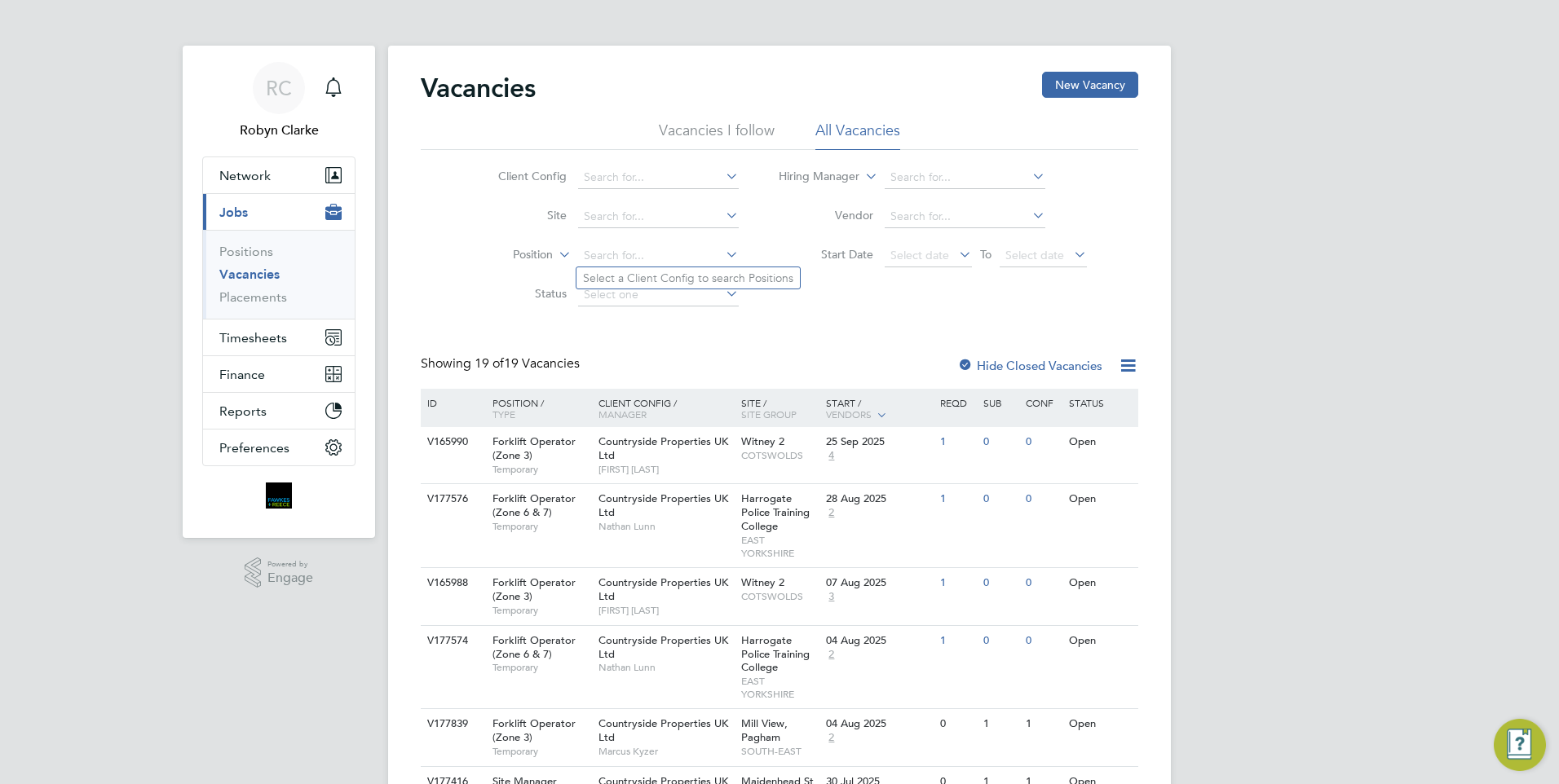click on "Status" 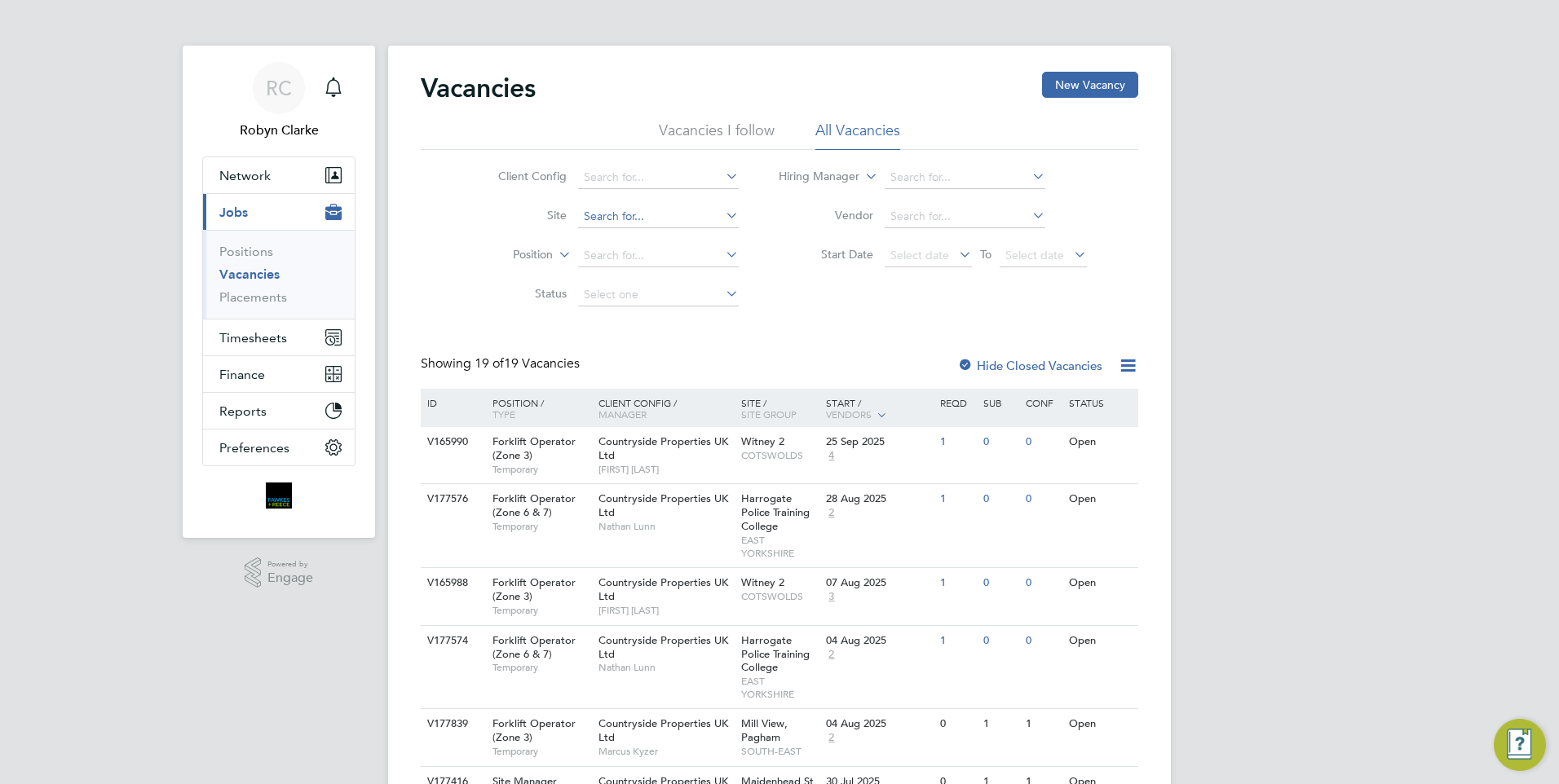 click 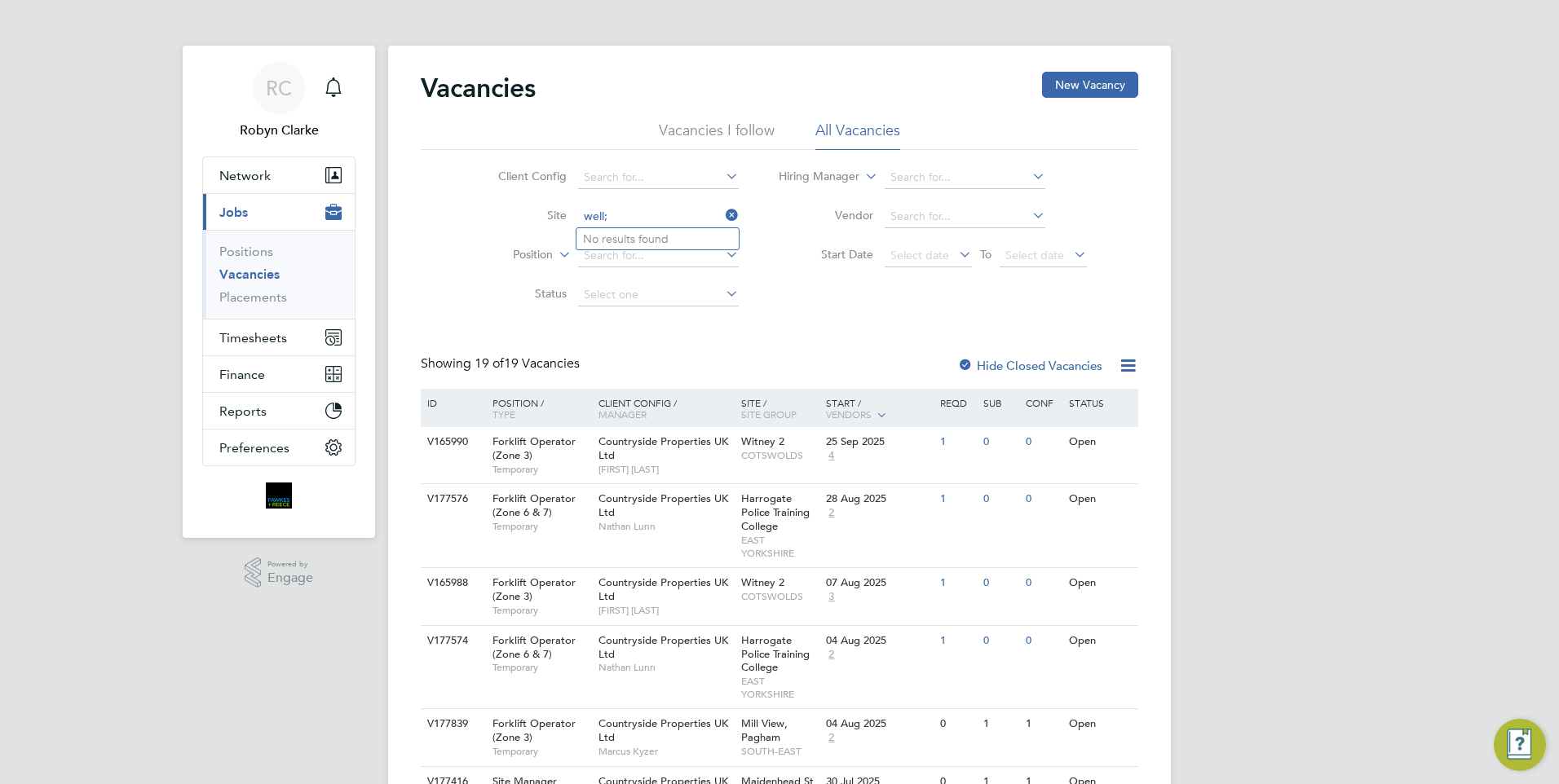 click on "Site   well;" 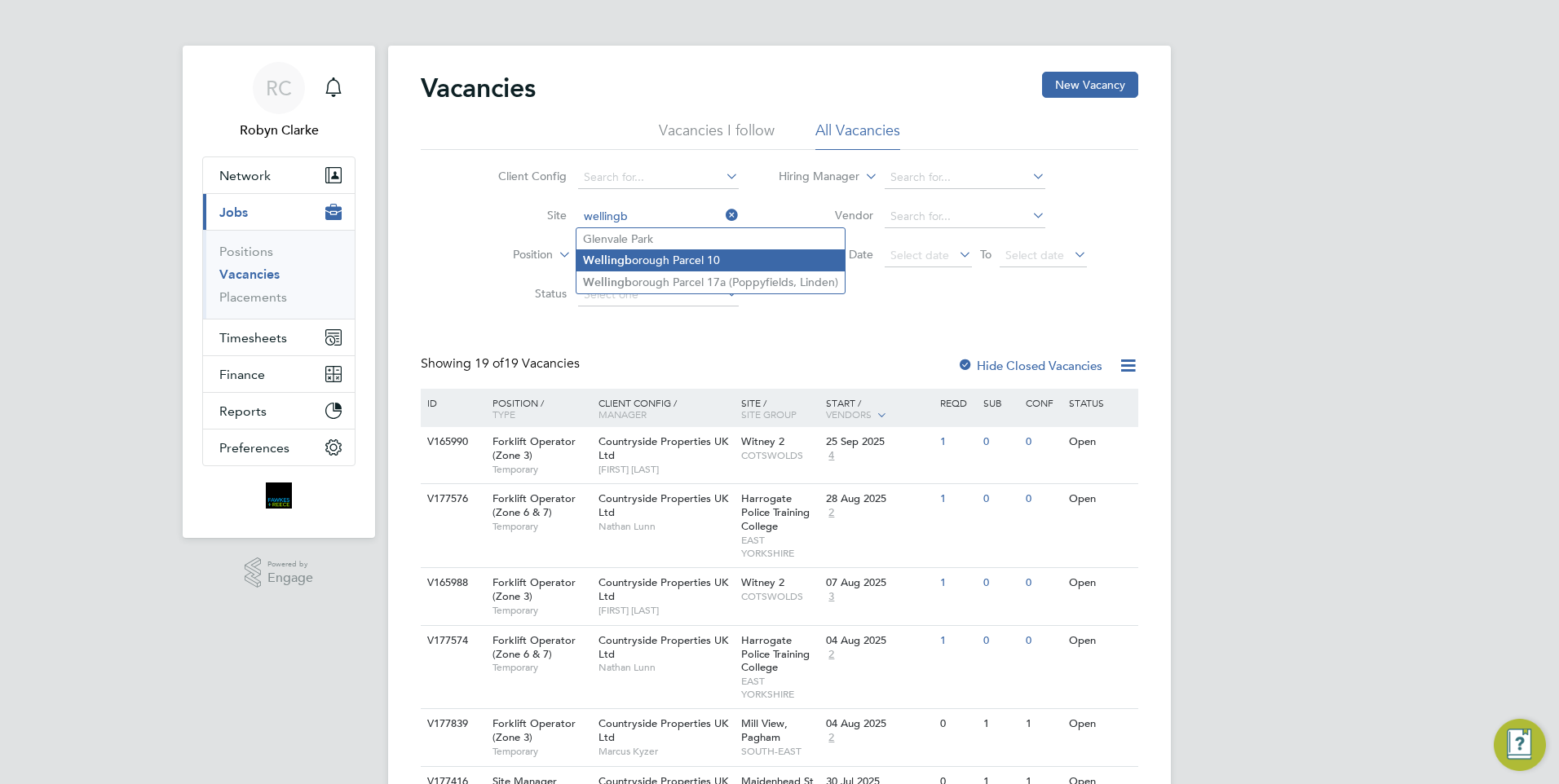 click on "Wellingb orough Parcel 10" 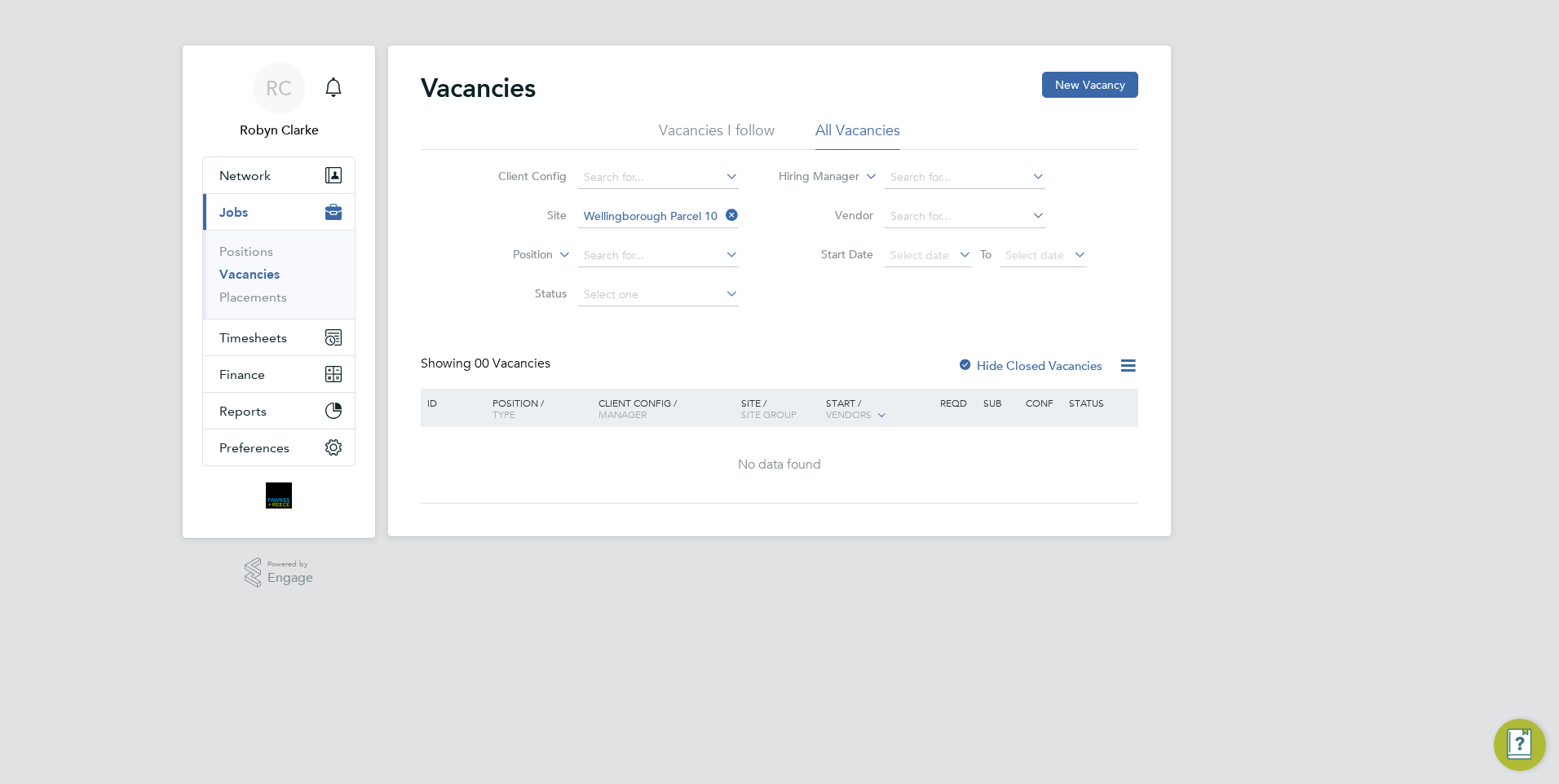 click on "Hide Closed Vacancies" 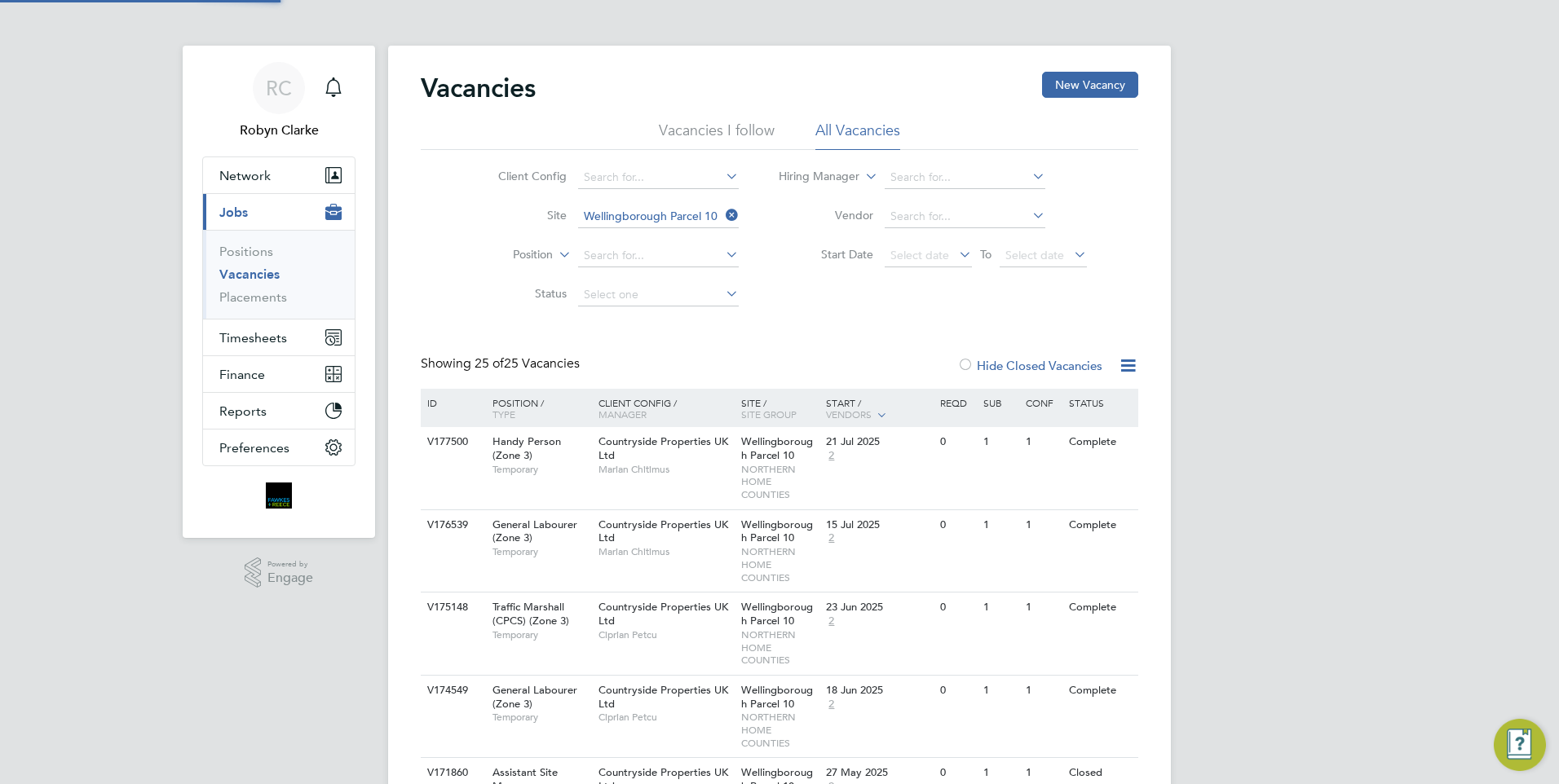 click on "Hide Closed Vacancies" 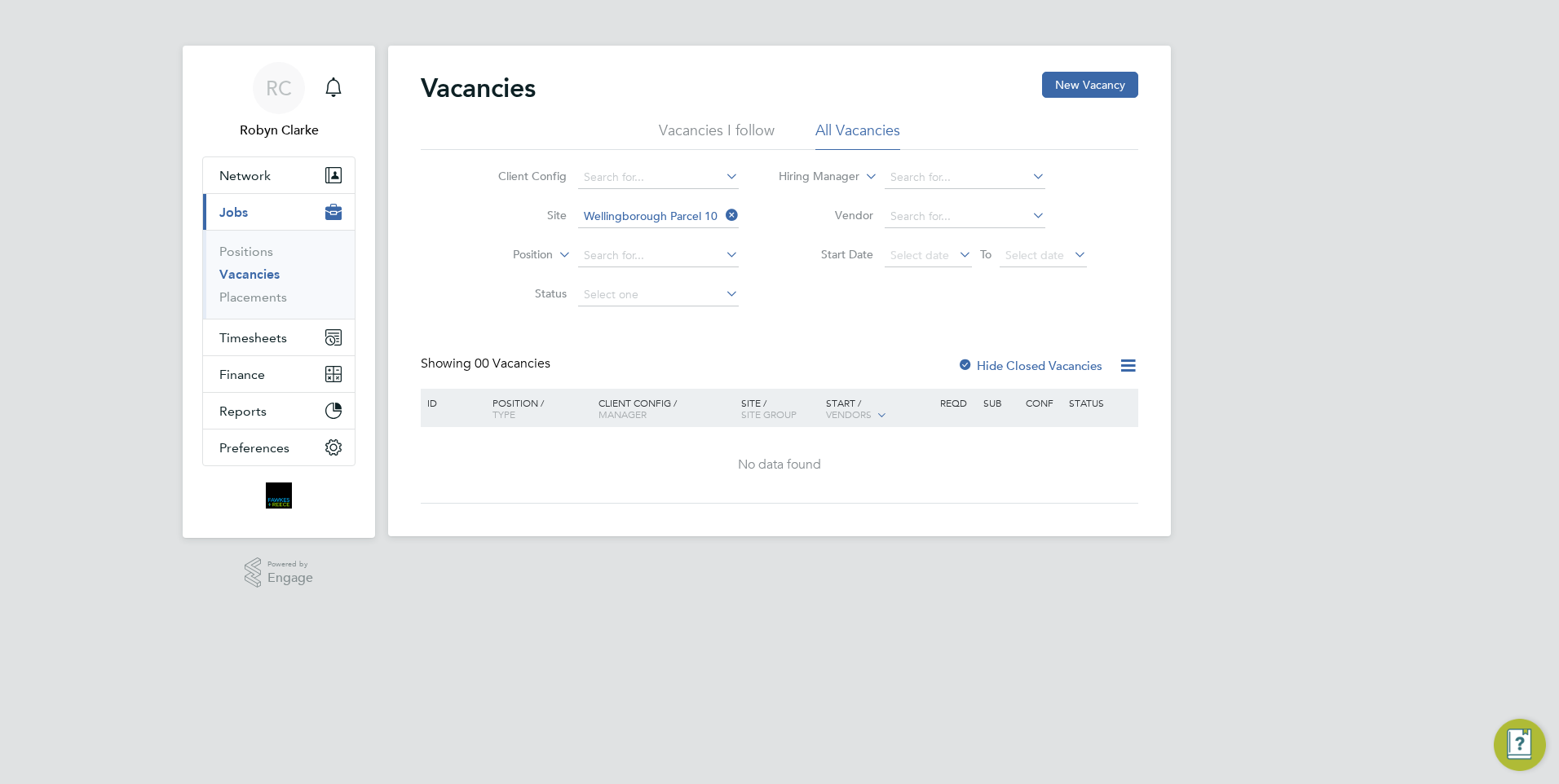 click on "Hide Closed Vacancies" 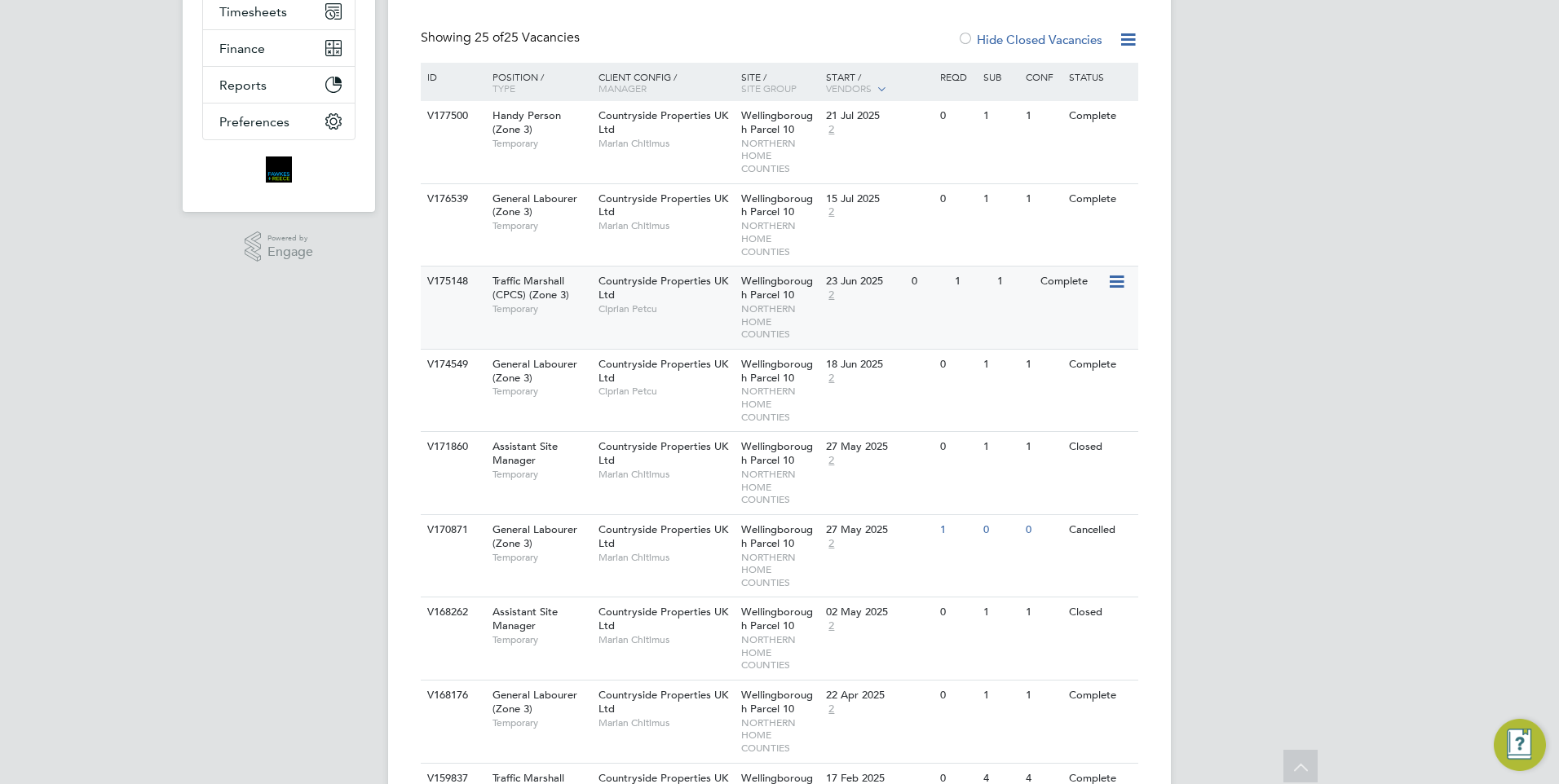 scroll, scrollTop: 244, scrollLeft: 0, axis: vertical 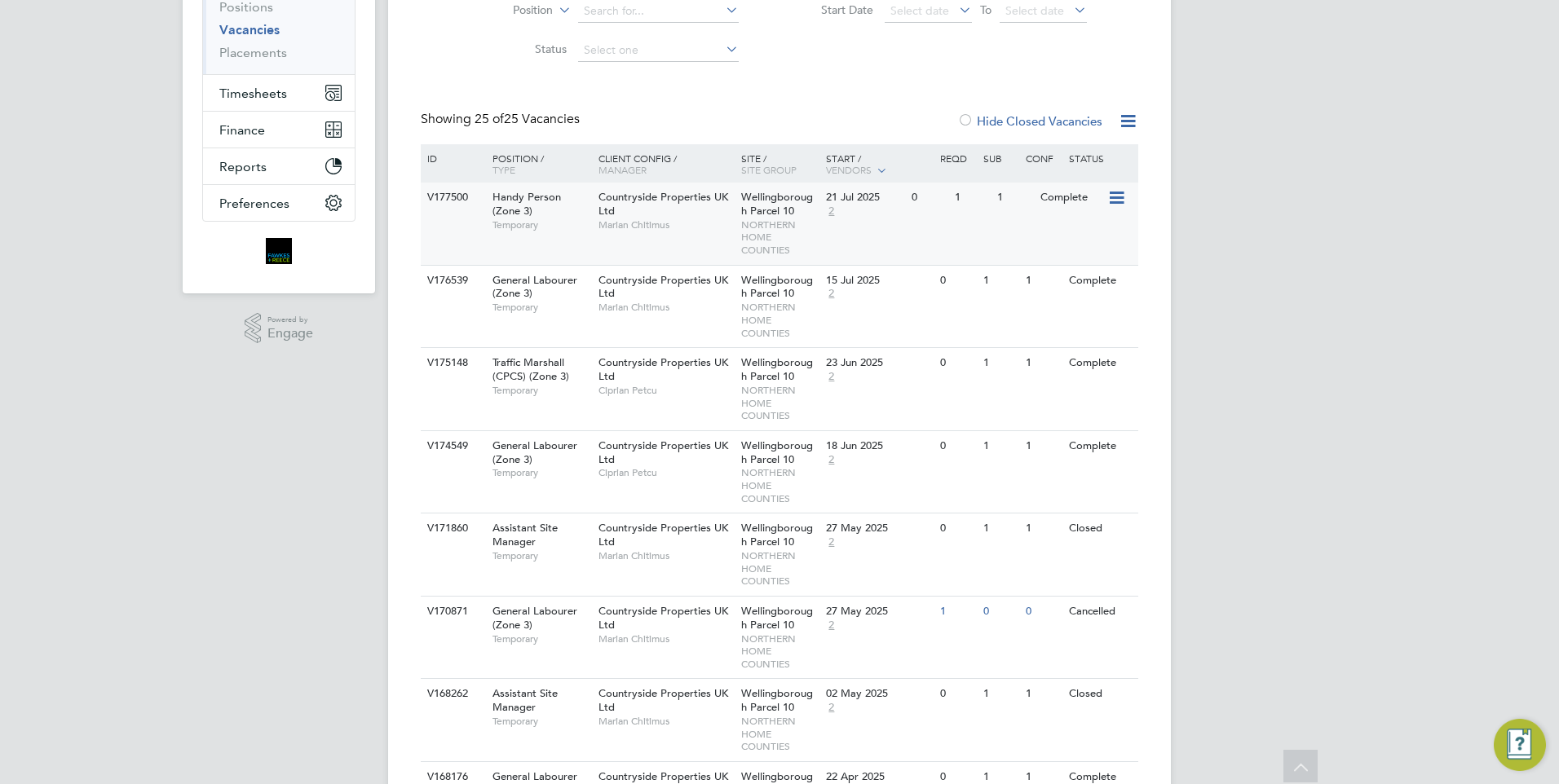 click on "Countryside Properties UK Ltd   Marian Chitimus" 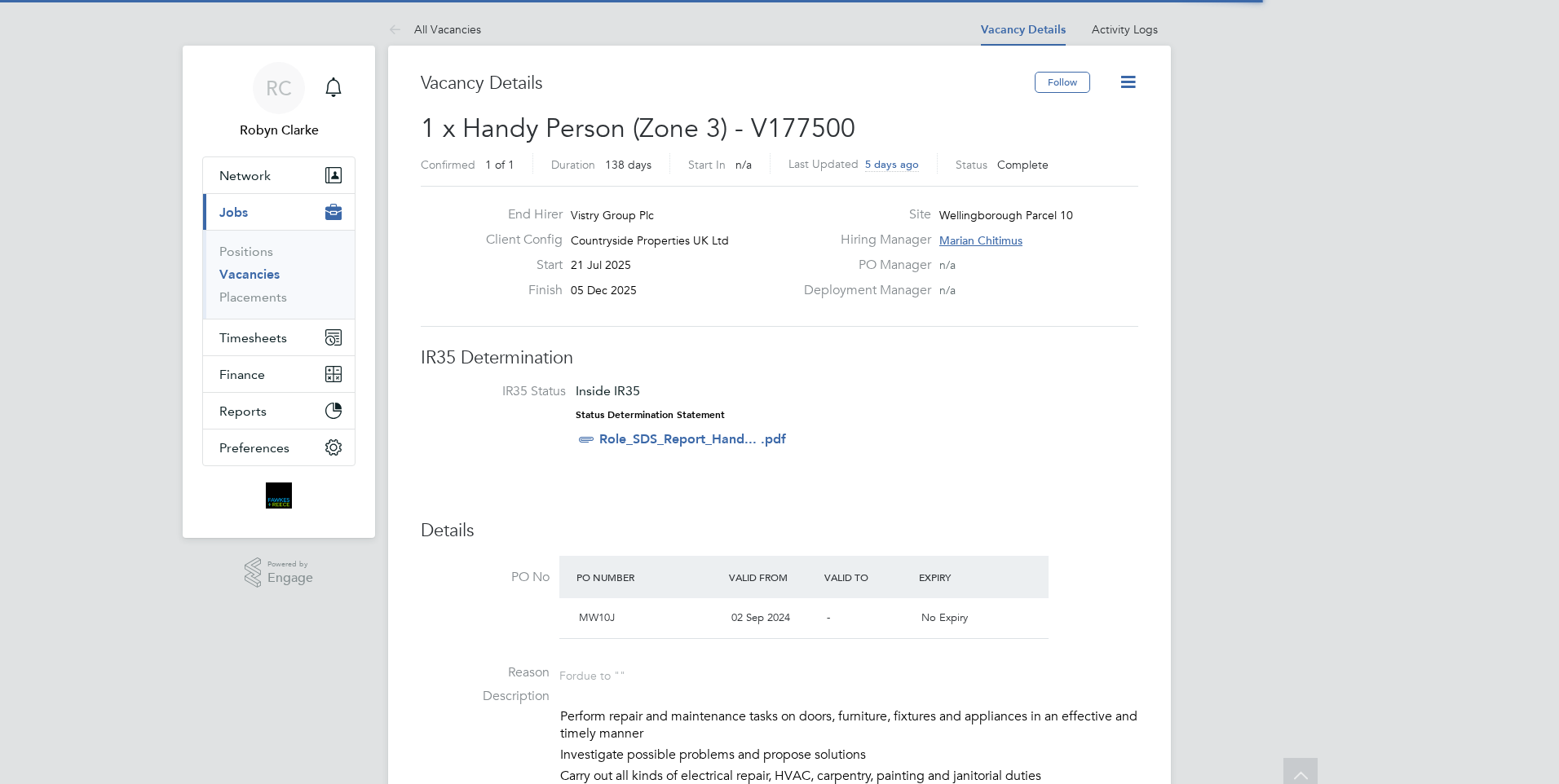 scroll, scrollTop: 0, scrollLeft: 0, axis: both 